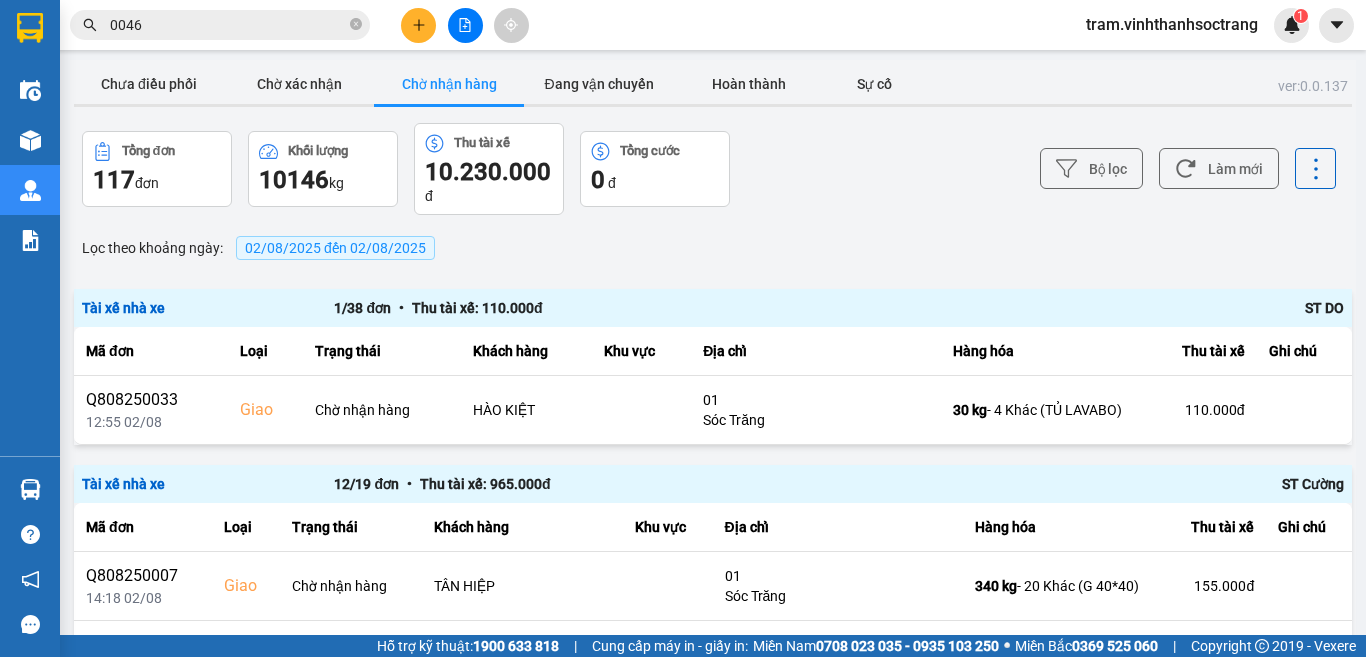 scroll, scrollTop: 0, scrollLeft: 0, axis: both 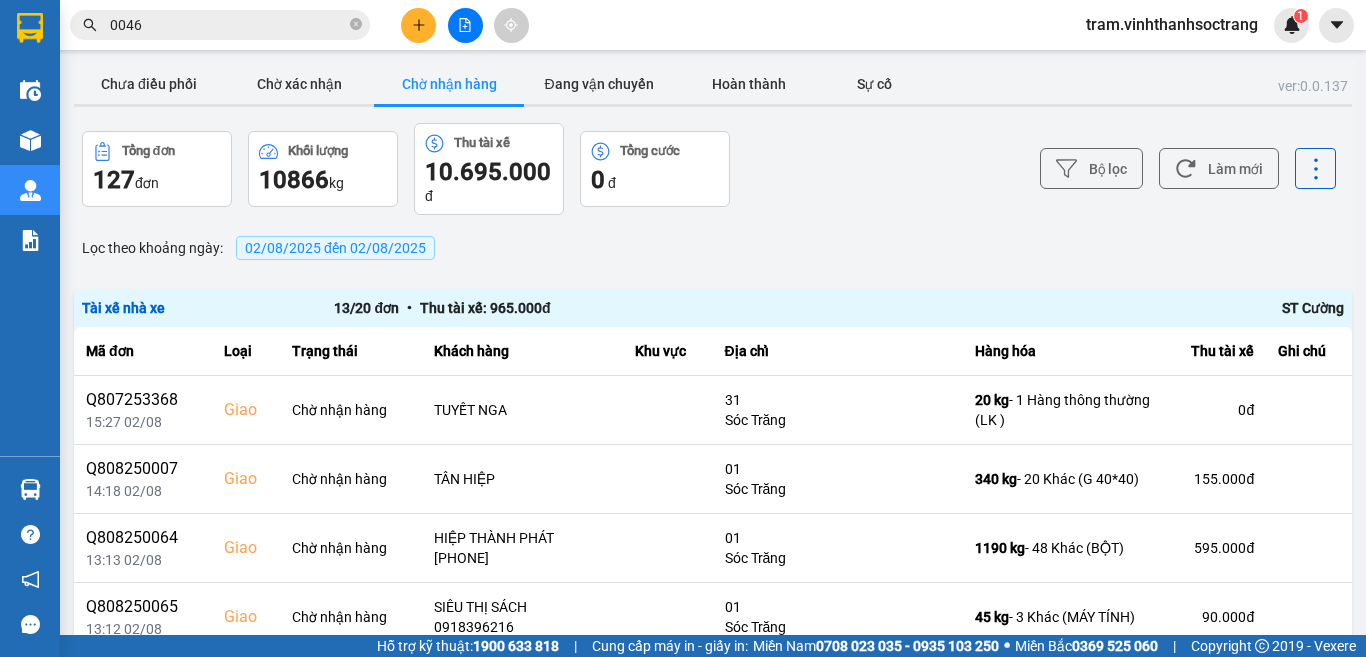 click on "Chờ nhận hàng" at bounding box center [449, 84] 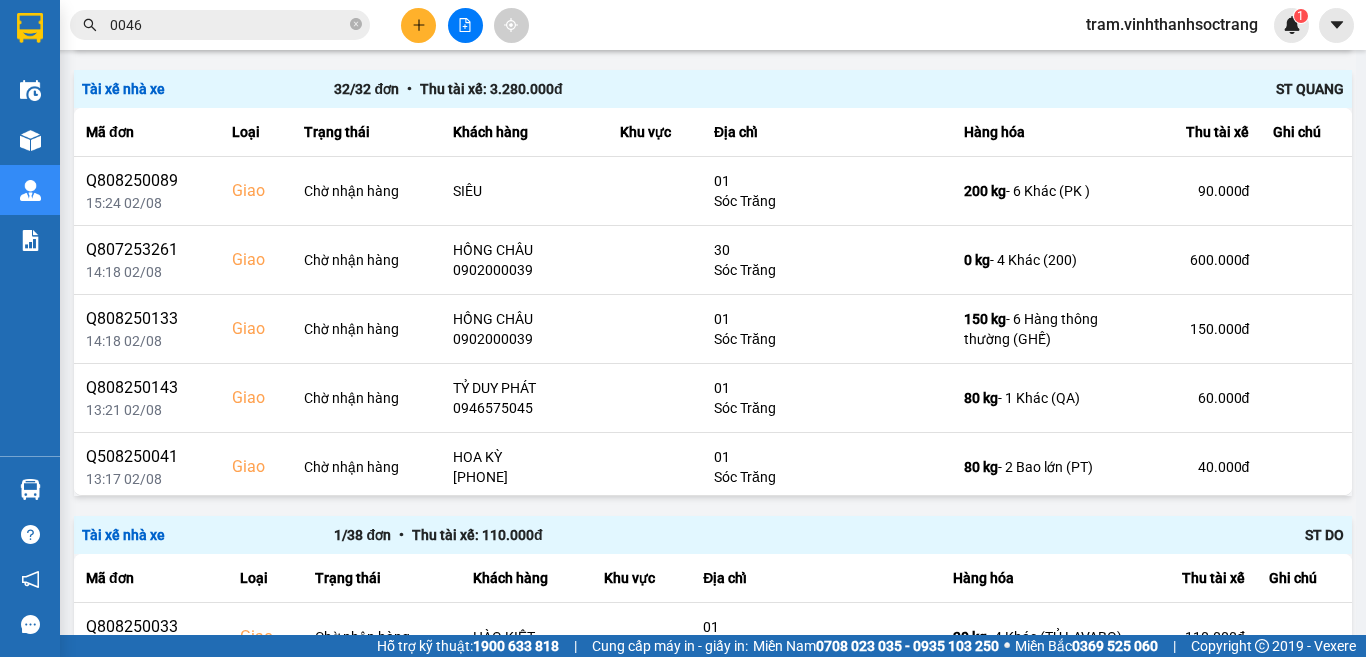 scroll, scrollTop: 1667, scrollLeft: 0, axis: vertical 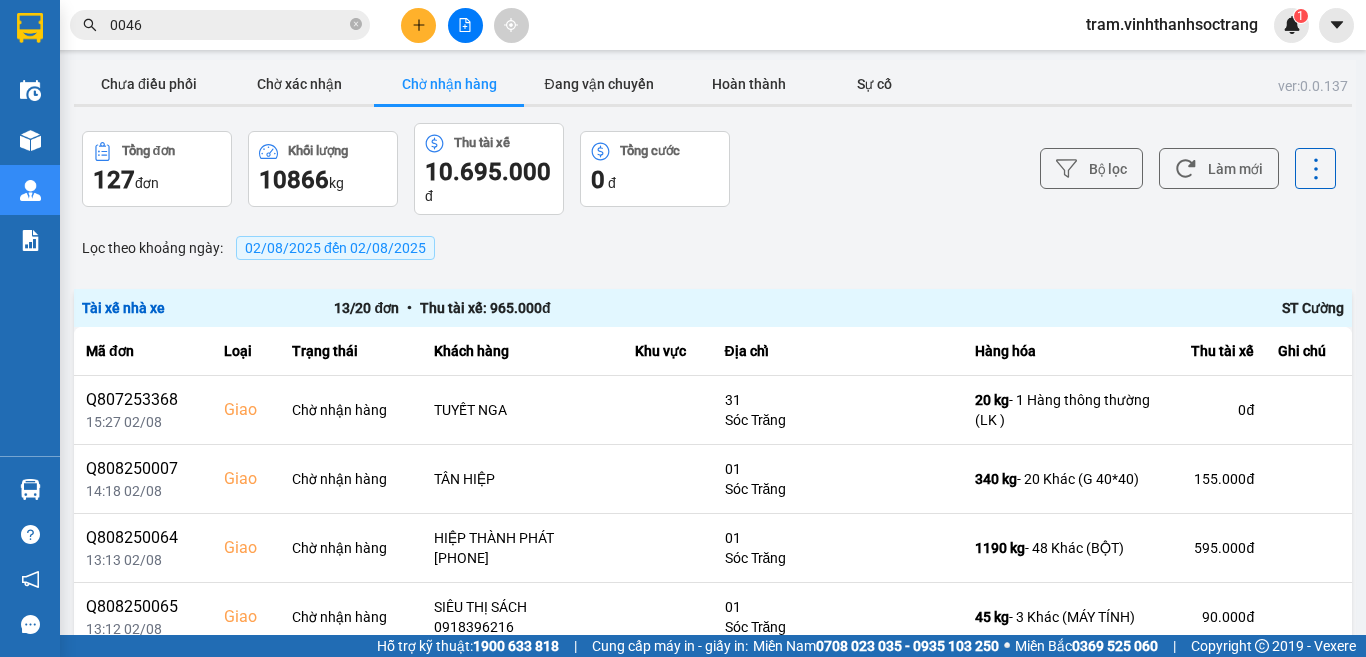 click on "Chờ nhận hàng" at bounding box center [449, 84] 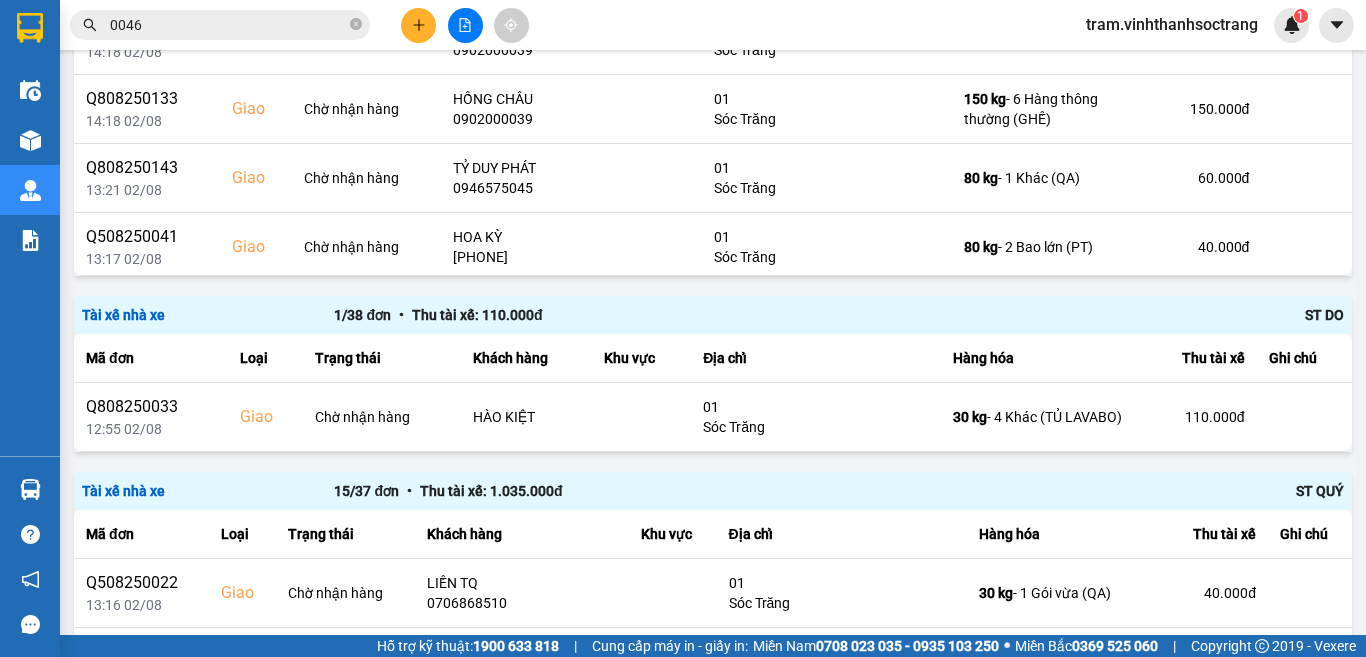 scroll, scrollTop: 1267, scrollLeft: 0, axis: vertical 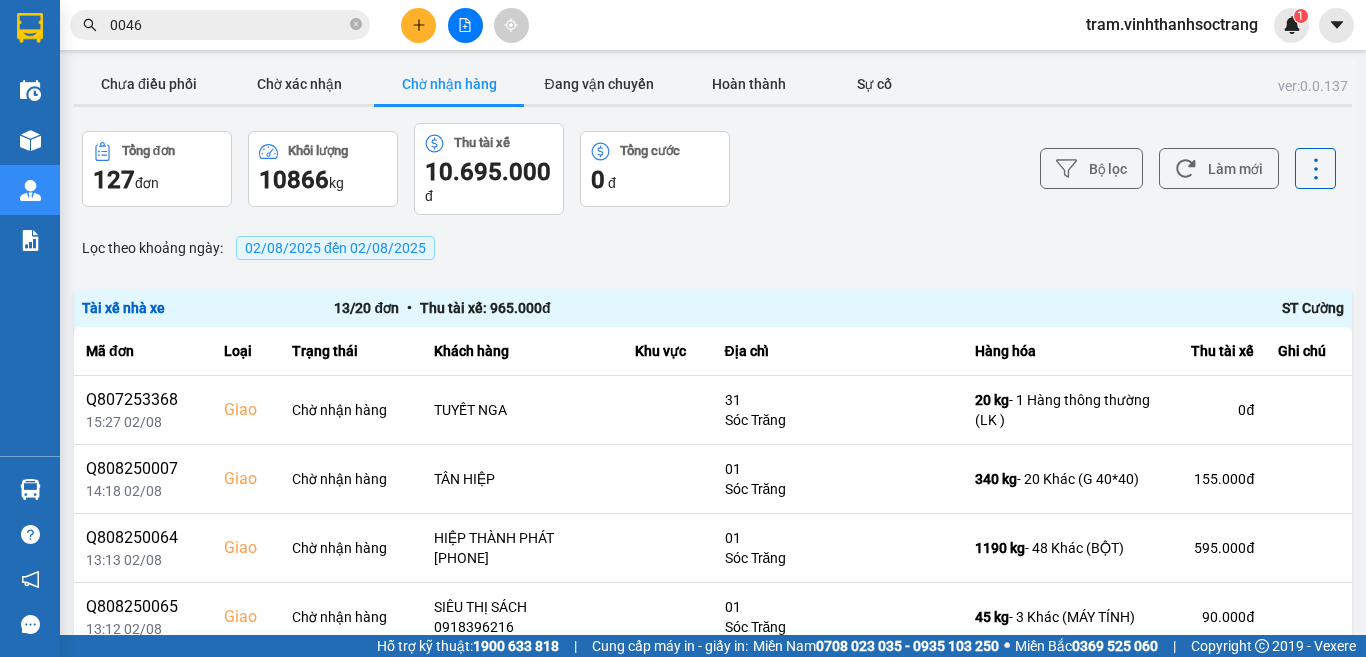 click on "Chờ nhận hàng" at bounding box center [449, 84] 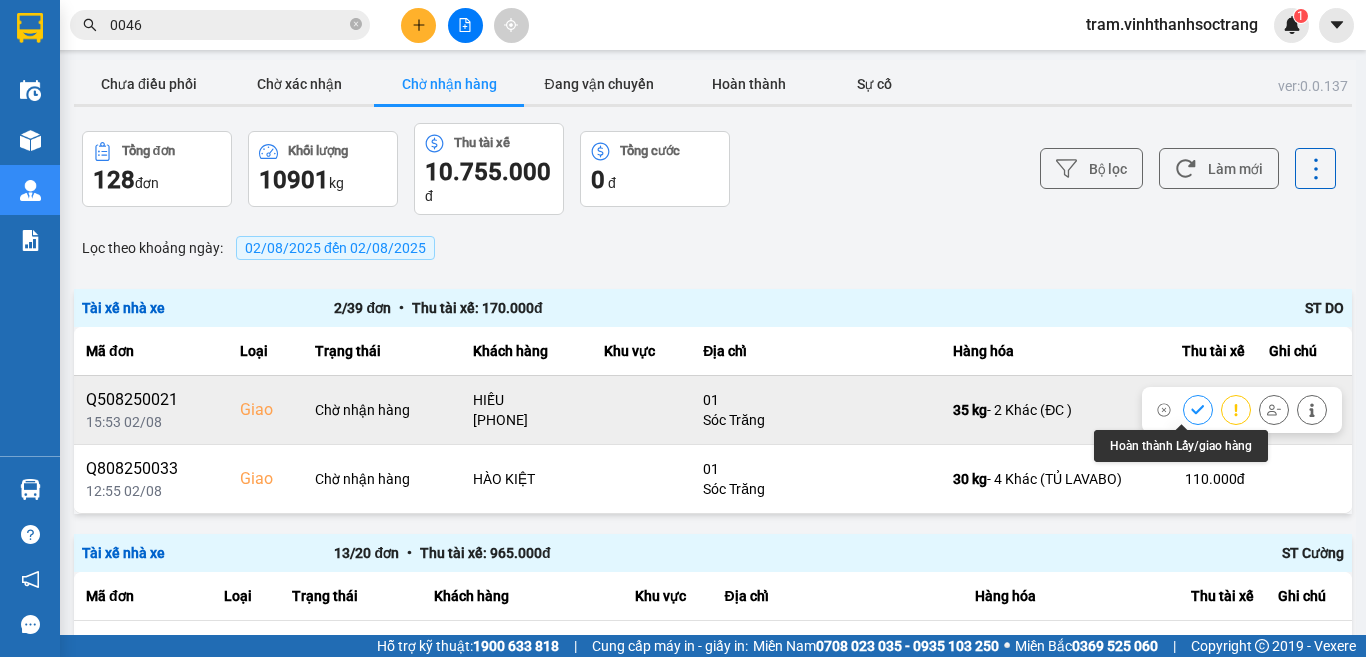 click at bounding box center [1198, 409] 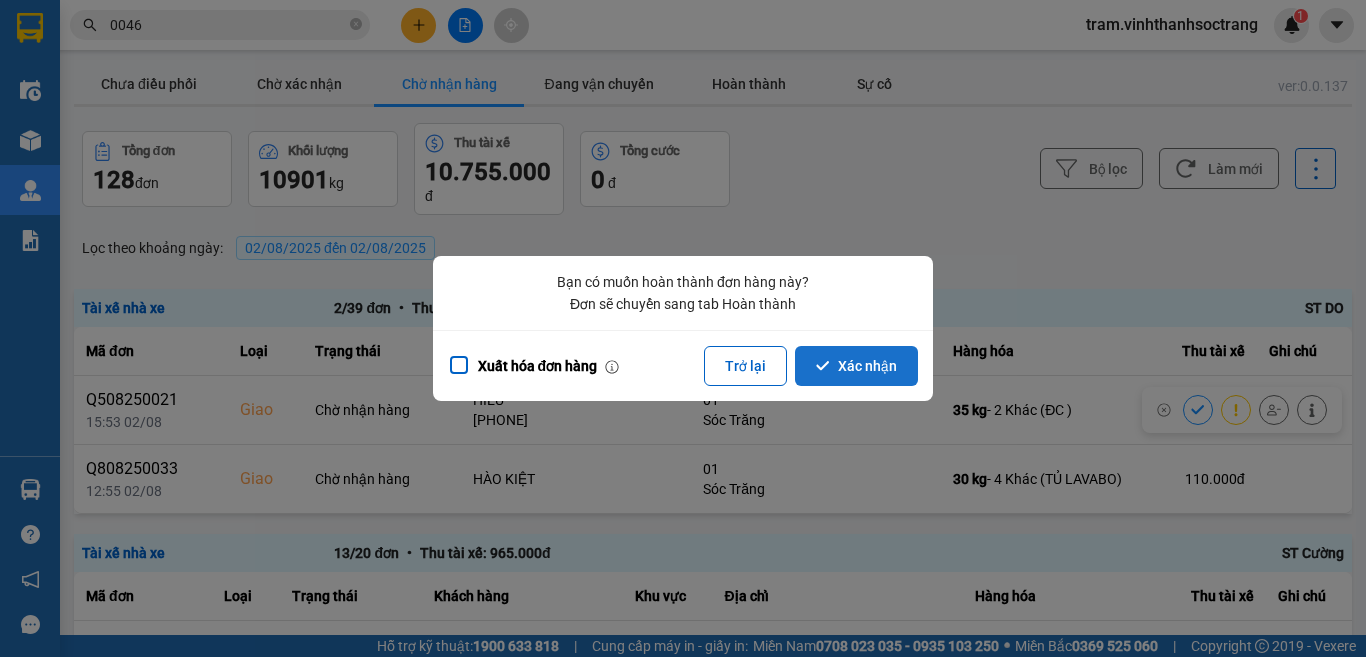 click on "Xác nhận" at bounding box center (856, 366) 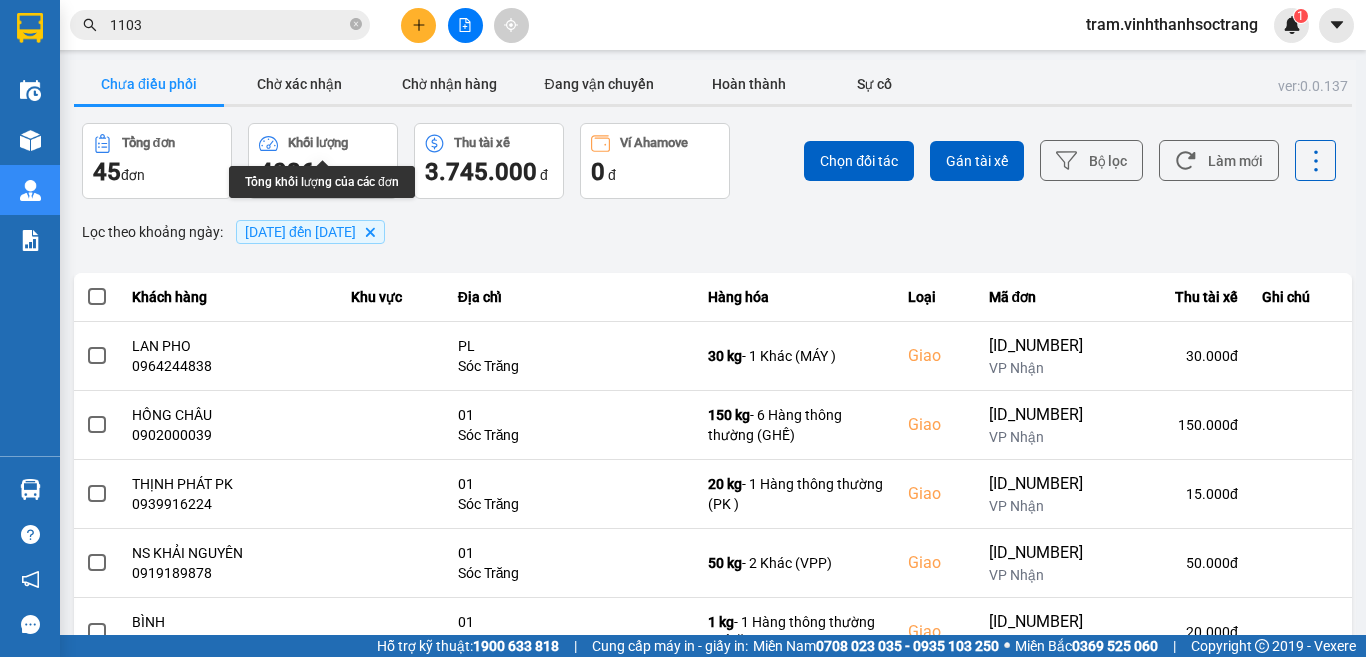 scroll, scrollTop: 0, scrollLeft: 0, axis: both 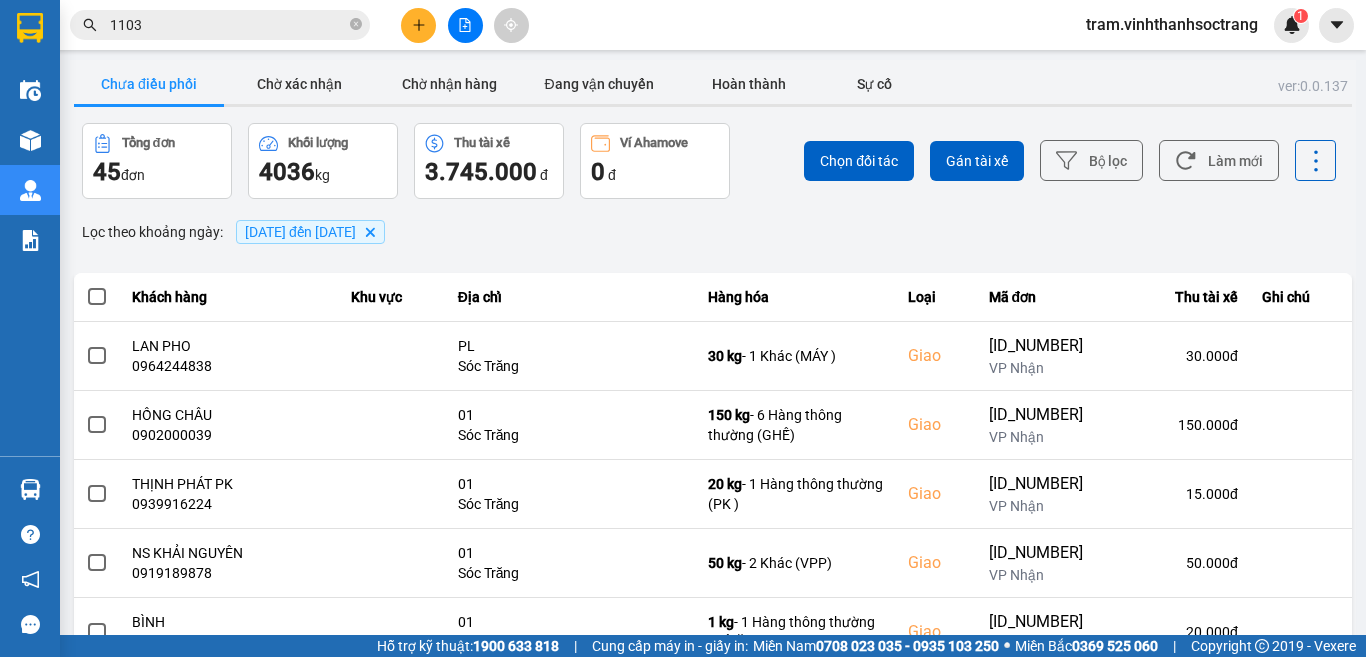 click on "Chưa điều phối" at bounding box center [149, 84] 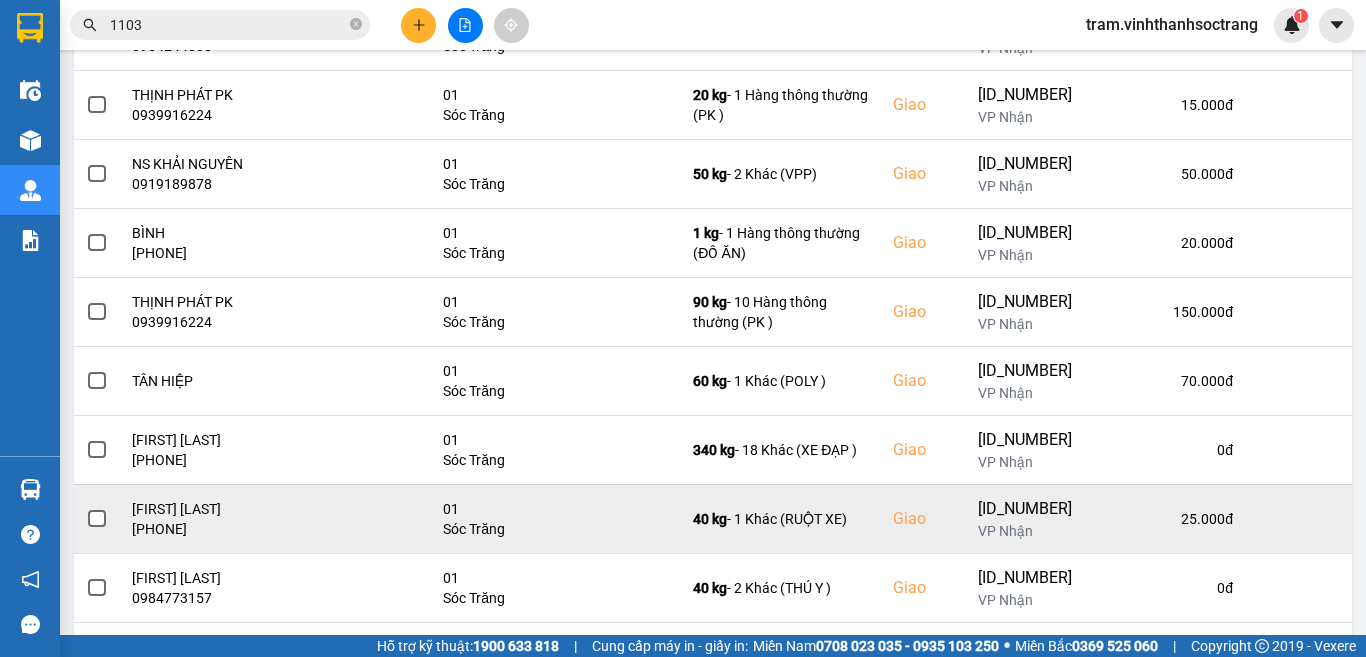 scroll, scrollTop: 423, scrollLeft: 0, axis: vertical 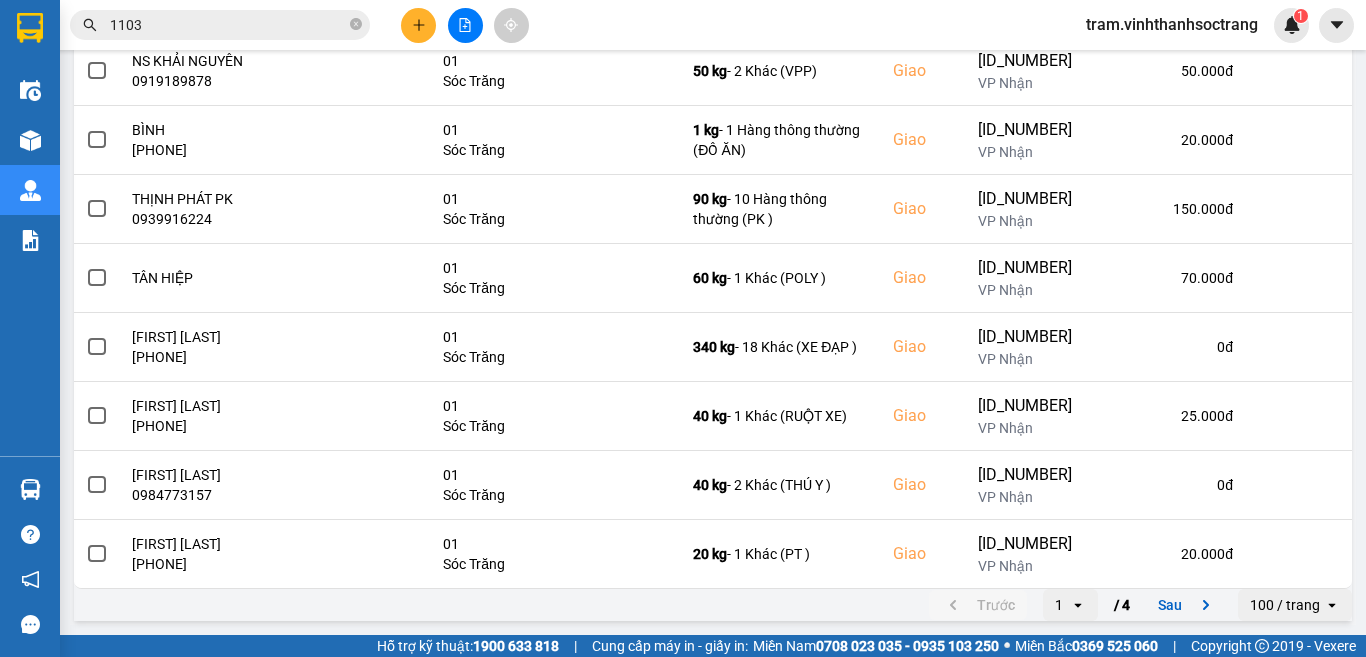 click on "100 / trang" at bounding box center [1285, 605] 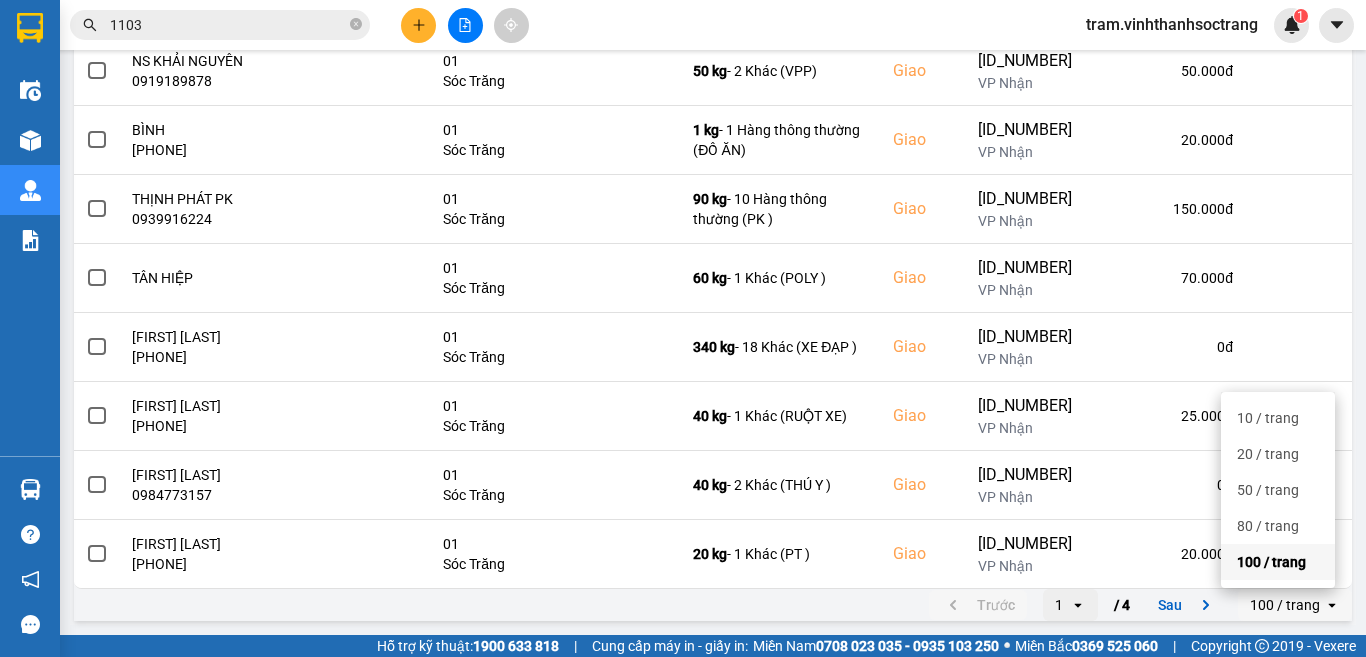 click on "100 / trang" at bounding box center (1278, 562) 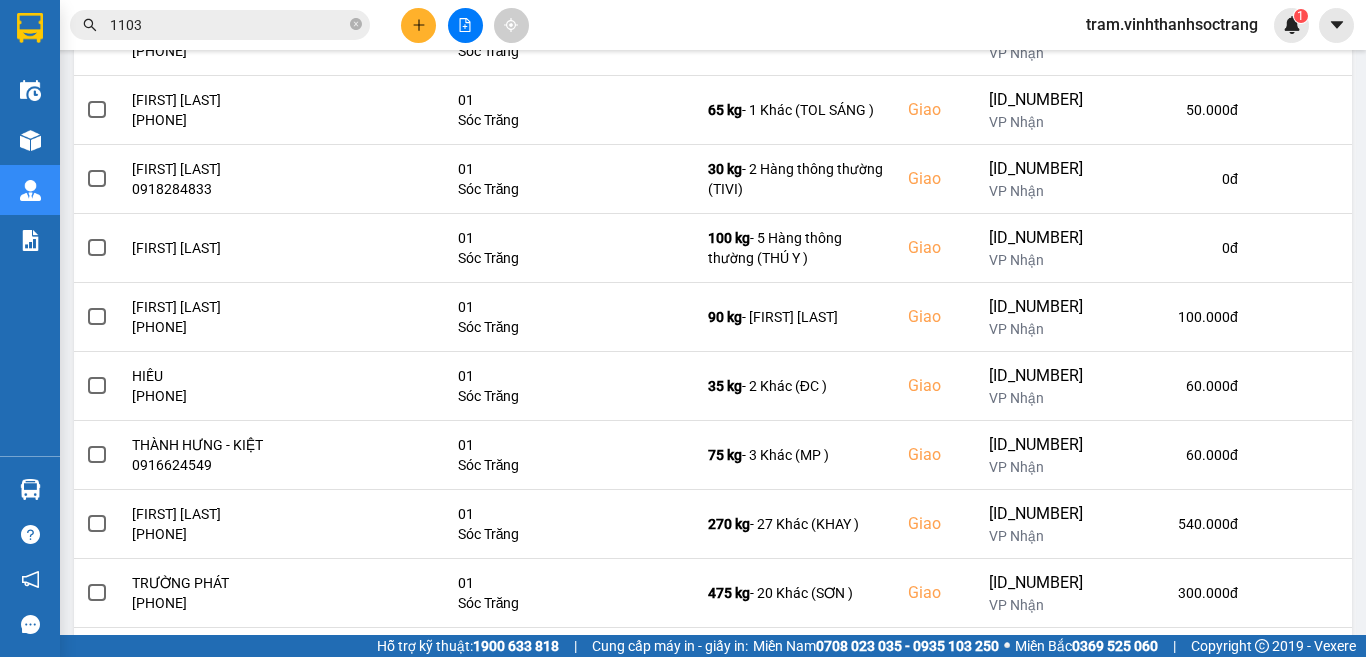 scroll, scrollTop: 1072, scrollLeft: 0, axis: vertical 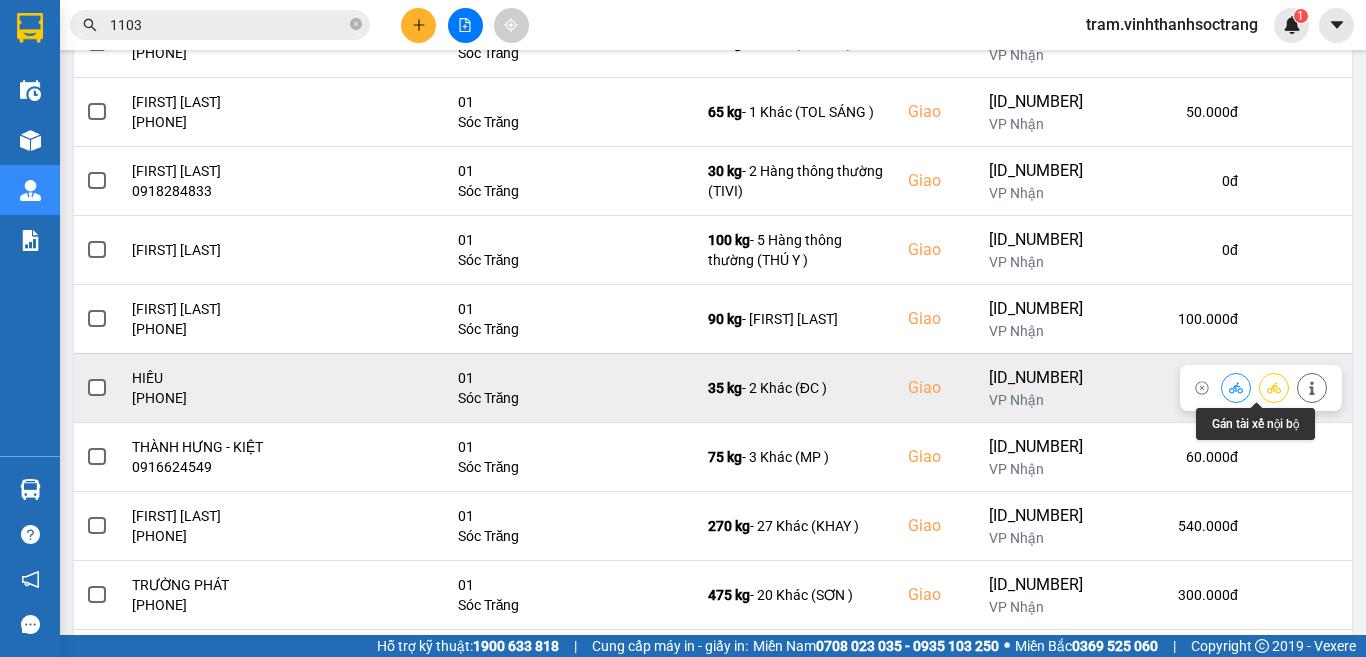 click at bounding box center [1274, 387] 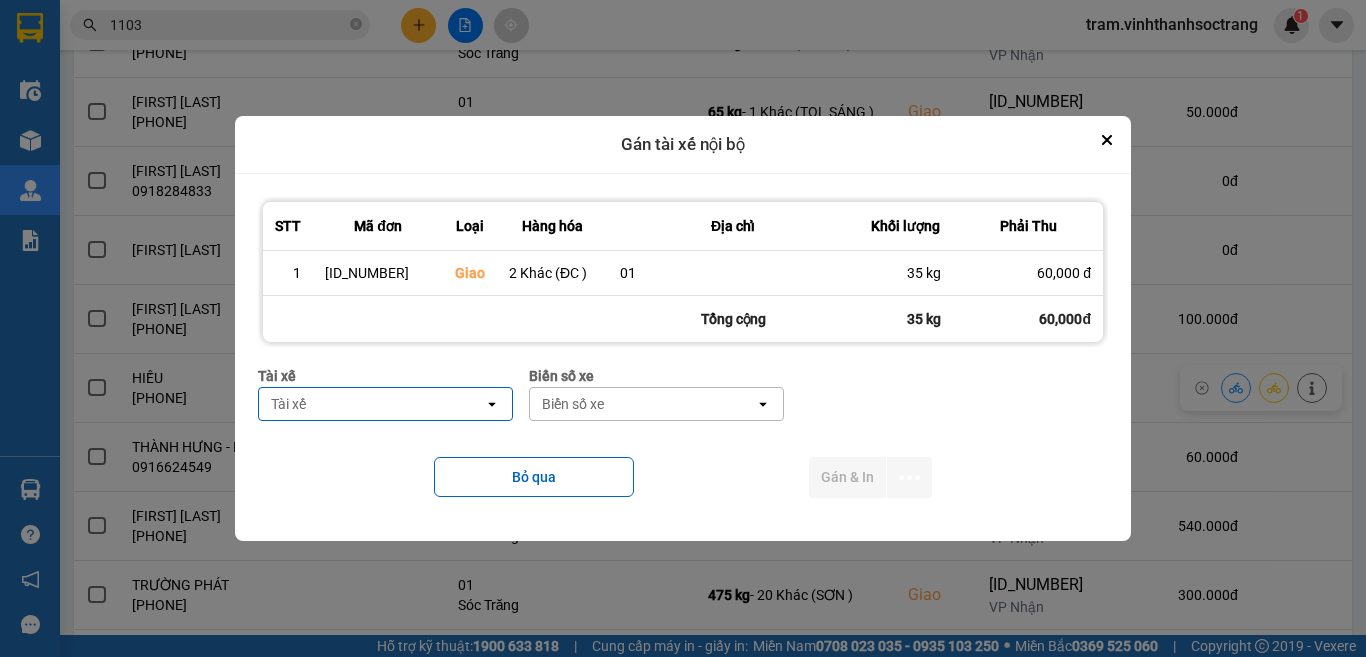 click on "Tài xế Tài xế open" at bounding box center (385, 401) 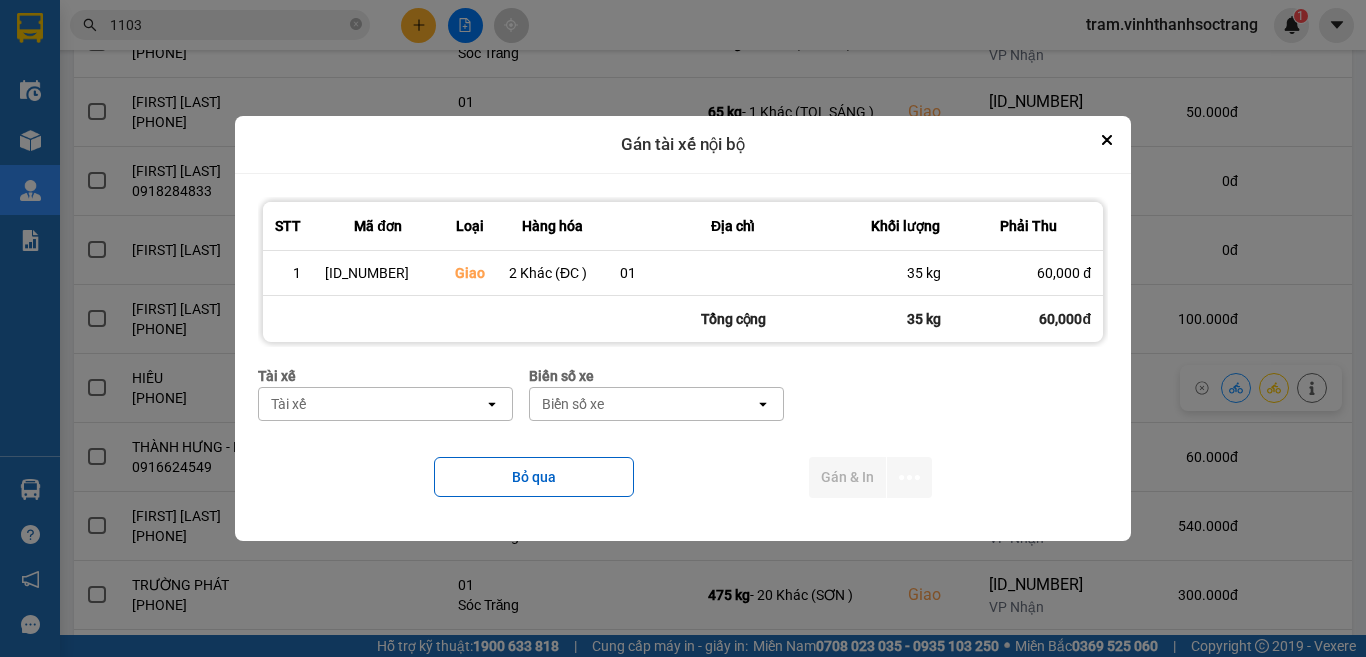 click on "Tài xế" at bounding box center [371, 404] 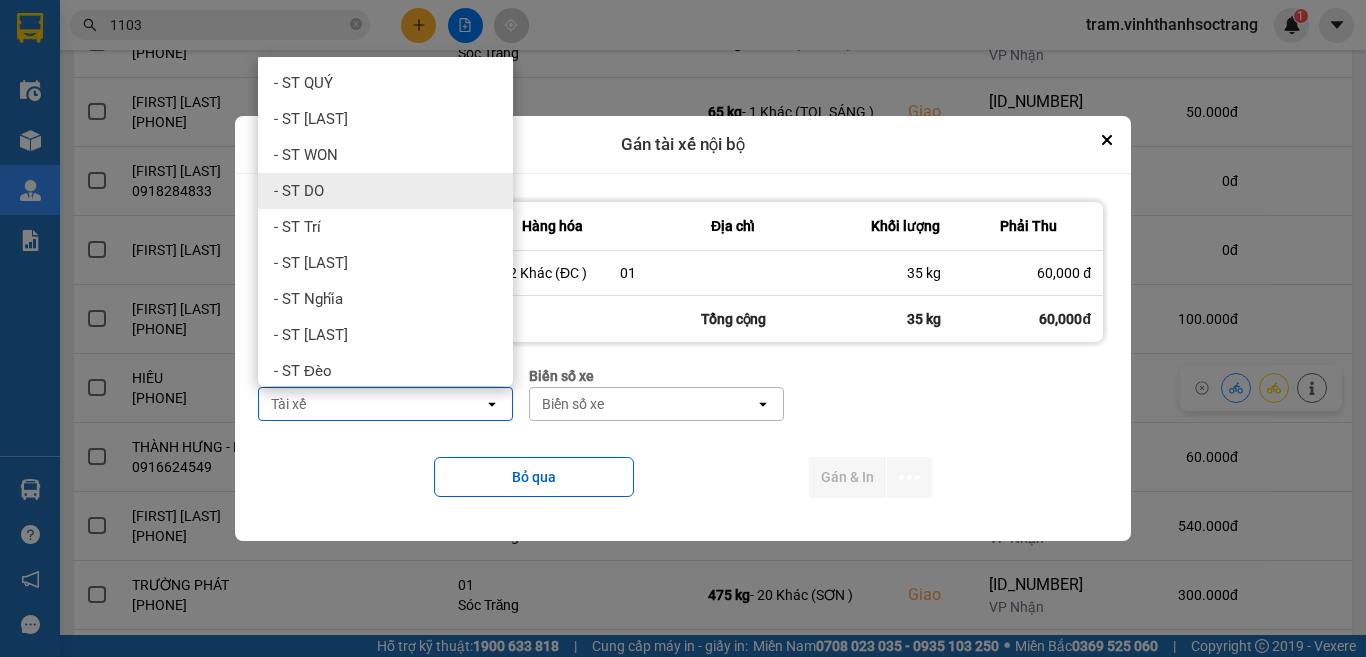 click on "- ST DO" at bounding box center [385, 191] 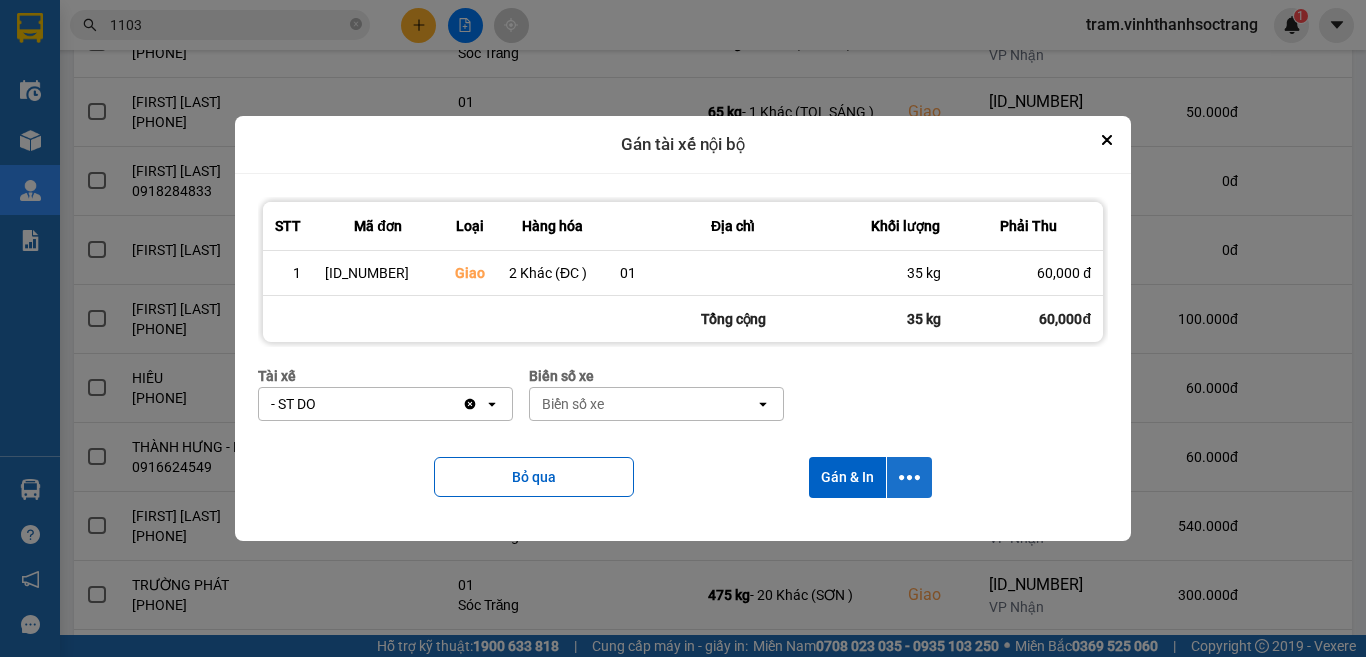click at bounding box center (909, 477) 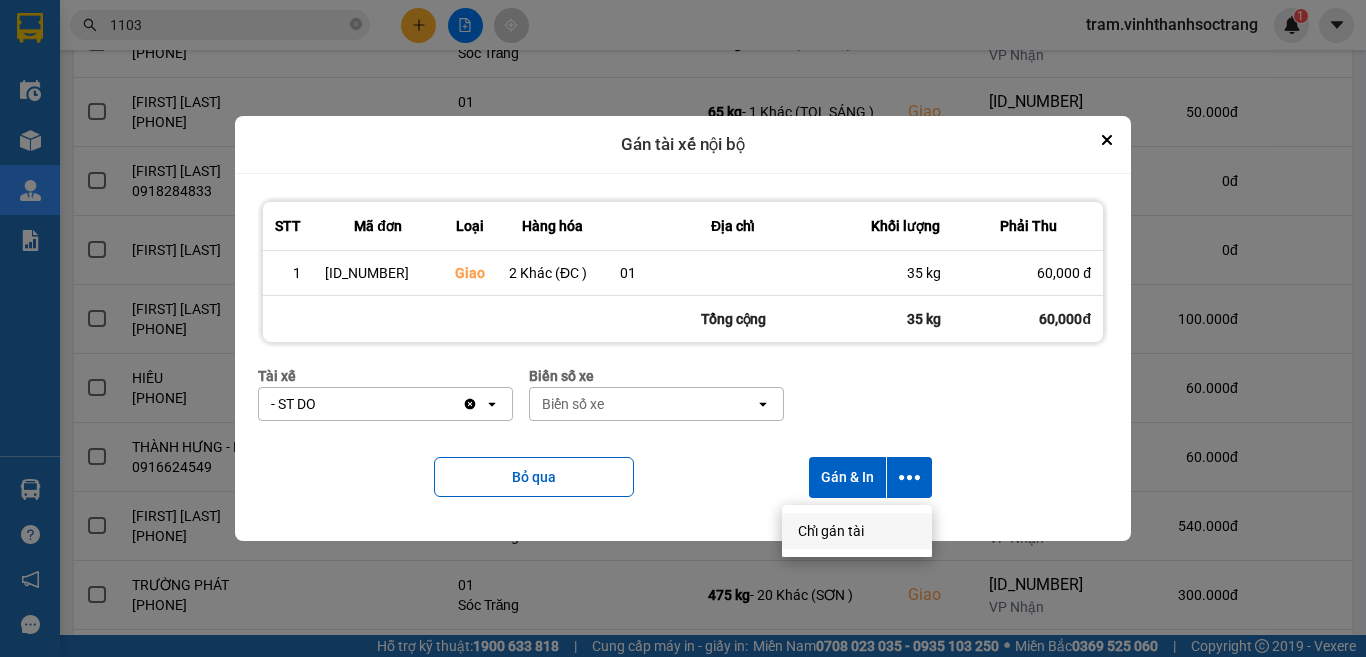 click on "Chỉ gán tài" at bounding box center (857, 531) 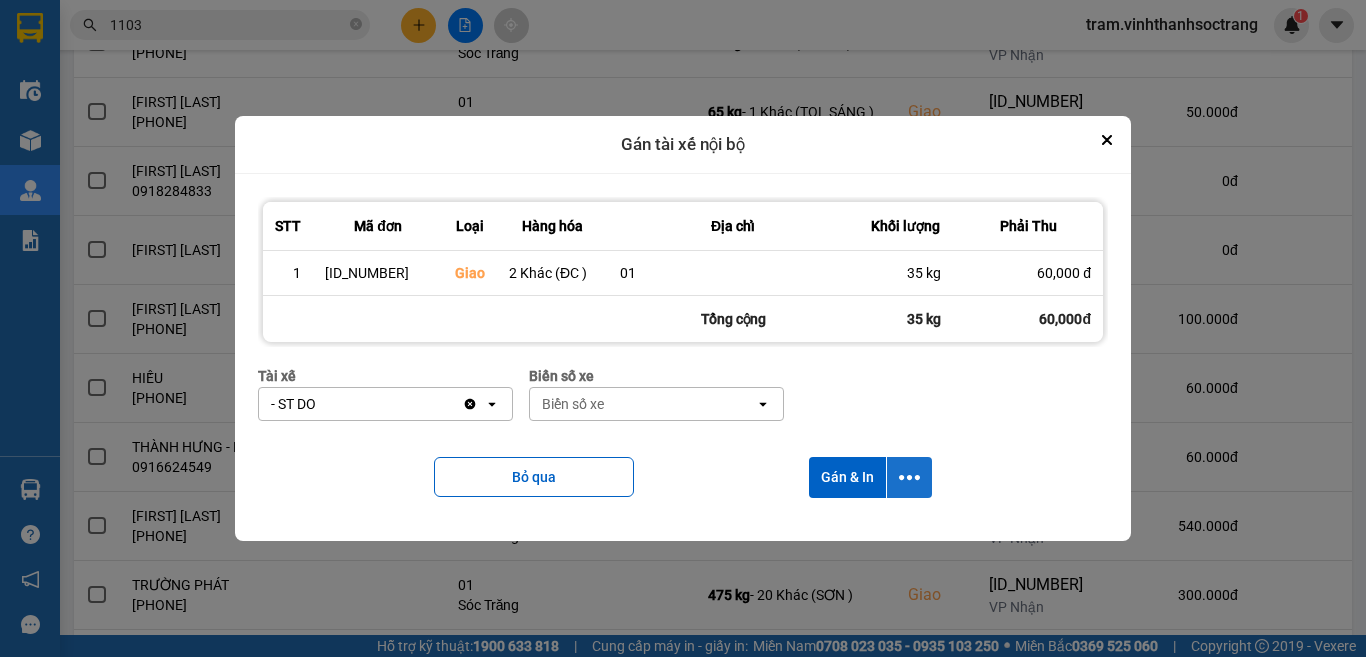 click at bounding box center (909, 477) 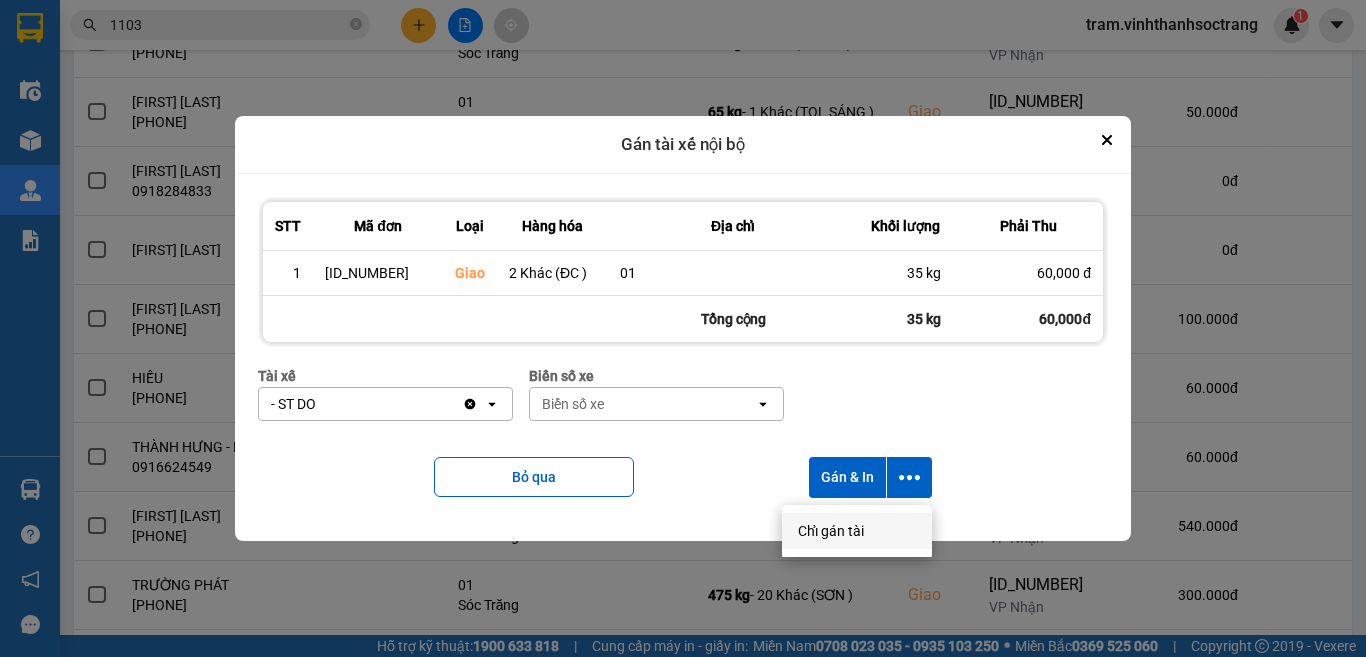click on "Chỉ gán tài" at bounding box center (857, 531) 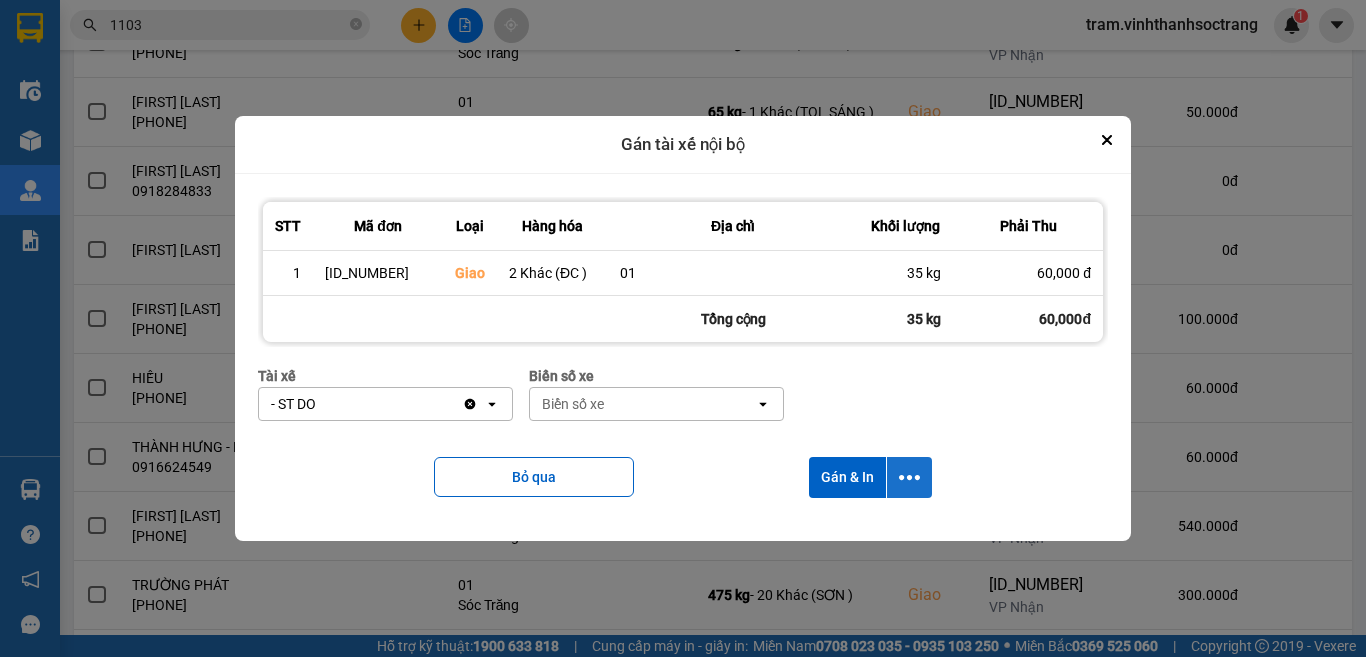 click 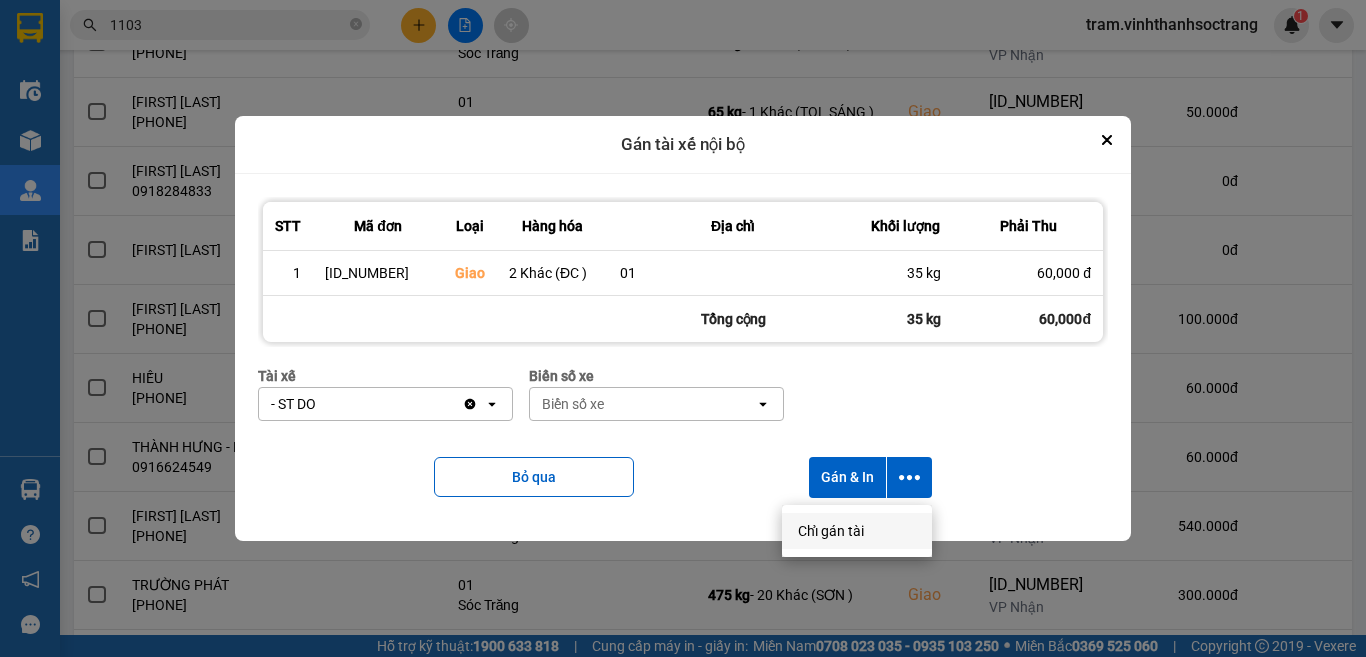 click on "Chỉ gán tài" at bounding box center [831, 531] 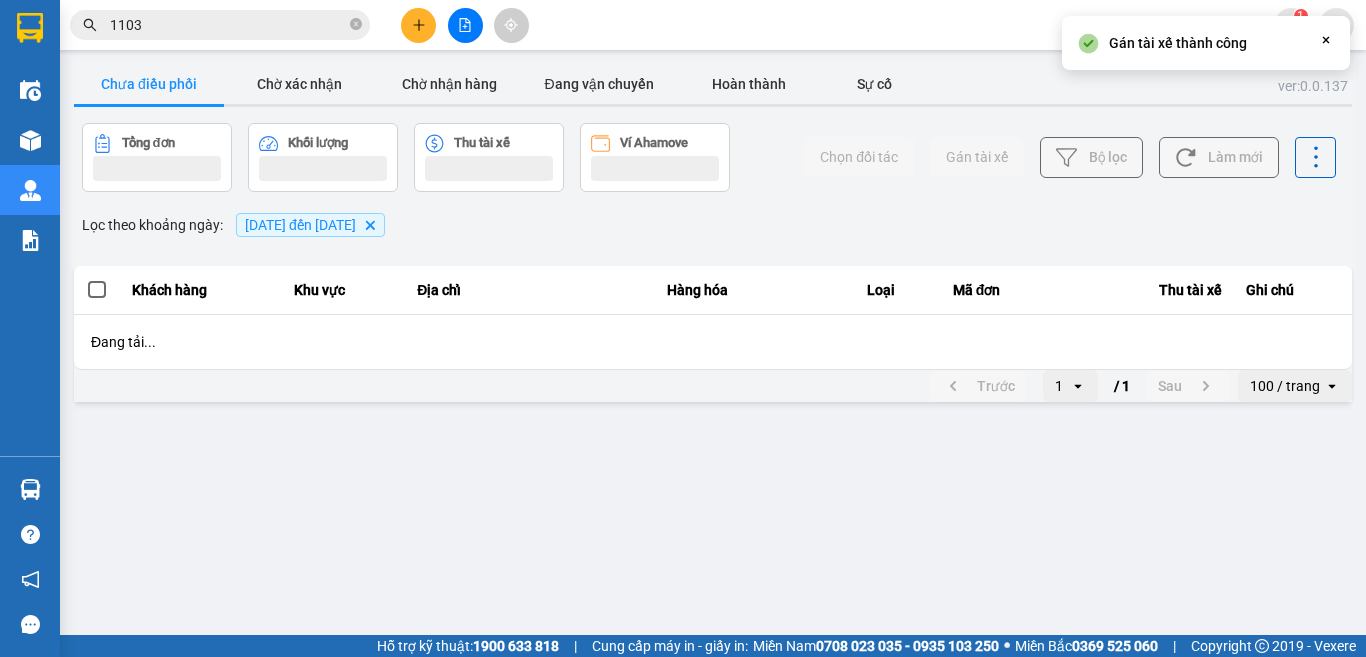 scroll, scrollTop: 0, scrollLeft: 0, axis: both 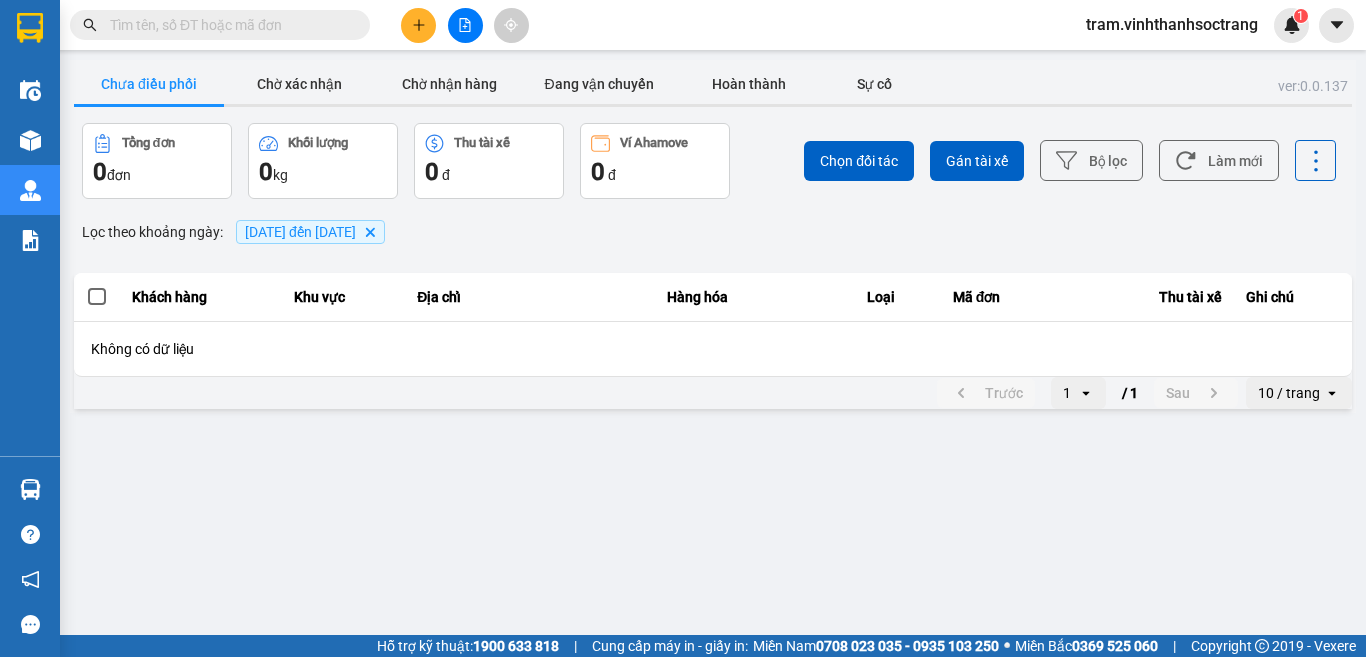 click 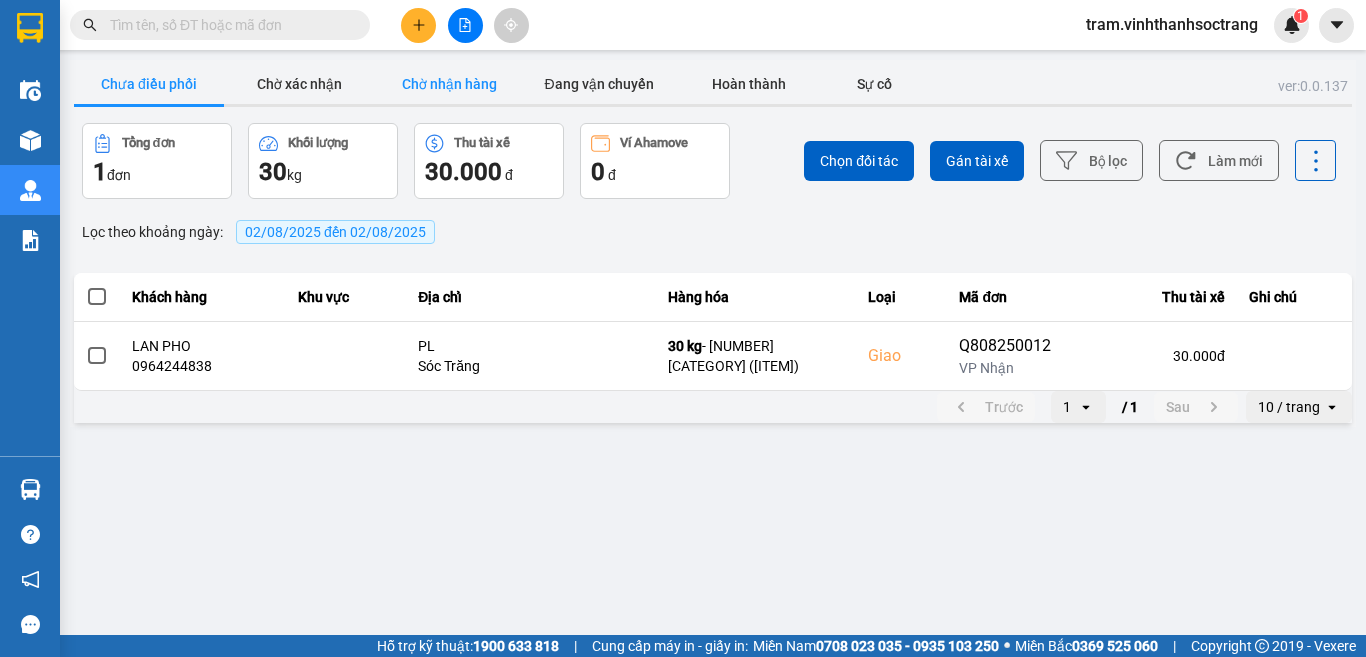 click on "Chờ nhận hàng" at bounding box center [449, 84] 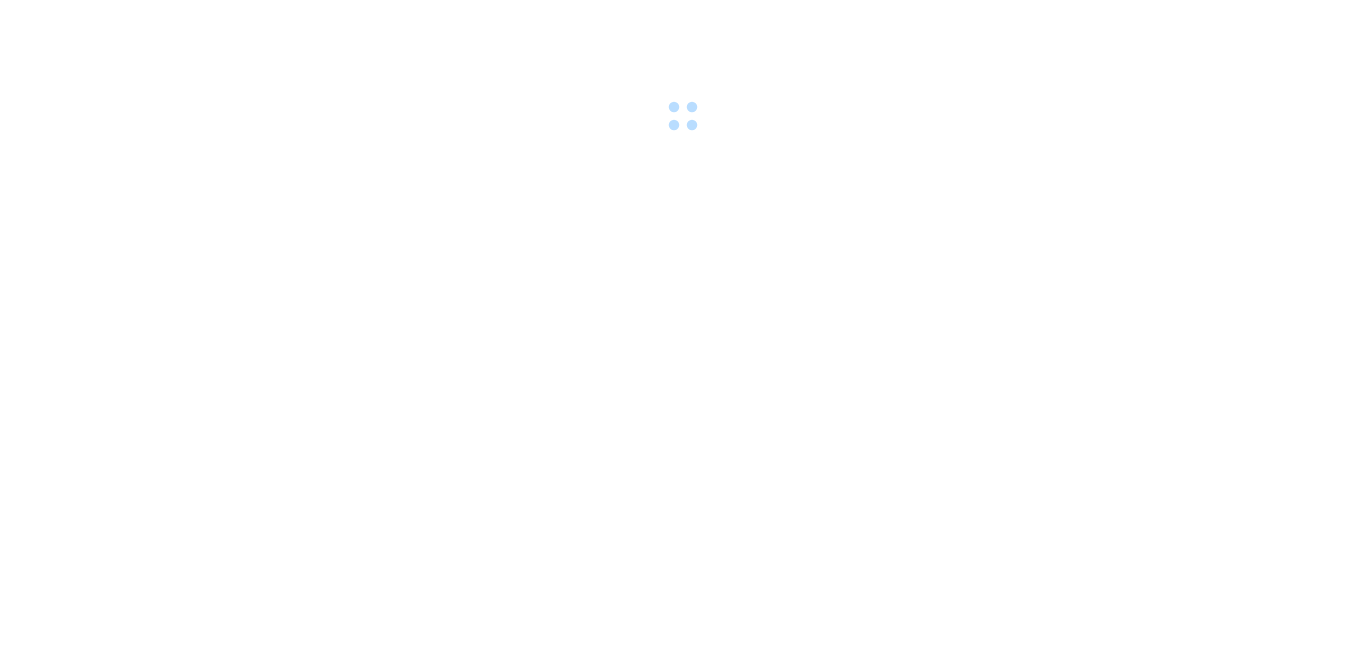 scroll, scrollTop: 0, scrollLeft: 0, axis: both 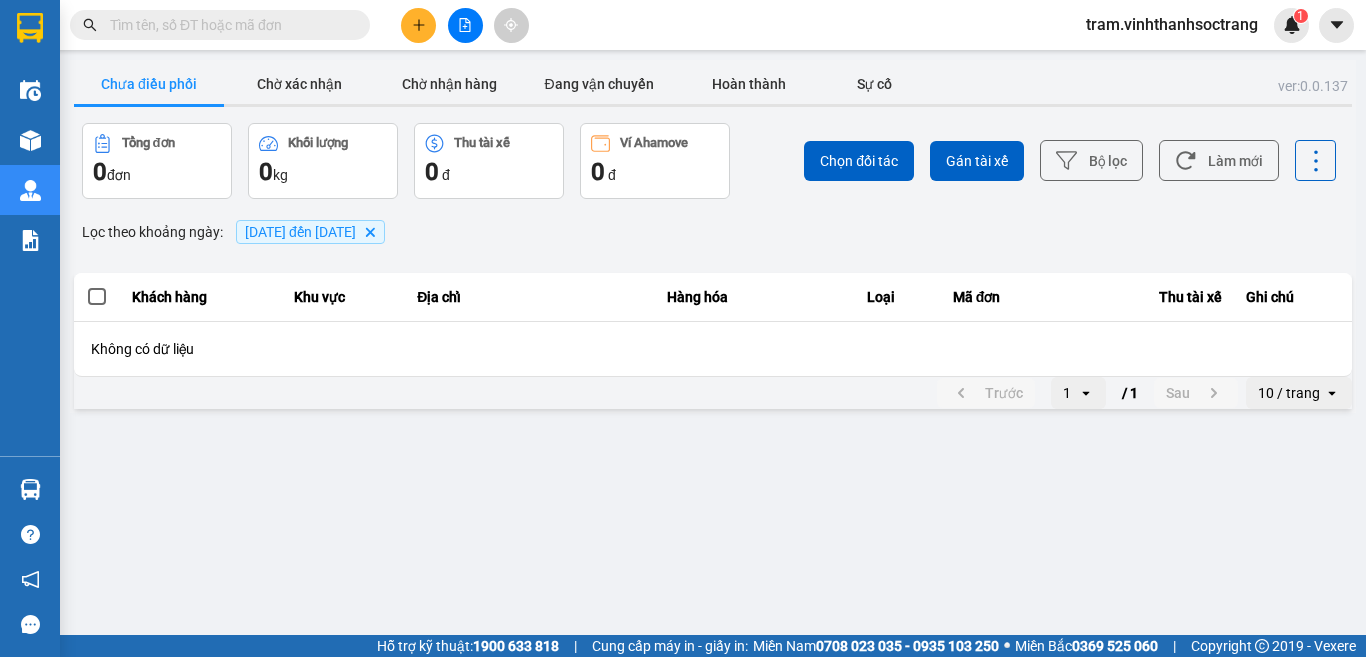 click on "Delete" 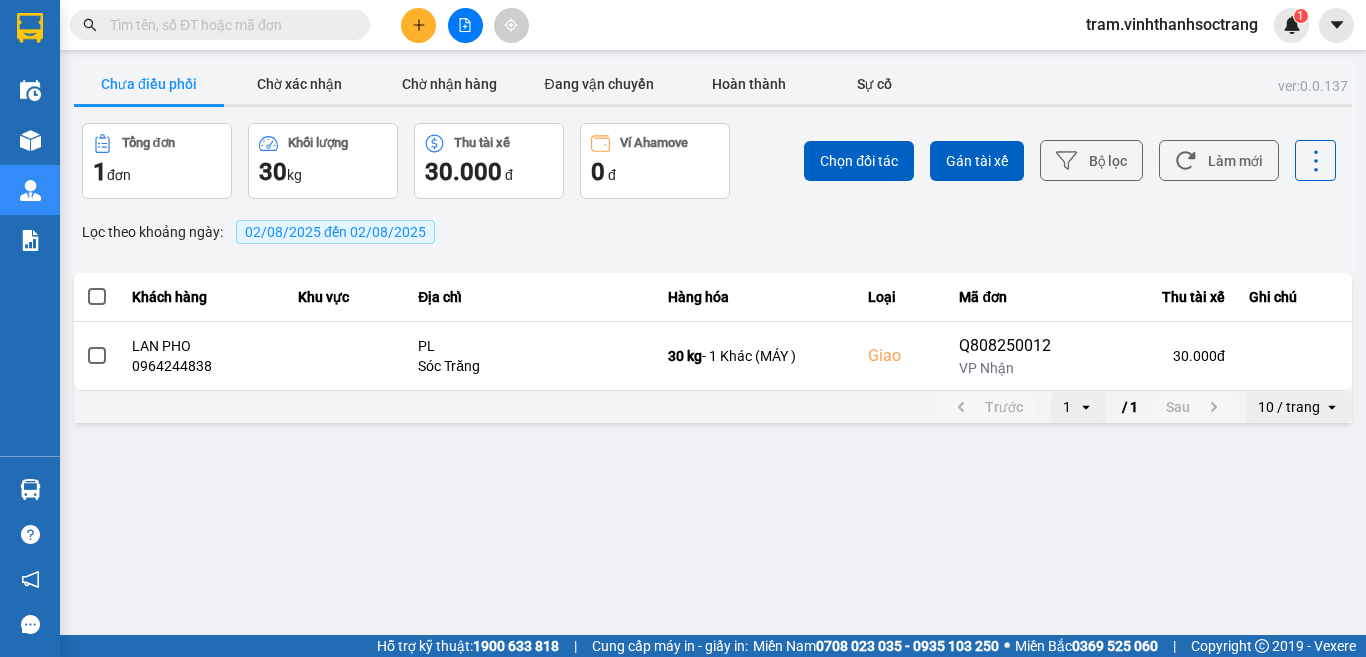 click on "02/08/2025 đến 02/08/2025" at bounding box center [335, 232] 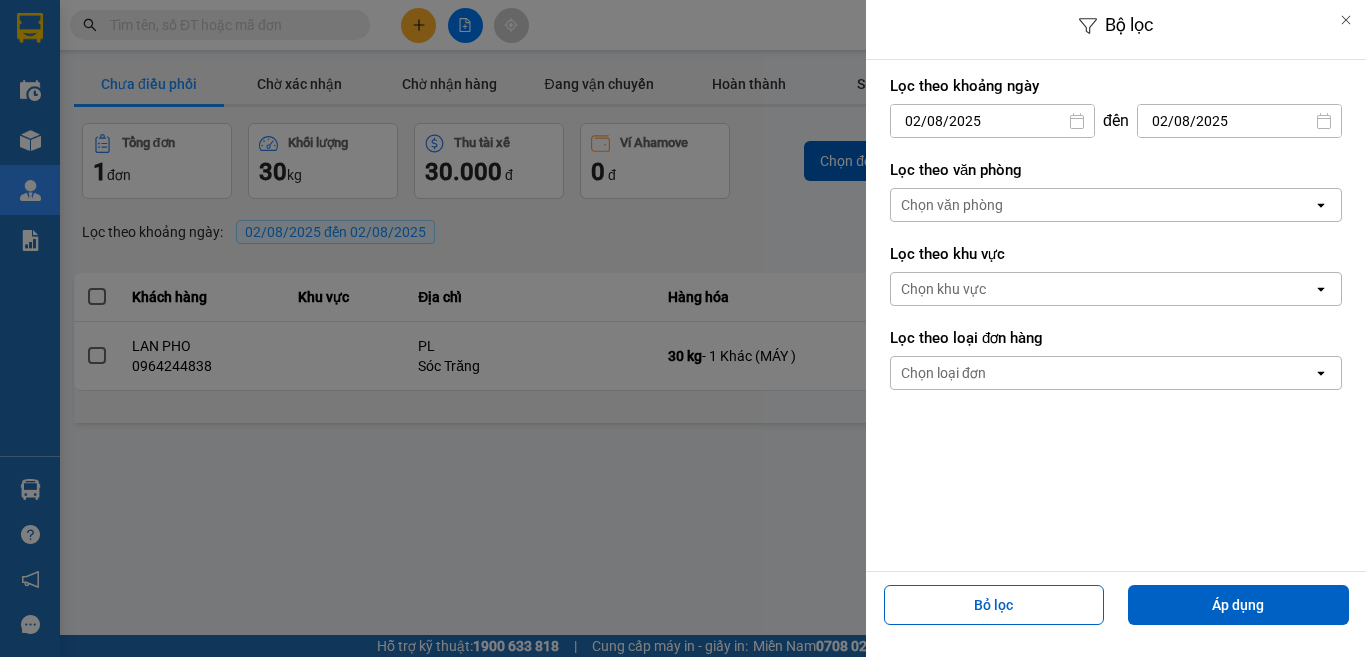 click on "Lọc theo khoảng ngày [DATE] Press the down arrow key to interact with the calendar and select a date. Press the escape button to close the calendar. Selected date is [DATE]. Select the second date. đến [DATE] Press the down arrow key to interact with the calendar and select a date. Press the escape button to close the calendar. Selected date is [DATE]. Select the second date." at bounding box center [1116, 107] 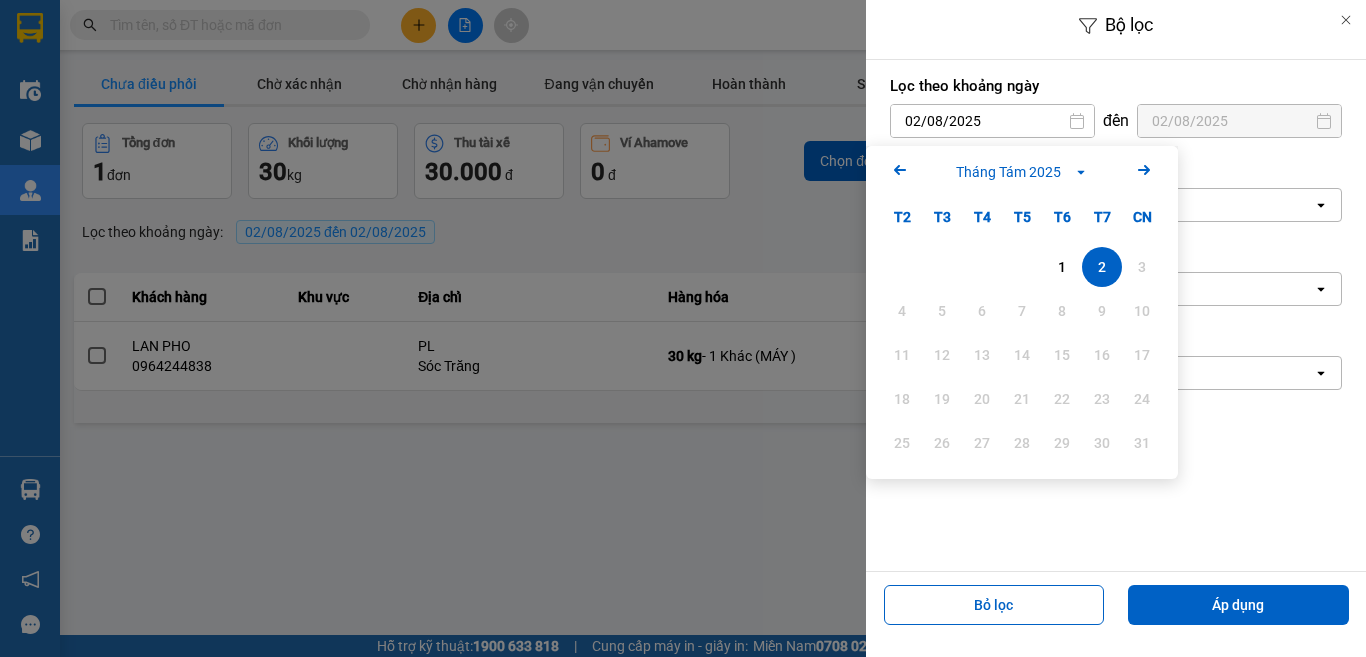 drag, startPoint x: 1006, startPoint y: 262, endPoint x: 1028, endPoint y: 267, distance: 22.561028 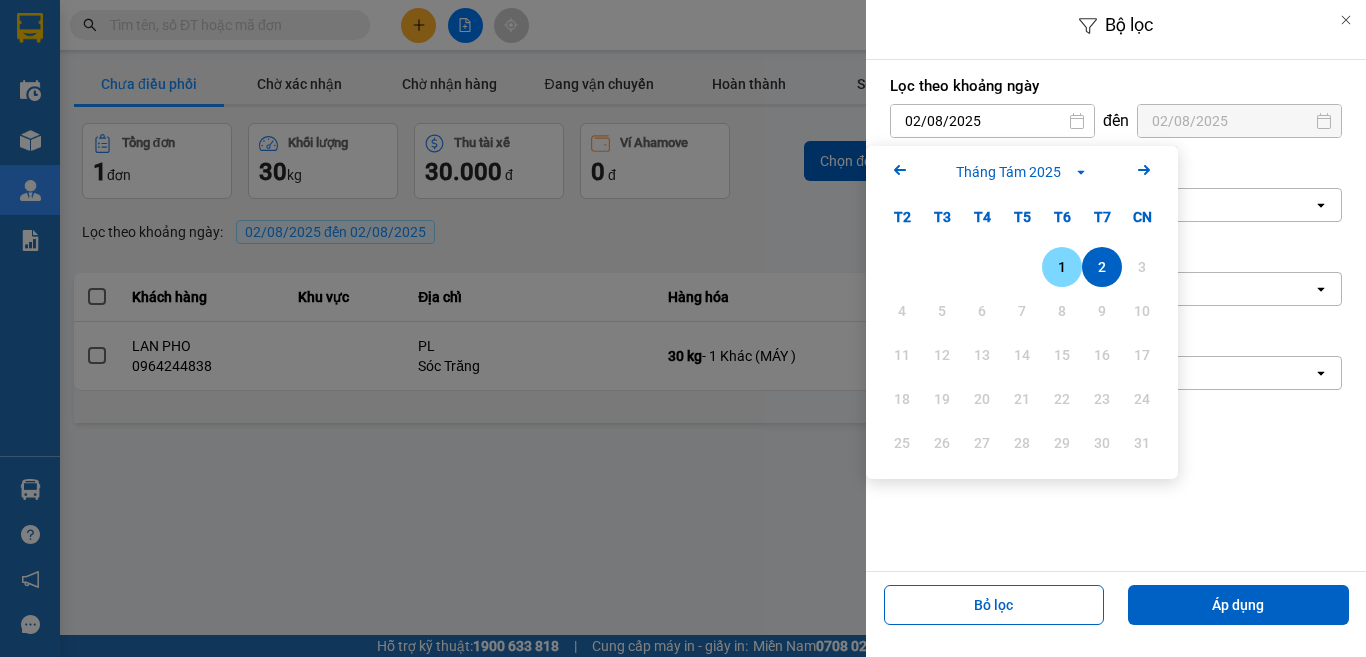 click on "1" at bounding box center [1062, 267] 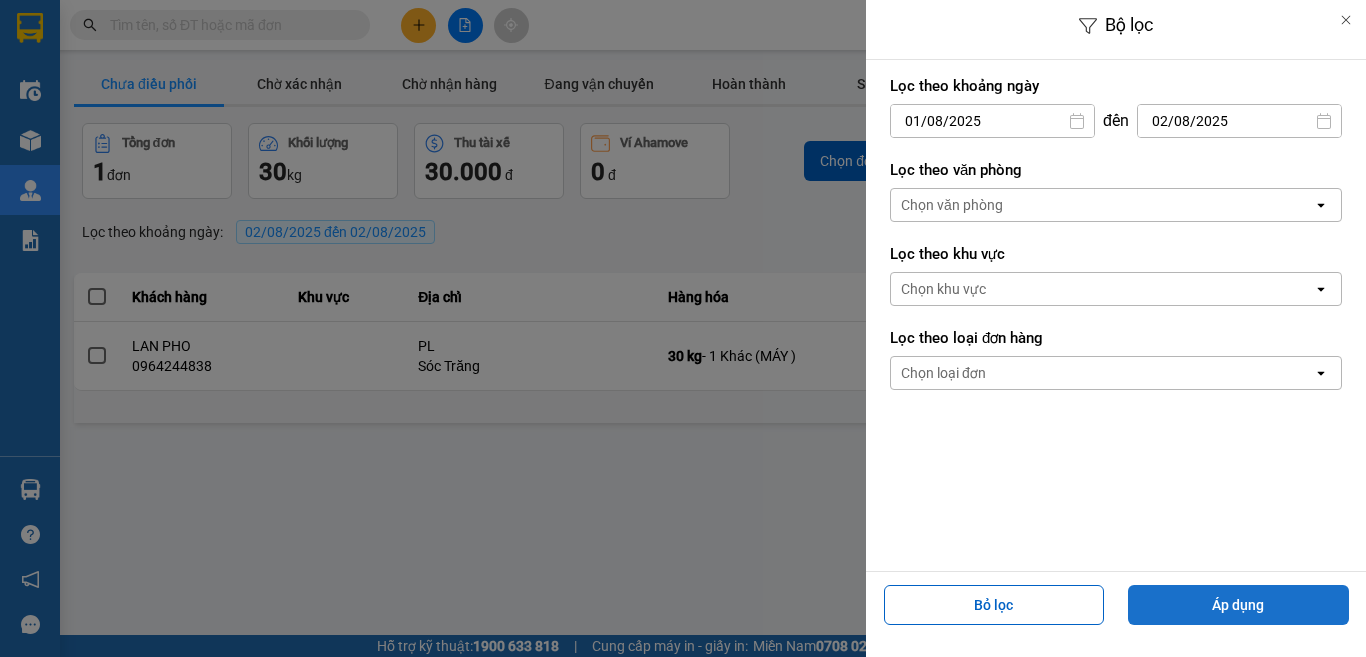 drag, startPoint x: 1199, startPoint y: 601, endPoint x: 1211, endPoint y: 615, distance: 18.439089 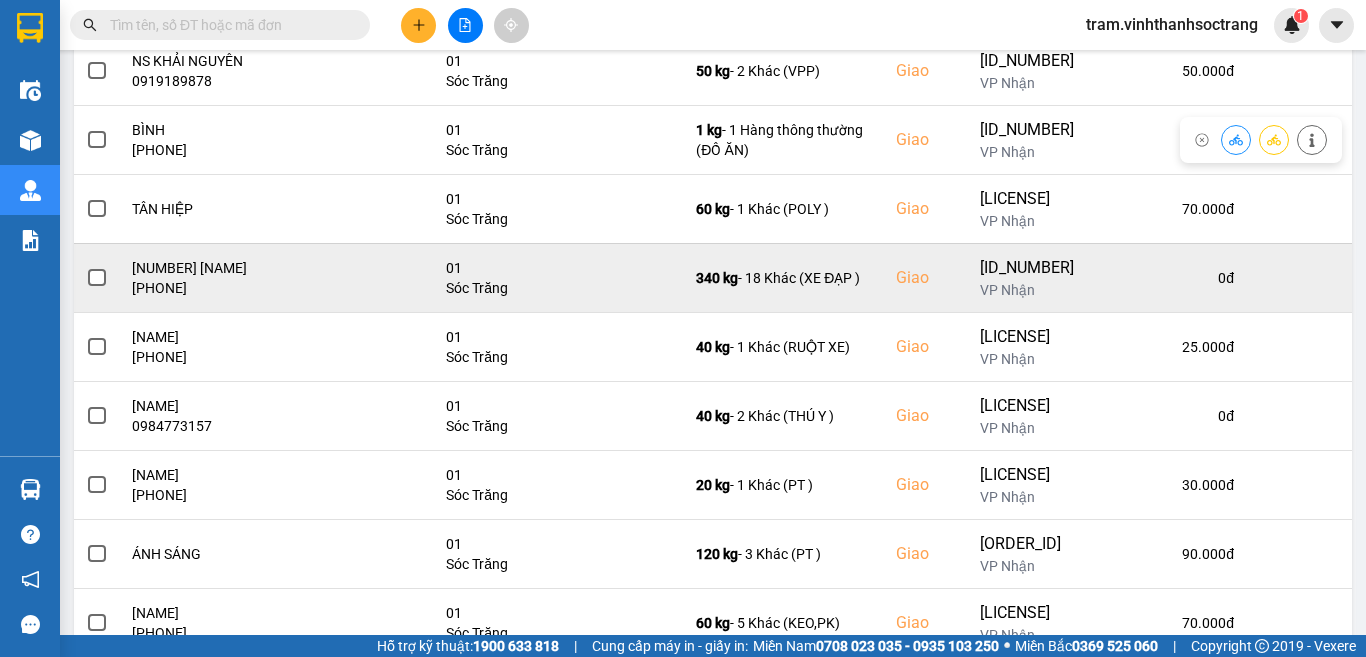 scroll, scrollTop: 423, scrollLeft: 0, axis: vertical 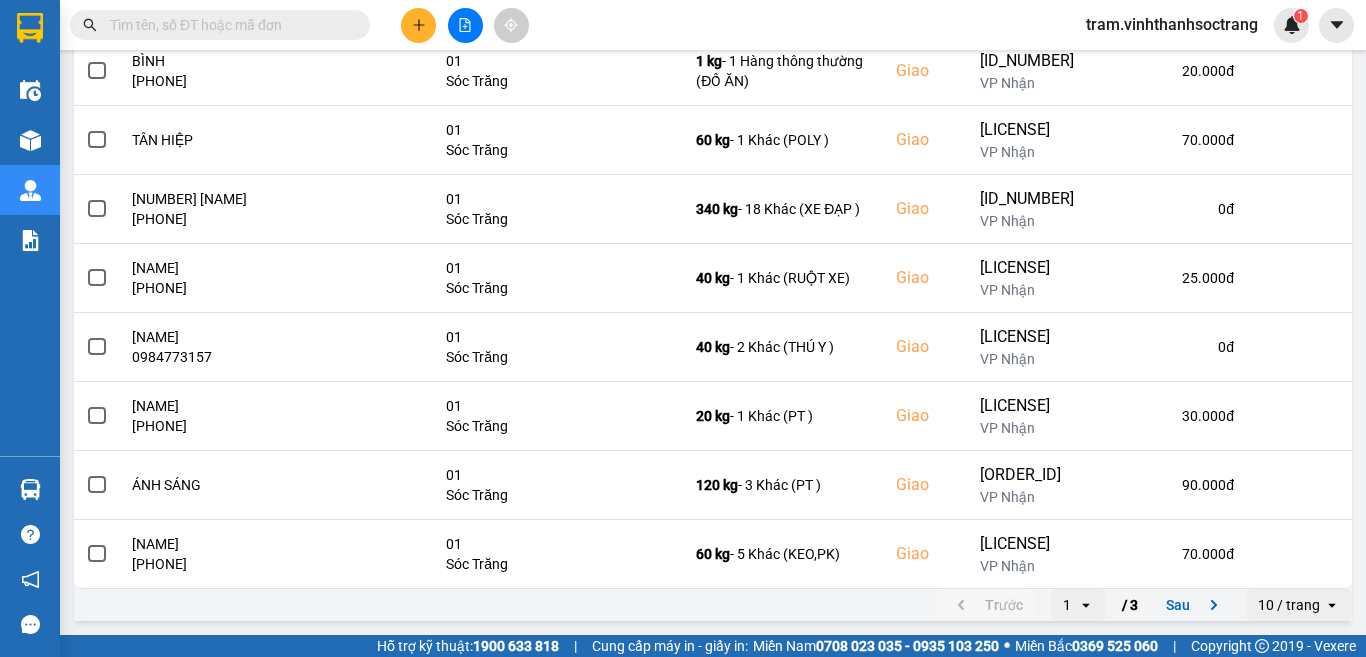 click on "10 / trang" at bounding box center [1289, 605] 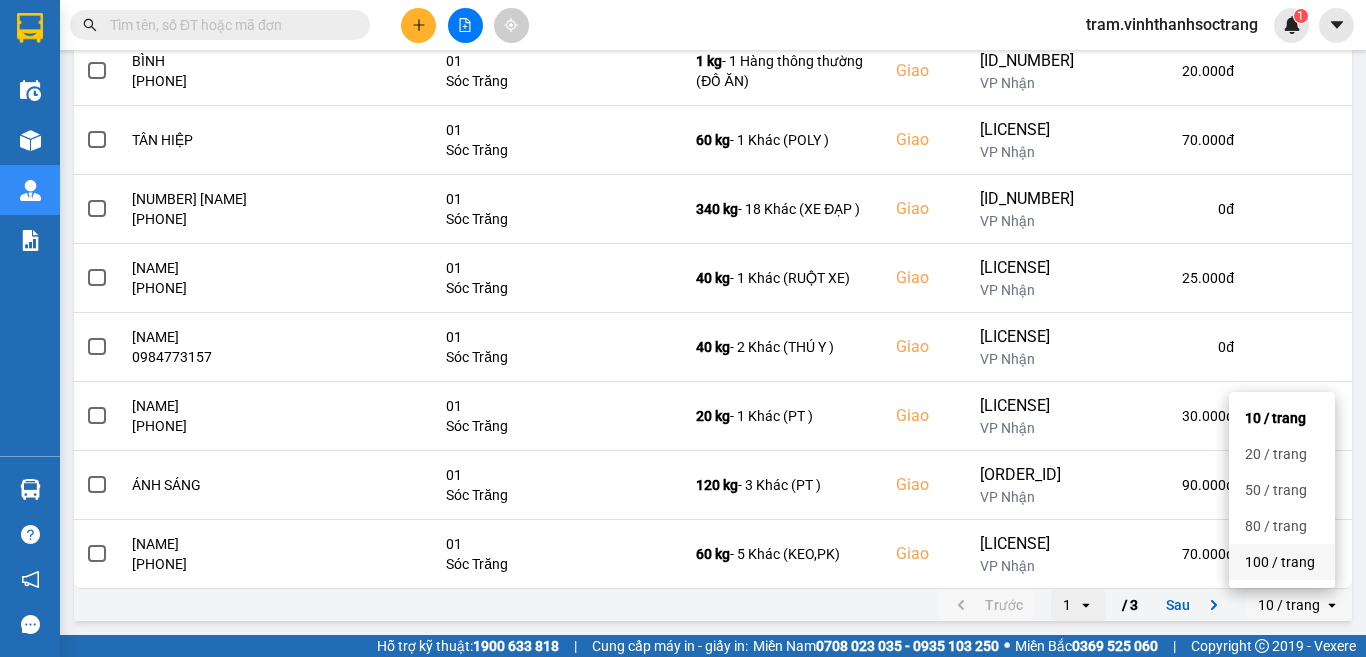 click on "100 / trang" at bounding box center (1282, 562) 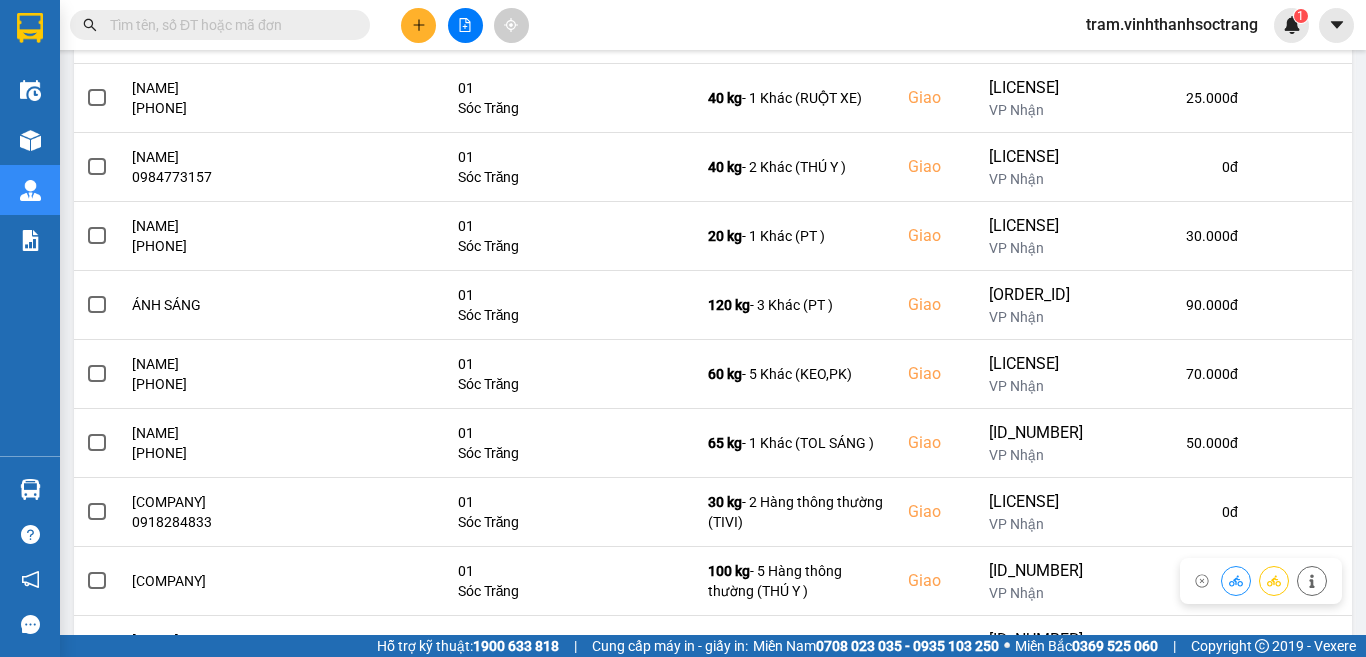 scroll, scrollTop: 420, scrollLeft: 0, axis: vertical 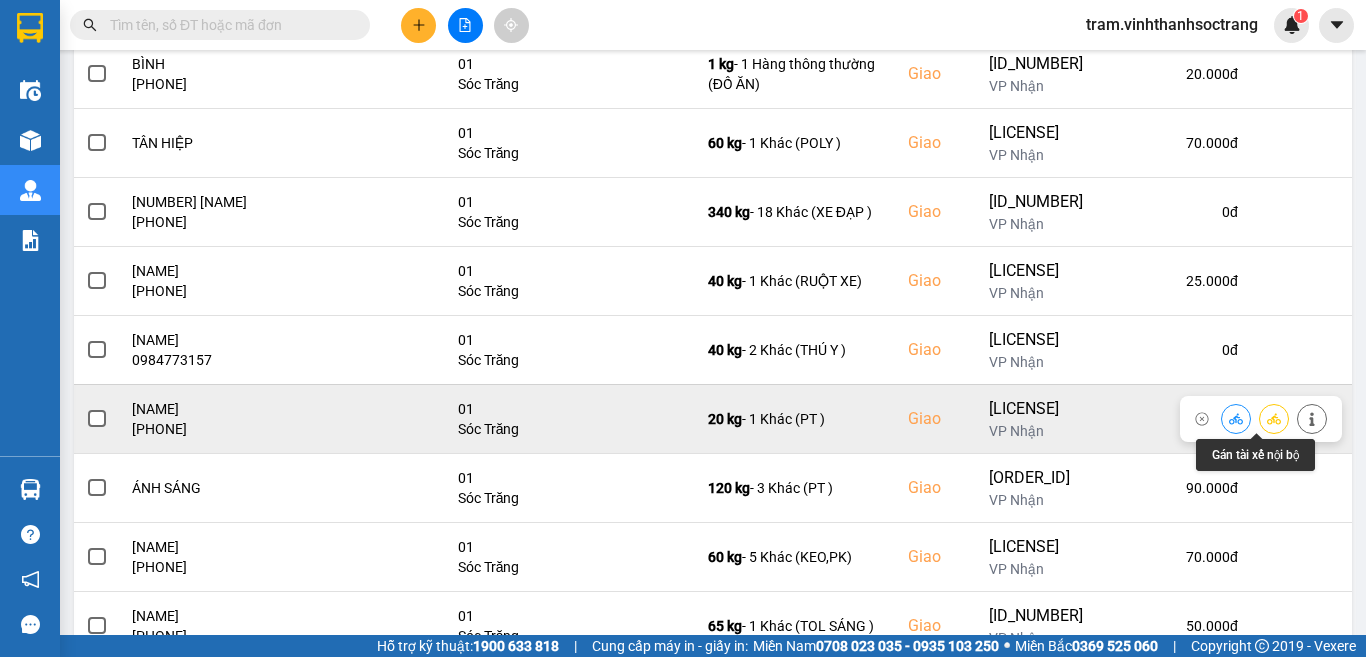 click 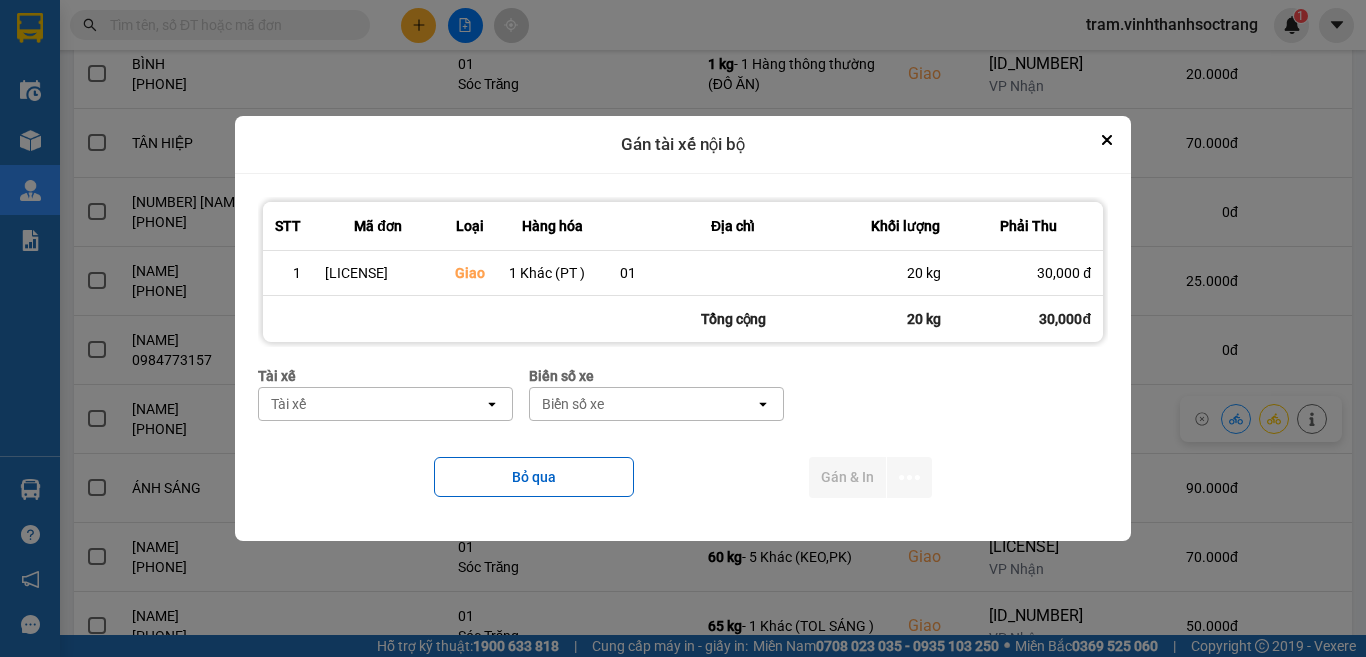 click on "Tài xế" at bounding box center (371, 404) 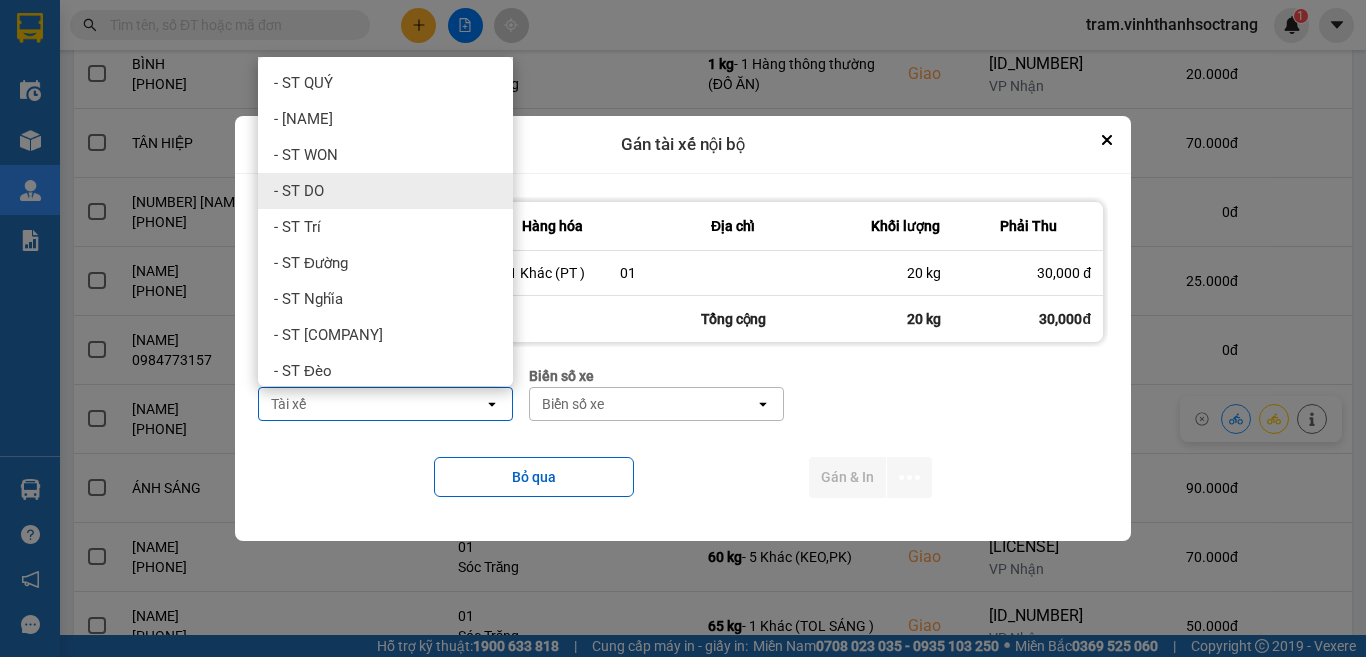 click on "- ST DO" at bounding box center (385, 191) 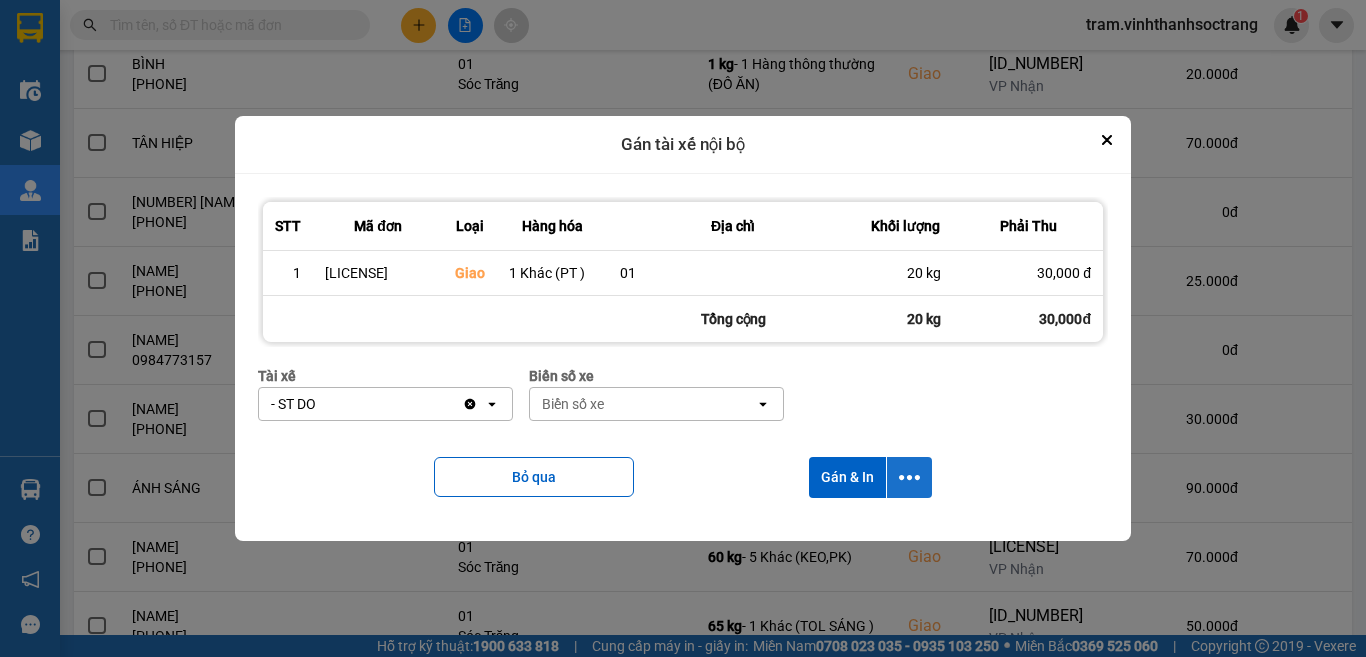 click 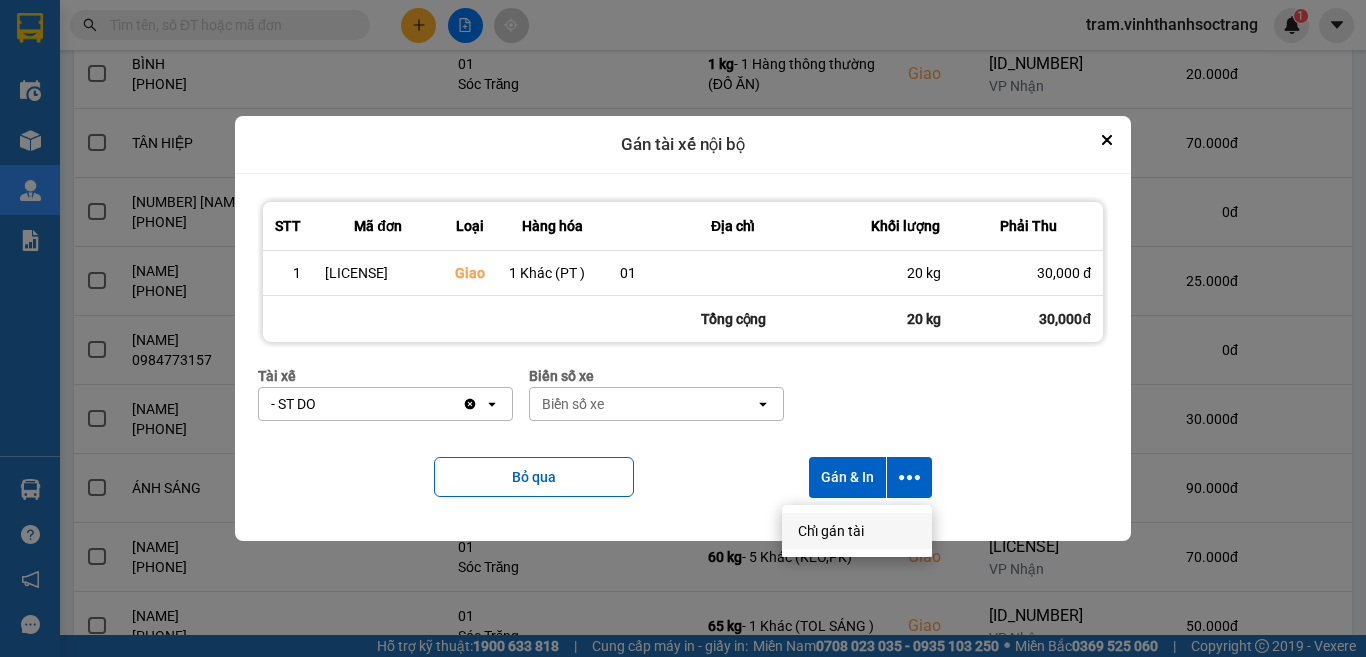 click on "Chỉ gán tài" at bounding box center [831, 531] 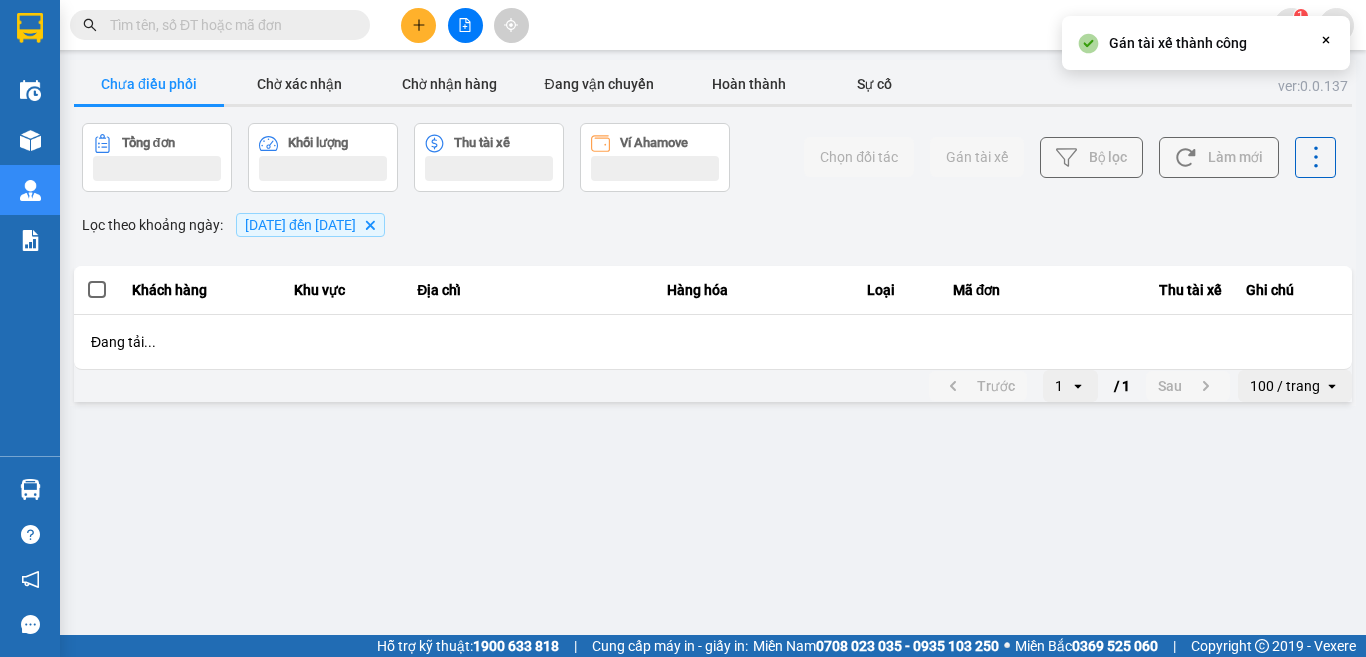scroll, scrollTop: 0, scrollLeft: 0, axis: both 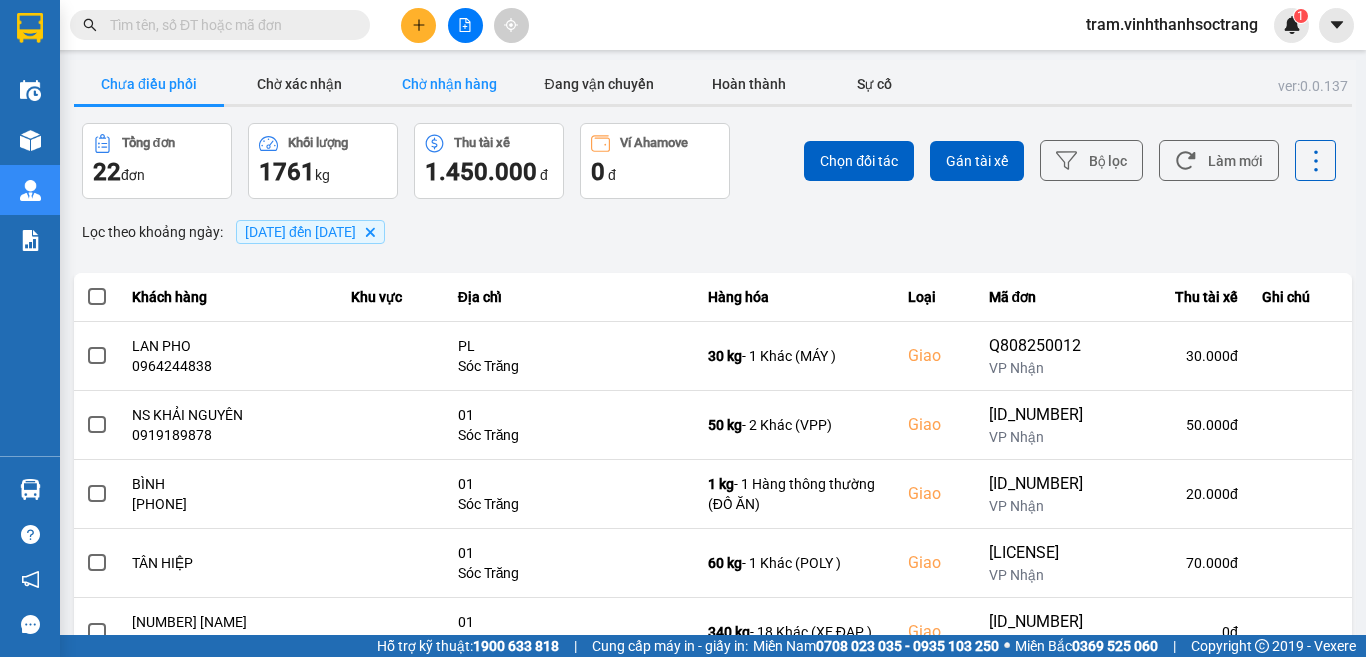 click on "Chờ nhận hàng" at bounding box center (449, 84) 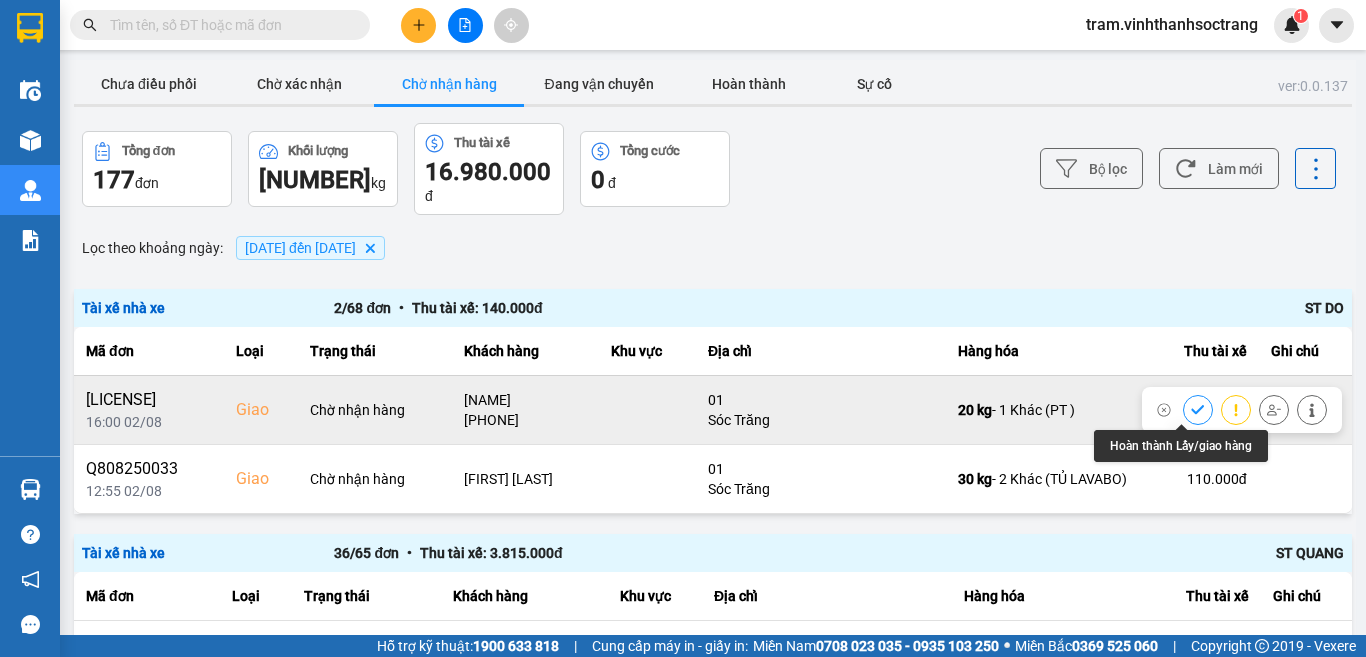click 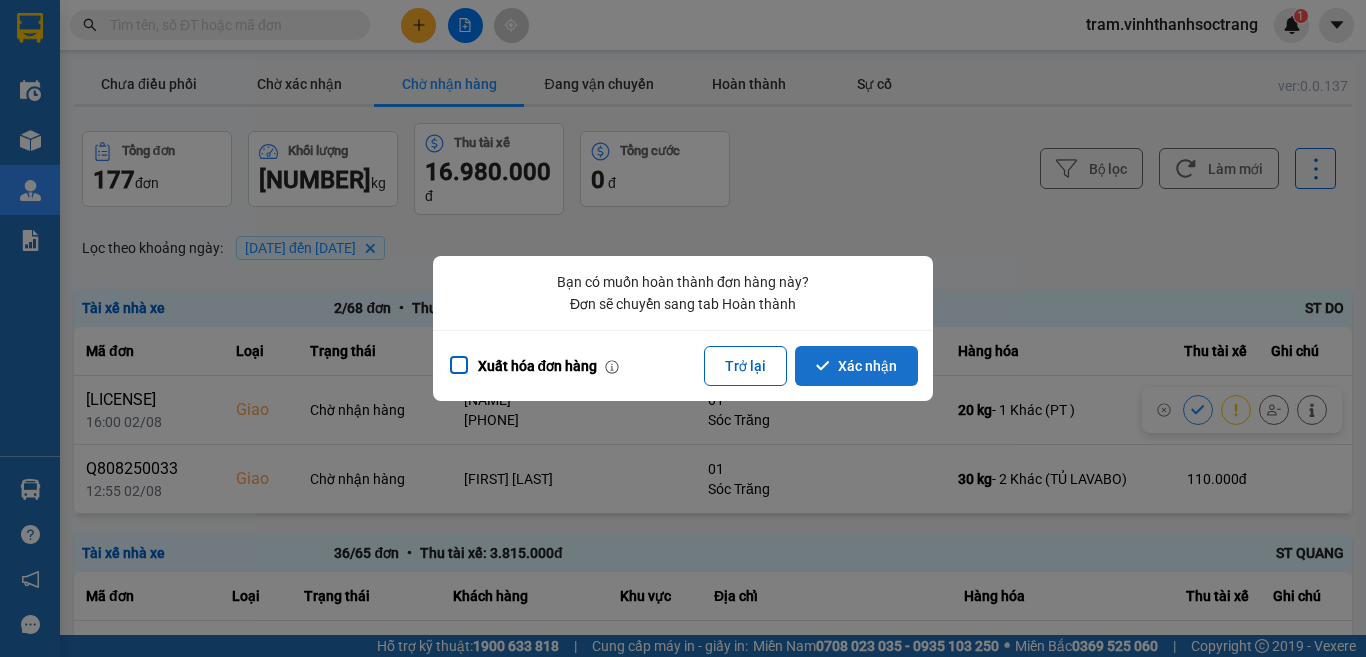 click on "Xác nhận" at bounding box center [856, 366] 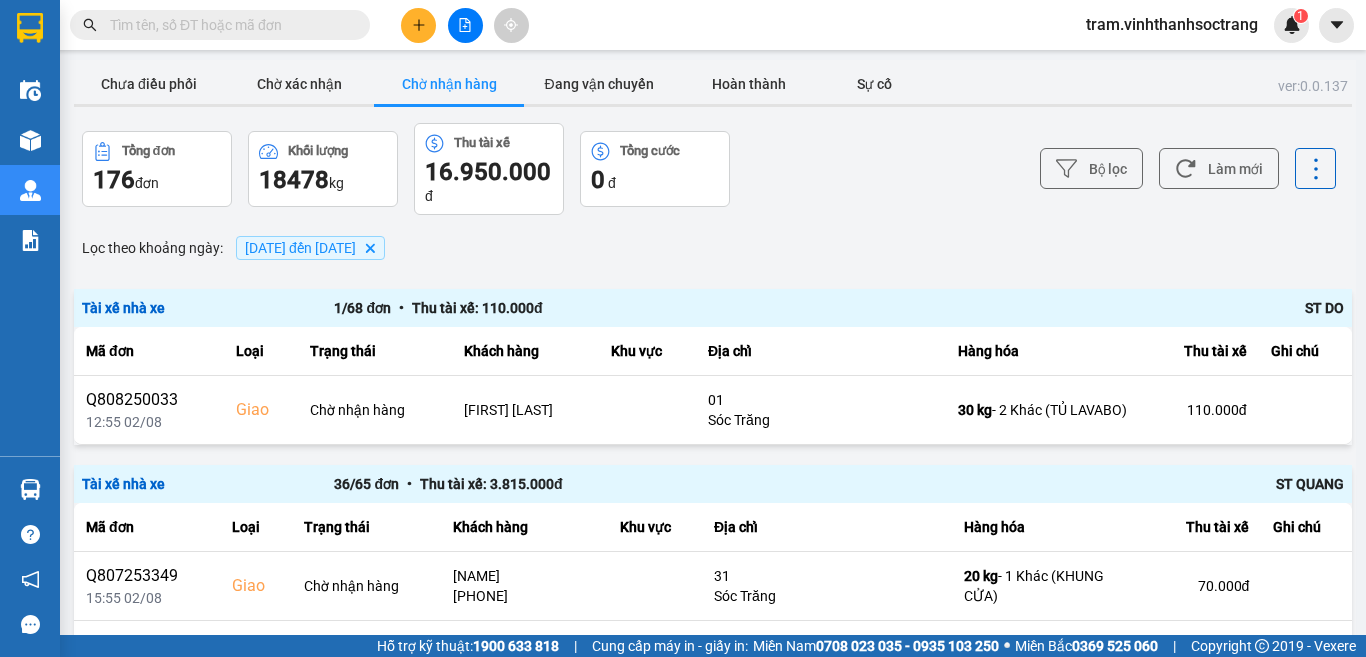 click on "Chờ nhận hàng" at bounding box center (449, 84) 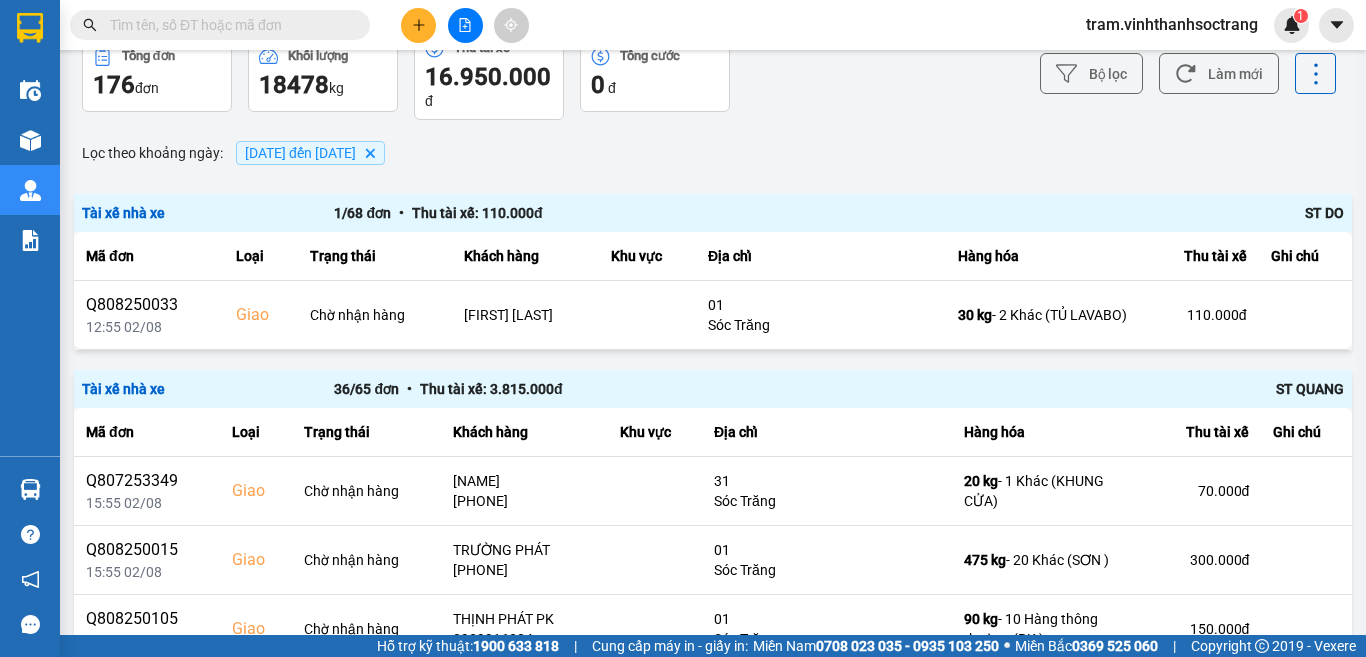 scroll, scrollTop: 0, scrollLeft: 0, axis: both 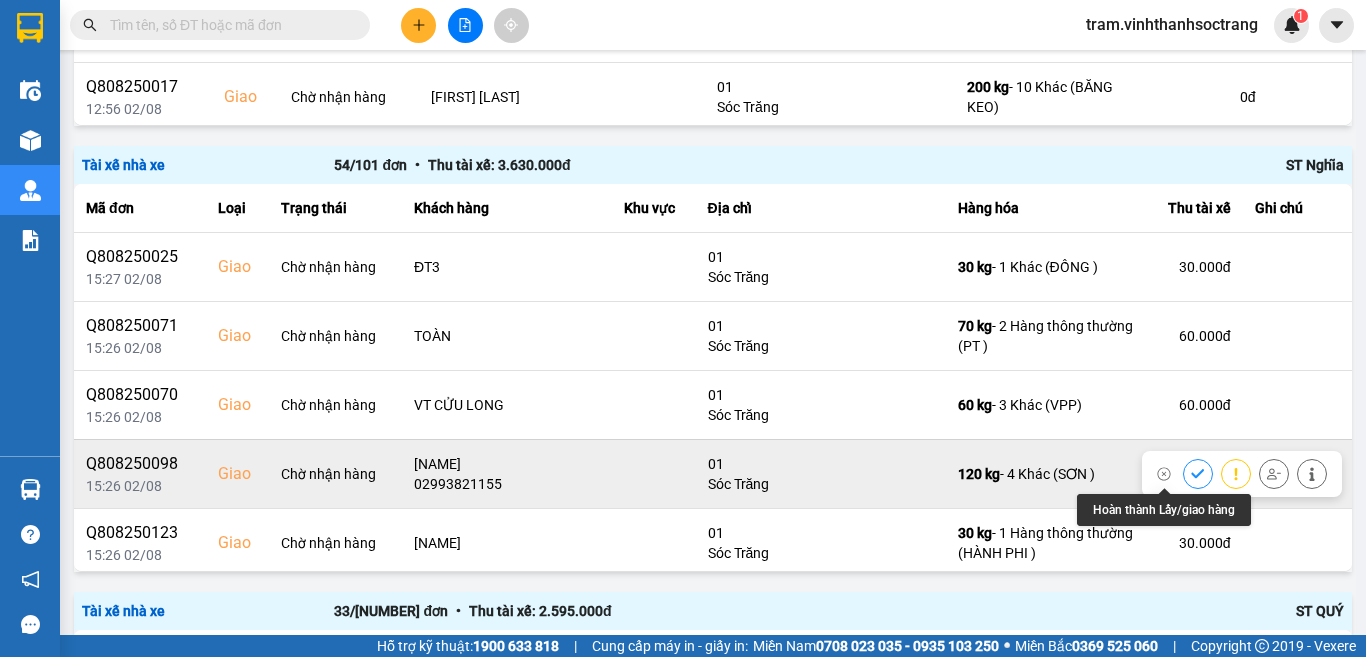 click 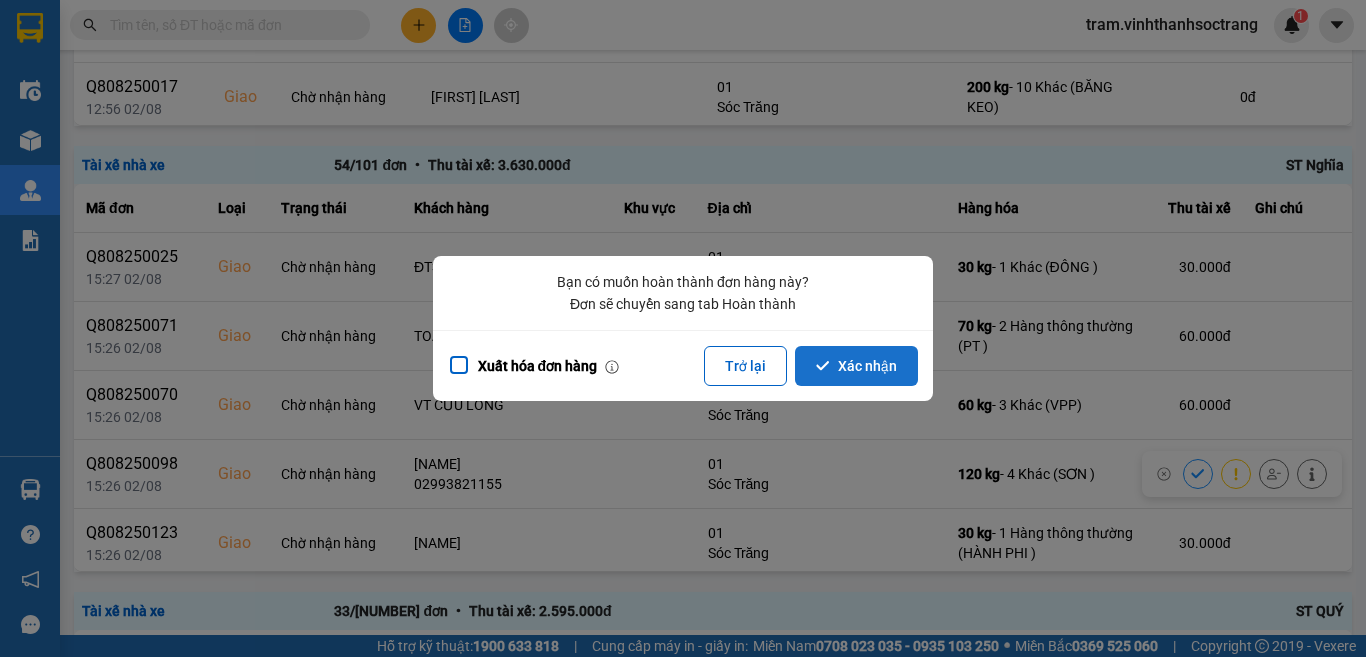 click on "Xác nhận" at bounding box center [856, 366] 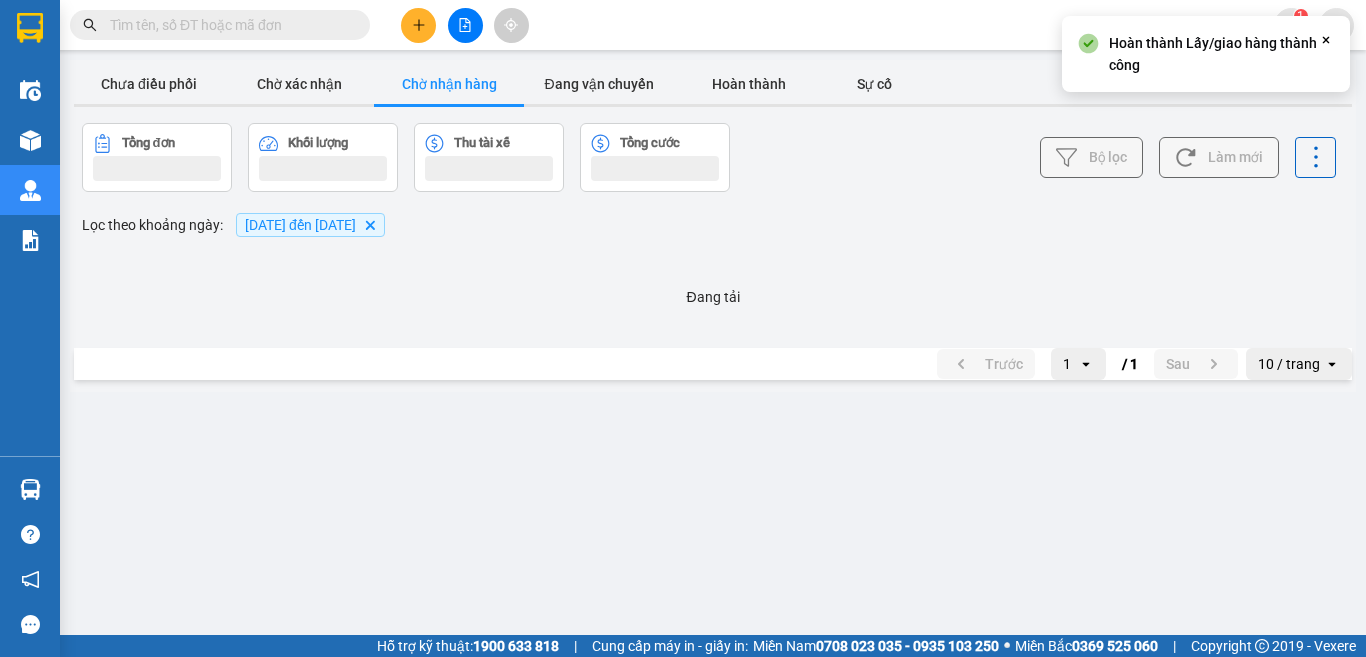 scroll, scrollTop: 0, scrollLeft: 0, axis: both 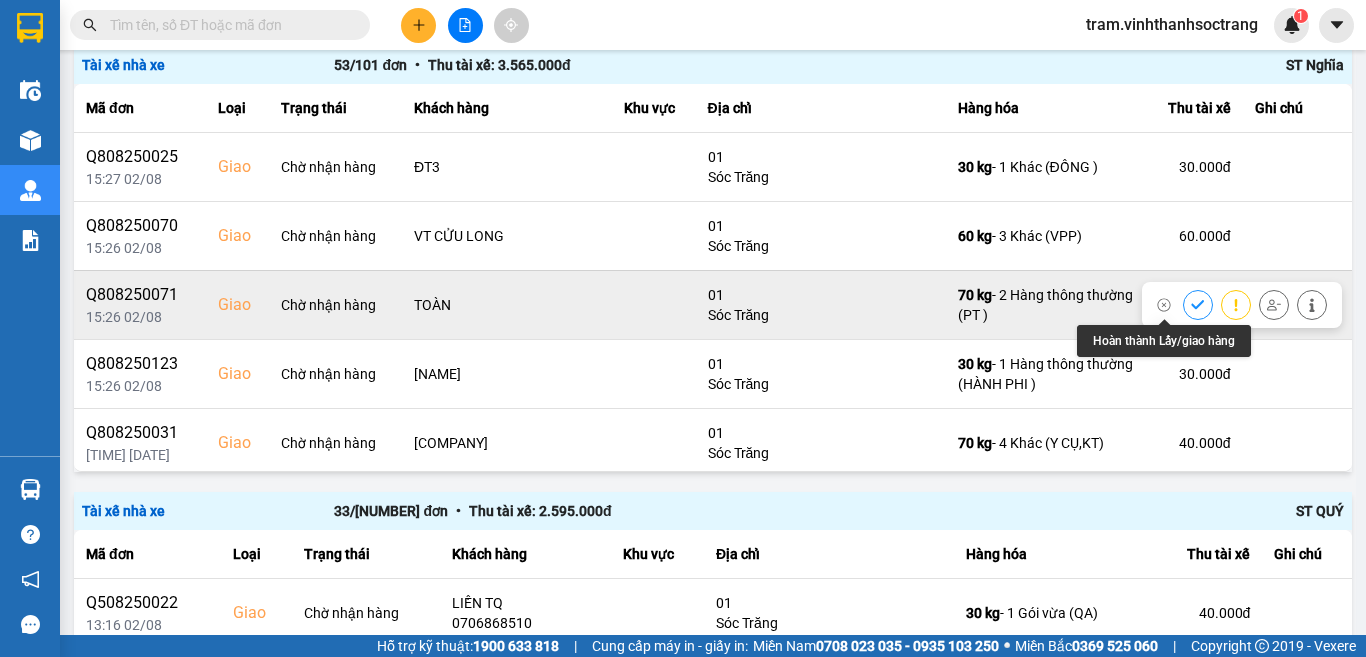 click 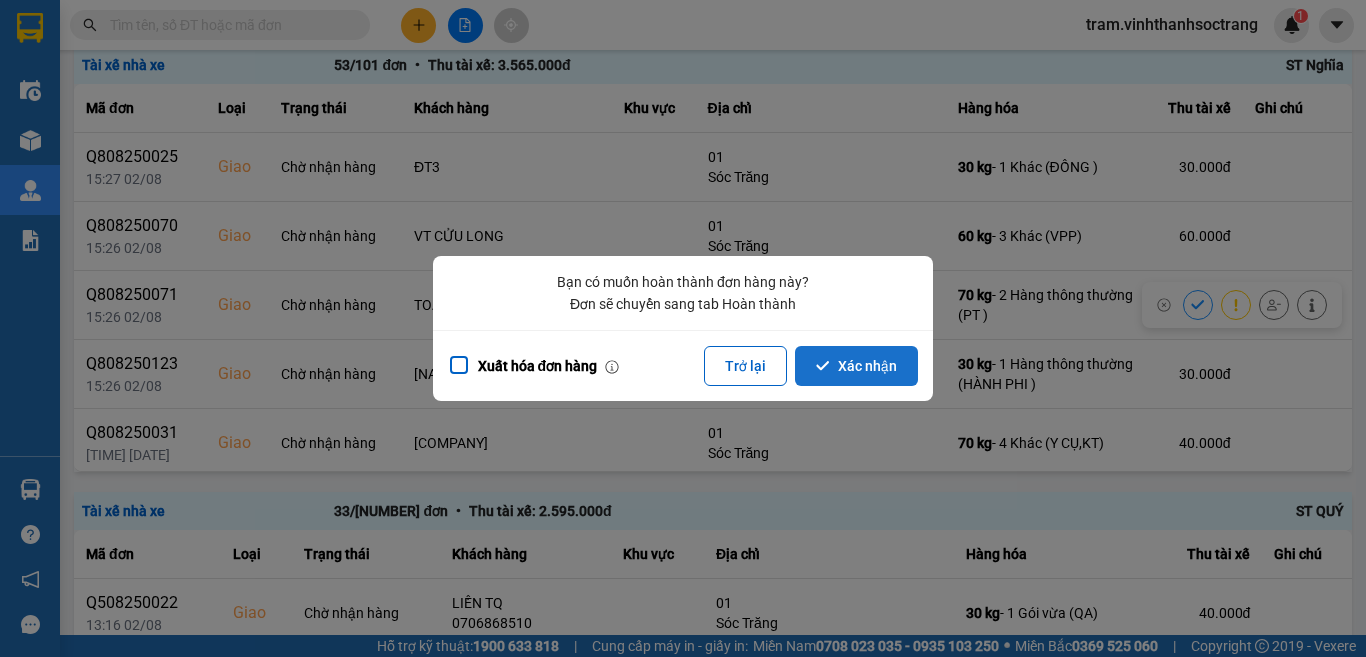 click on "Xác nhận" at bounding box center (856, 366) 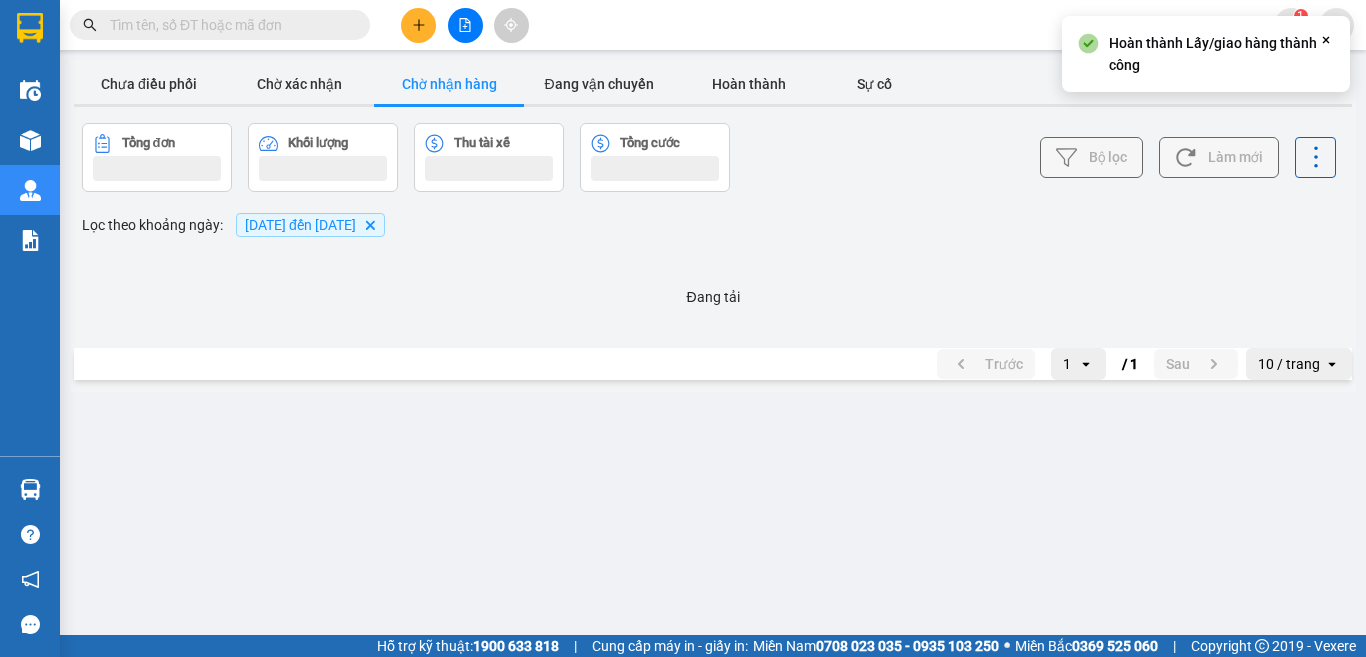 scroll, scrollTop: 0, scrollLeft: 0, axis: both 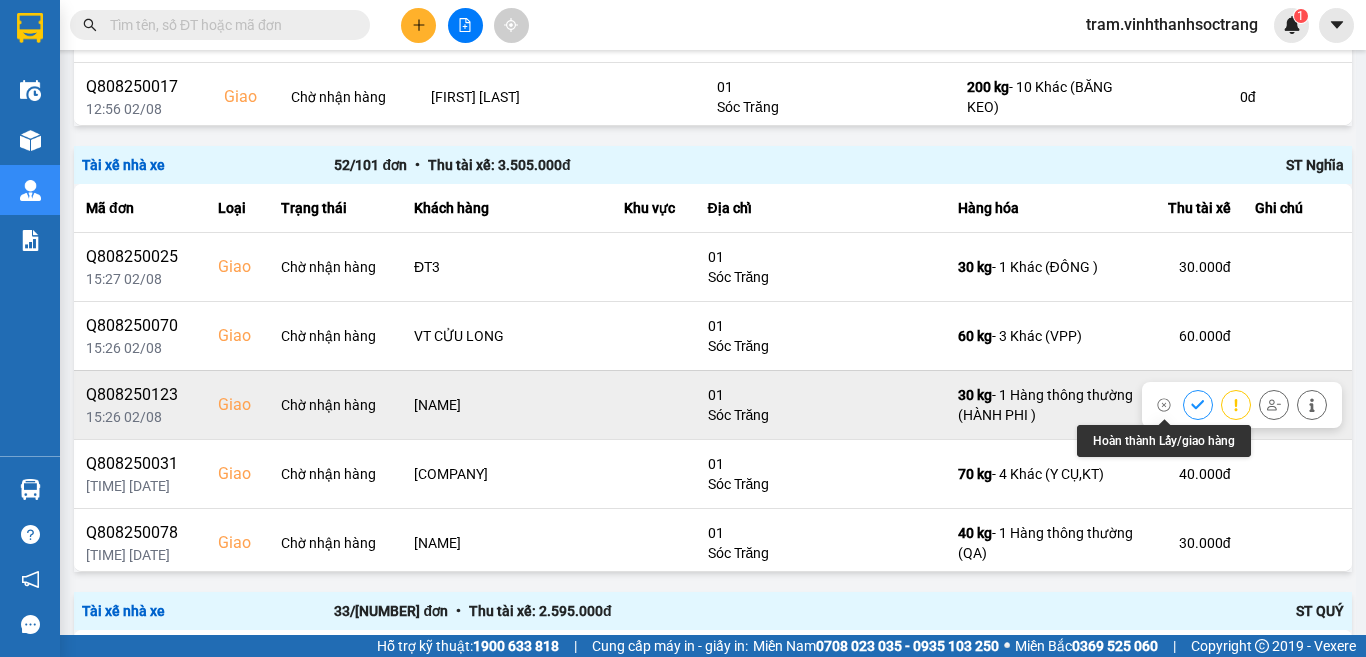 click at bounding box center [1198, 404] 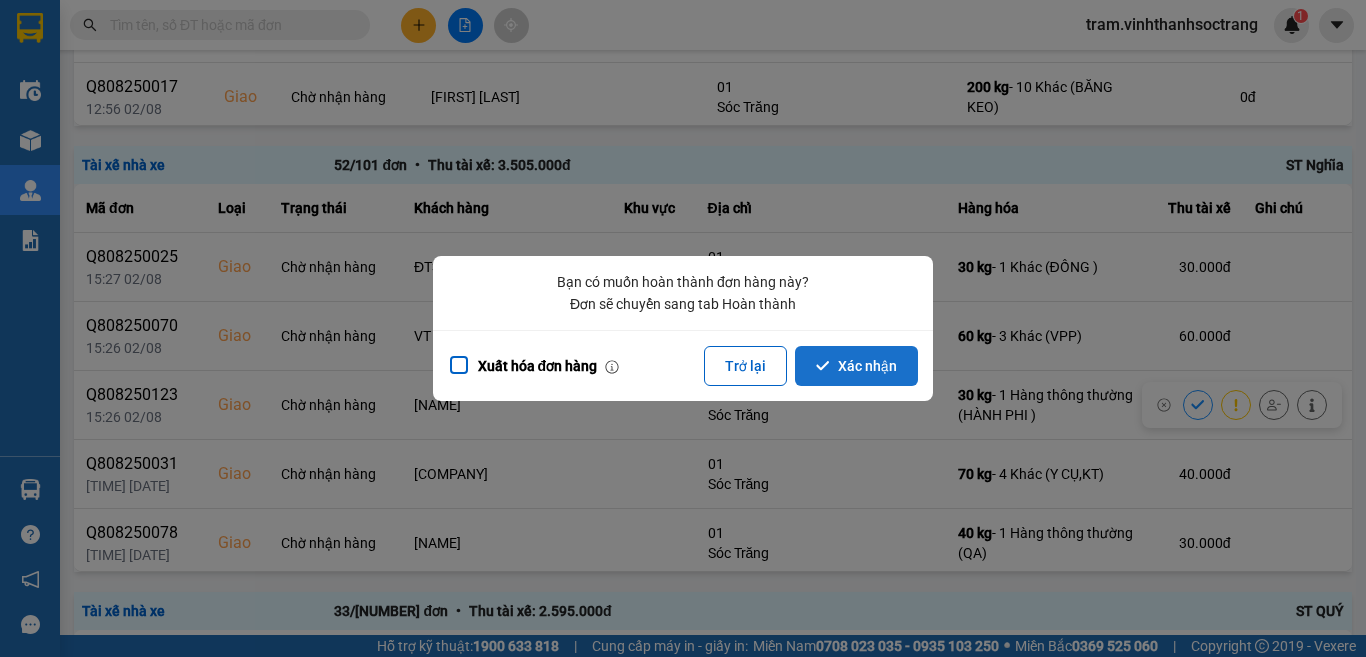 click on "Xác nhận" at bounding box center (856, 366) 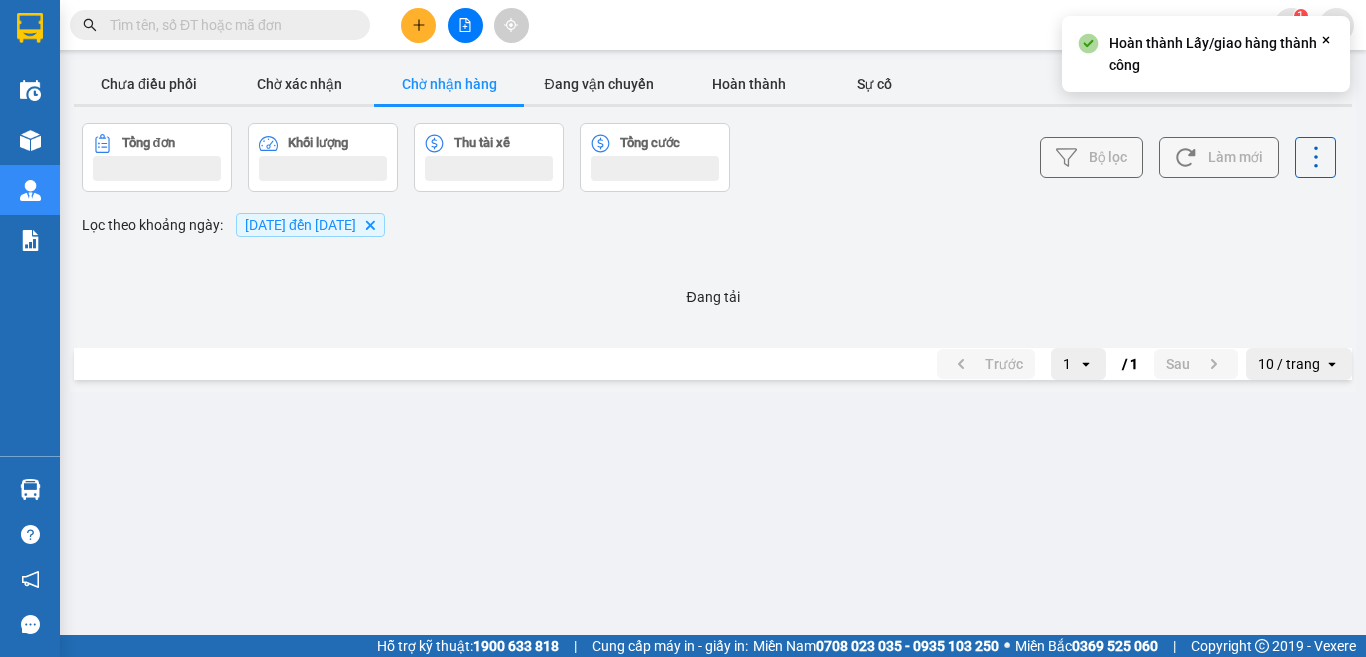 scroll, scrollTop: 0, scrollLeft: 0, axis: both 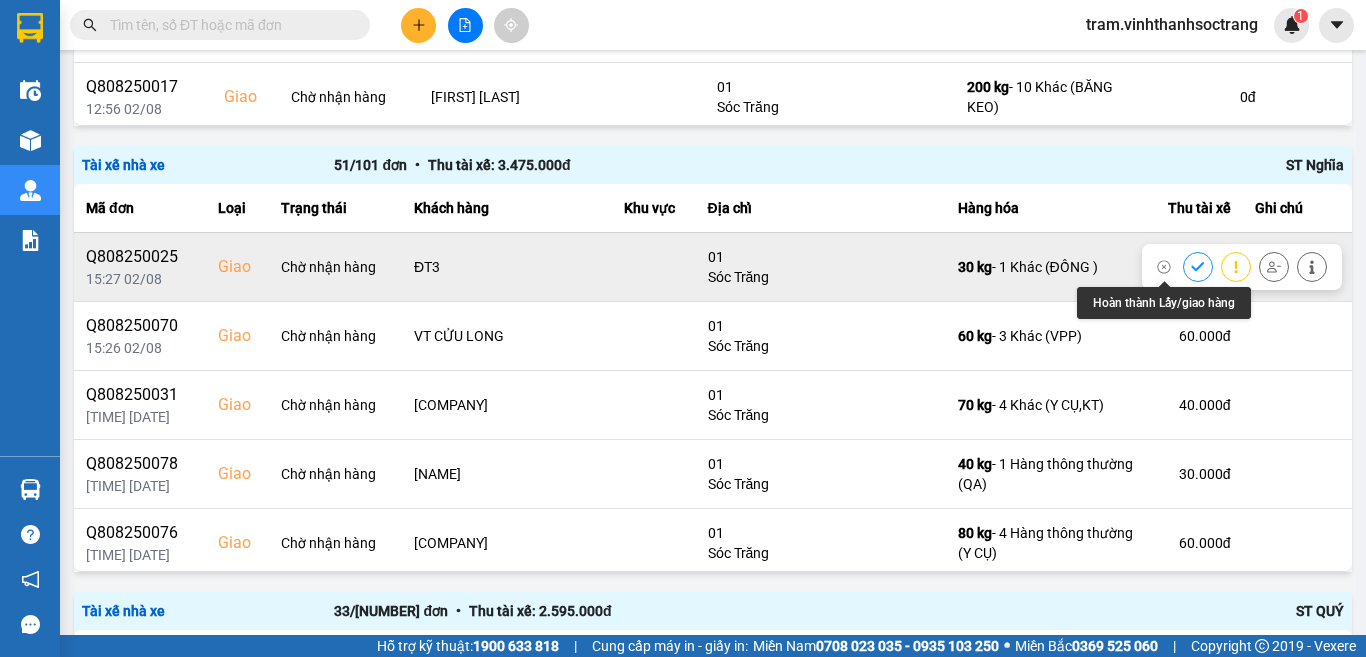 click 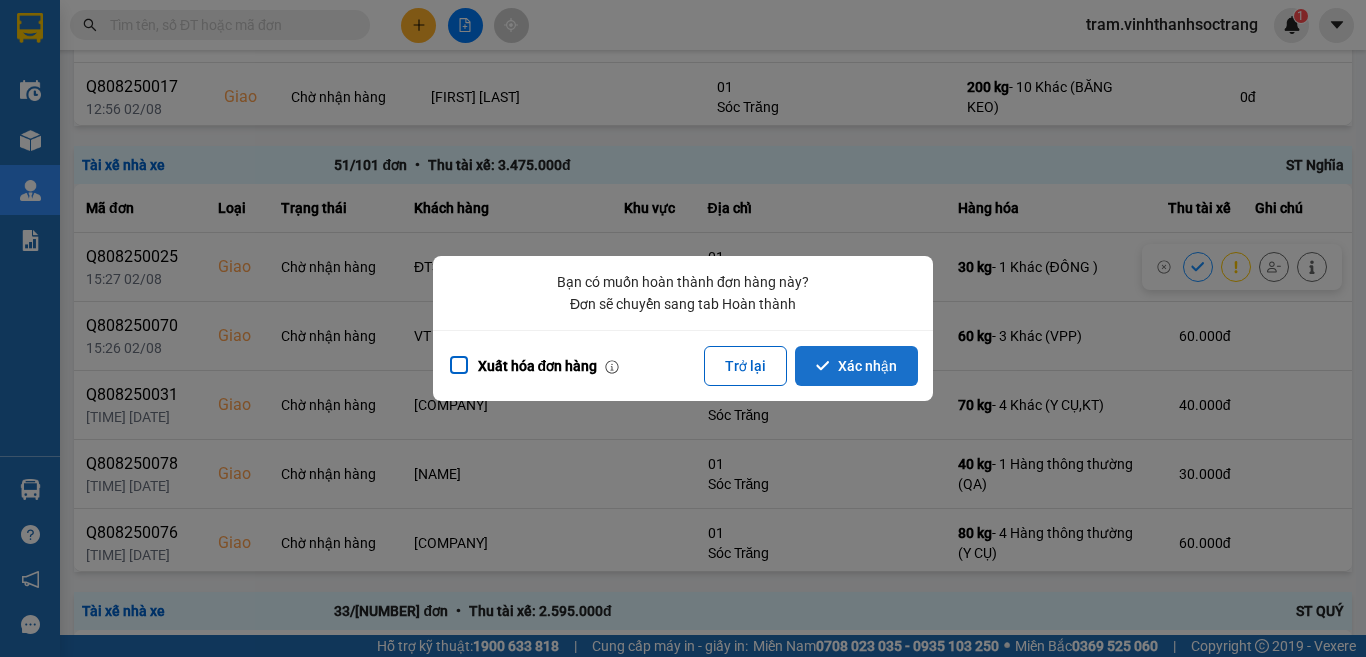 click on "Xác nhận" at bounding box center (856, 366) 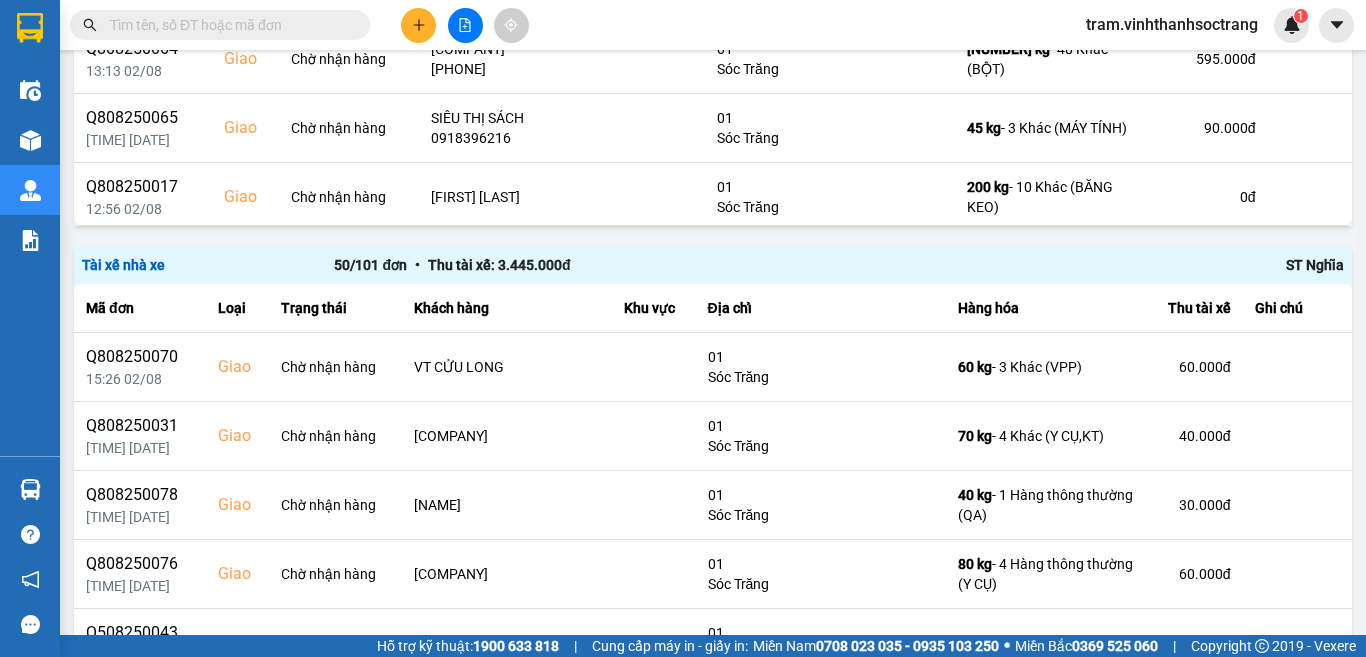 scroll, scrollTop: 1211, scrollLeft: 0, axis: vertical 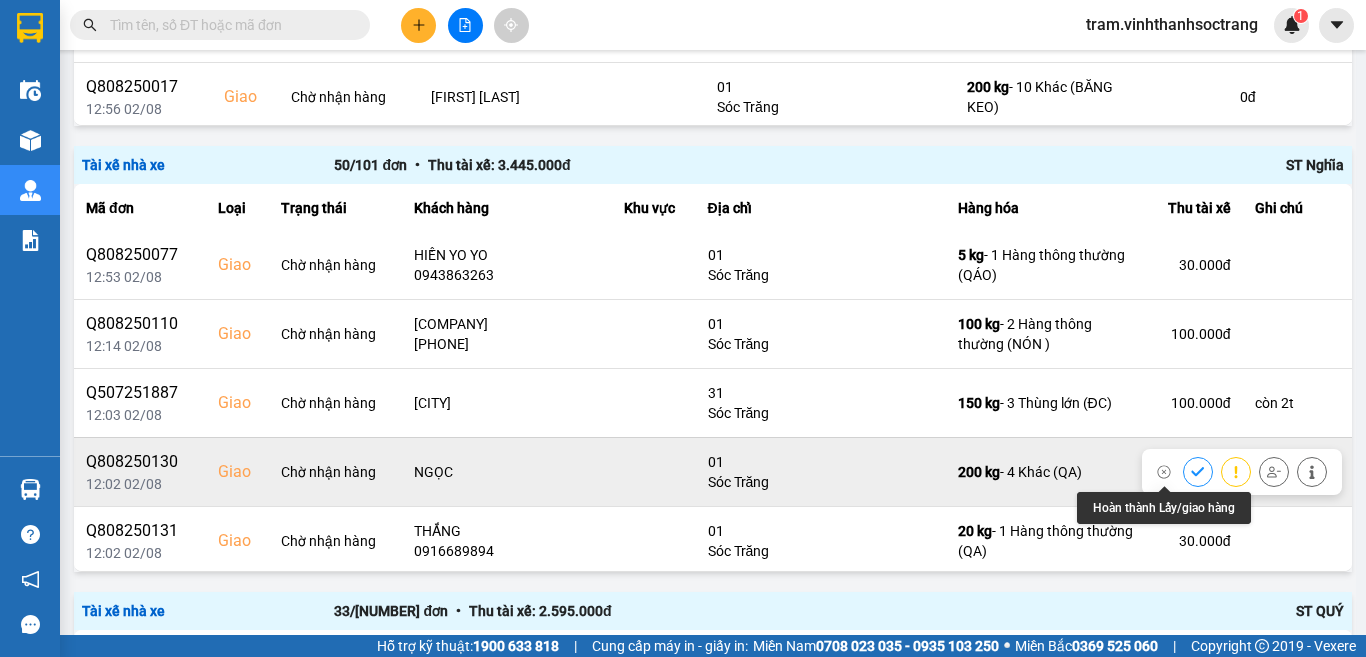 click at bounding box center [1198, 471] 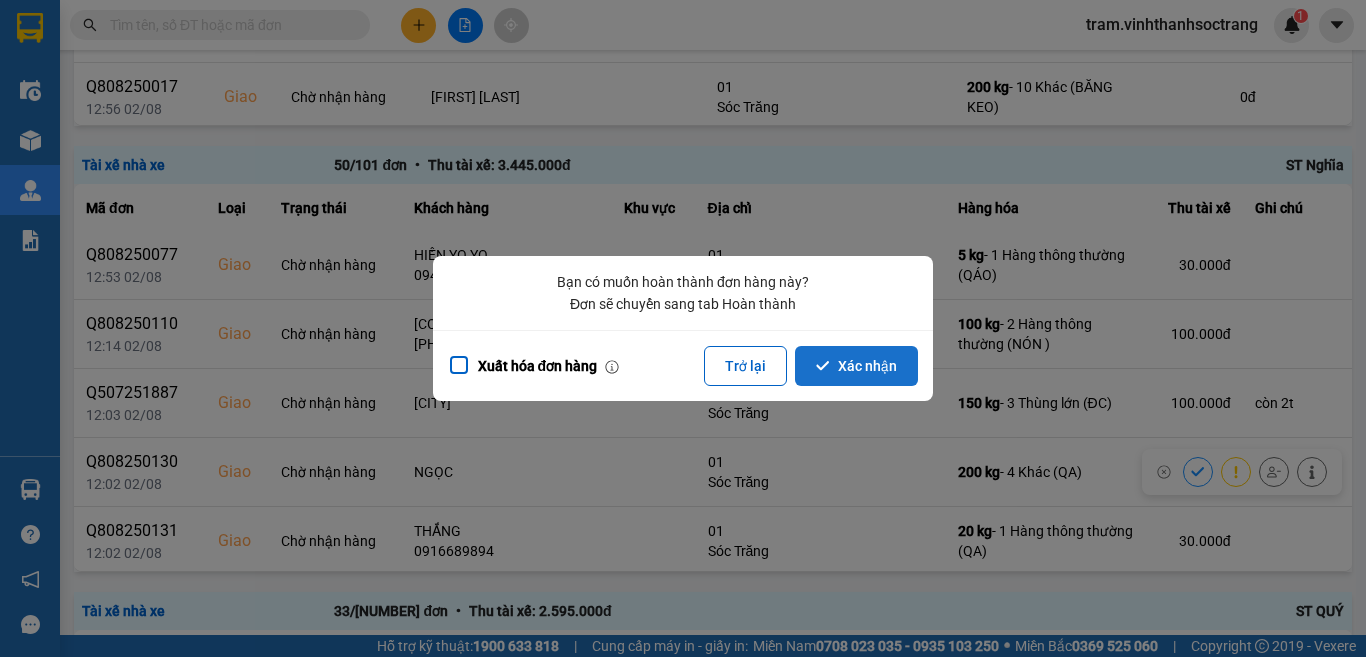 click on "Xác nhận" at bounding box center (856, 366) 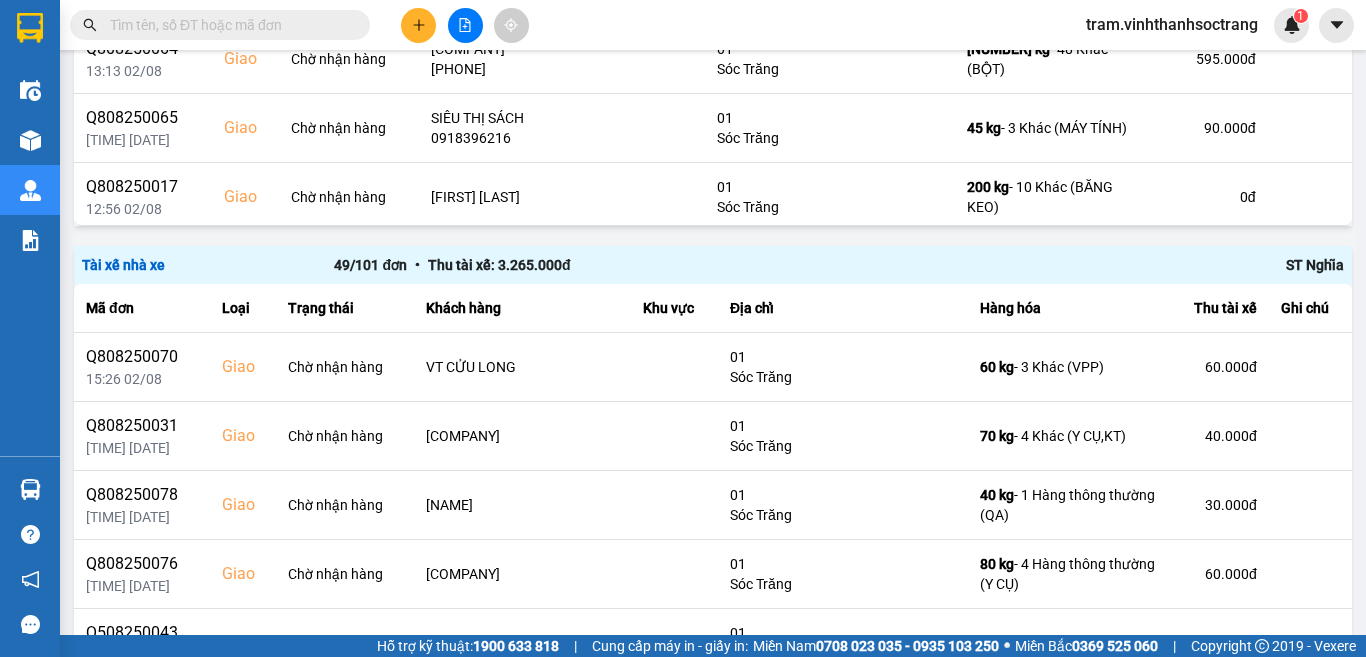 scroll, scrollTop: 1211, scrollLeft: 0, axis: vertical 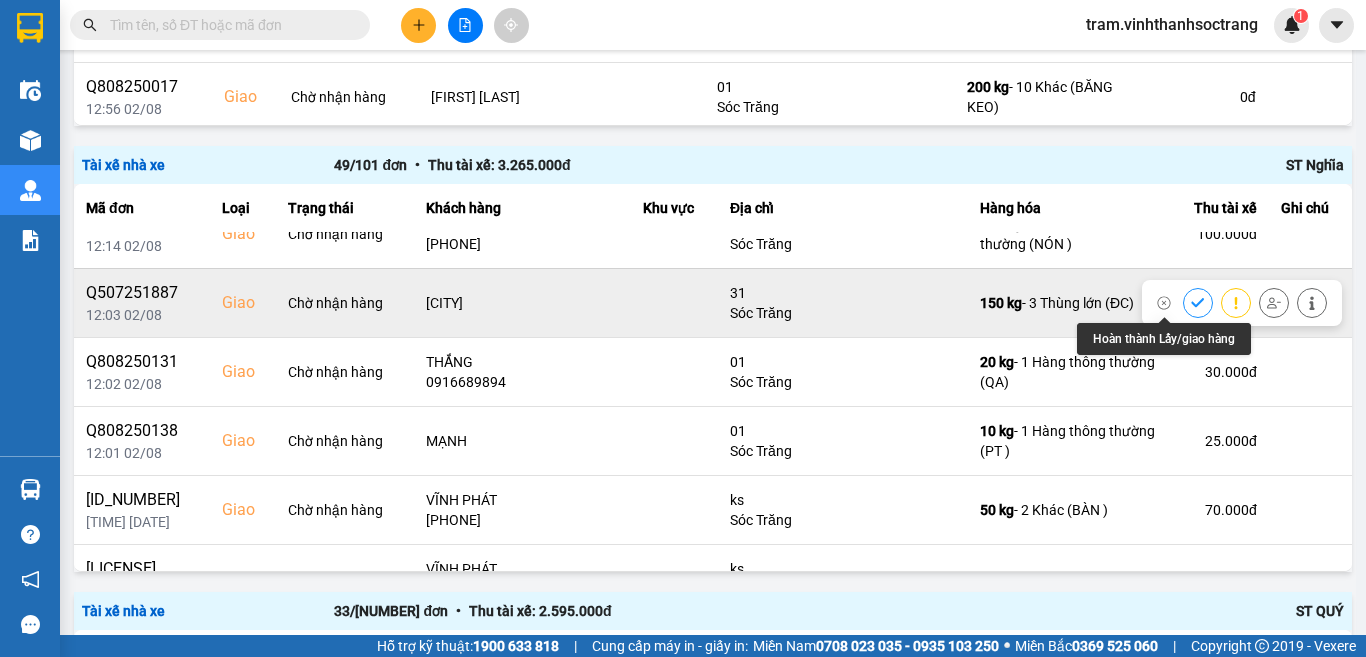 click 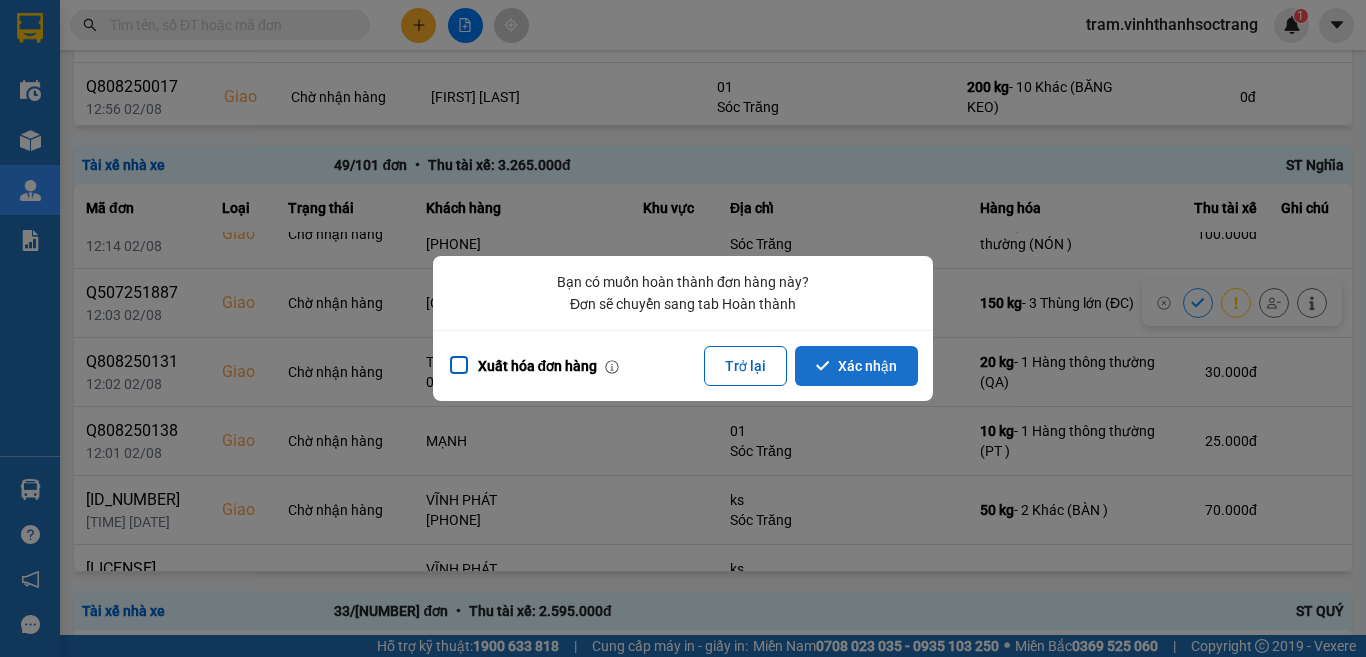 click on "Xác nhận" at bounding box center [856, 366] 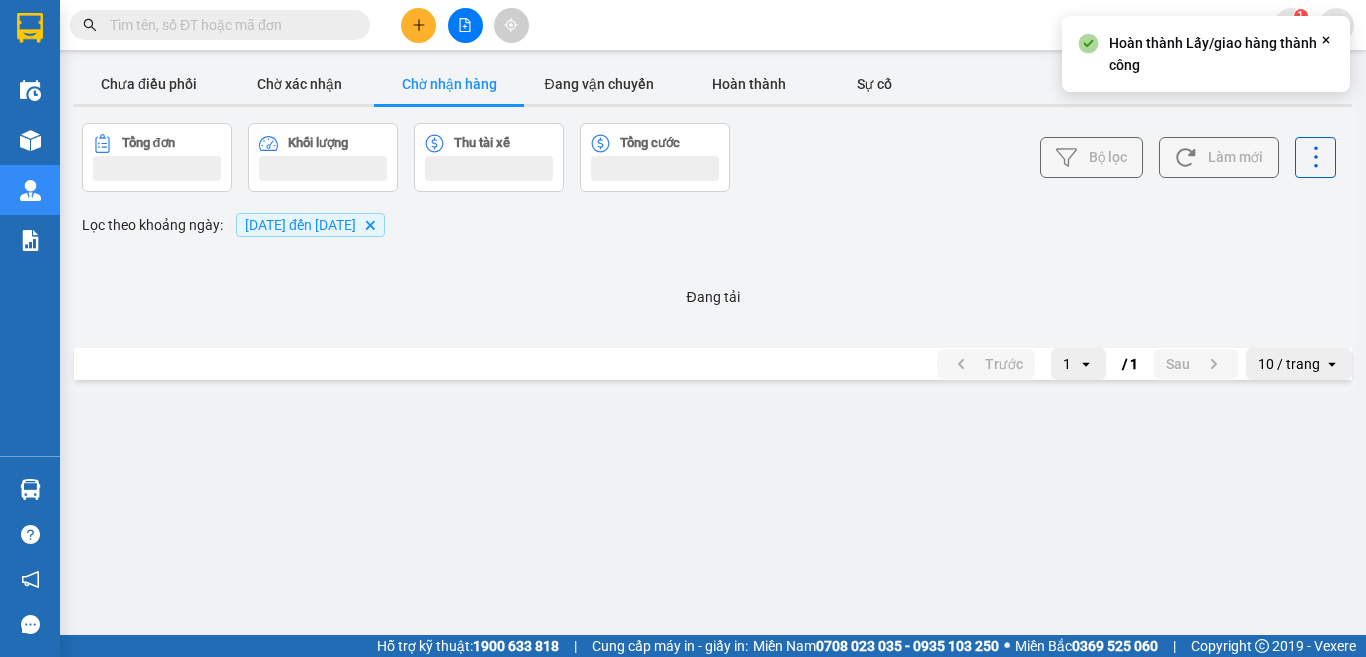 scroll, scrollTop: 0, scrollLeft: 0, axis: both 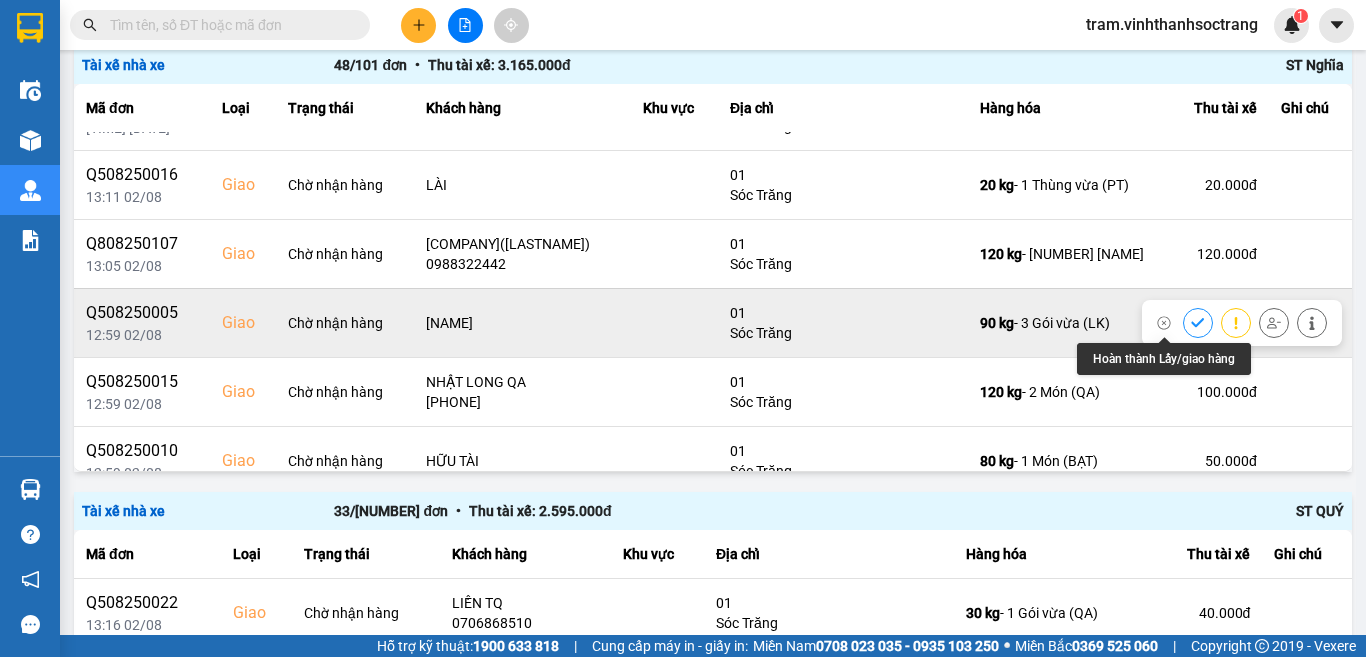 click at bounding box center (1198, 322) 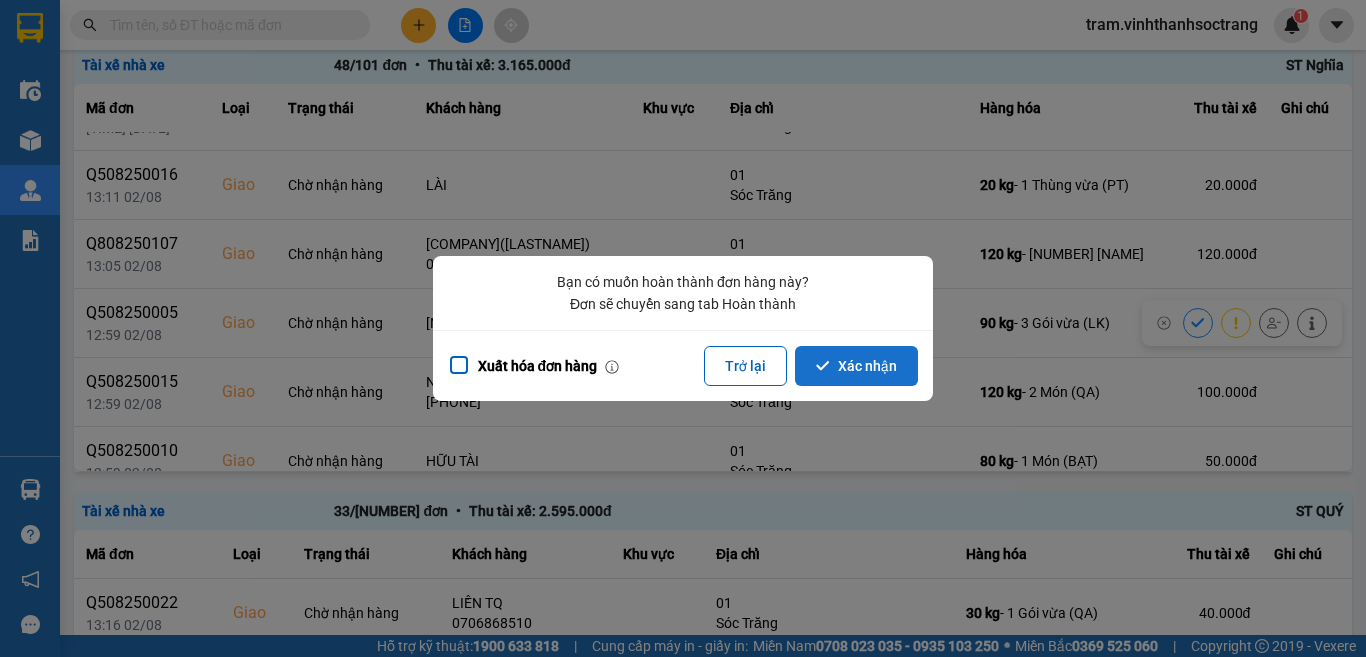 click on "Xác nhận" at bounding box center [856, 366] 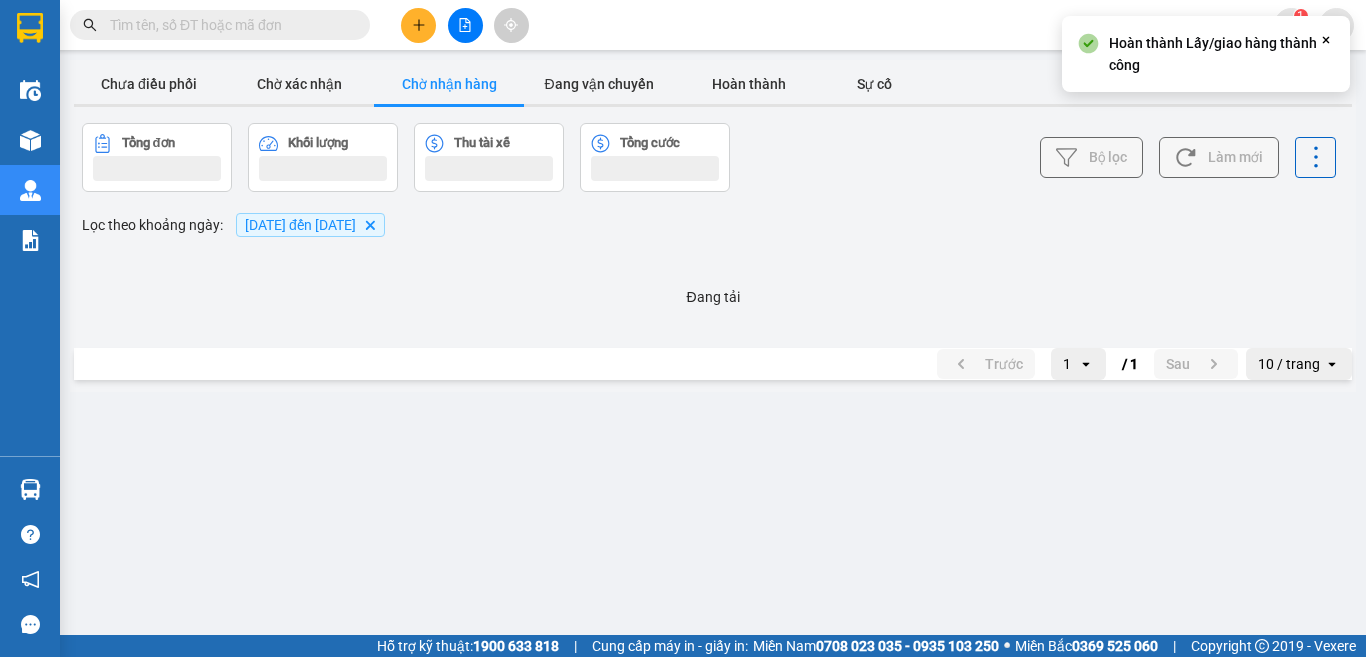 scroll, scrollTop: 0, scrollLeft: 0, axis: both 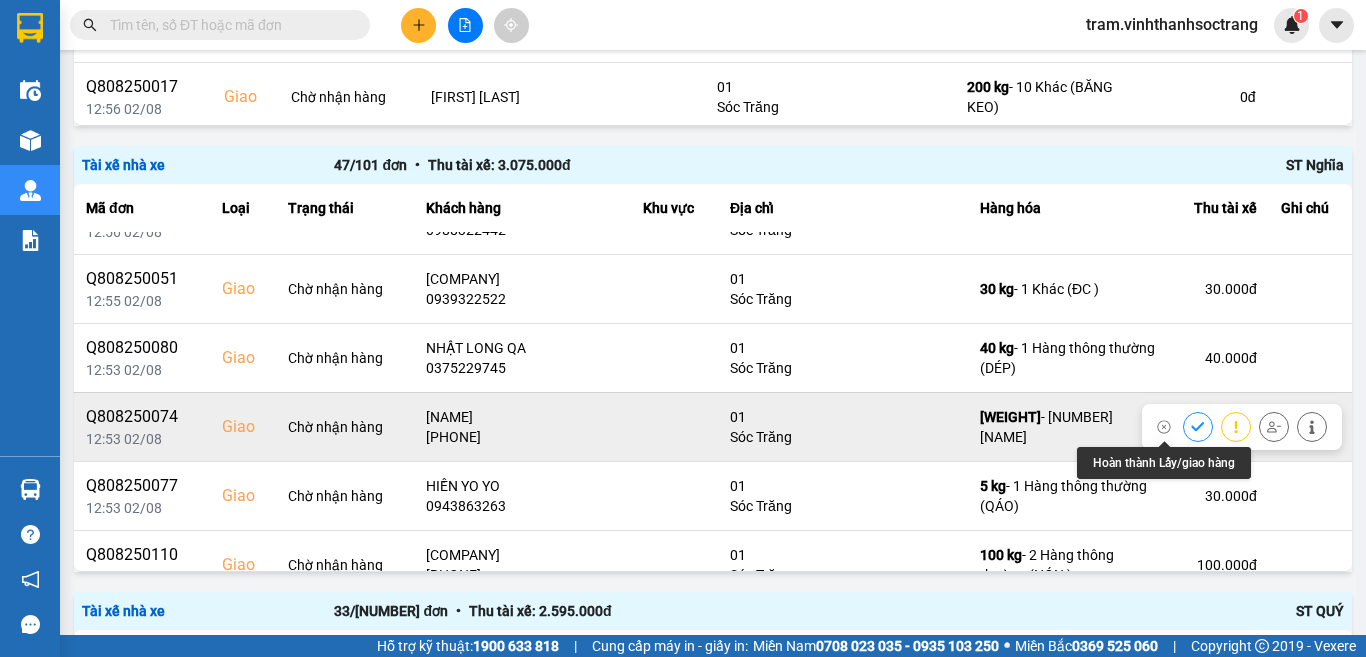 click 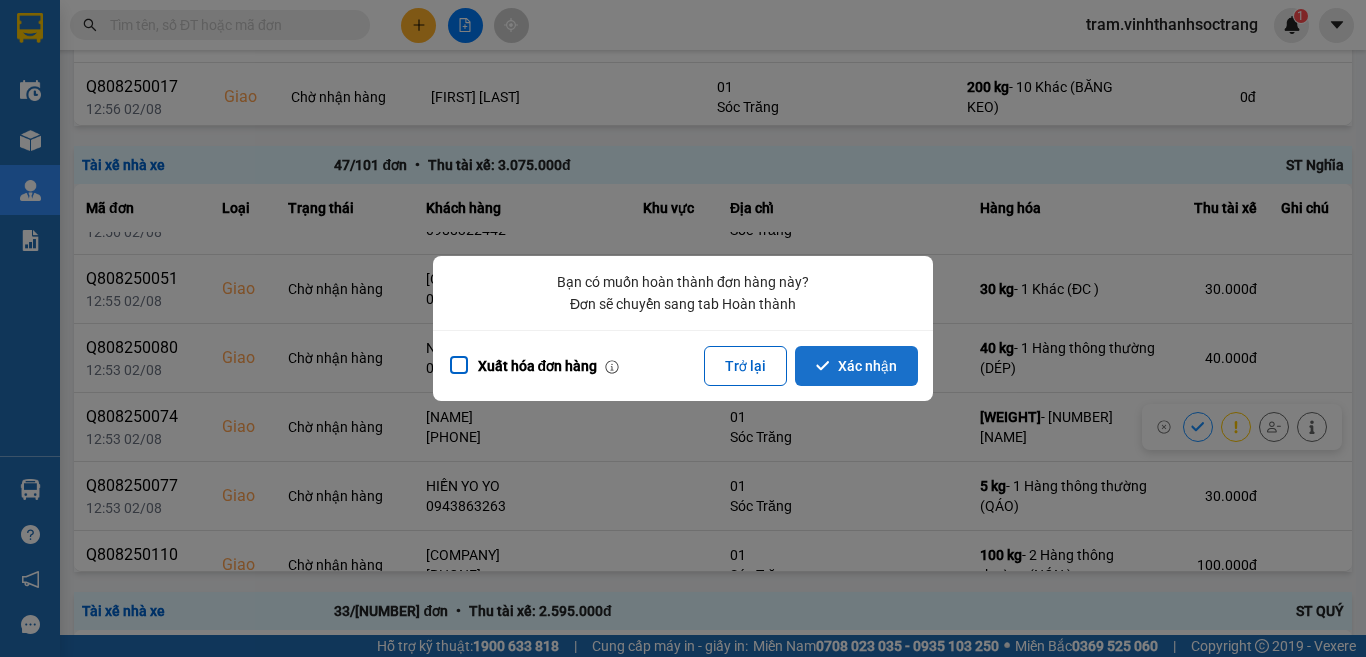 click on "Xác nhận" at bounding box center [856, 366] 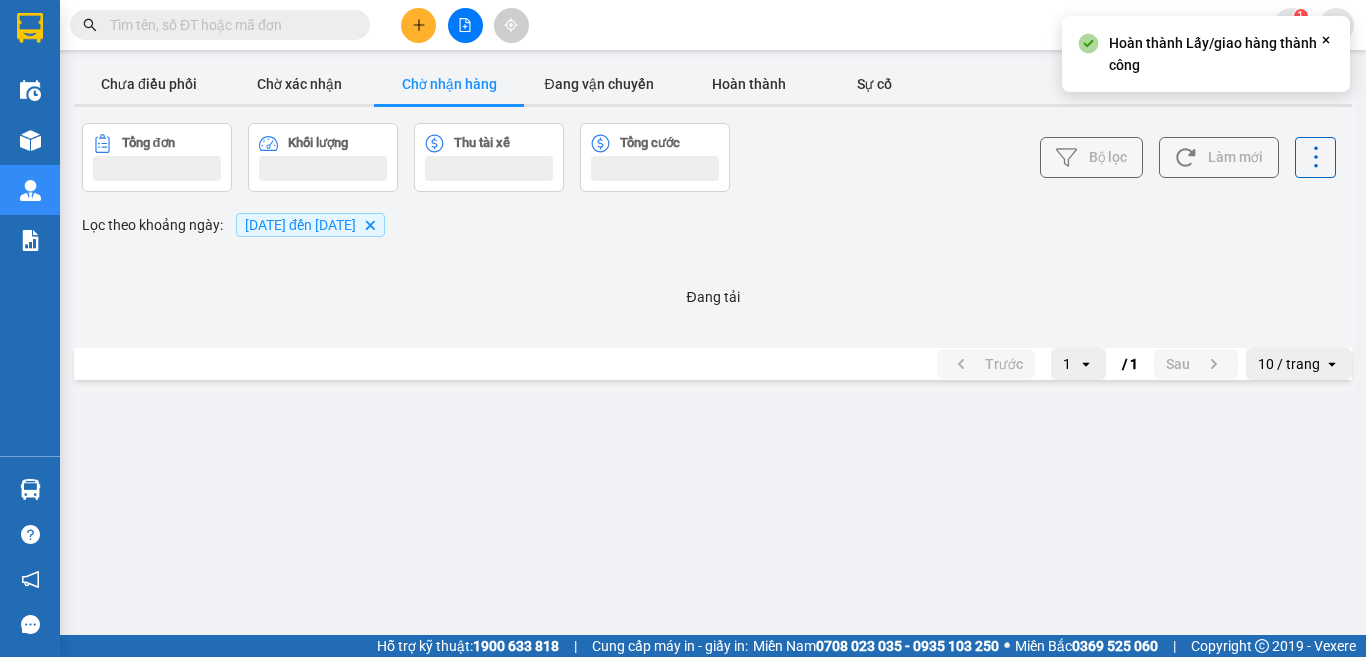 scroll, scrollTop: 0, scrollLeft: 0, axis: both 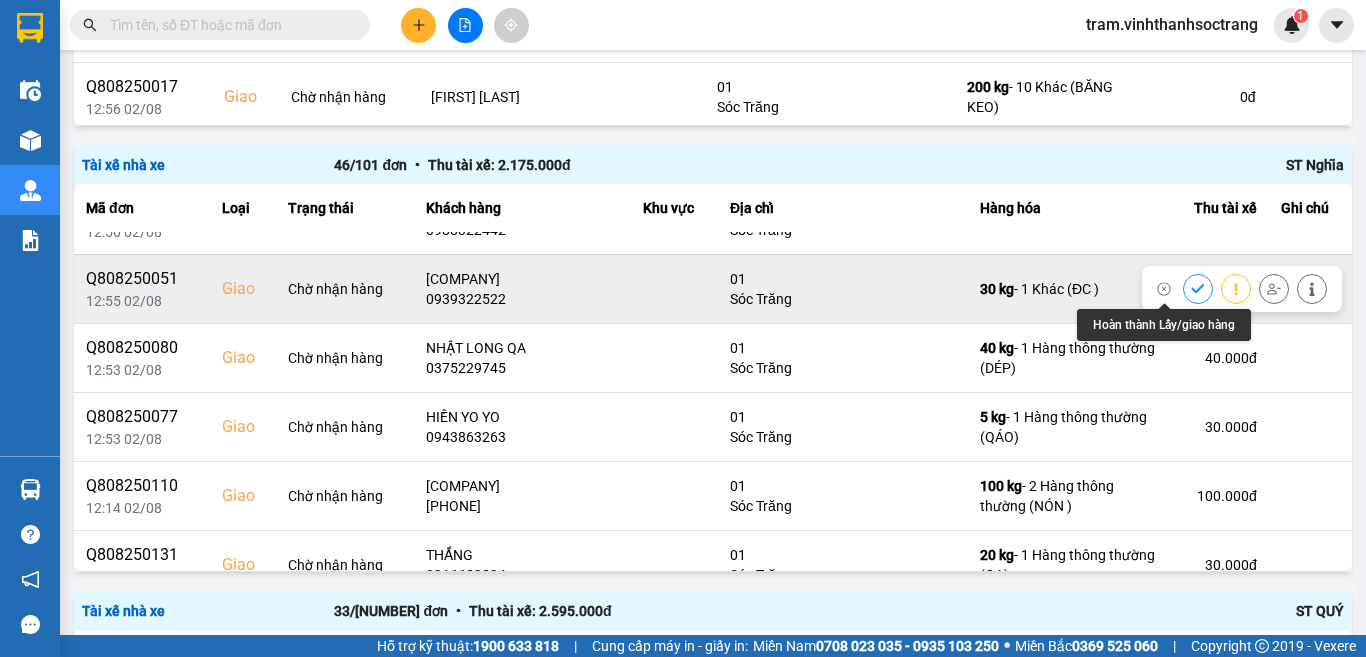 click 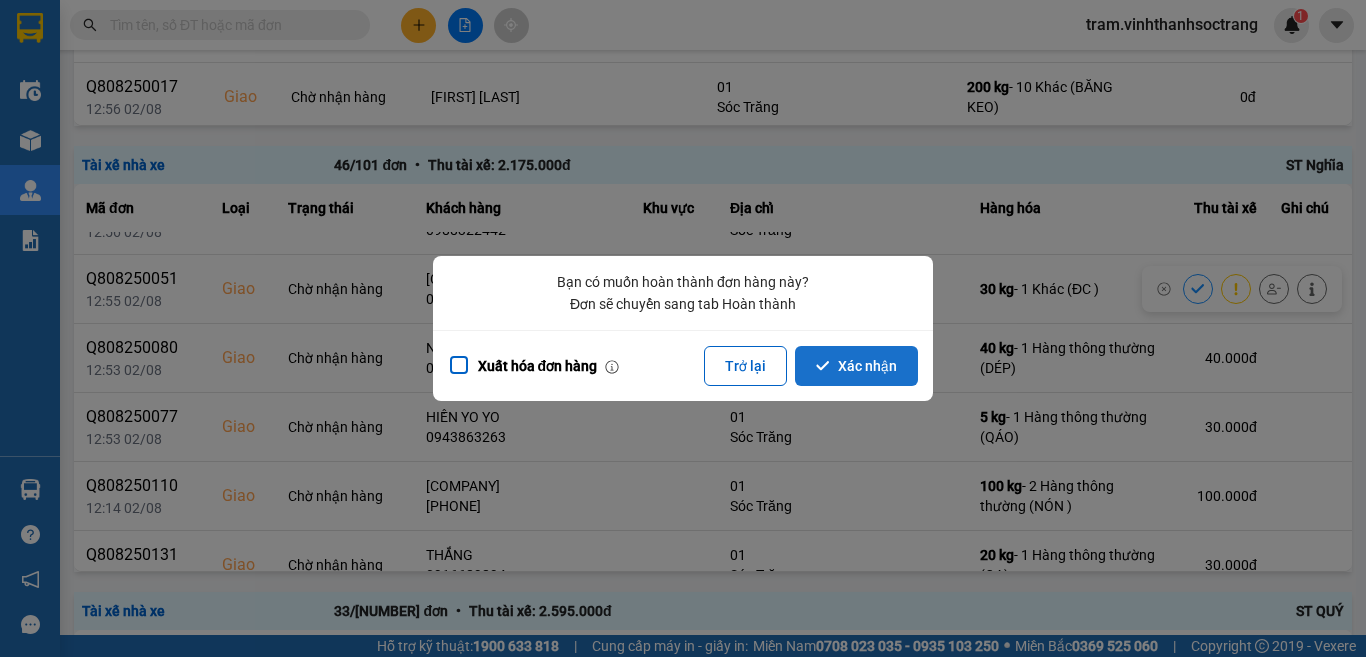 click on "Xác nhận" at bounding box center (856, 366) 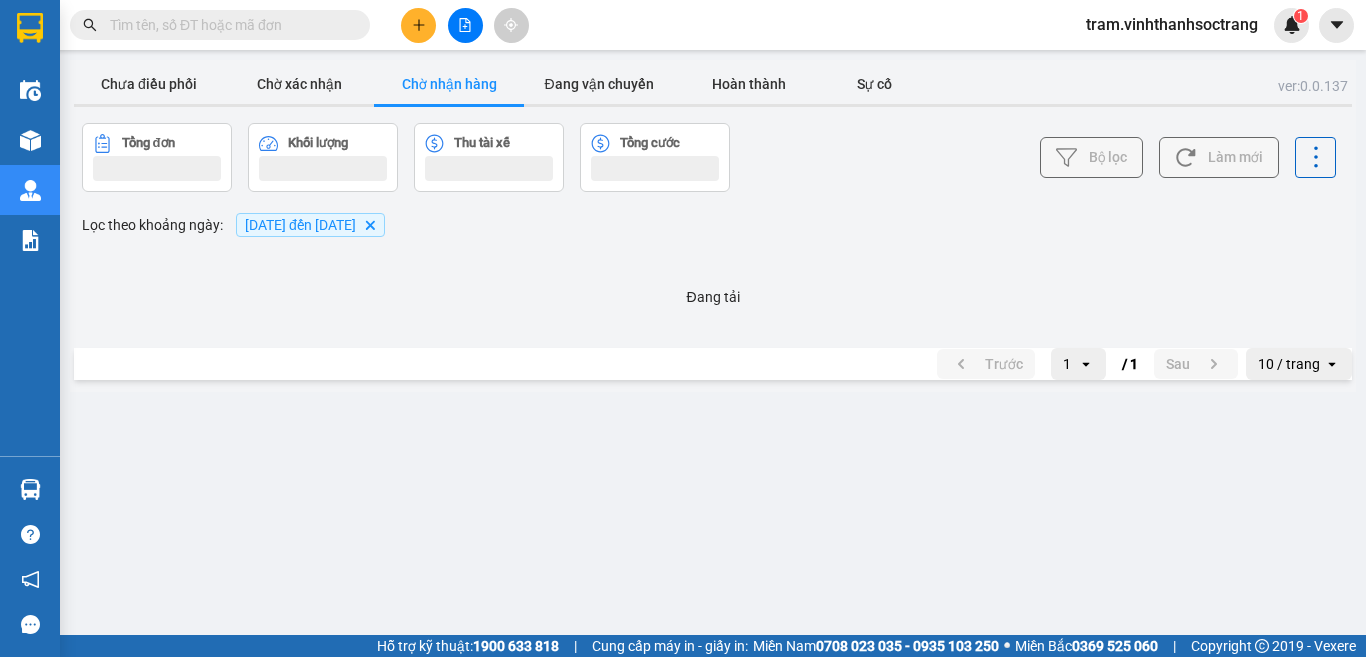 scroll, scrollTop: 0, scrollLeft: 0, axis: both 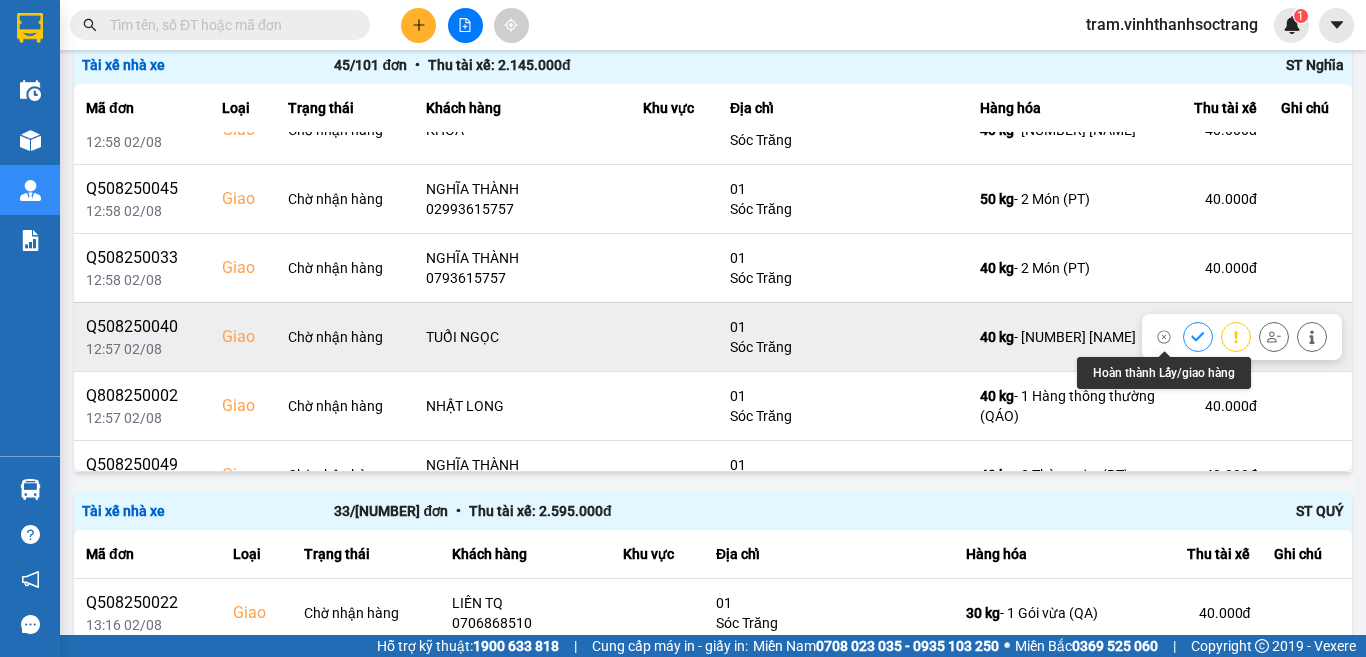 click at bounding box center (1198, 336) 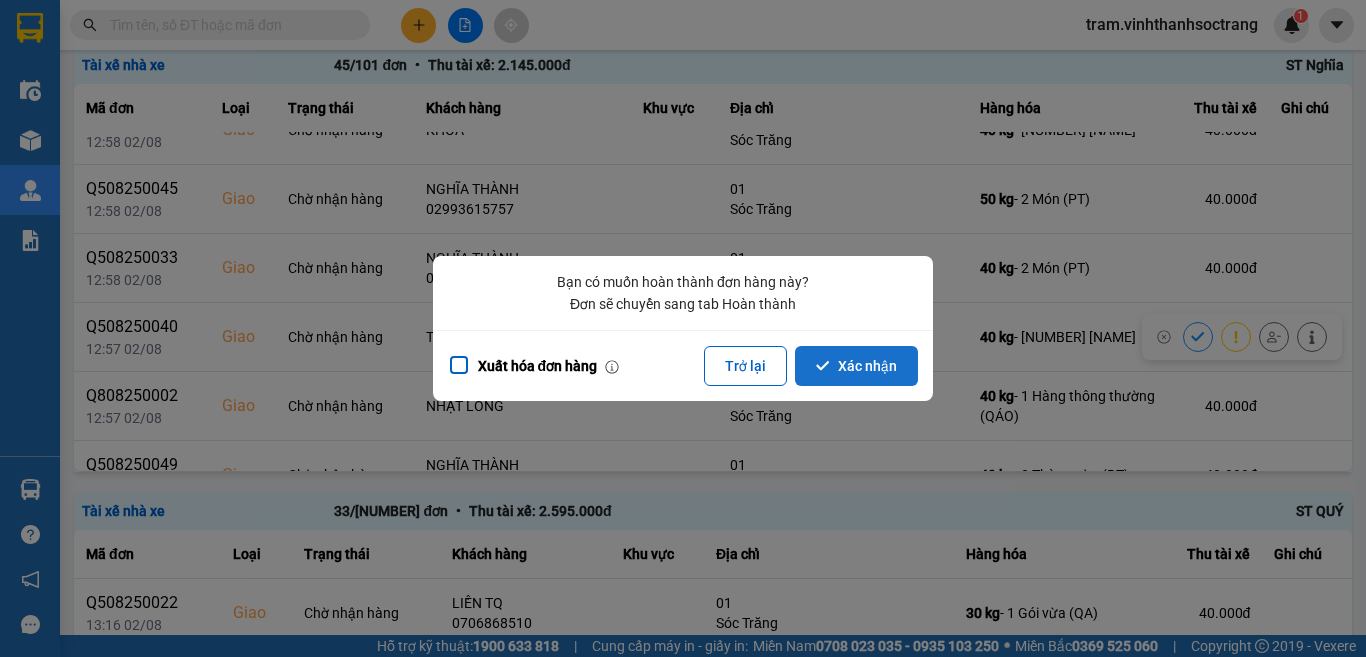 click on "Xác nhận" at bounding box center [856, 366] 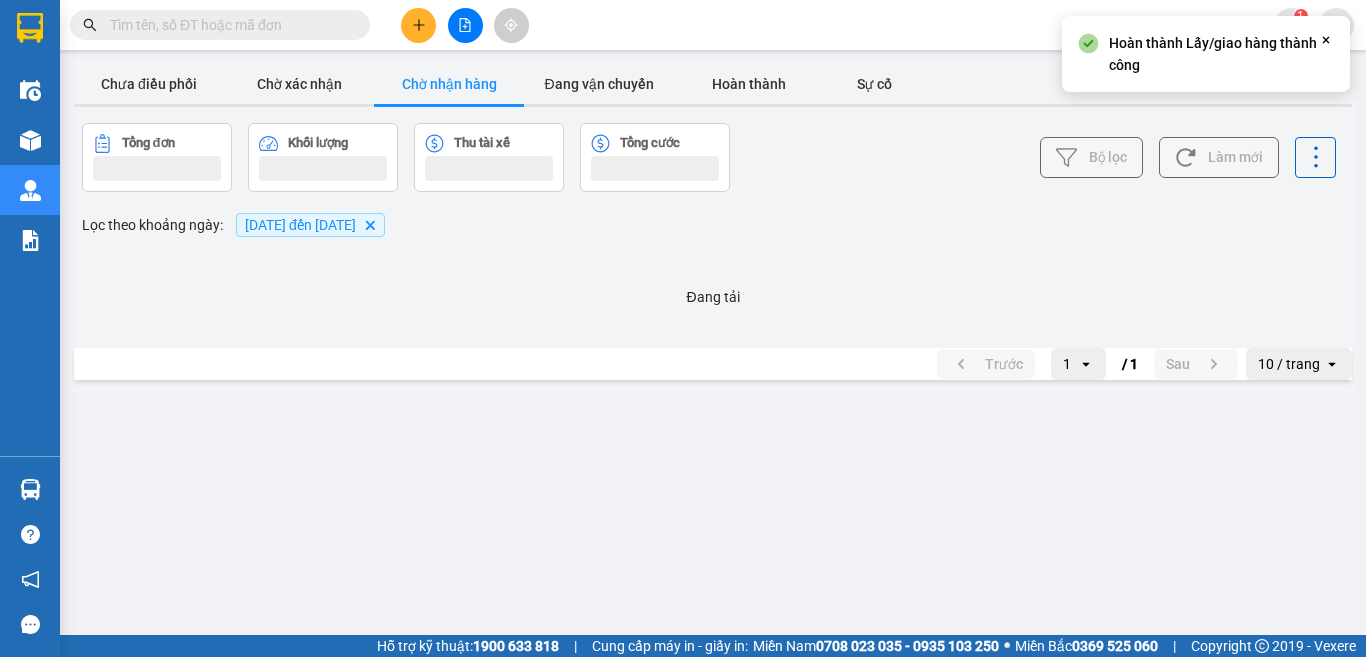 scroll, scrollTop: 0, scrollLeft: 0, axis: both 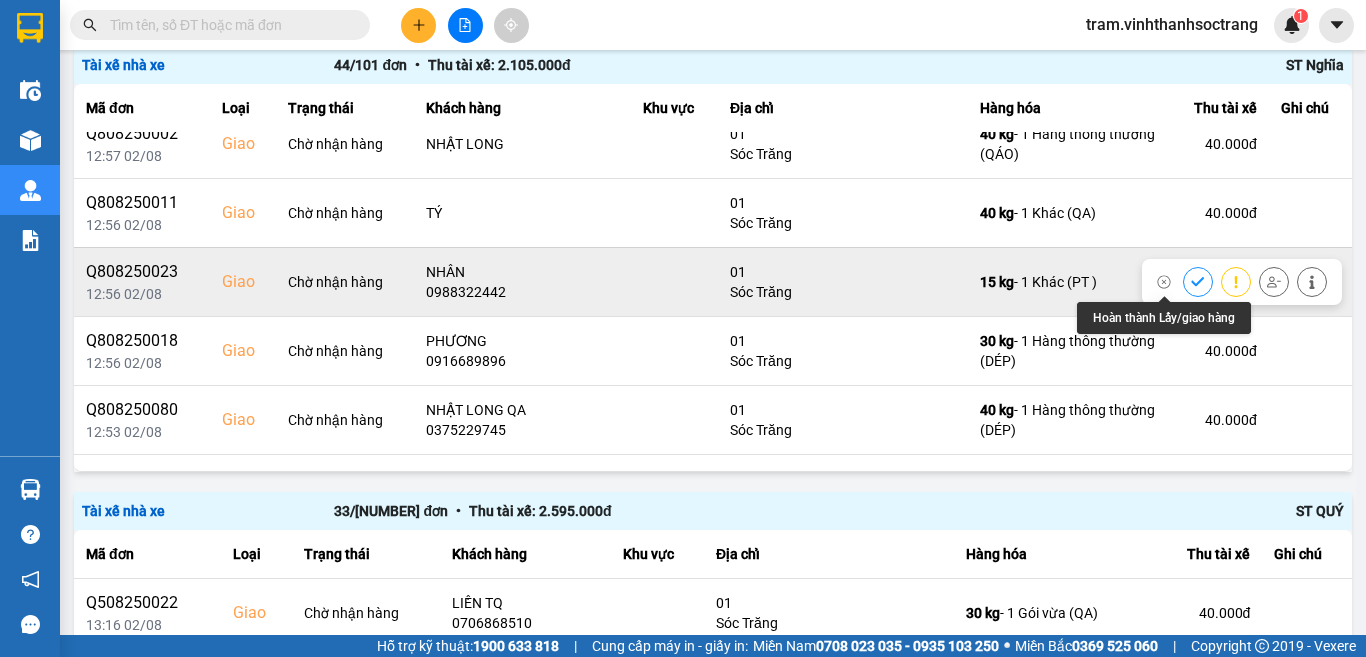 click 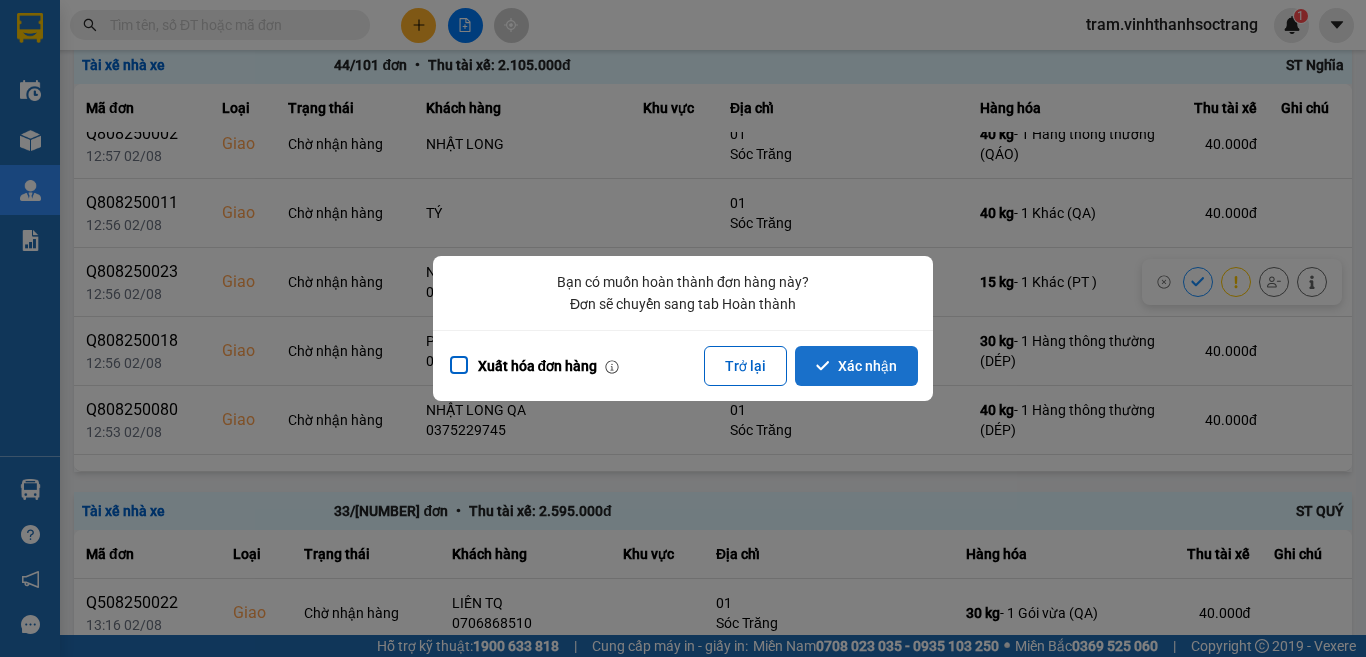 click on "Xác nhận" at bounding box center [856, 366] 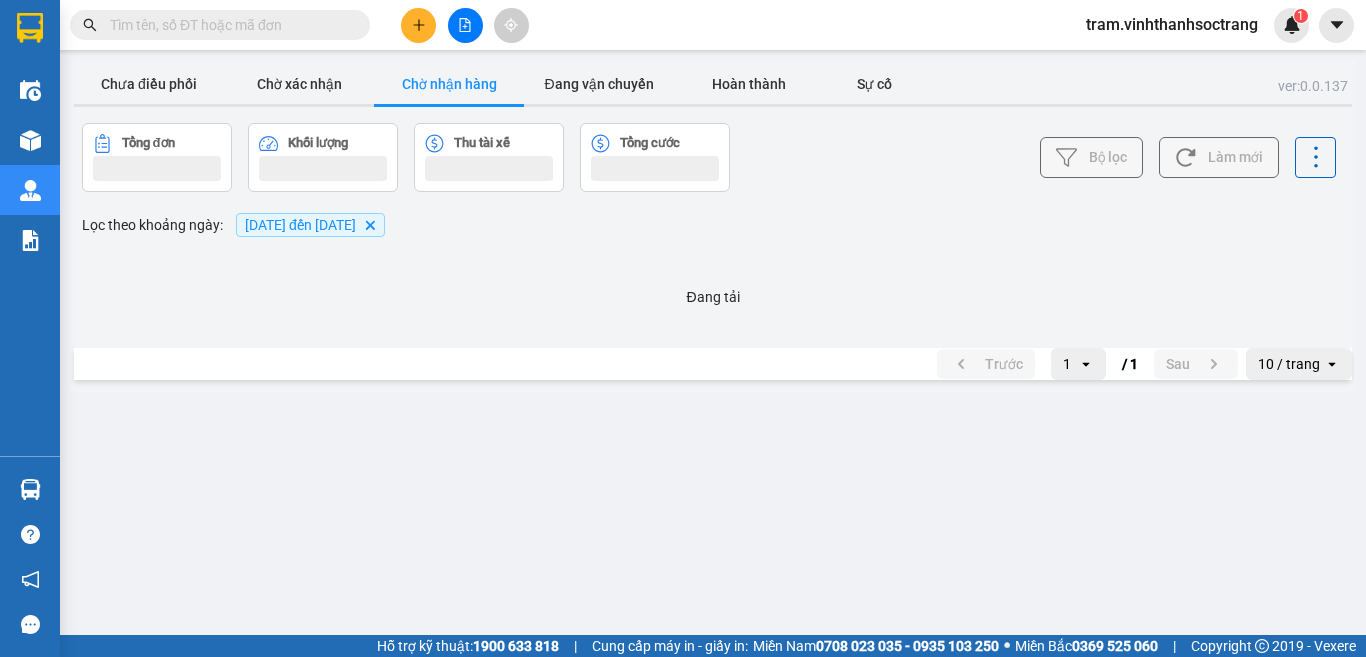 scroll, scrollTop: 0, scrollLeft: 0, axis: both 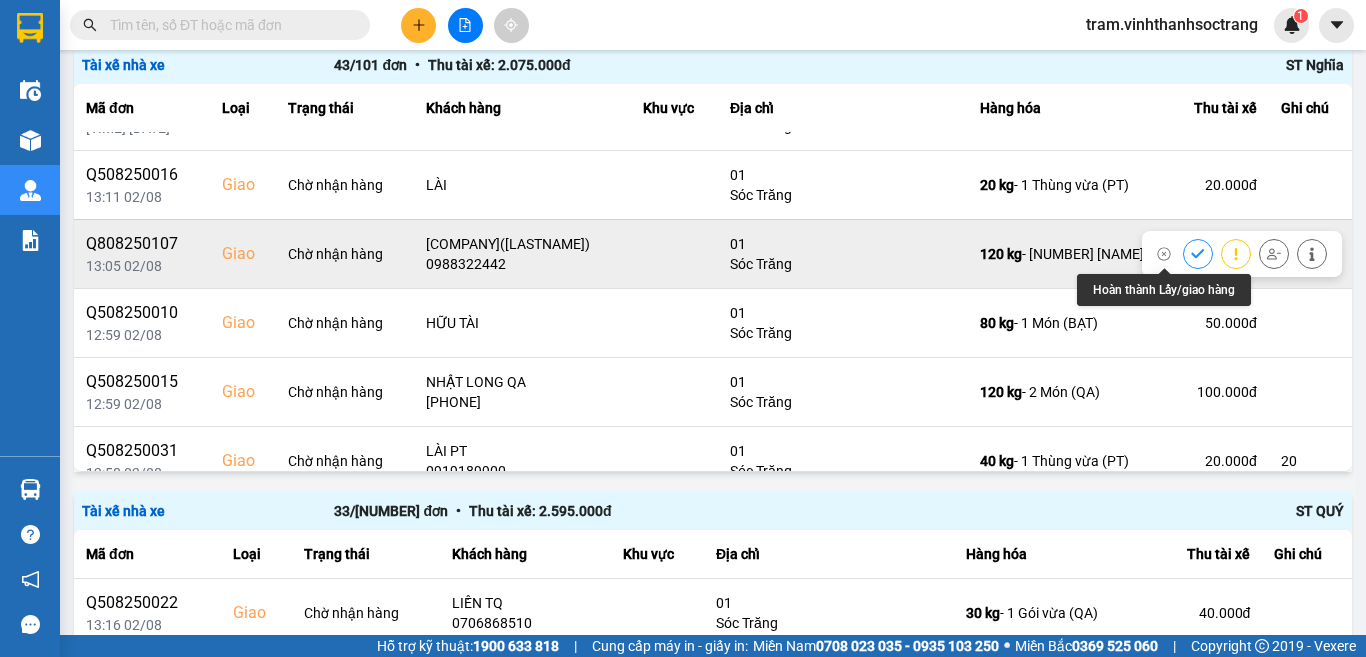 click 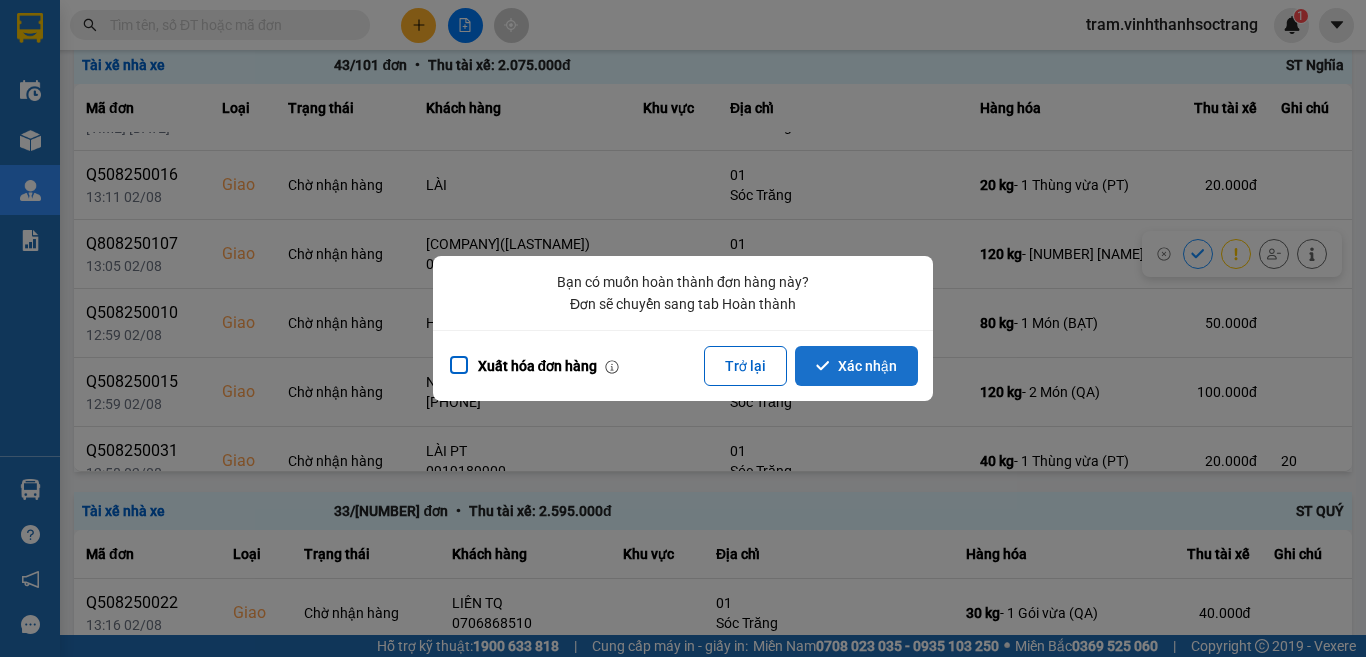 click on "Xác nhận" at bounding box center [856, 366] 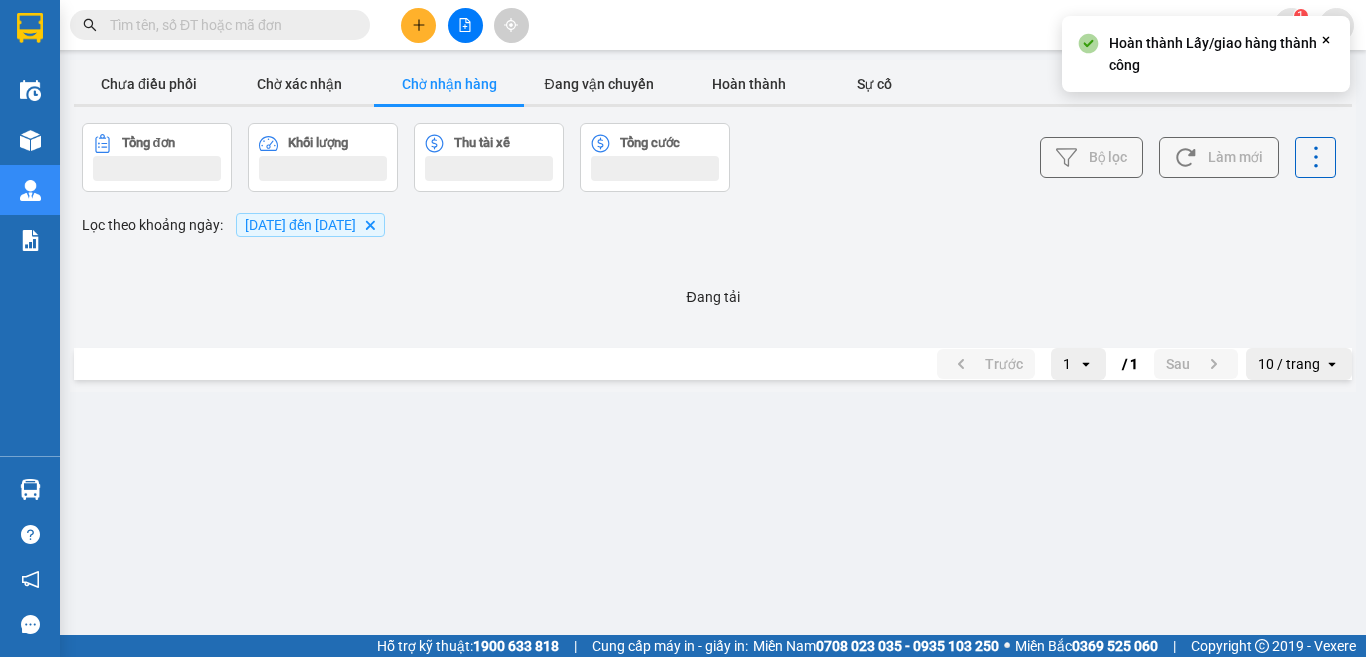 scroll, scrollTop: 0, scrollLeft: 0, axis: both 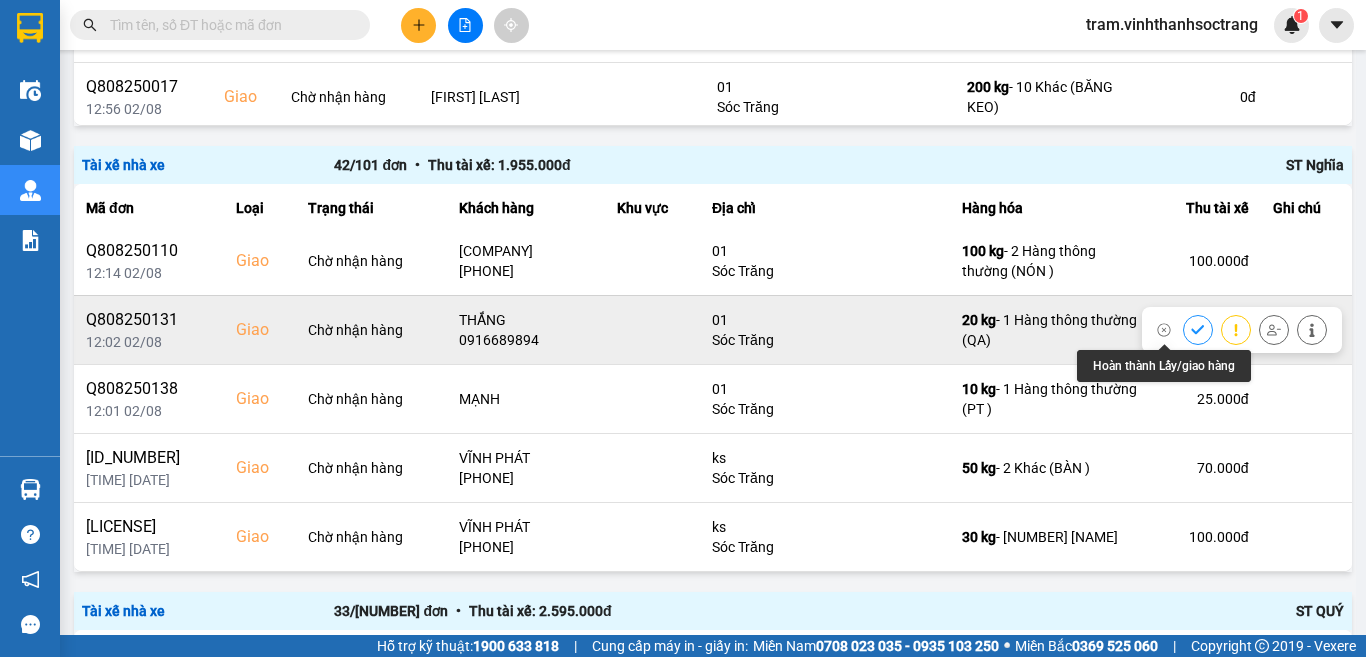 click 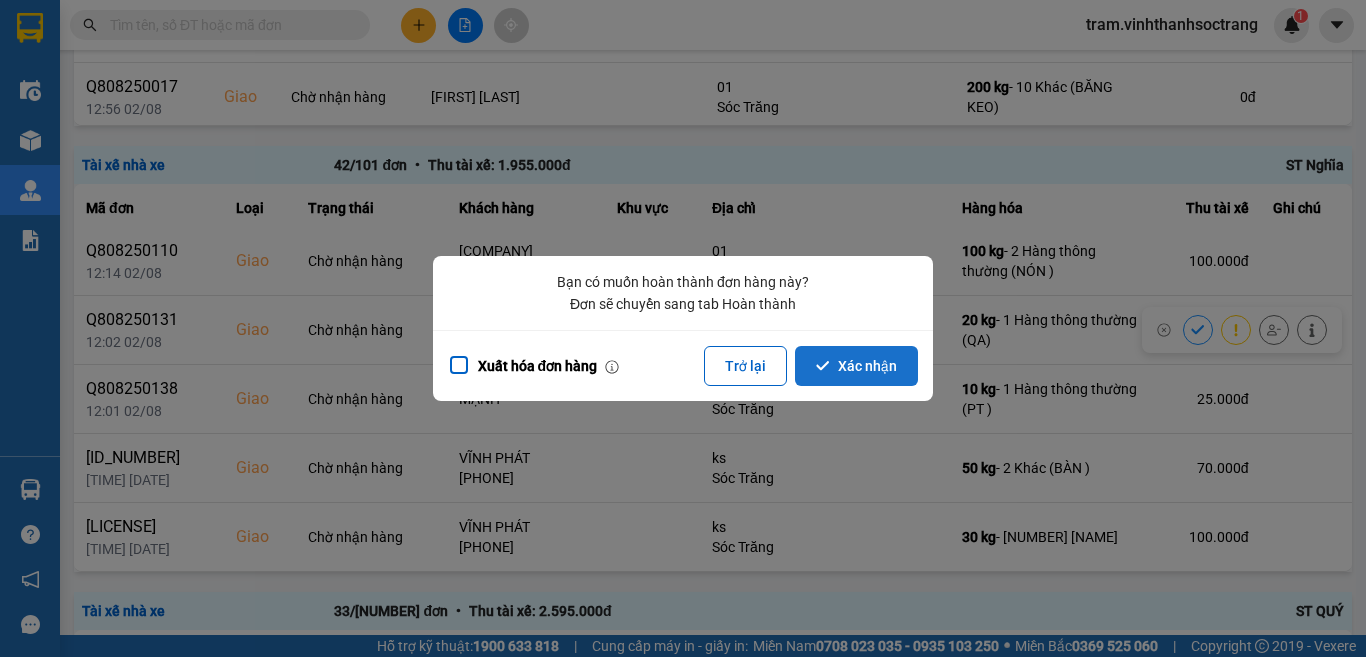 click on "Xác nhận" at bounding box center (856, 366) 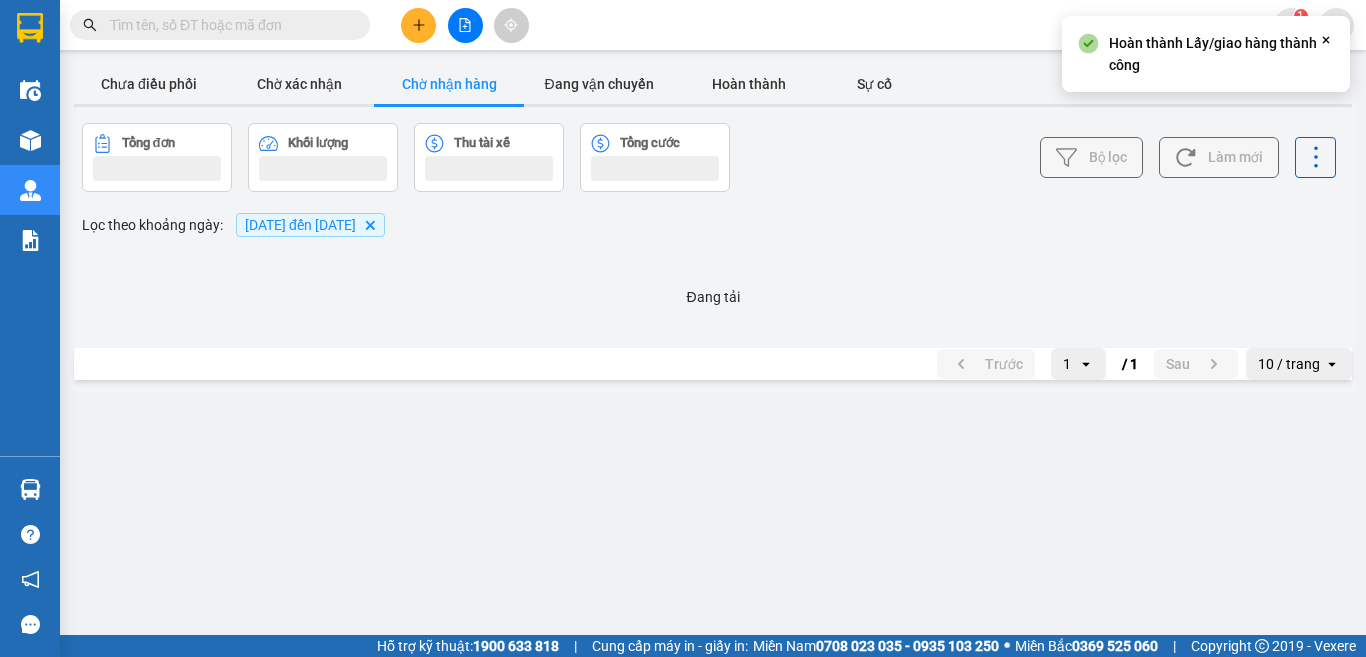 scroll, scrollTop: 0, scrollLeft: 0, axis: both 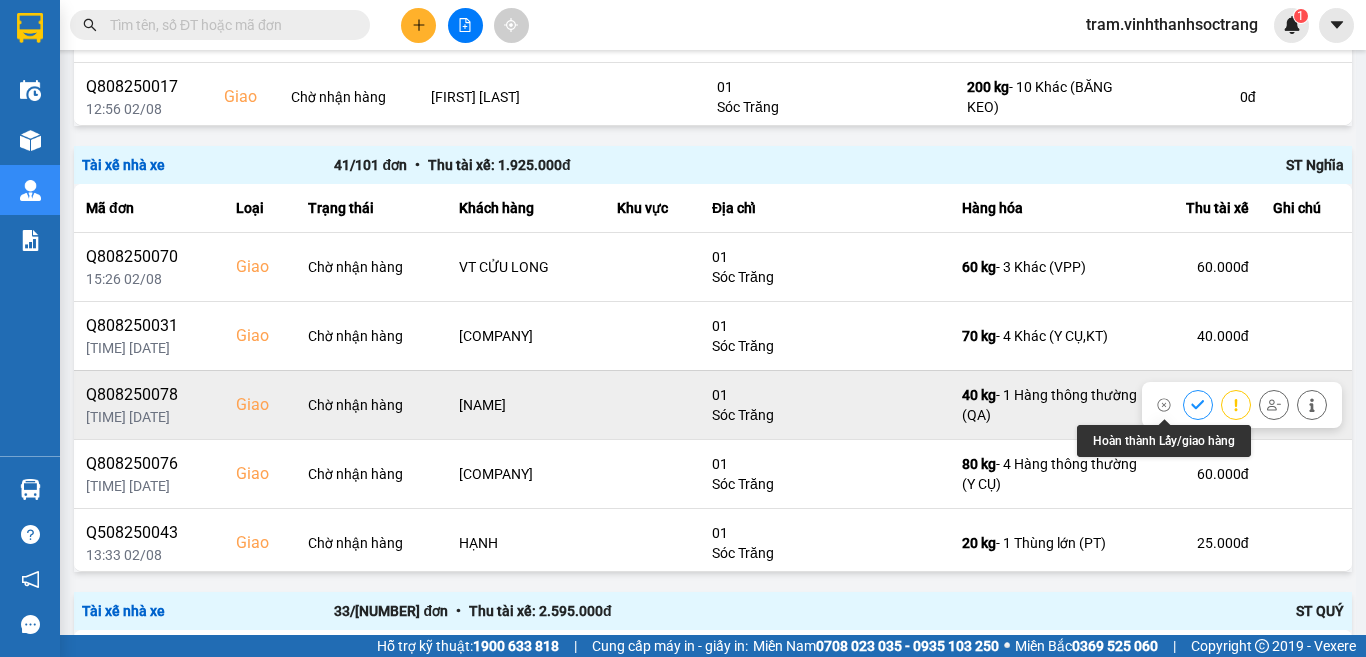click at bounding box center [1198, 404] 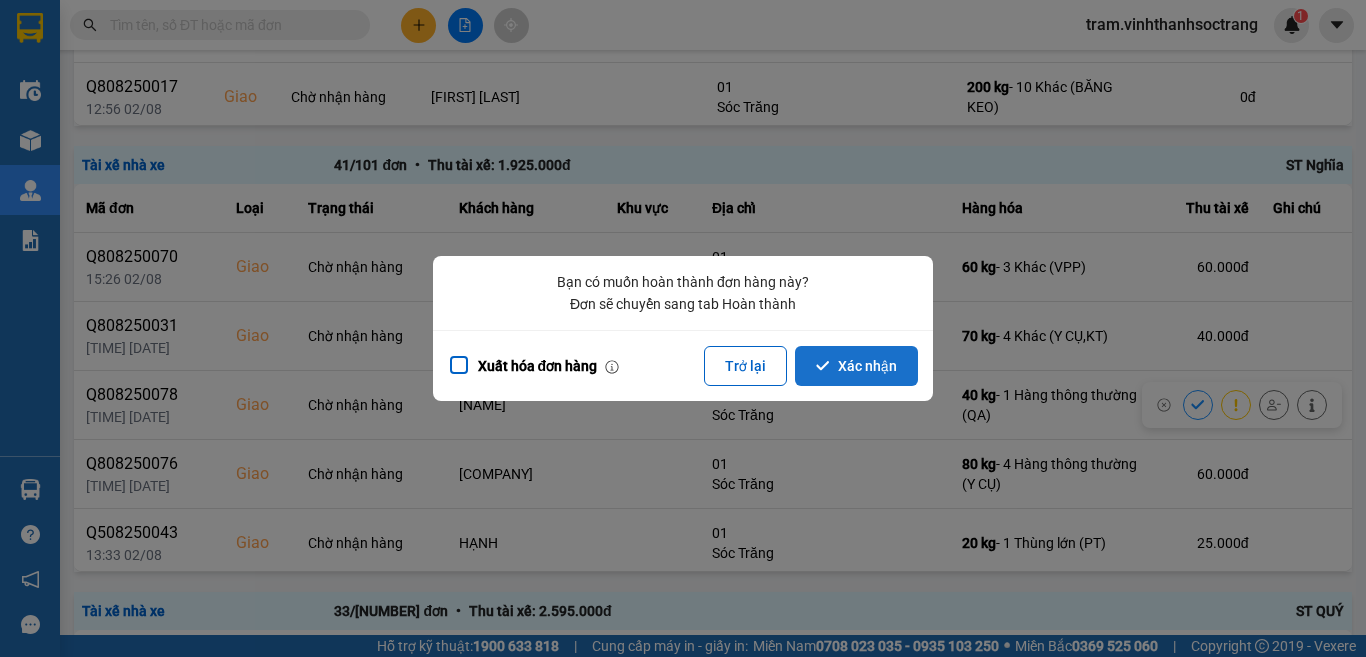 click on "Xác nhận" at bounding box center [856, 366] 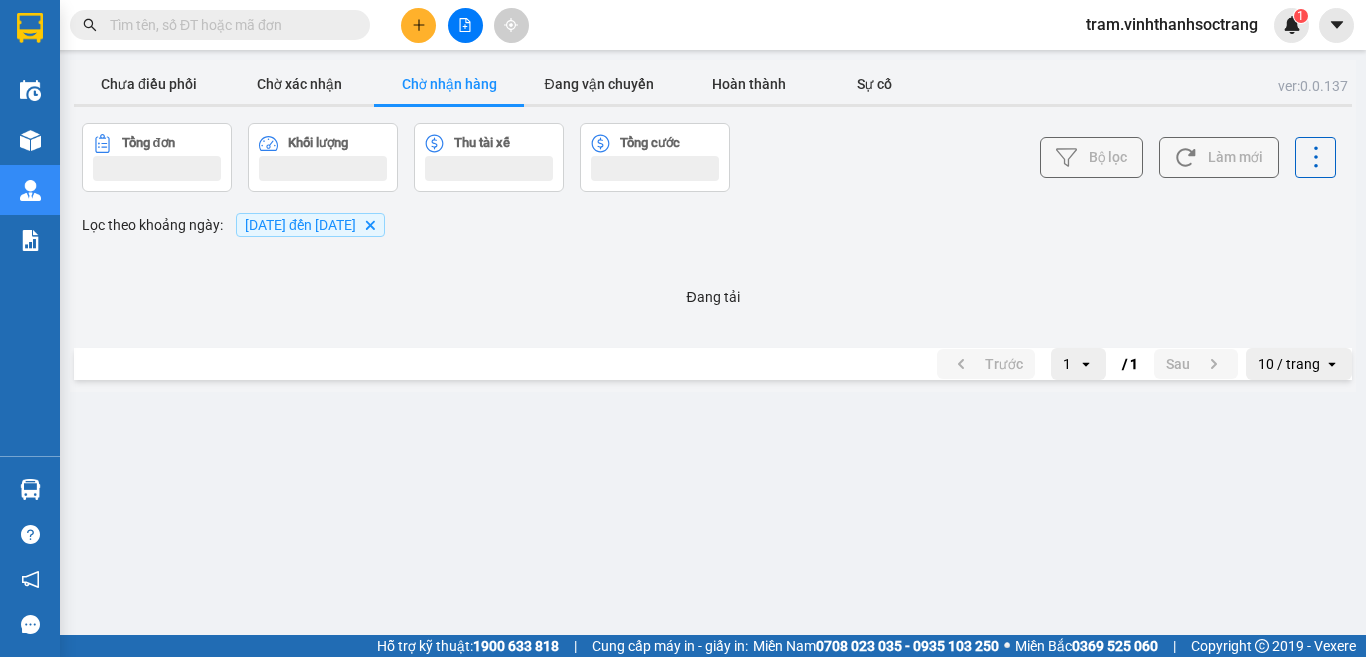 scroll, scrollTop: 0, scrollLeft: 0, axis: both 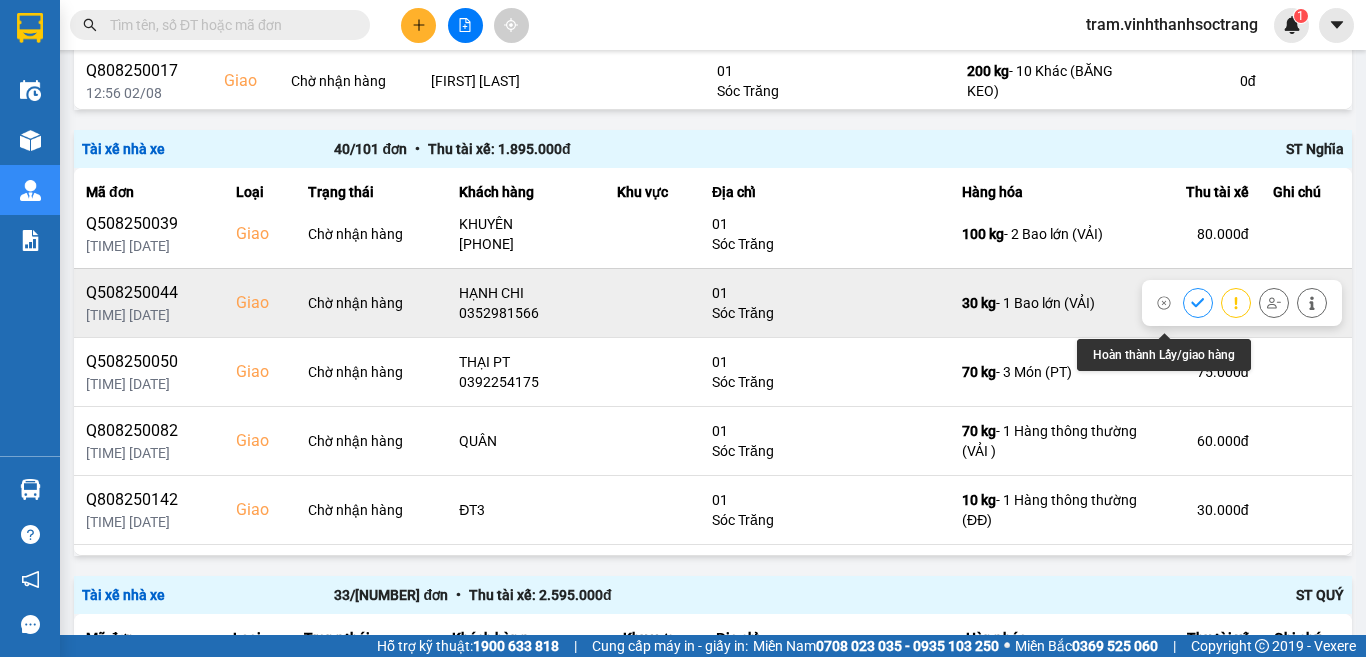 click 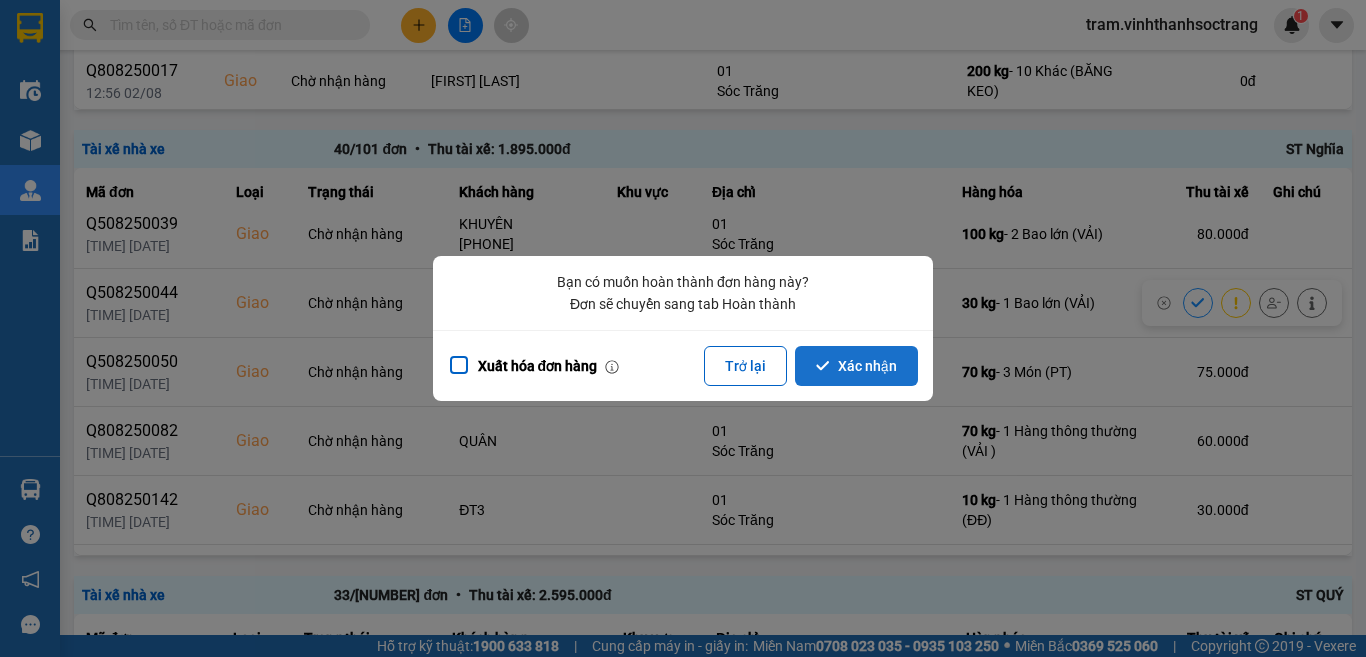 click on "Xác nhận" at bounding box center [856, 366] 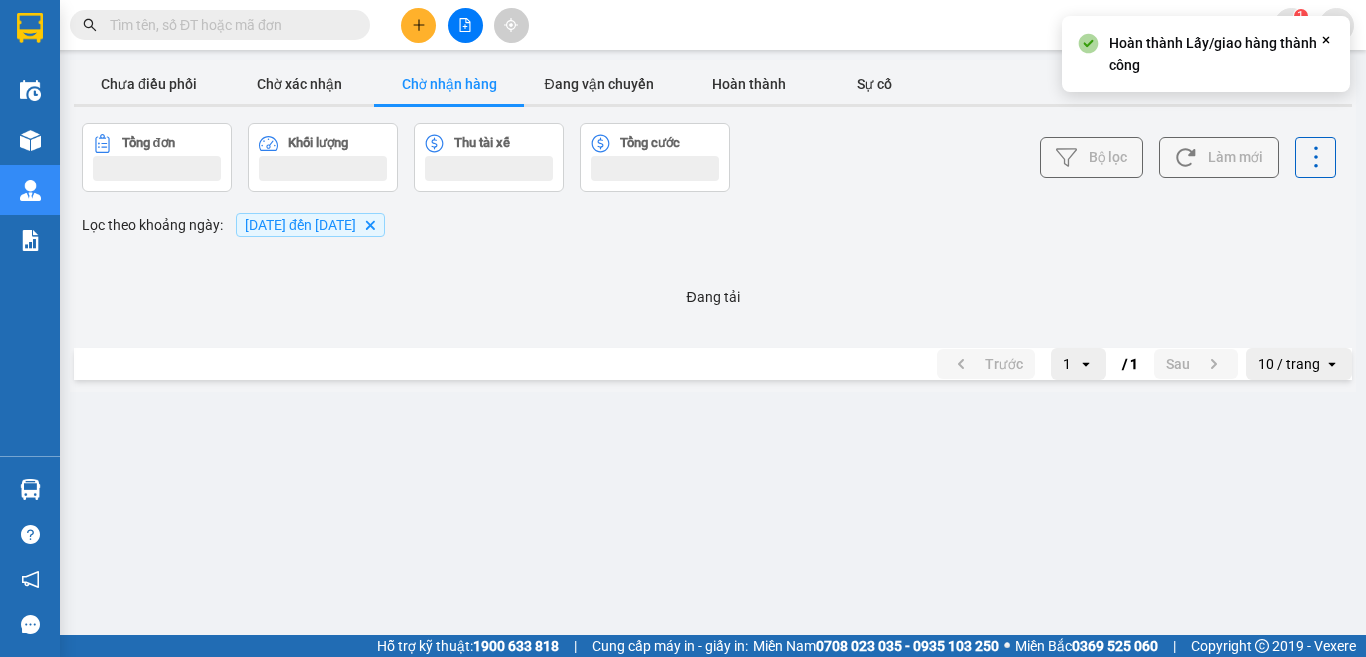 scroll, scrollTop: 0, scrollLeft: 0, axis: both 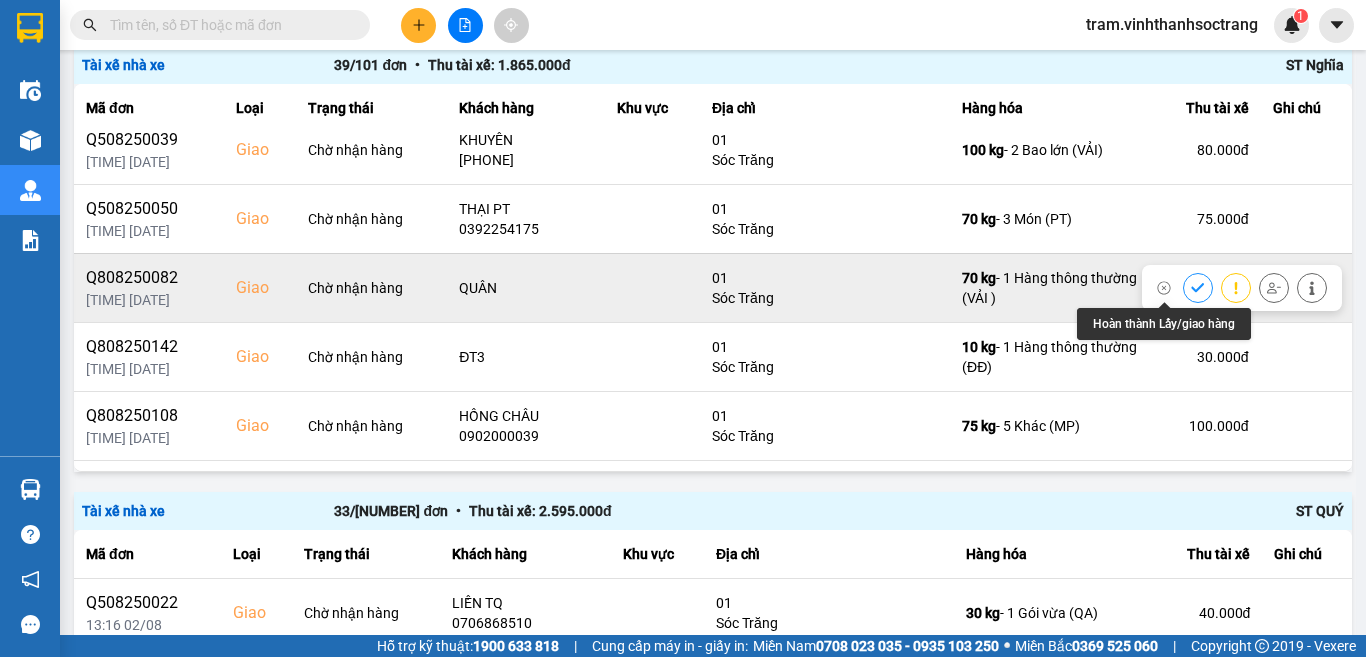 click at bounding box center (1198, 287) 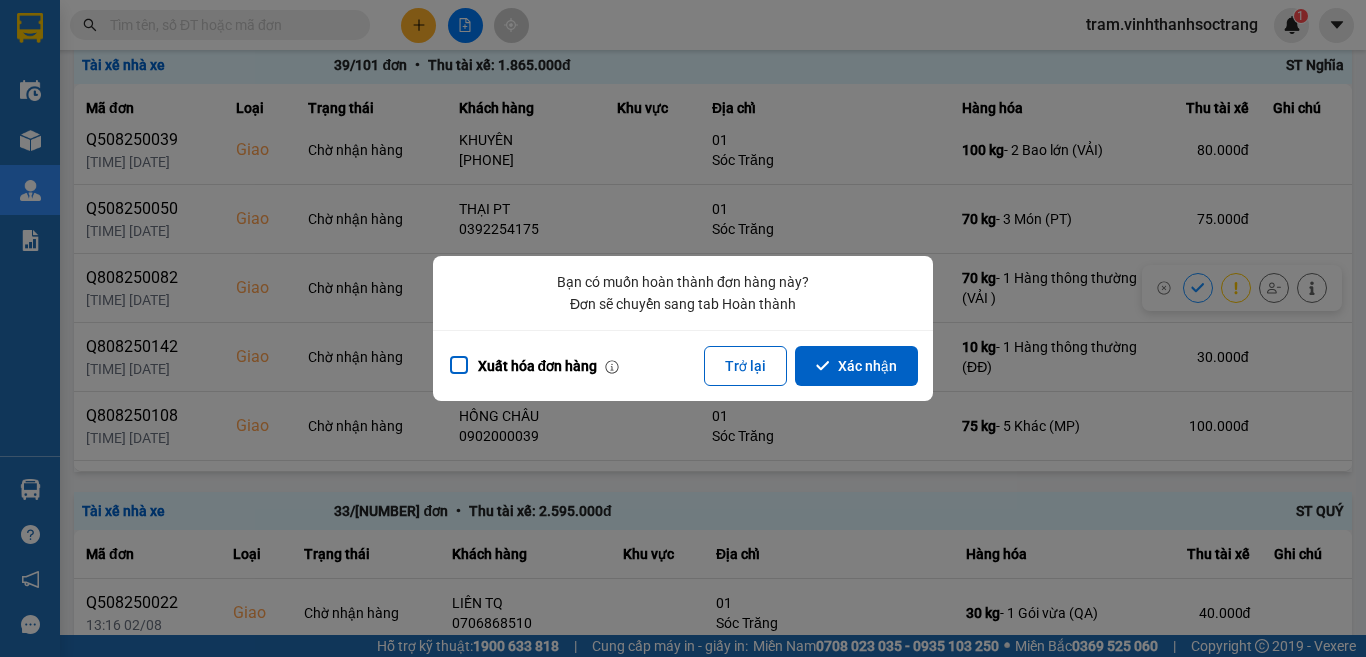 click on "Xuất hóa đơn hàng Trở lại Xác nhận" at bounding box center (683, 365) 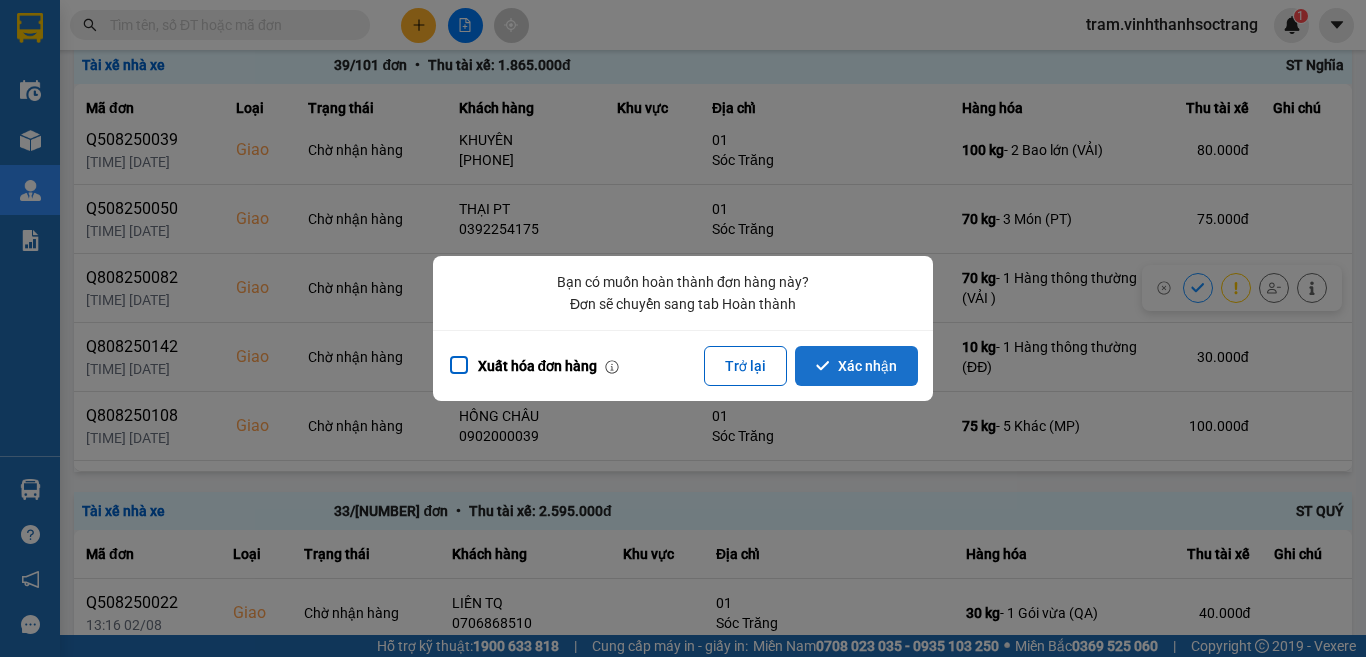 click on "Xác nhận" at bounding box center [856, 366] 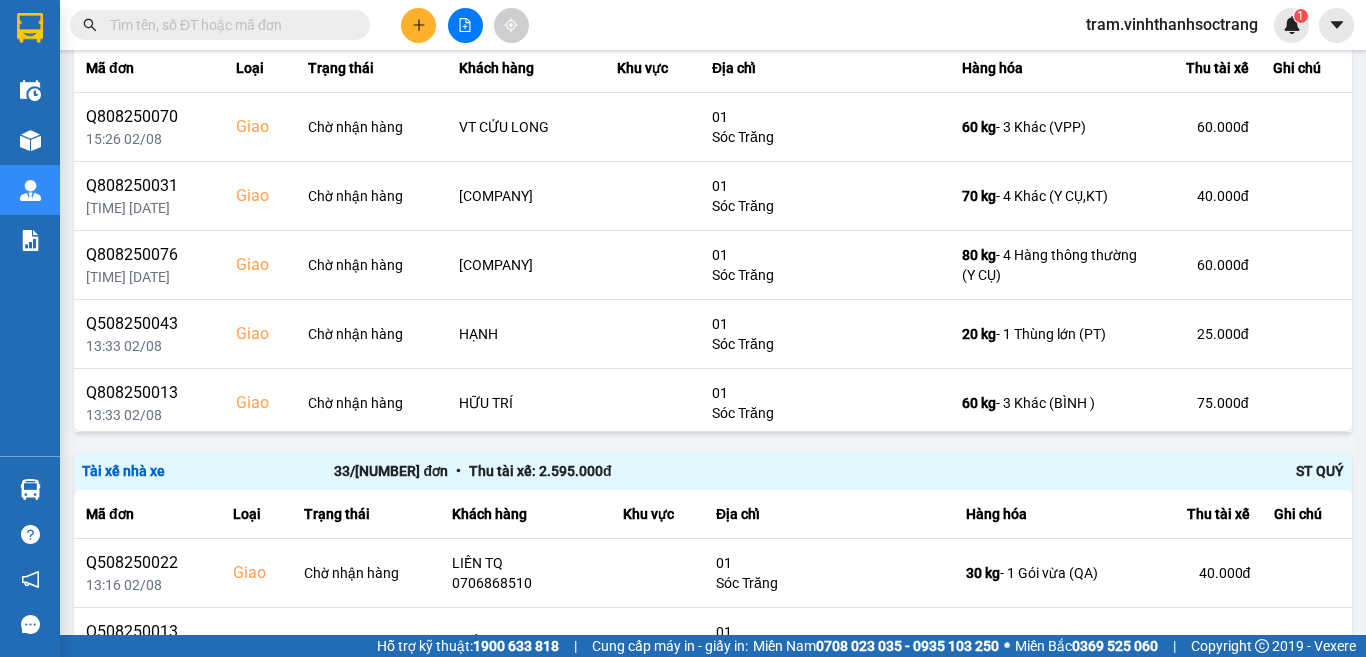 scroll, scrollTop: 1267, scrollLeft: 0, axis: vertical 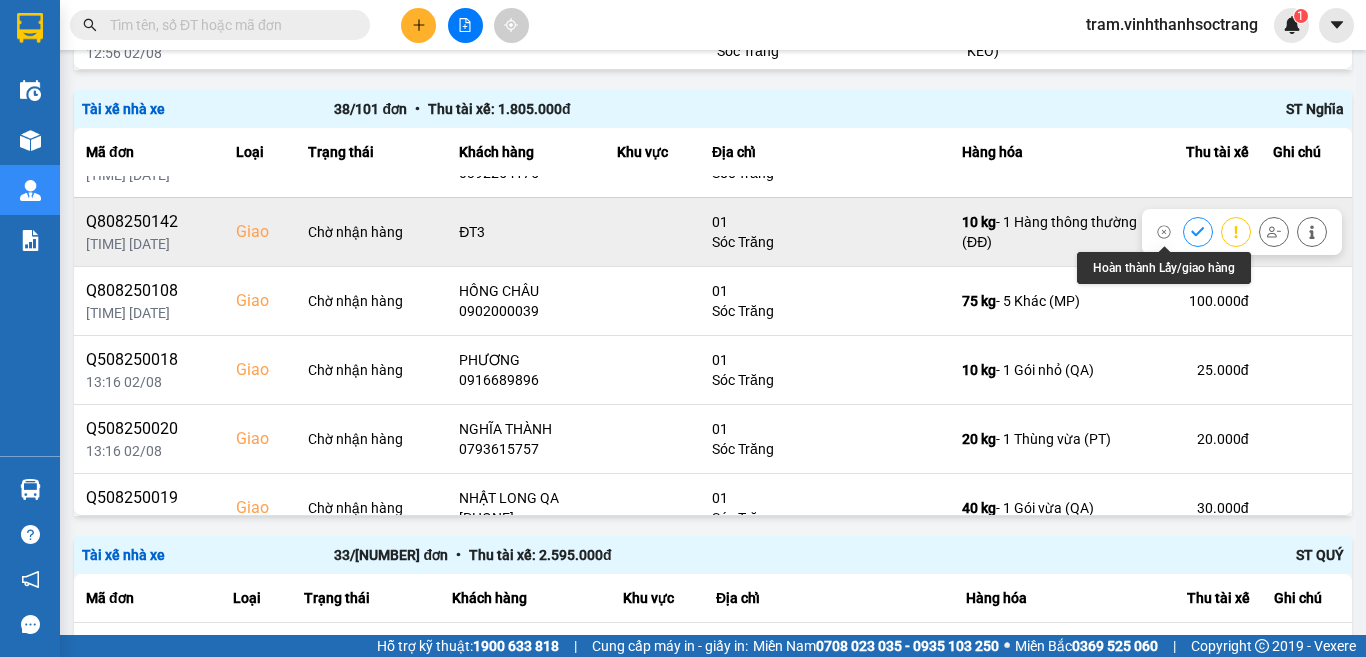 click 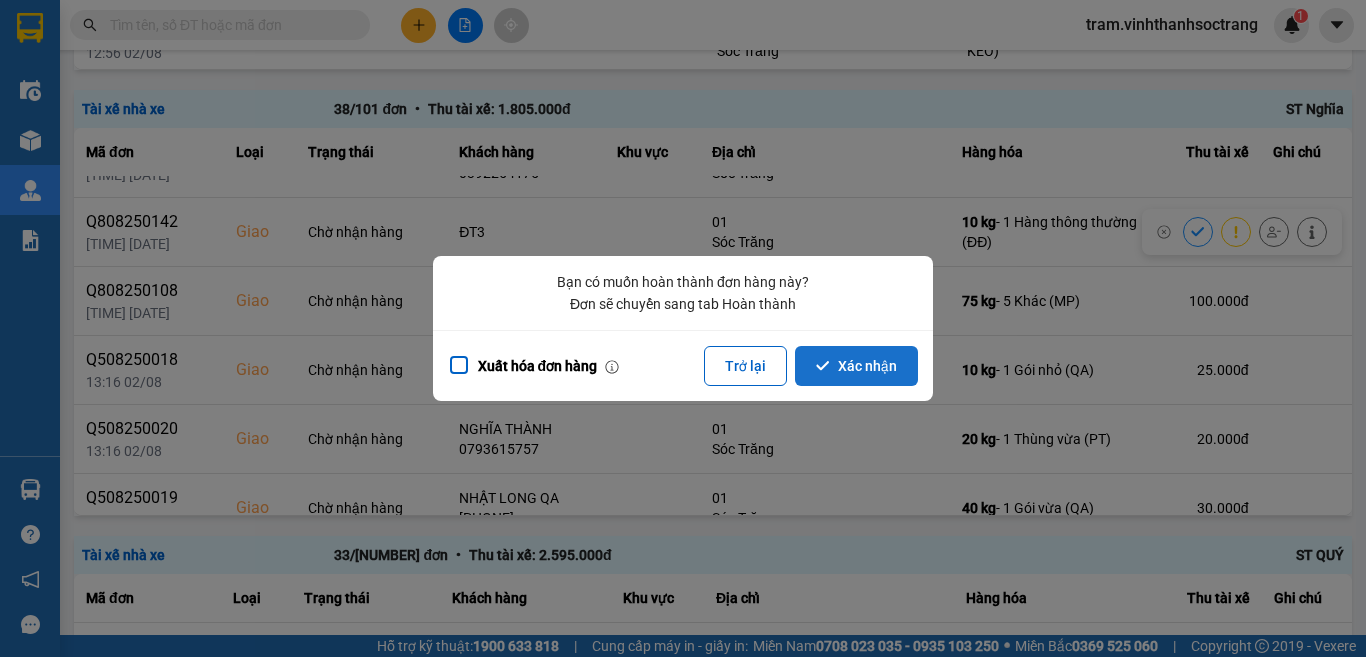 click on "Xác nhận" at bounding box center (856, 366) 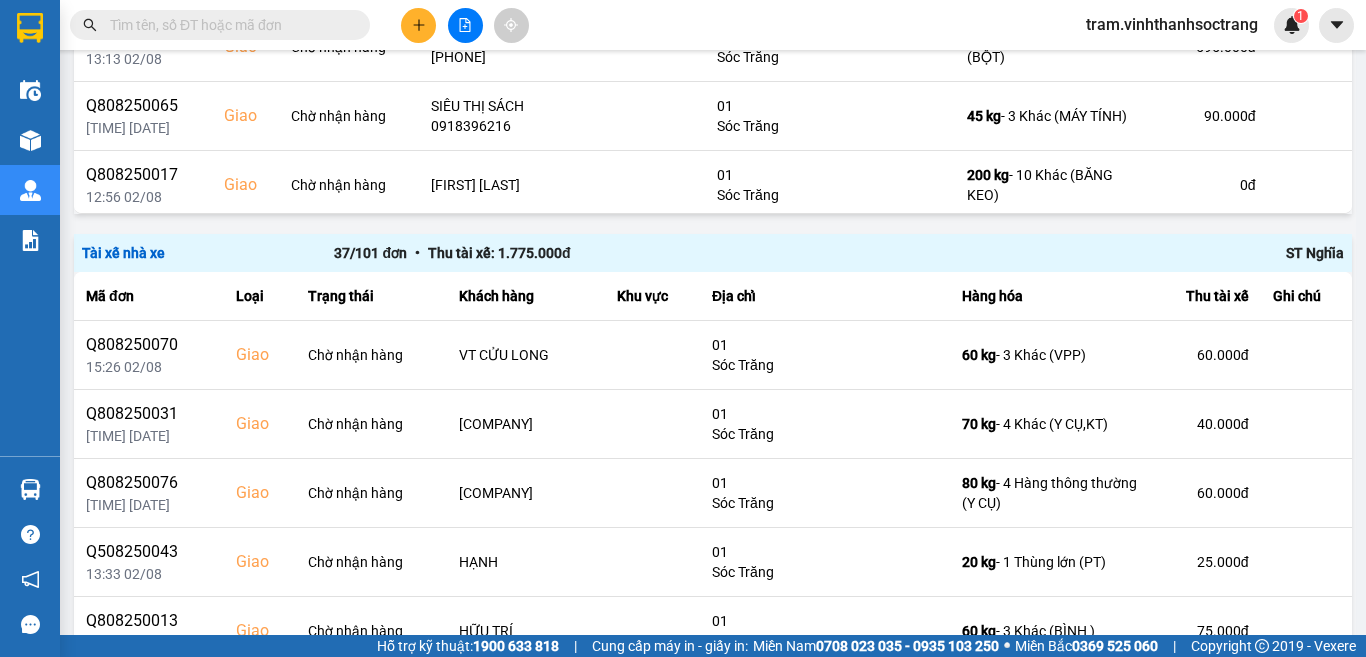 scroll, scrollTop: 1256, scrollLeft: 0, axis: vertical 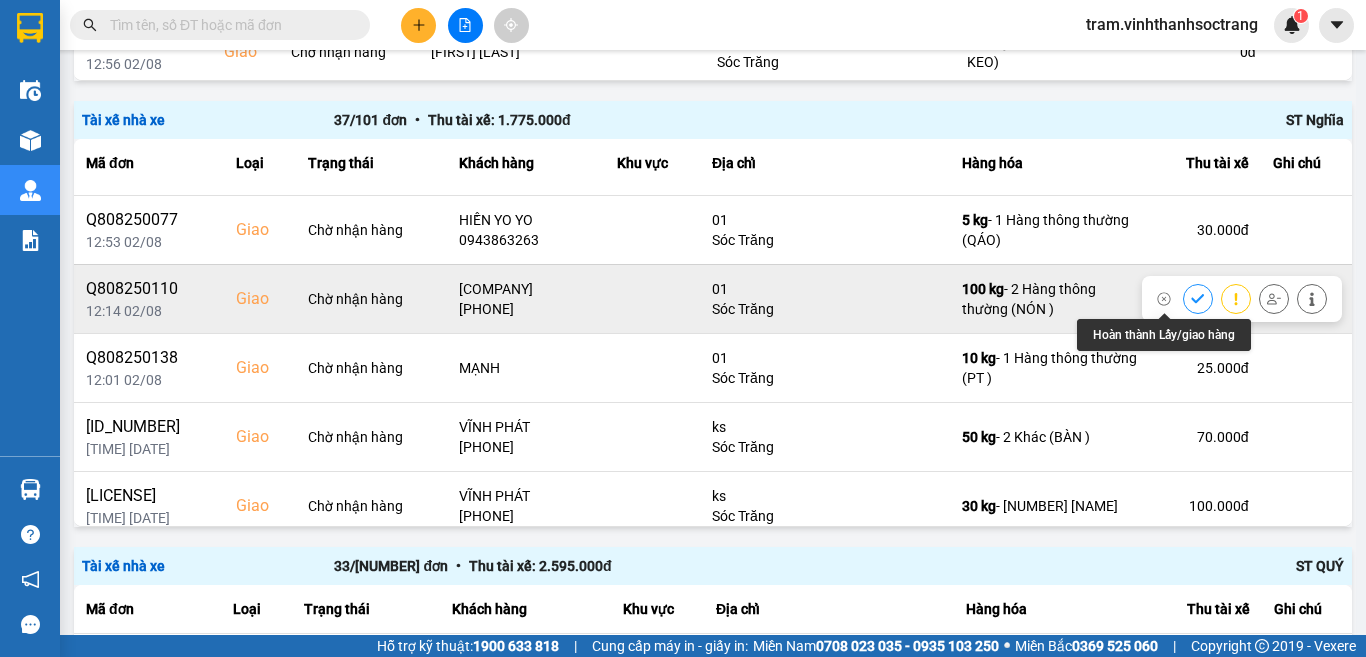 click 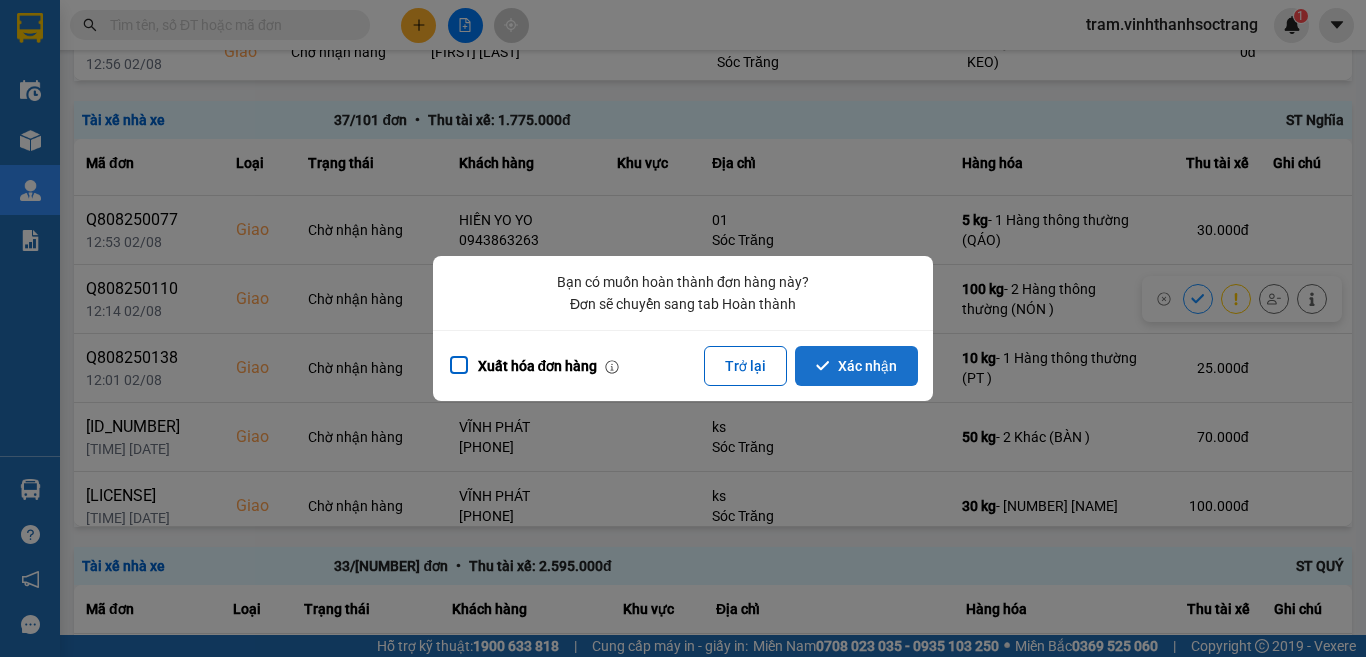 click on "Xác nhận" at bounding box center (856, 366) 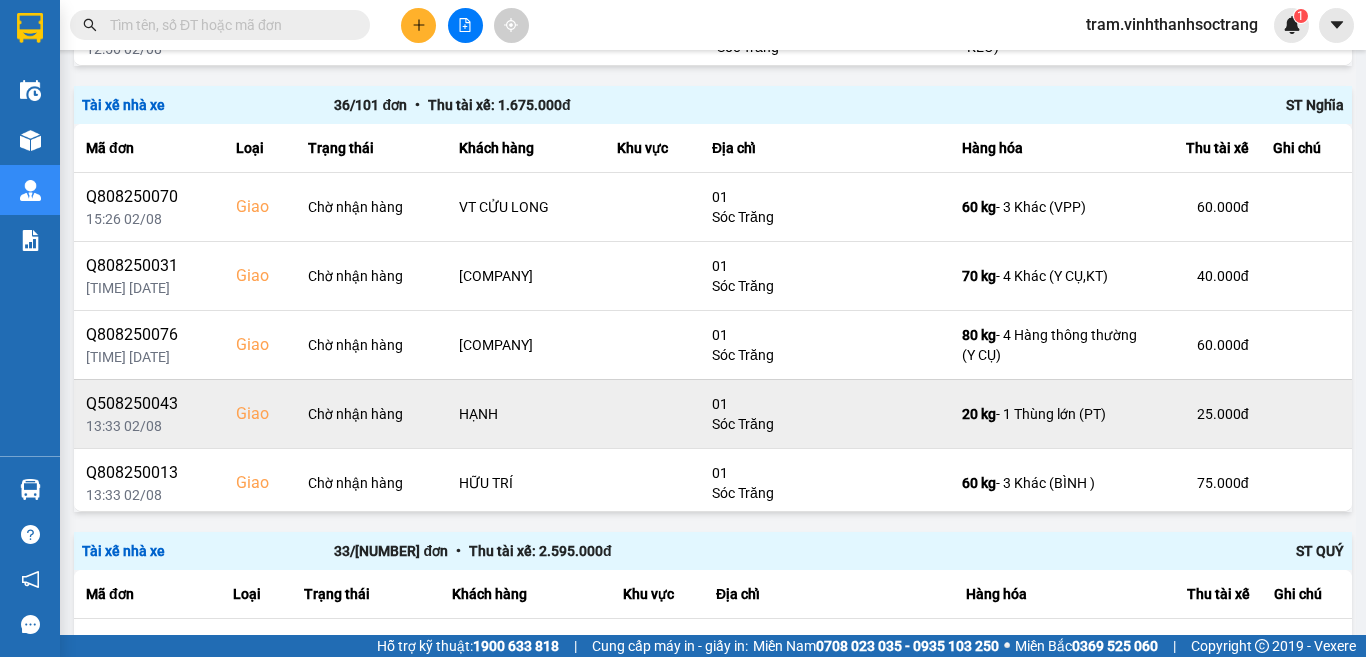 scroll, scrollTop: 1311, scrollLeft: 0, axis: vertical 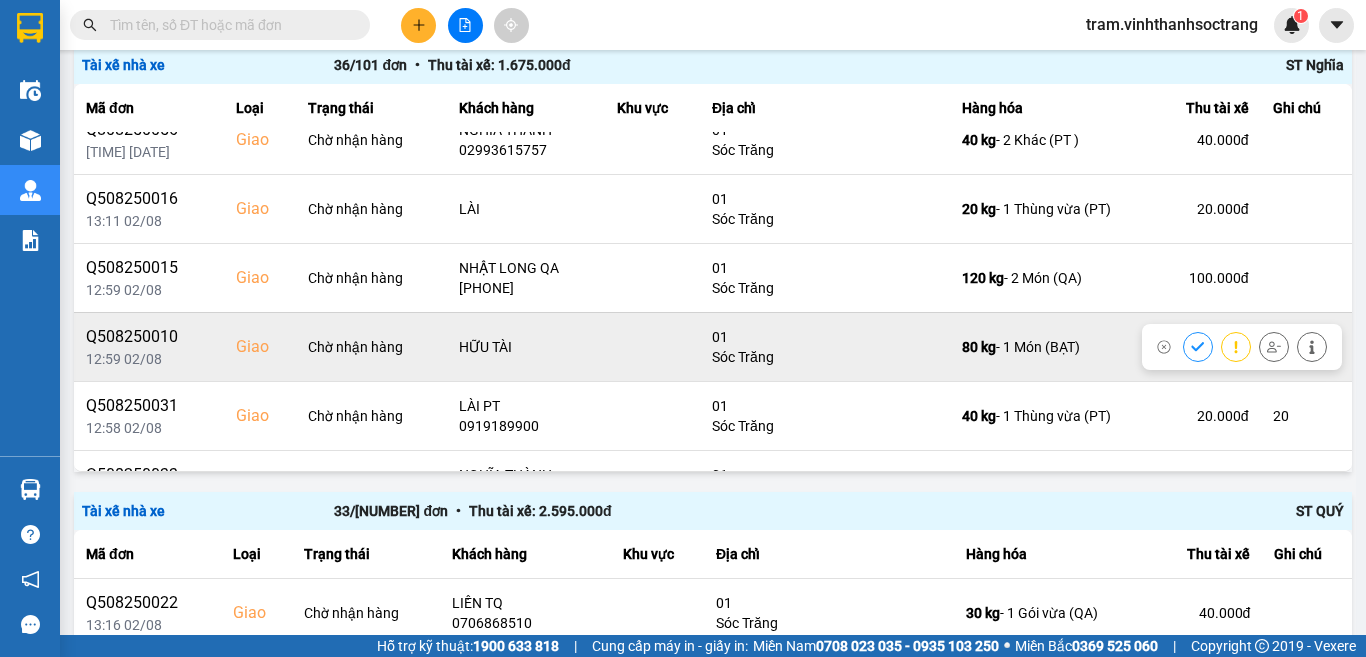 click 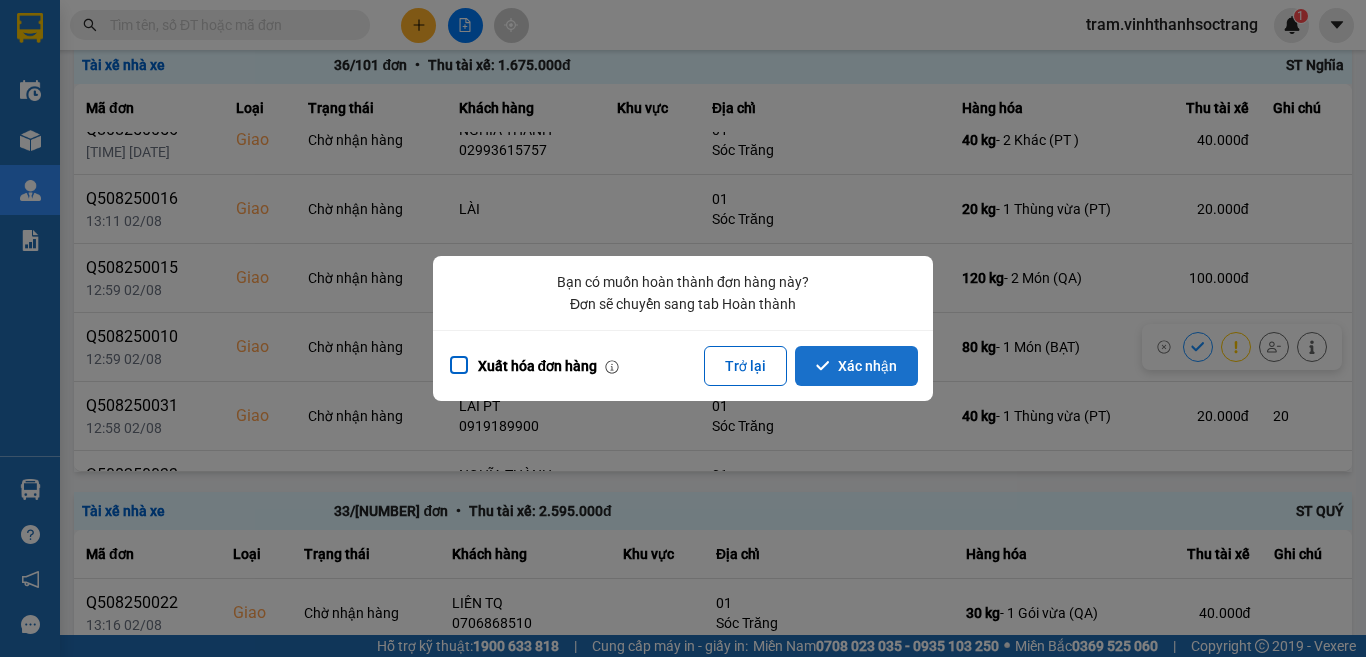 click on "Xác nhận" at bounding box center (856, 366) 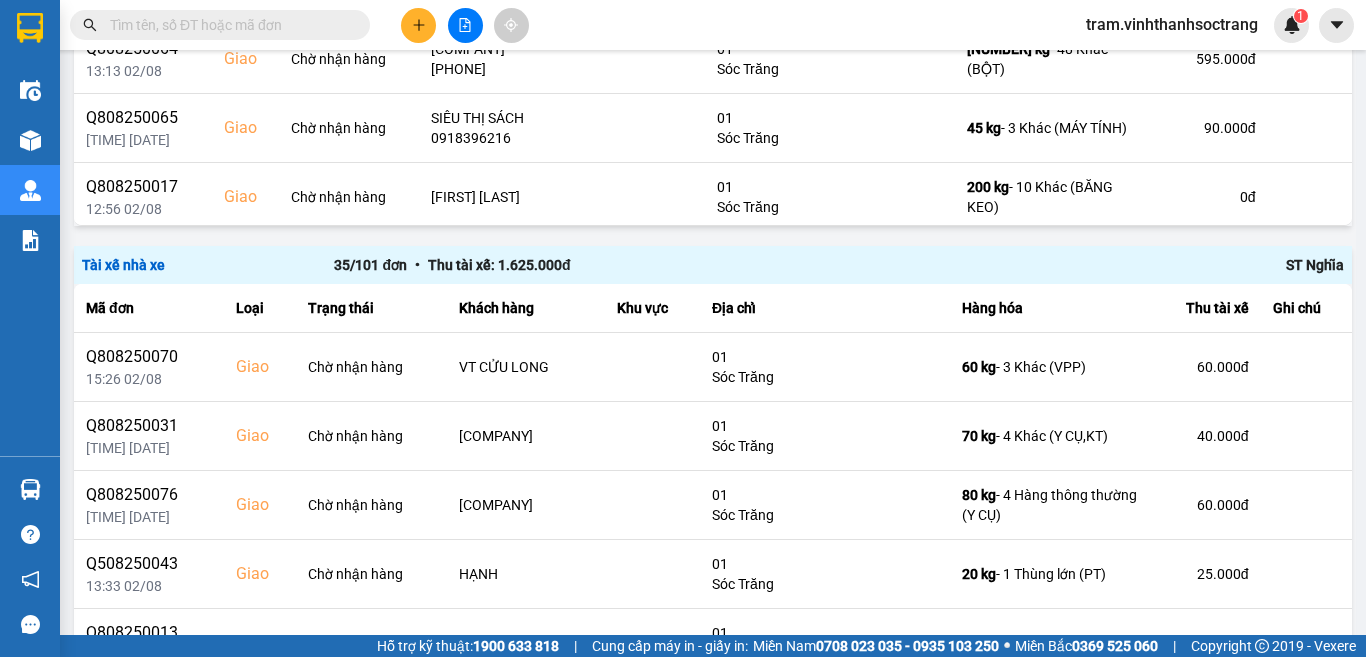 scroll, scrollTop: 1211, scrollLeft: 0, axis: vertical 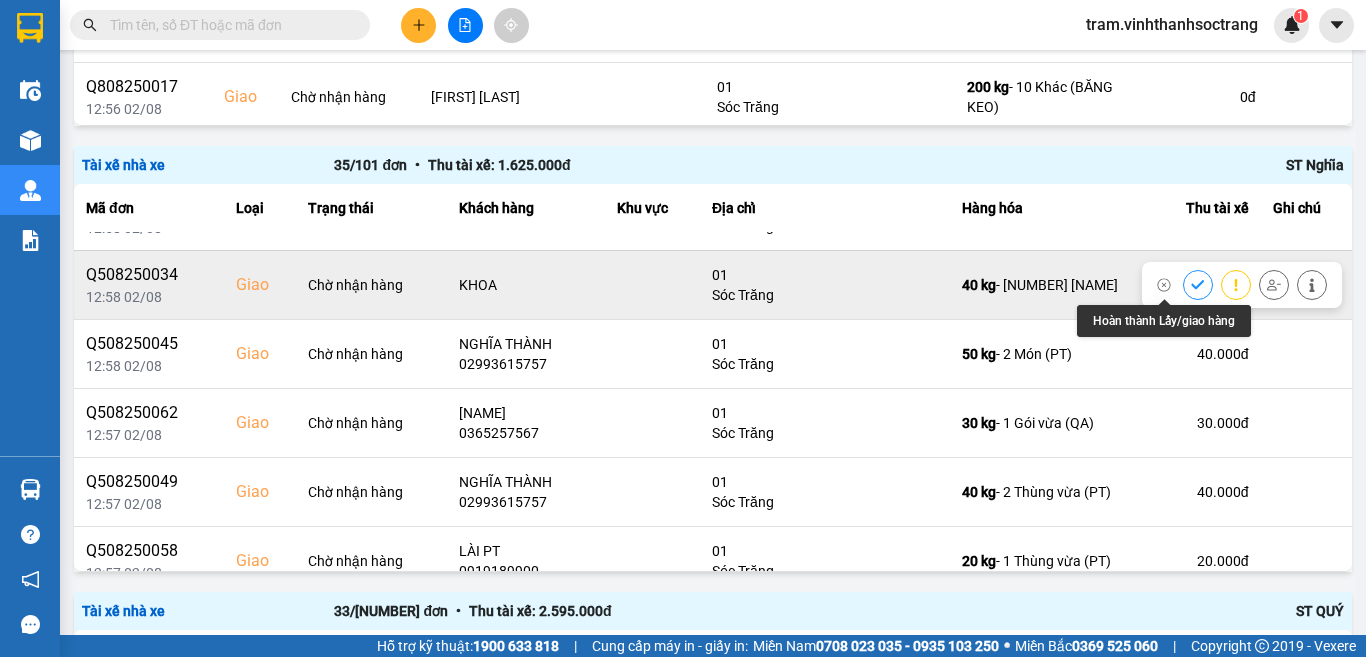 click 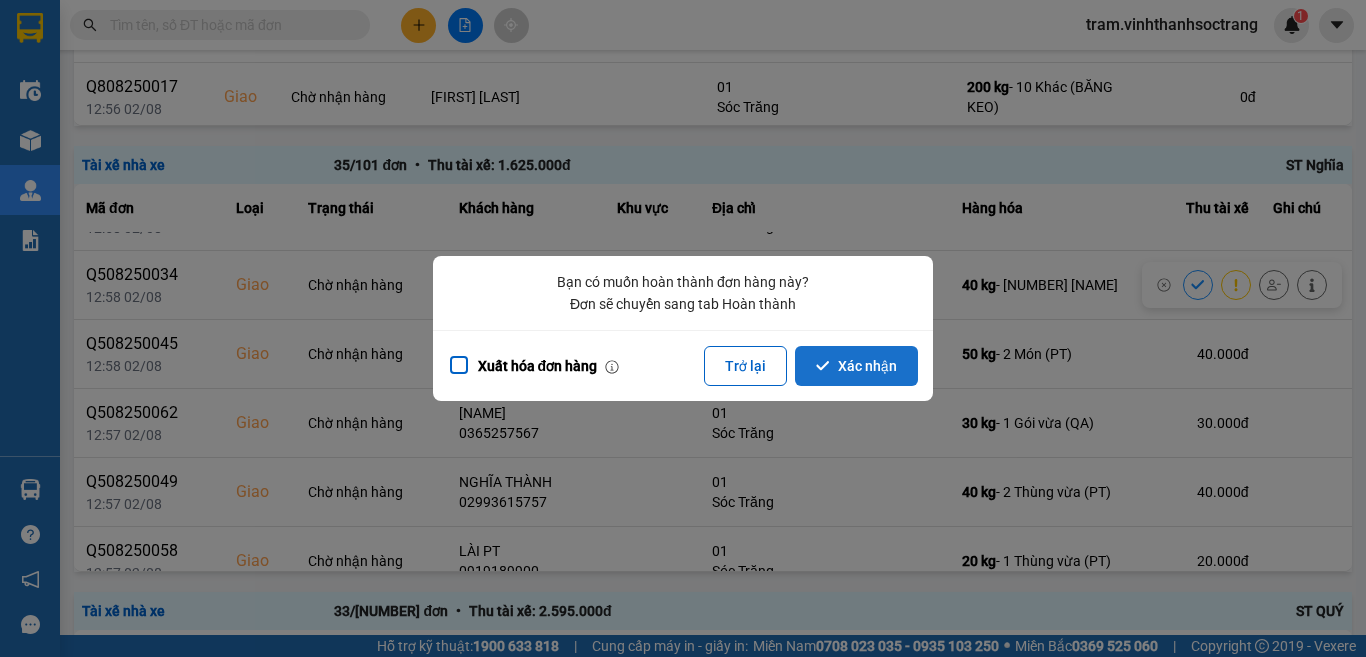 click on "Xác nhận" at bounding box center [856, 366] 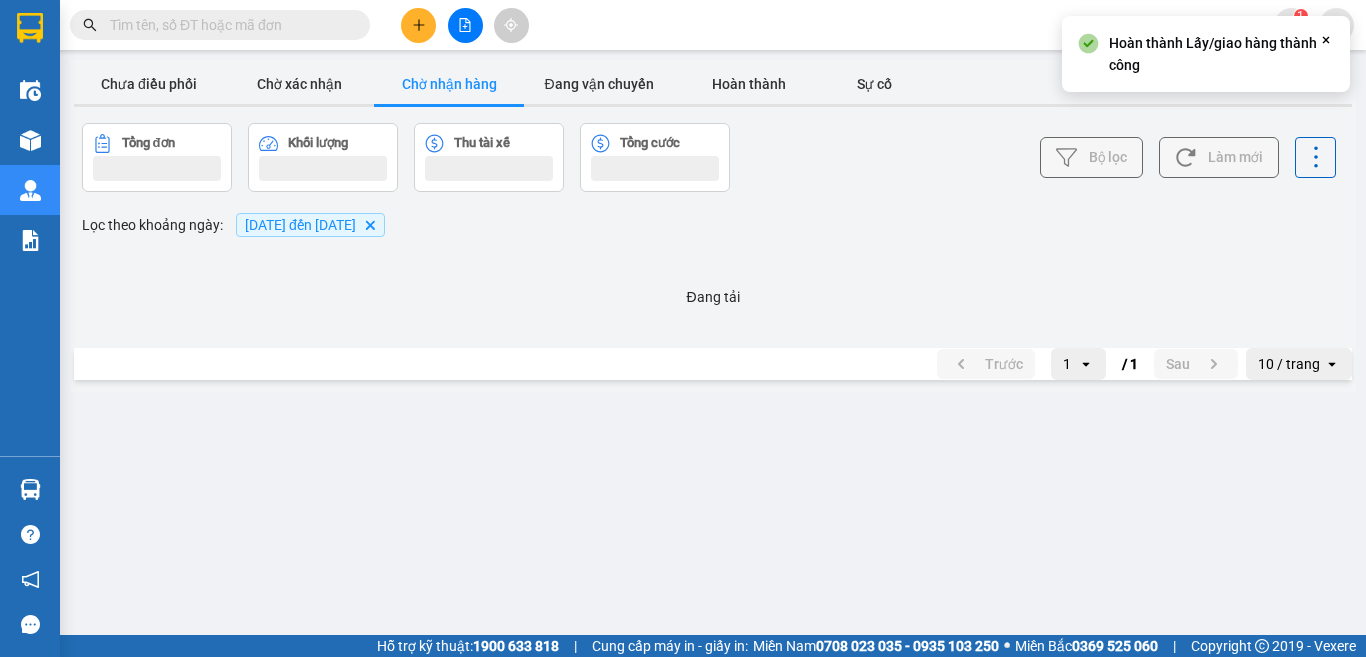 scroll, scrollTop: 0, scrollLeft: 0, axis: both 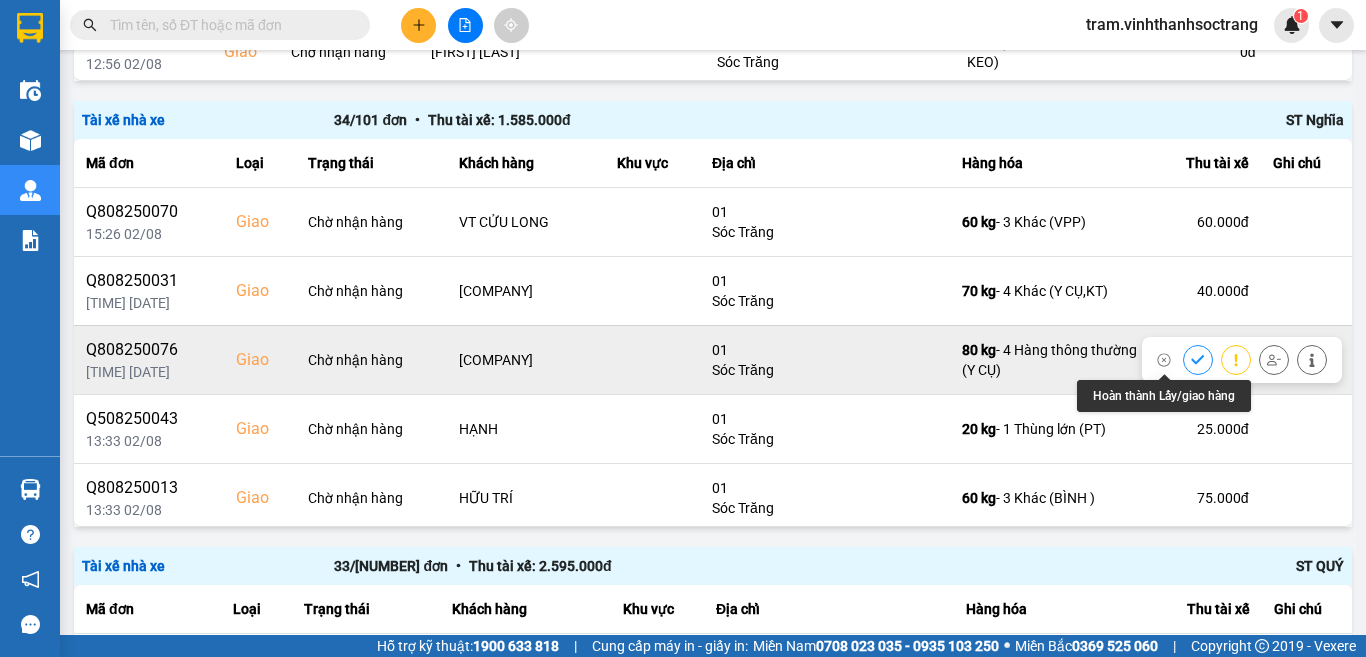 click 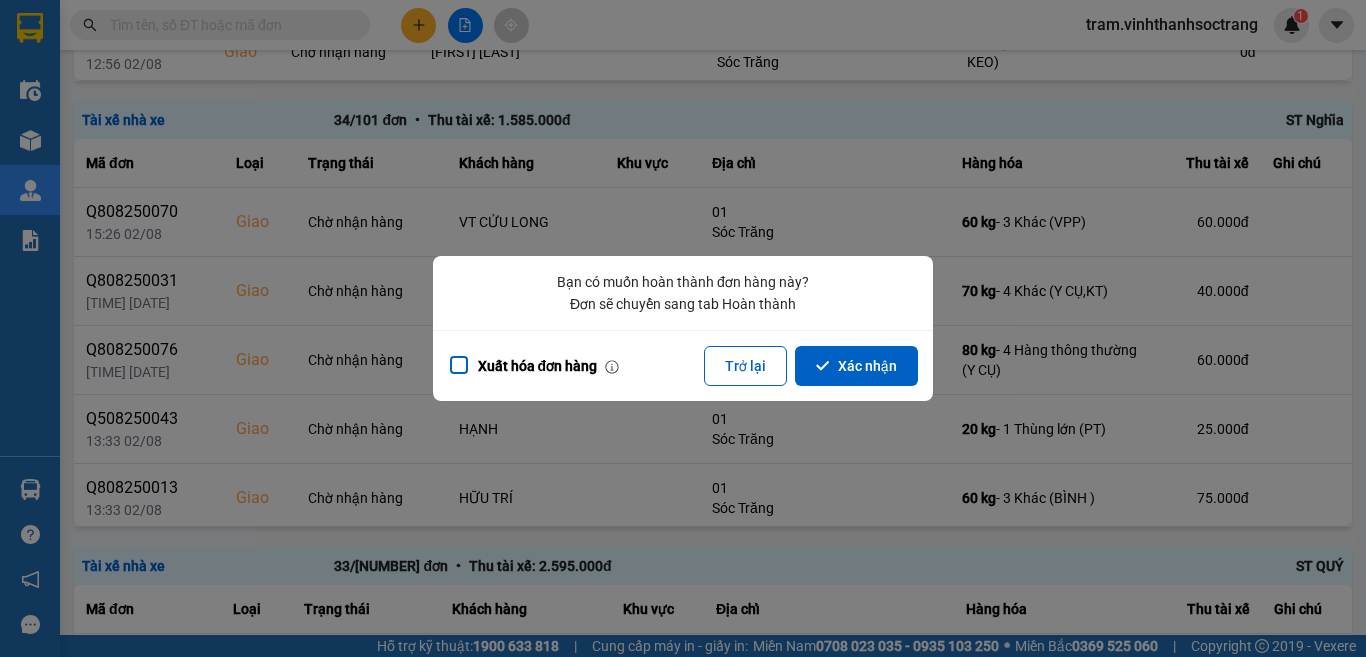 click on "Xác nhận" at bounding box center (856, 366) 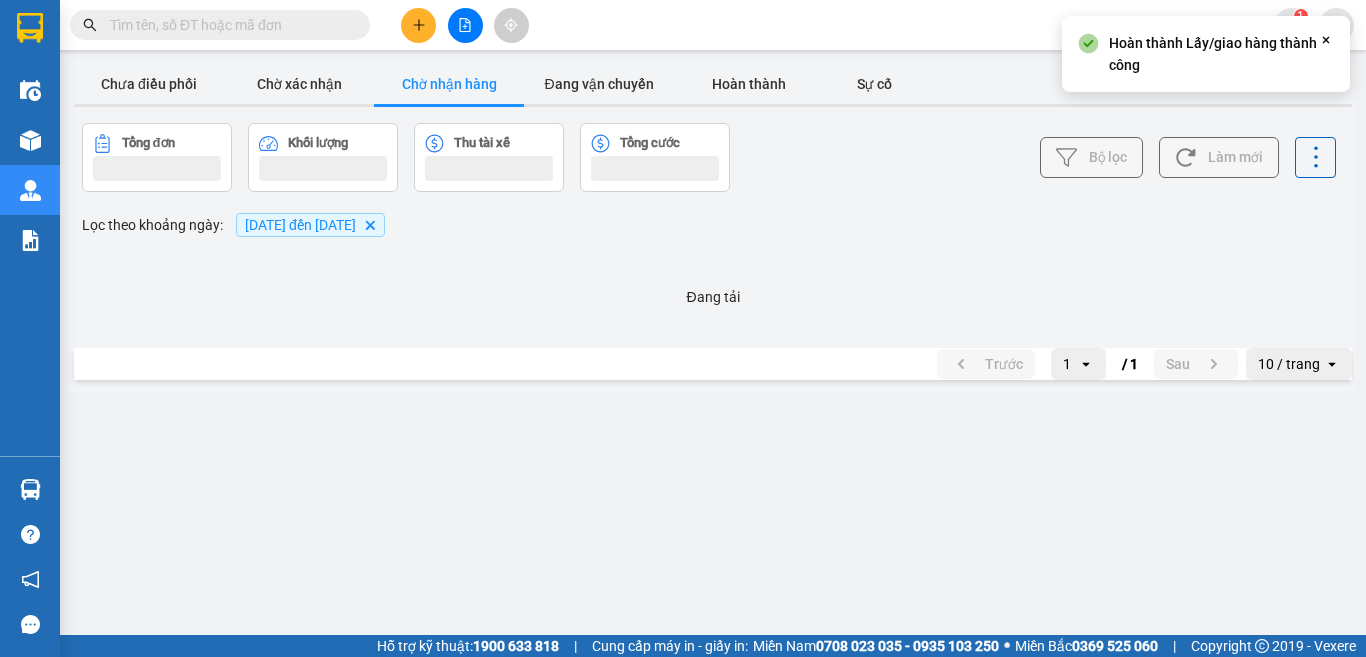 scroll, scrollTop: 0, scrollLeft: 0, axis: both 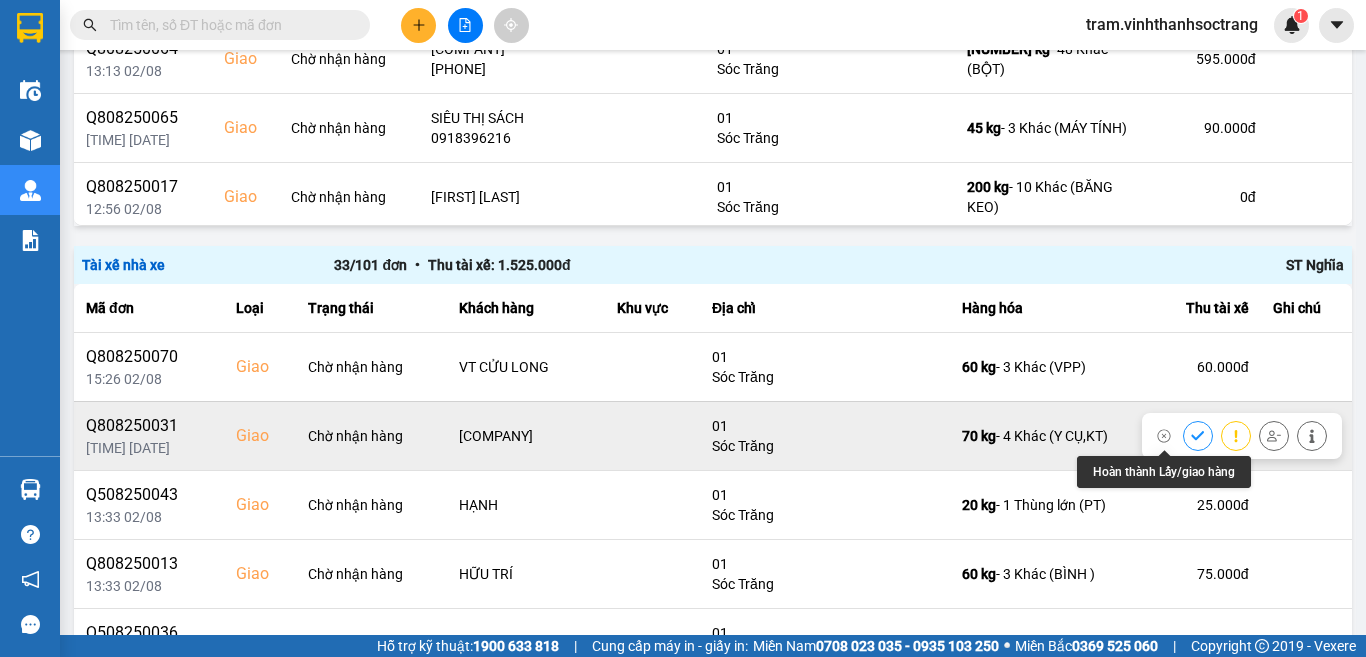 click 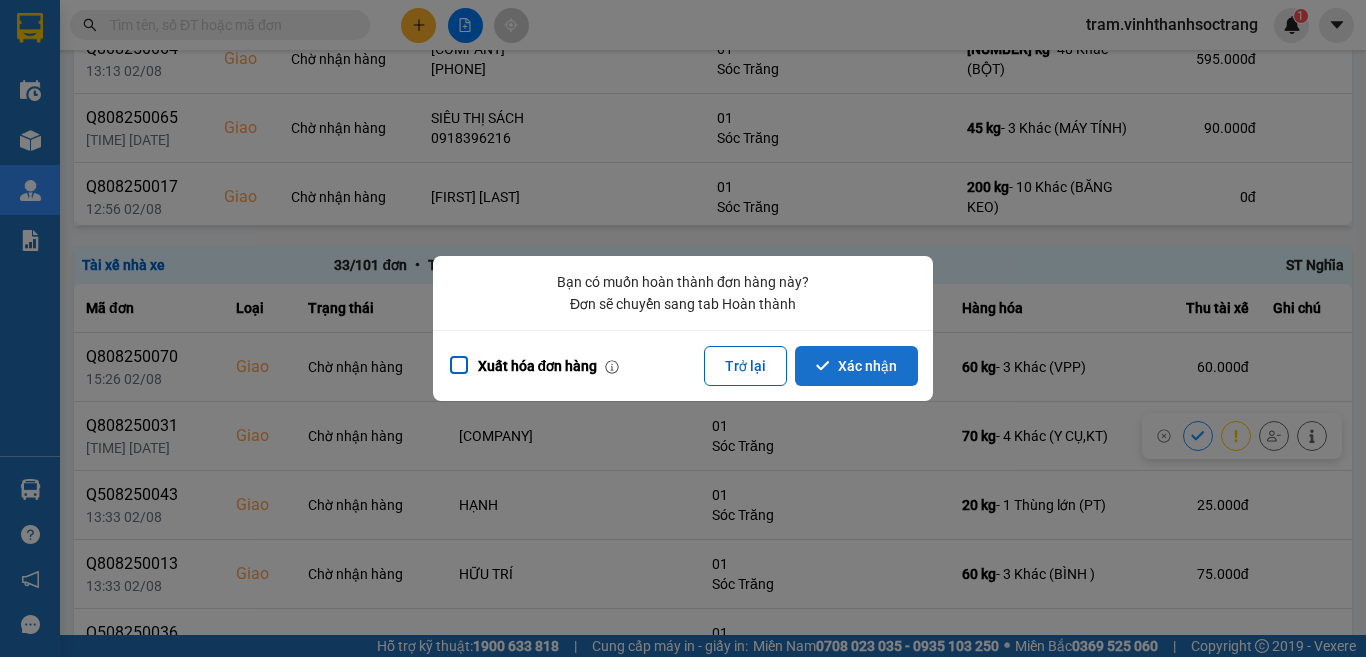click on "Xác nhận" at bounding box center (856, 366) 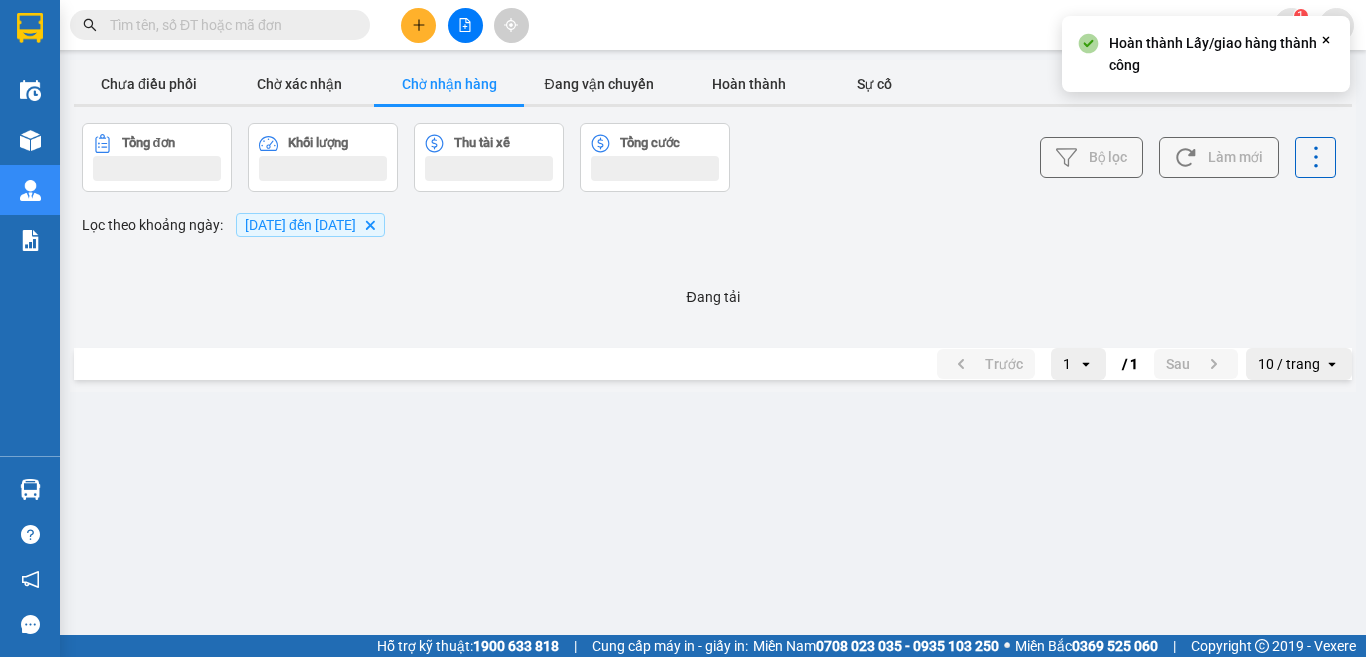 scroll, scrollTop: 0, scrollLeft: 0, axis: both 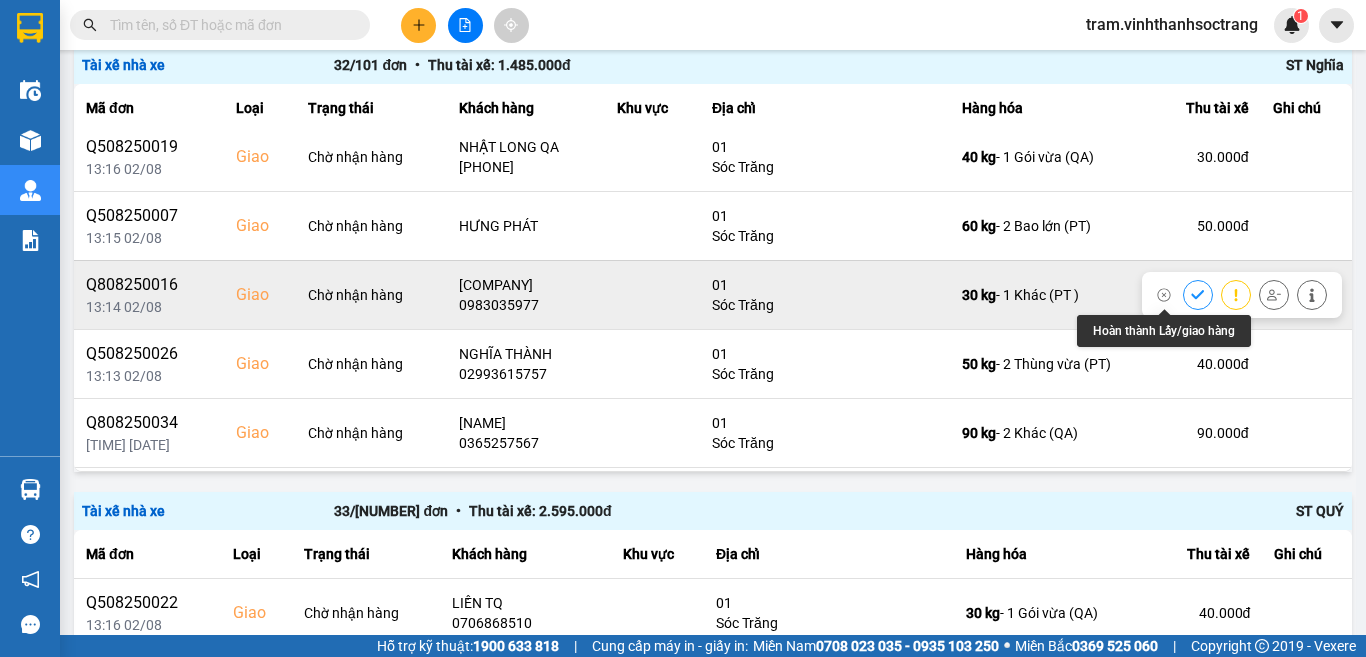 click 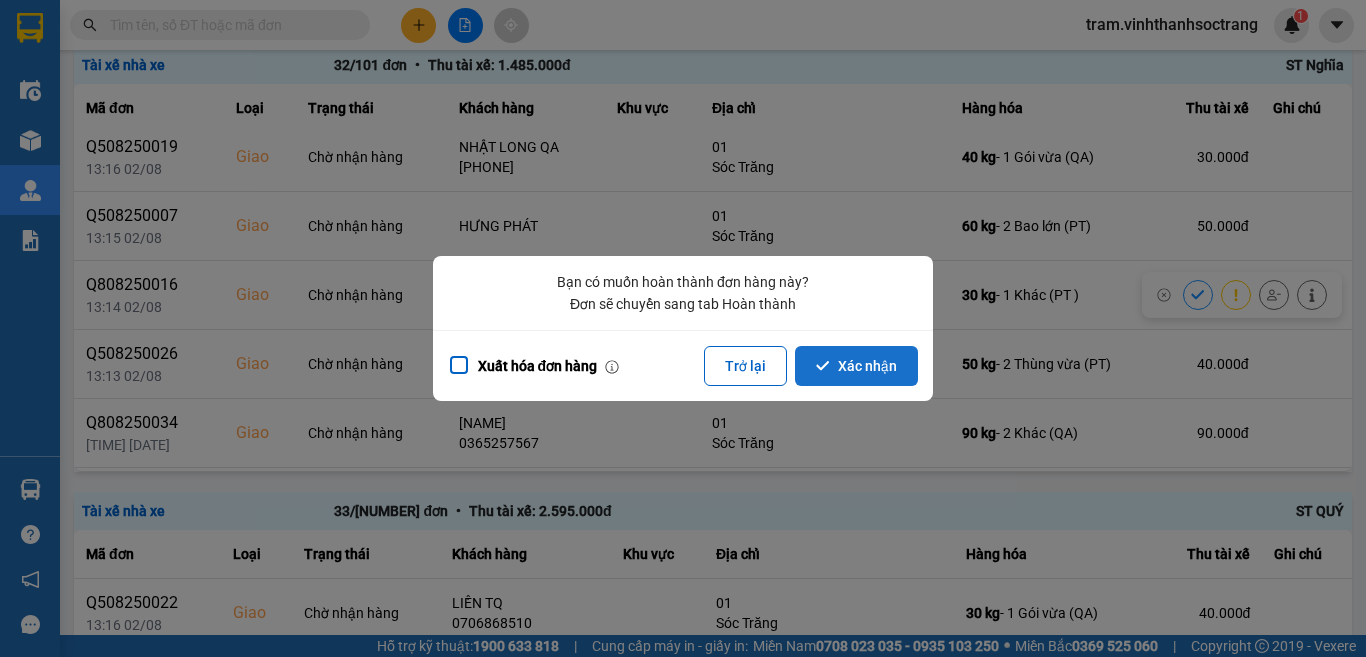 click on "Xác nhận" at bounding box center (856, 366) 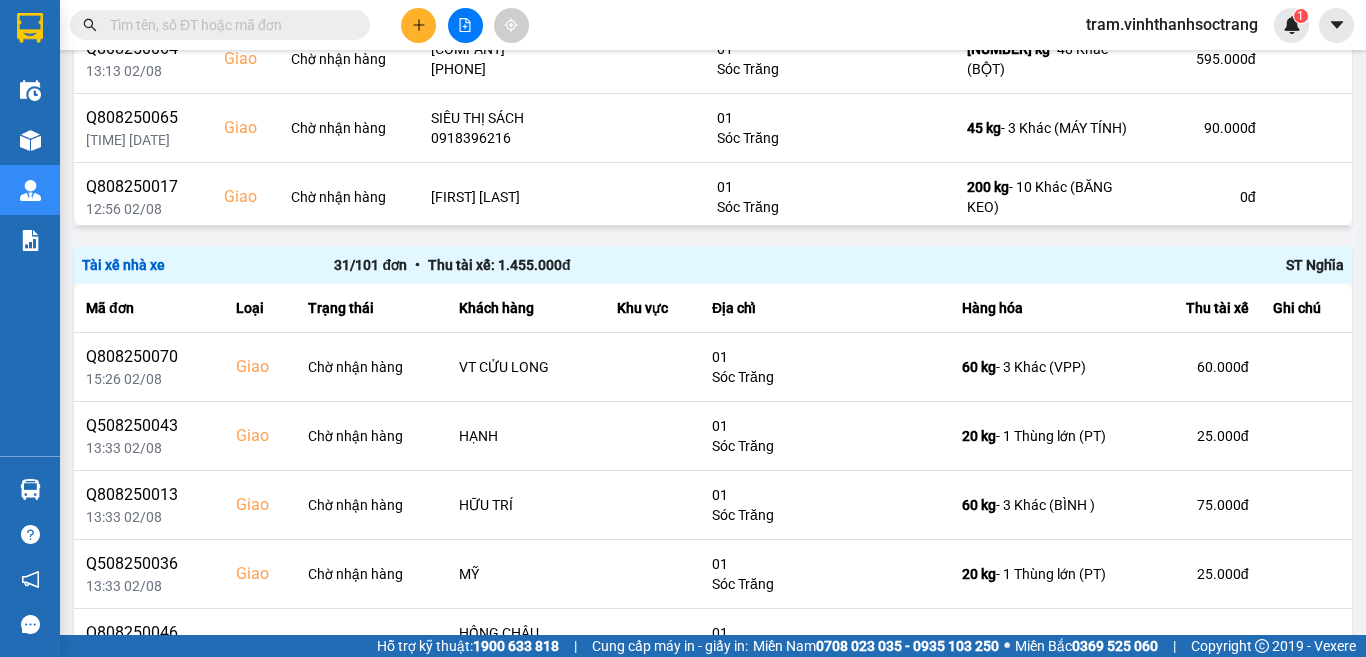 scroll, scrollTop: 1211, scrollLeft: 0, axis: vertical 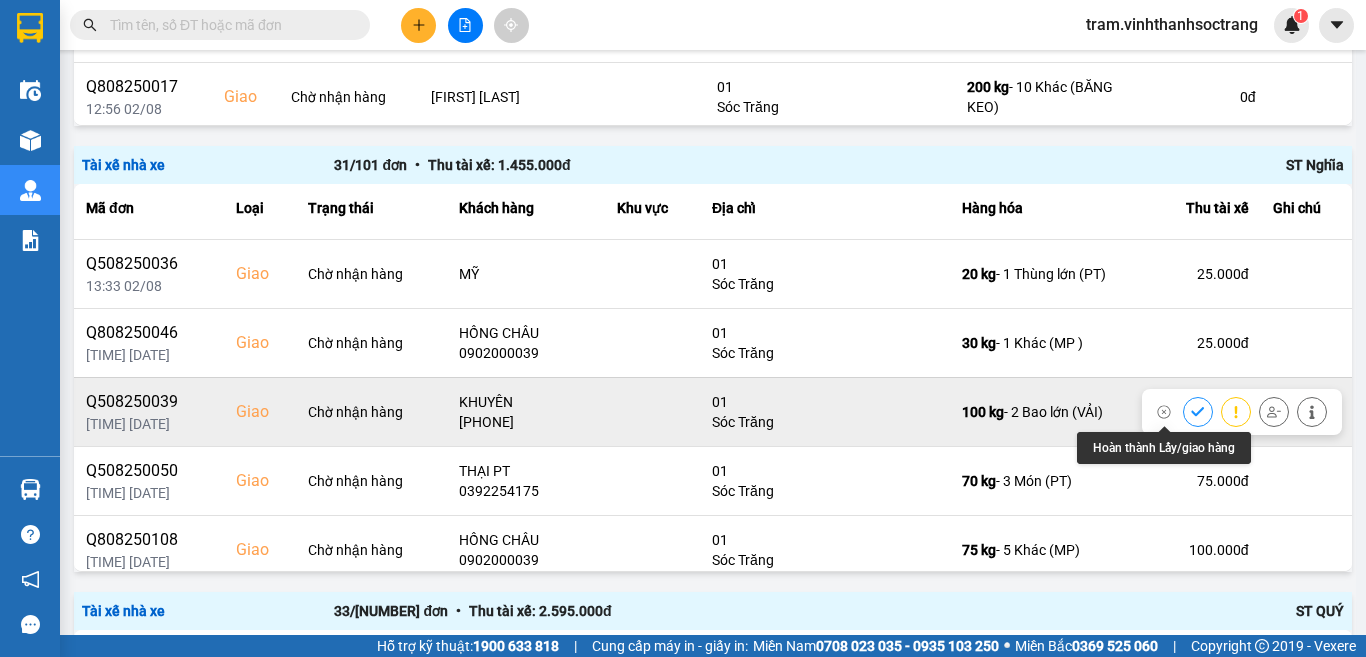 click 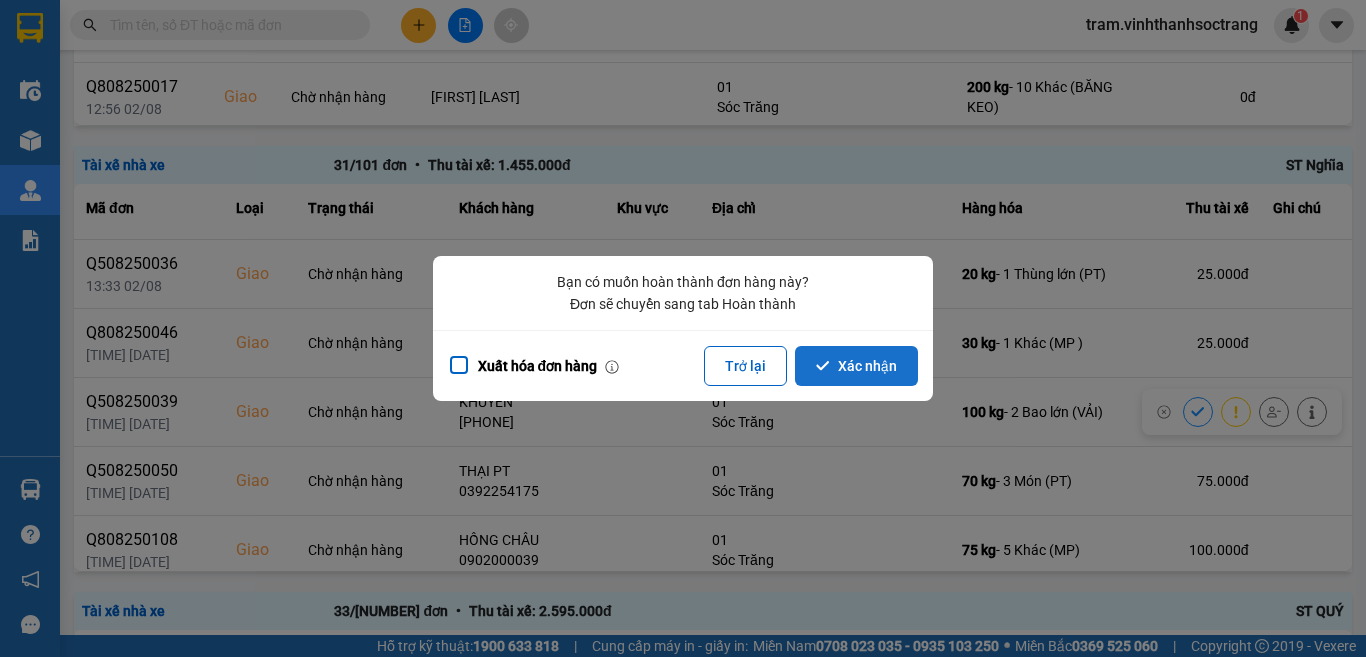 click on "Xác nhận" at bounding box center [856, 366] 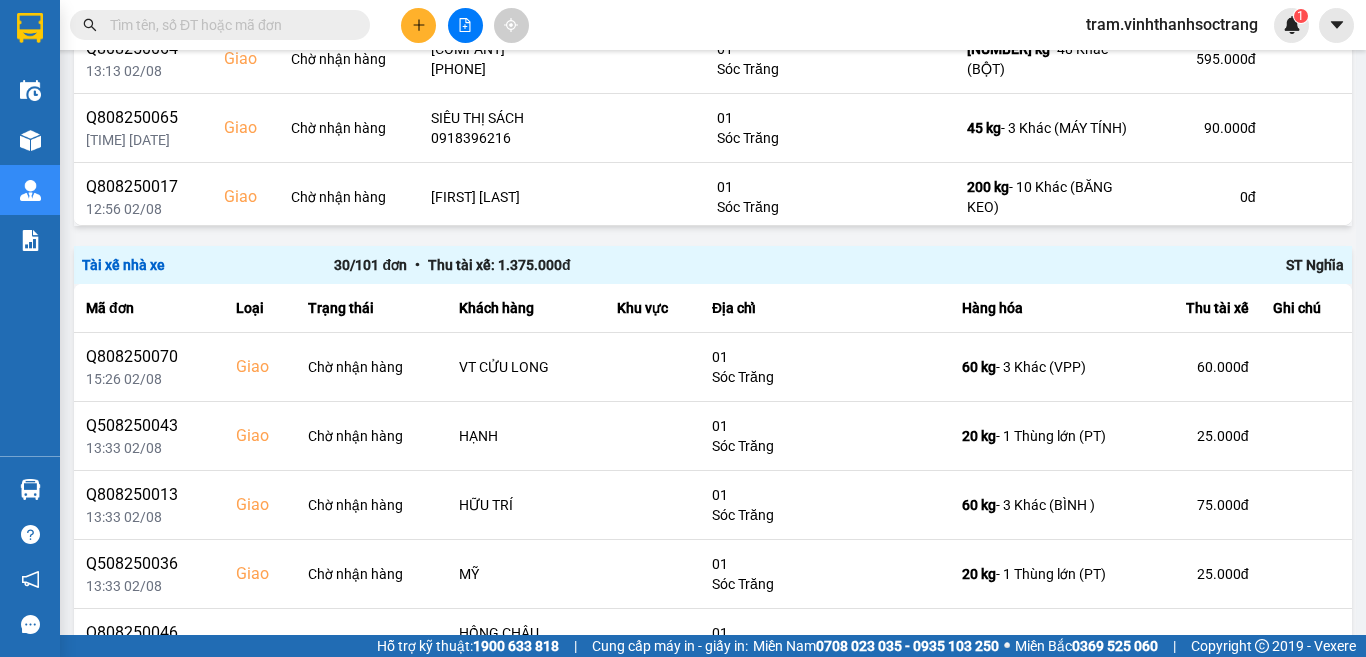 scroll, scrollTop: 1211, scrollLeft: 0, axis: vertical 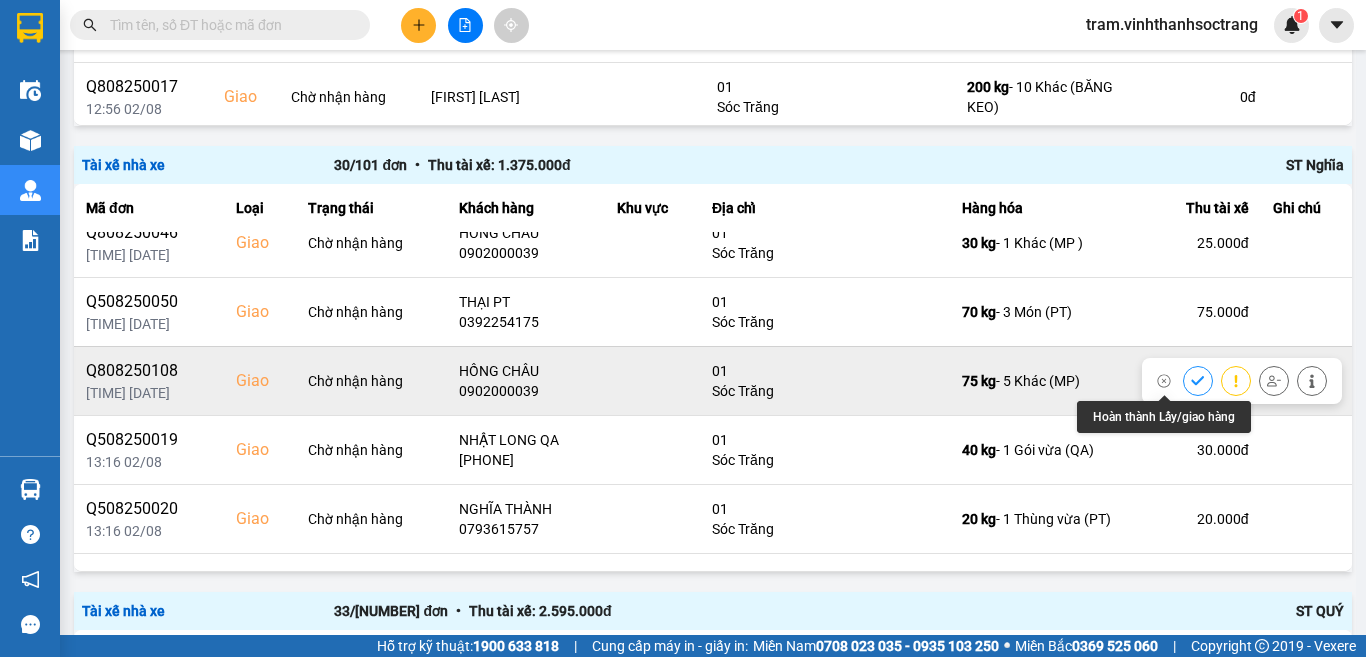 click 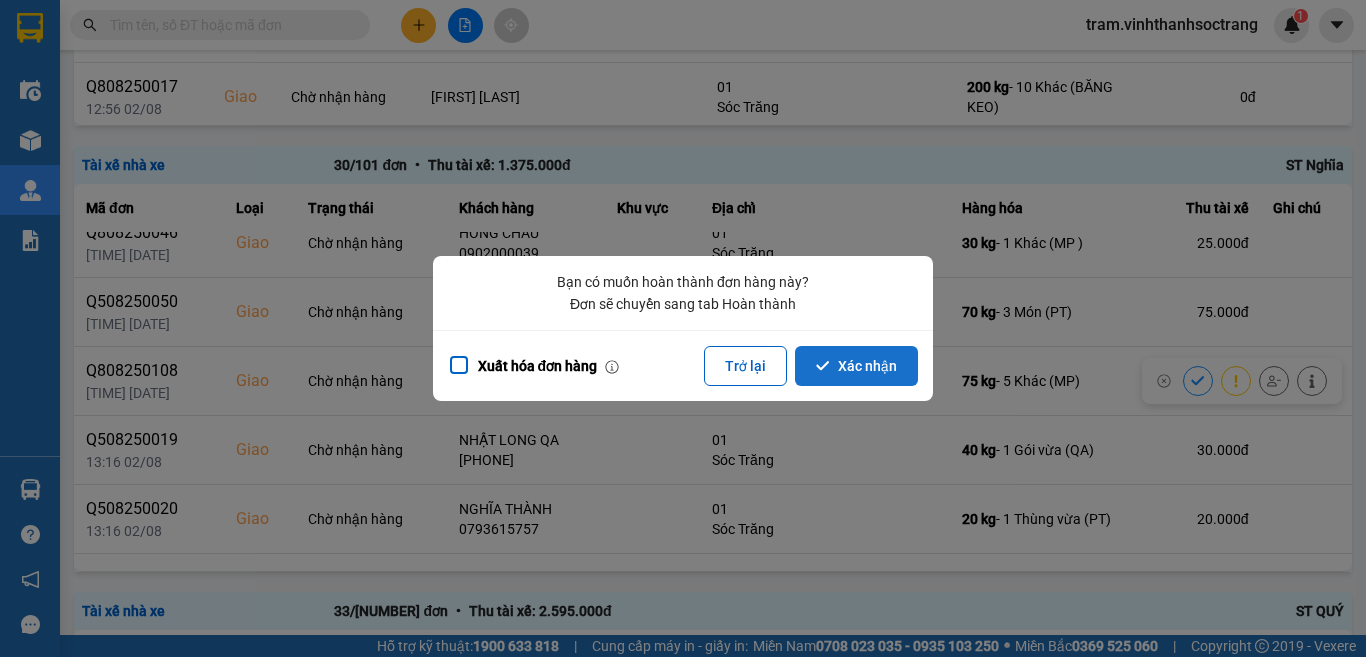 click on "Xác nhận" at bounding box center [856, 366] 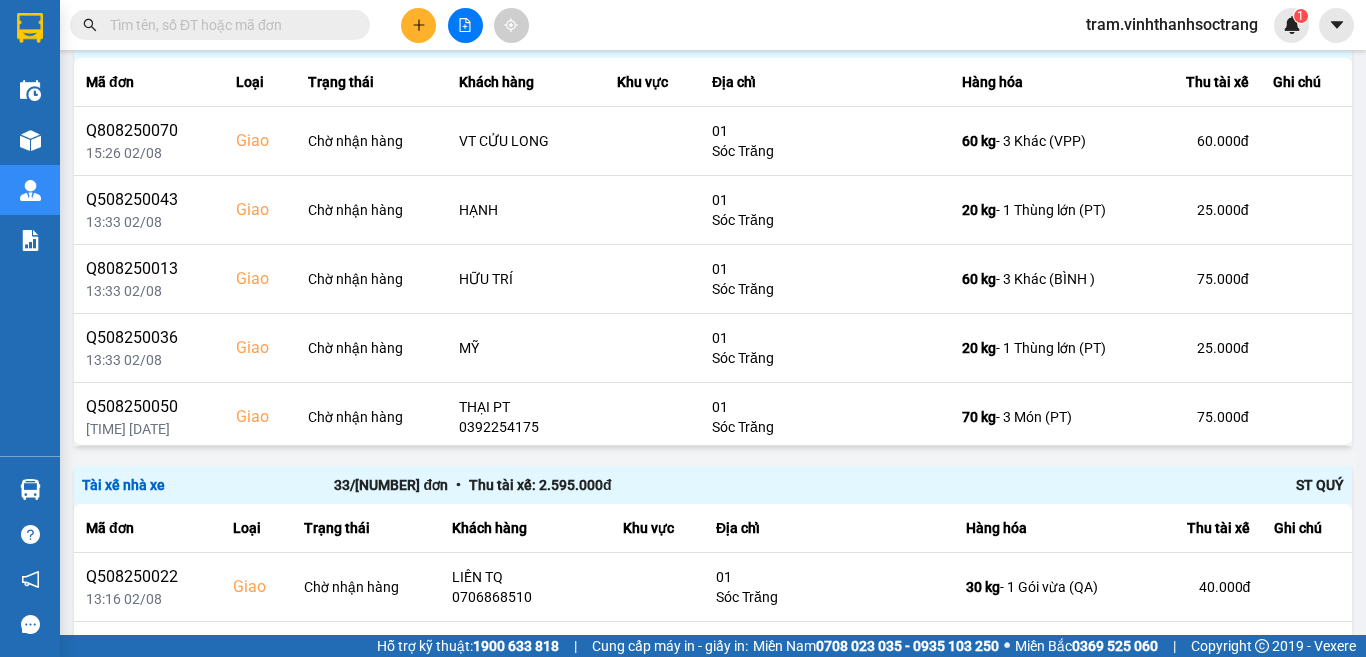 scroll, scrollTop: 1356, scrollLeft: 0, axis: vertical 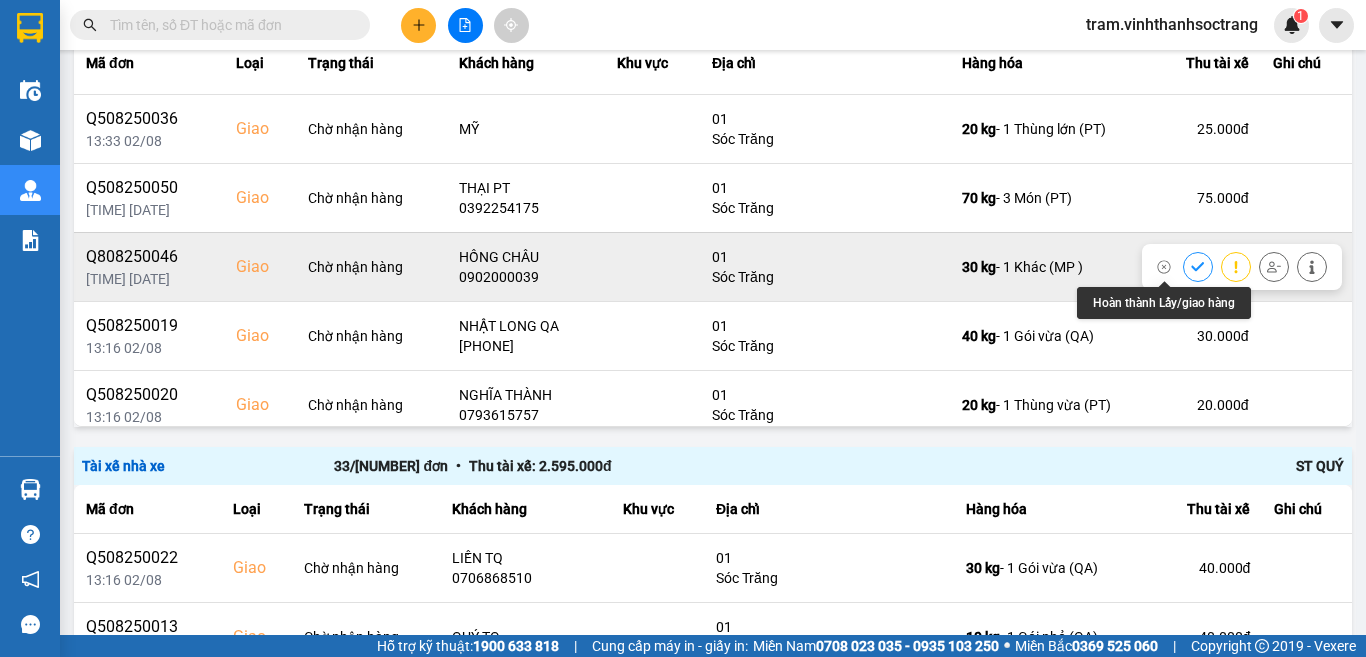 click 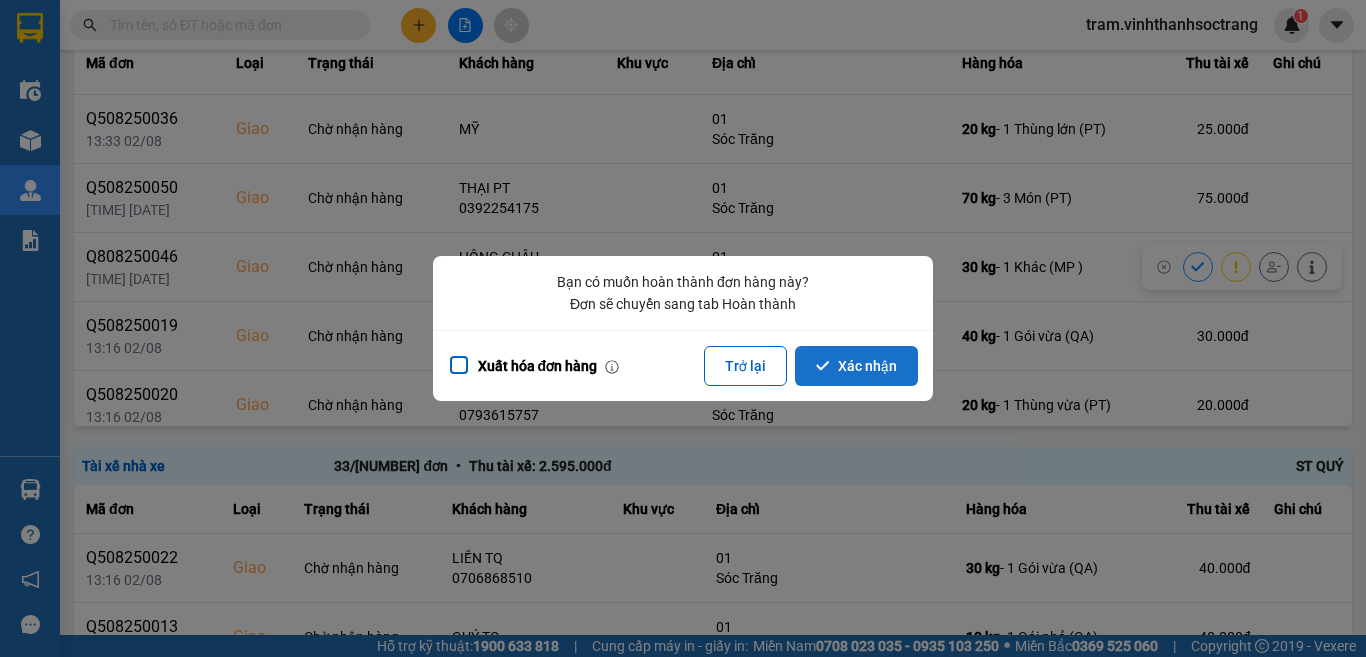 click 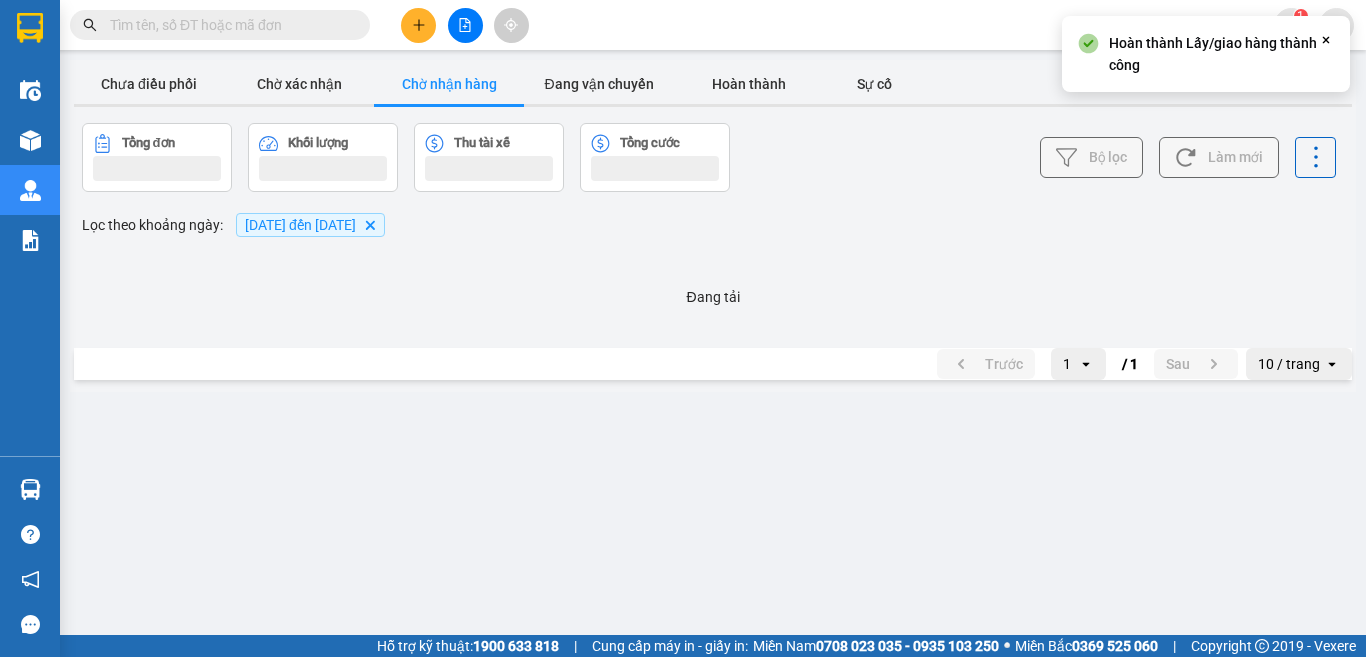 scroll, scrollTop: 0, scrollLeft: 0, axis: both 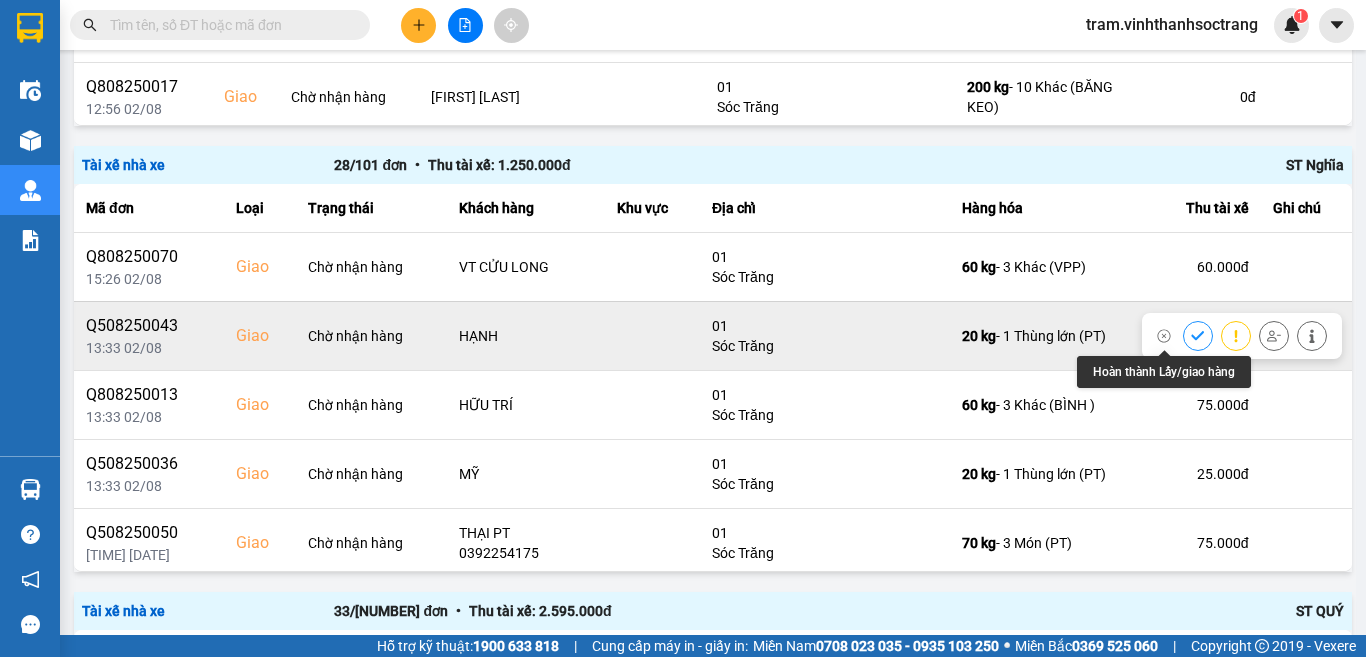 click at bounding box center (1198, 335) 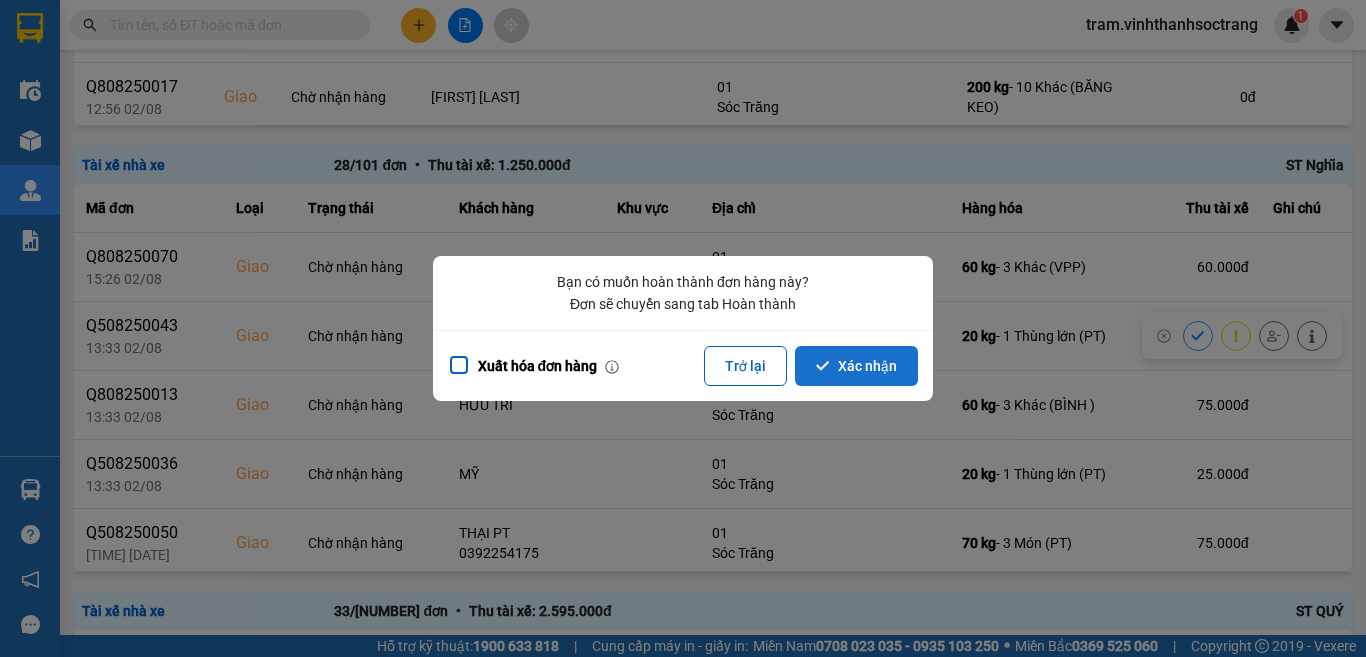 click on "Xác nhận" at bounding box center (856, 366) 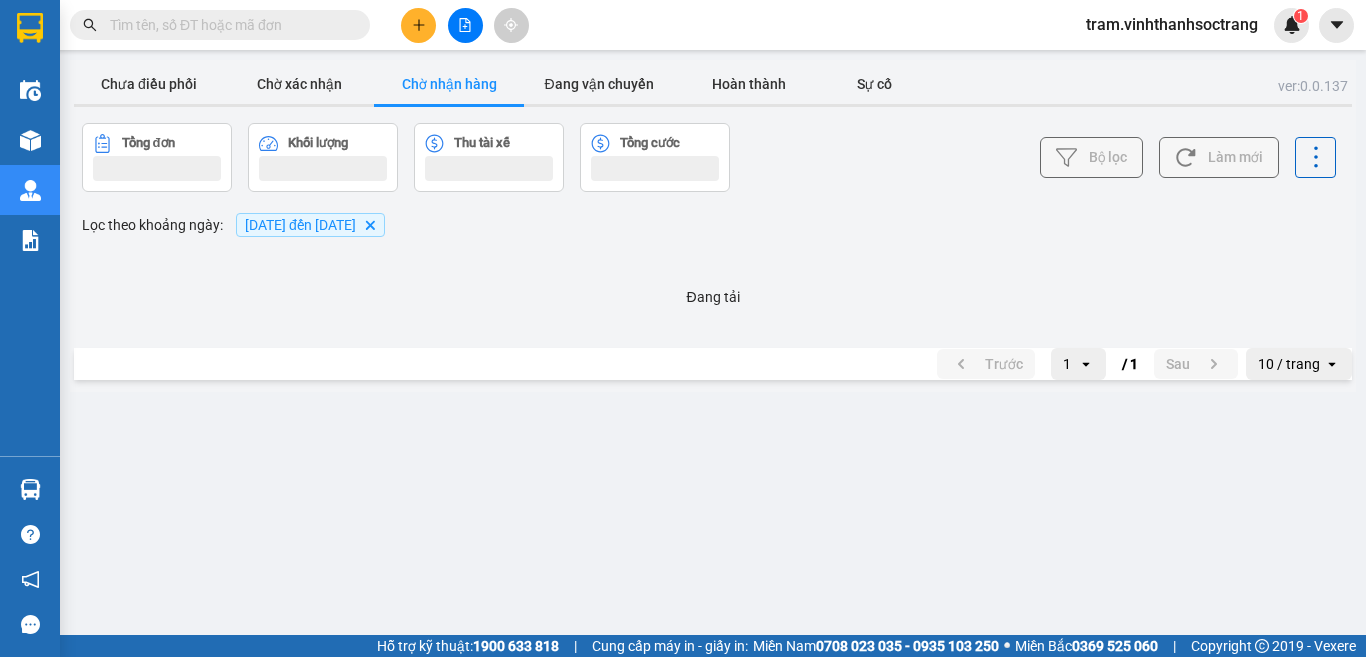 scroll, scrollTop: 0, scrollLeft: 0, axis: both 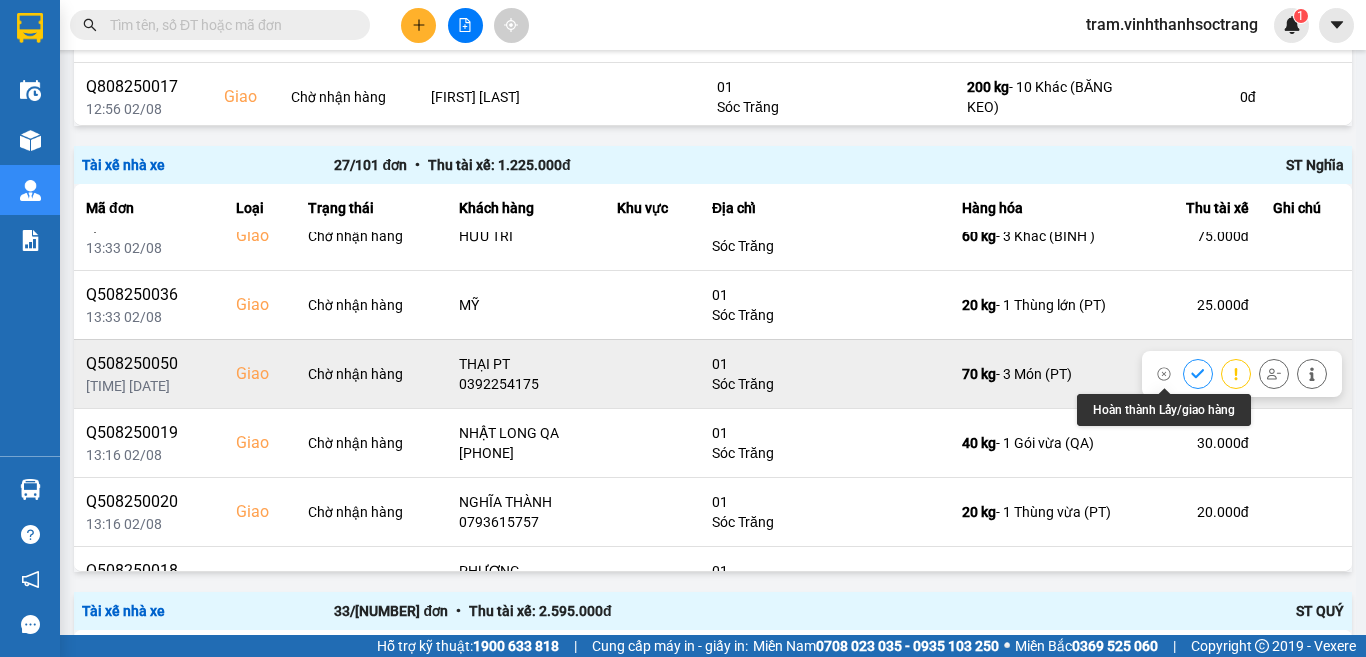 click at bounding box center [1198, 373] 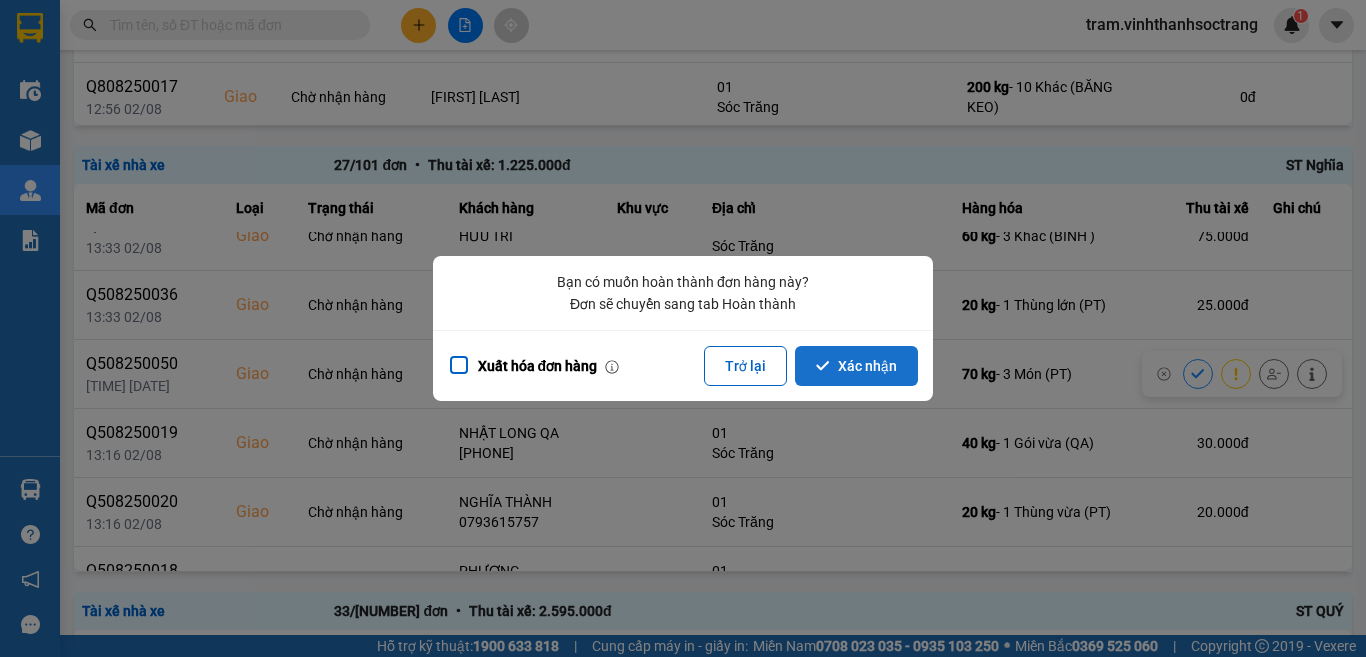 click on "Xác nhận" at bounding box center (856, 366) 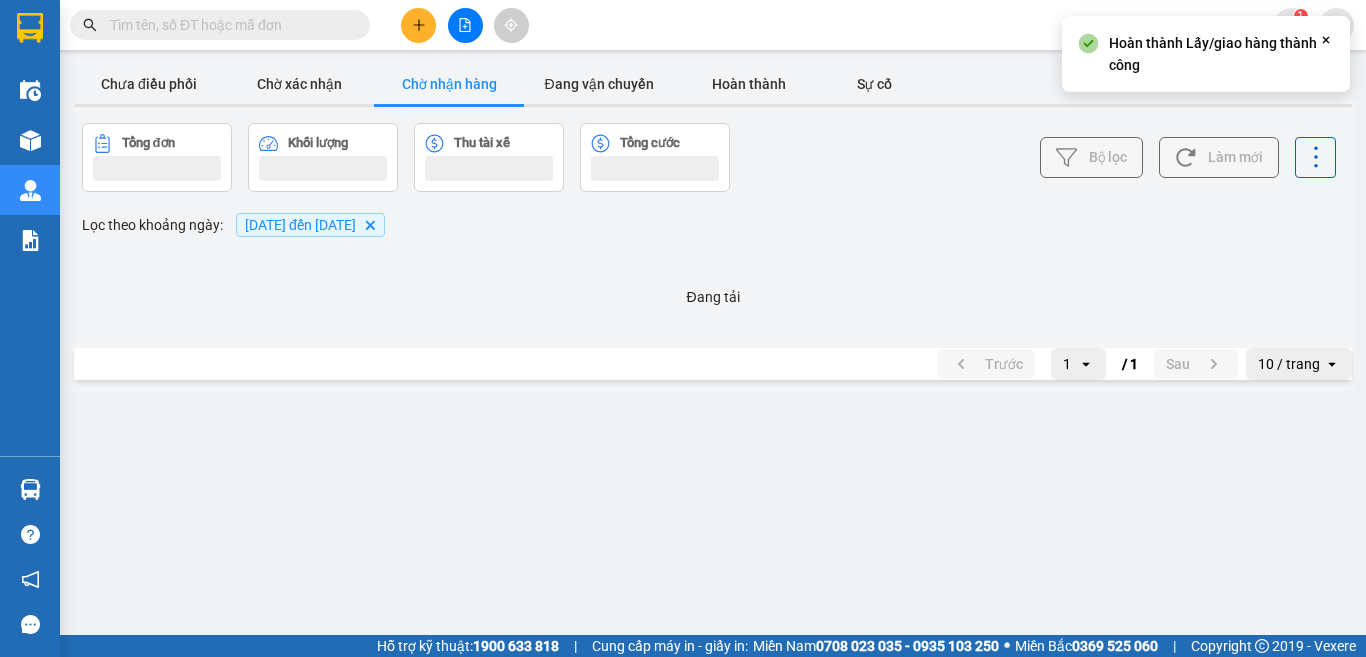 scroll, scrollTop: 0, scrollLeft: 0, axis: both 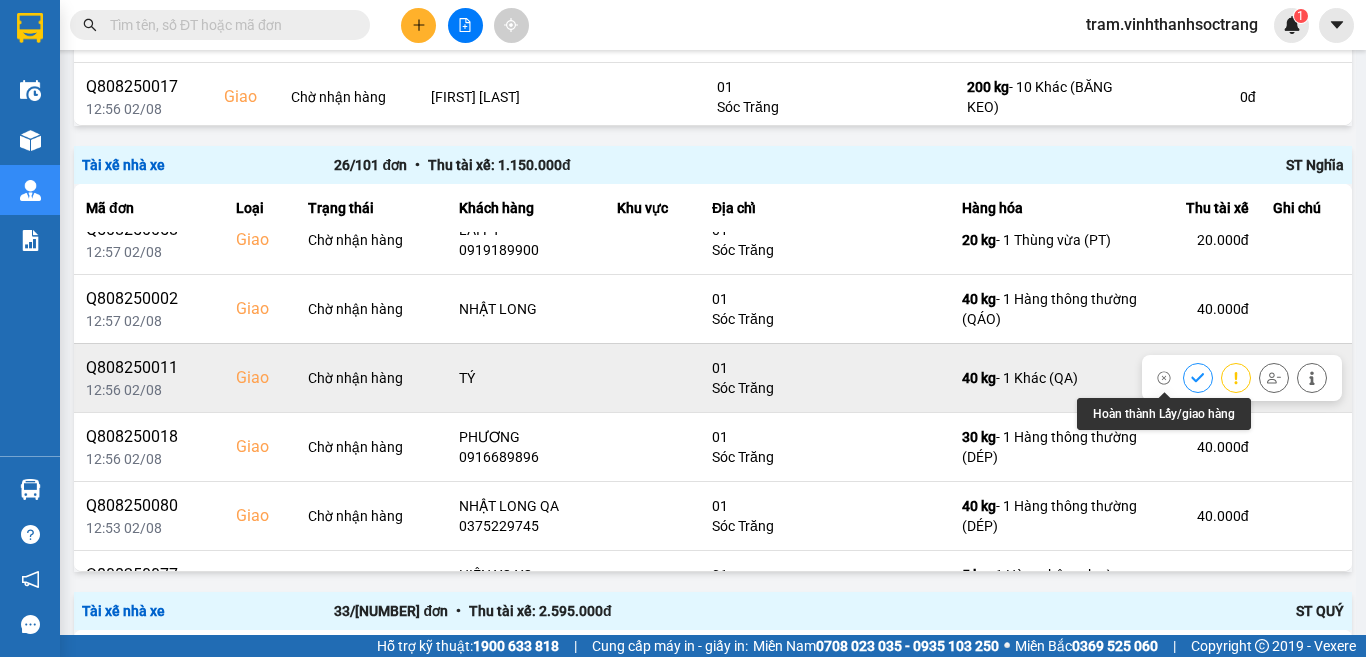 click 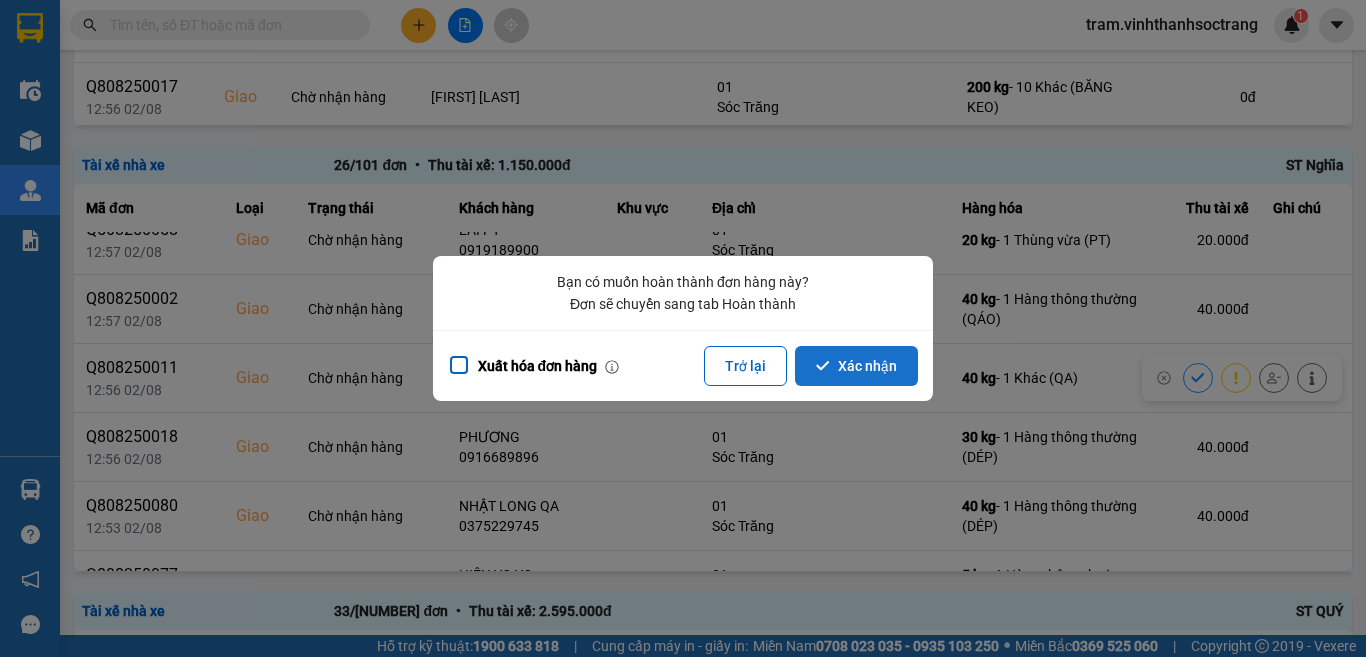 click on "Xác nhận" at bounding box center [856, 366] 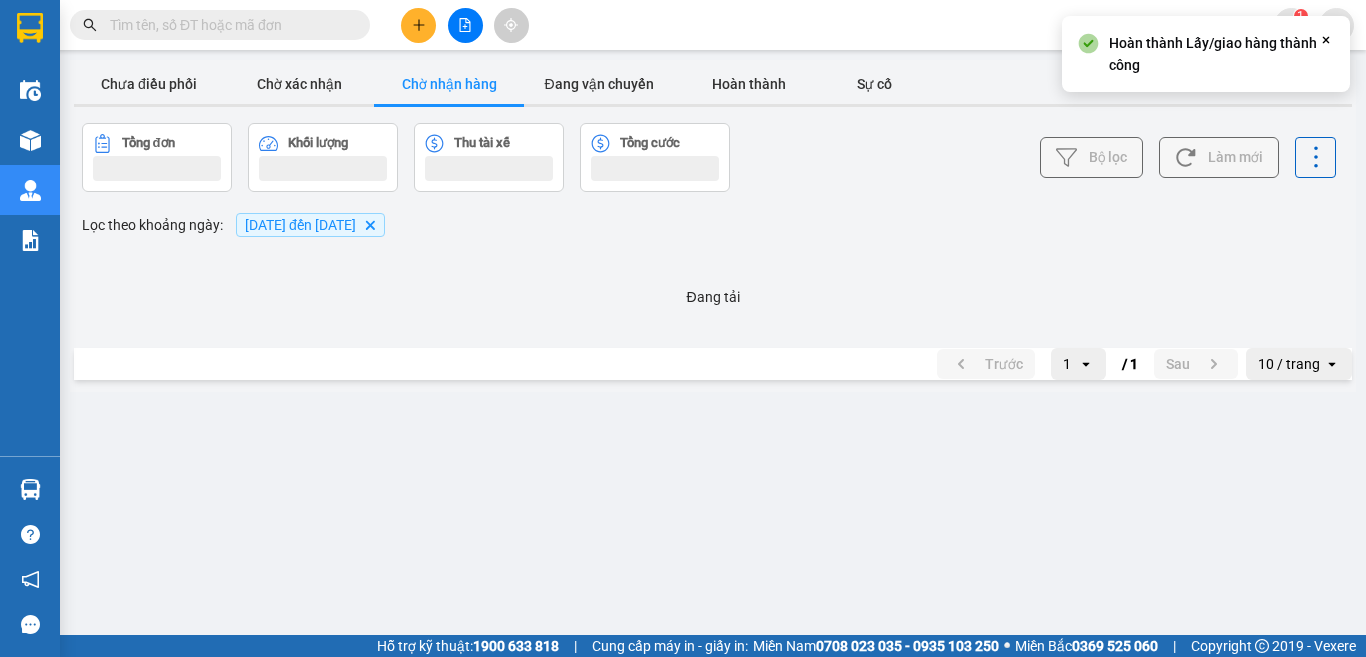 scroll, scrollTop: 0, scrollLeft: 0, axis: both 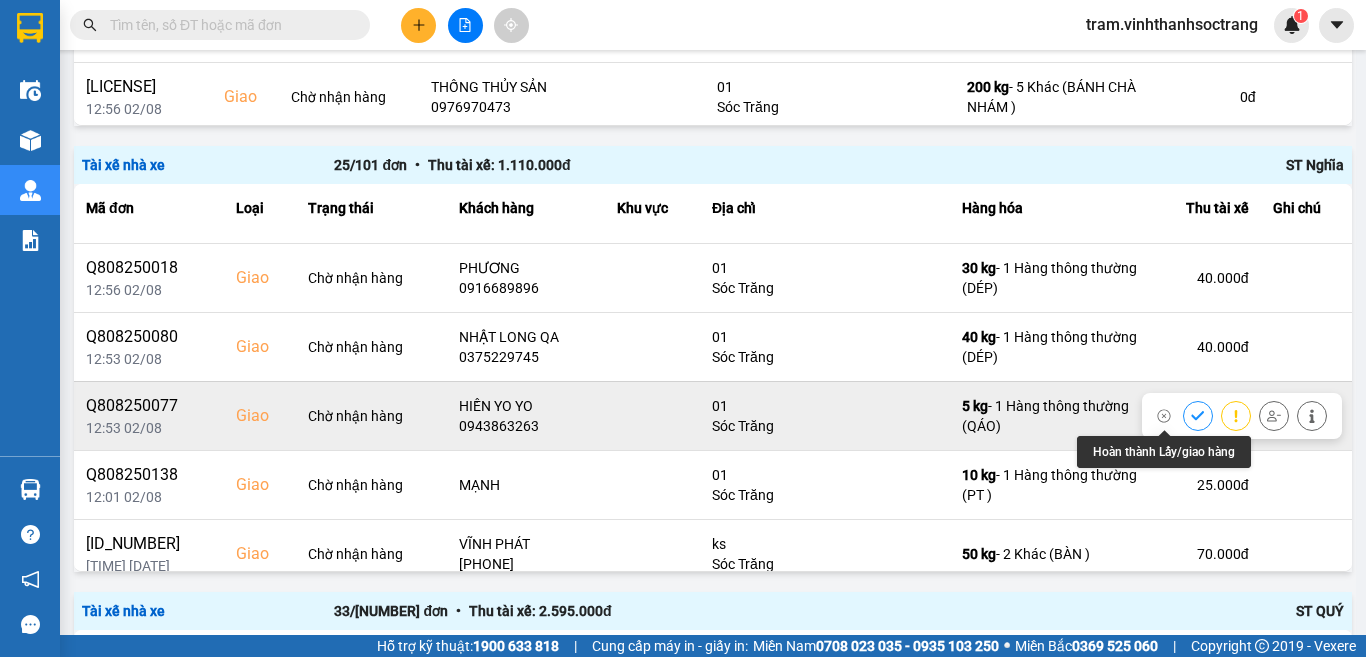 click 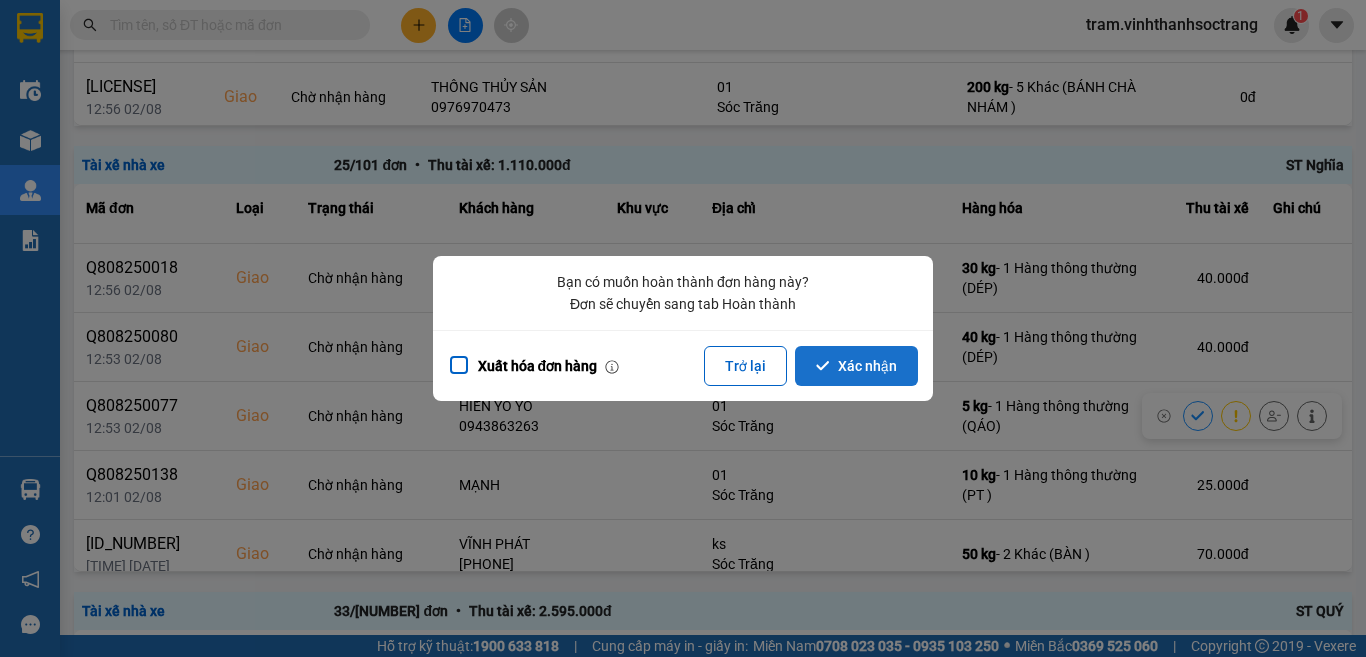 click on "Xác nhận" at bounding box center (856, 366) 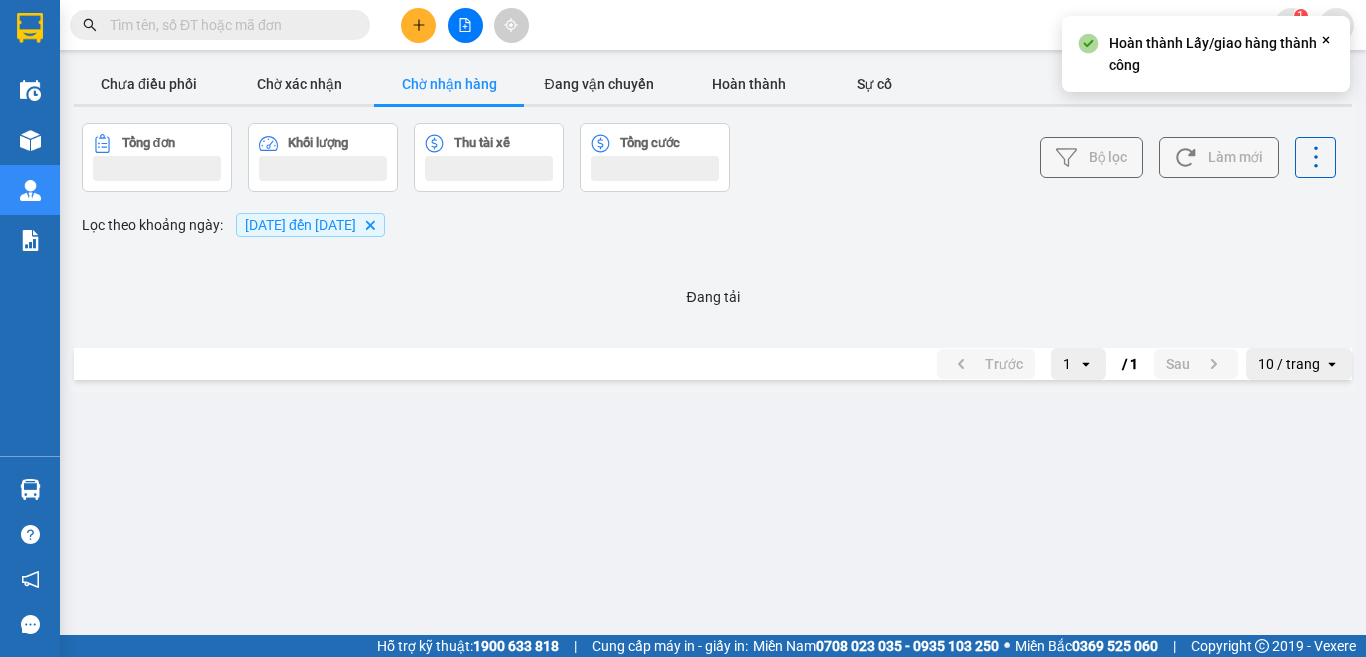 scroll, scrollTop: 0, scrollLeft: 0, axis: both 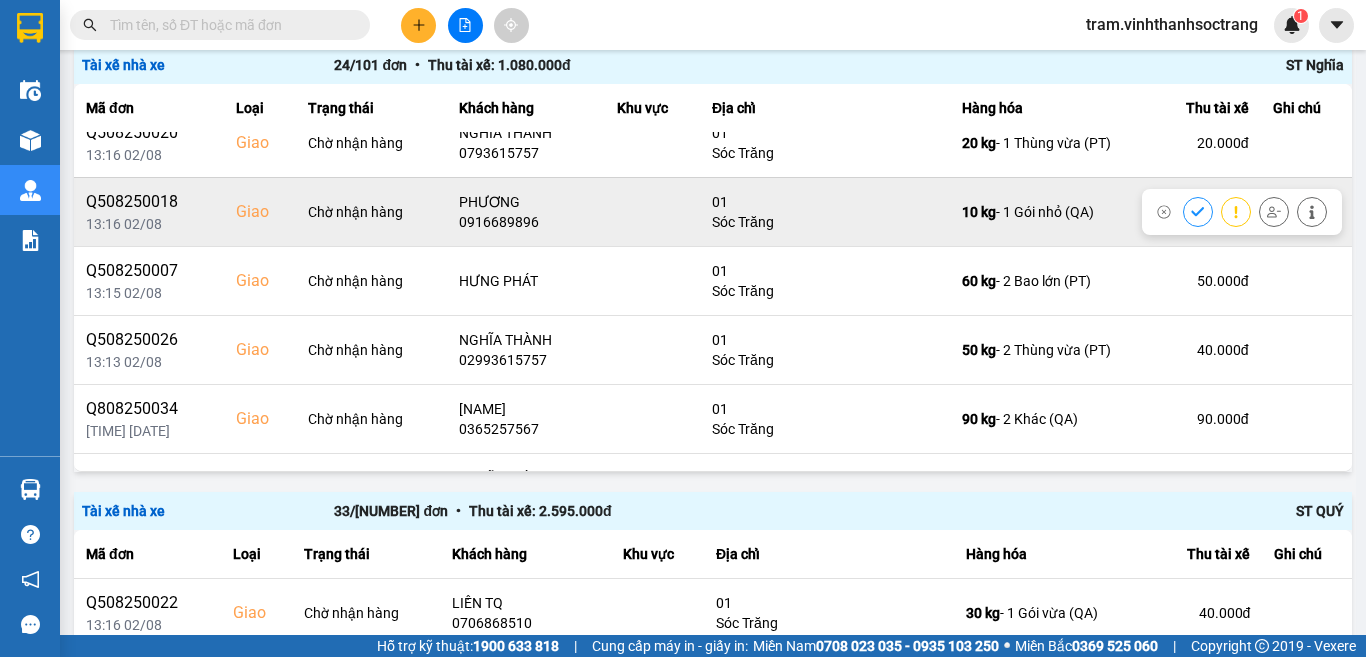 click 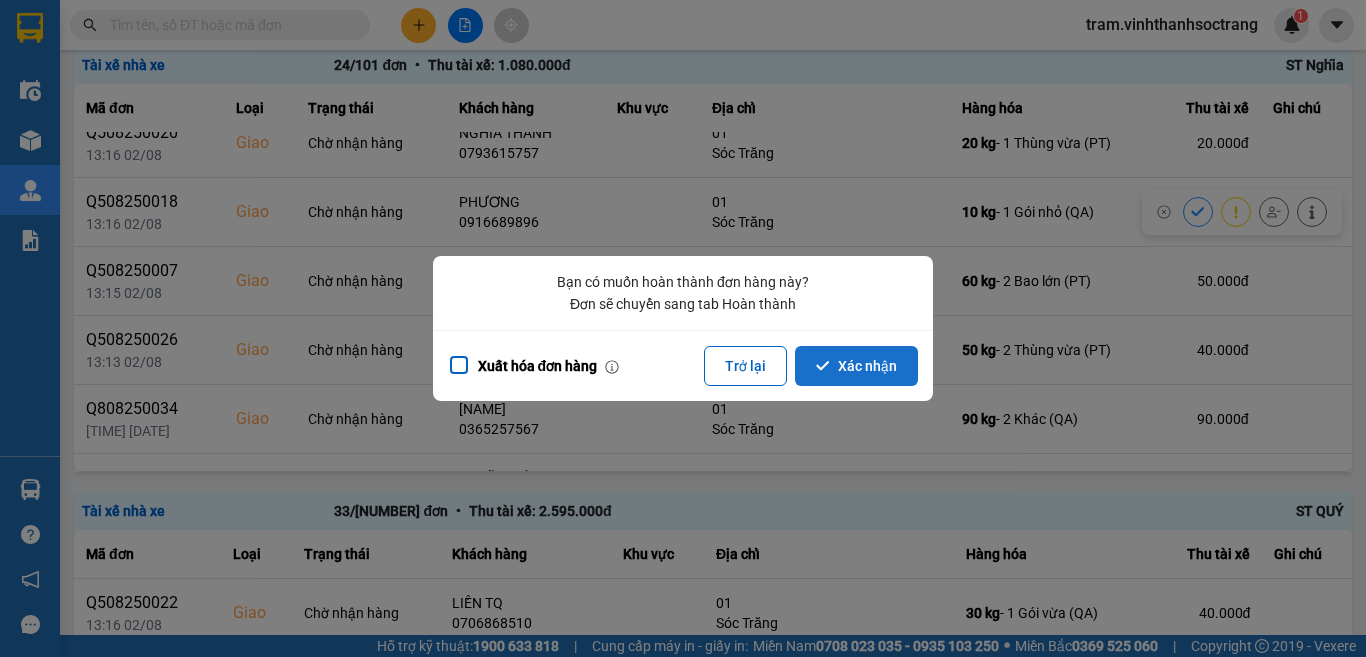 click on "Xác nhận" at bounding box center [856, 366] 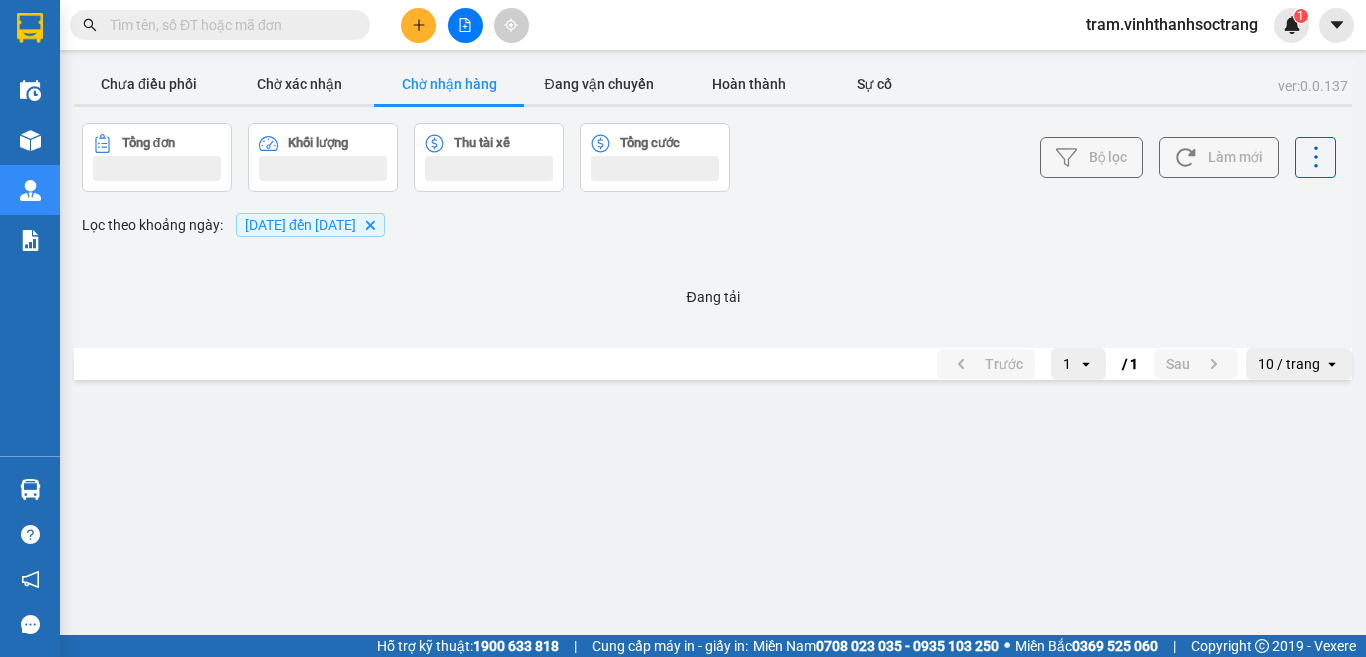 scroll, scrollTop: 0, scrollLeft: 0, axis: both 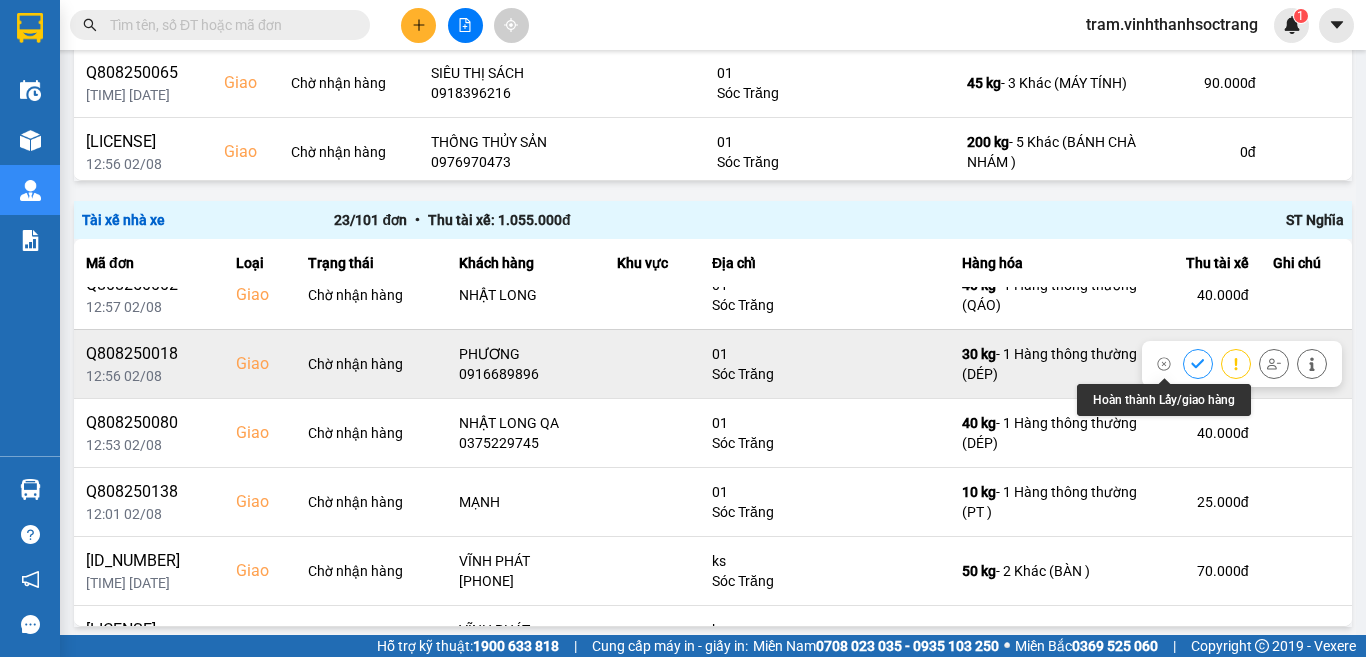 click 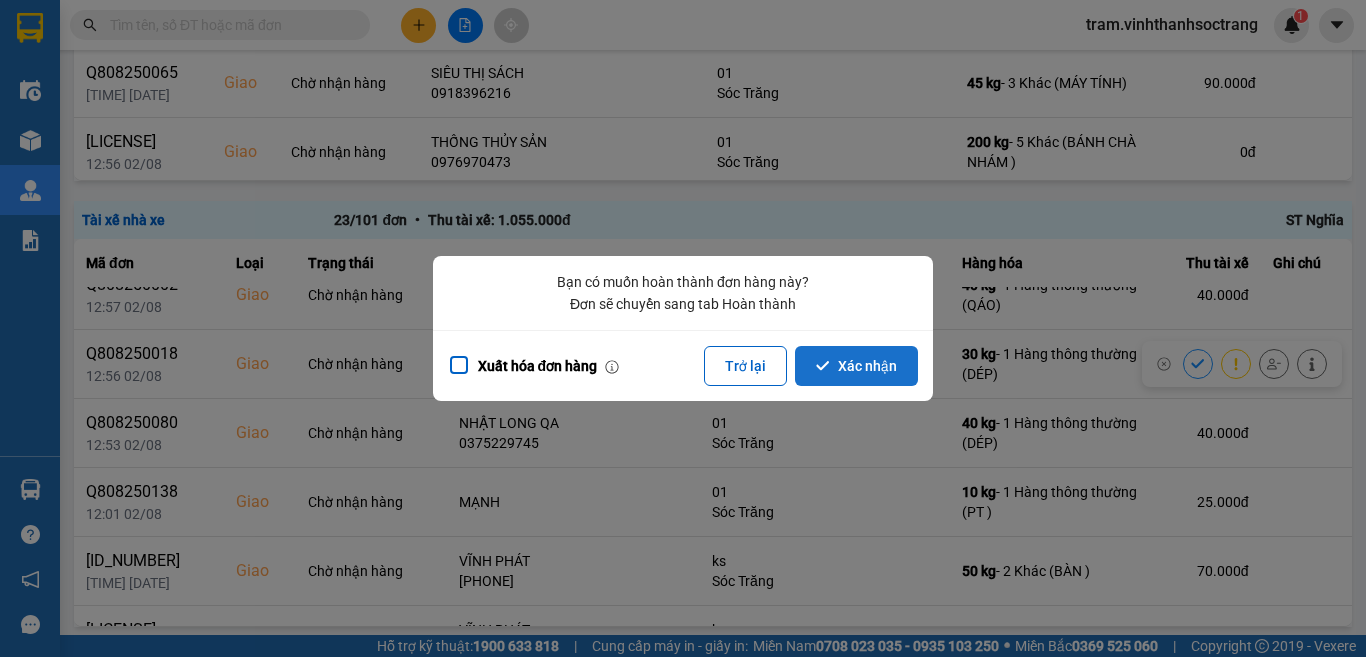 click 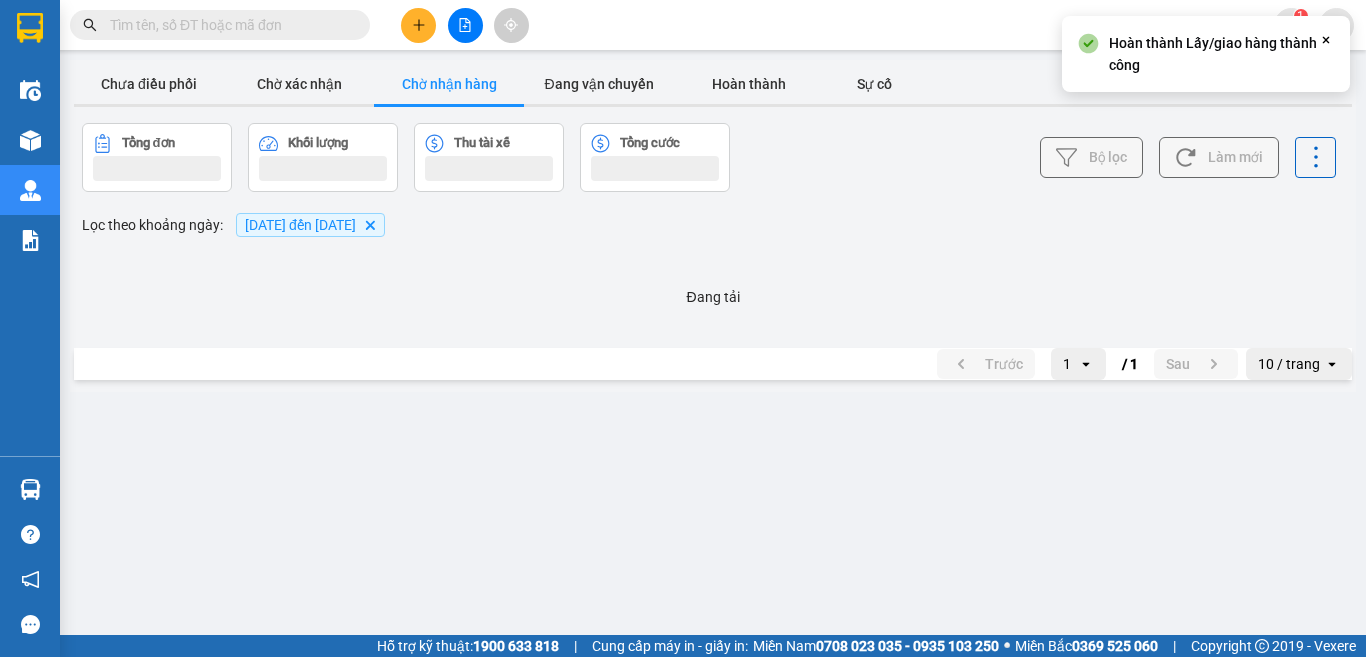 scroll, scrollTop: 0, scrollLeft: 0, axis: both 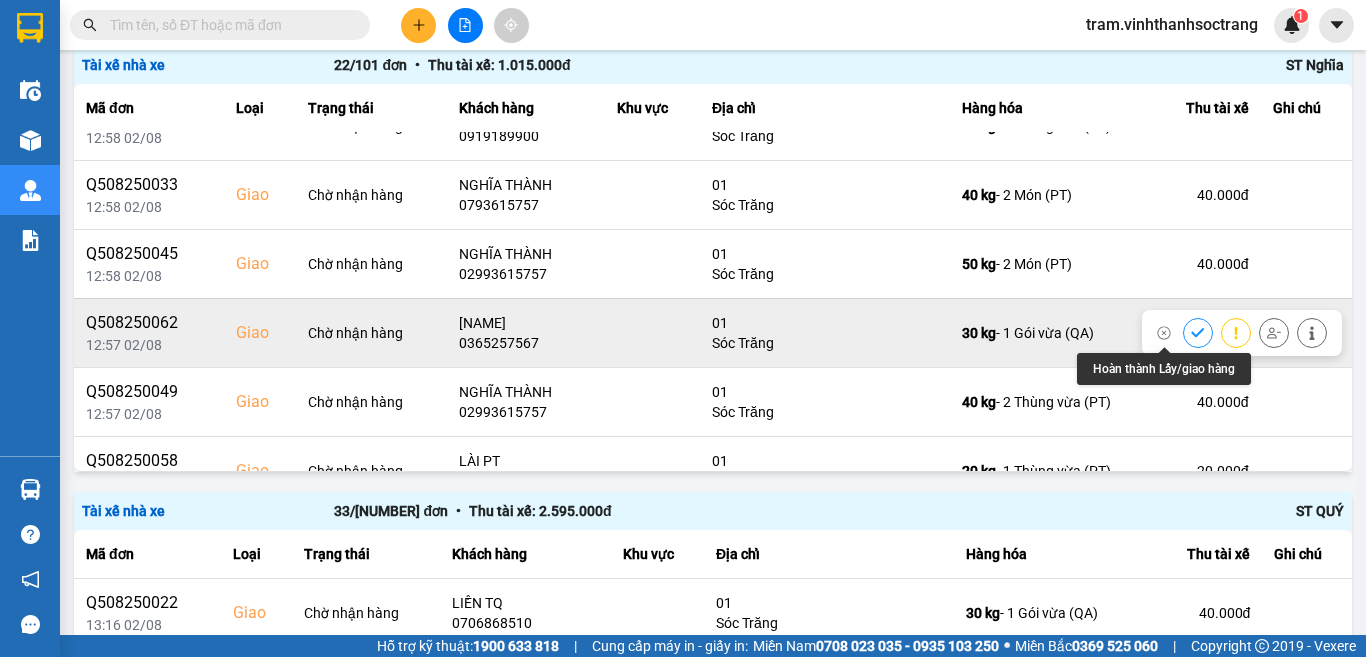 click 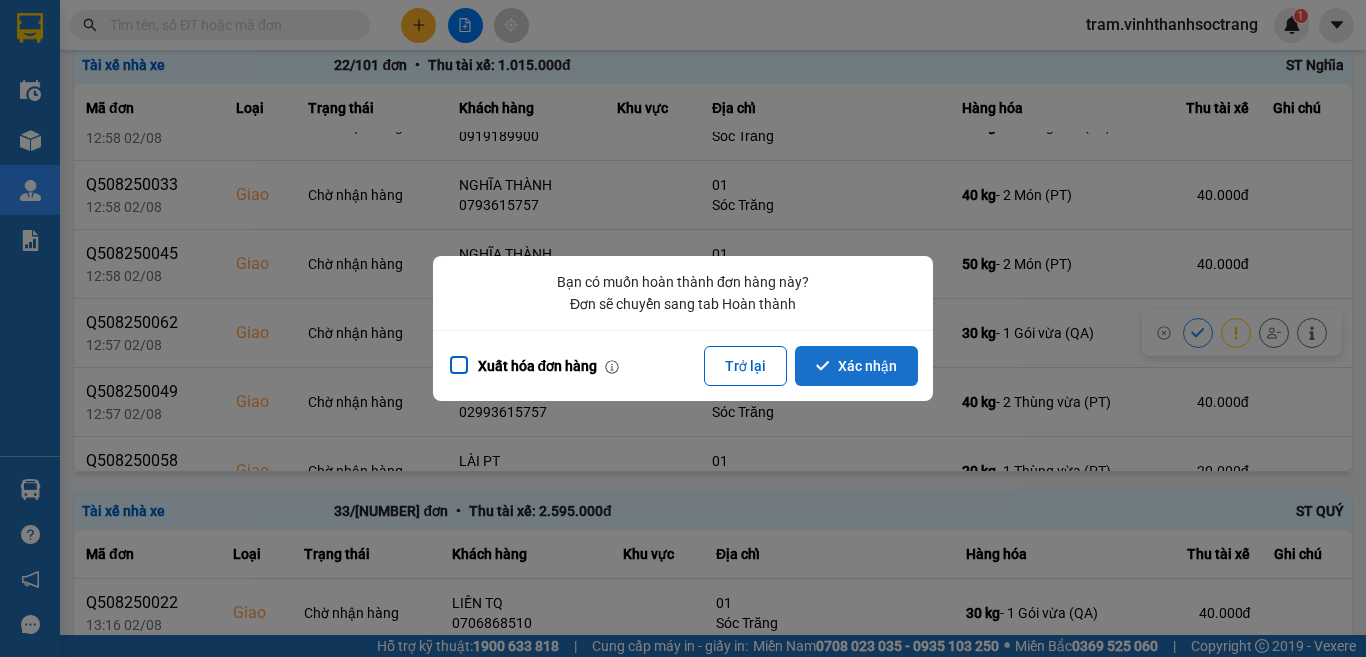click on "Xác nhận" at bounding box center (856, 366) 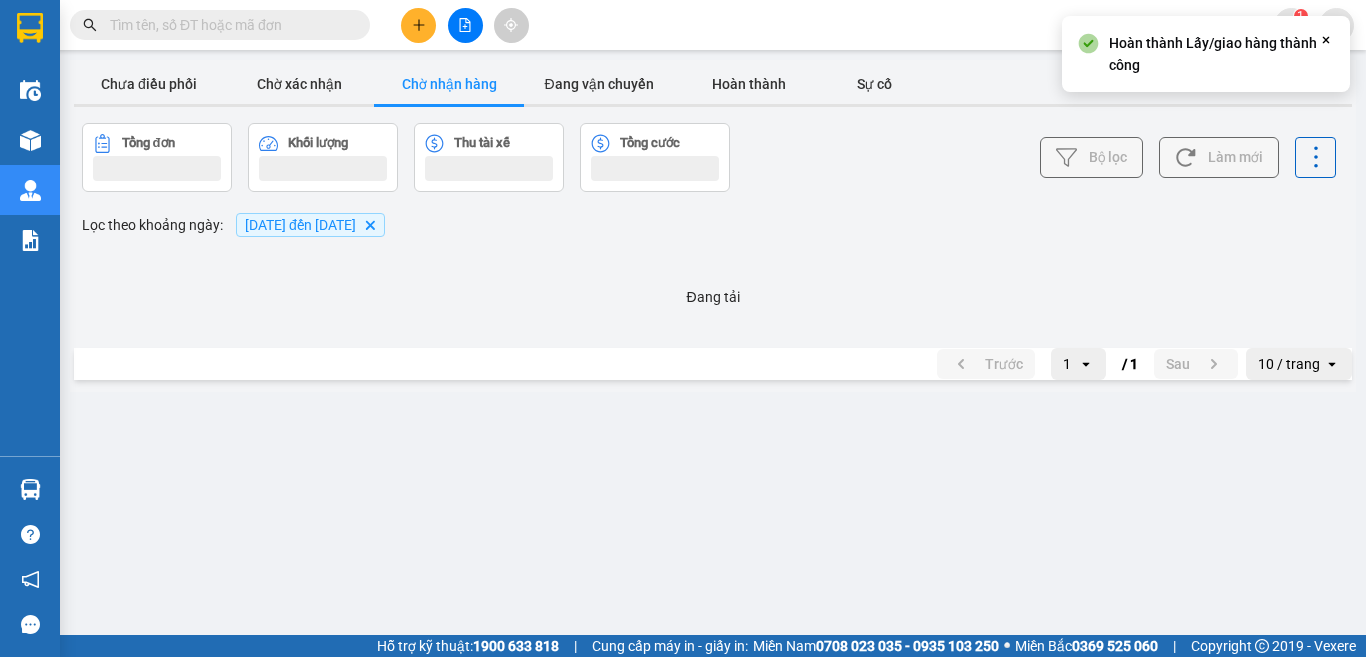 scroll, scrollTop: 0, scrollLeft: 0, axis: both 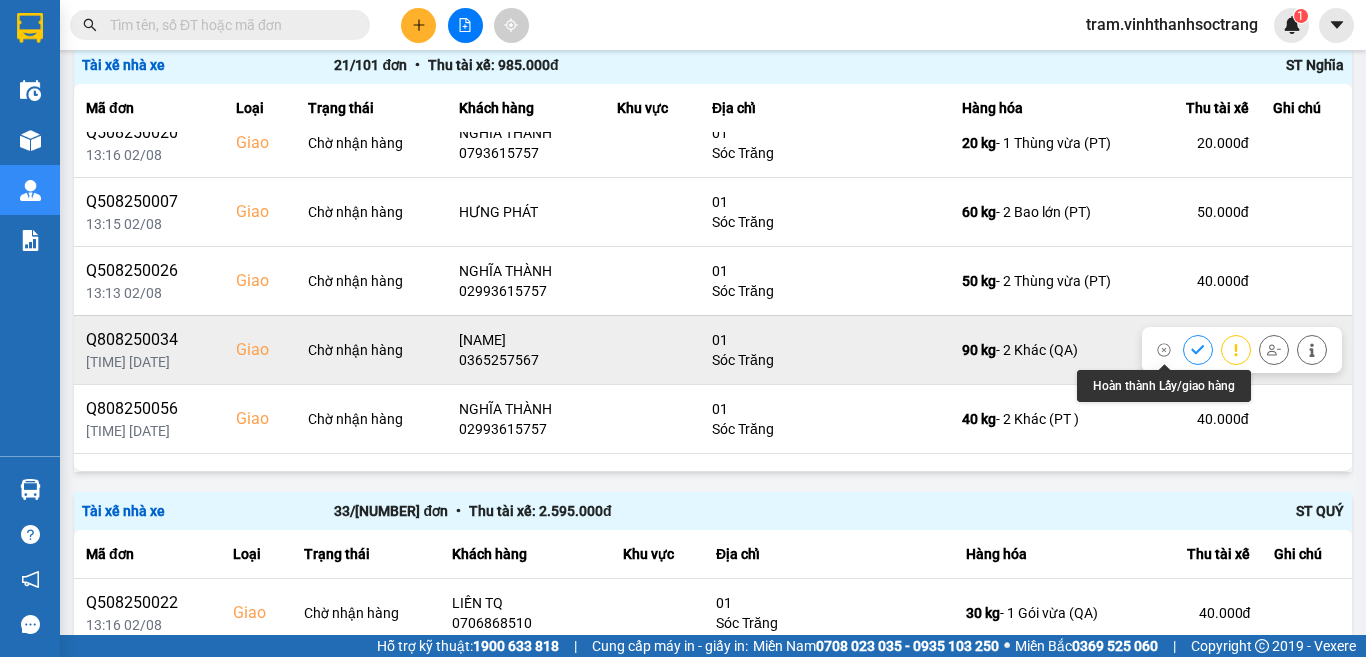 click 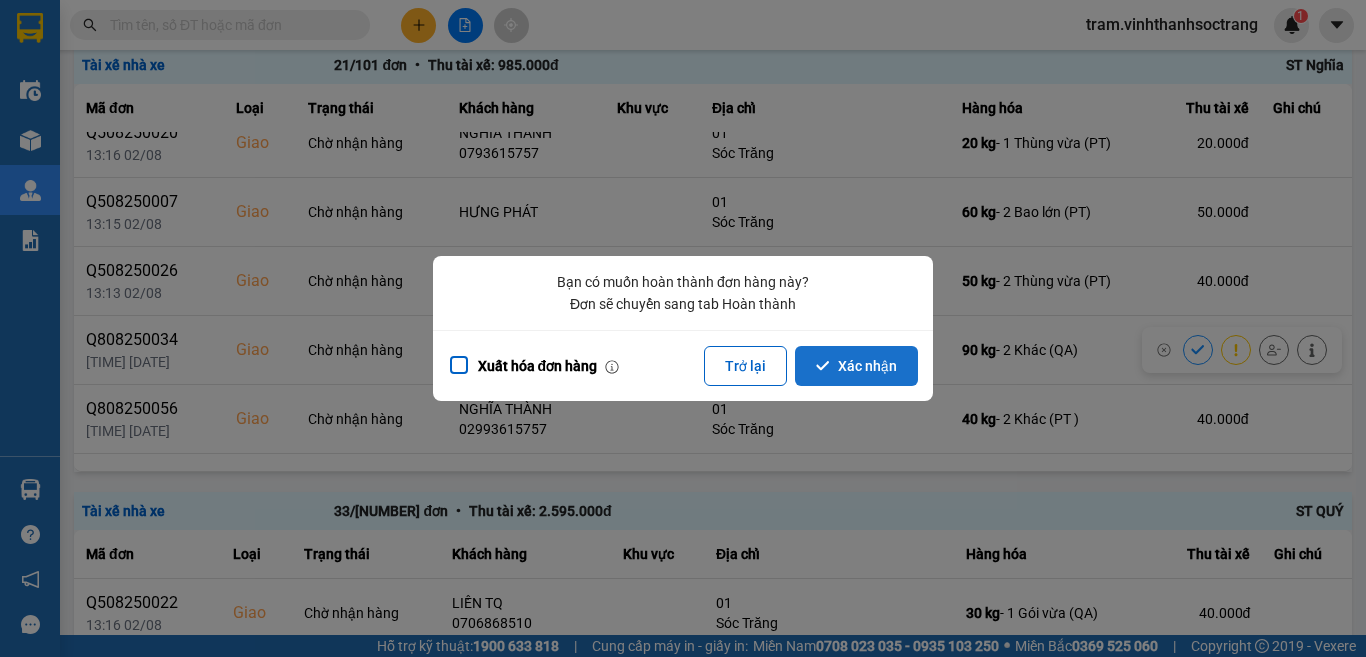 click on "Xác nhận" at bounding box center (856, 366) 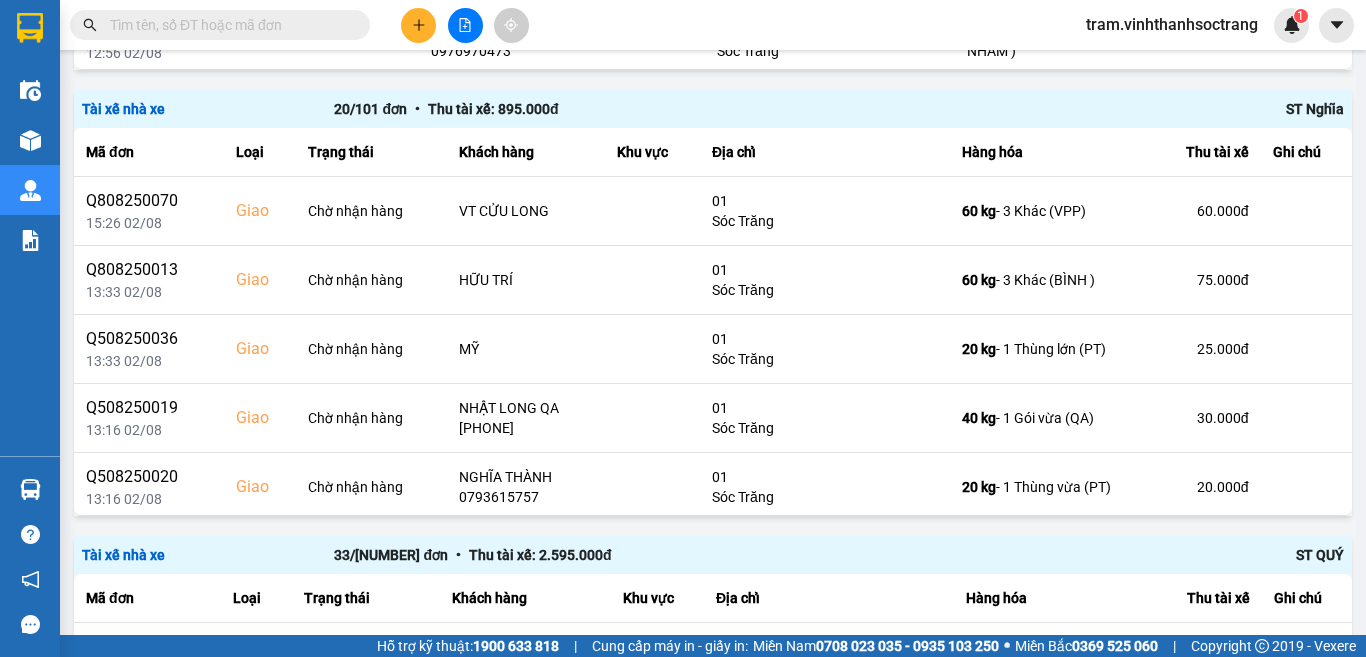 scroll, scrollTop: 1311, scrollLeft: 0, axis: vertical 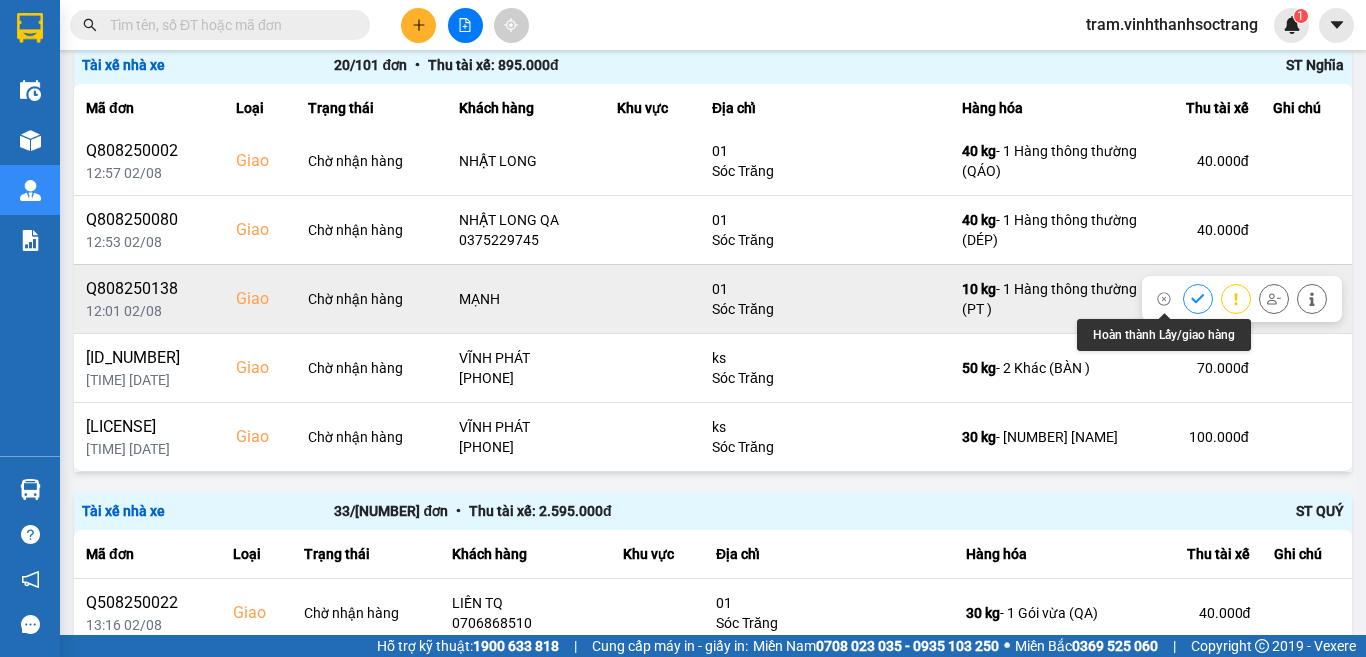 click 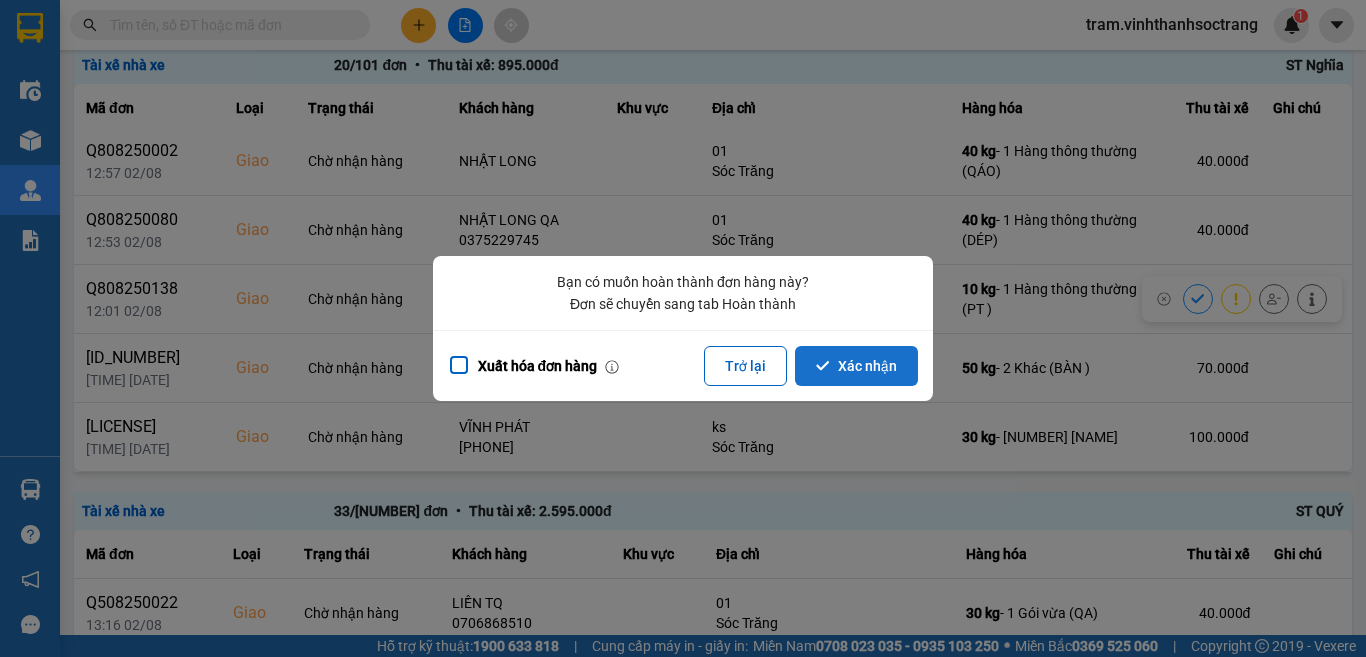 click on "Xác nhận" at bounding box center [856, 366] 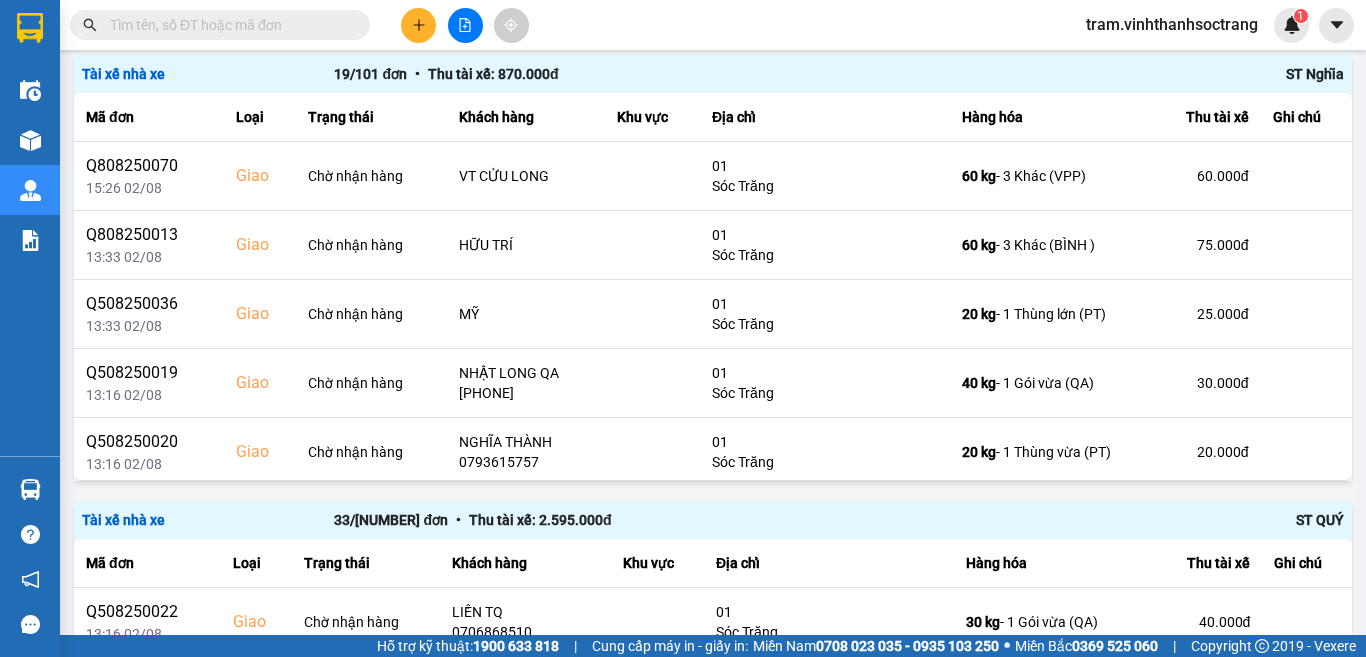 scroll, scrollTop: 1311, scrollLeft: 0, axis: vertical 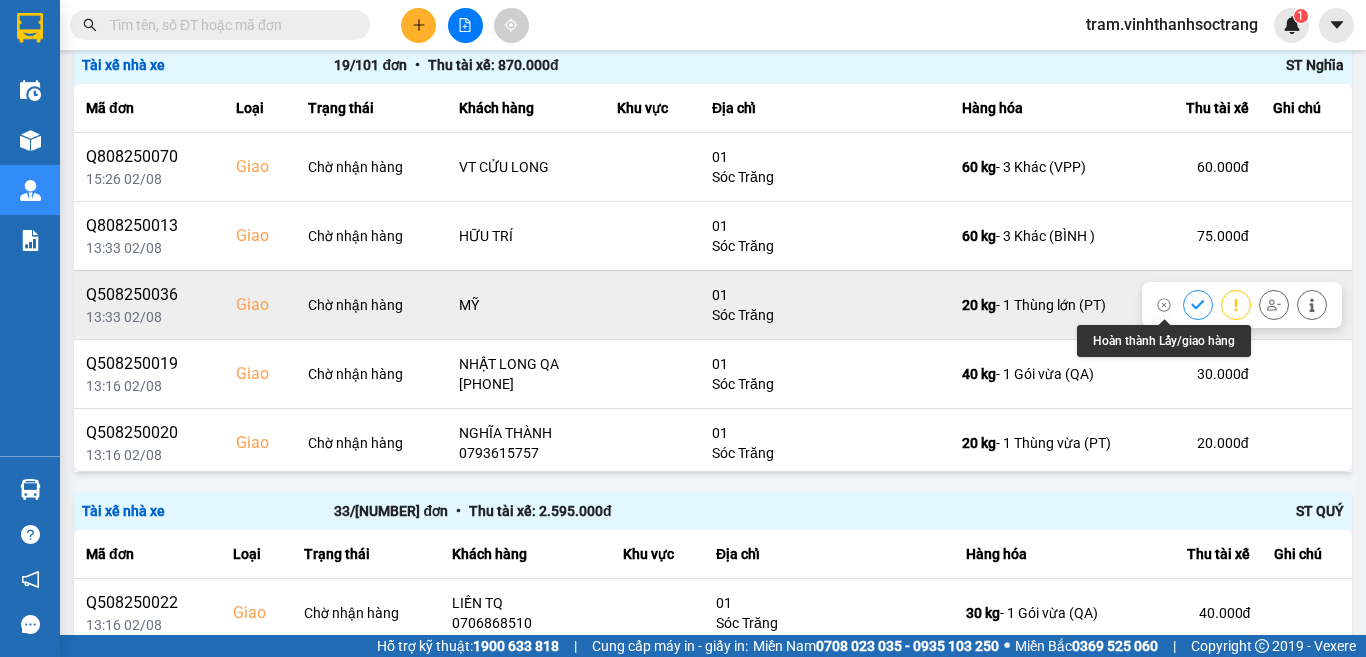 click 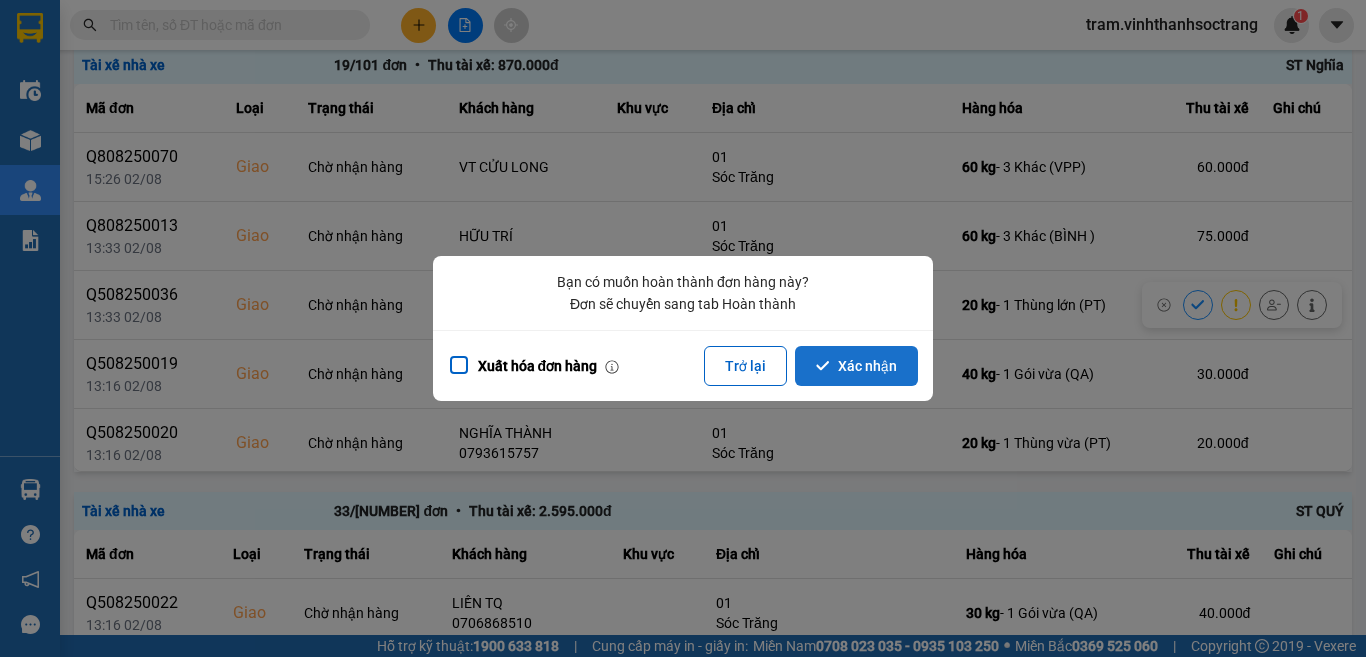 click on "Xác nhận" at bounding box center [856, 366] 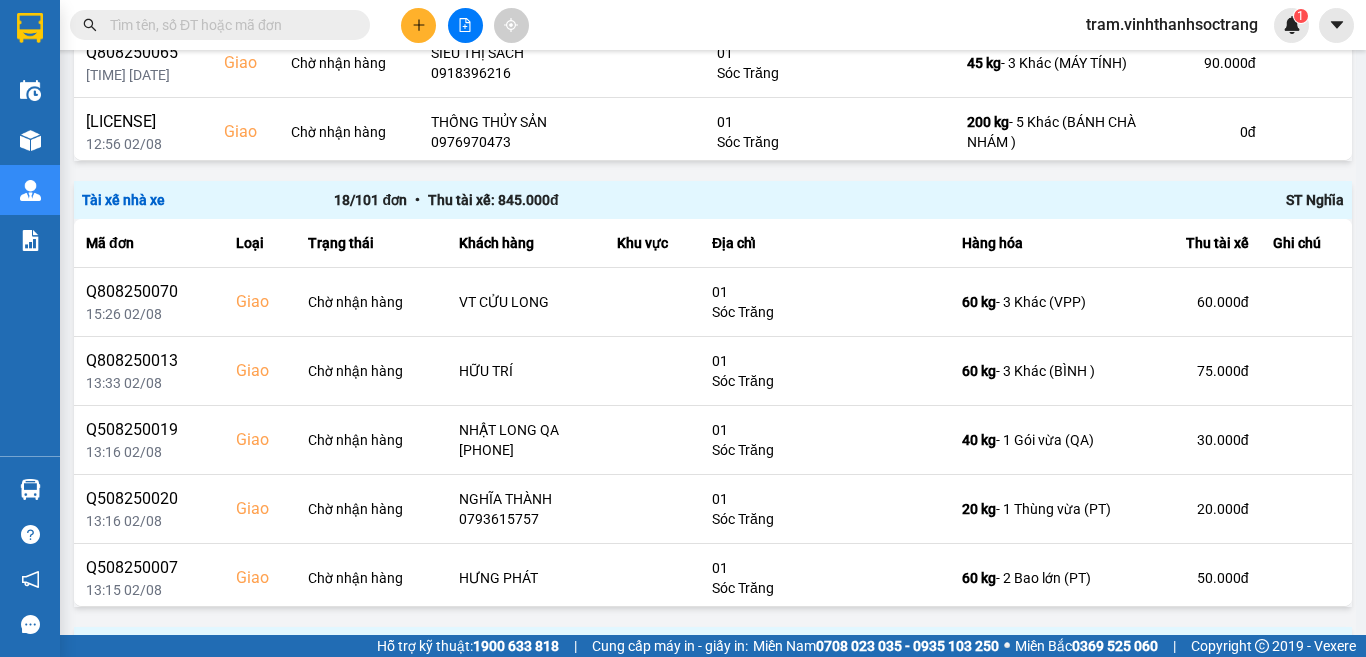 scroll, scrollTop: 1211, scrollLeft: 0, axis: vertical 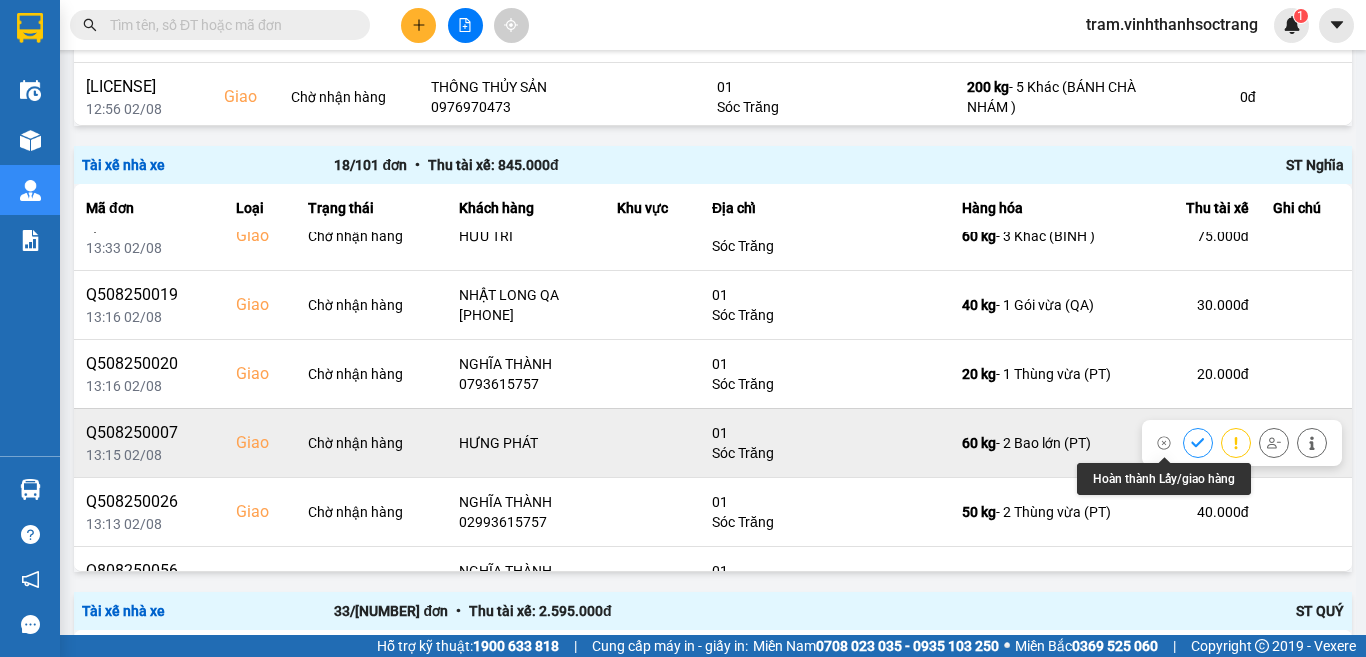 click 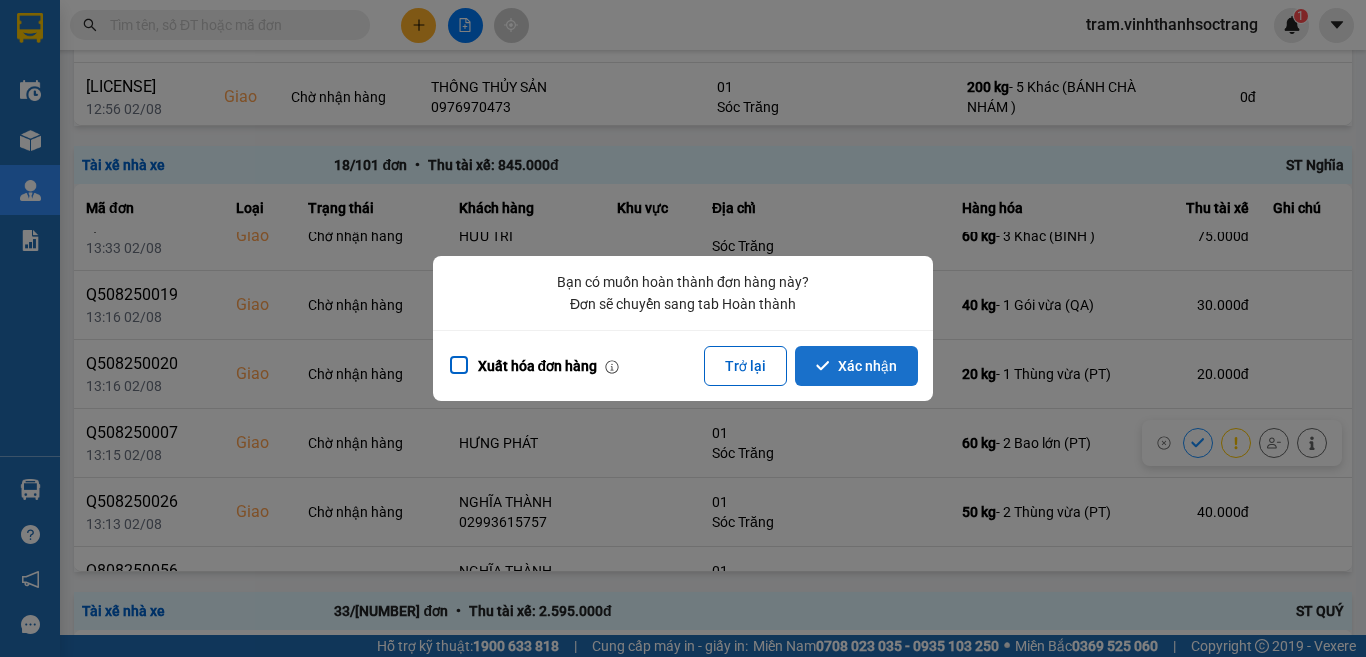 click on "Xác nhận" at bounding box center (856, 366) 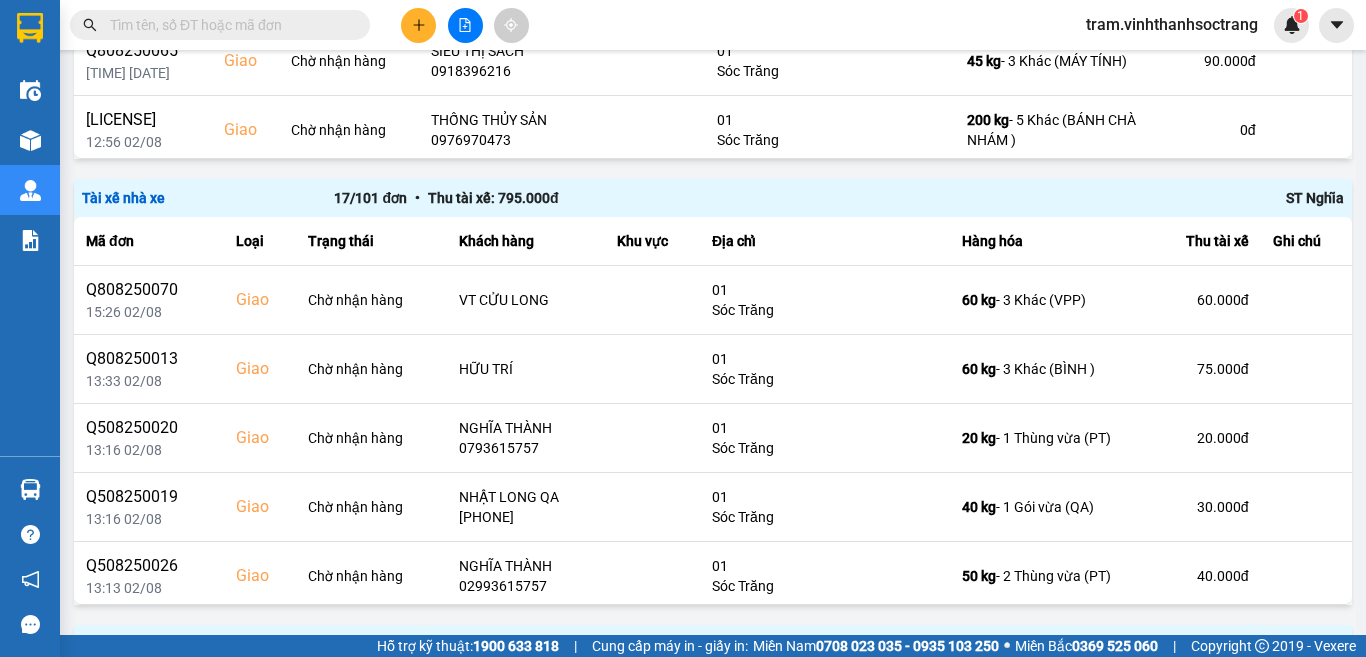 scroll, scrollTop: 1211, scrollLeft: 0, axis: vertical 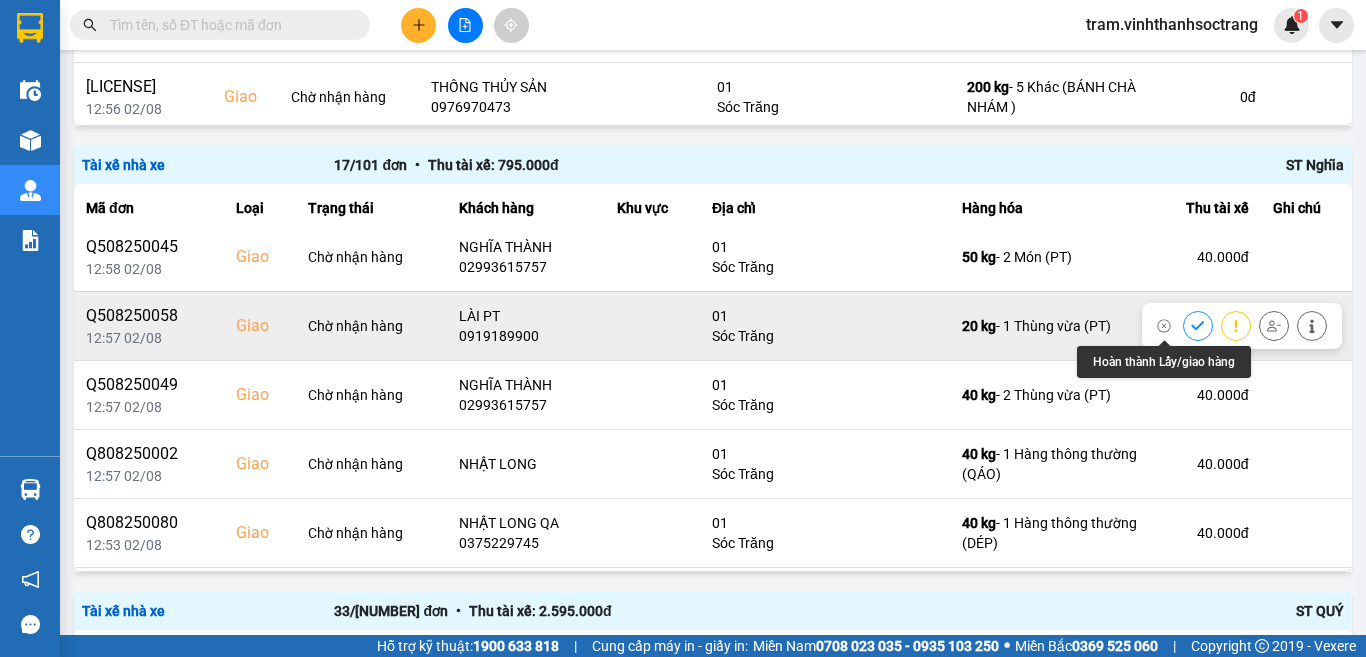 click at bounding box center [1198, 325] 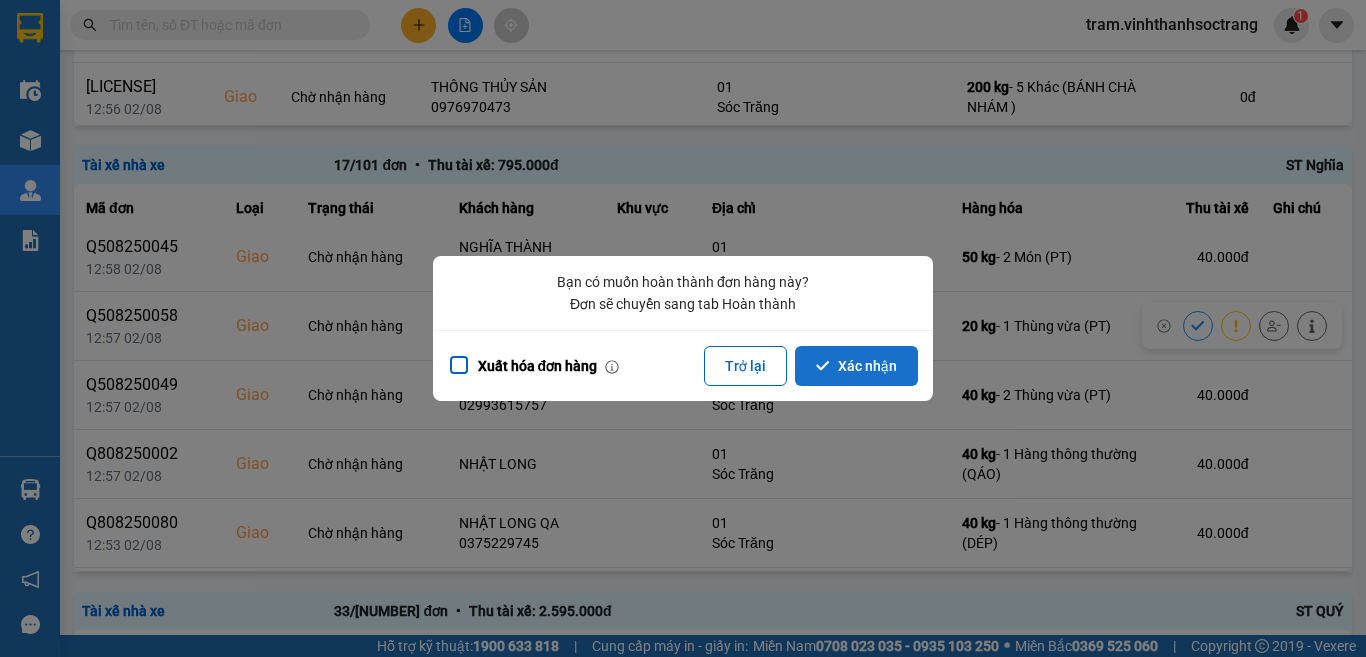 click on "Xác nhận" at bounding box center [856, 366] 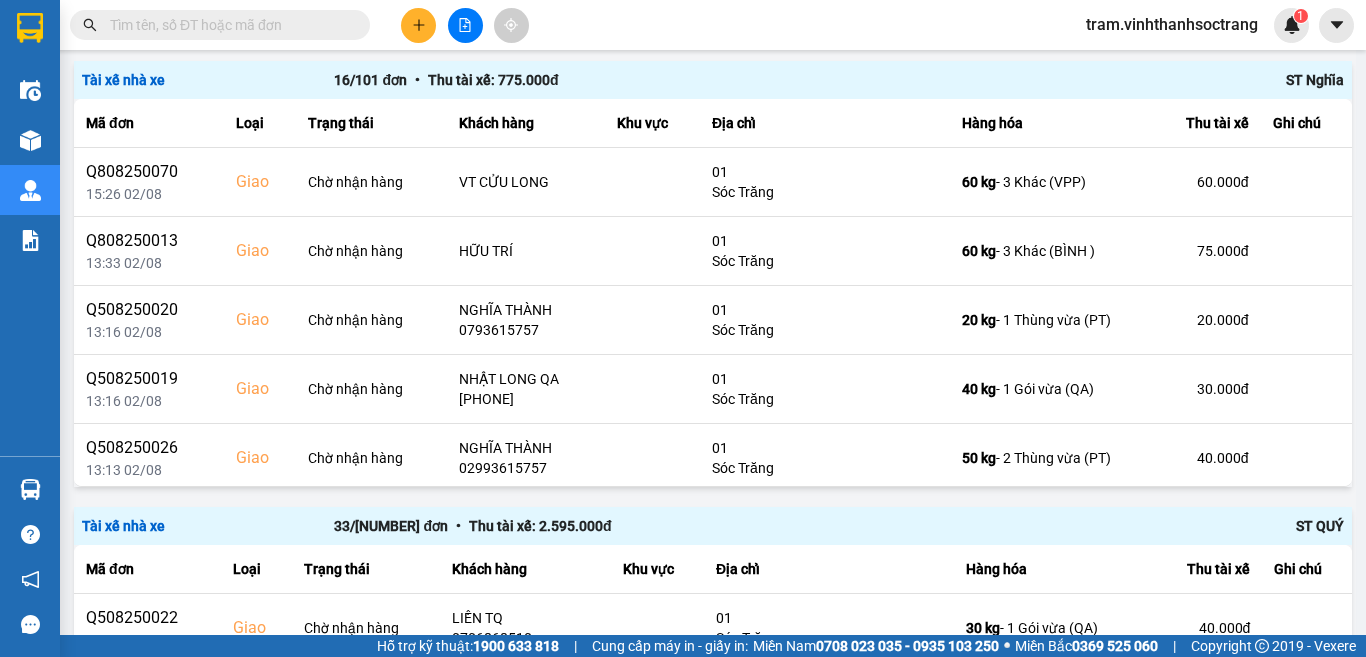 scroll, scrollTop: 1311, scrollLeft: 0, axis: vertical 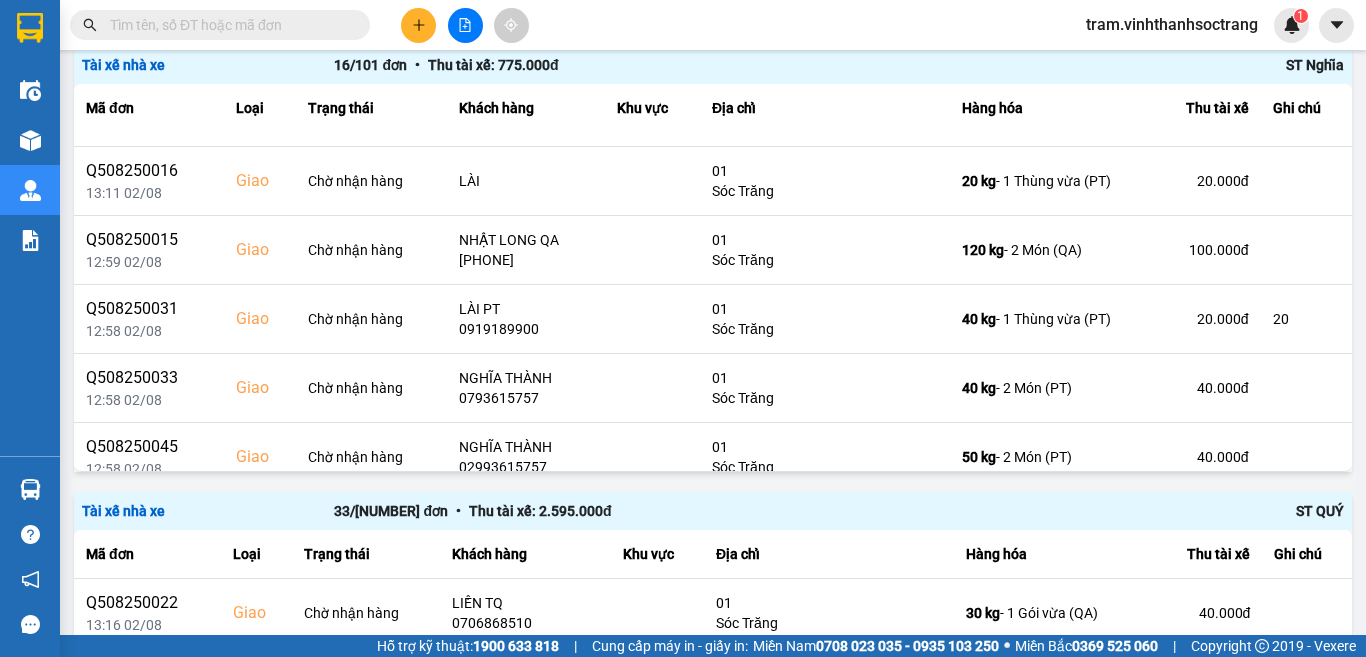 click at bounding box center (228, 25) 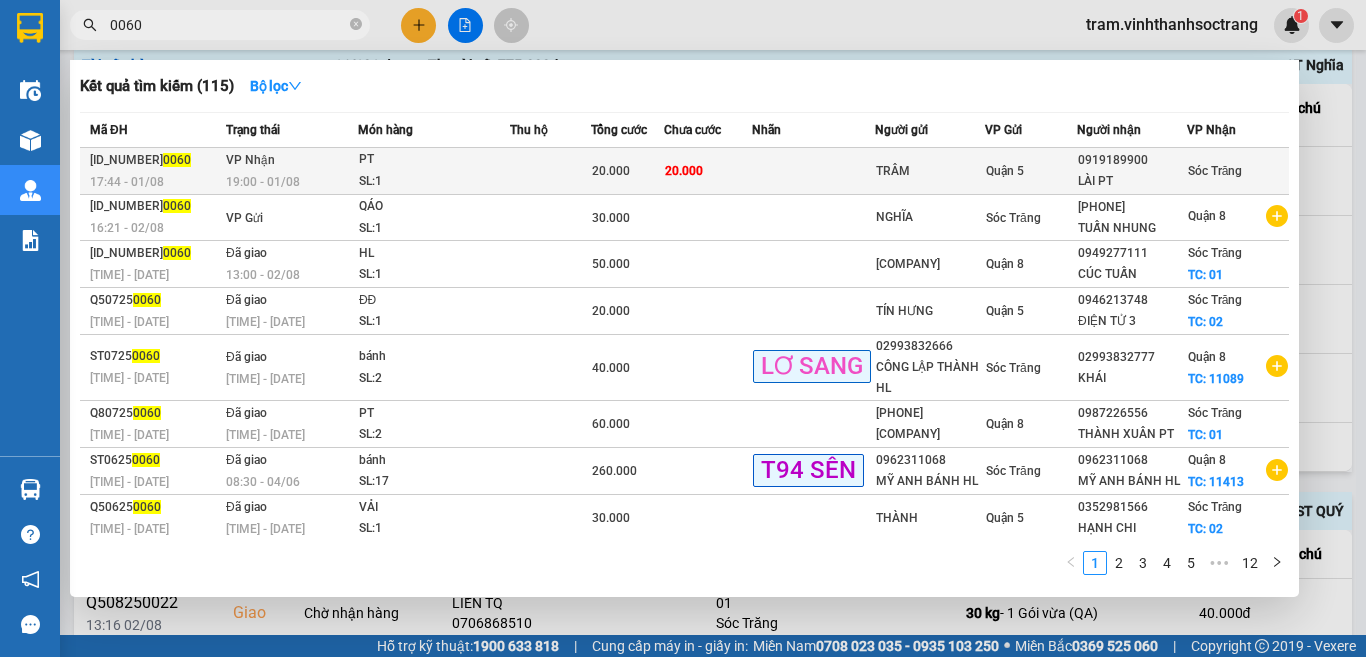 type on "0060" 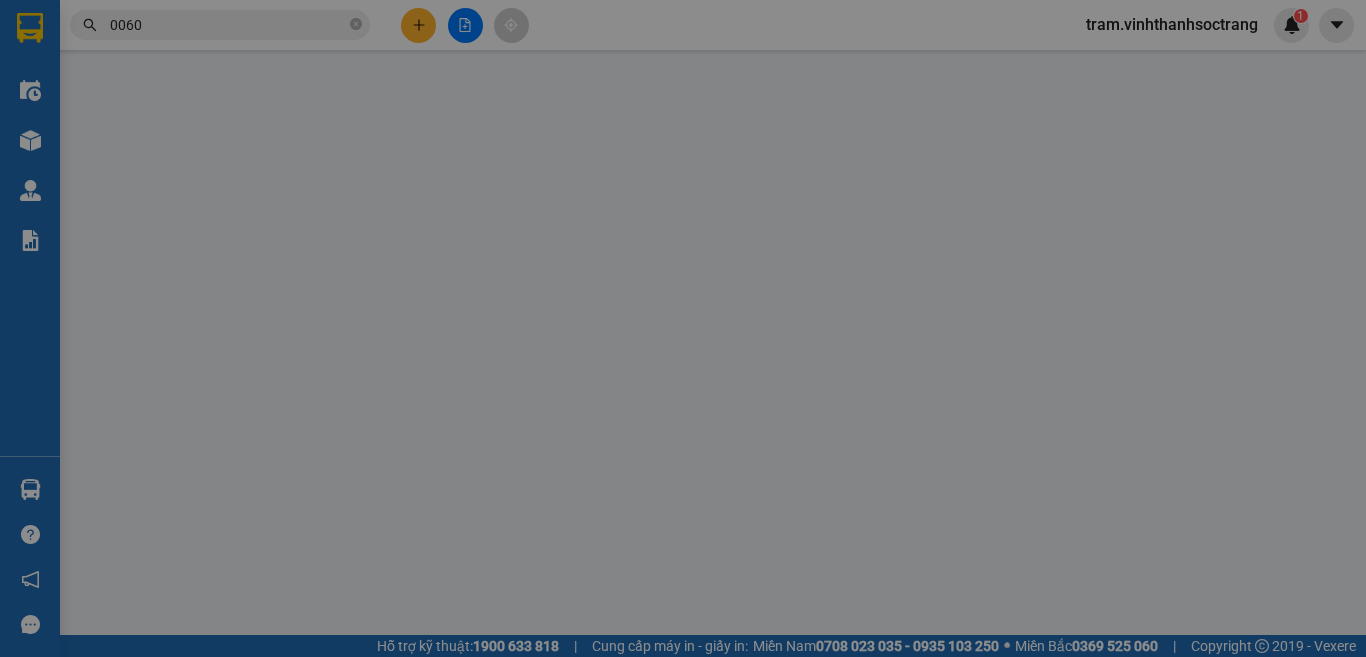 scroll, scrollTop: 0, scrollLeft: 0, axis: both 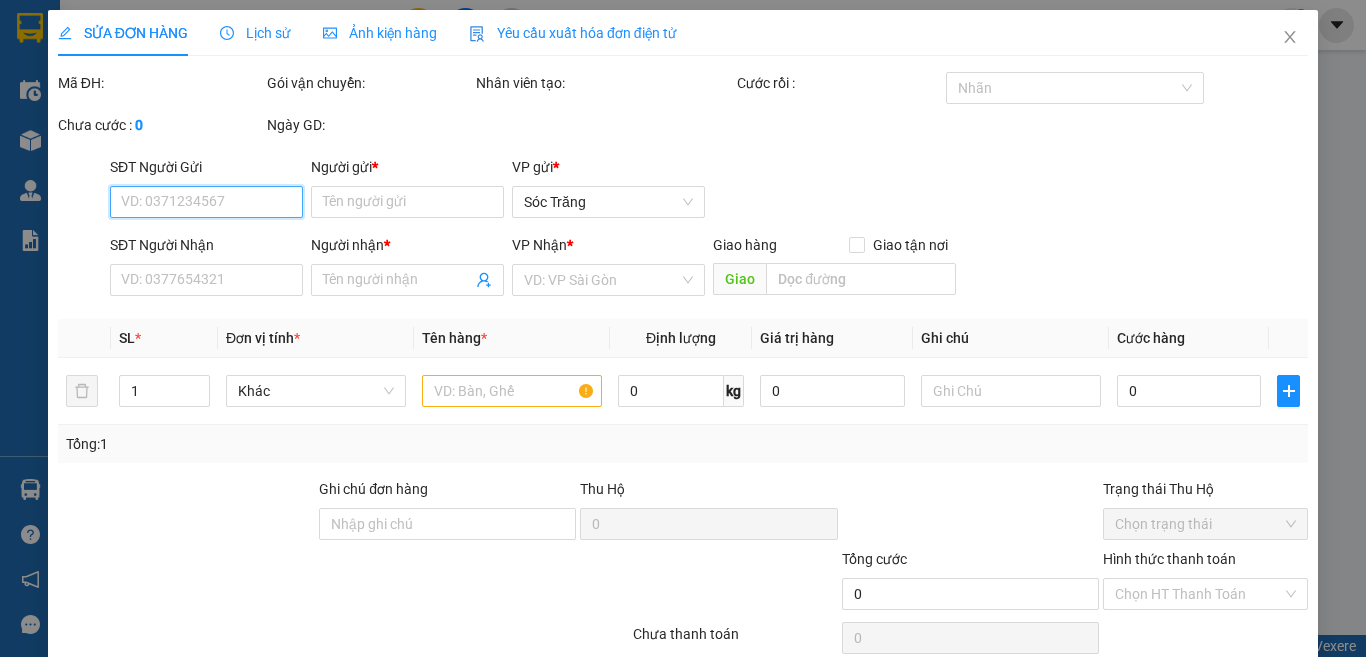 type on "TRÂM" 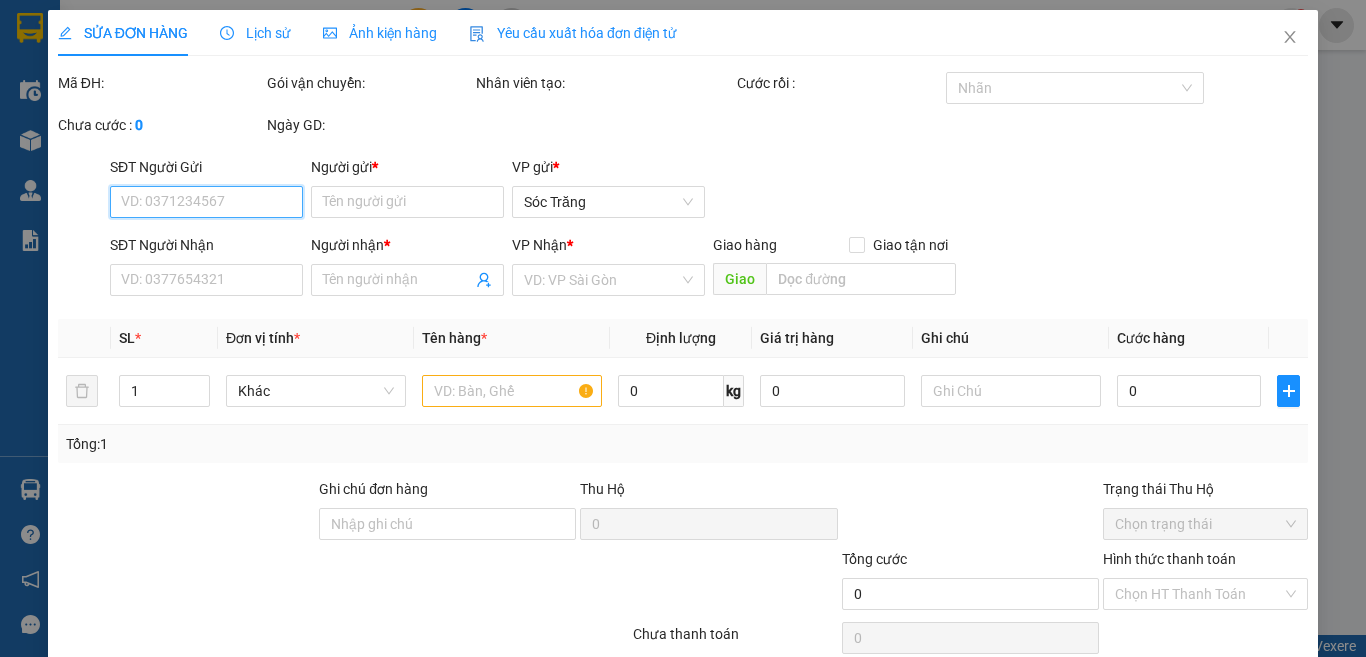 type on "0919189900" 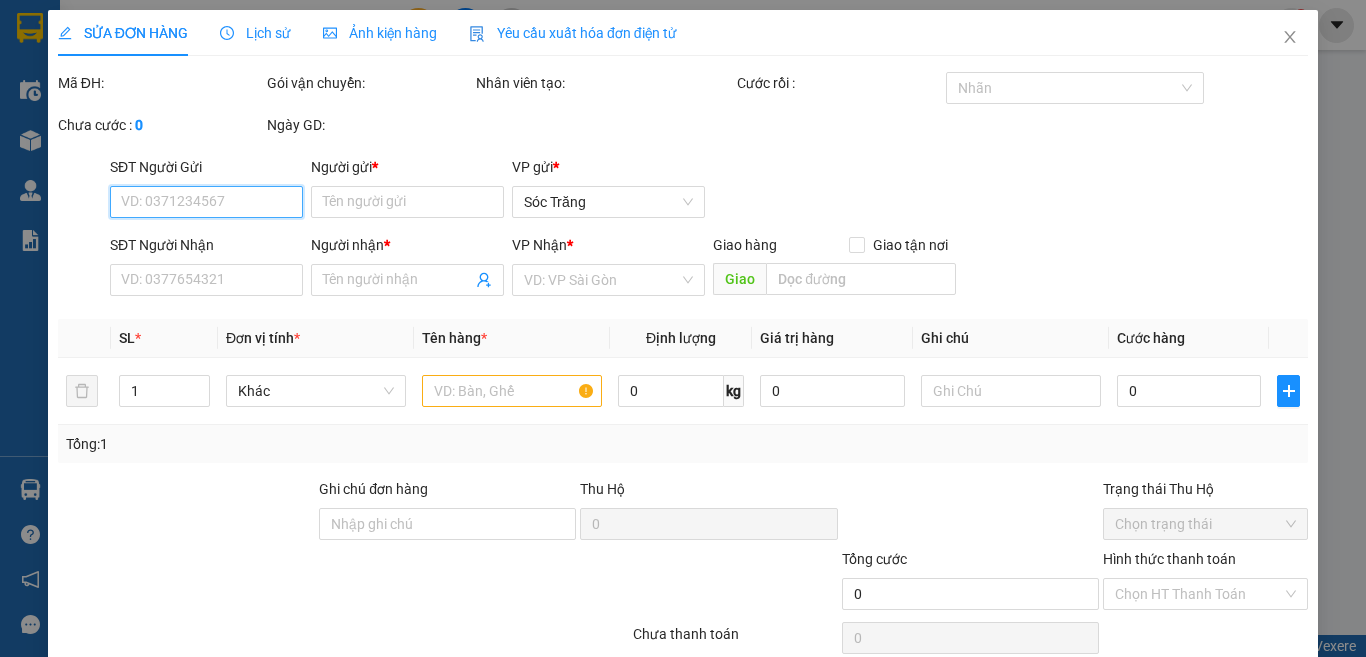 type on "LÀI PT" 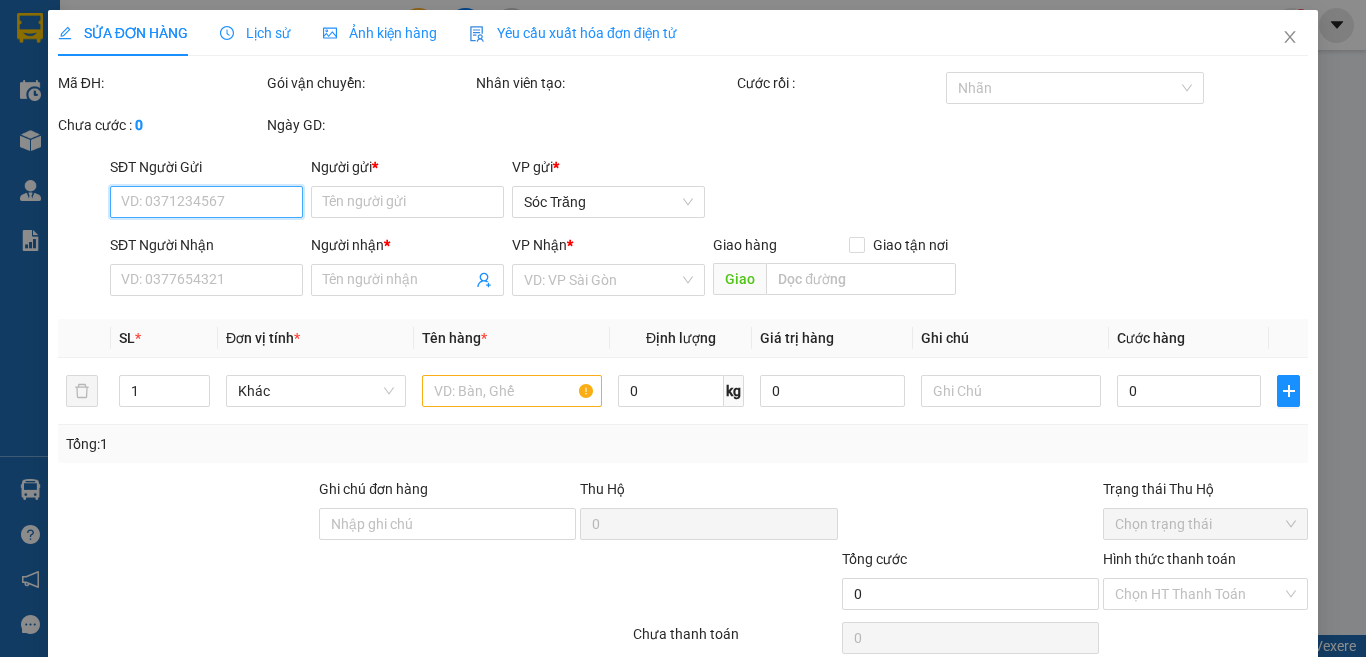 type on "20.000" 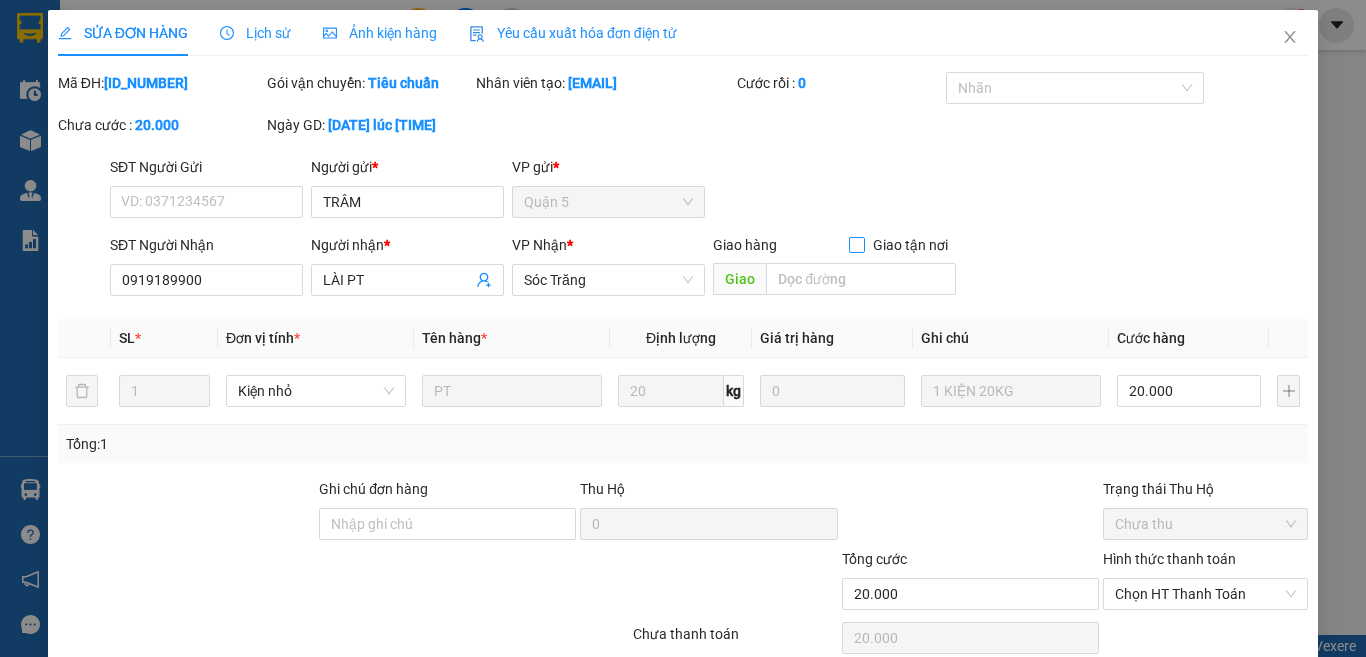click on "Giao tận nơi" at bounding box center (910, 245) 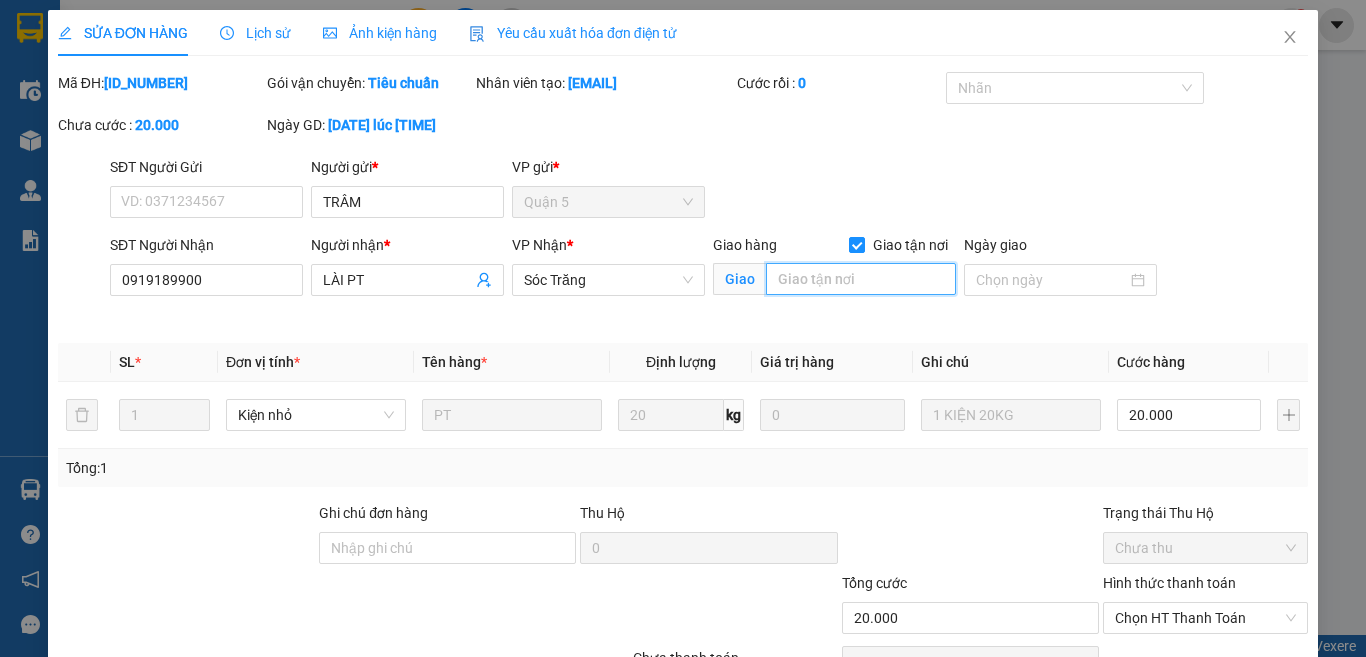 click at bounding box center (861, 279) 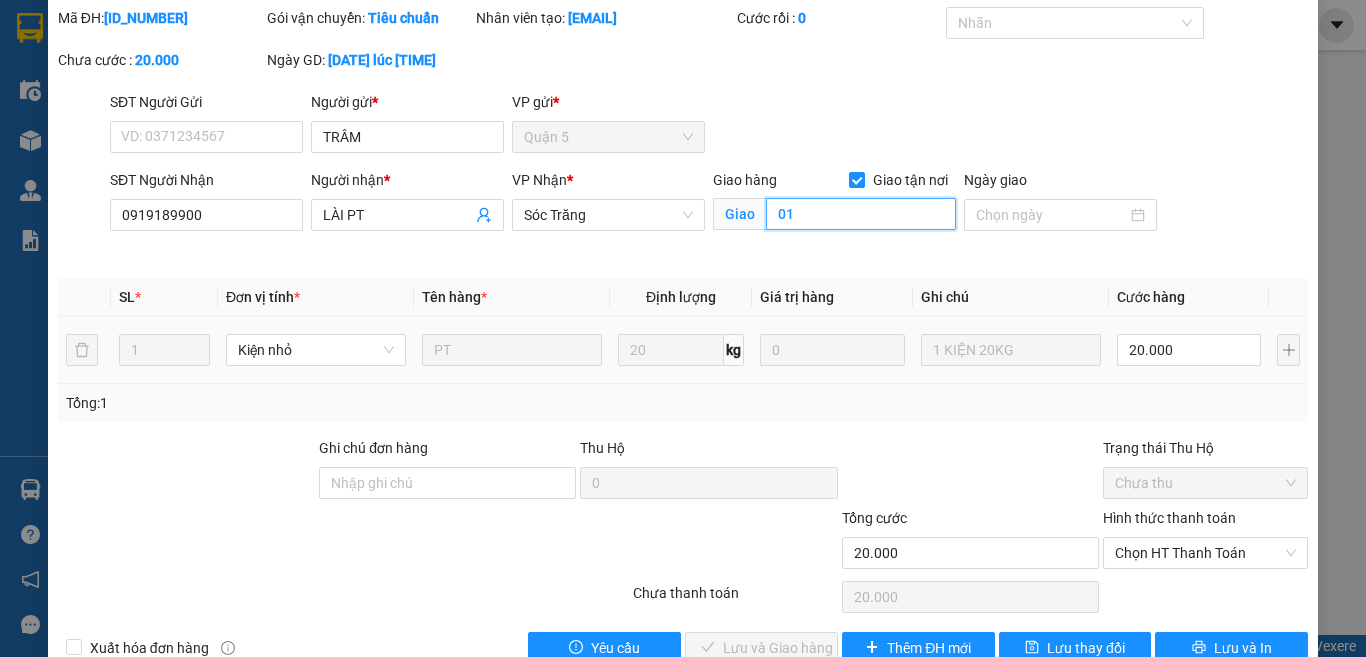 scroll, scrollTop: 100, scrollLeft: 0, axis: vertical 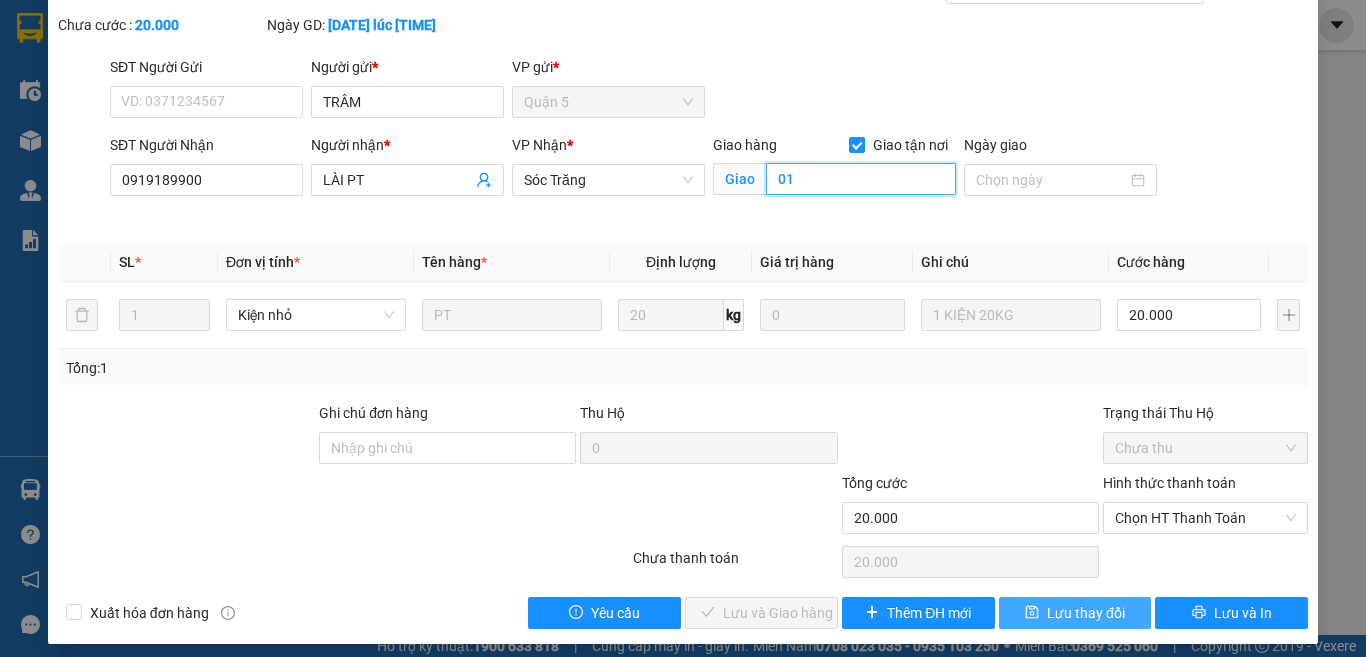 type on "01" 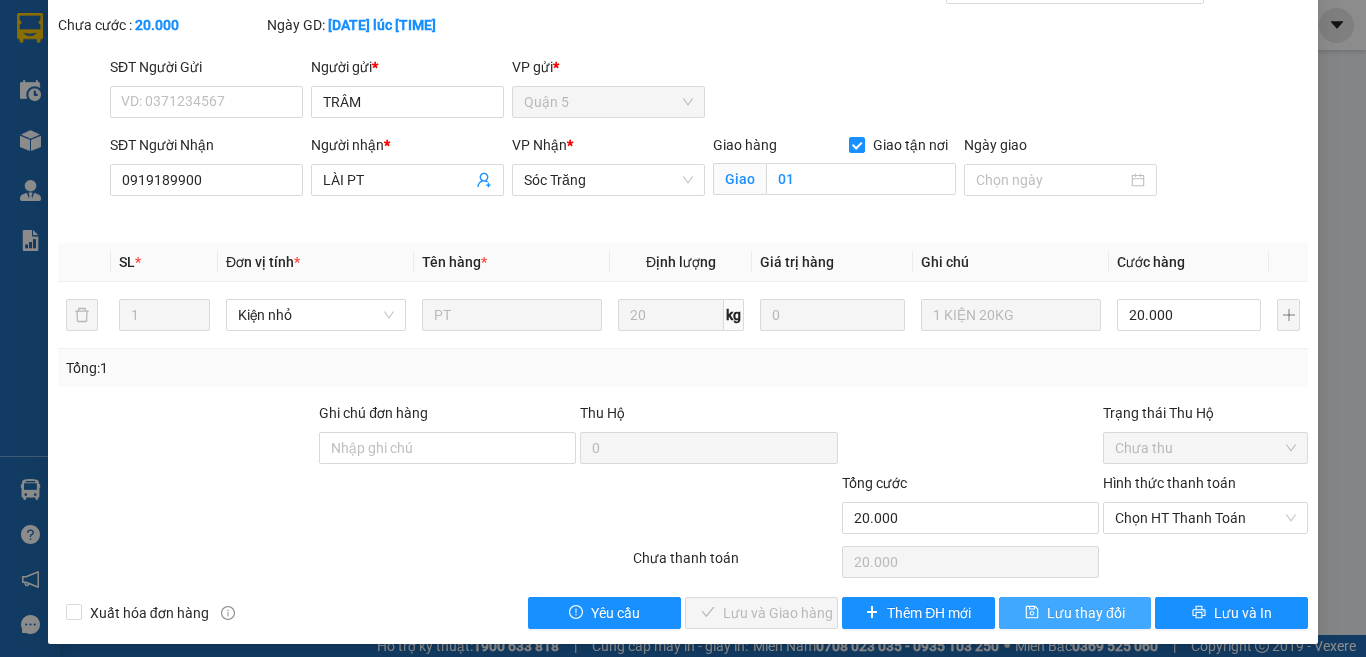 click on "Lưu thay đổi" at bounding box center (1086, 613) 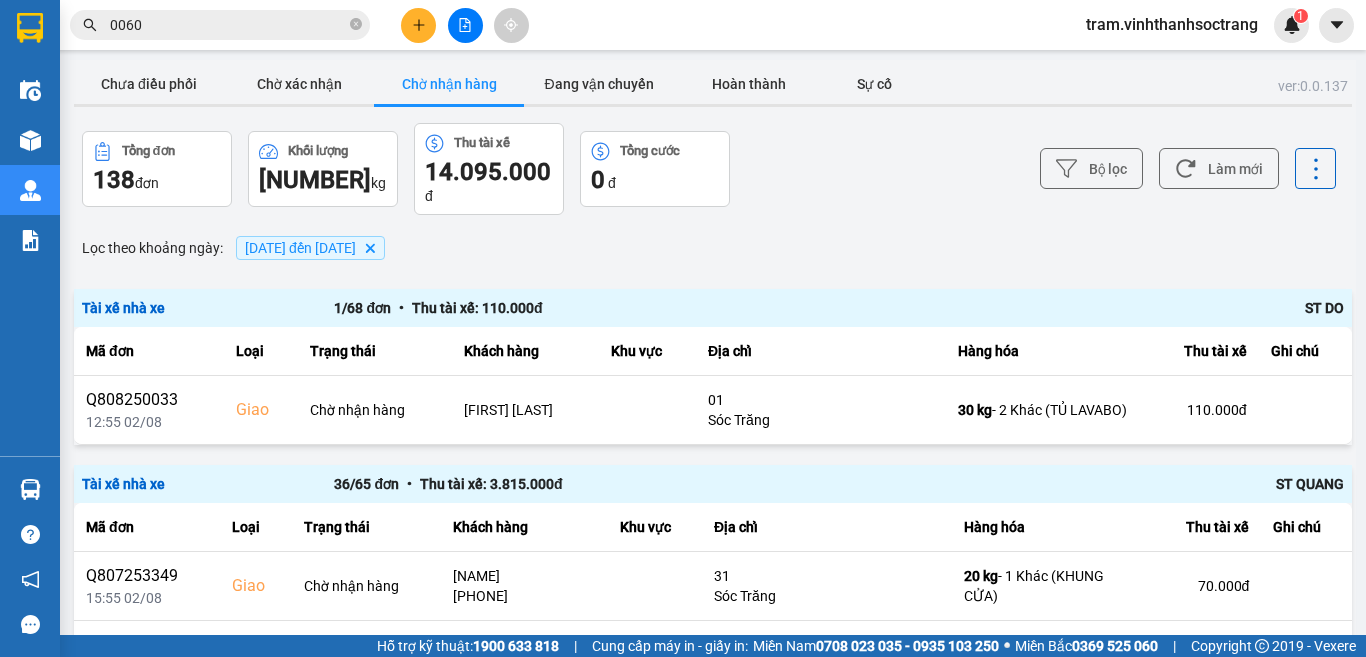 click on "ver:  0.0.137 Chưa điều phối Chờ xác nhận Chờ nhận hàng Đang vận chuyển Hoàn thành Sự cố Tổng đơn 138  đơn Khối lượng 15953  kg Thu tài xế 14.095.000   đ Tổng cước 0   đ Bộ lọc Làm mới Lọc theo khoảng ngày : 01/08/2025 đến 02/08/2025 Delete Tài xế nhà xe 1 / 68   đơn • Thu tài xế:   110.000 đ ST DO Mã đơn Loại Trạng thái Khách hàng Khu vực Địa chỉ Hàng hóa Thu tài xế Ghi chú Q808250033 12:55 02/08 Giao Chờ nhận hàng HÀO KIỆT 01 Sóc Trăng 30 kg  -   4 Khác (TỦ LAVABO) 110.000 đ Tài xế nhà xe 36 / 65   đơn • Thu tài xế:   3.815.000 đ ST QUANG Mã đơn Loại Trạng thái Khách hàng Khu vực Địa chỉ Hàng hóa Thu tài xế Ghi chú Q807253349 15:55 02/08 Giao Chờ nhận hàng NHÂN LỰC(KHANH) 0915663775 31 Sóc Trăng 20 kg  -   1 Khác (KHUNG CỬA) 70.000 đ Q808250015 15:55 02/08 Giao Chờ nhận hàng TRƯỜNG PHÁT  0919600099 01 Sóc Trăng 475 kg  -   300.000 đ" at bounding box center [713, 1732] 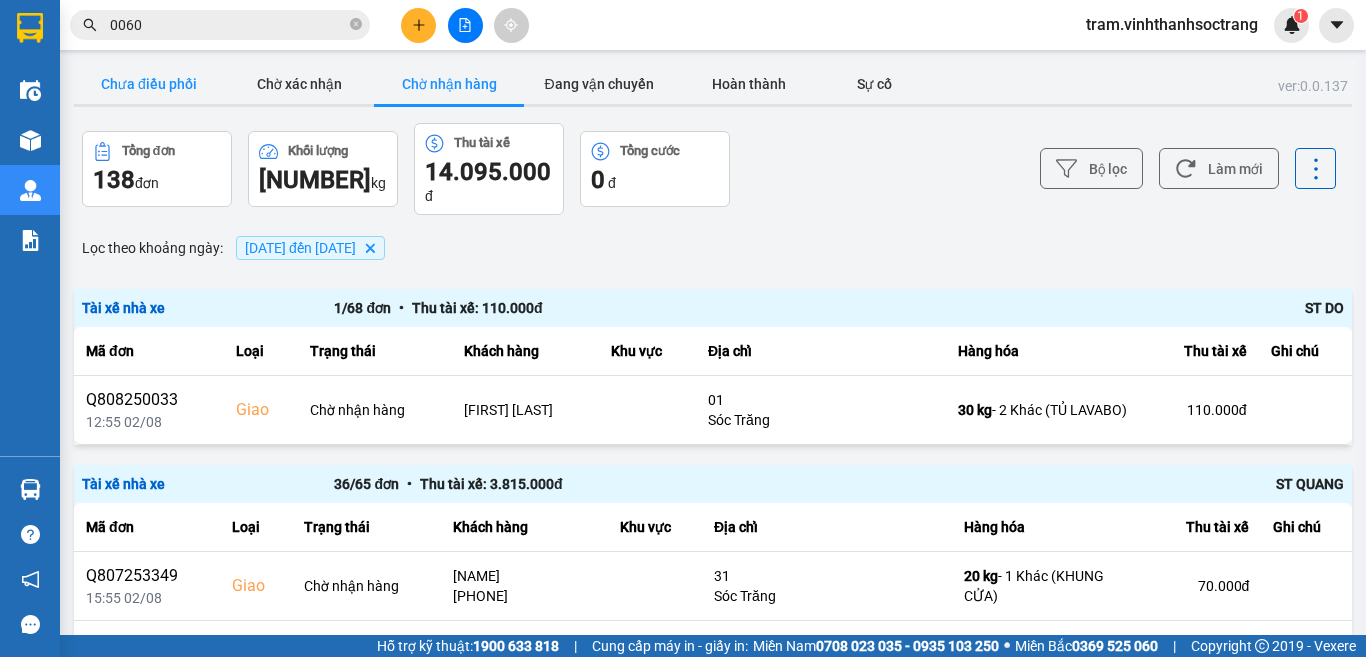 click on "Chưa điều phối" at bounding box center (149, 84) 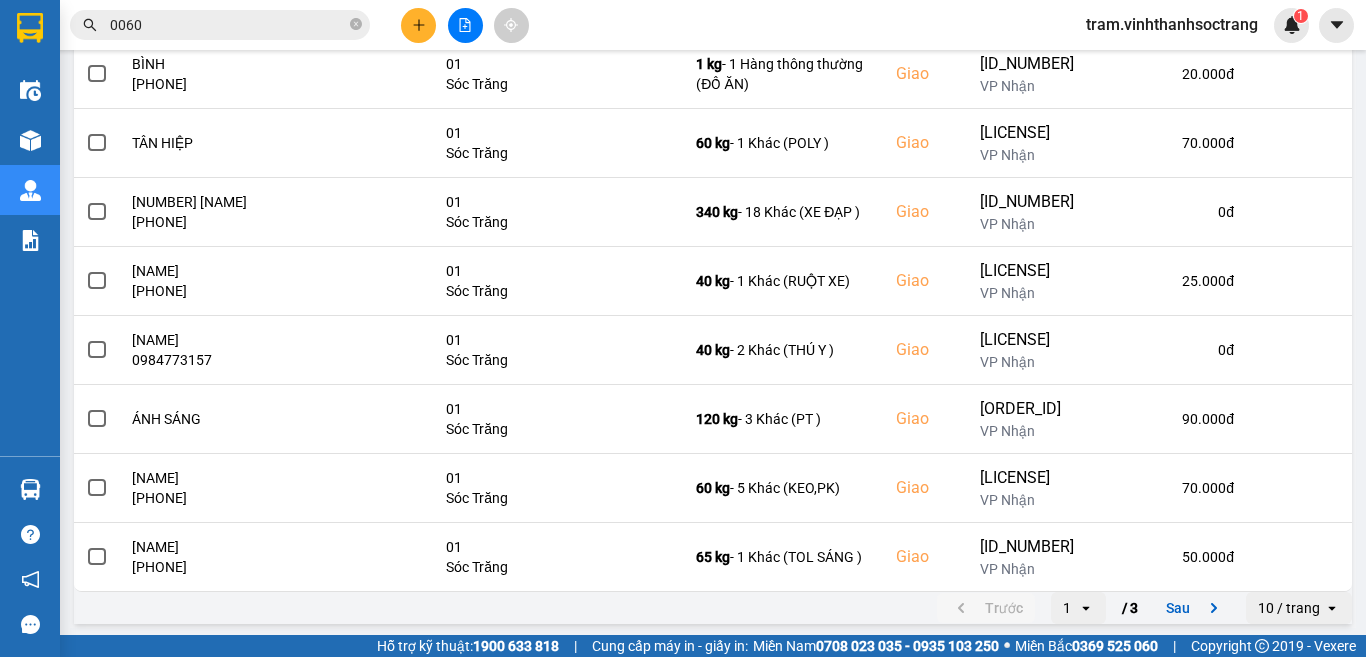 scroll, scrollTop: 423, scrollLeft: 0, axis: vertical 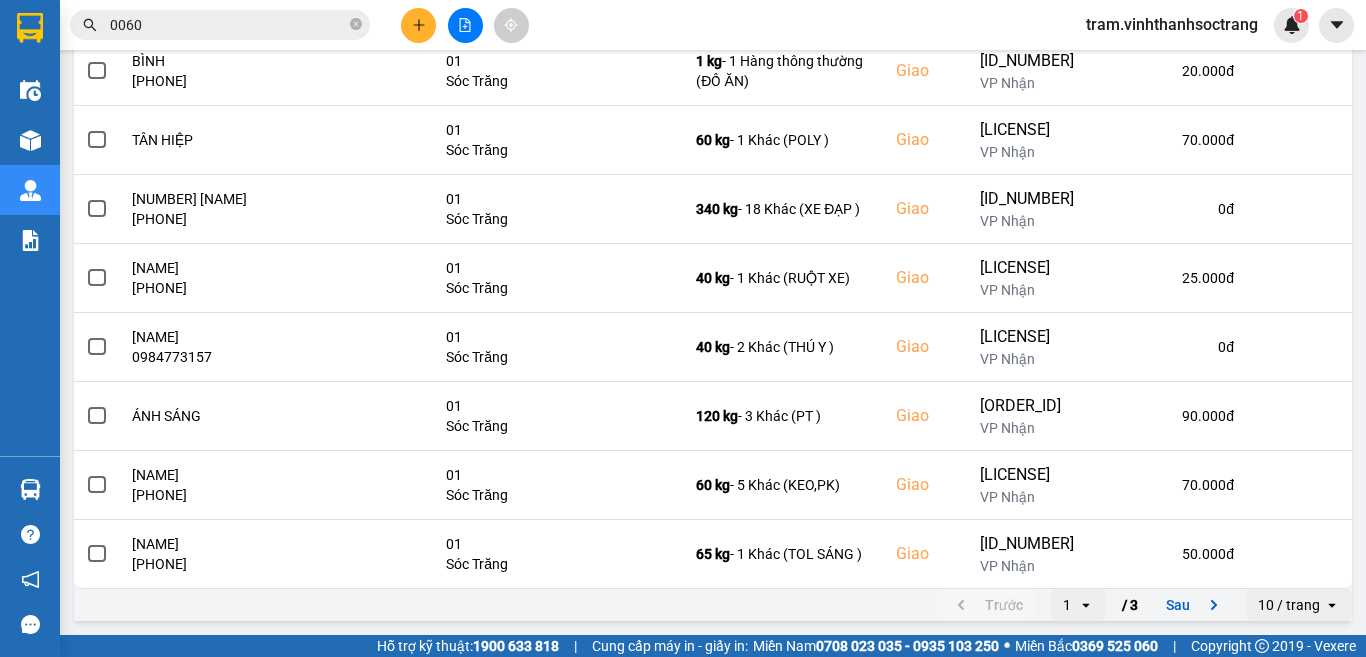 click on "10 / trang" at bounding box center (1289, 605) 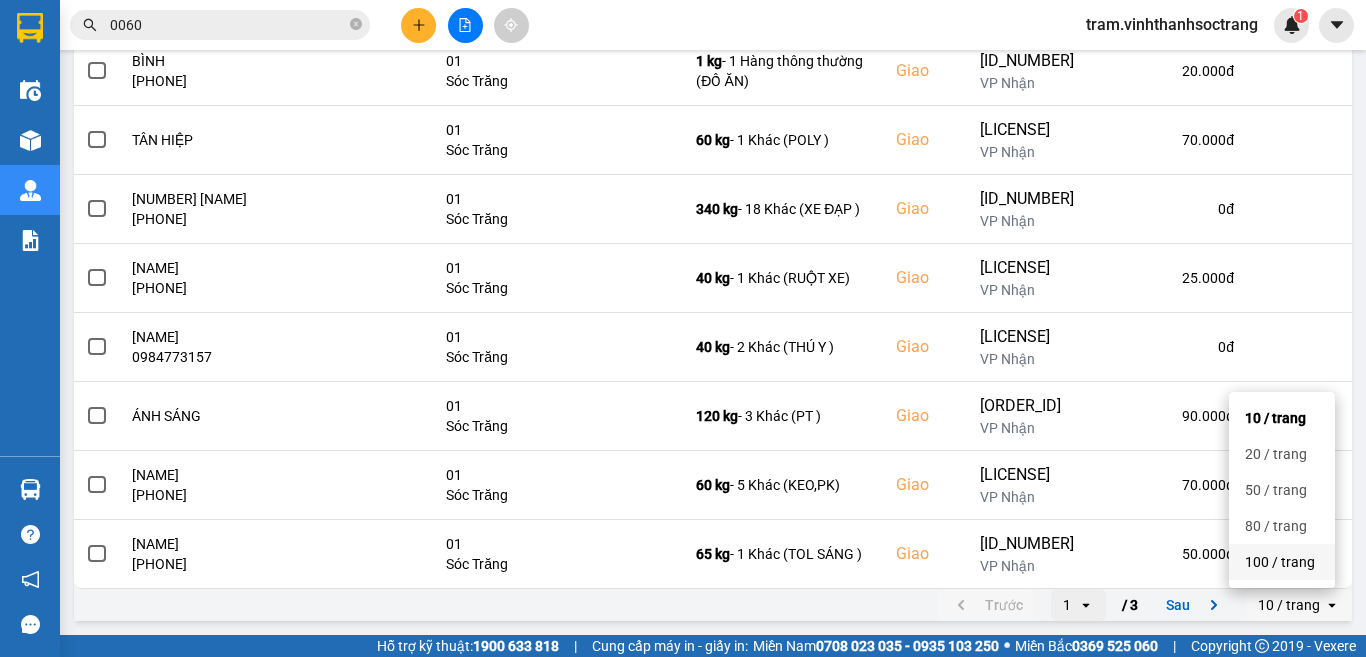 click on "100 / trang" at bounding box center (1282, 562) 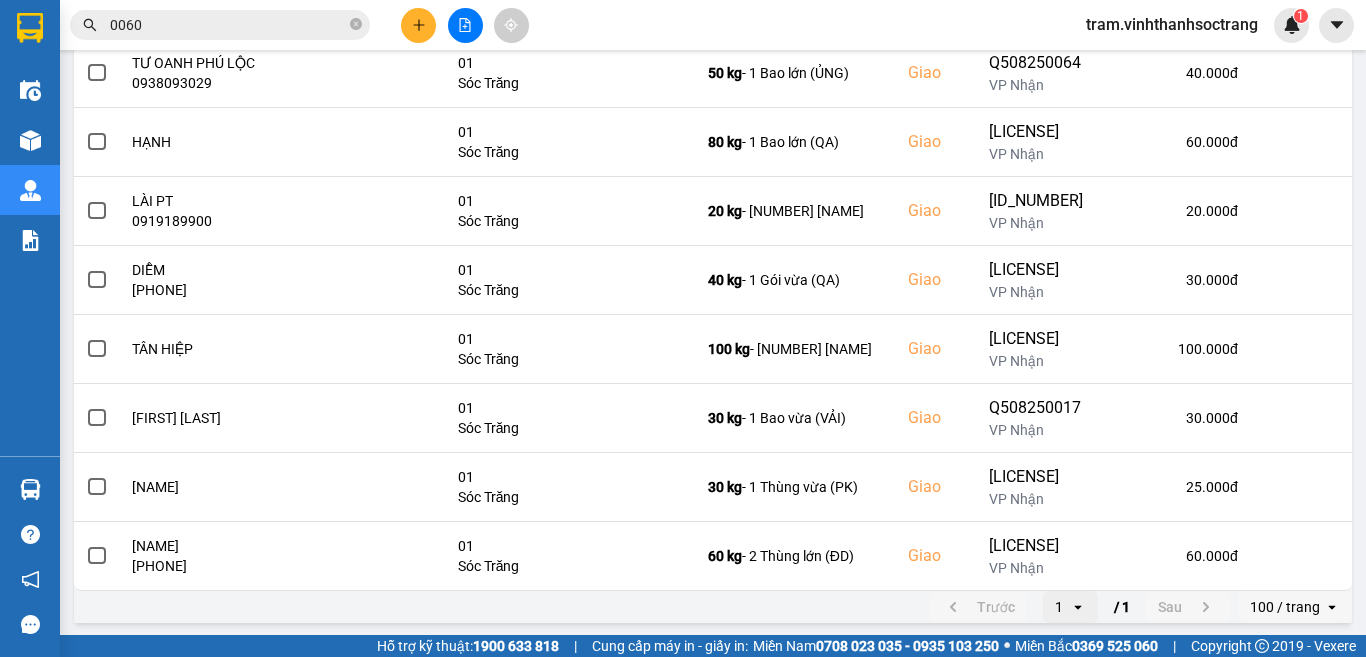 scroll, scrollTop: 1320, scrollLeft: 0, axis: vertical 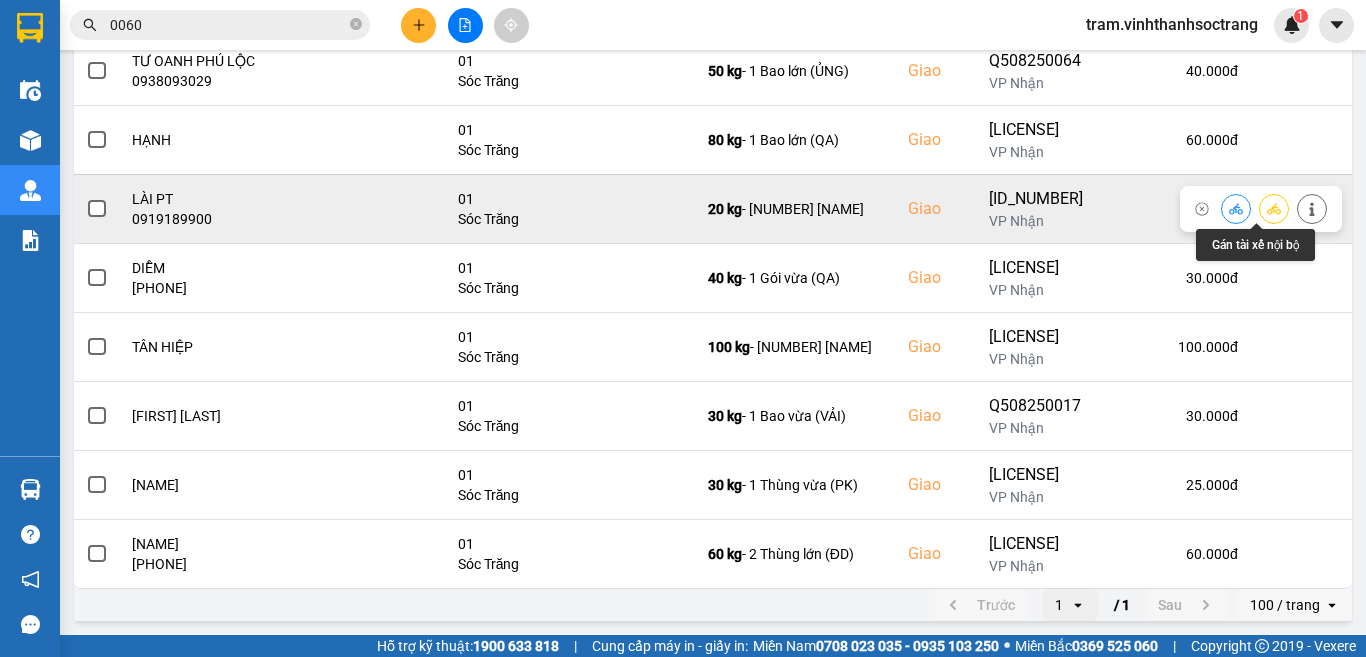 click 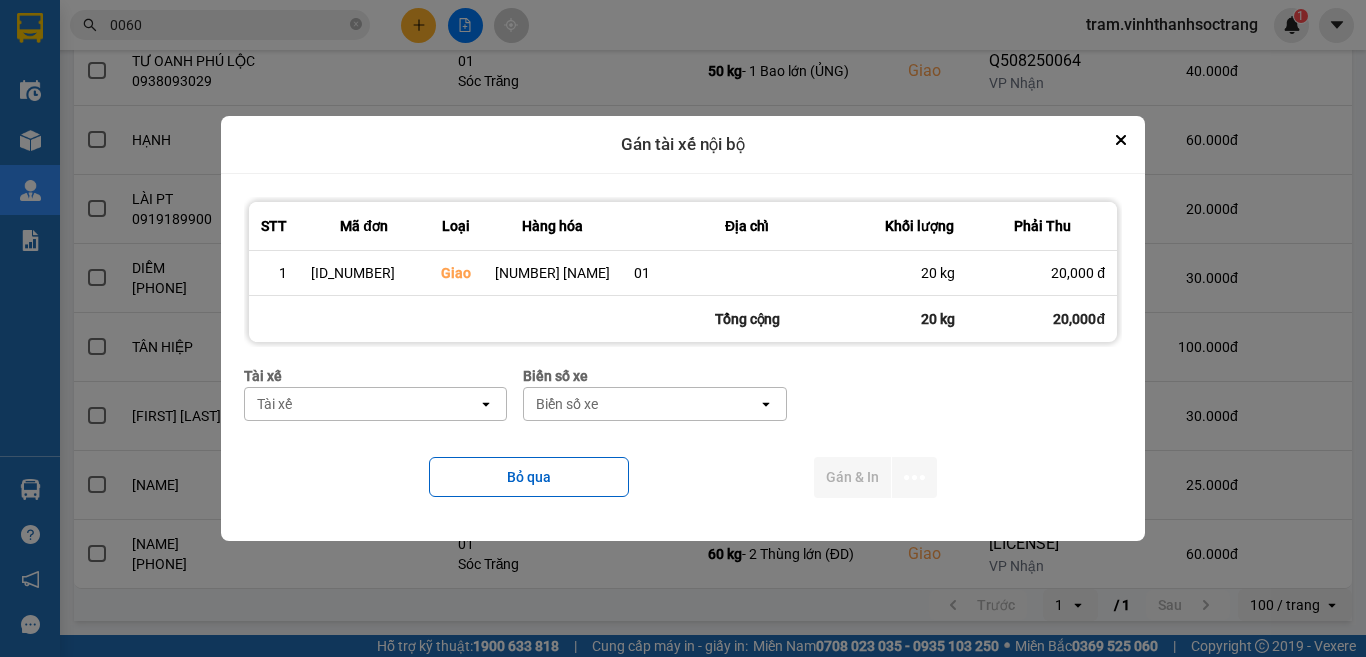 click on "Tài xế" at bounding box center [361, 404] 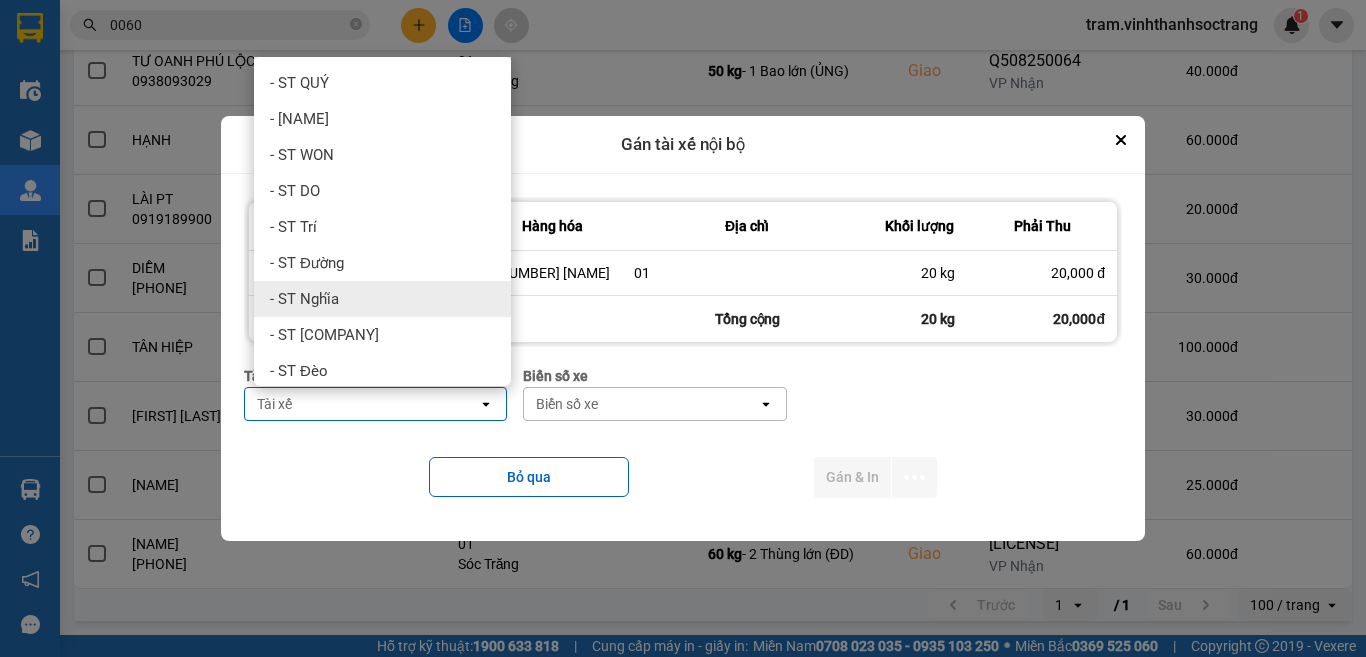 click on "- ST Nghĩa" at bounding box center [382, 299] 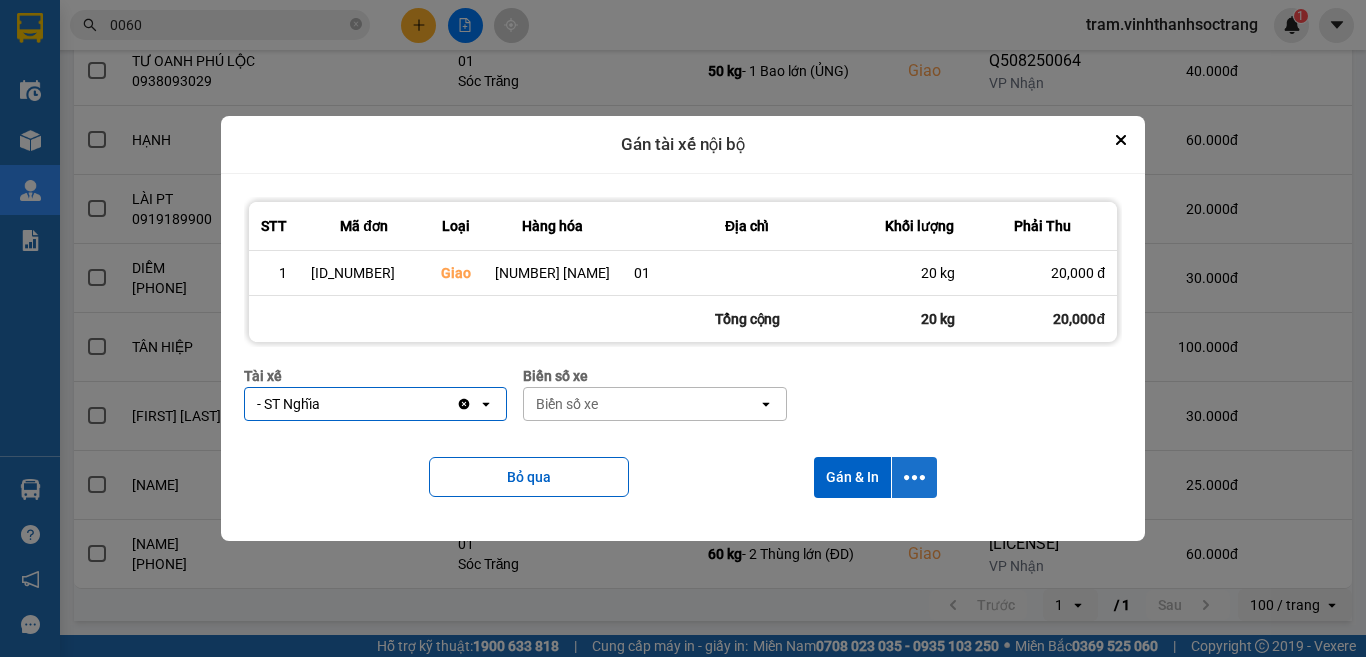 click 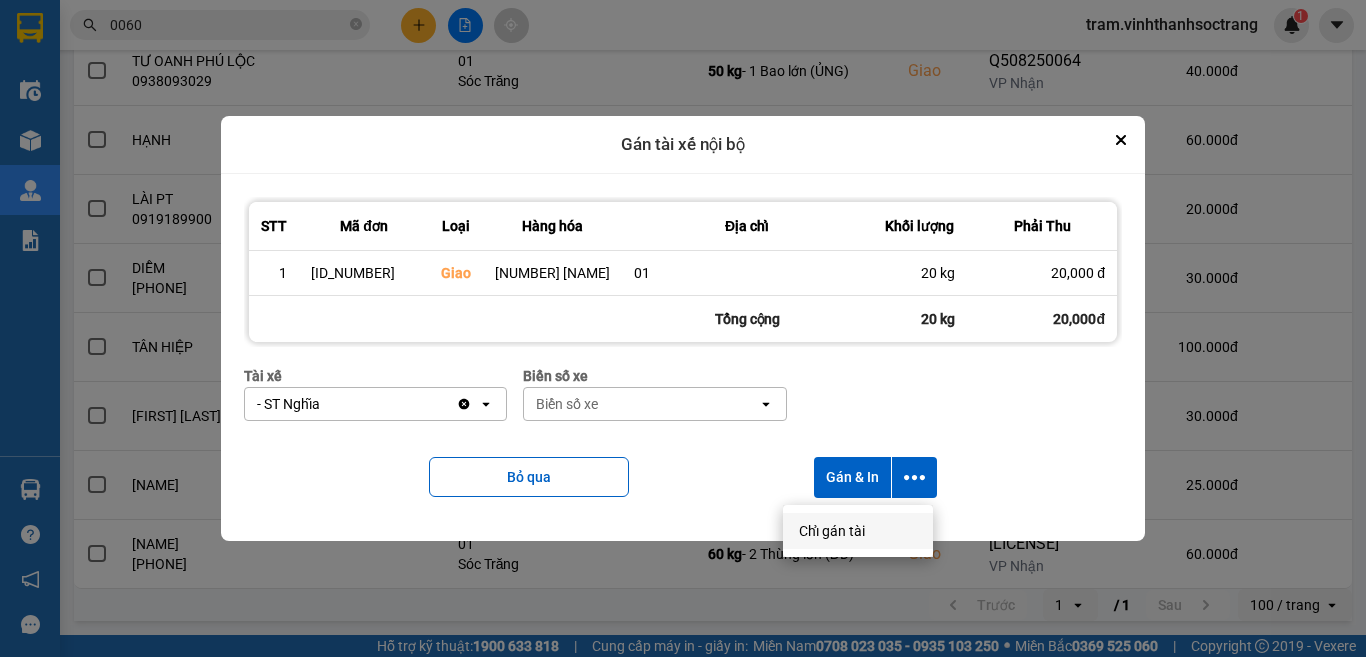 click on "Chỉ gán tài" at bounding box center (832, 531) 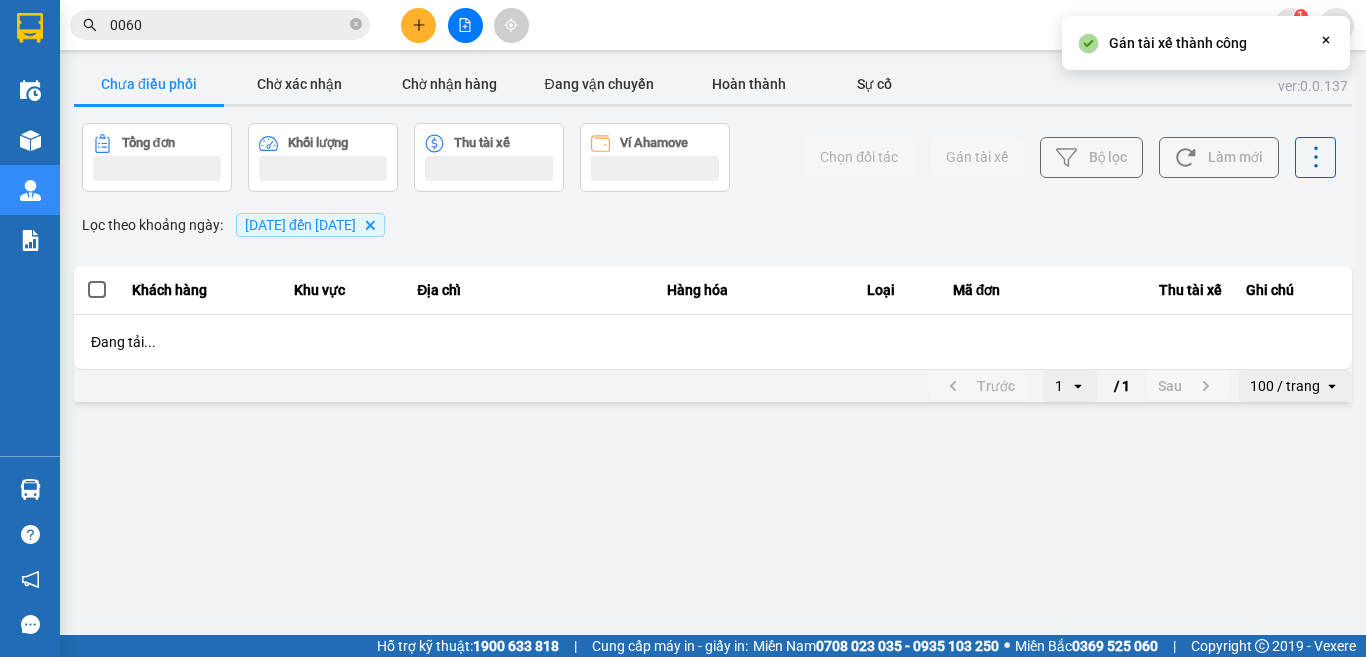 scroll, scrollTop: 0, scrollLeft: 0, axis: both 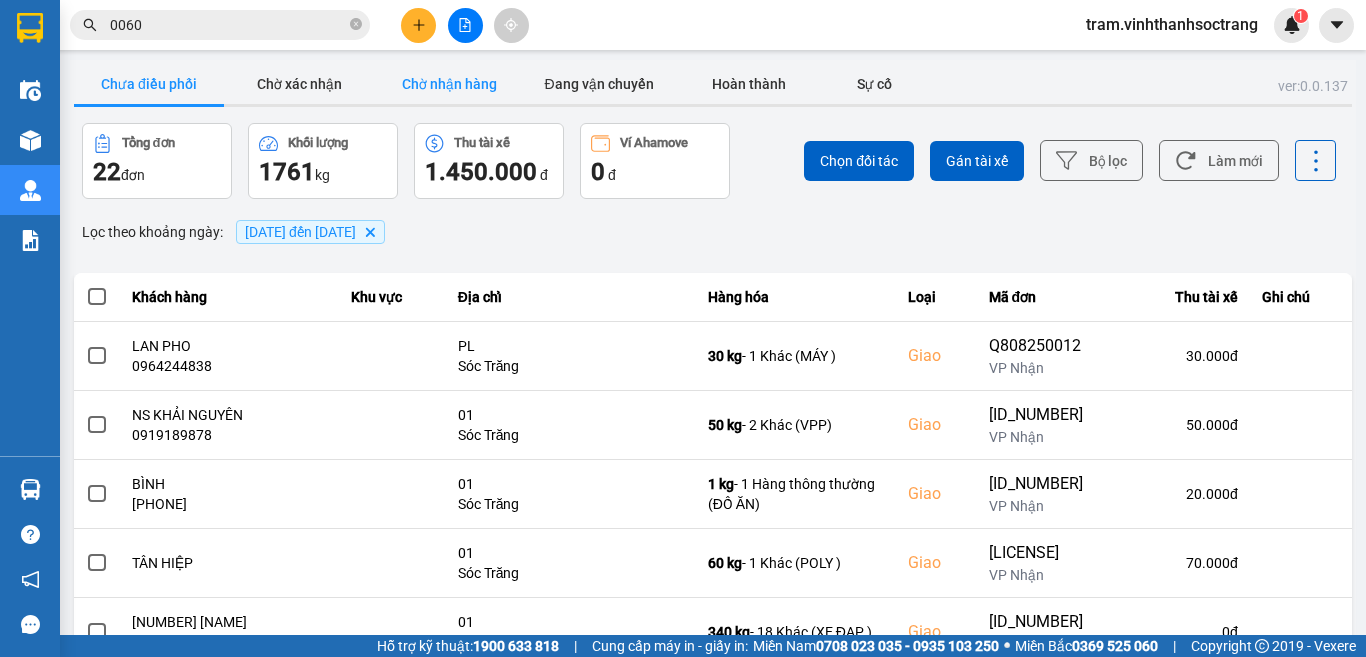 click on "Chờ nhận hàng" at bounding box center [449, 84] 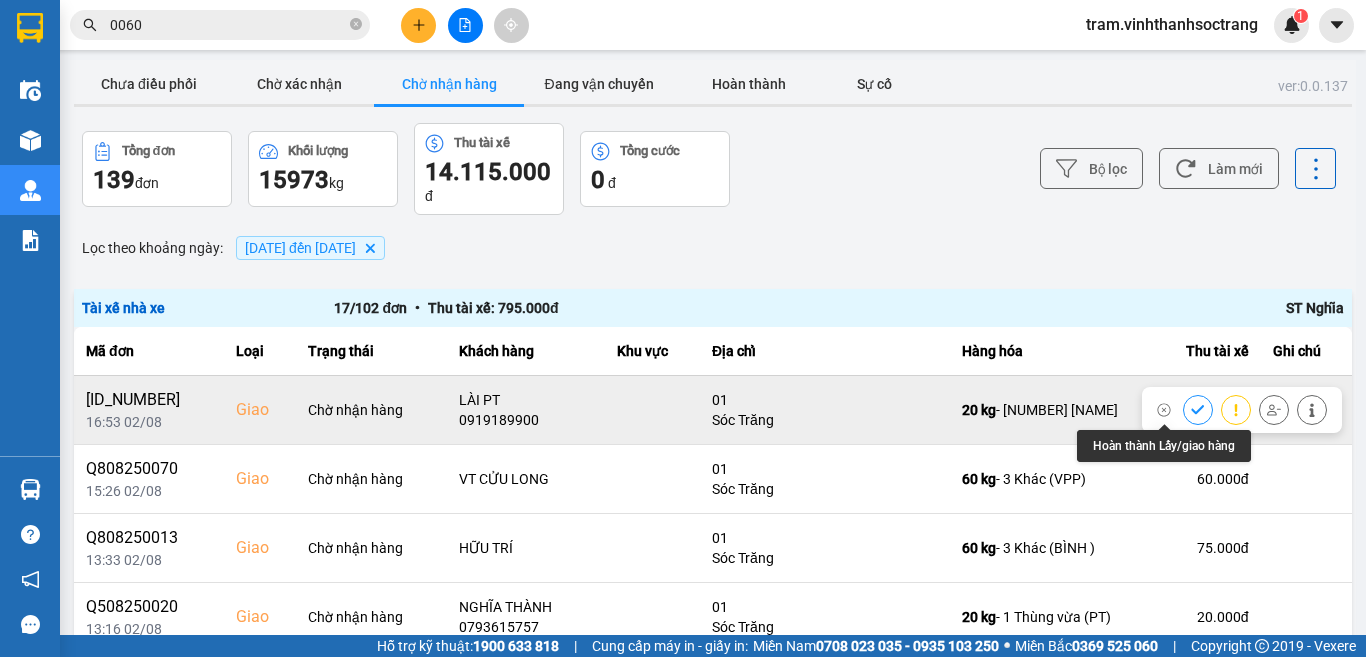click 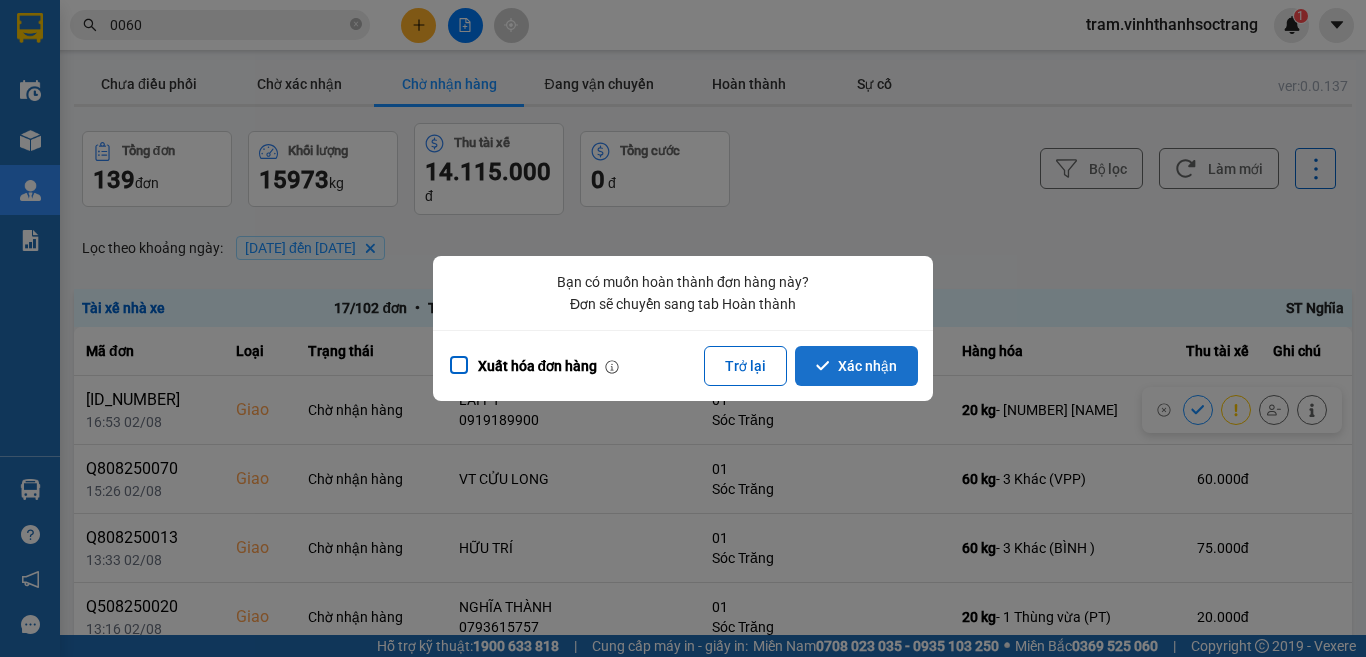 click on "Xác nhận" at bounding box center (856, 366) 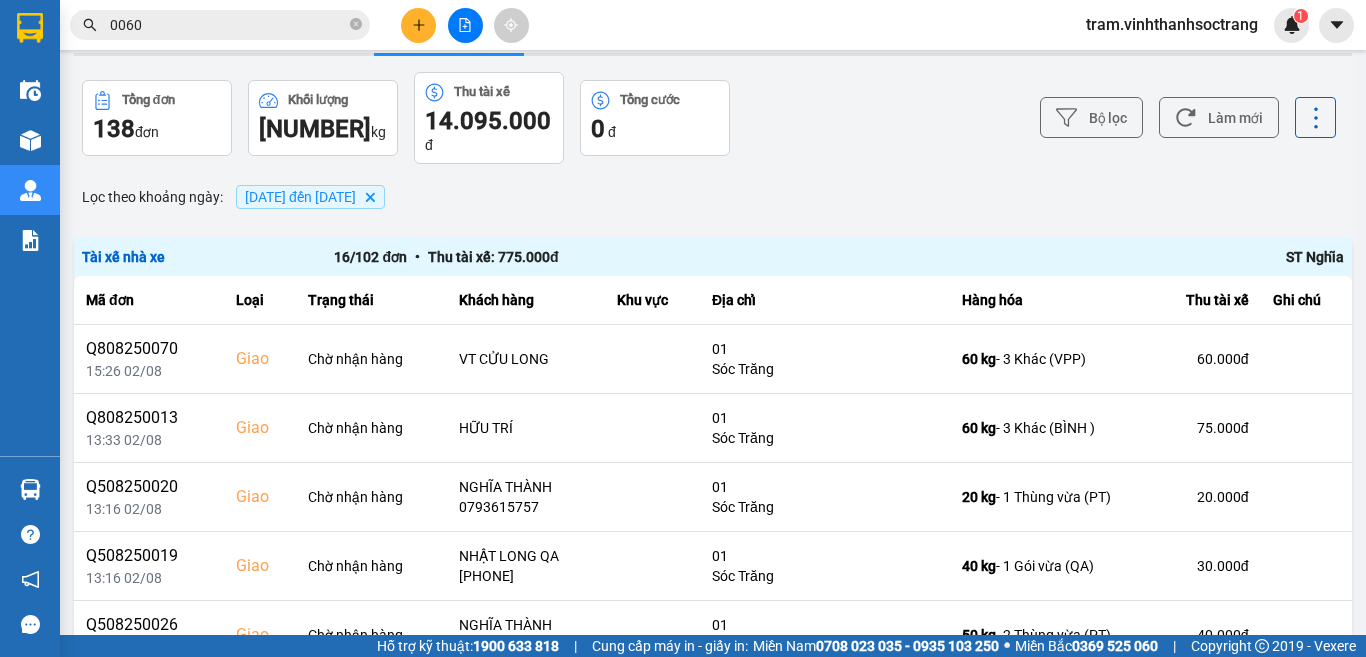 scroll, scrollTop: 100, scrollLeft: 0, axis: vertical 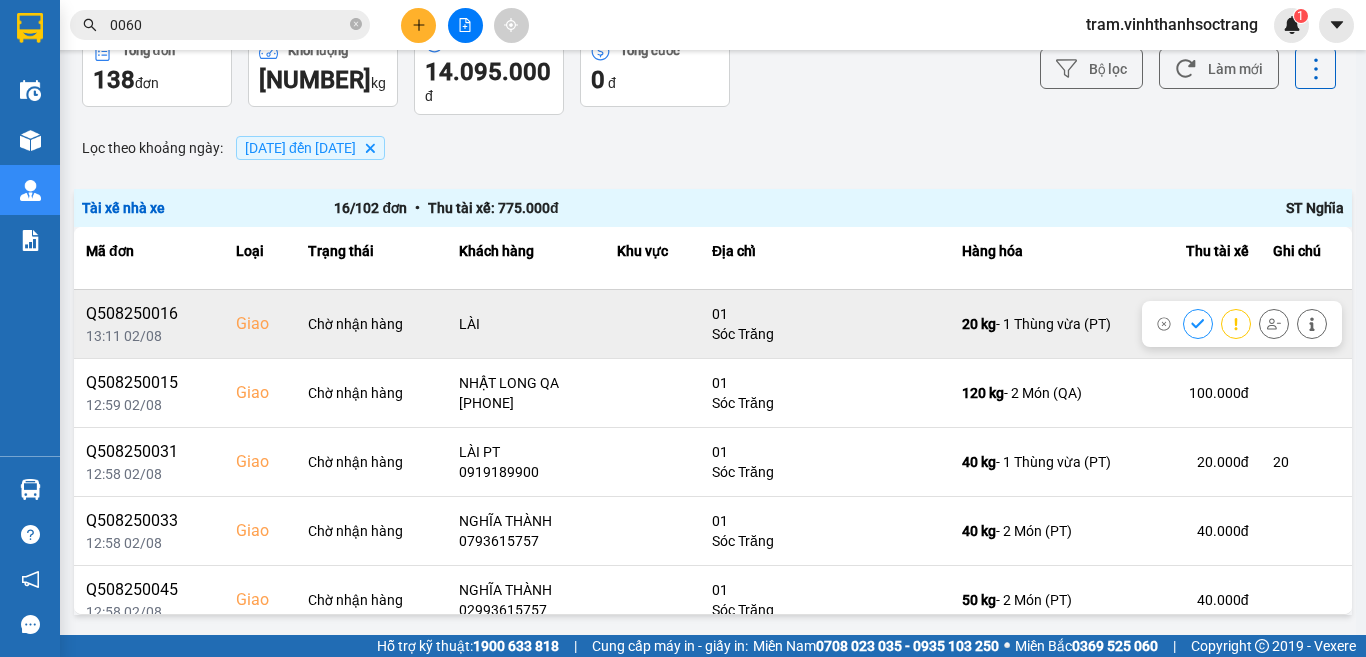 click 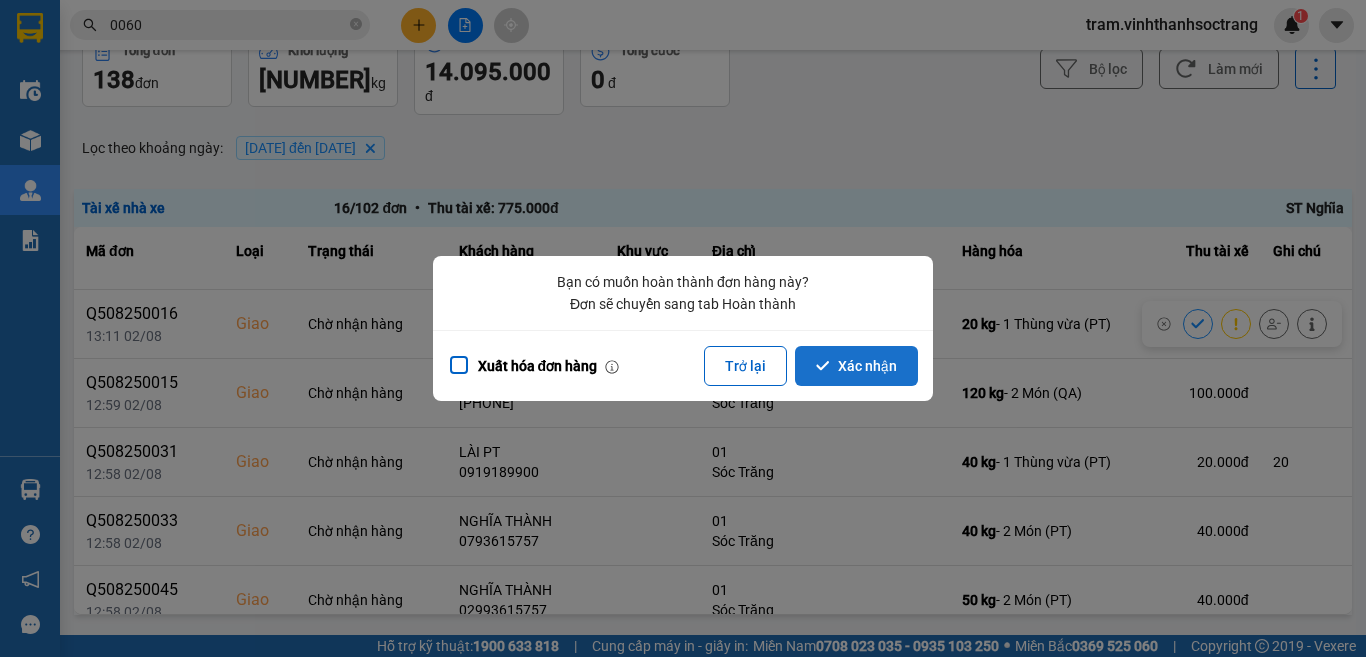 click on "Xác nhận" at bounding box center [856, 366] 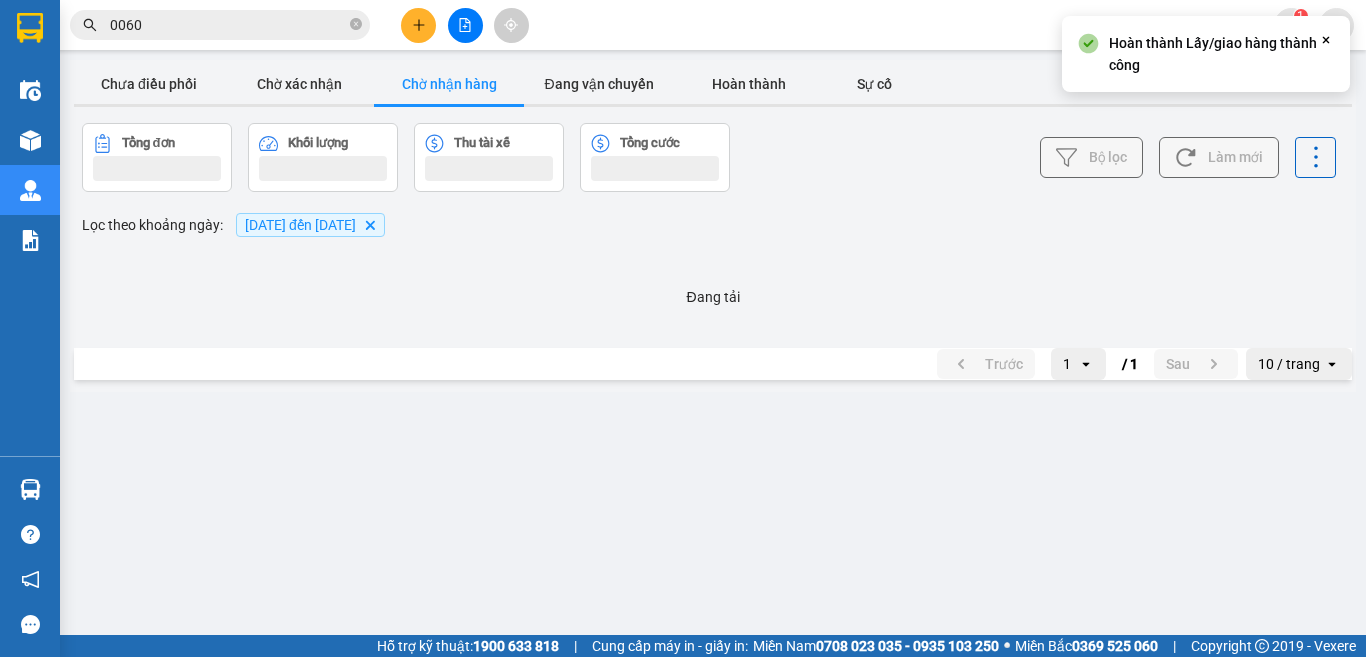 scroll, scrollTop: 0, scrollLeft: 0, axis: both 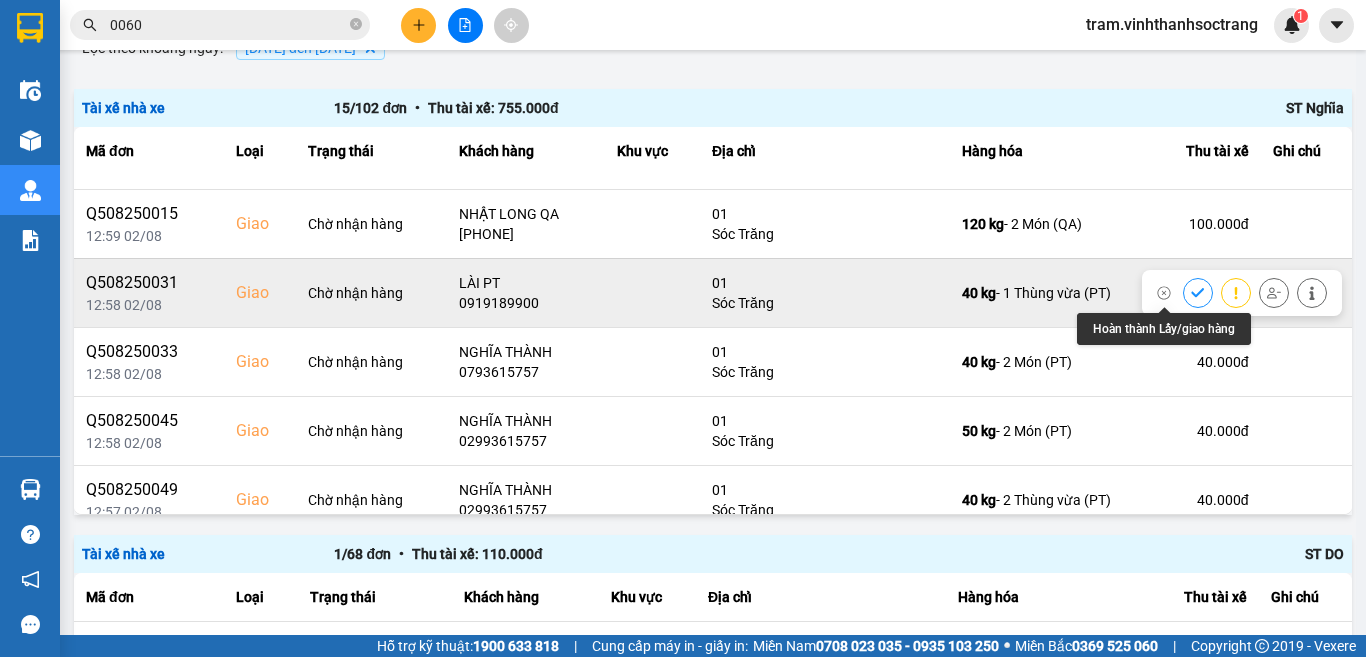 click 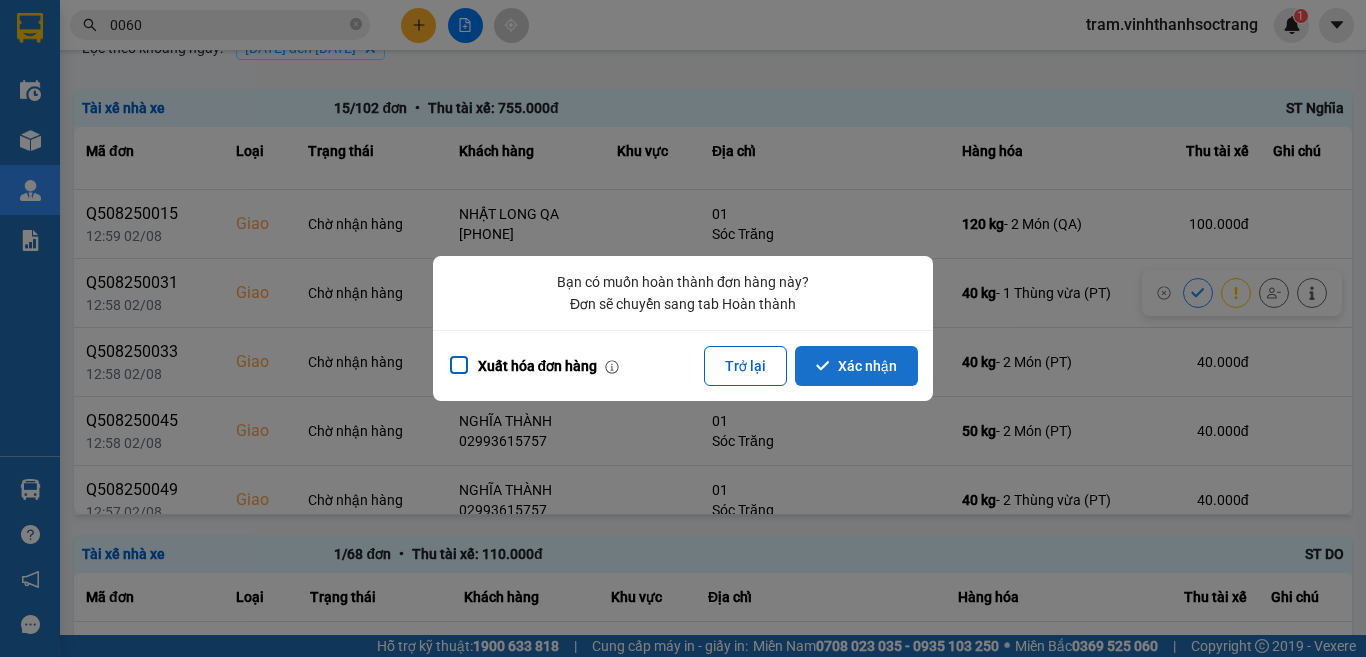 click on "Xác nhận" at bounding box center (856, 366) 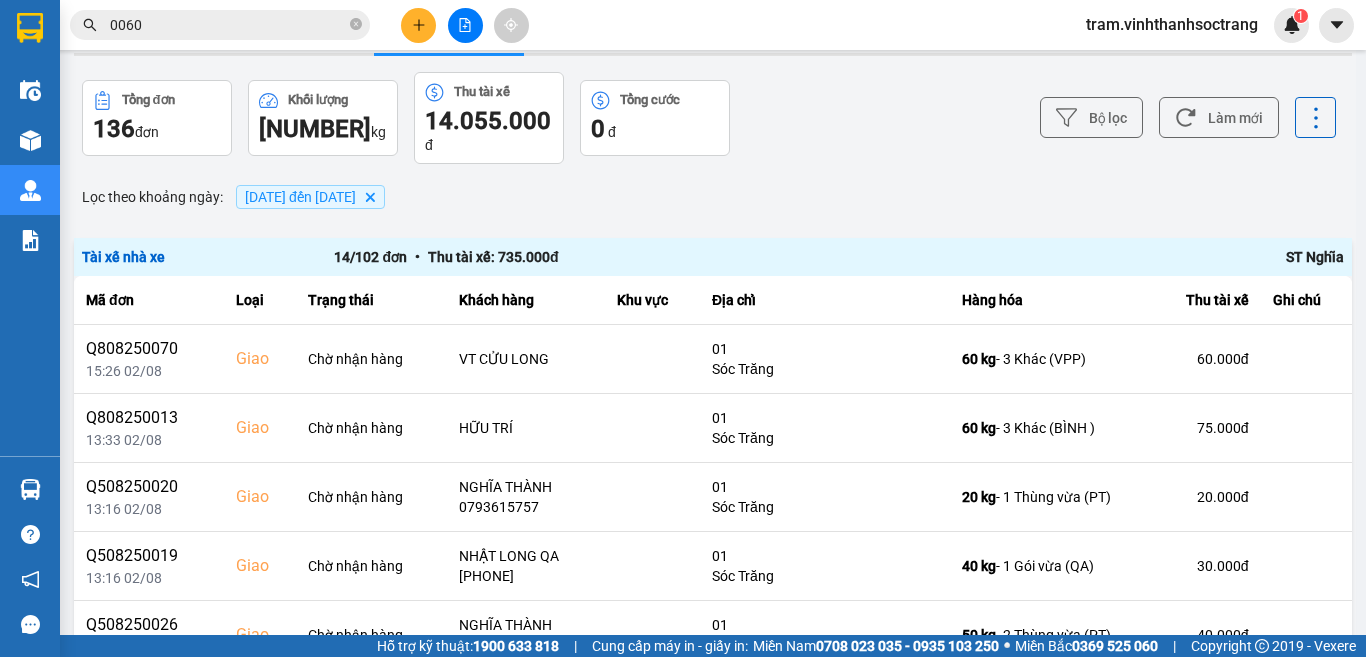 scroll, scrollTop: 100, scrollLeft: 0, axis: vertical 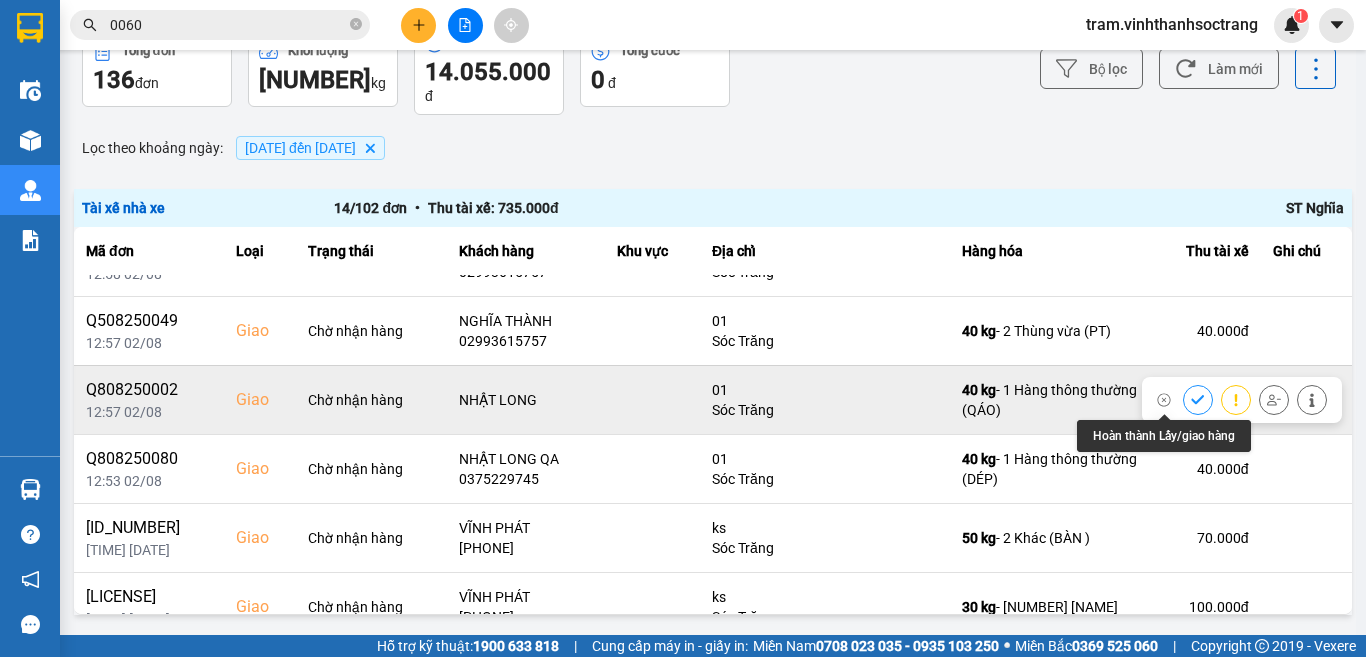 click at bounding box center [1198, 399] 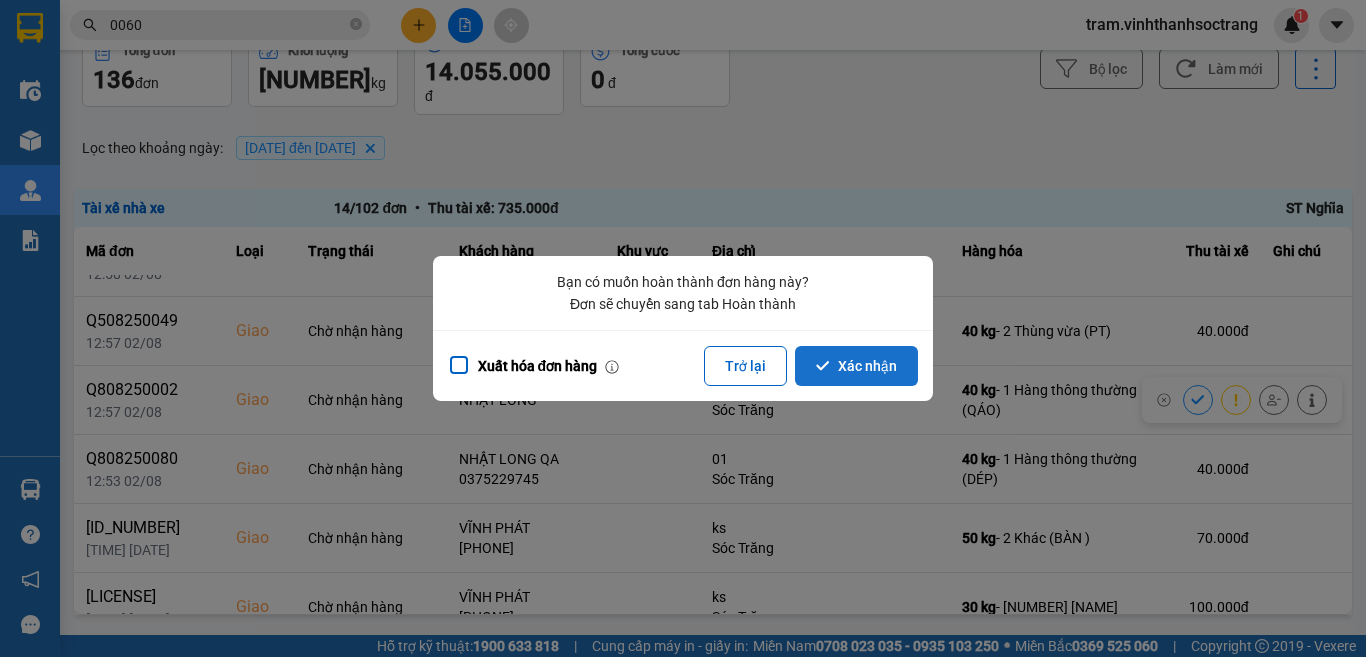 click on "Xác nhận" at bounding box center (856, 366) 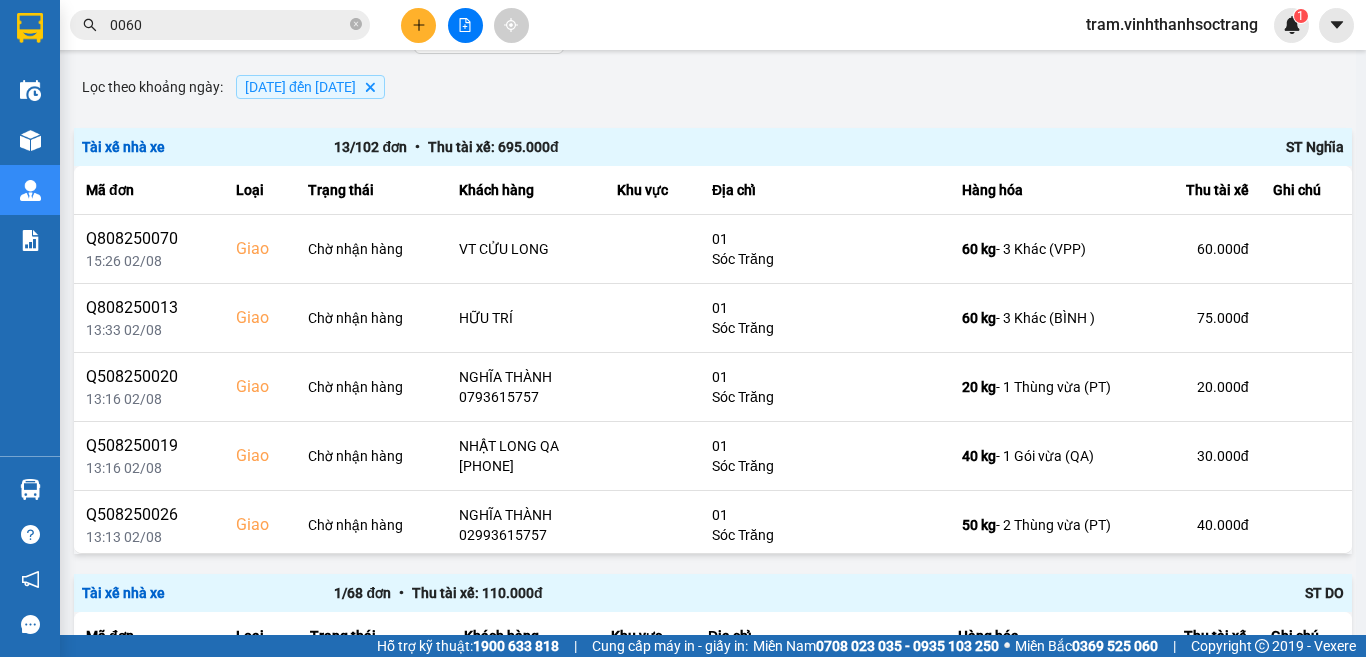 scroll, scrollTop: 200, scrollLeft: 0, axis: vertical 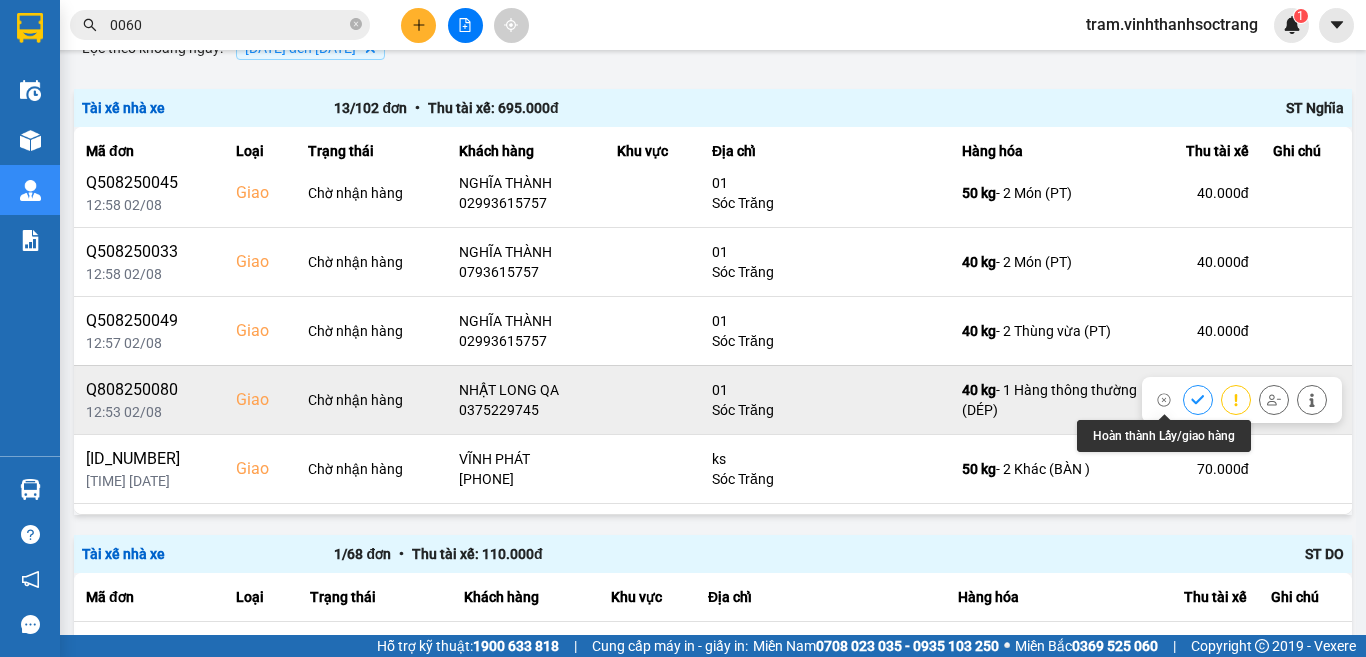 click 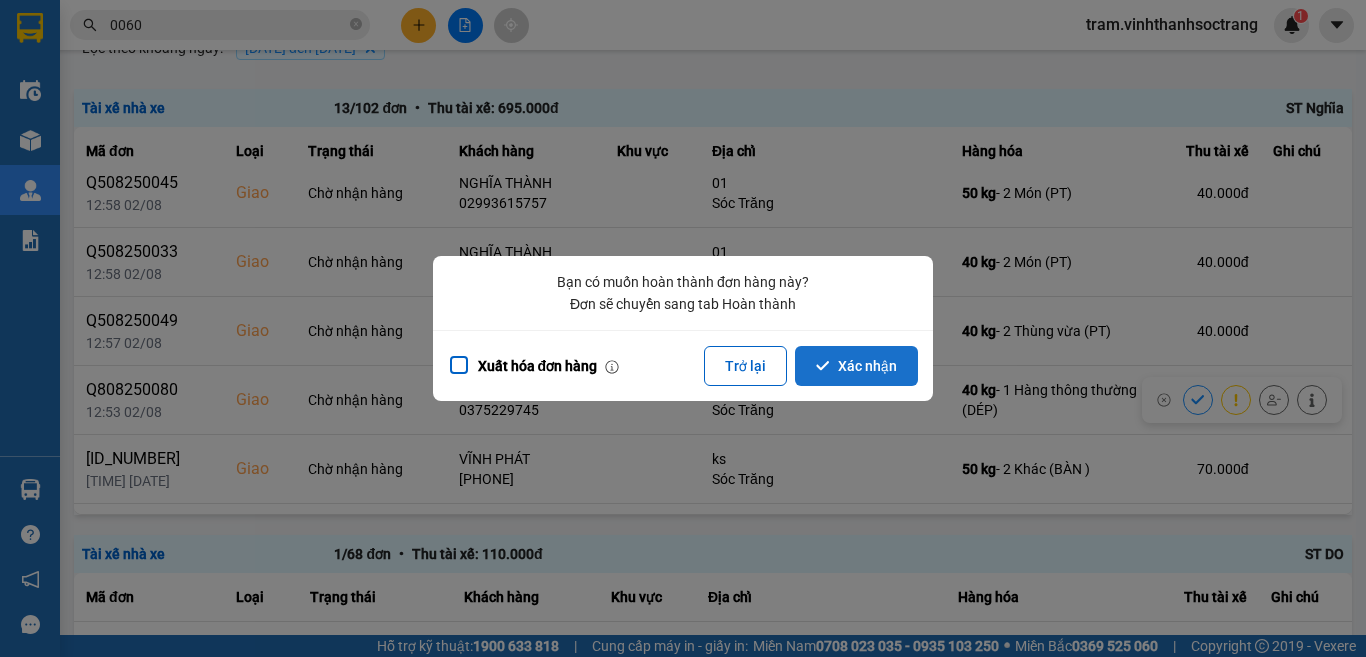 click on "Xác nhận" at bounding box center (856, 366) 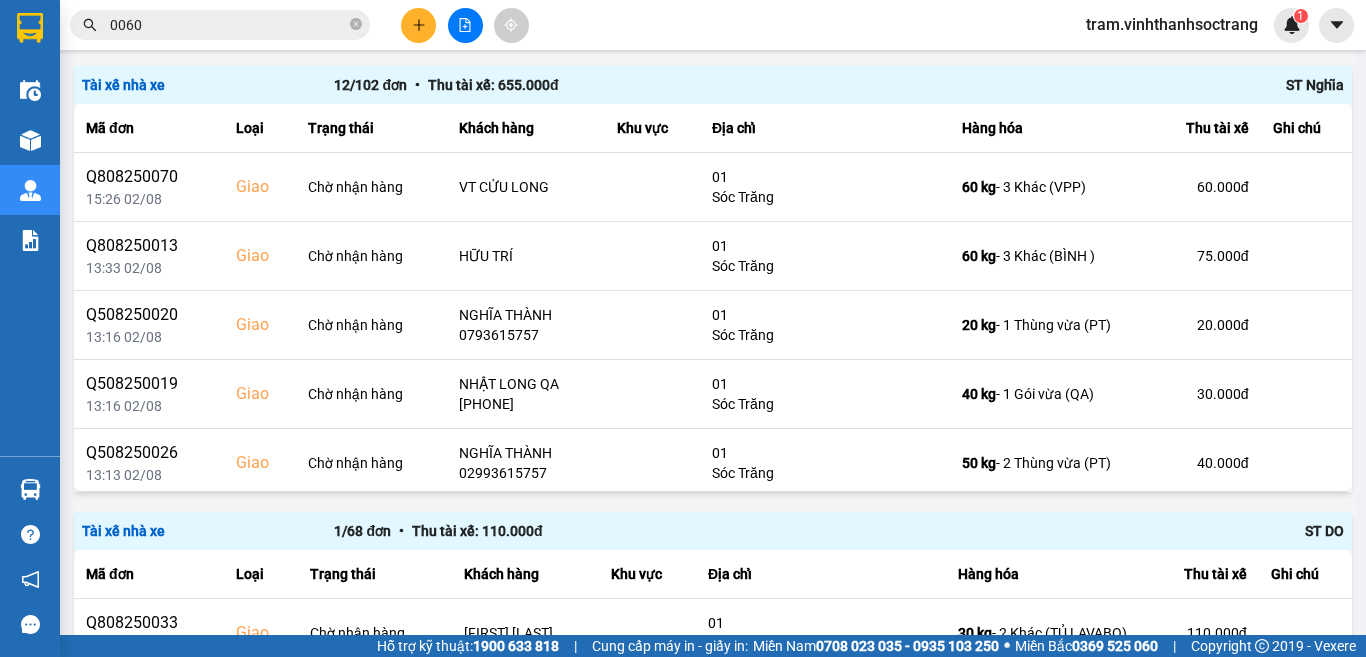 scroll, scrollTop: 200, scrollLeft: 0, axis: vertical 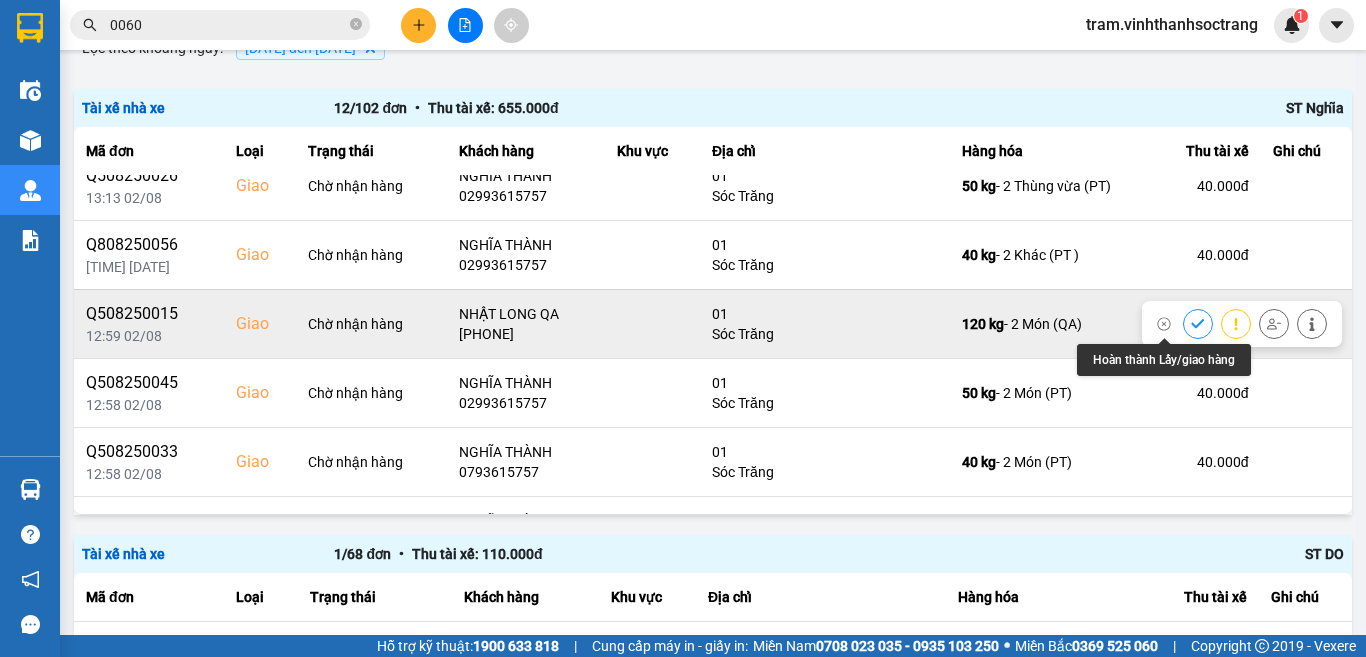 click 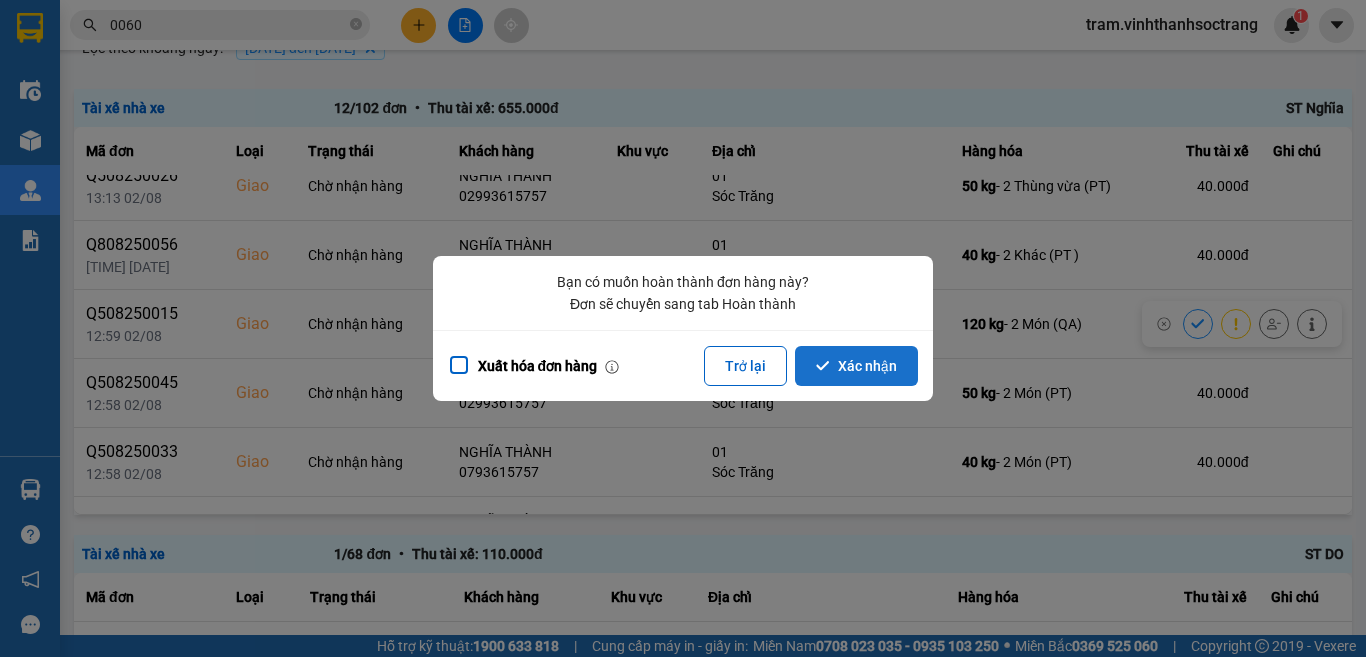 click on "Xác nhận" at bounding box center [856, 366] 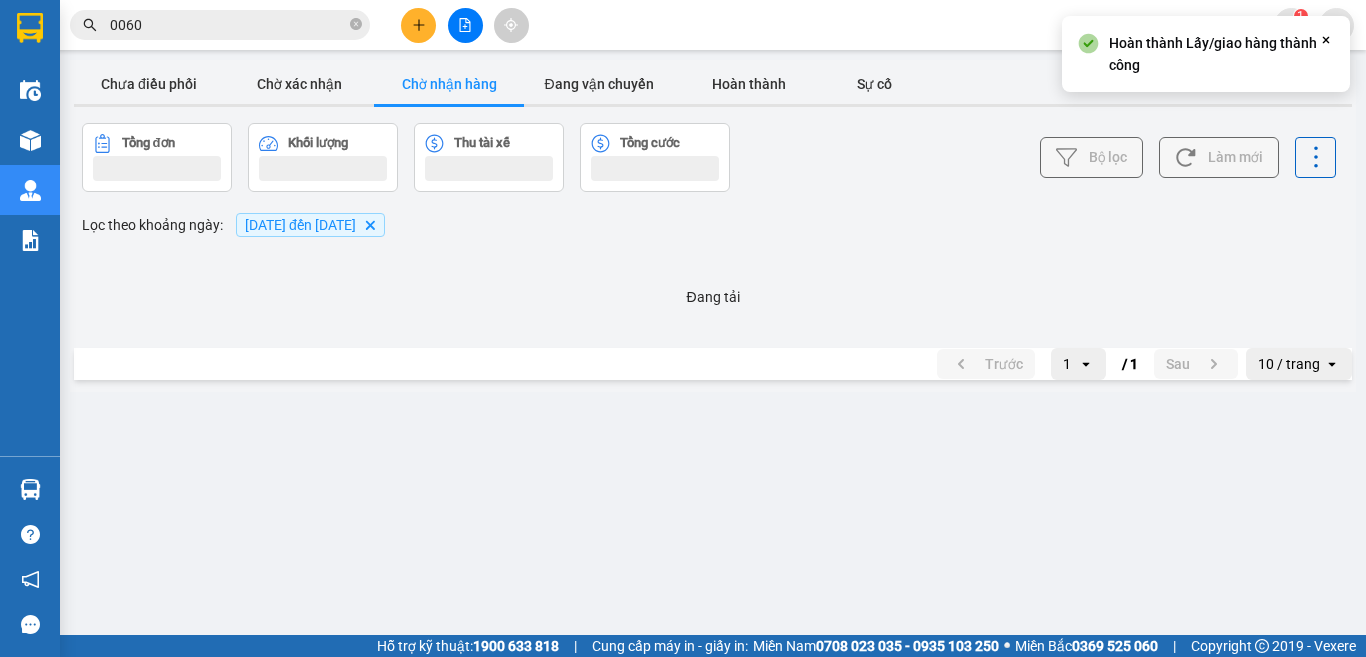 scroll, scrollTop: 0, scrollLeft: 0, axis: both 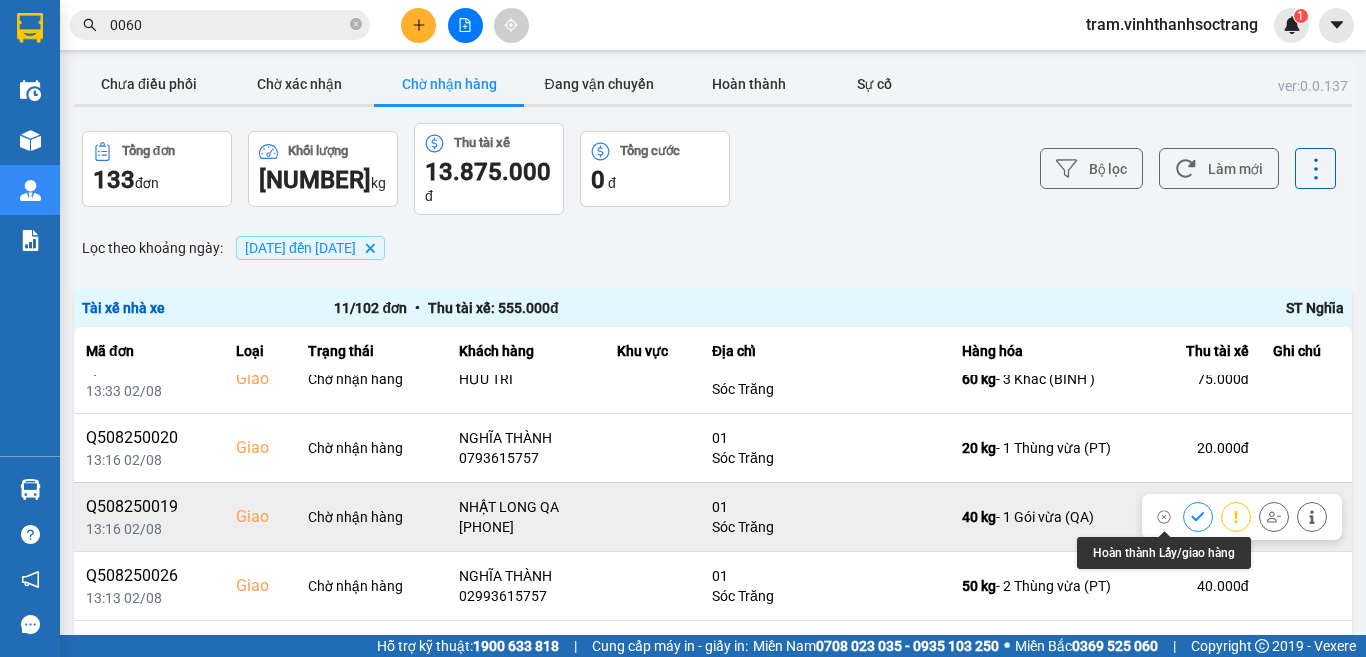 click 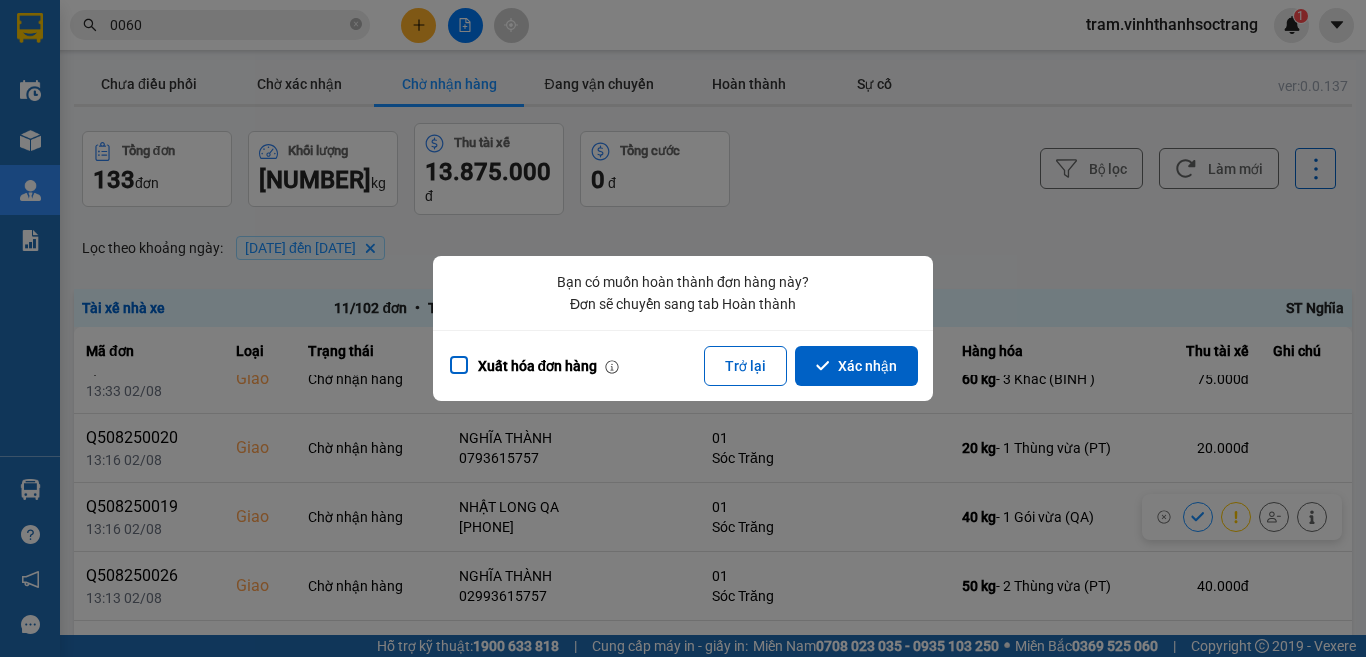 click on "Xuất hóa đơn hàng Trở lại Xác nhận" at bounding box center (683, 365) 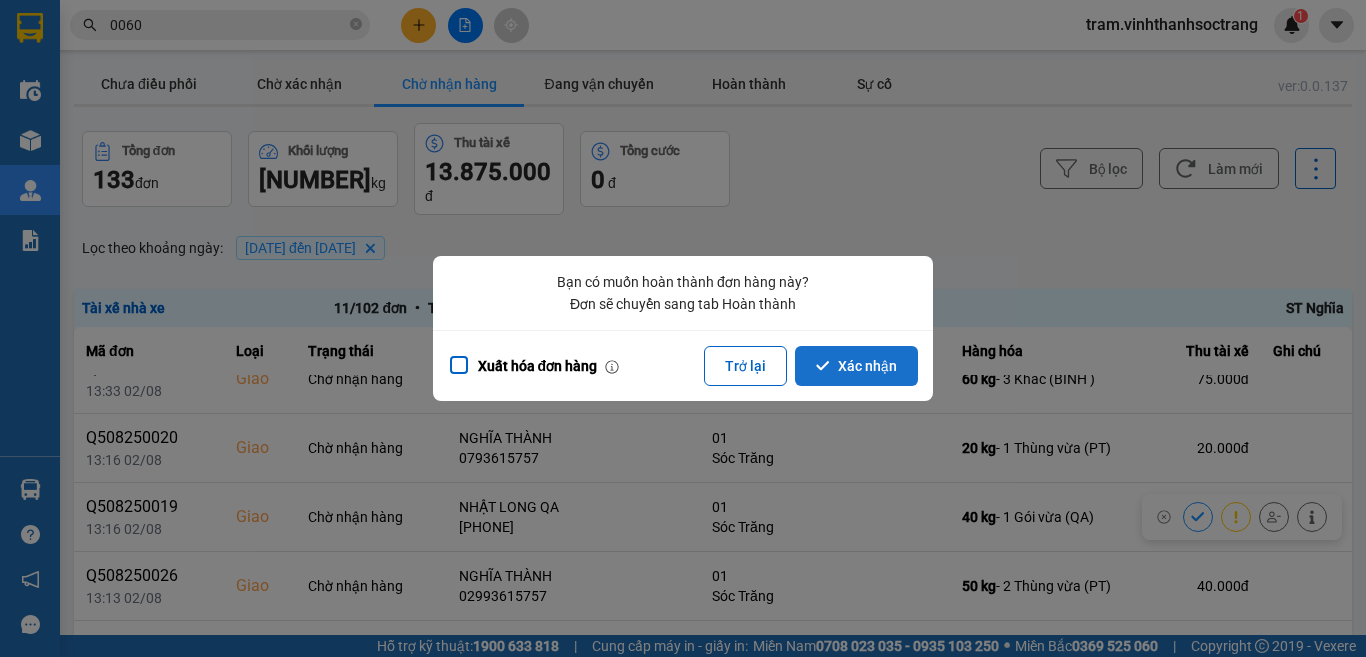 click on "Xác nhận" at bounding box center (856, 366) 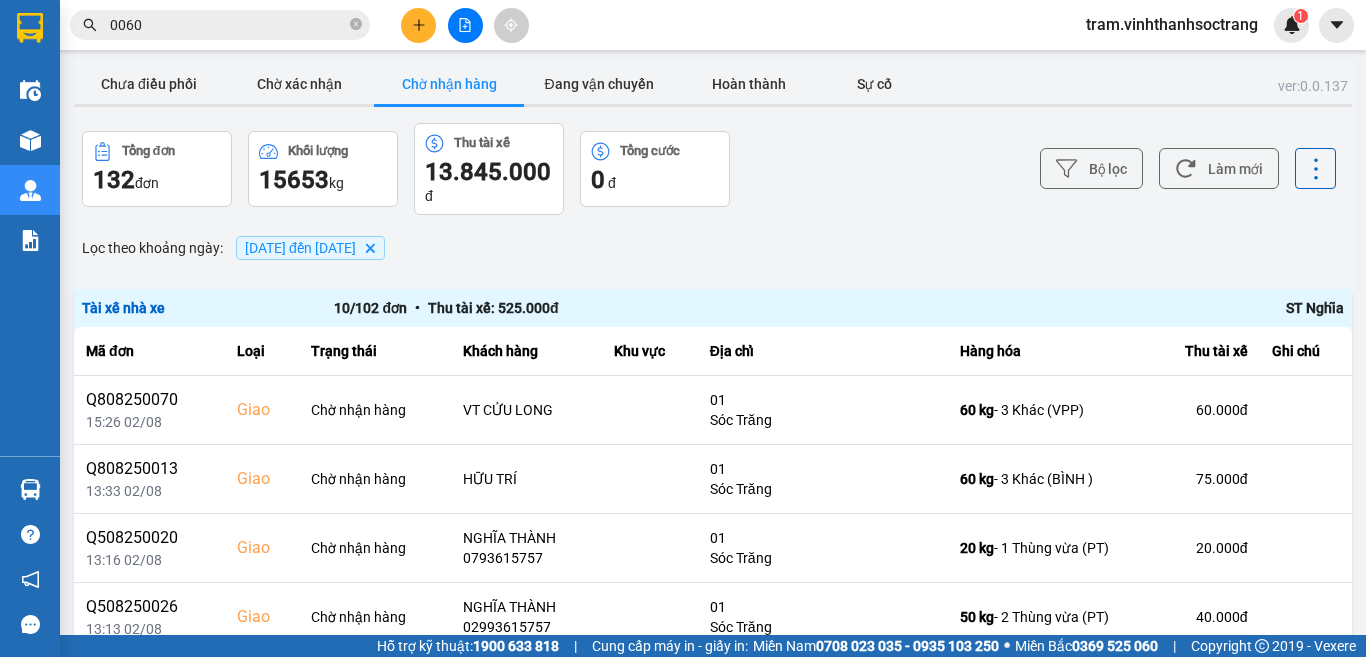 scroll, scrollTop: 100, scrollLeft: 0, axis: vertical 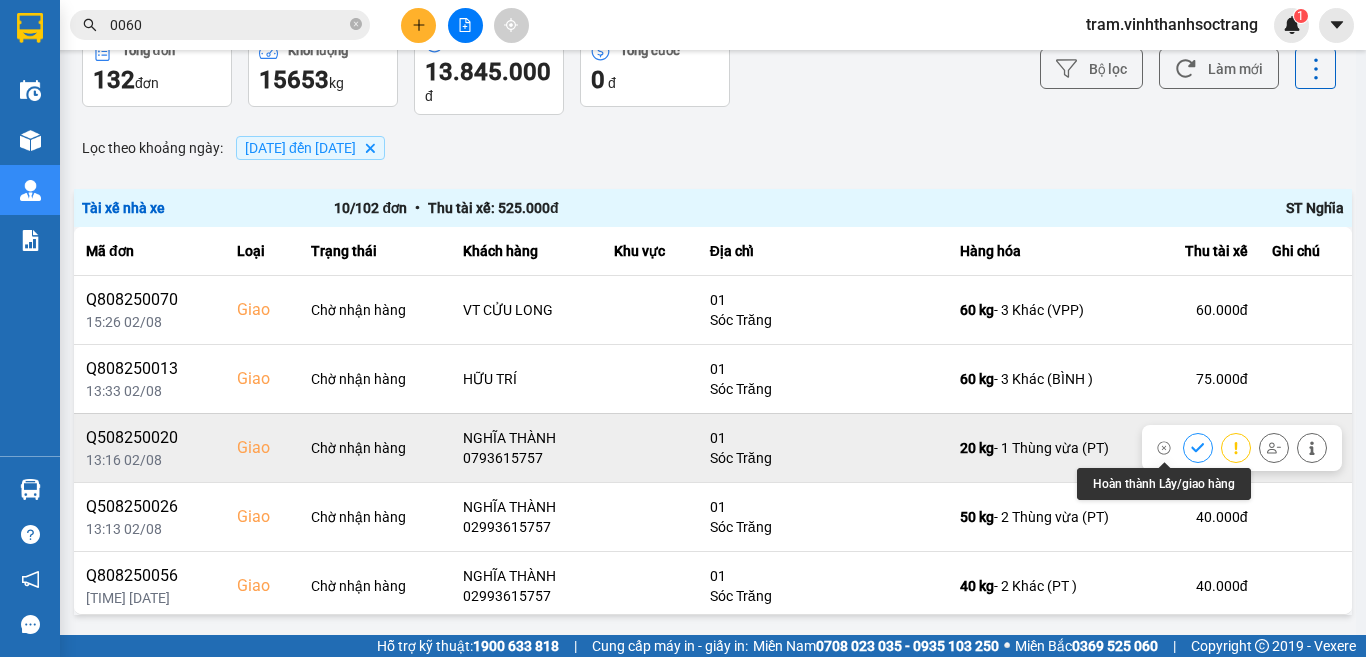 click 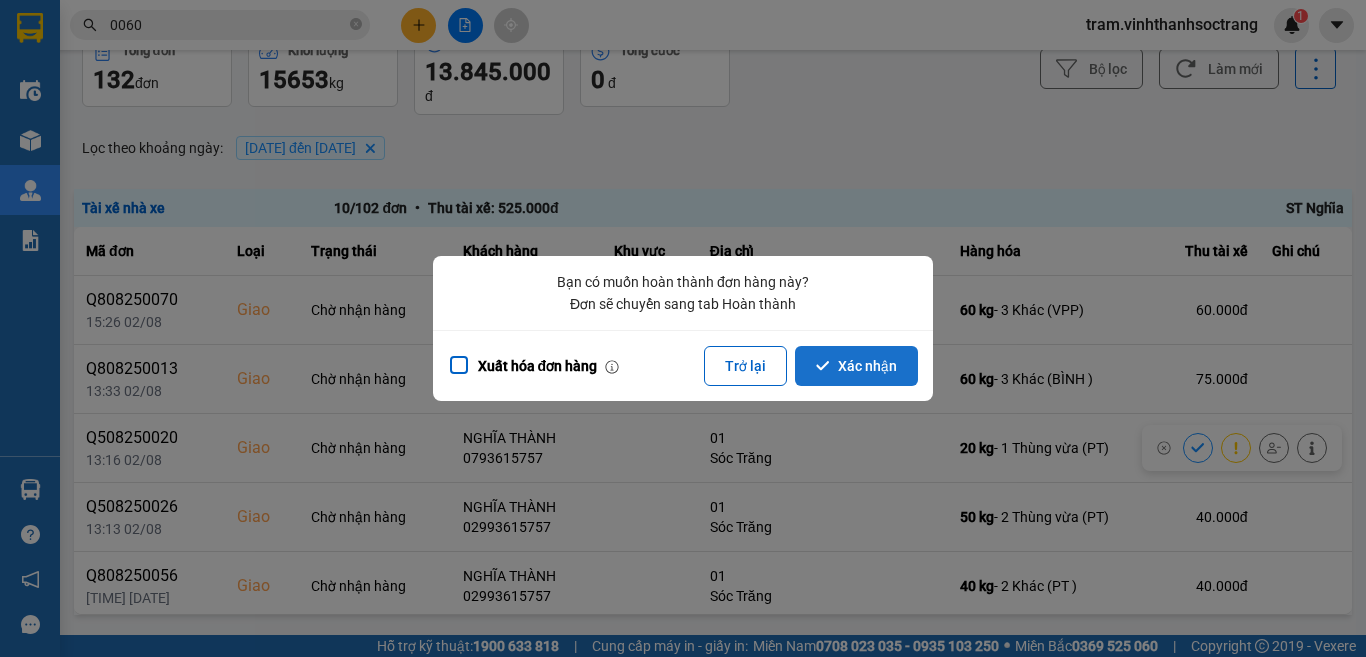 click on "Xác nhận" at bounding box center (856, 366) 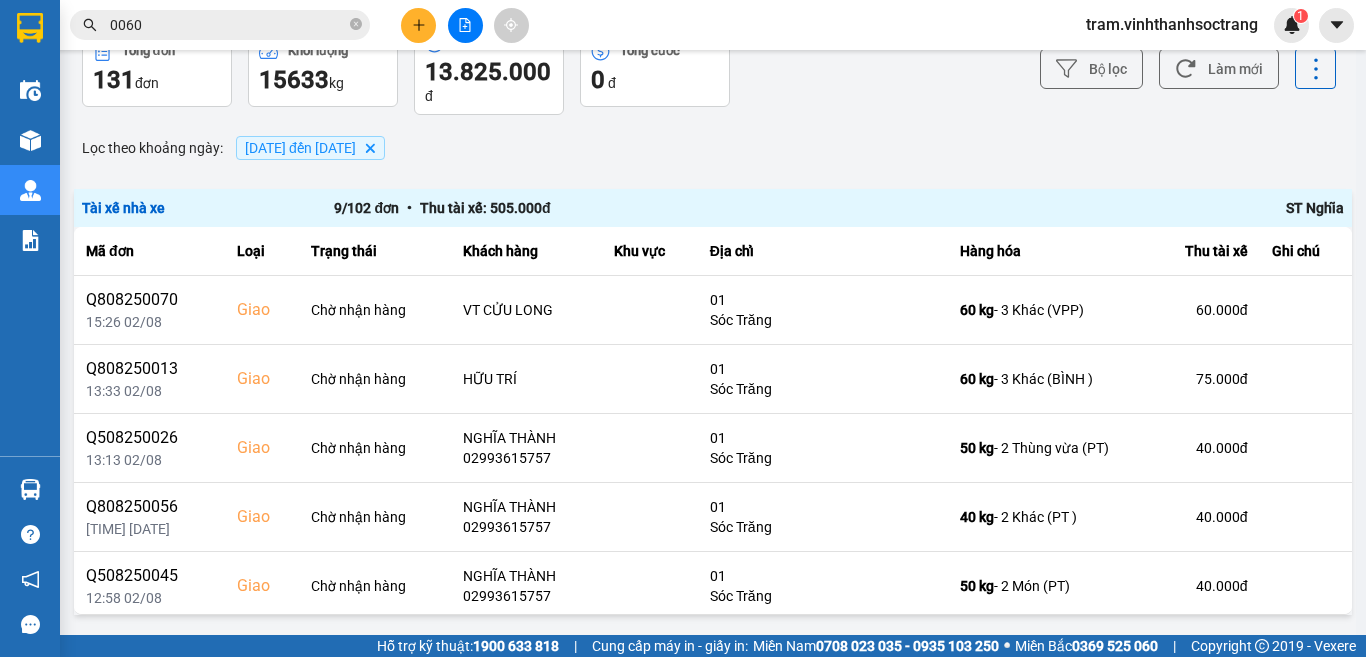 scroll, scrollTop: 200, scrollLeft: 0, axis: vertical 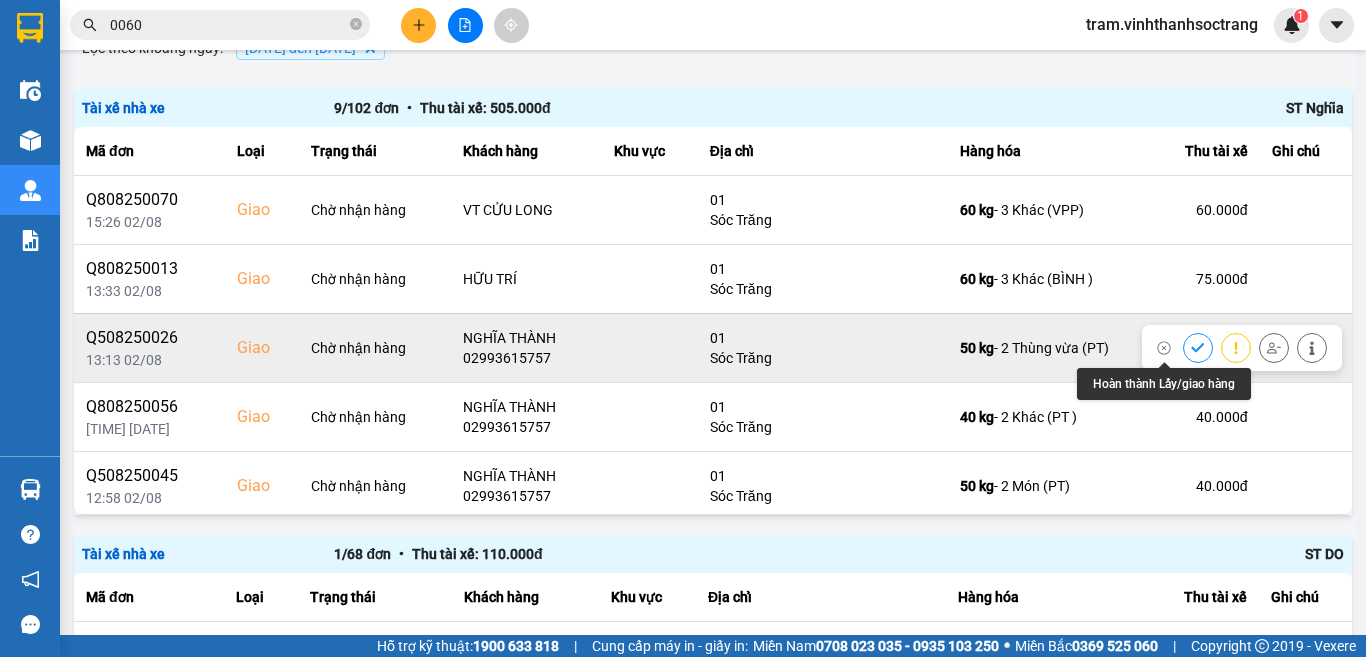 click at bounding box center [1198, 347] 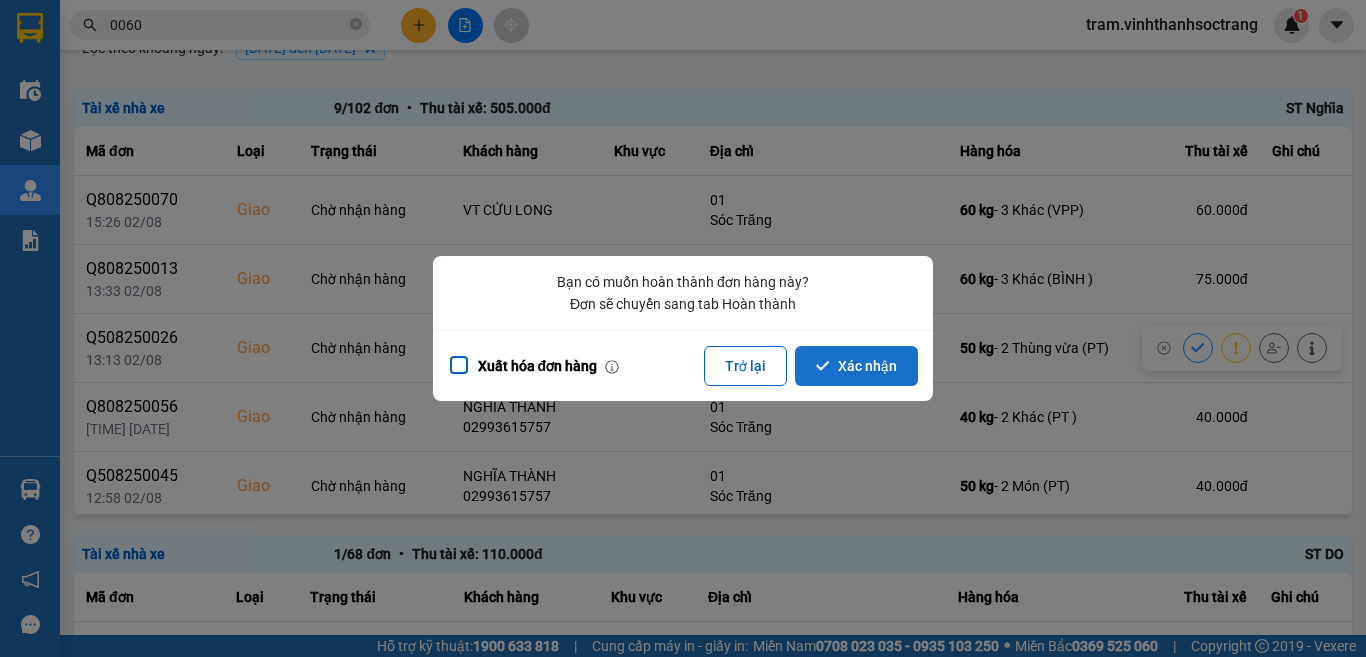 click on "Xác nhận" at bounding box center (856, 366) 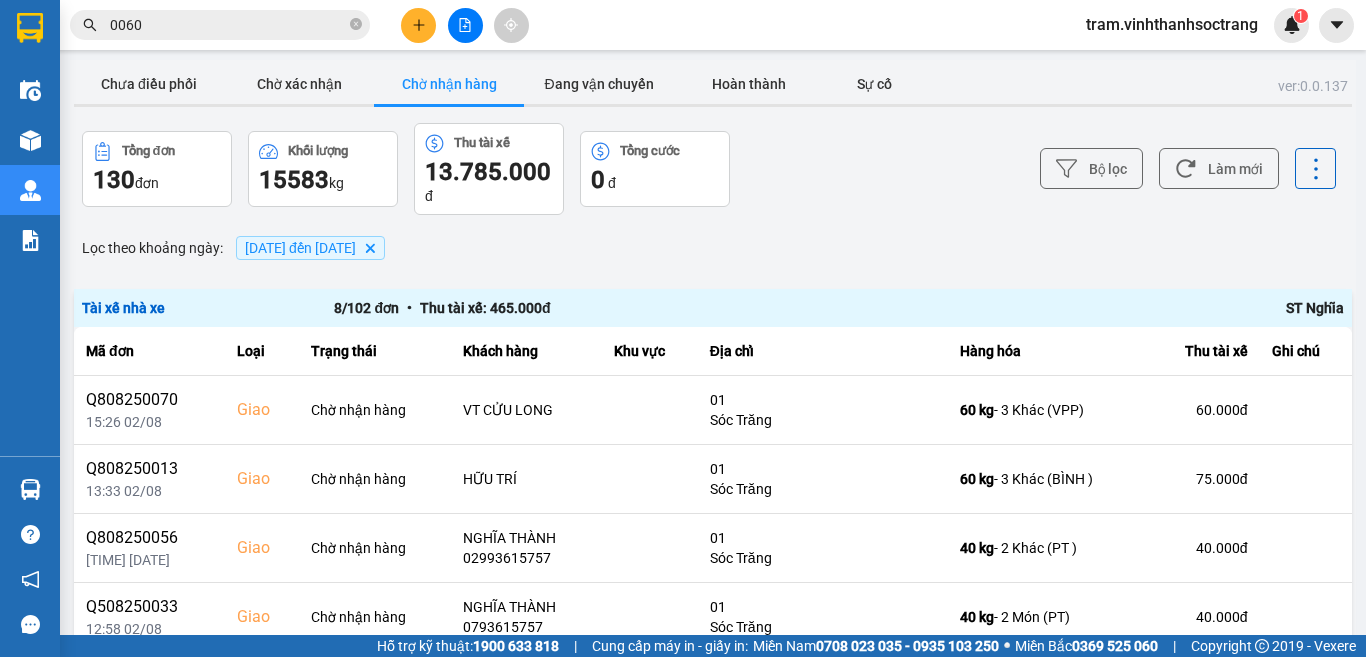 scroll, scrollTop: 100, scrollLeft: 0, axis: vertical 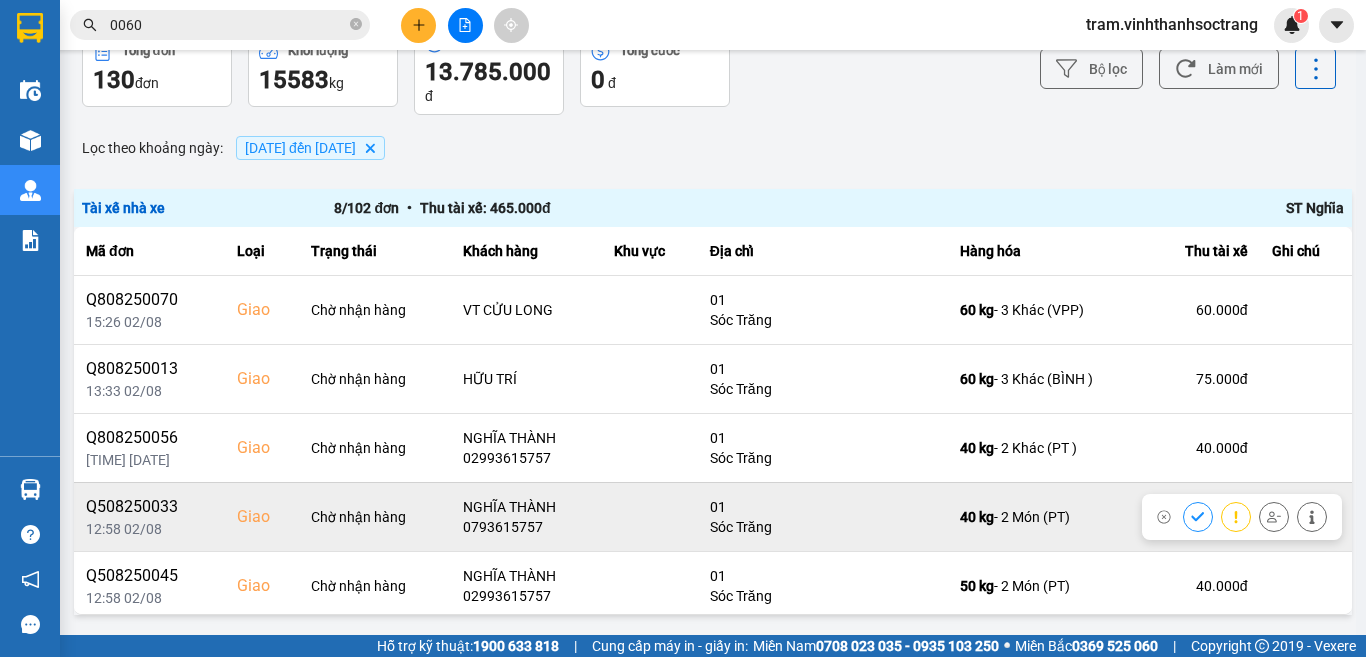 click at bounding box center [1198, 516] 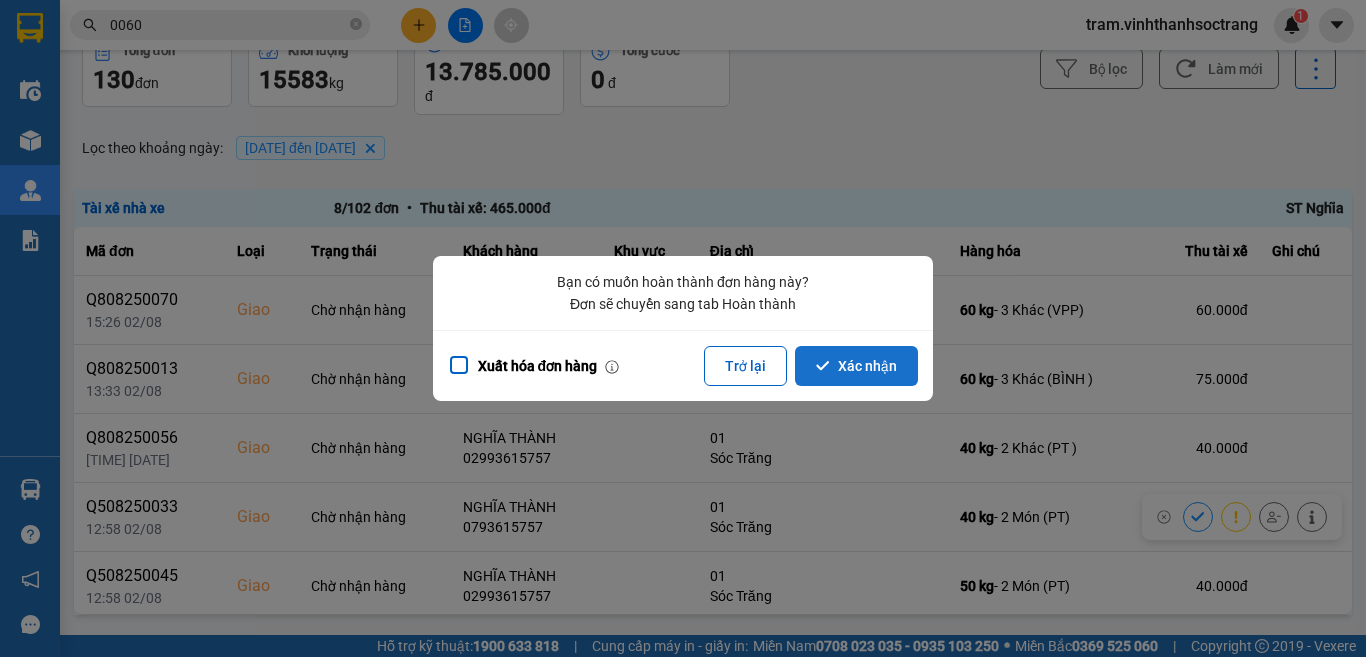 click on "Xác nhận" at bounding box center [856, 366] 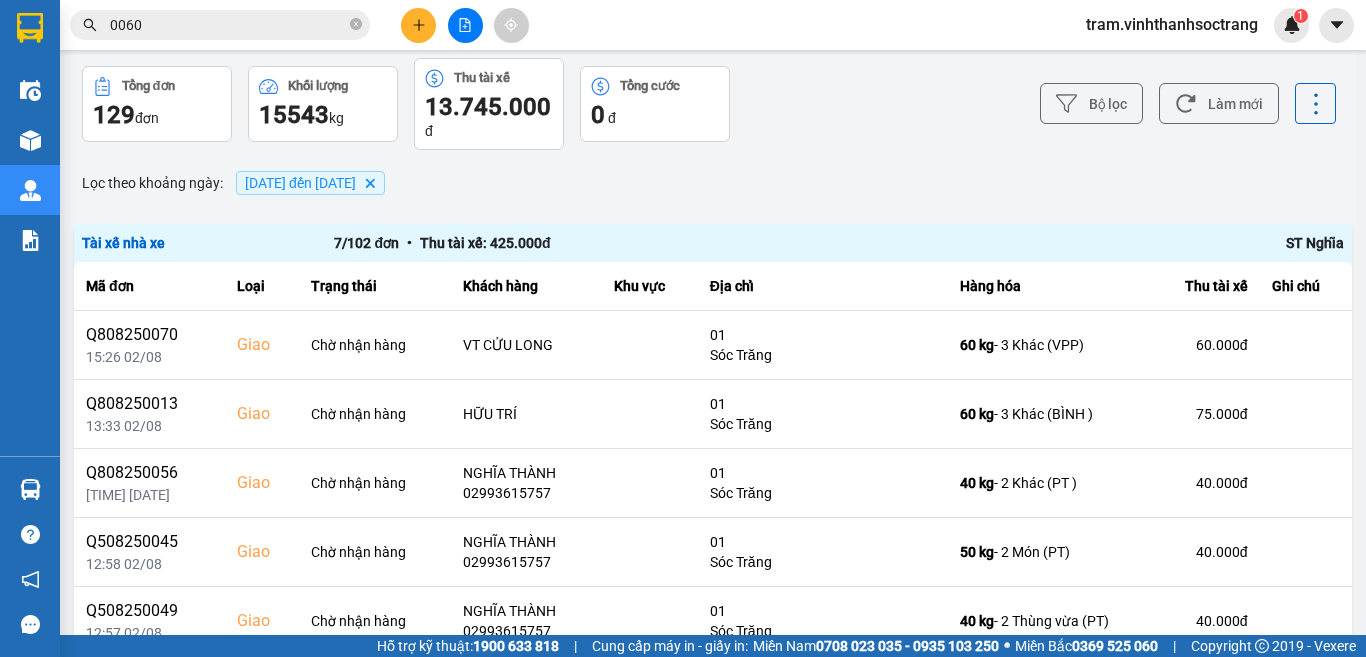 scroll, scrollTop: 100, scrollLeft: 0, axis: vertical 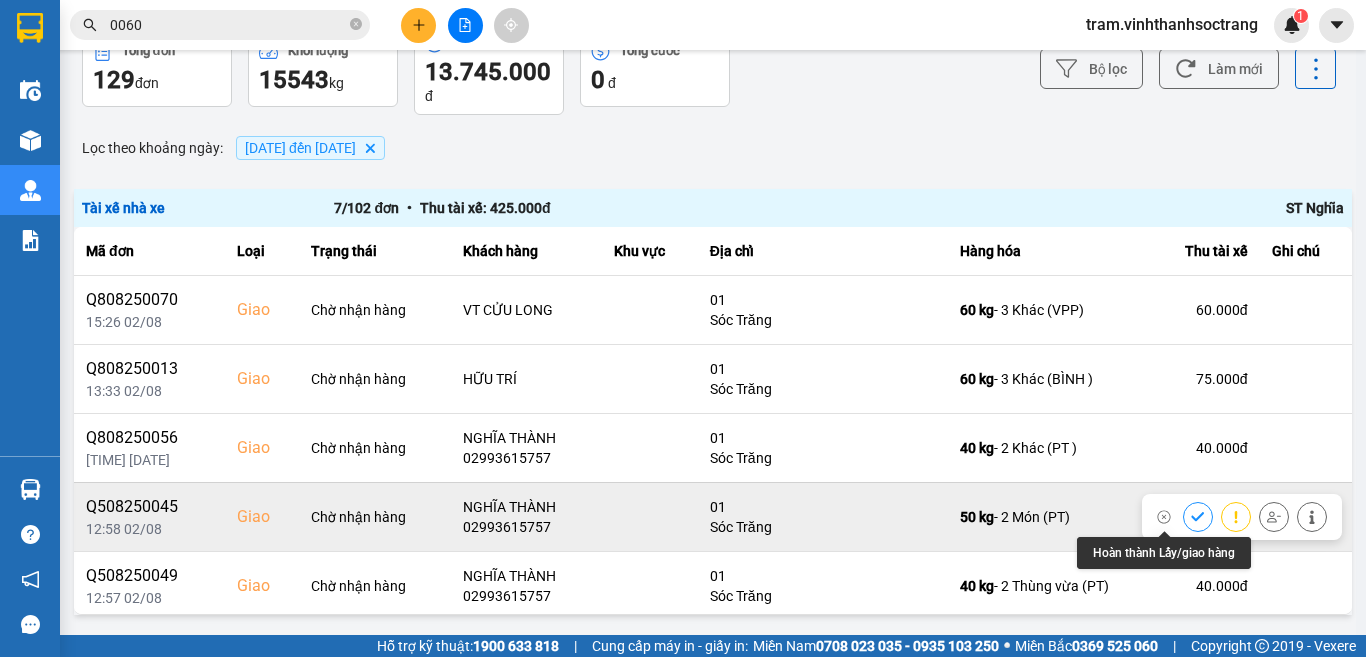 click 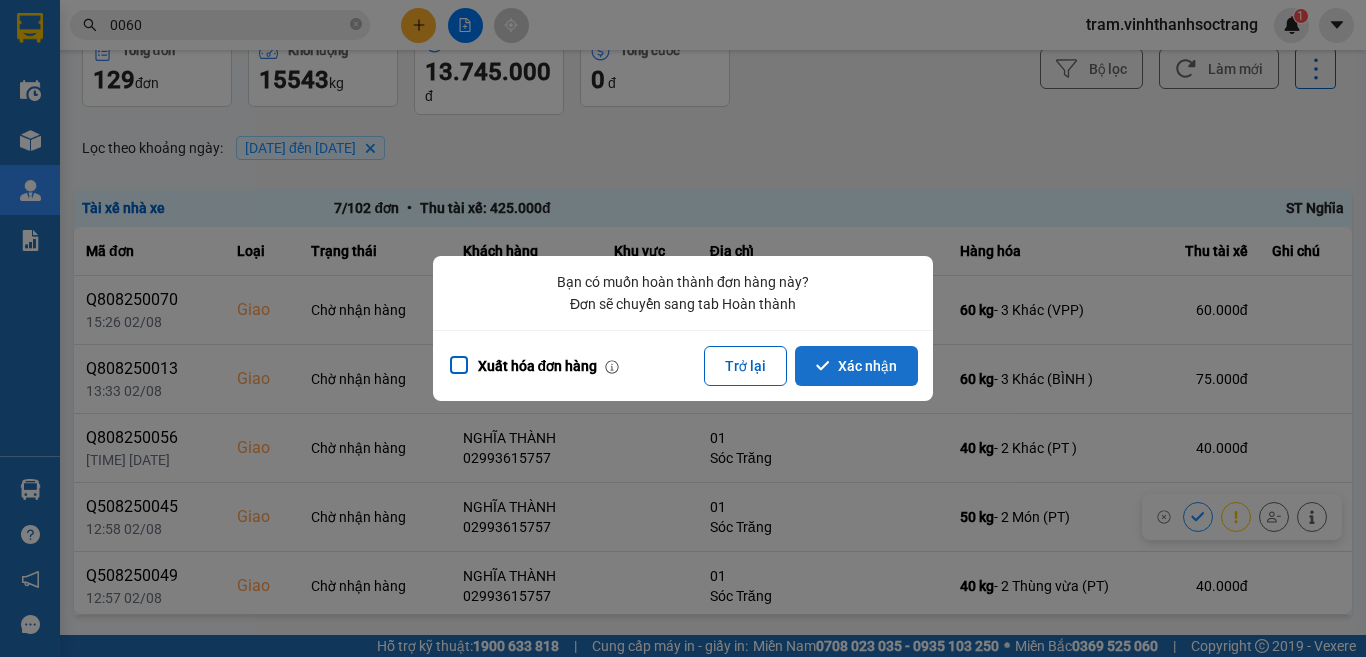 click 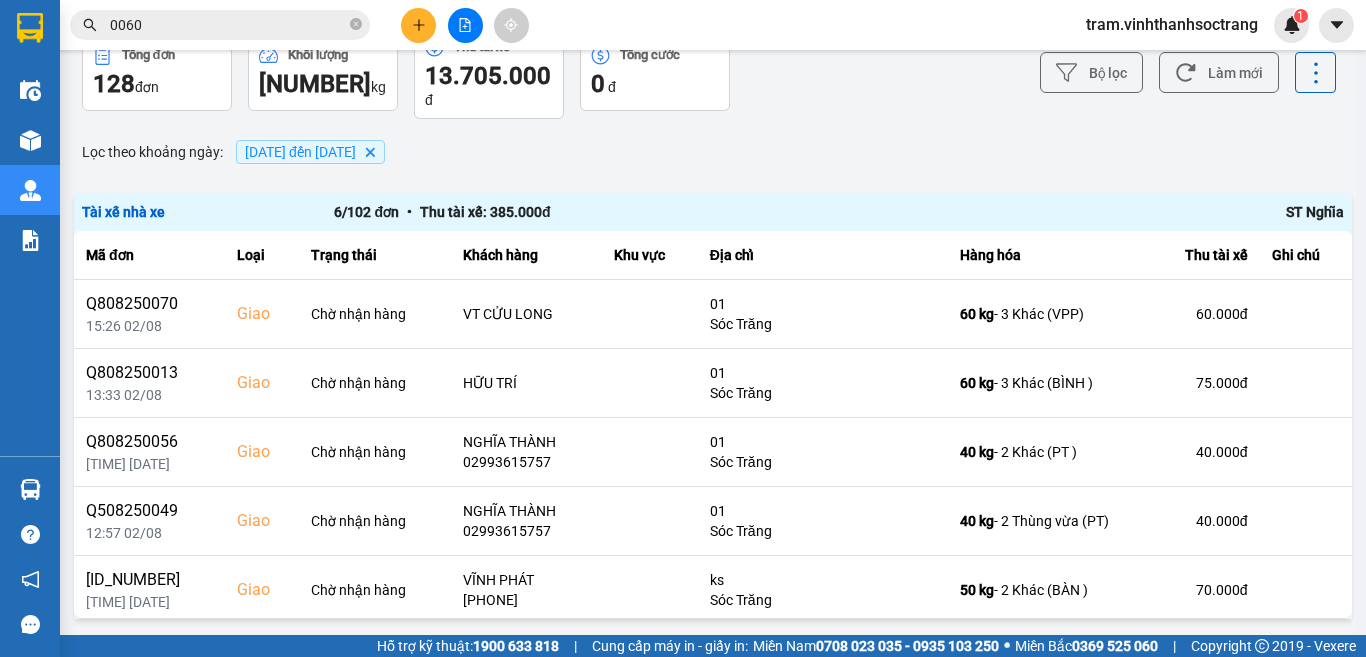 scroll, scrollTop: 100, scrollLeft: 0, axis: vertical 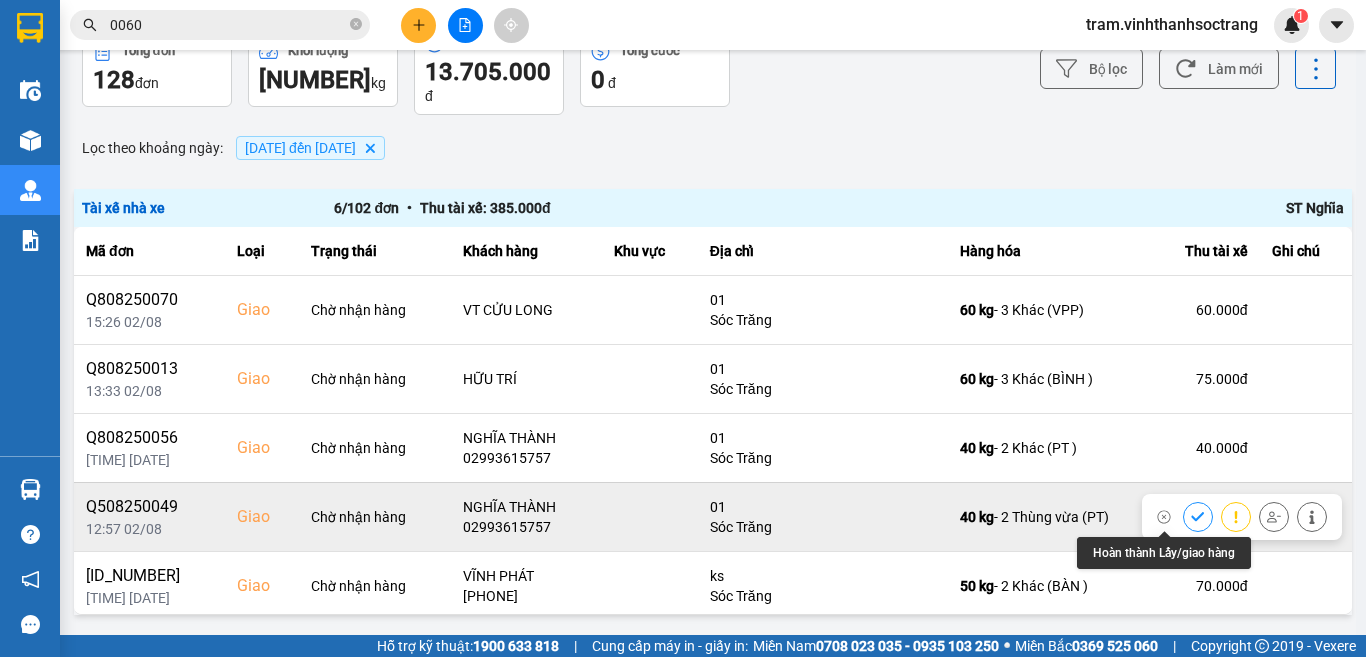 click at bounding box center (1198, 516) 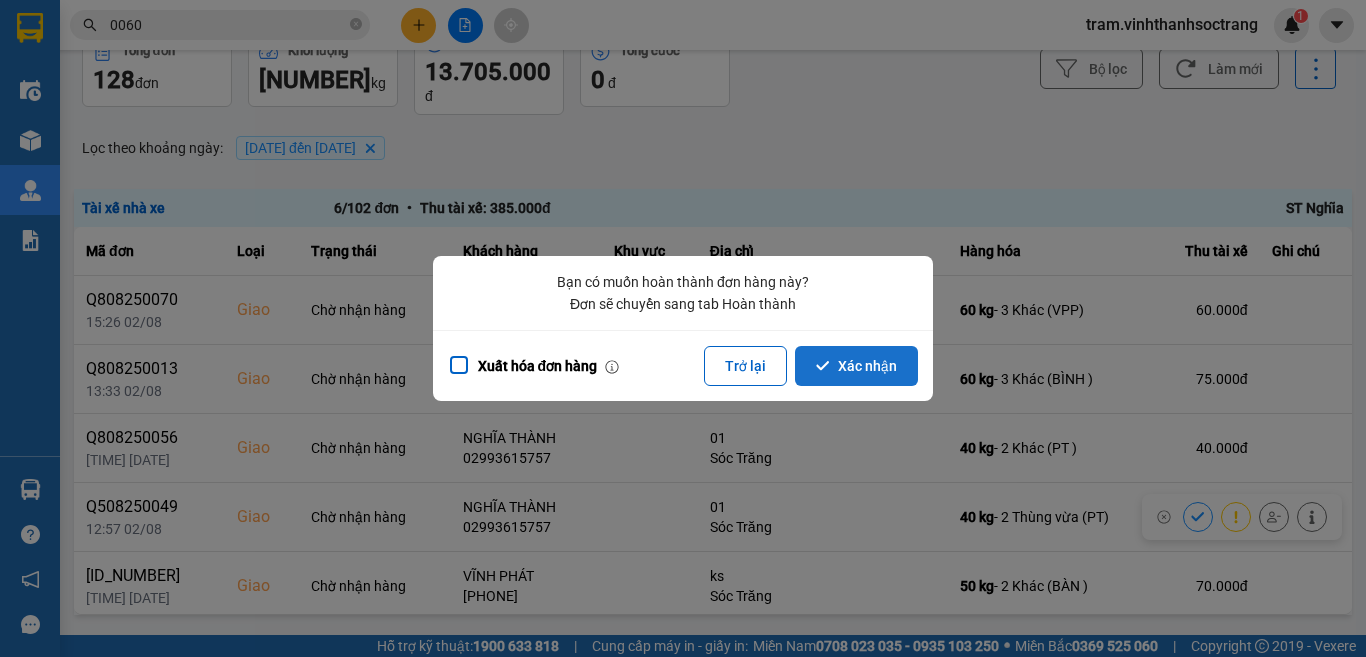 click on "Xác nhận" at bounding box center [856, 366] 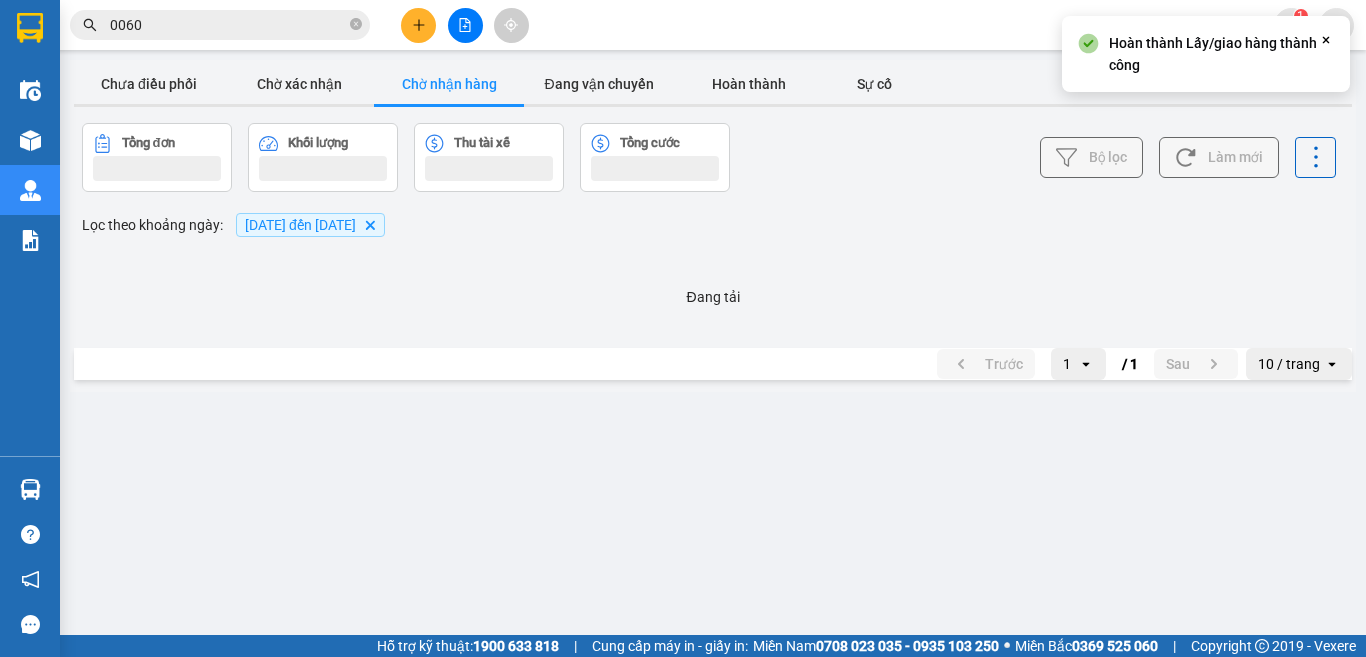 scroll, scrollTop: 0, scrollLeft: 0, axis: both 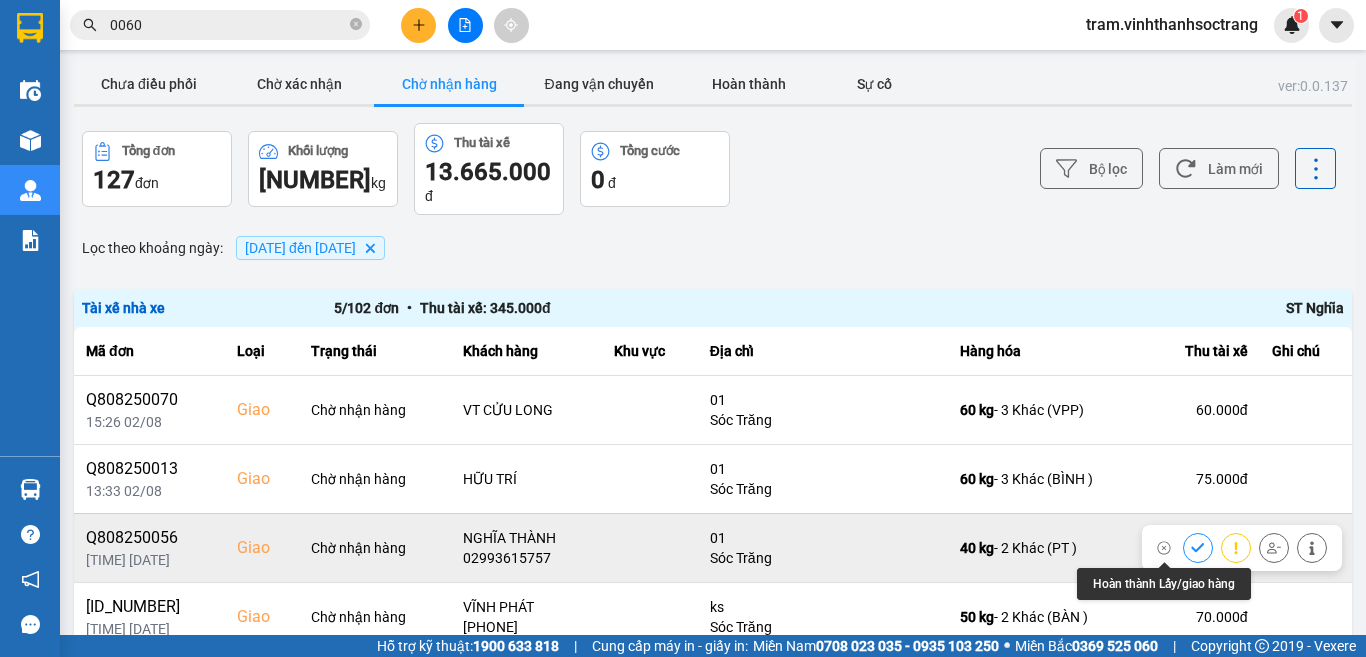 click 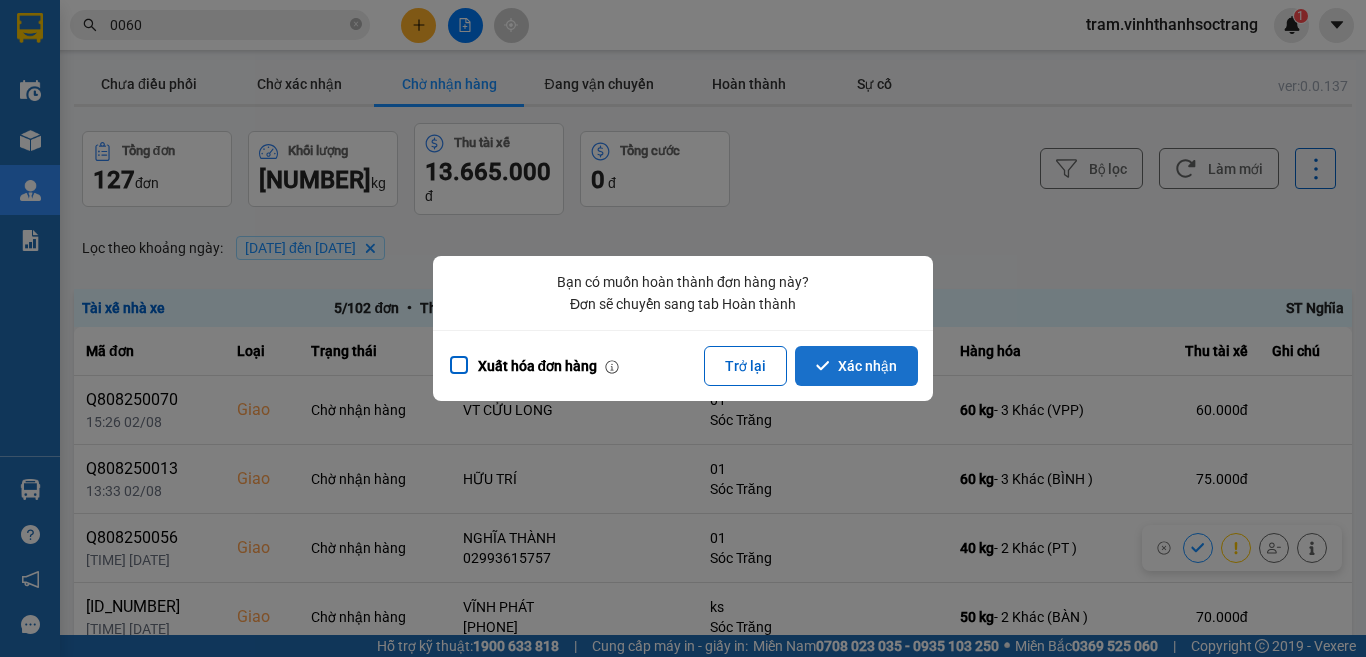 click on "Xác nhận" at bounding box center (856, 366) 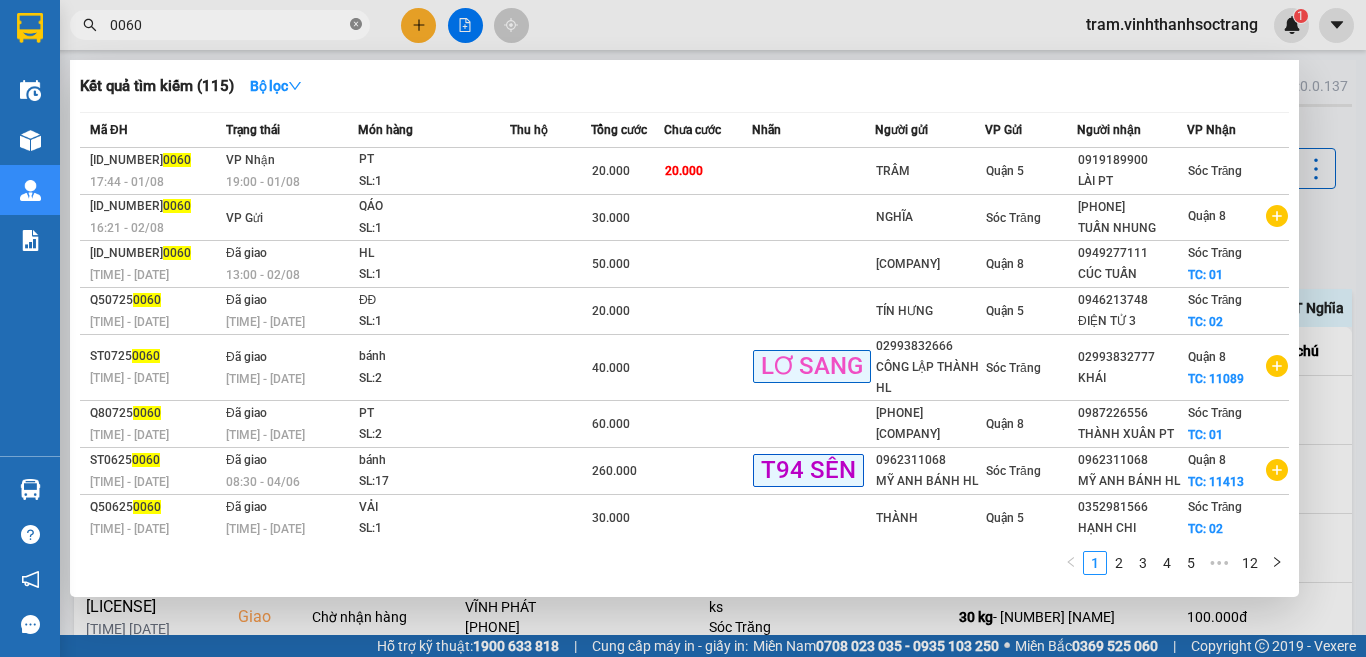 click 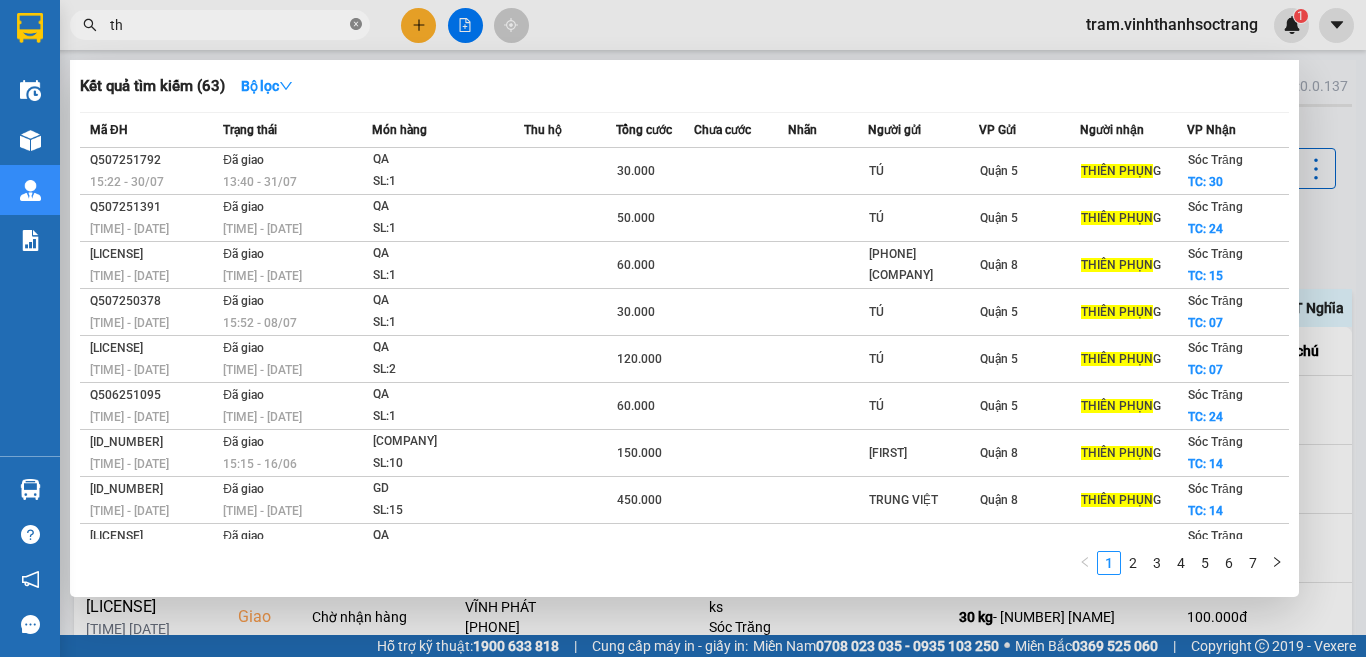 type on "t" 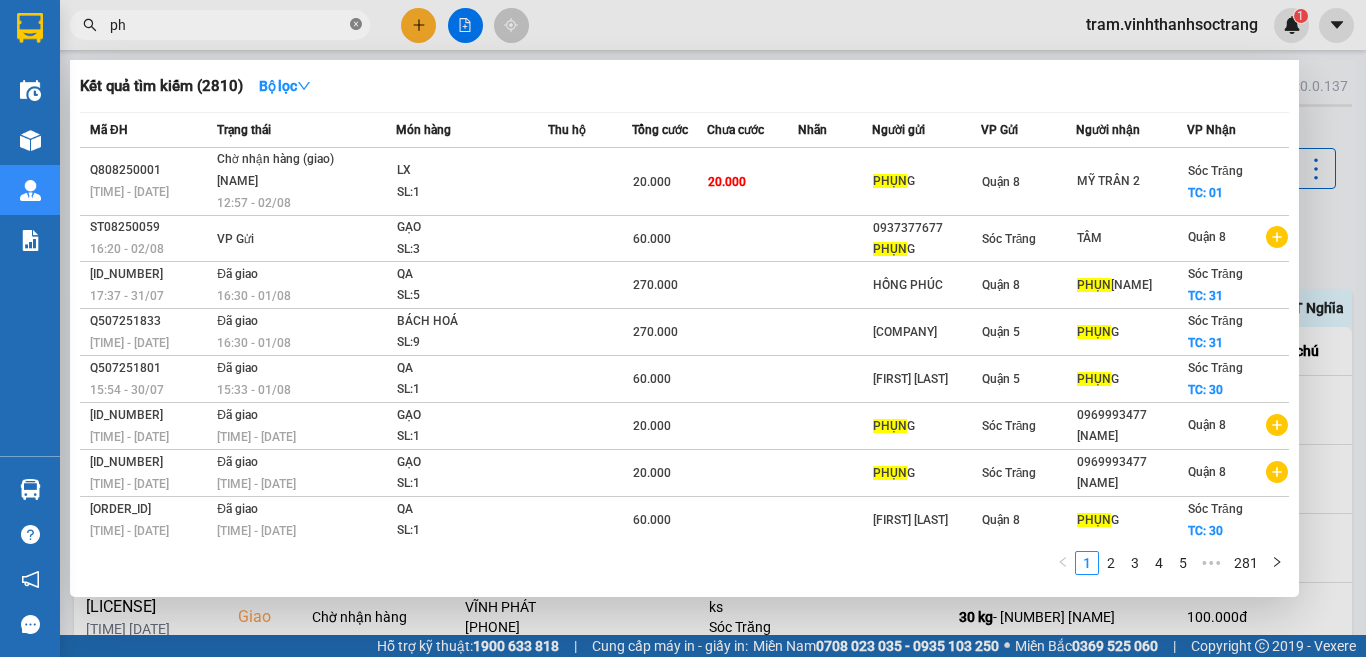 type on "p" 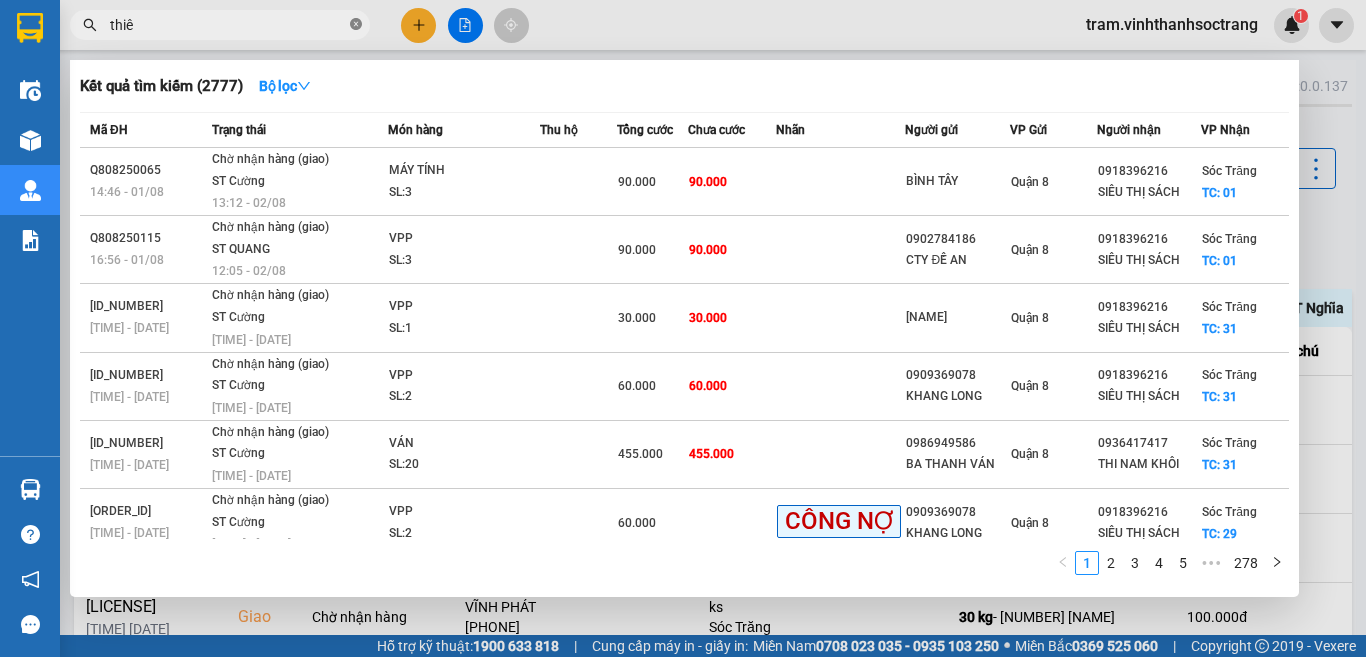type on "thiên" 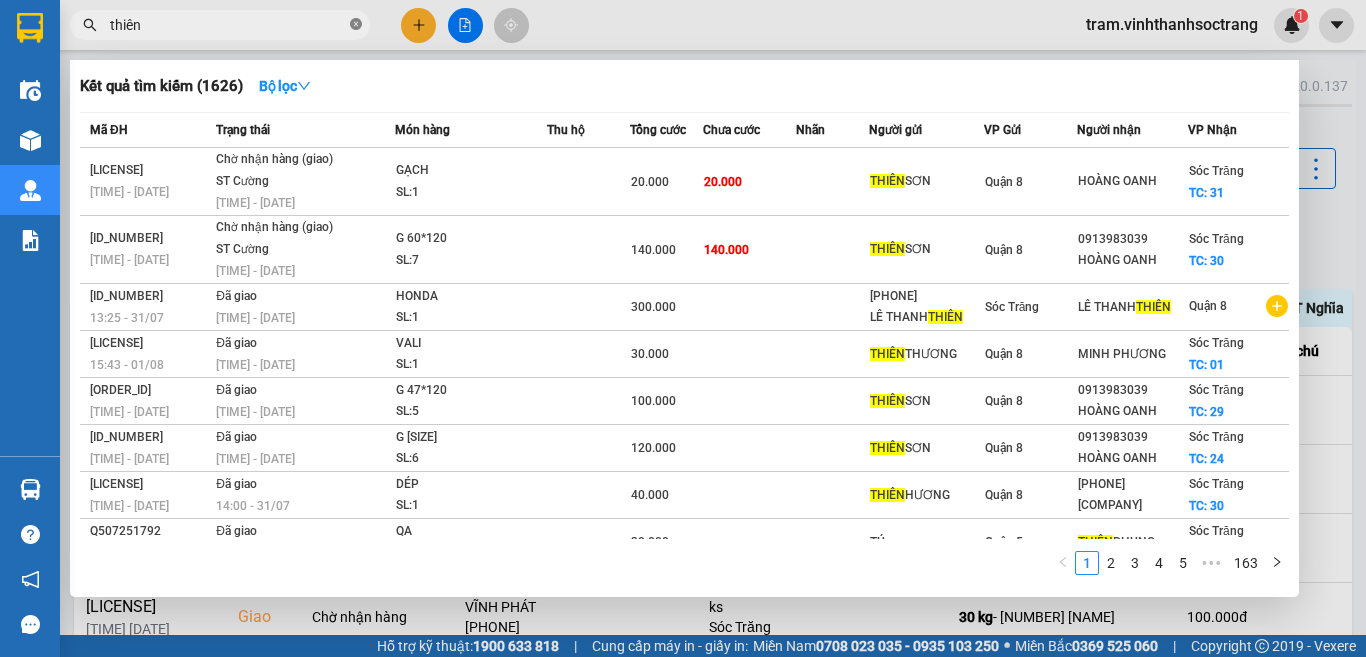 click 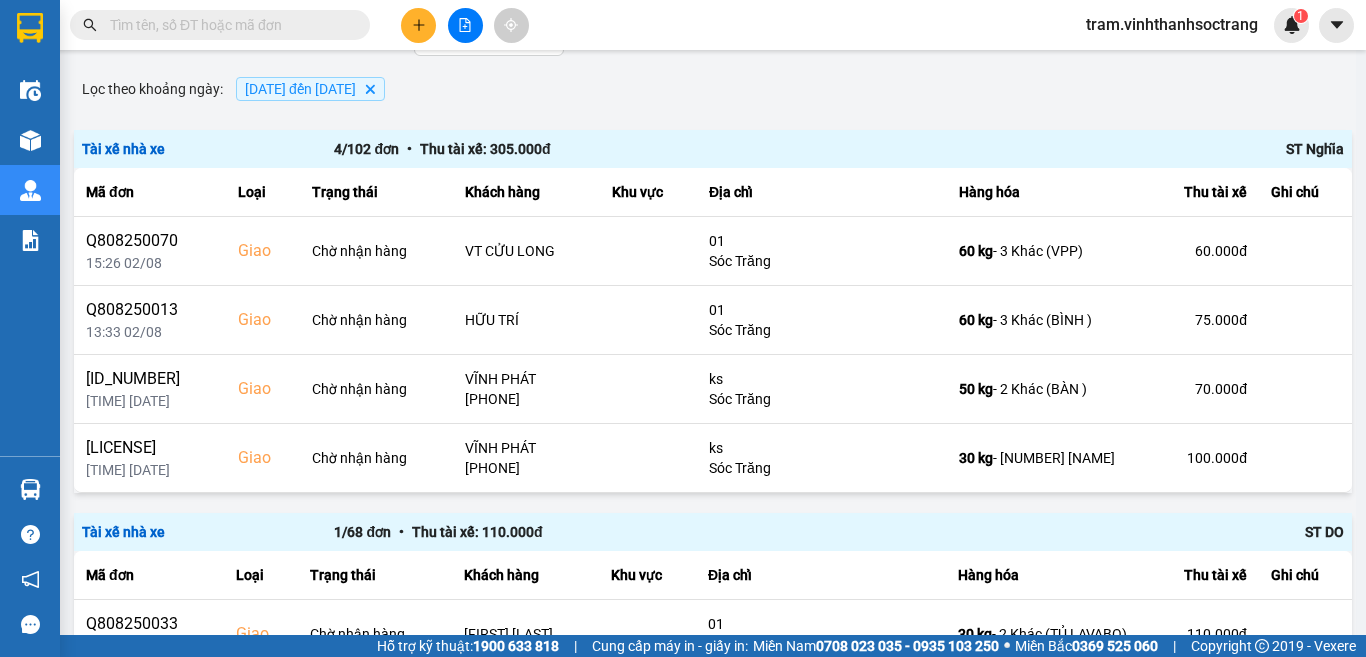 scroll, scrollTop: 200, scrollLeft: 0, axis: vertical 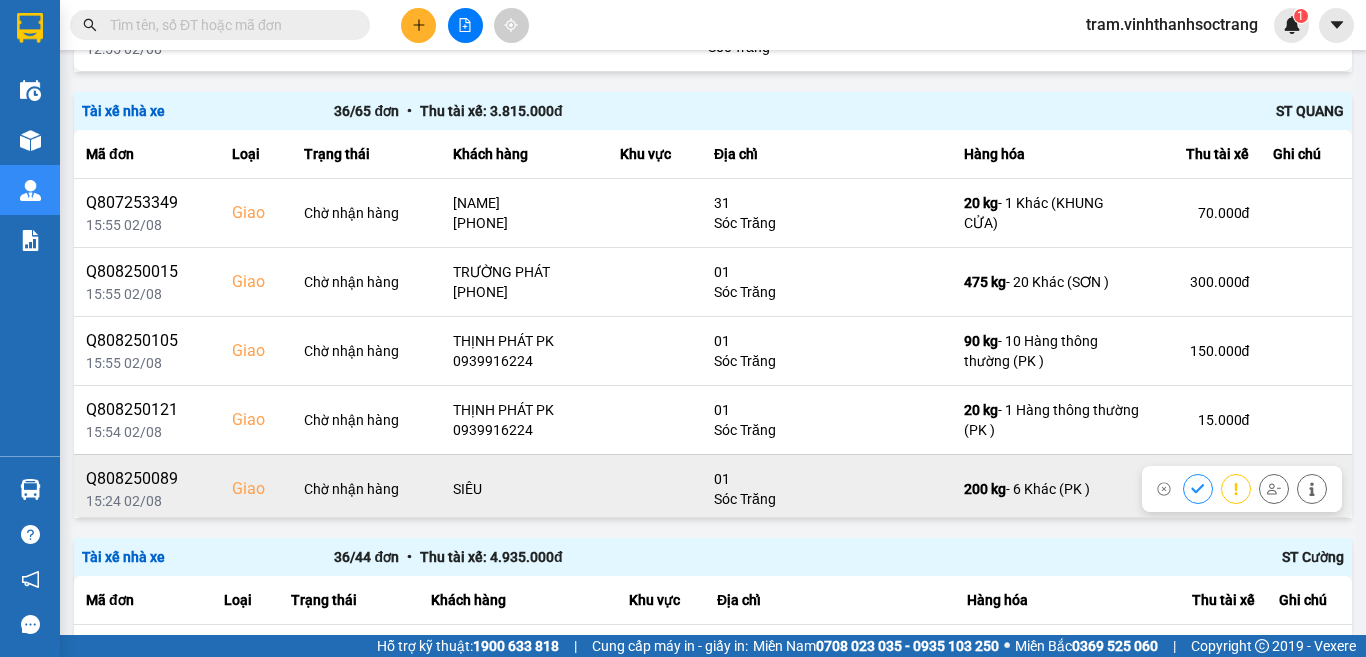 click 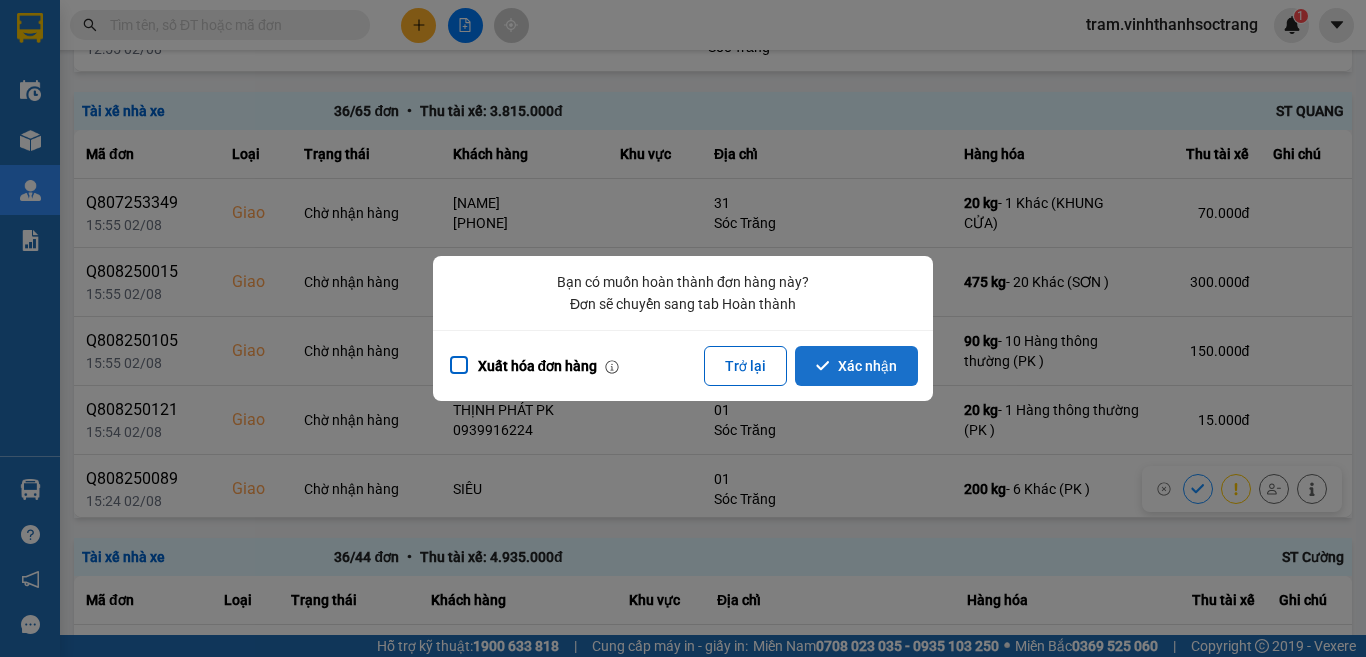 click on "Xác nhận" at bounding box center [856, 366] 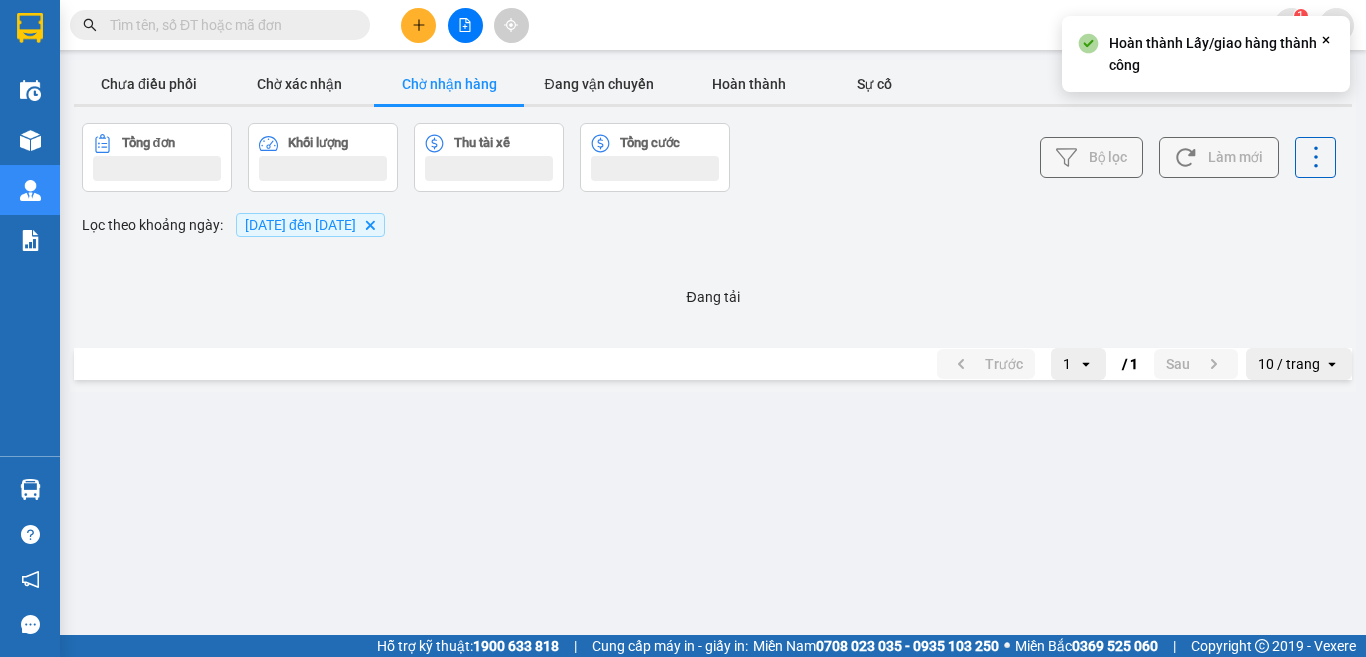 scroll, scrollTop: 0, scrollLeft: 0, axis: both 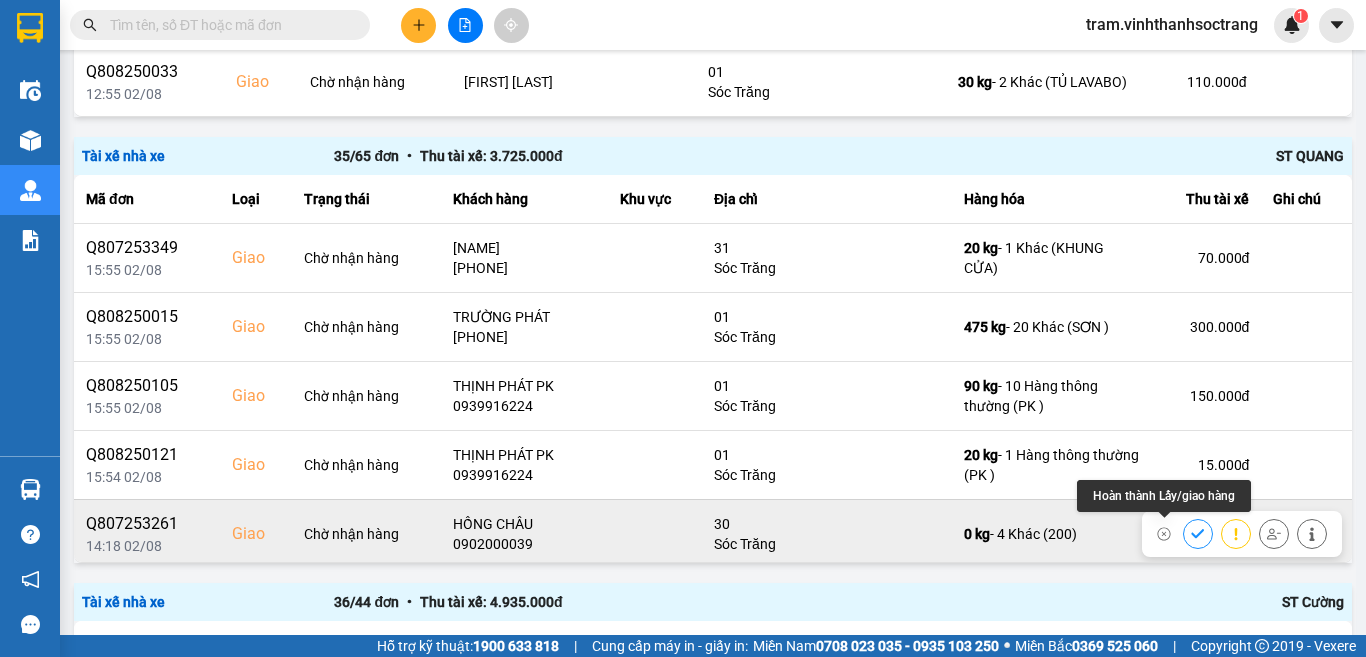 click at bounding box center (1198, 533) 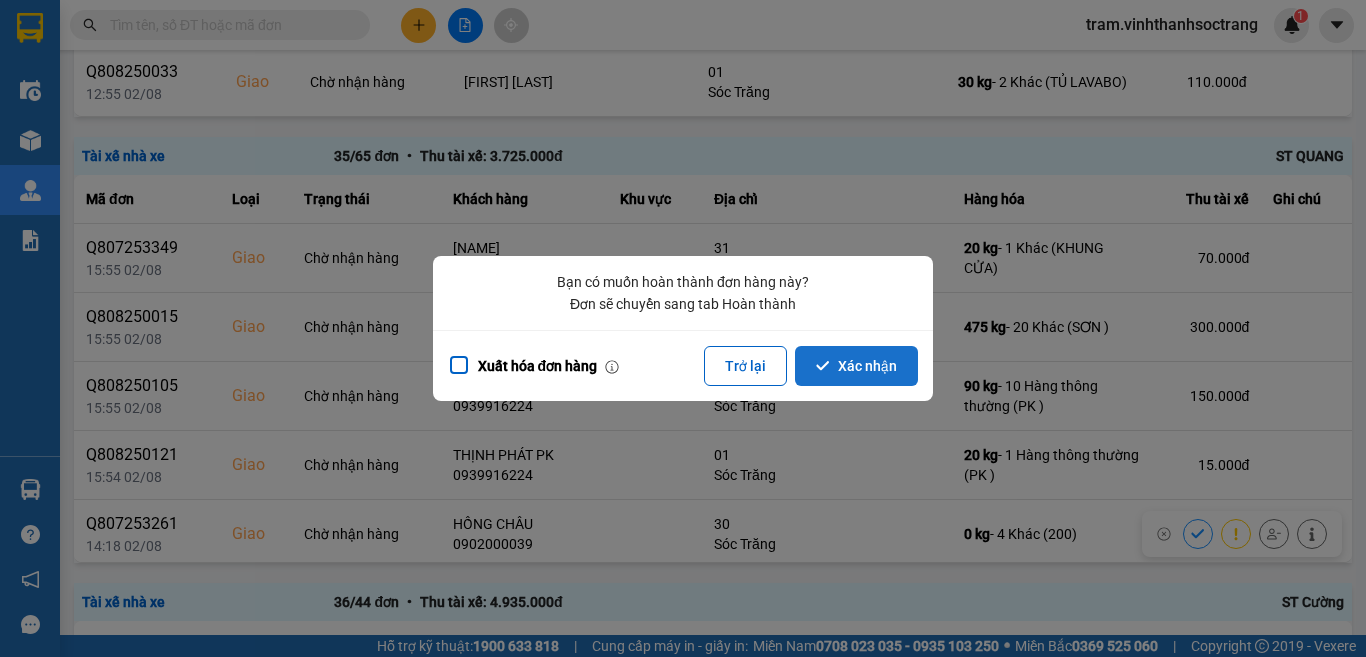 click on "Xác nhận" at bounding box center (856, 366) 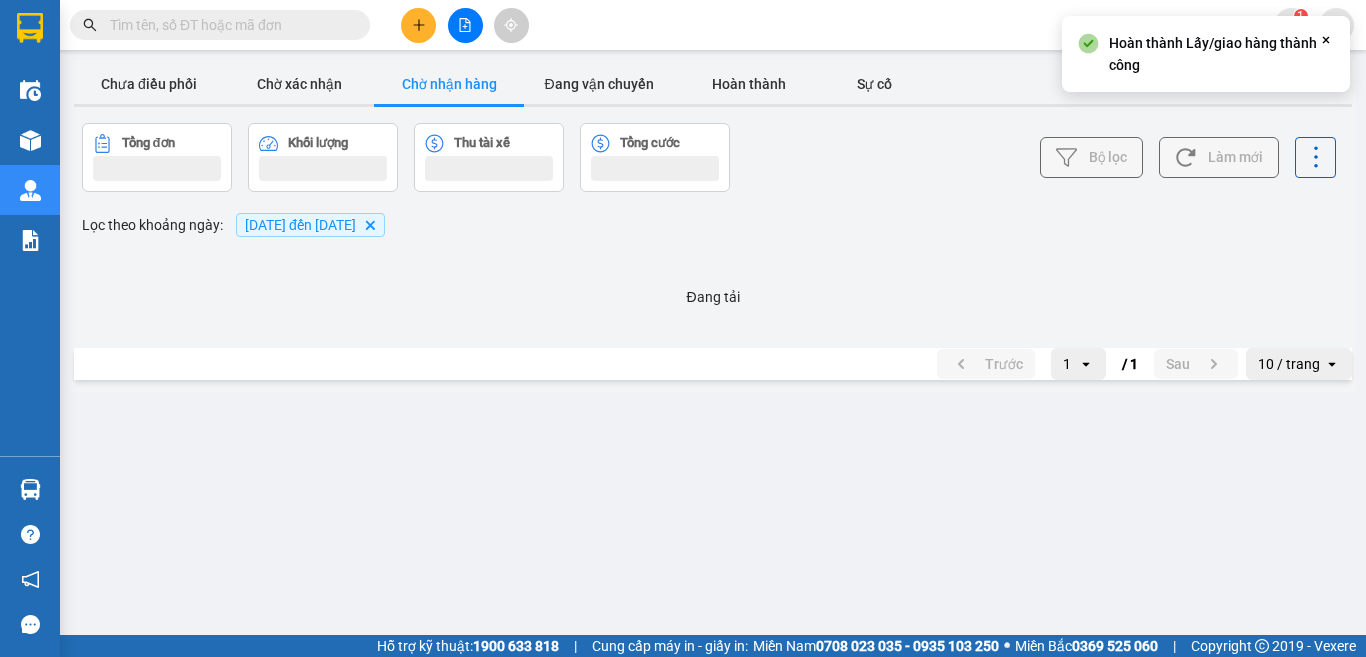 scroll, scrollTop: 0, scrollLeft: 0, axis: both 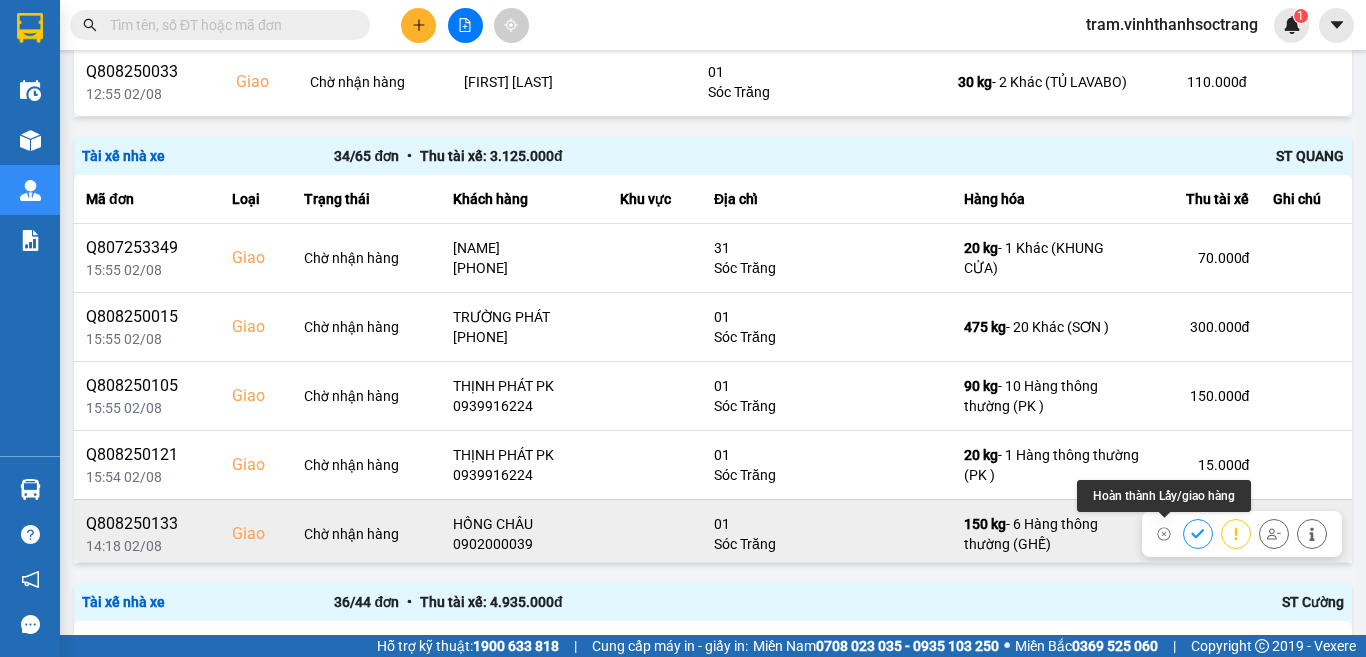 click 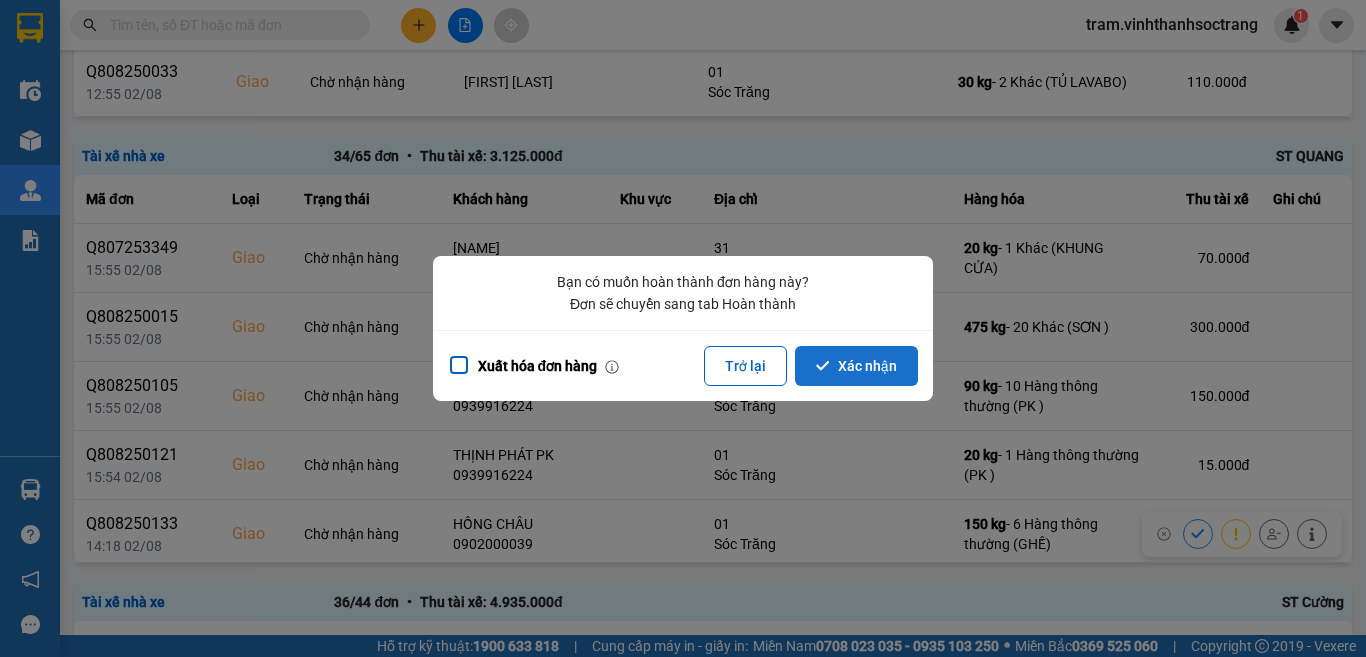 click on "Xác nhận" at bounding box center [856, 366] 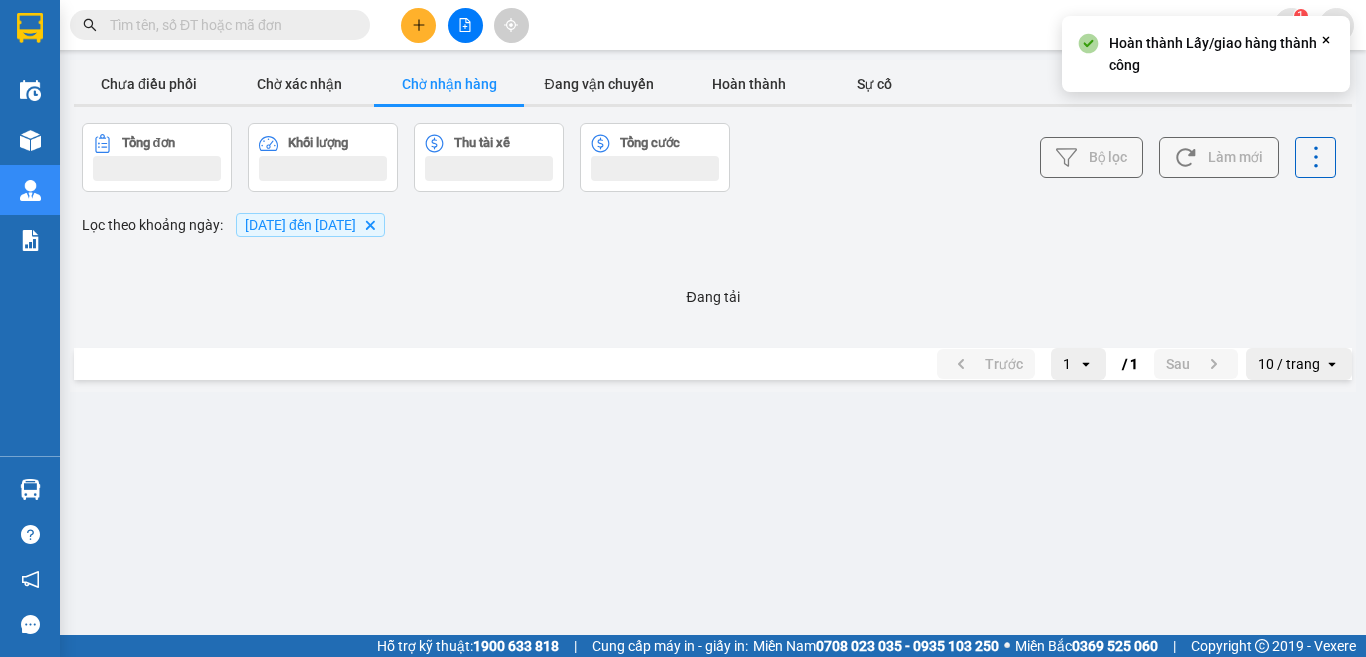 scroll, scrollTop: 0, scrollLeft: 0, axis: both 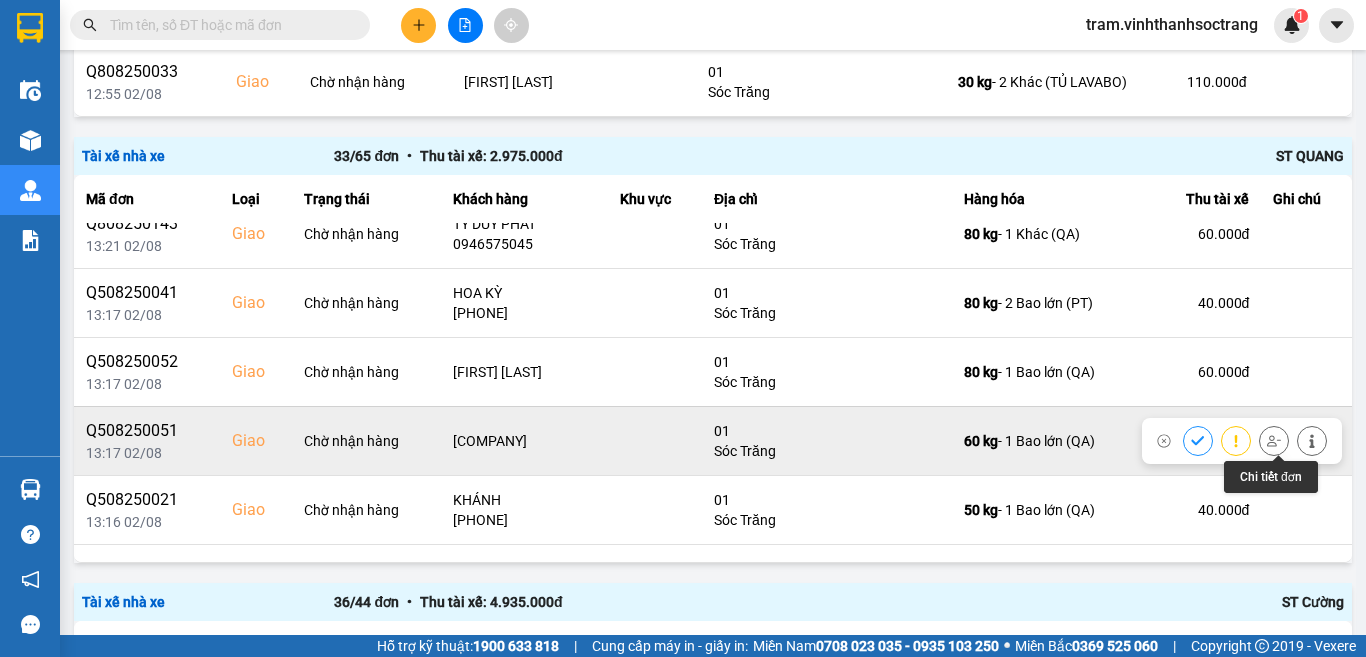 click 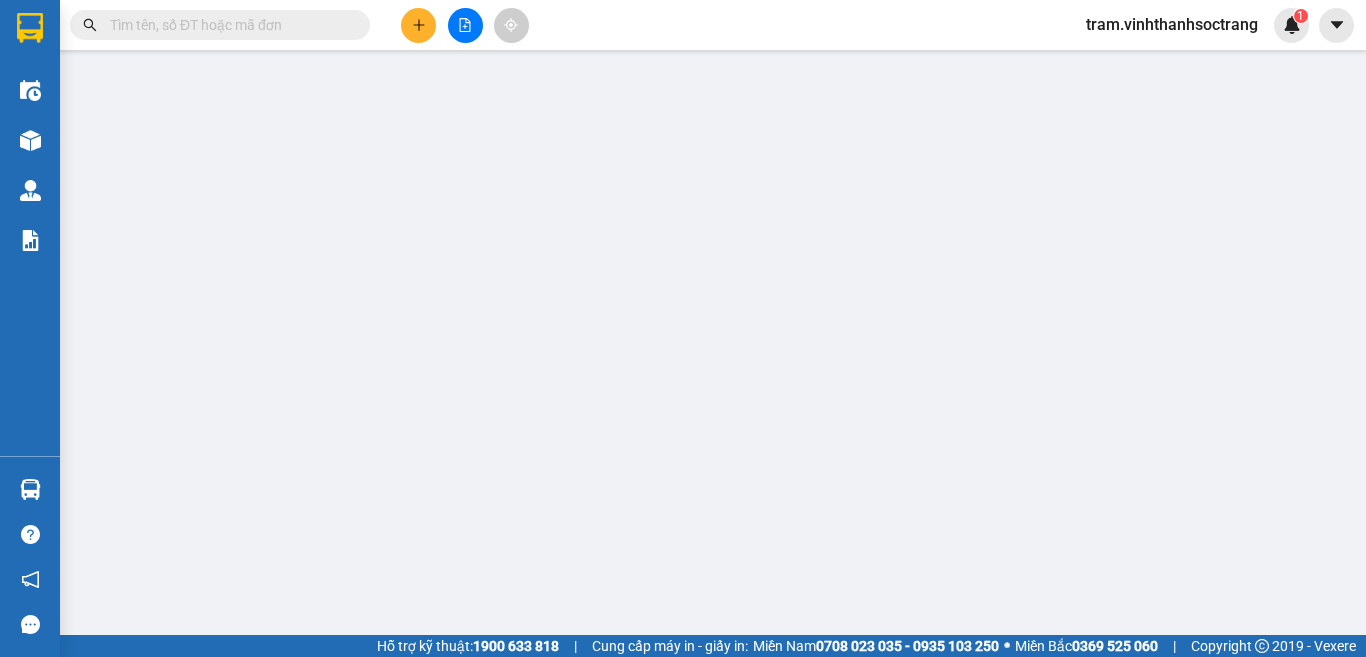 scroll, scrollTop: 0, scrollLeft: 0, axis: both 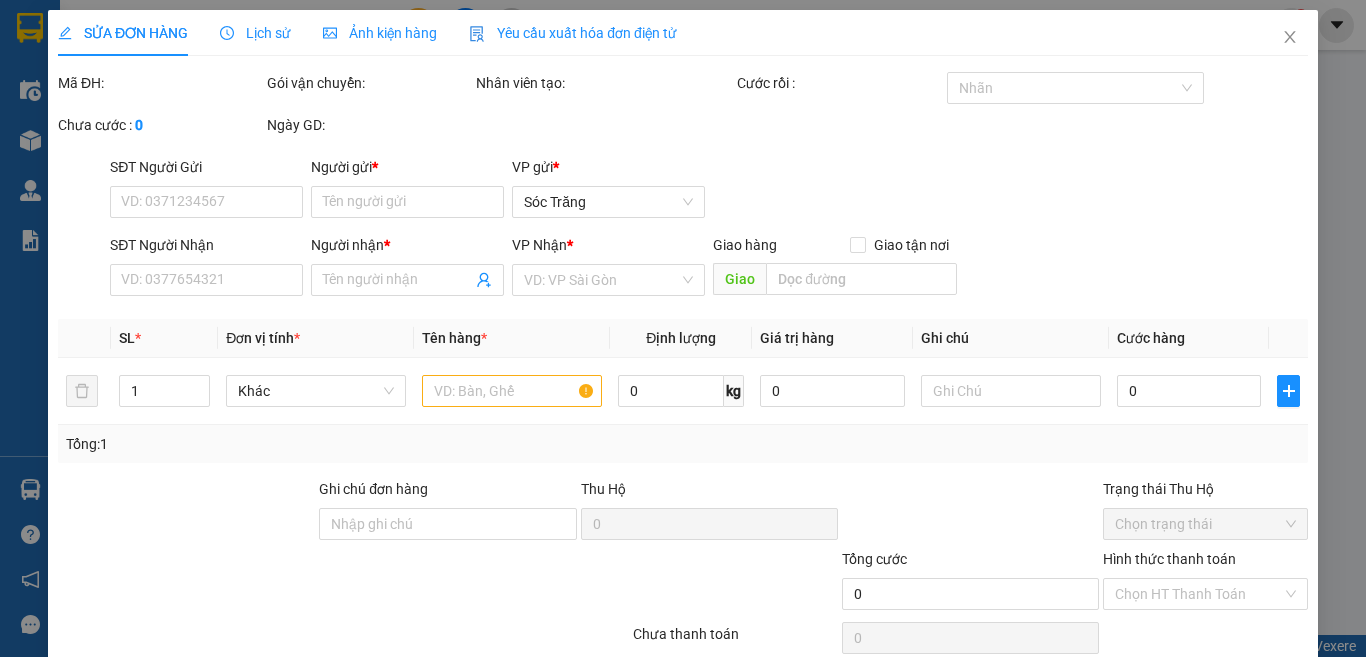 type on "KIM ANH" 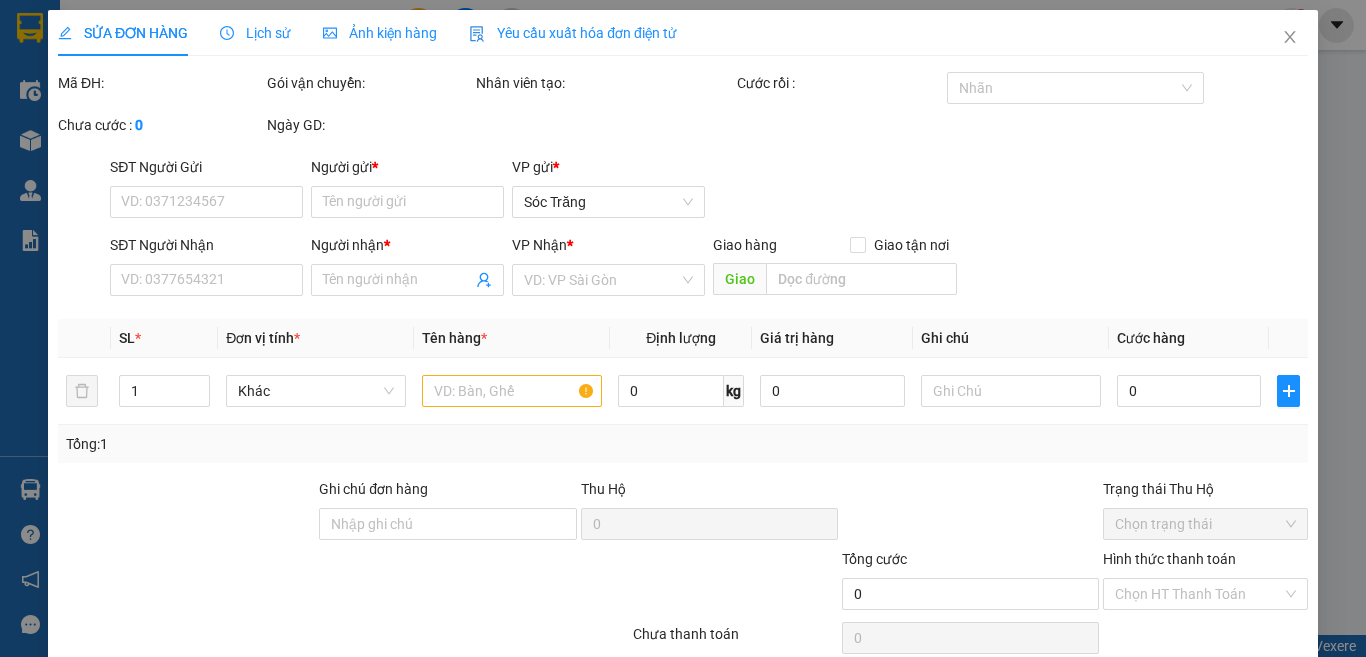 type on "SƠN THUỶ" 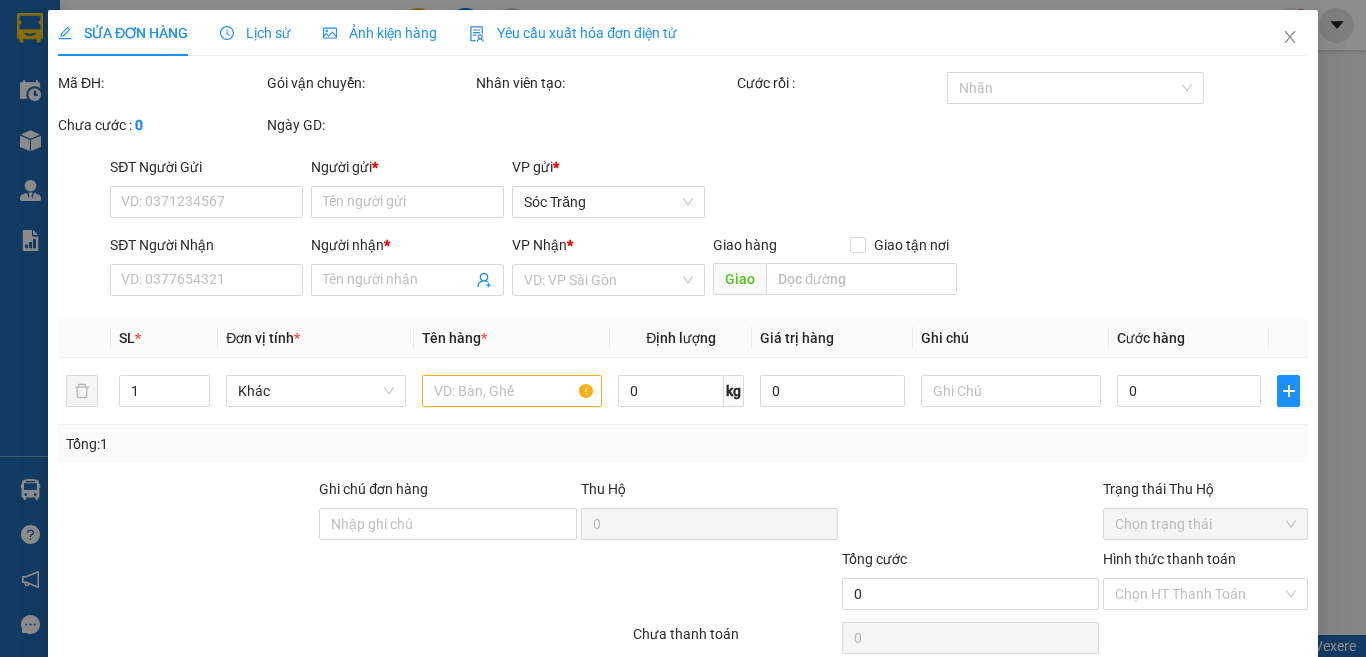 checkbox on "true" 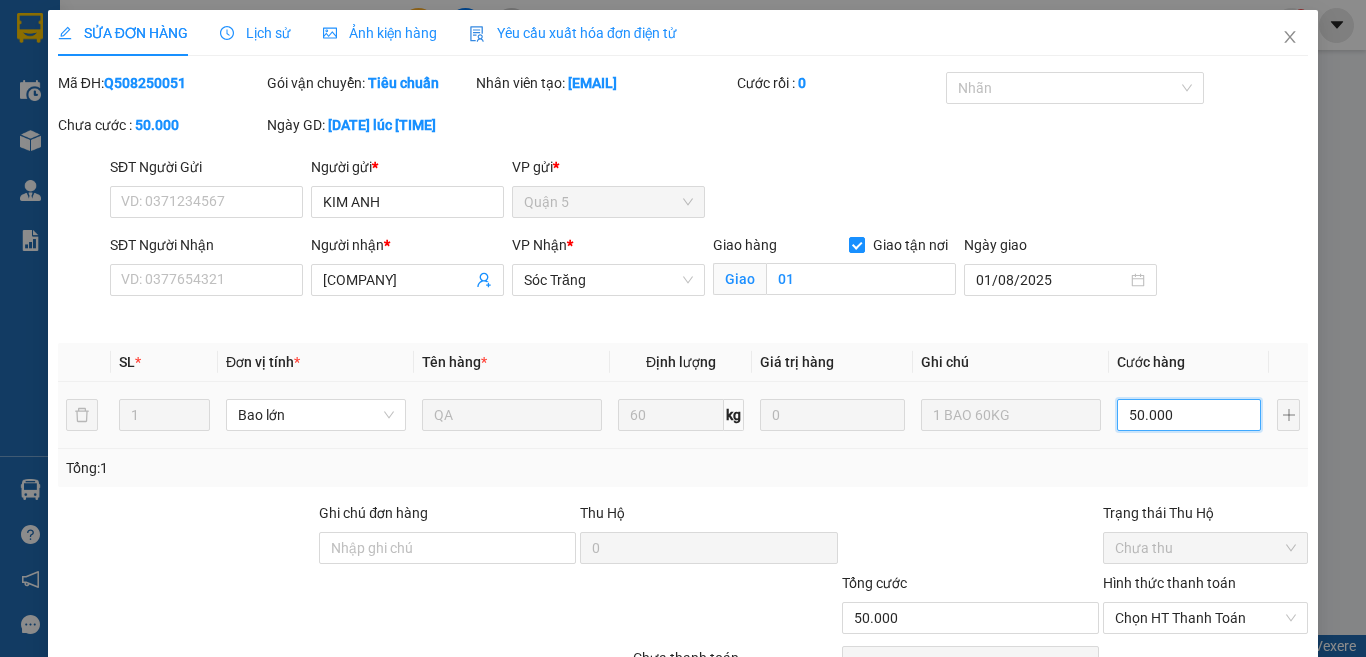 click on "50.000" at bounding box center (1189, 415) 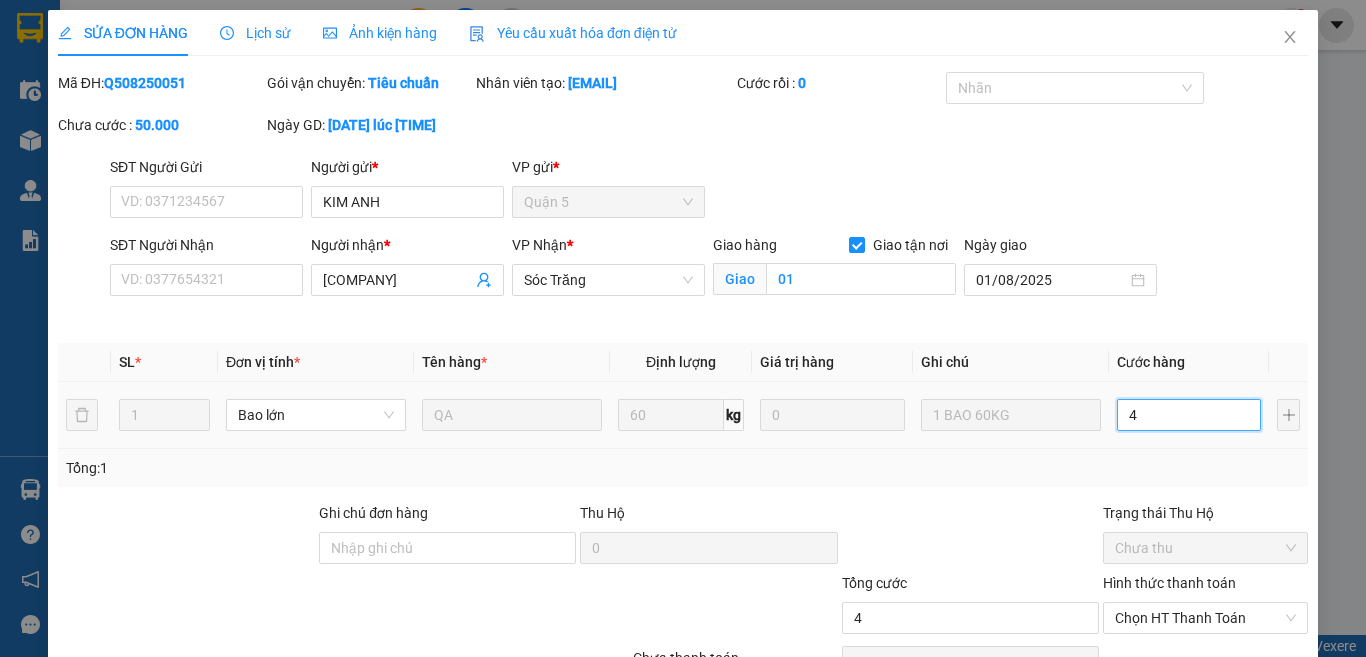type on "40" 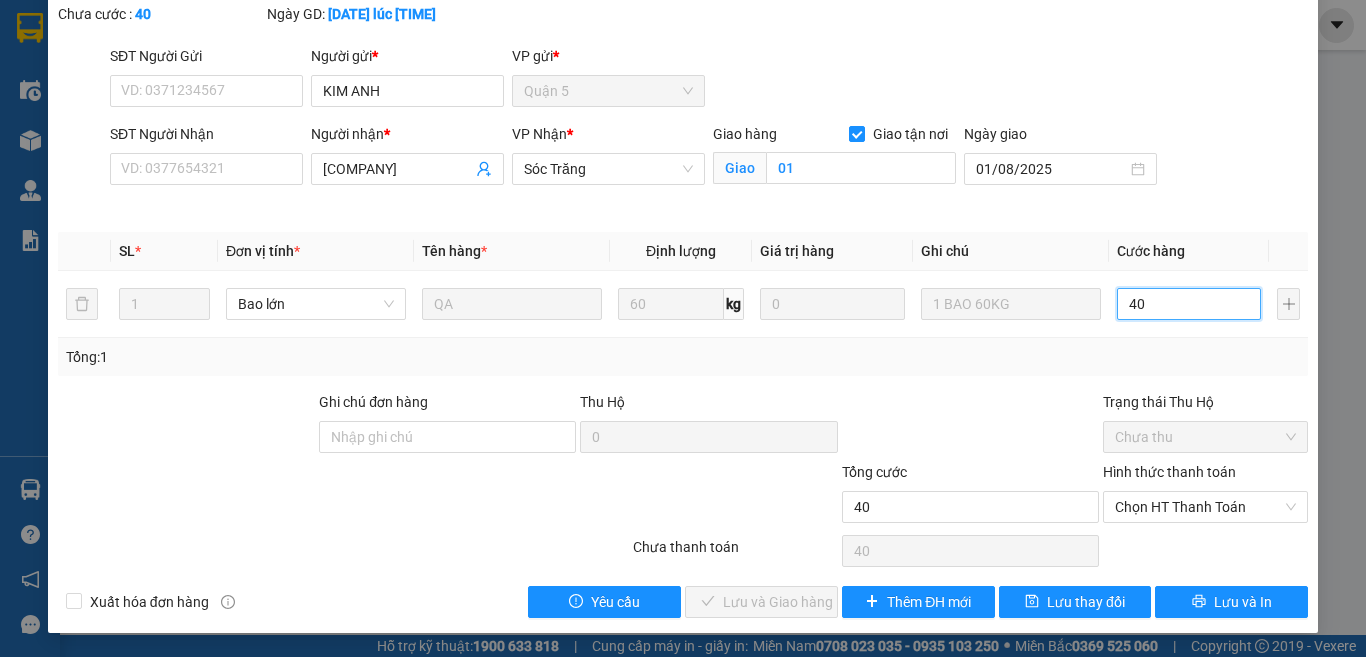 scroll, scrollTop: 133, scrollLeft: 0, axis: vertical 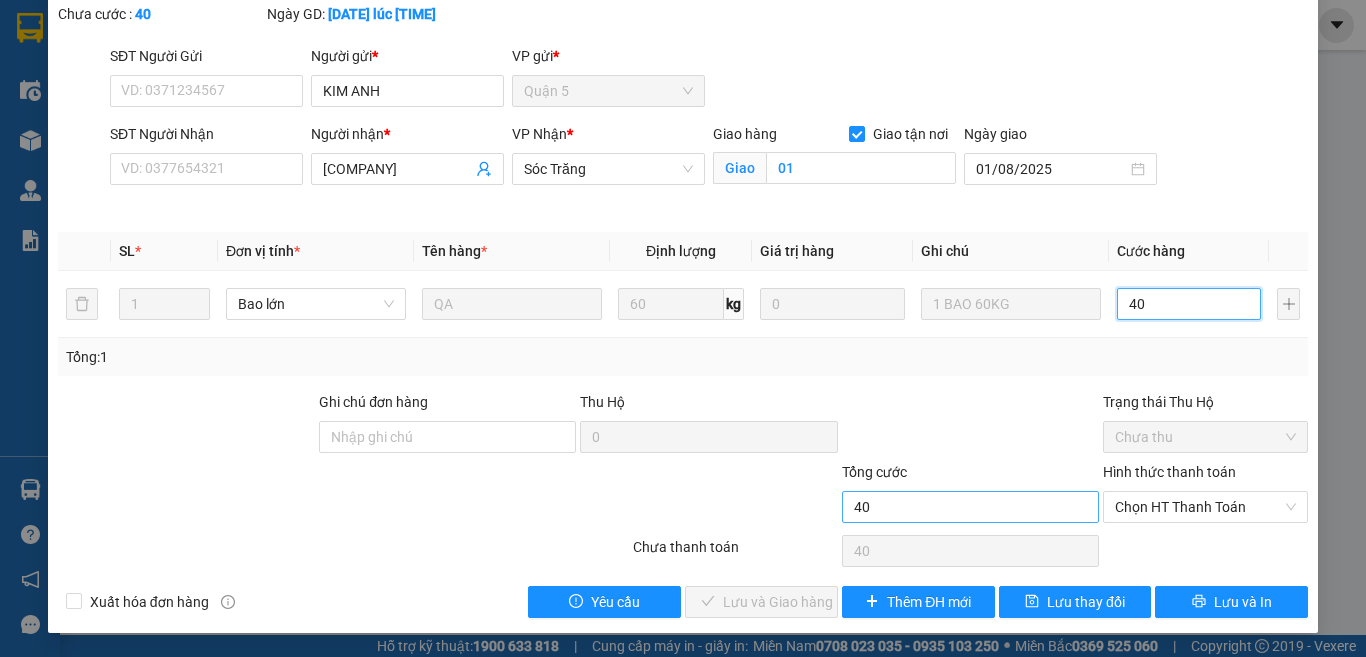 type on "40" 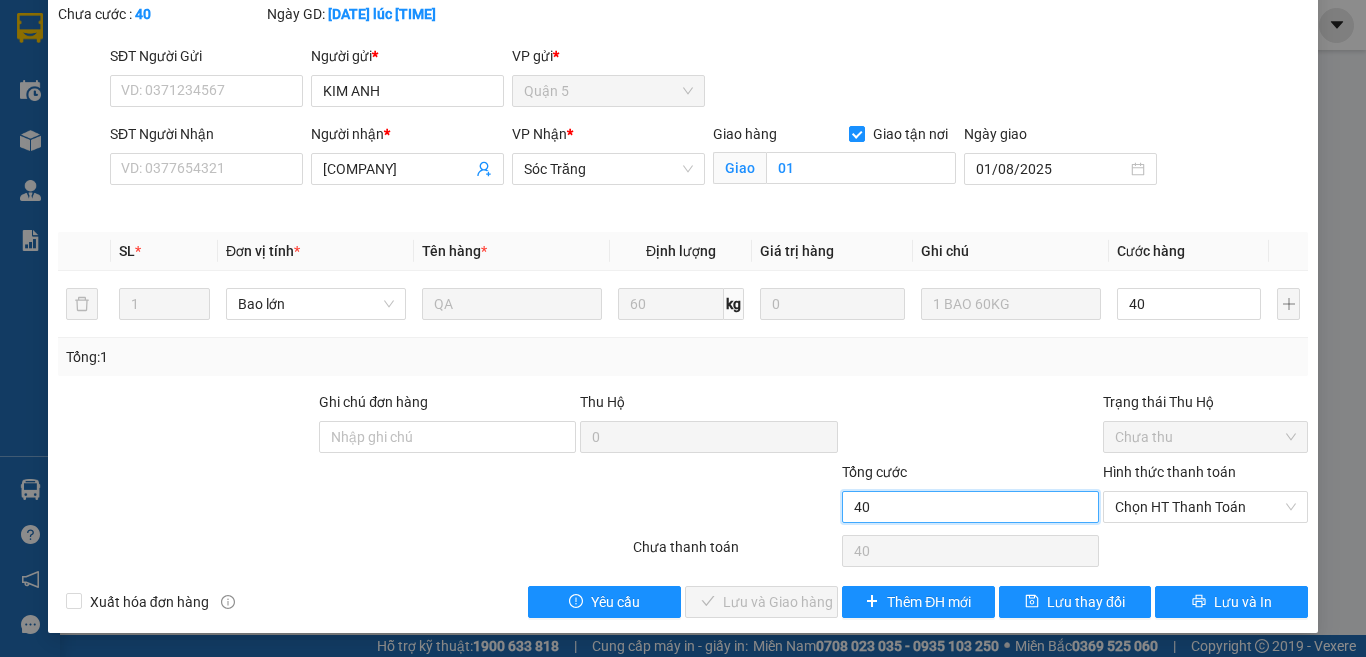 type on "40.000" 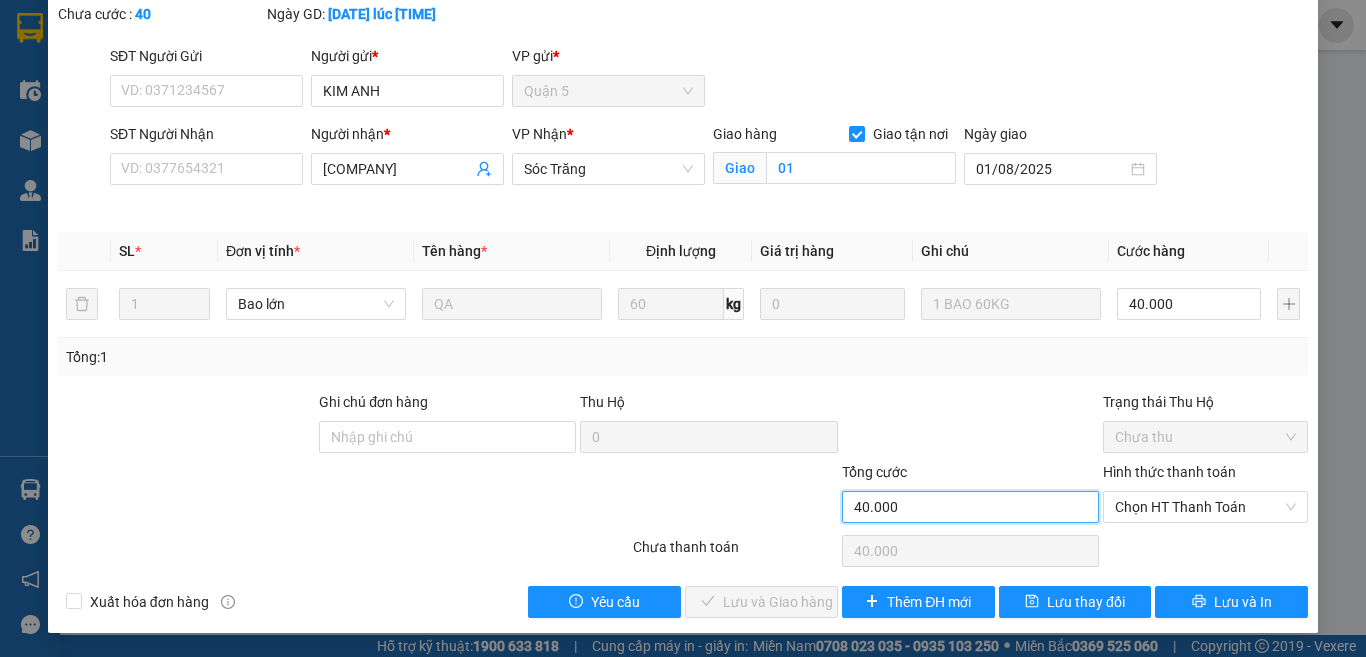 click on "40.000" at bounding box center [970, 507] 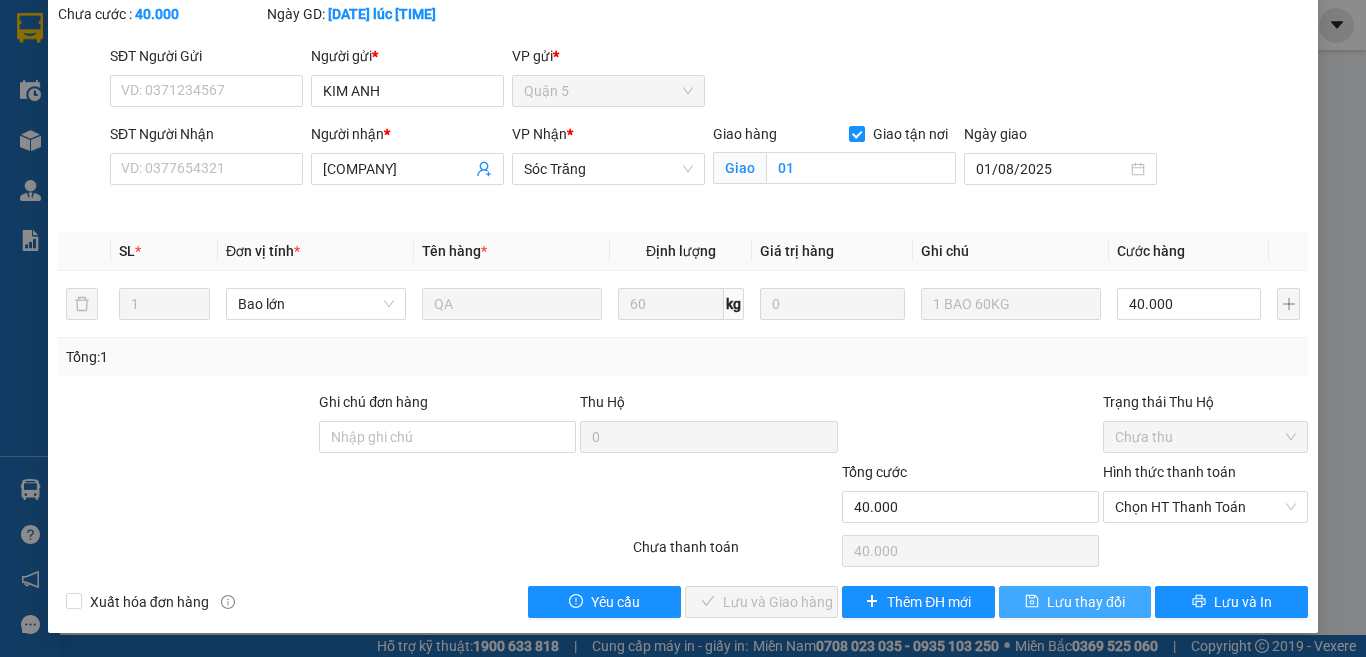 click on "Lưu thay đổi" at bounding box center (1075, 602) 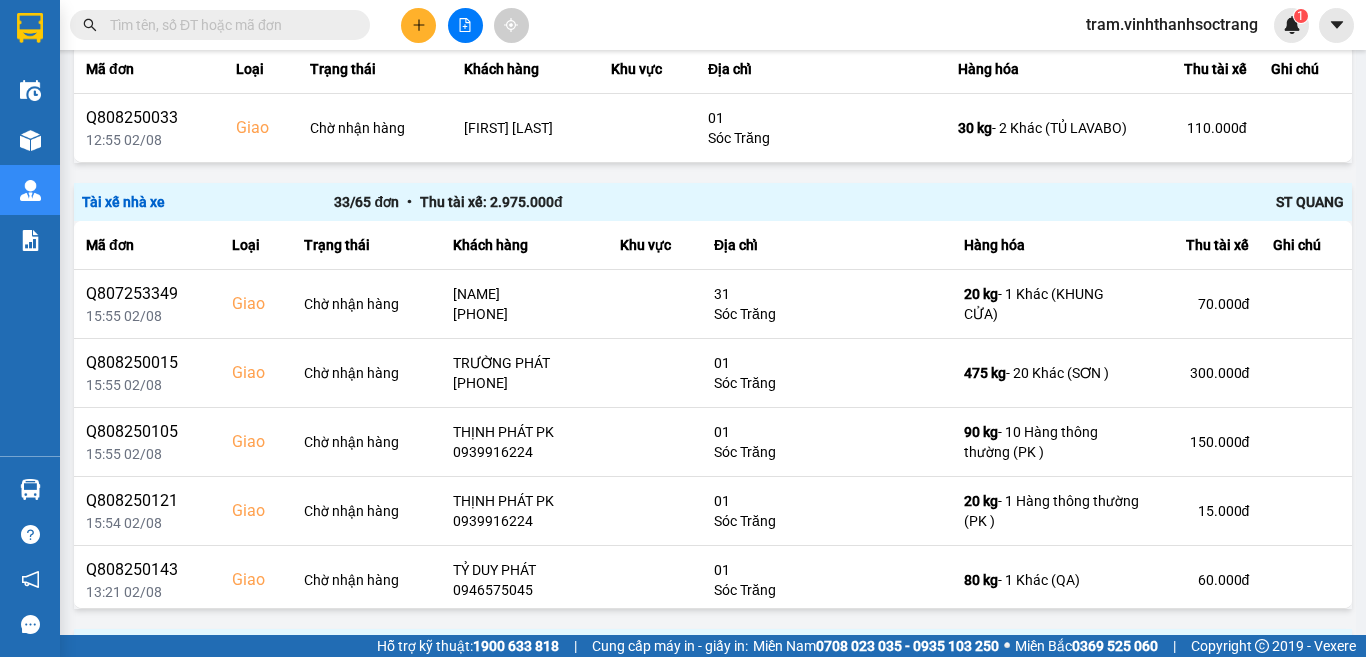 scroll, scrollTop: 700, scrollLeft: 0, axis: vertical 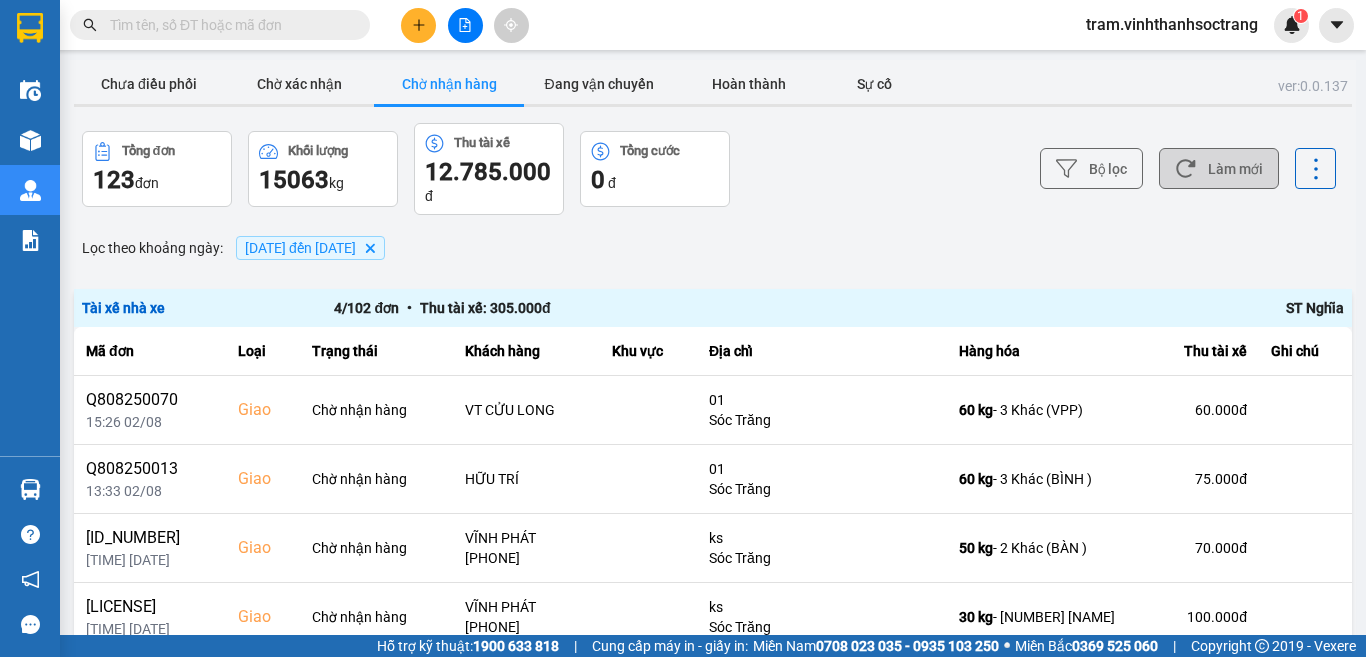 click on "Làm mới" at bounding box center (1219, 168) 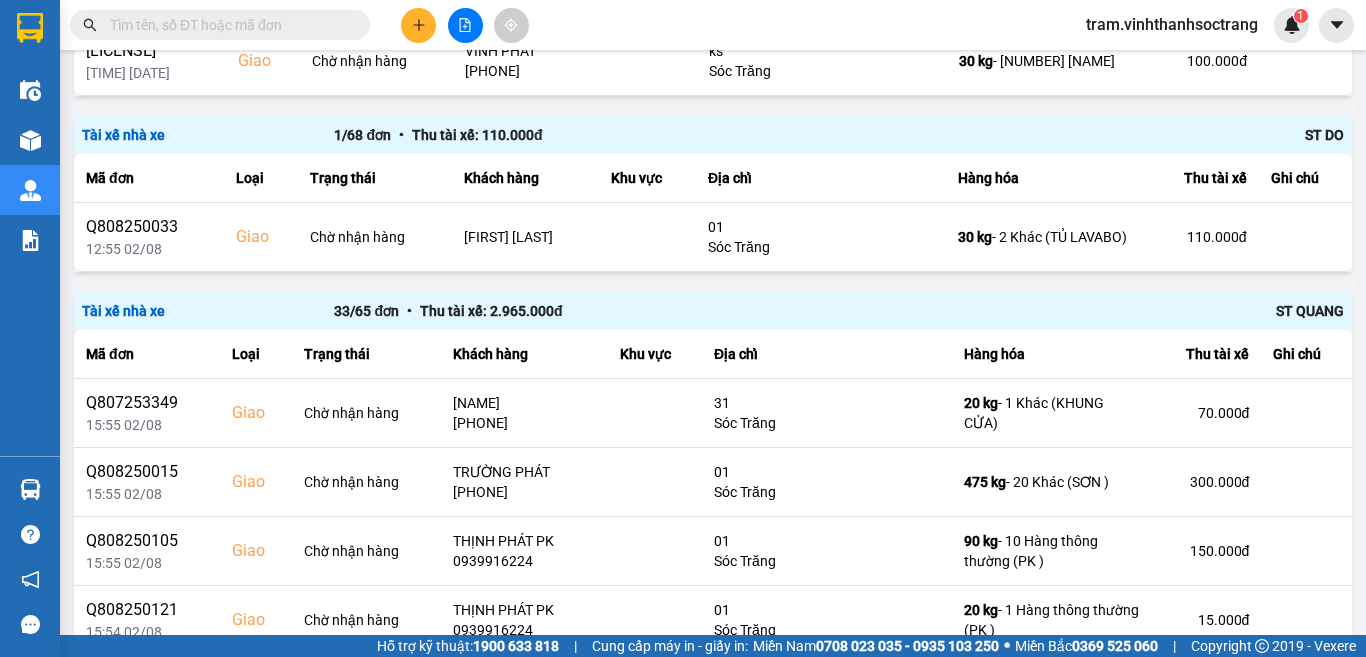 scroll, scrollTop: 1111, scrollLeft: 0, axis: vertical 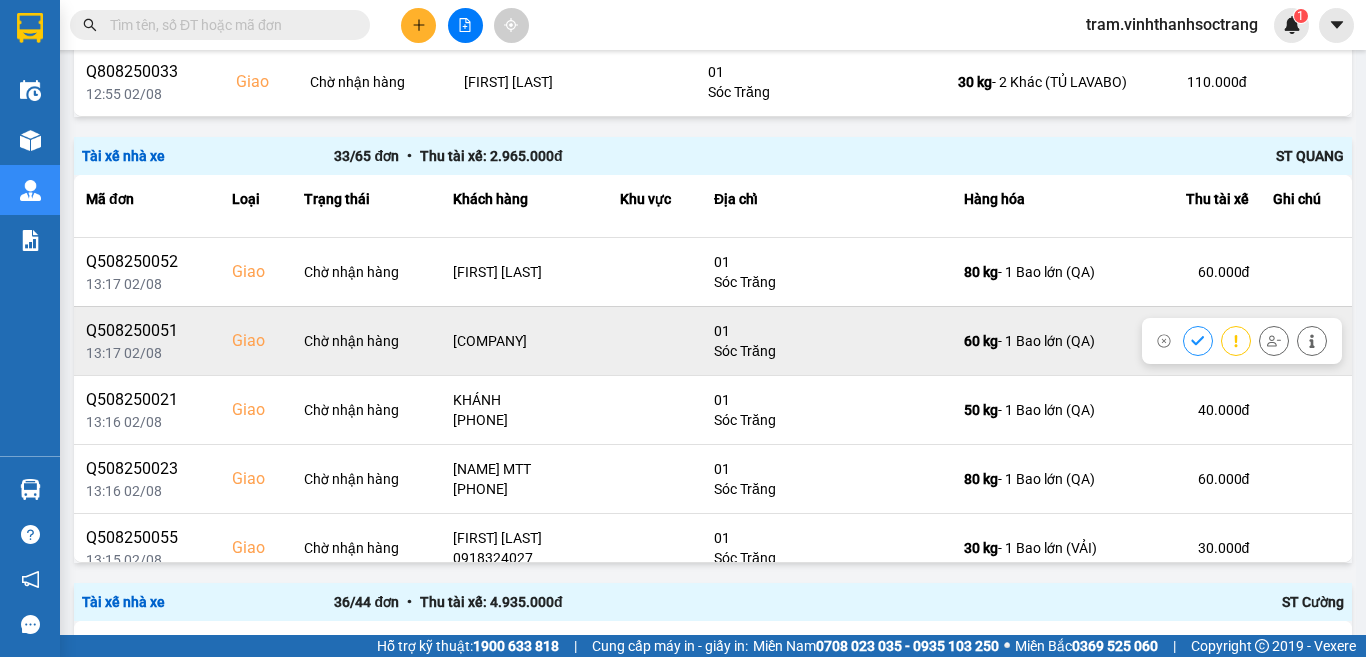 click 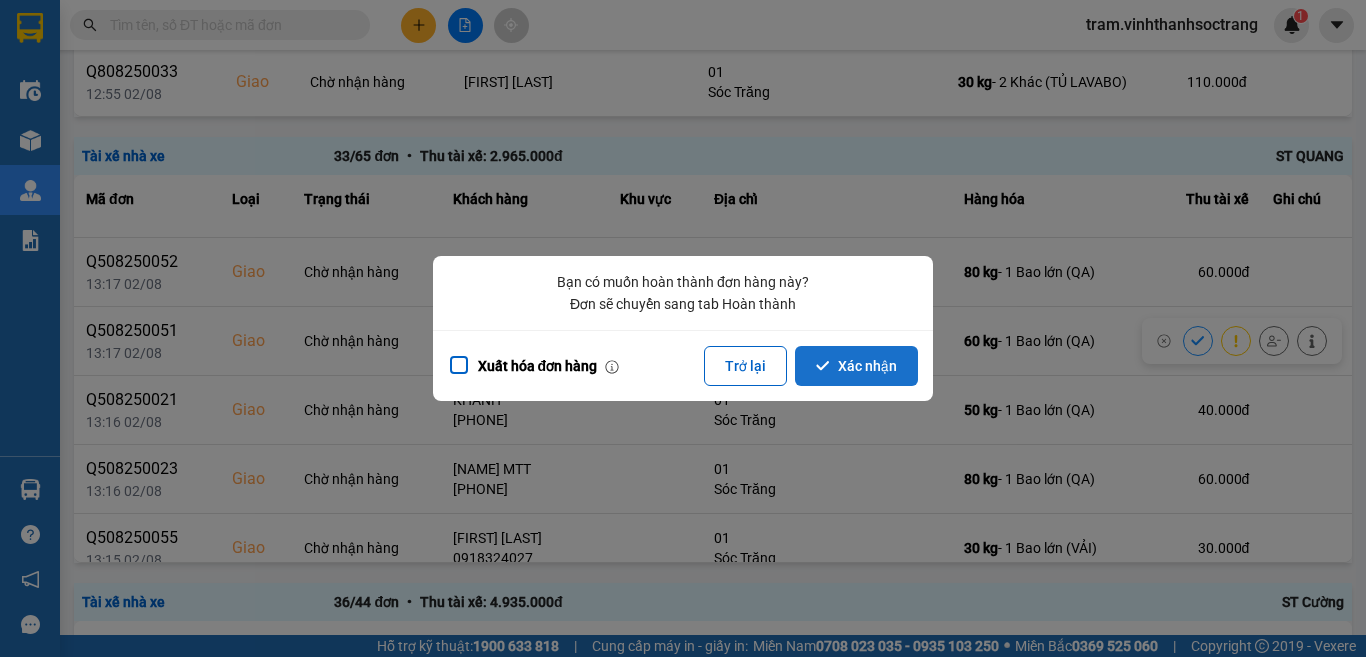 click on "Xác nhận" at bounding box center [856, 366] 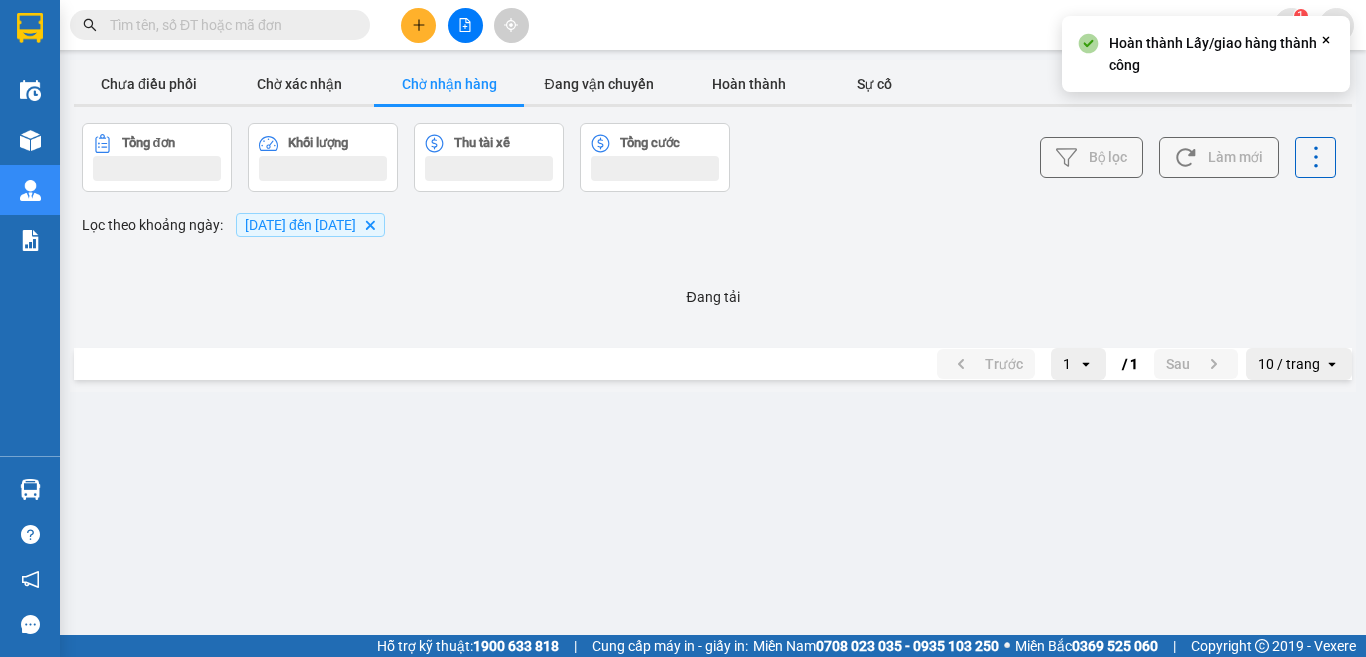 scroll, scrollTop: 0, scrollLeft: 0, axis: both 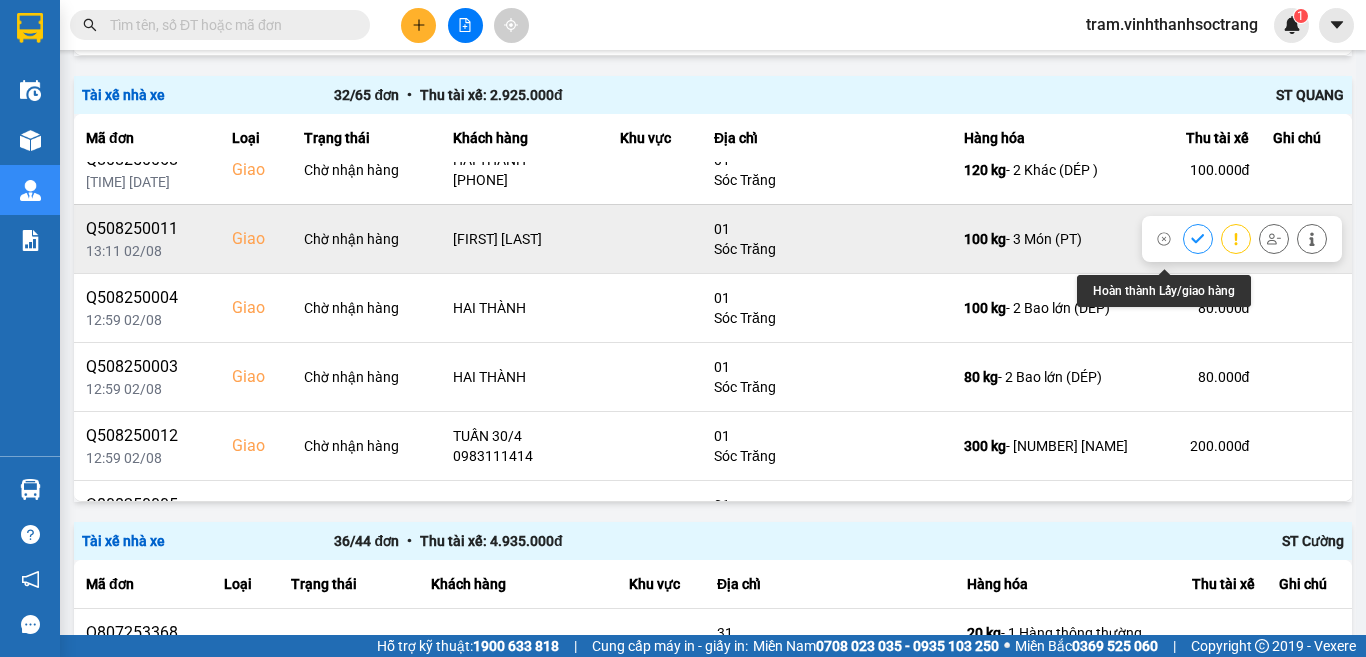 click at bounding box center (1198, 238) 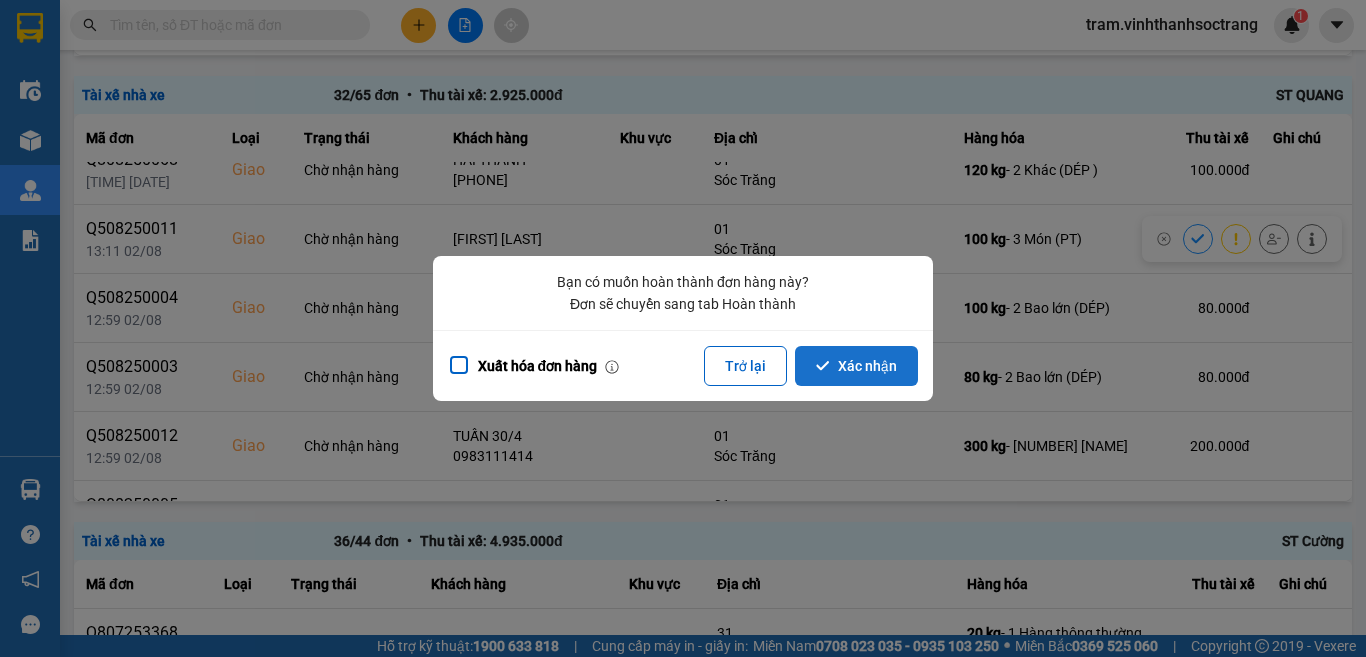 click on "Xác nhận" at bounding box center (856, 366) 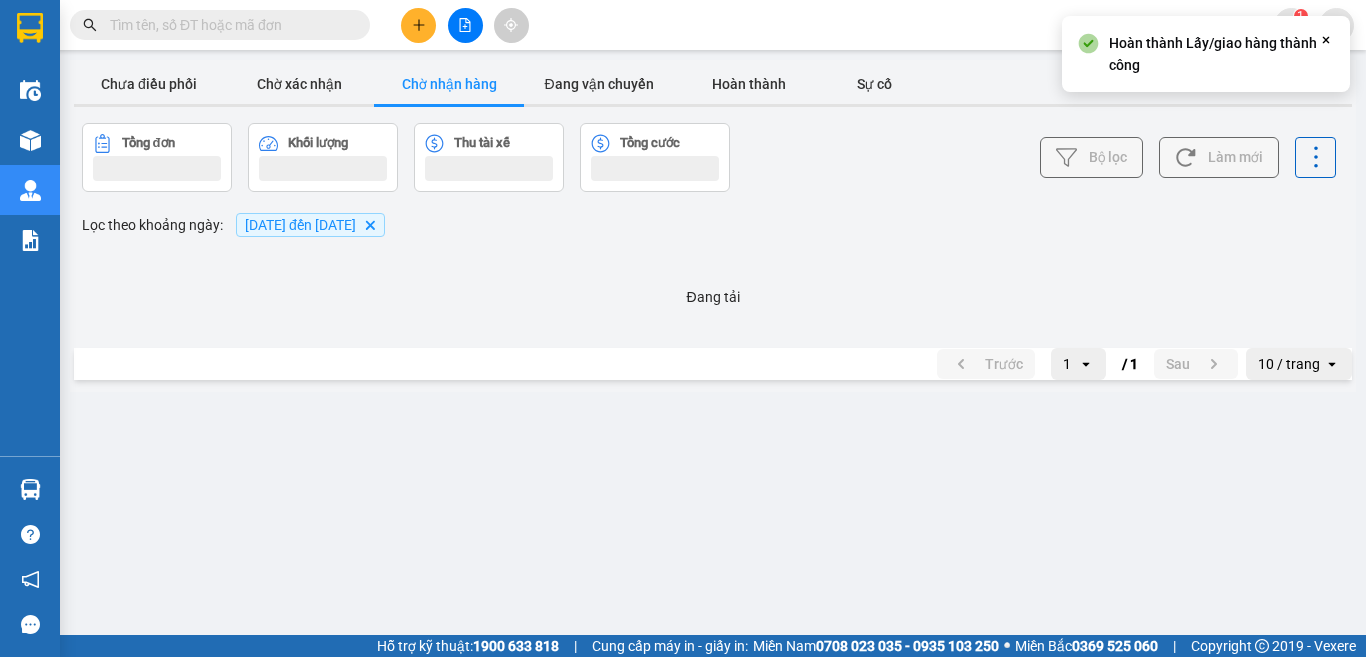 scroll, scrollTop: 0, scrollLeft: 0, axis: both 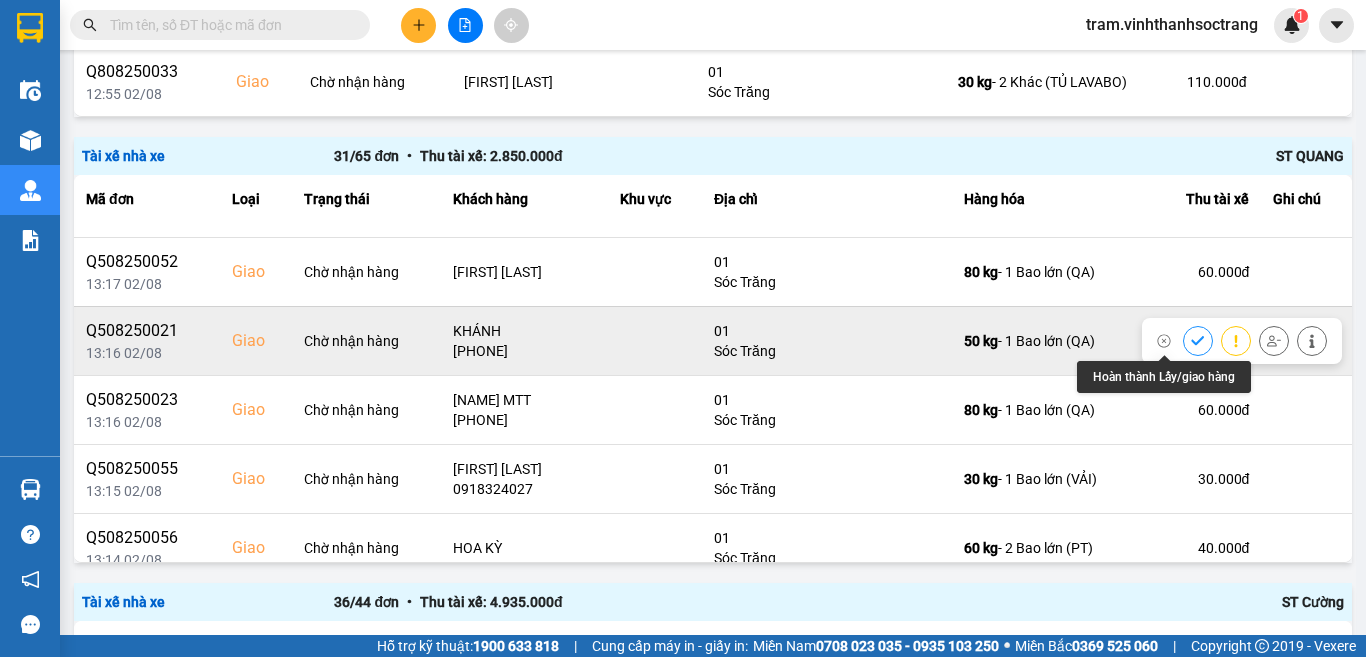 click 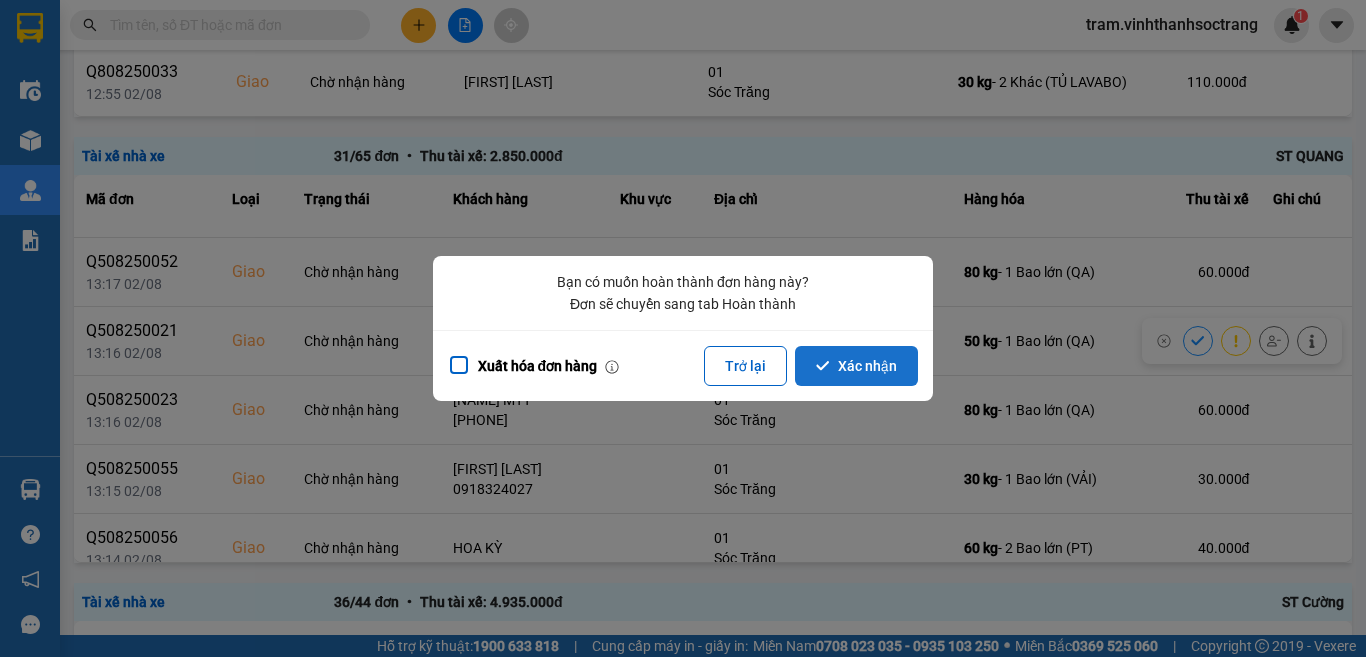 click 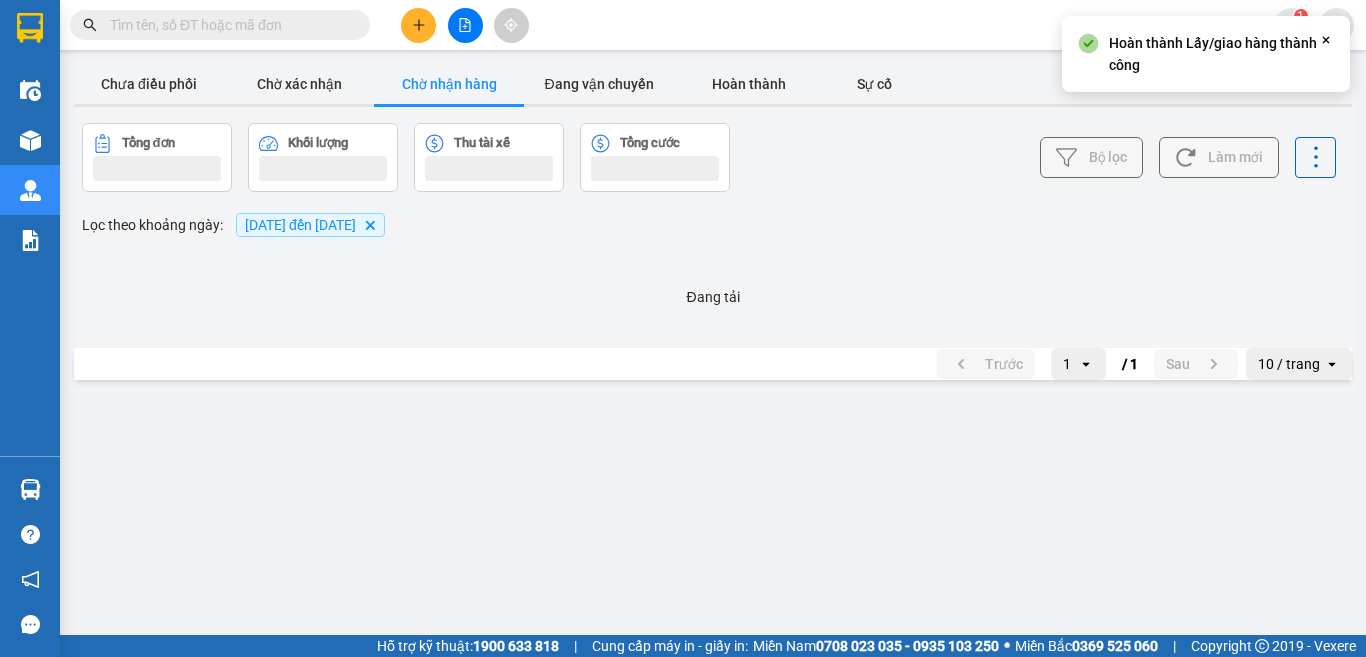 scroll, scrollTop: 0, scrollLeft: 0, axis: both 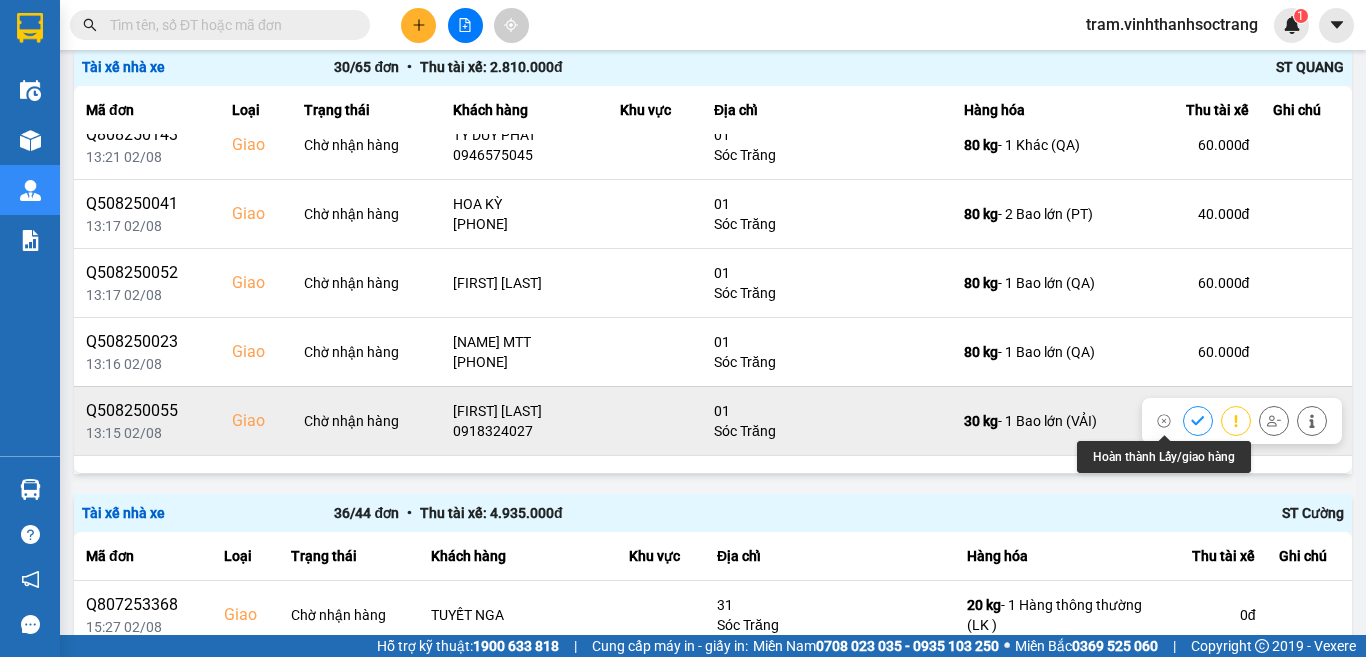click 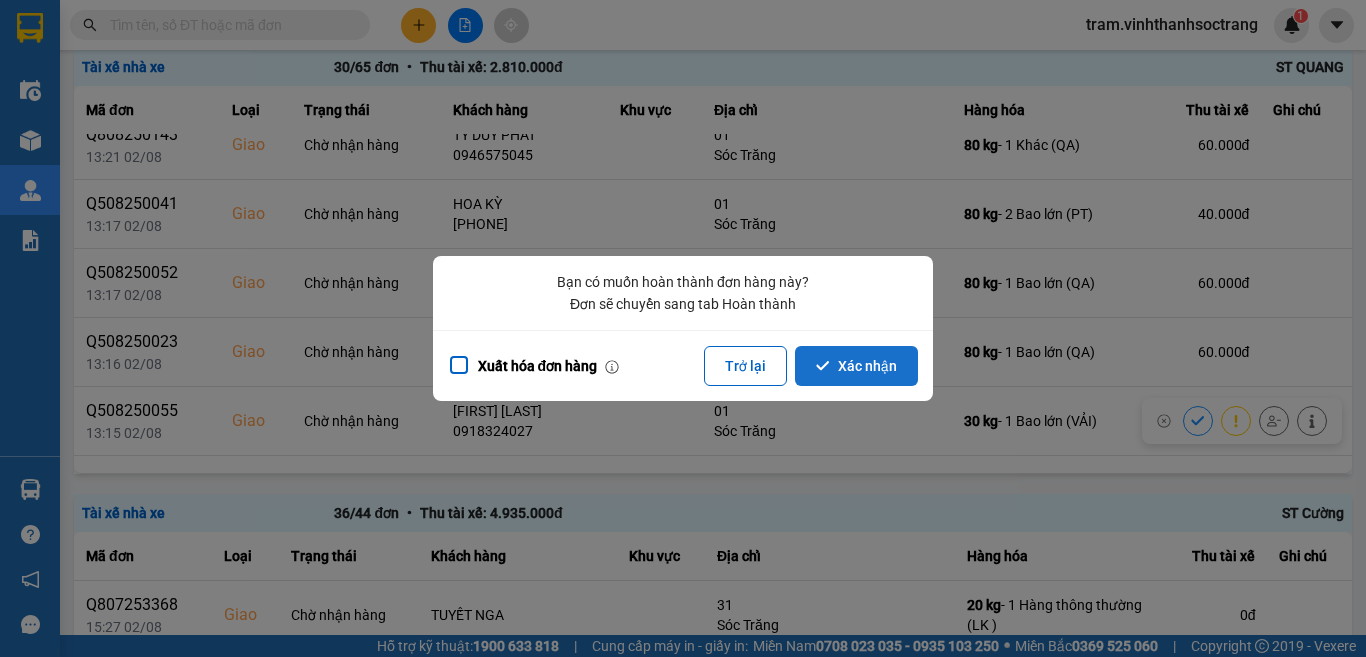 click on "Xác nhận" at bounding box center [856, 366] 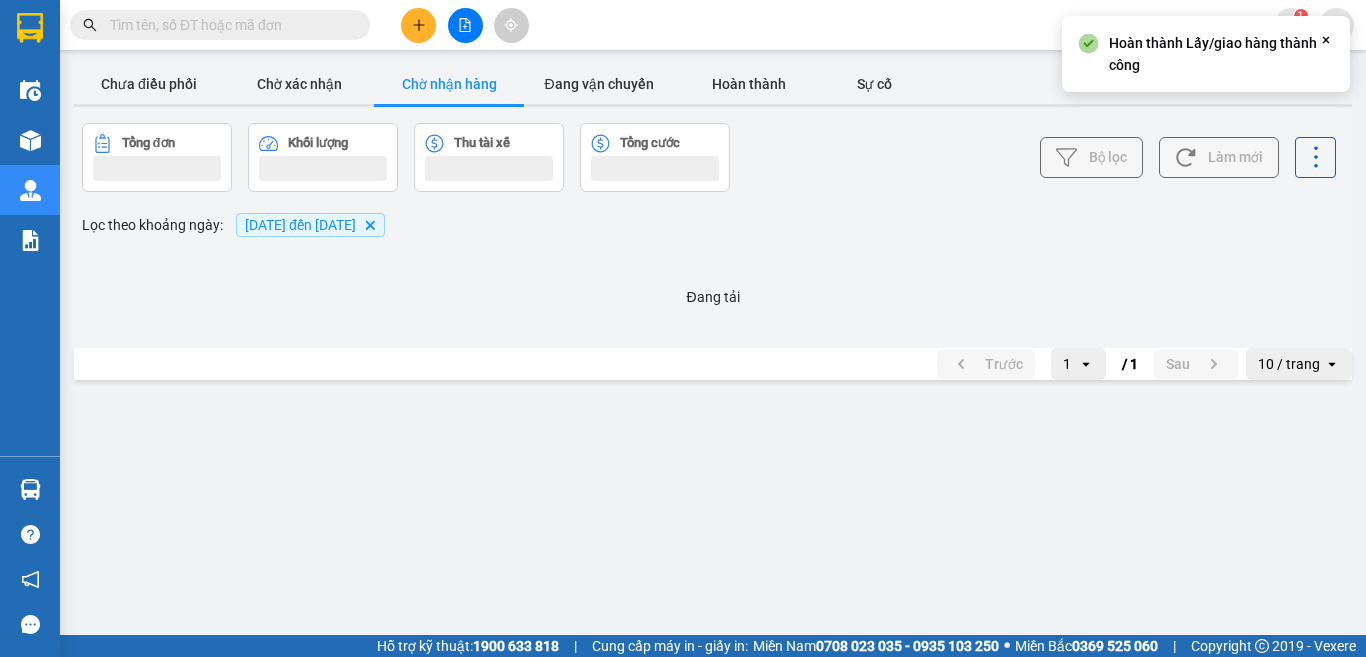 scroll, scrollTop: 0, scrollLeft: 0, axis: both 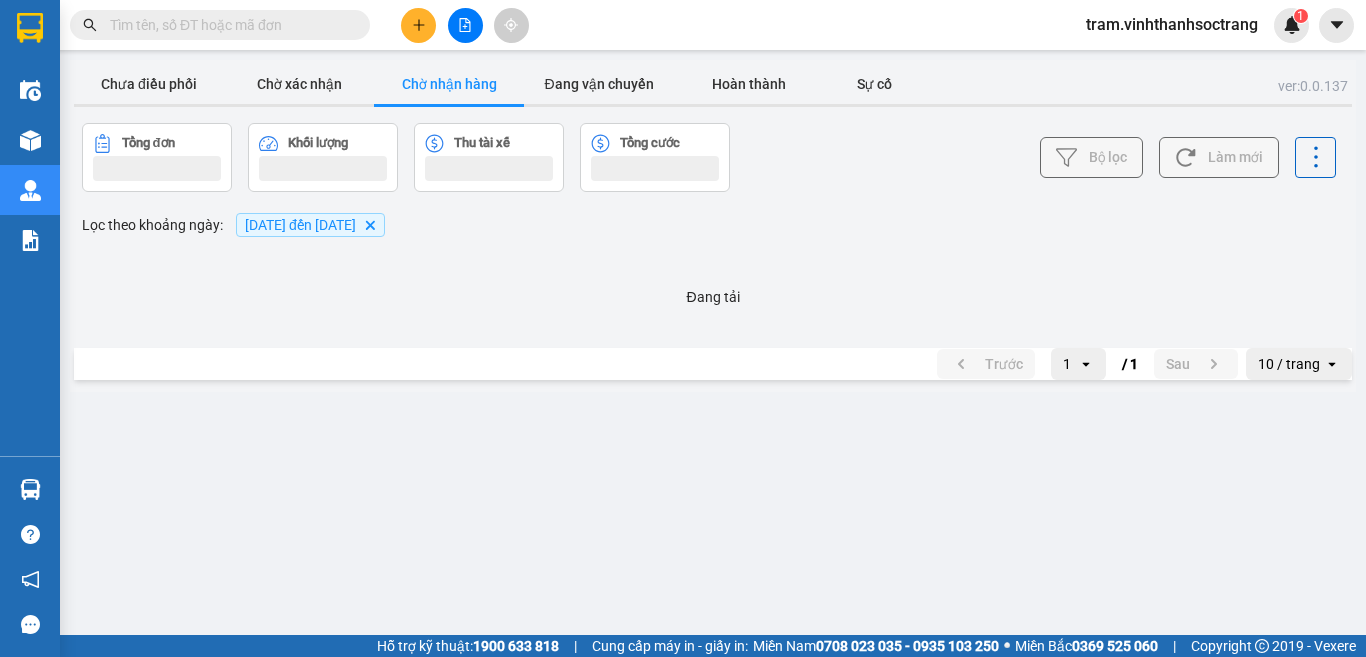 click on "ver:  0.0.137 Chưa điều phối Chờ xác nhận Chờ nhận hàng Đang vận chuyển Hoàn thành Sự cố Tổng đơn Khối lượng Thu tài xế Tổng cước Bộ lọc Làm mới Lọc theo khoảng ngày : 01/08/2025 đến 02/08/2025 Delete Đang tải Trước 1 open / 1 Sau 10 / trang open" at bounding box center (683, 317) 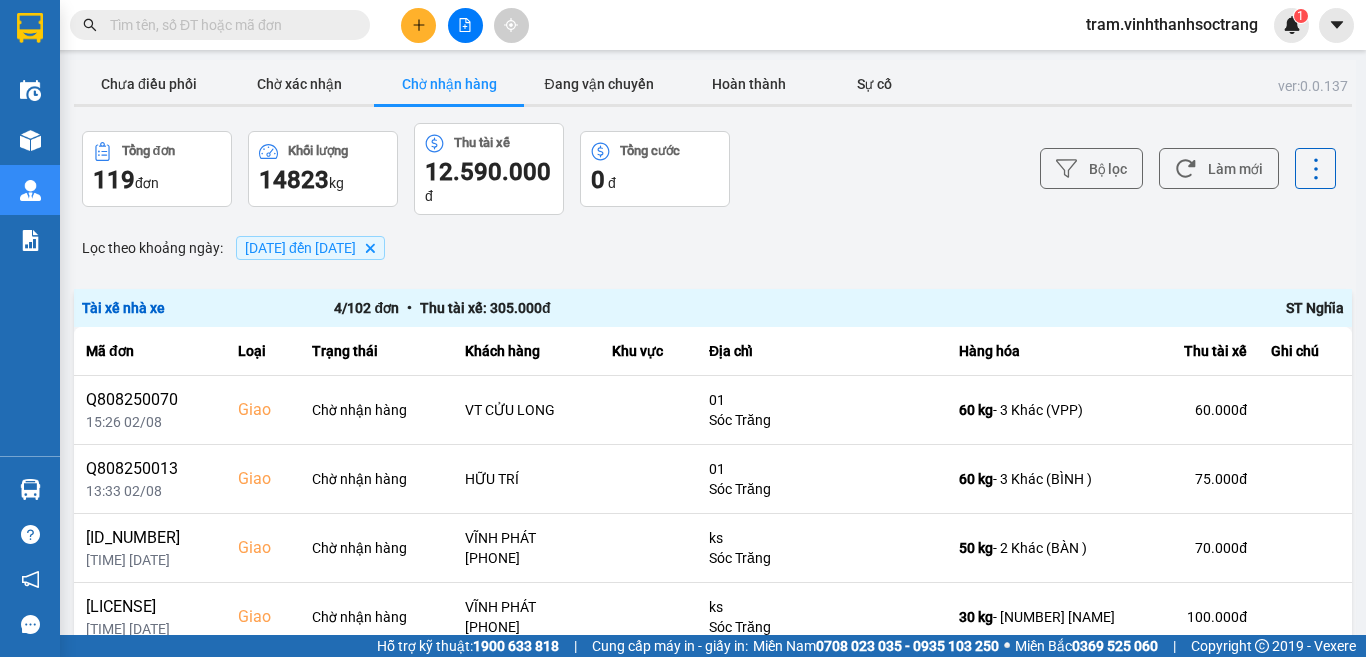 scroll, scrollTop: 556, scrollLeft: 0, axis: vertical 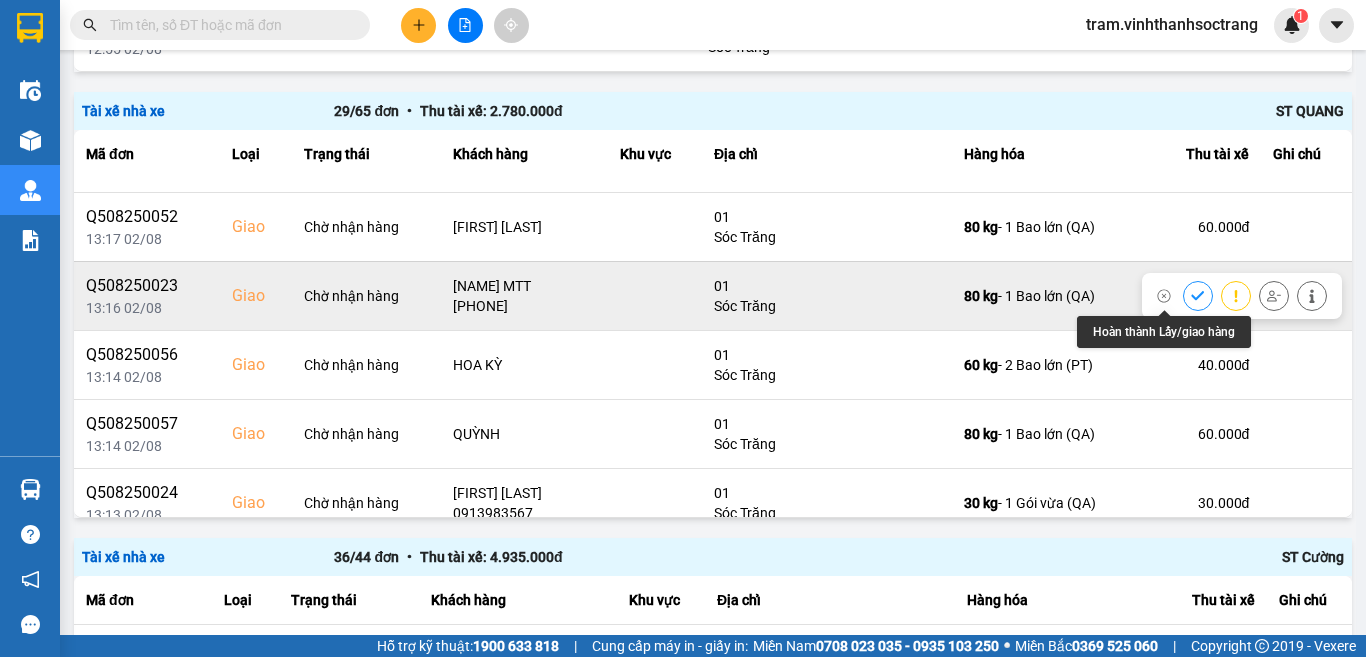 click 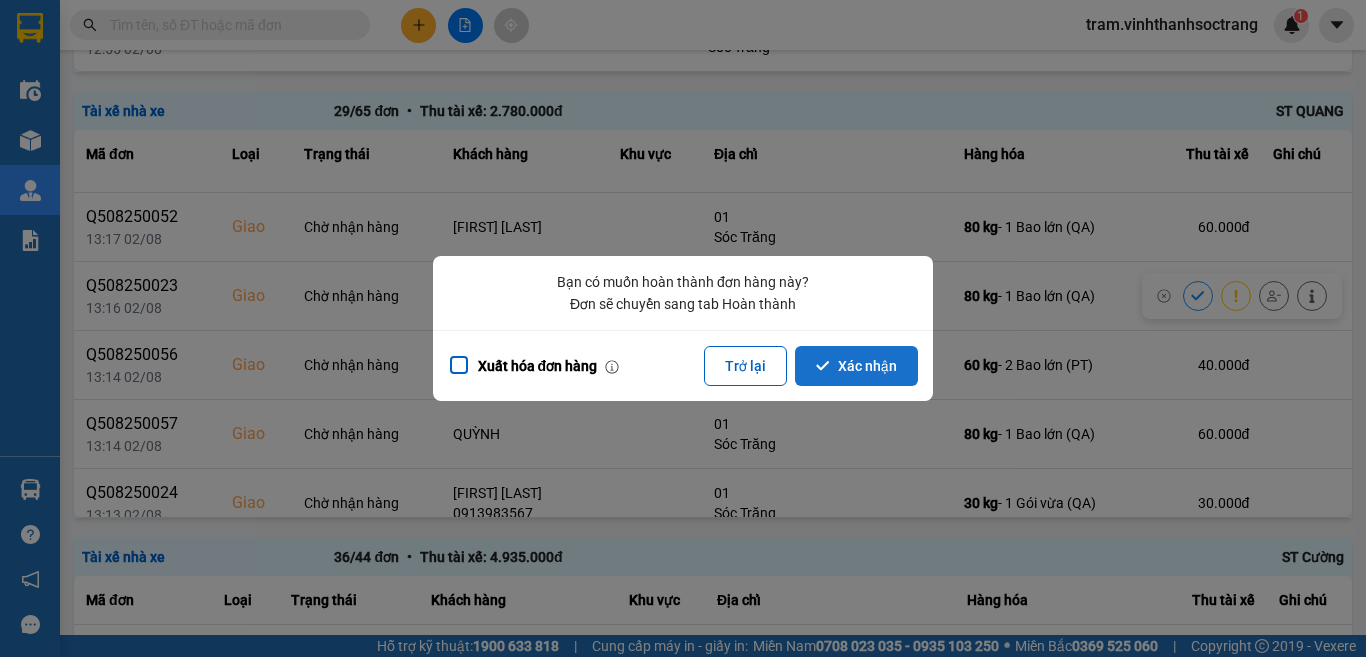 click on "Xác nhận" at bounding box center [856, 366] 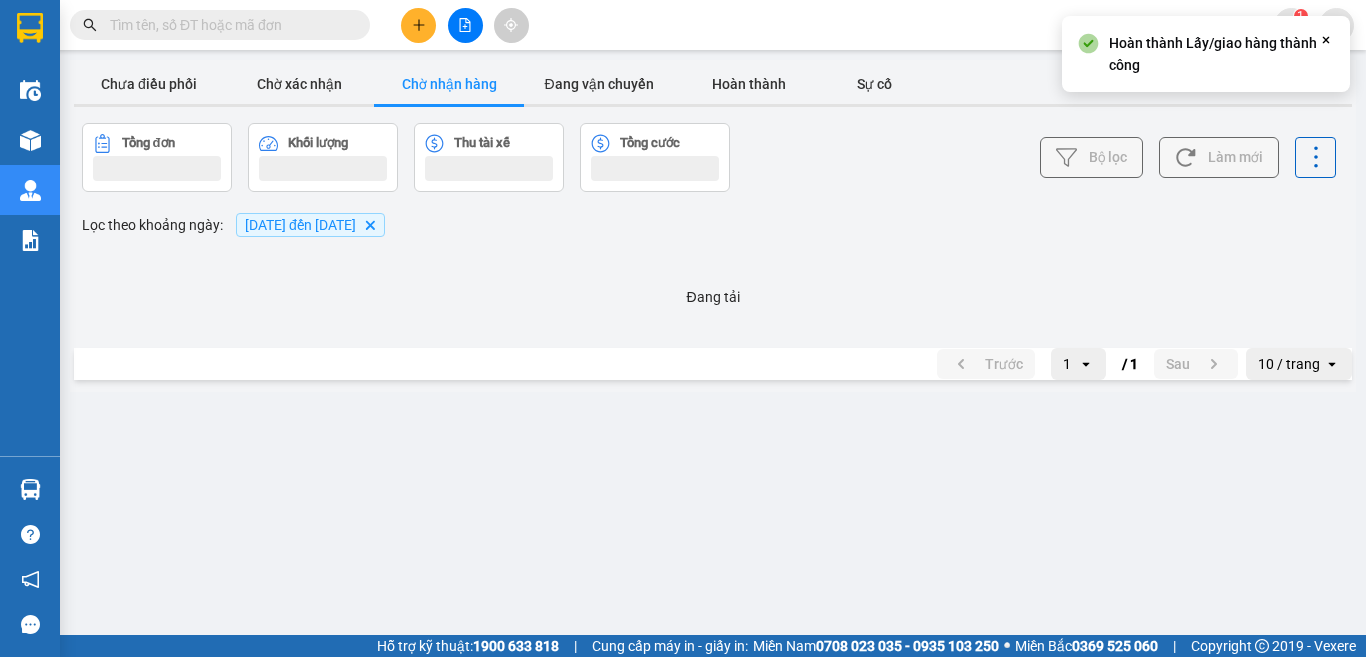 scroll, scrollTop: 0, scrollLeft: 0, axis: both 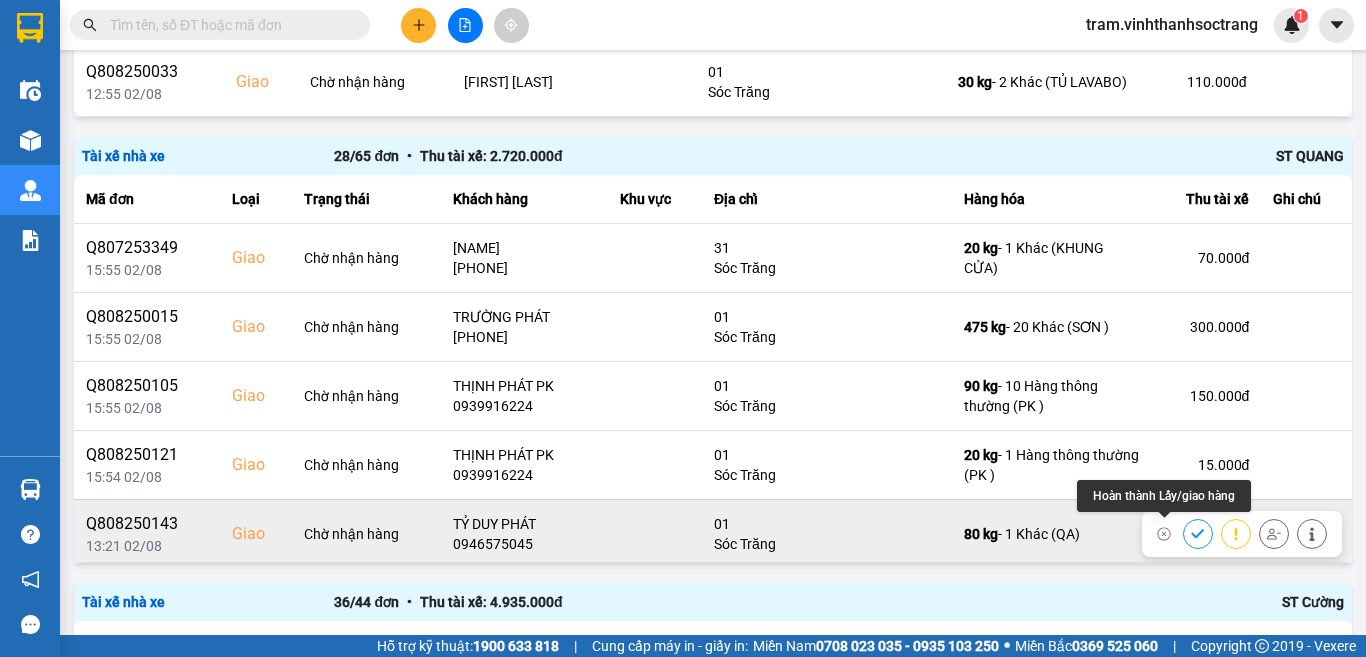 click 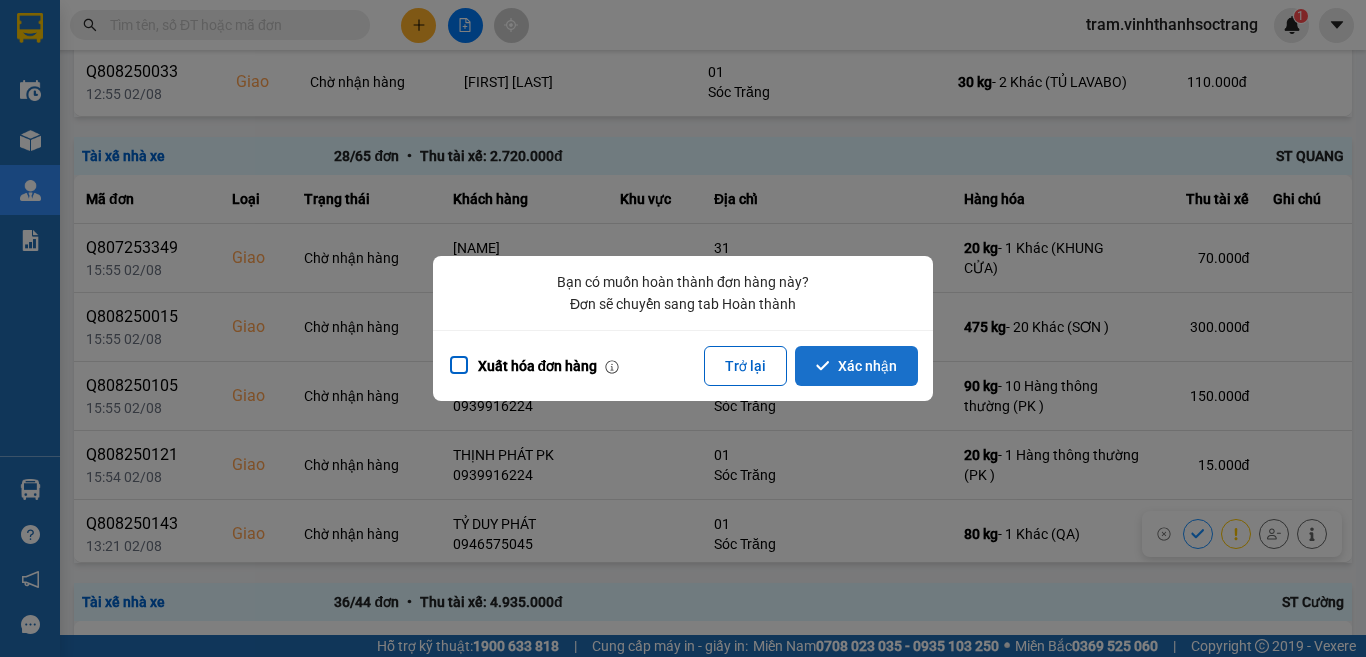 click on "Xác nhận" at bounding box center [856, 366] 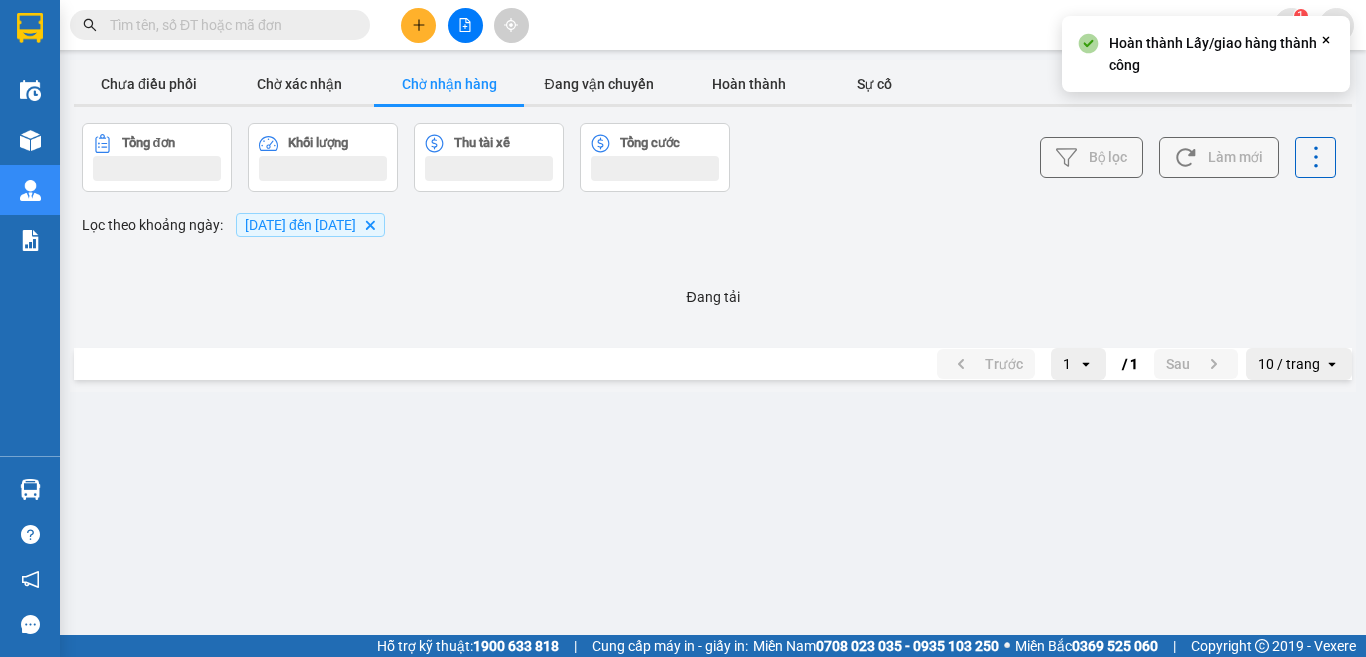 scroll, scrollTop: 0, scrollLeft: 0, axis: both 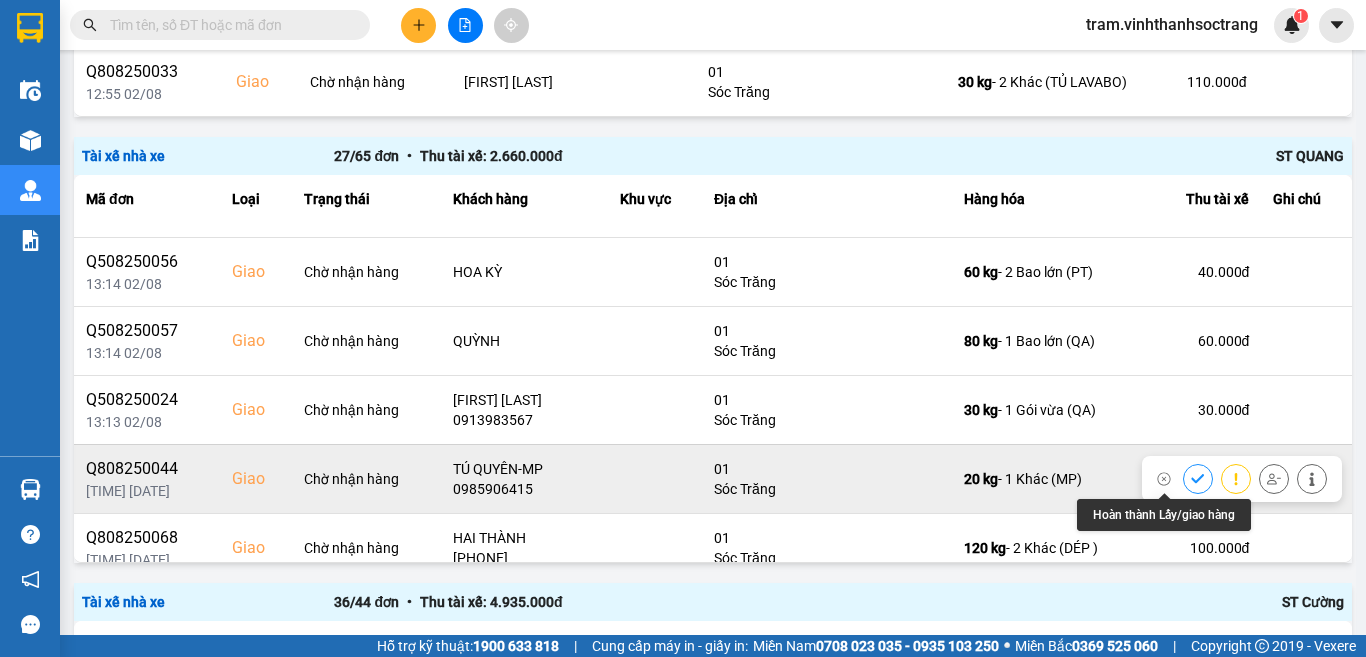 click at bounding box center [1198, 478] 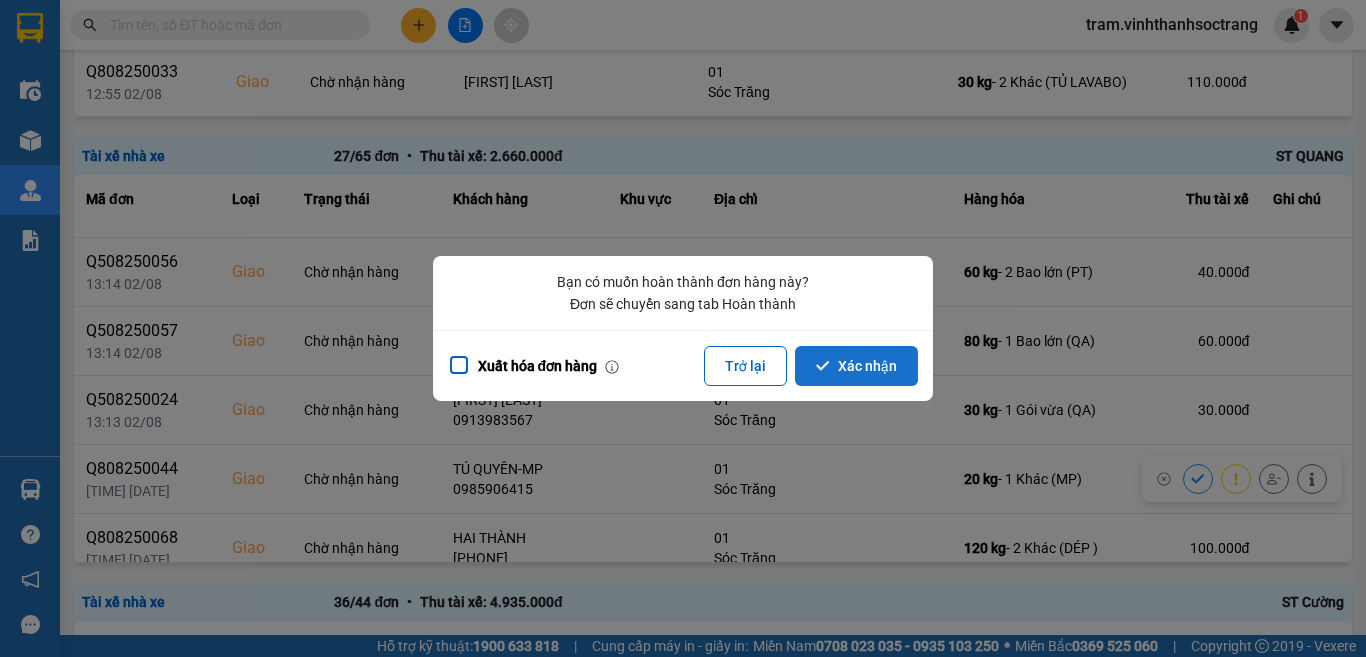 click on "Xác nhận" at bounding box center (856, 366) 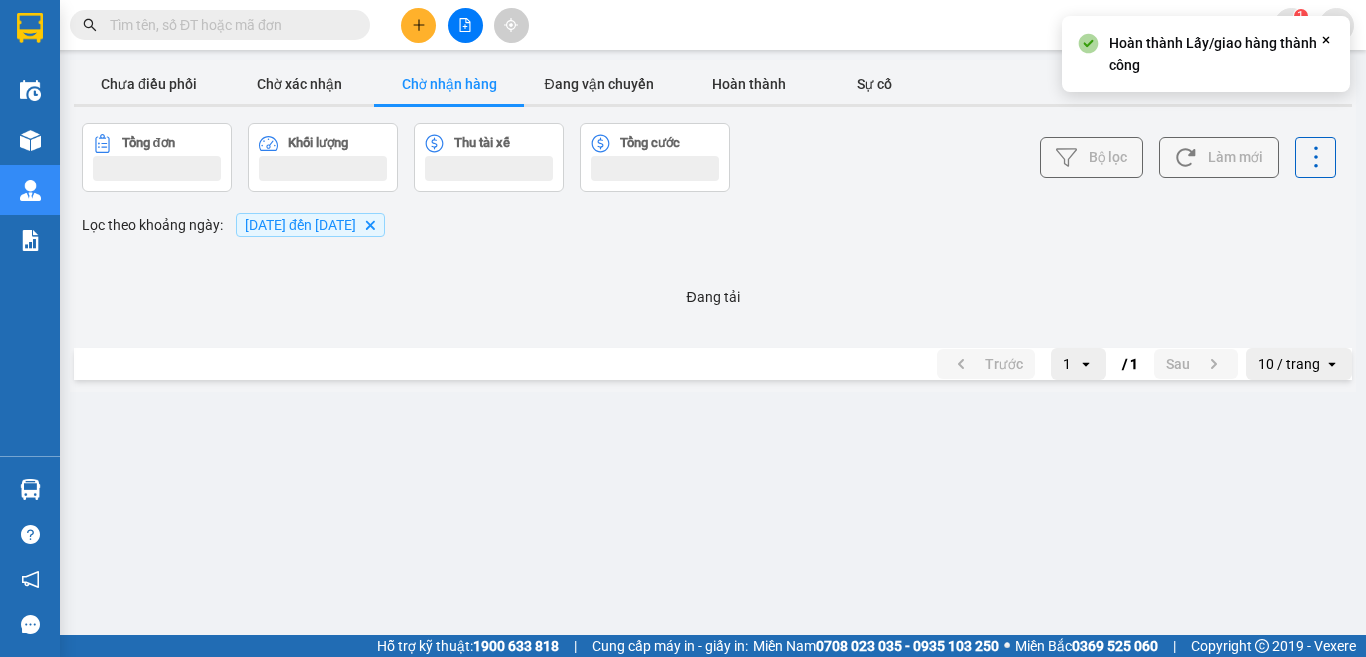 scroll, scrollTop: 0, scrollLeft: 0, axis: both 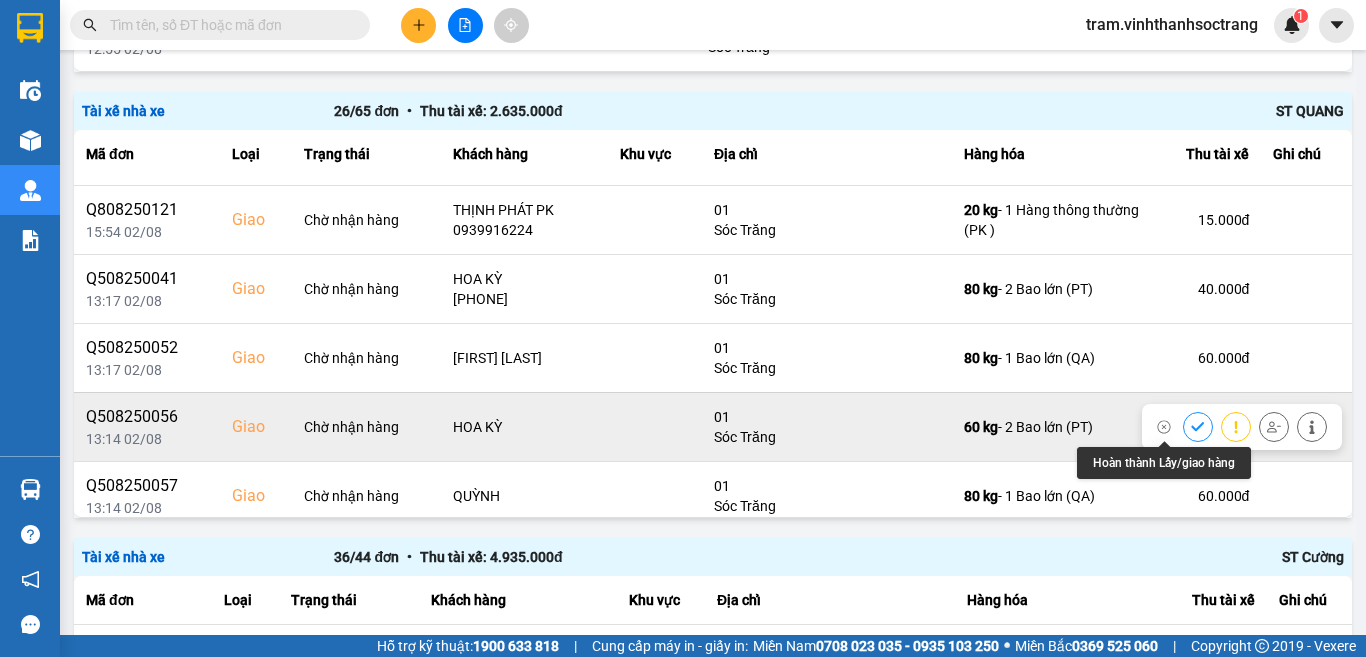 click at bounding box center (1198, 426) 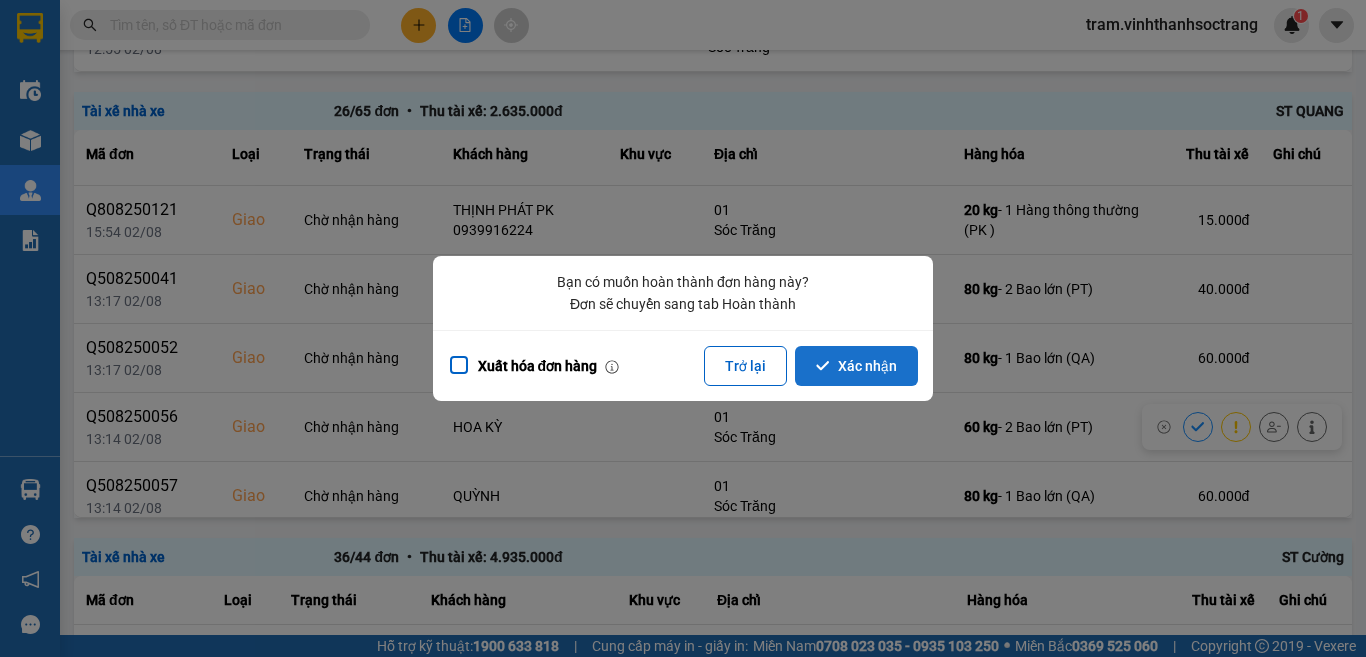 click 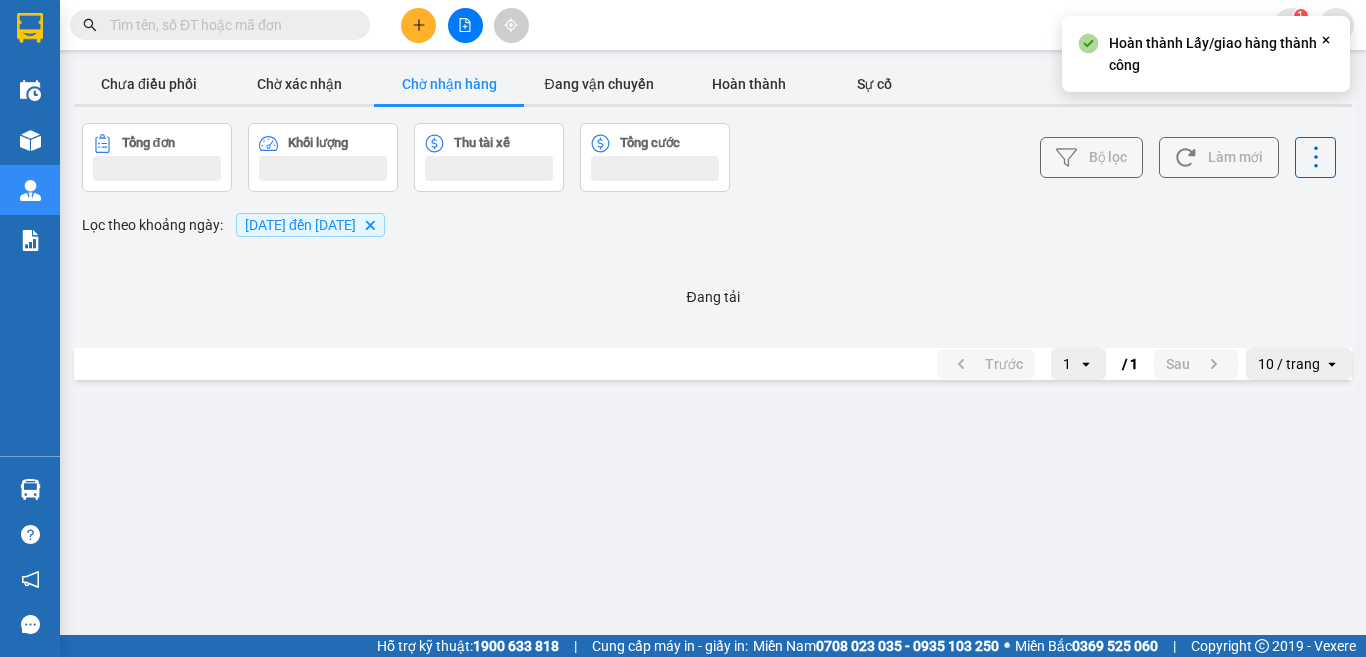 scroll, scrollTop: 0, scrollLeft: 0, axis: both 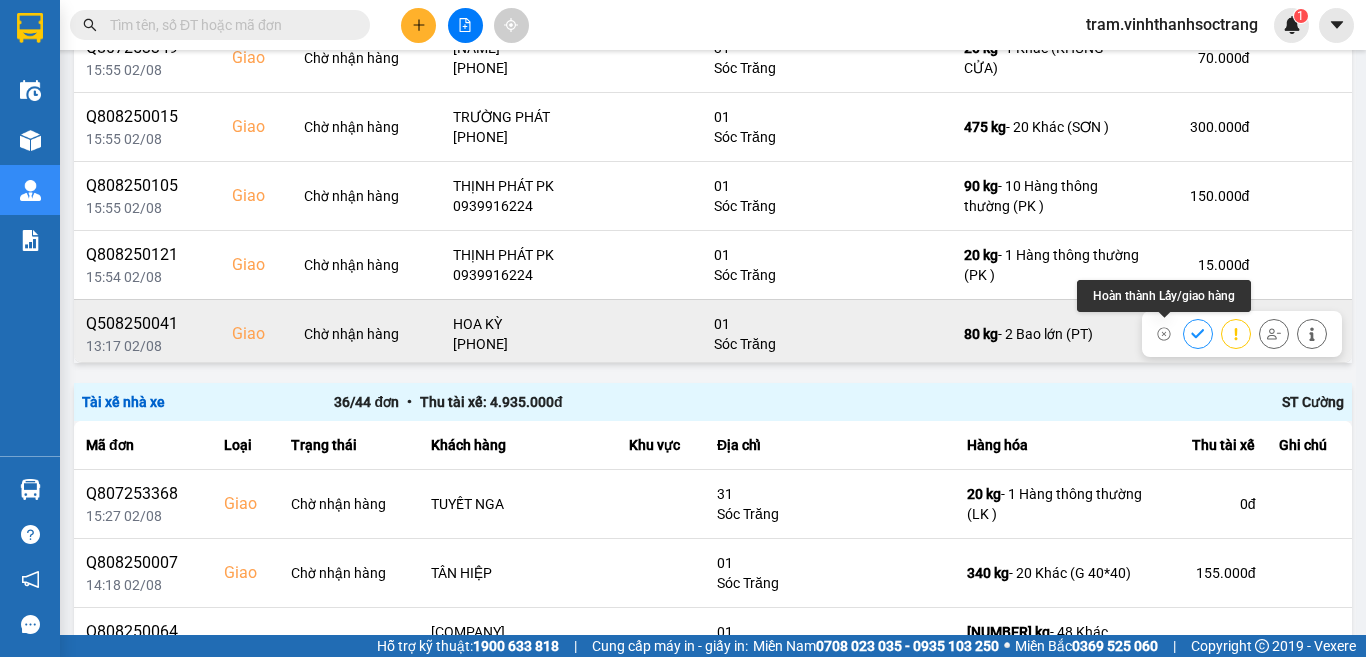 click 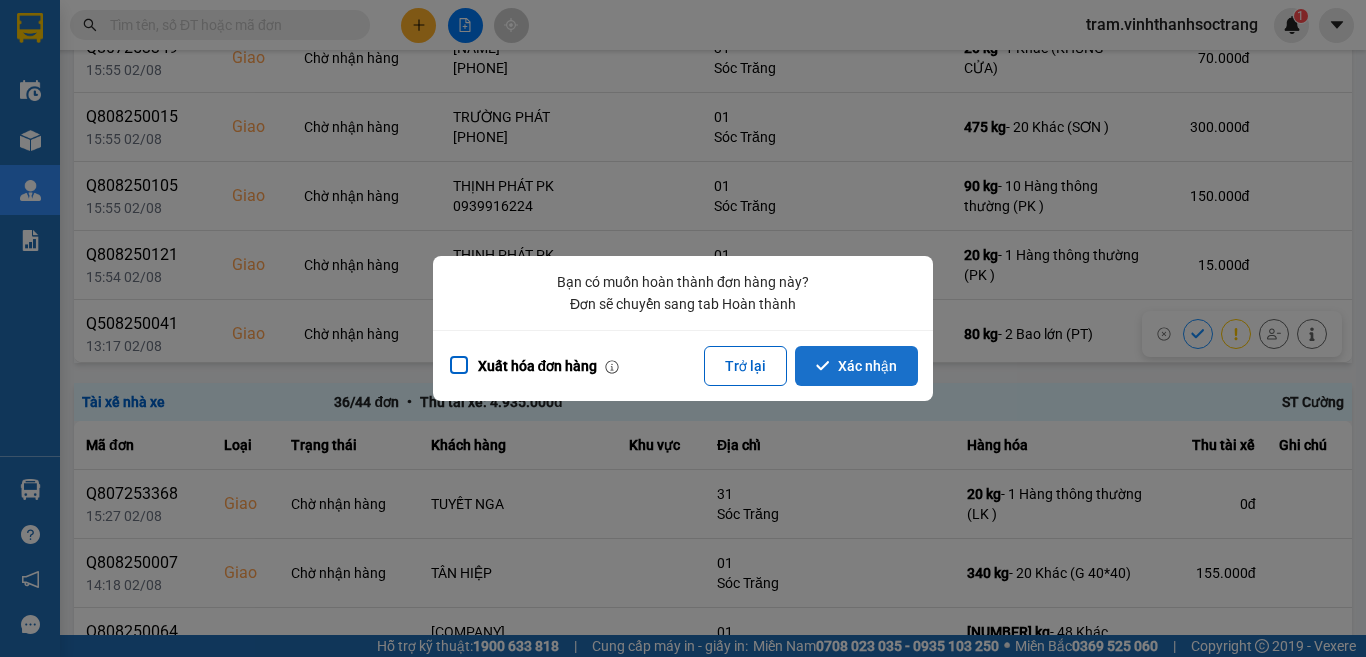 click on "Xác nhận" at bounding box center [856, 366] 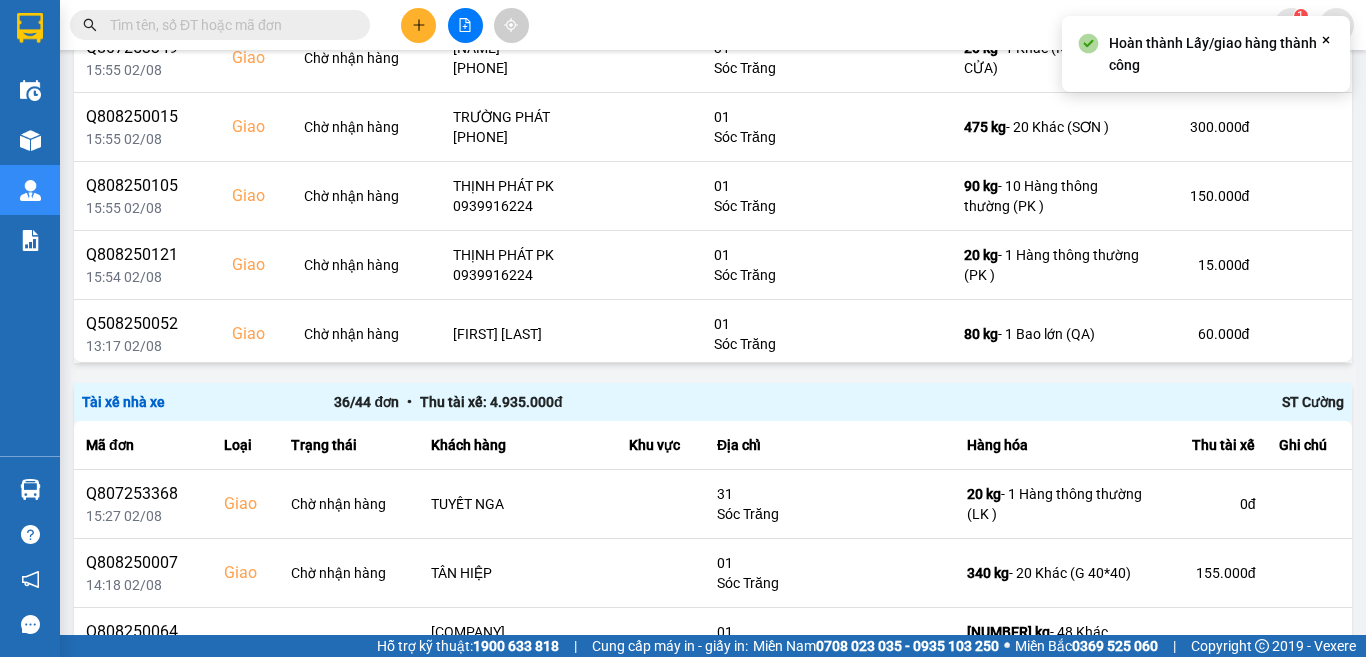 scroll, scrollTop: 0, scrollLeft: 0, axis: both 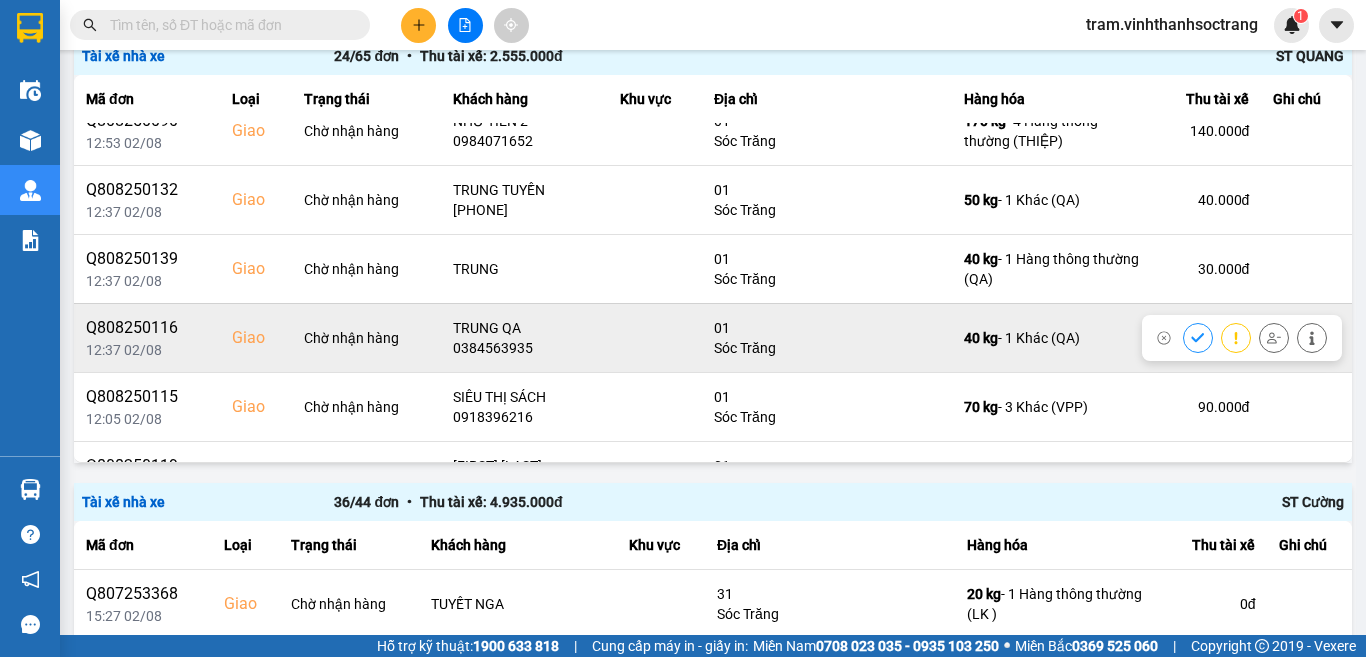 click at bounding box center [1198, 337] 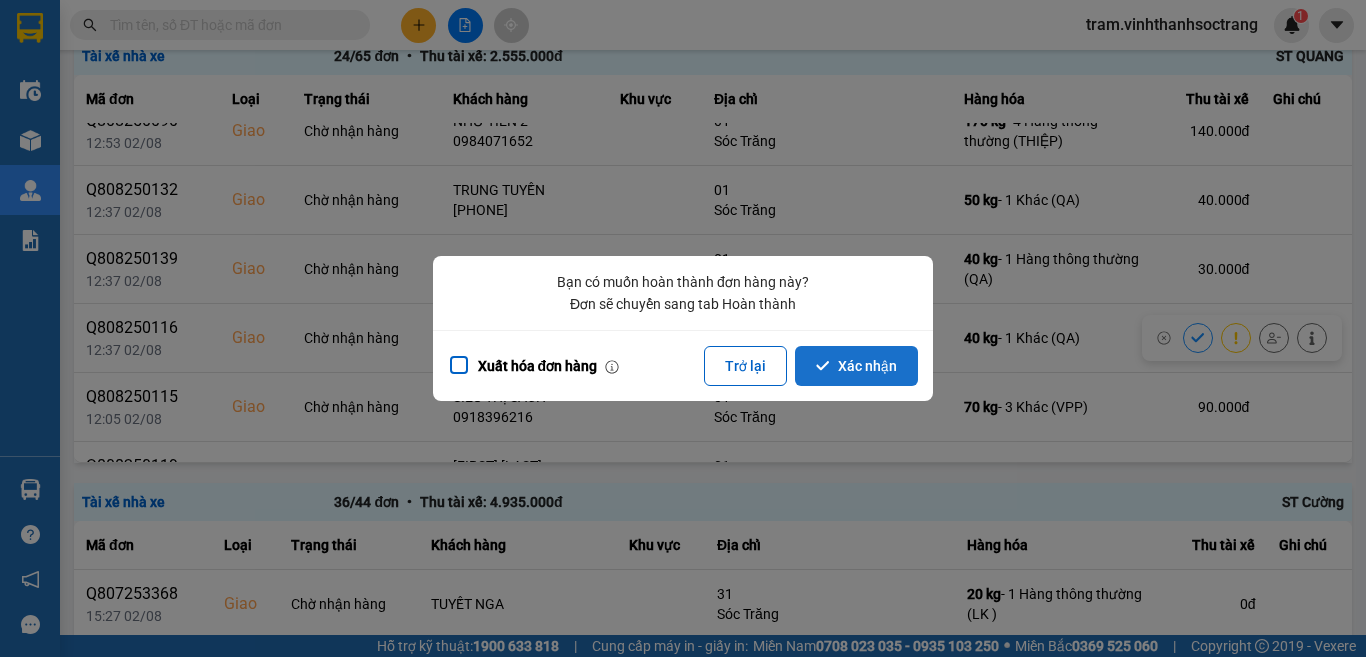 click on "Xác nhận" at bounding box center [856, 366] 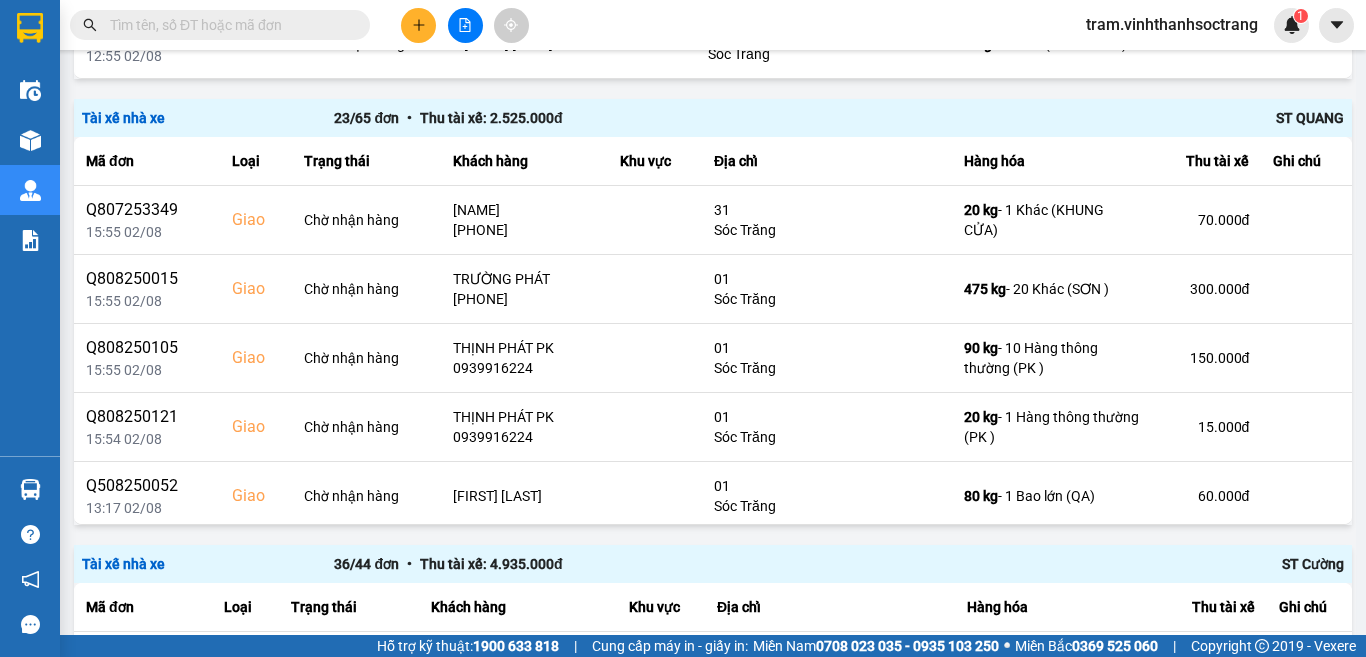 scroll, scrollTop: 800, scrollLeft: 0, axis: vertical 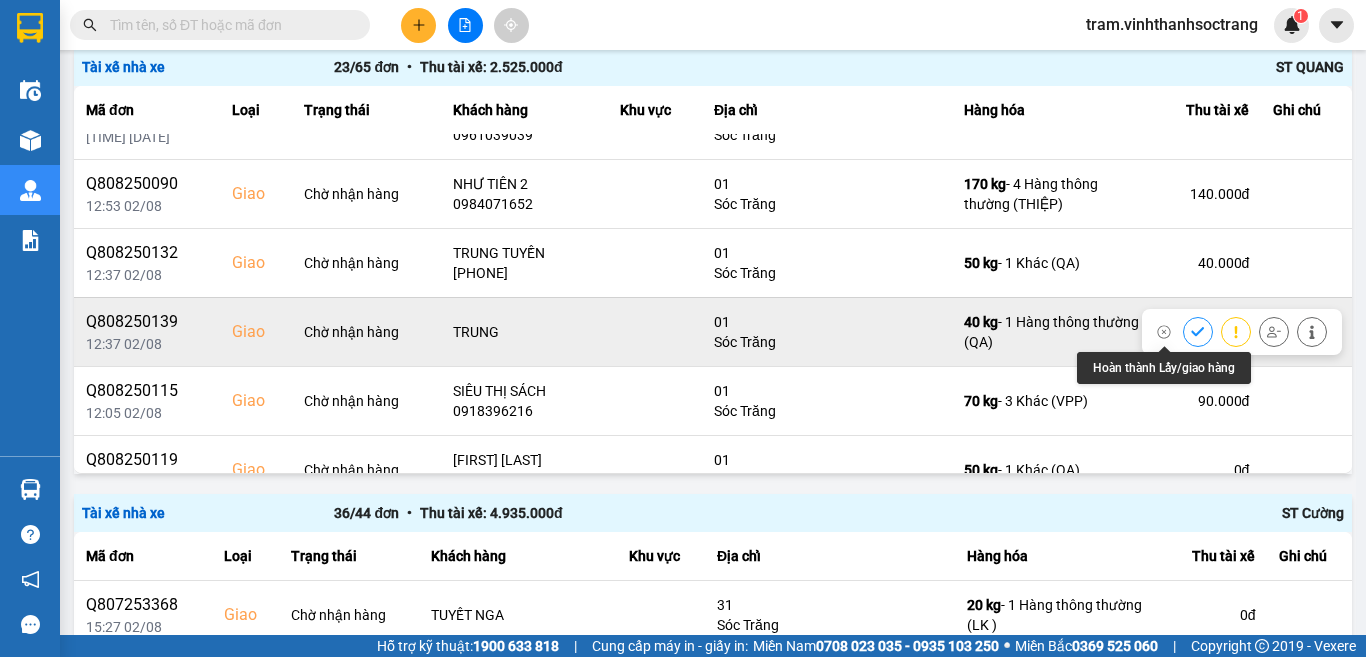 click 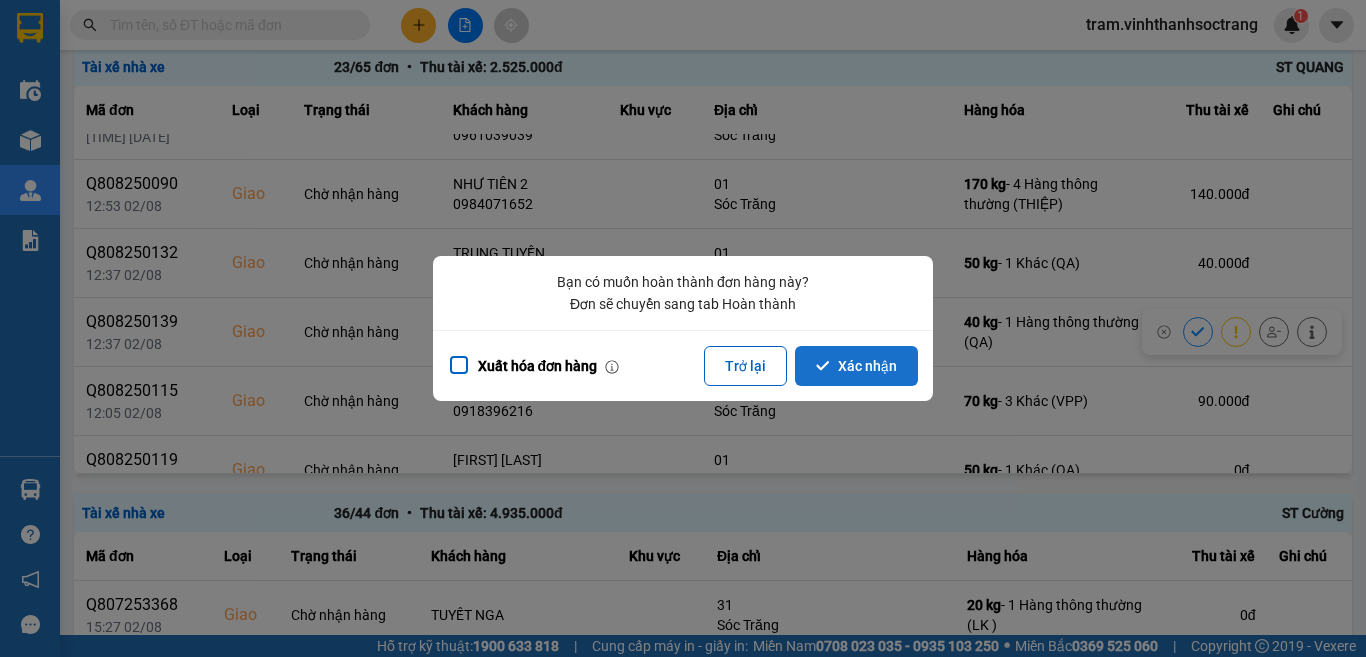 click on "Xác nhận" at bounding box center [856, 366] 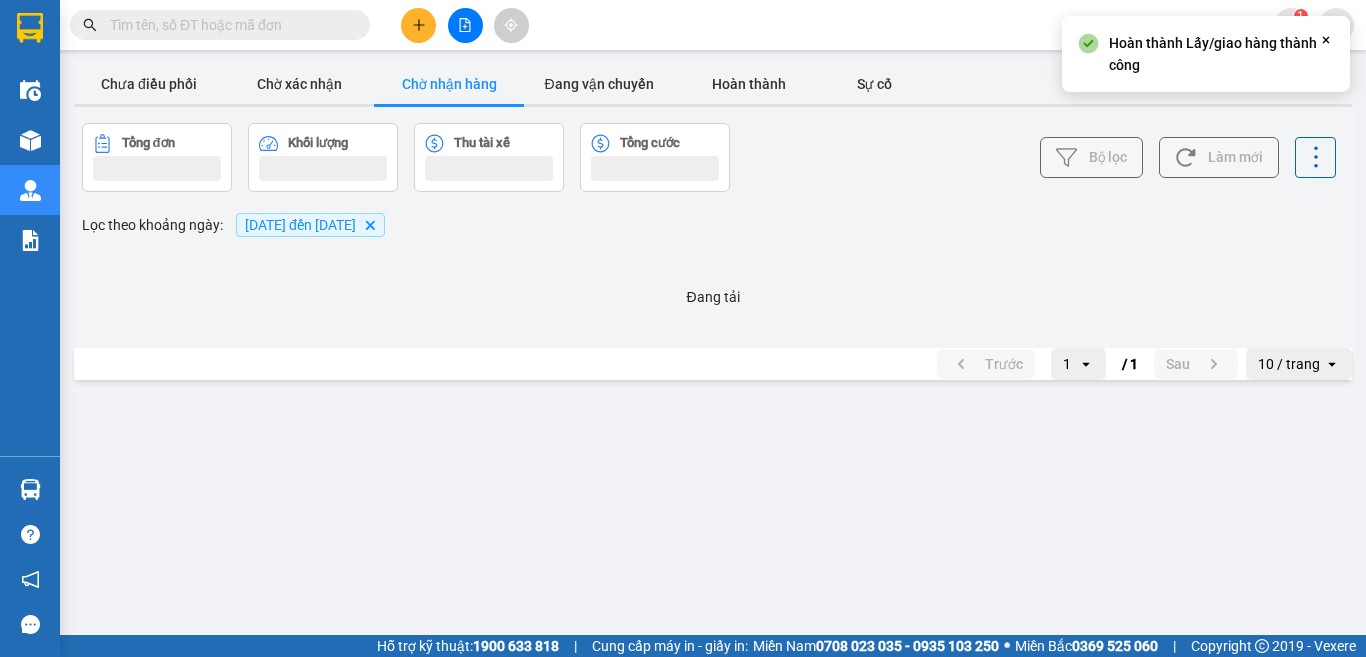 scroll, scrollTop: 0, scrollLeft: 0, axis: both 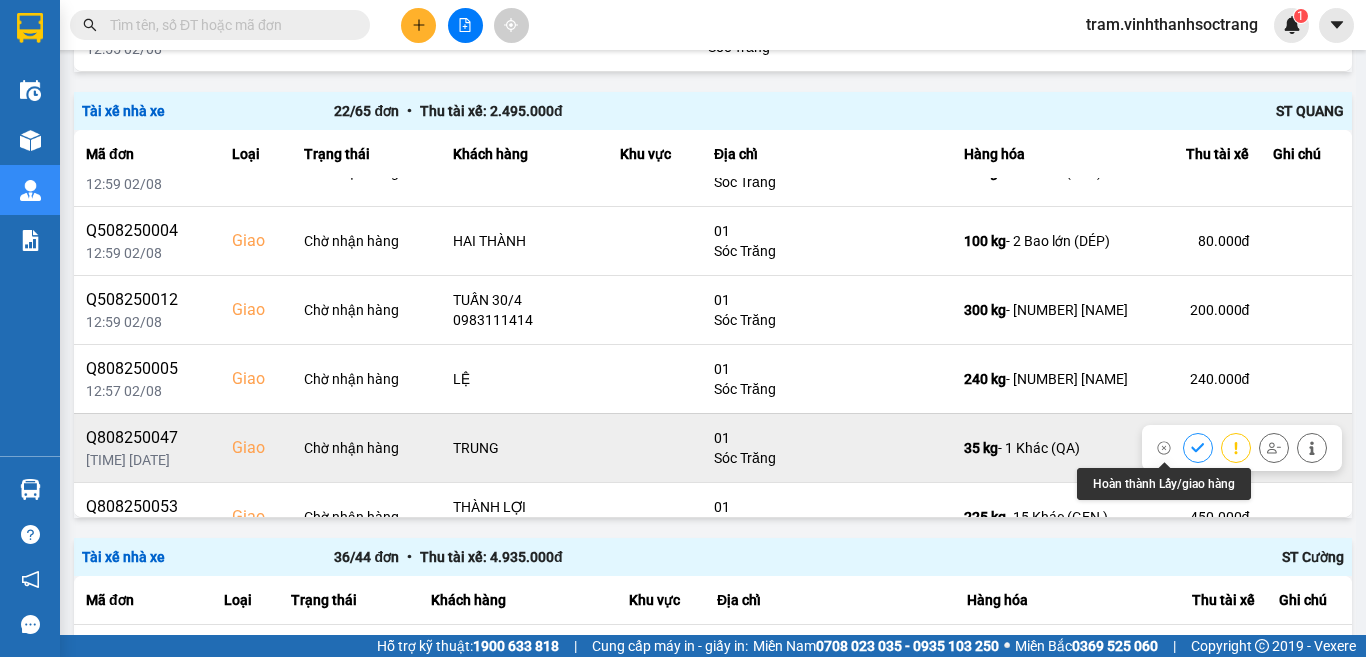 click 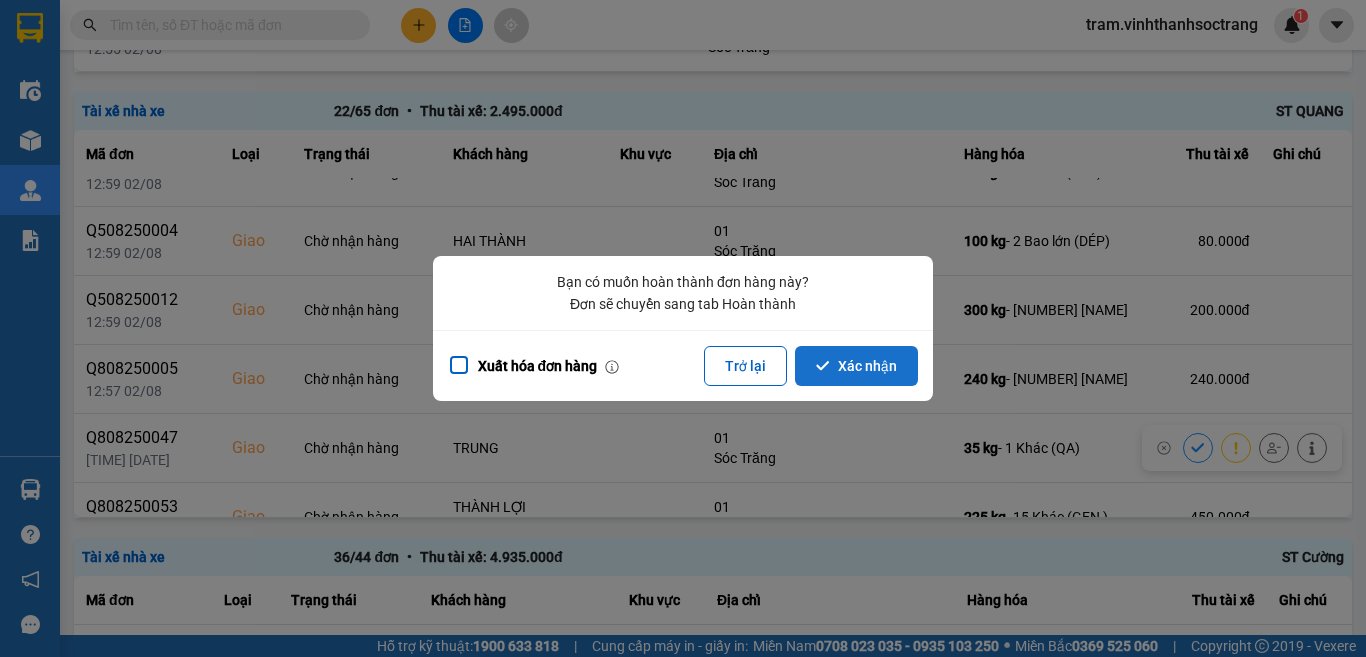 click on "Xác nhận" at bounding box center (856, 366) 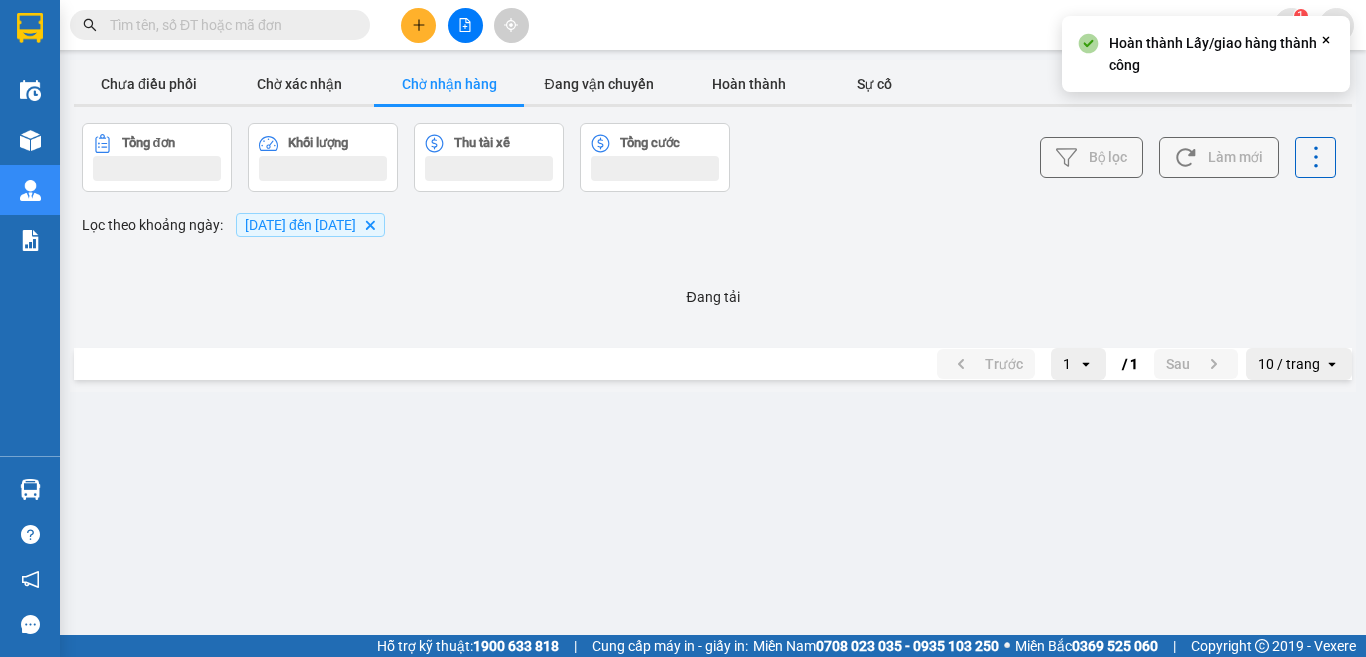 scroll, scrollTop: 0, scrollLeft: 0, axis: both 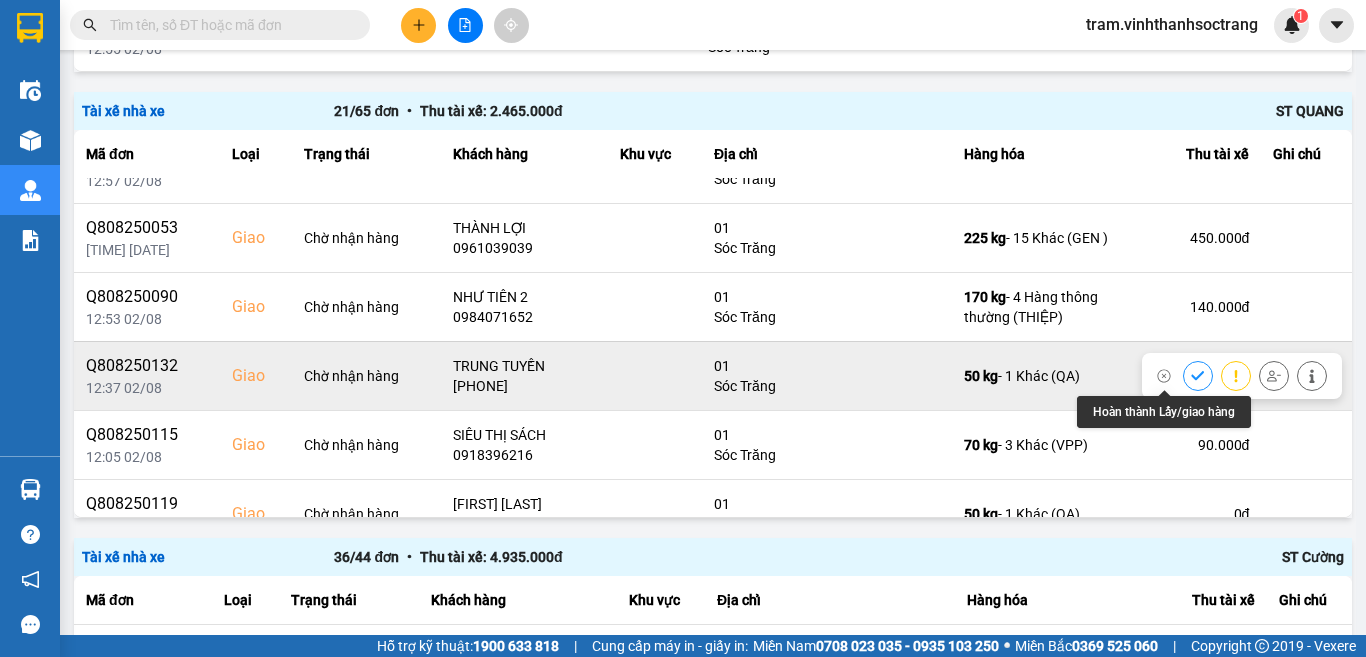 click 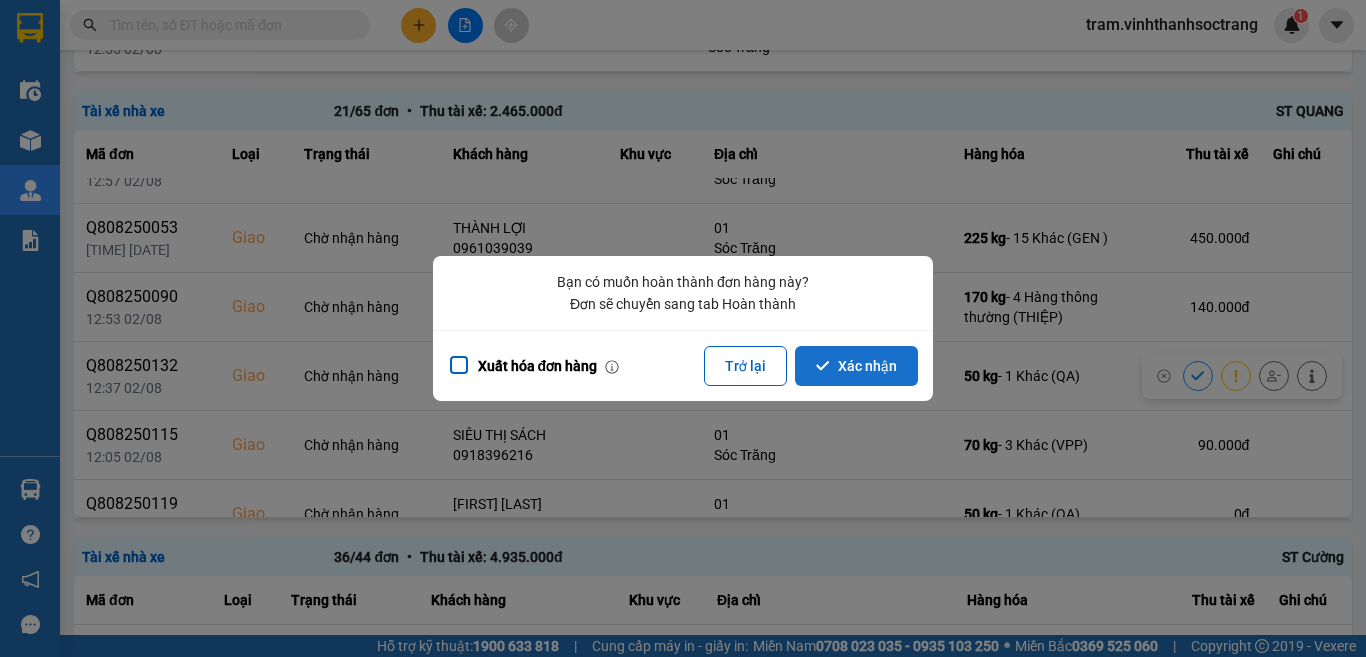 click on "Xác nhận" at bounding box center (856, 366) 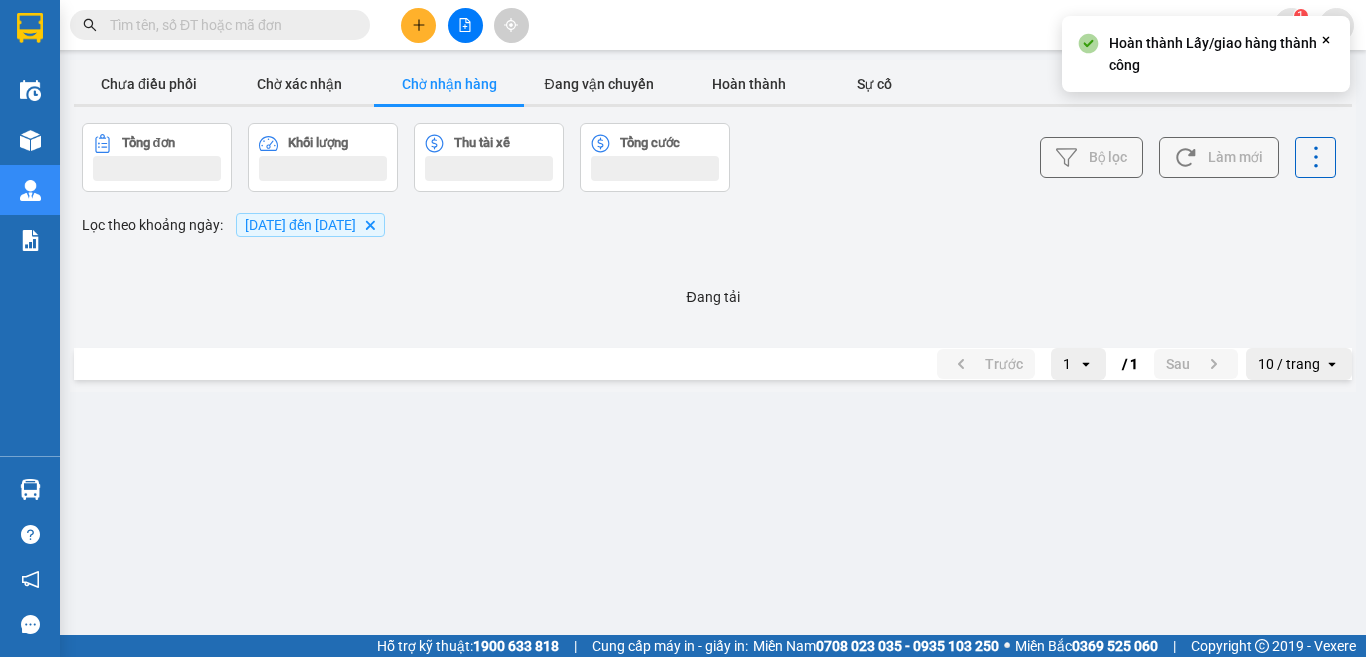 scroll, scrollTop: 0, scrollLeft: 0, axis: both 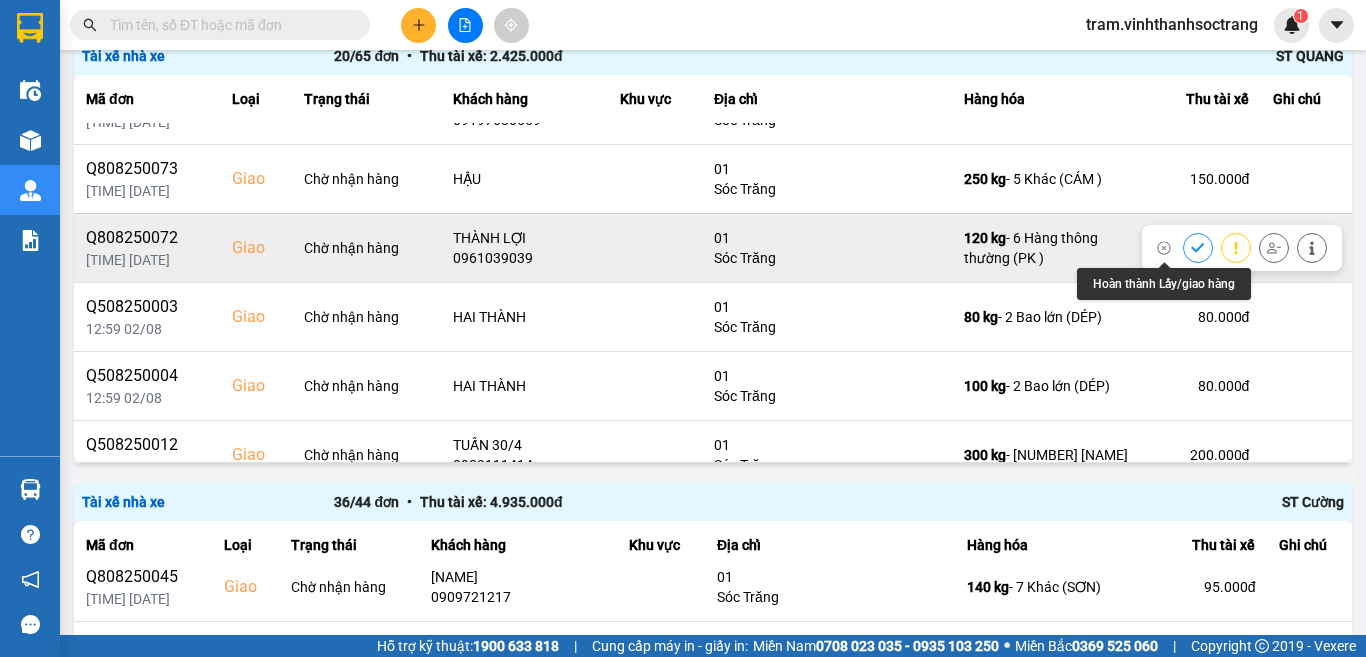 click 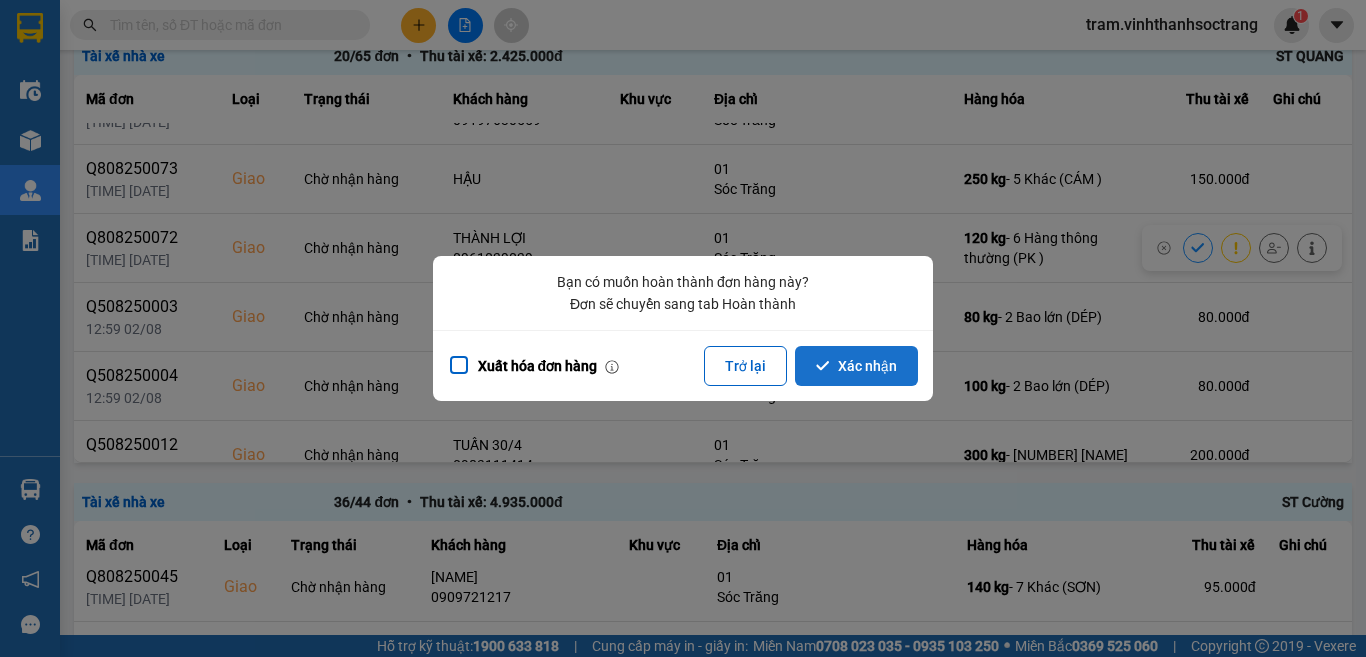 click on "Xác nhận" at bounding box center [856, 366] 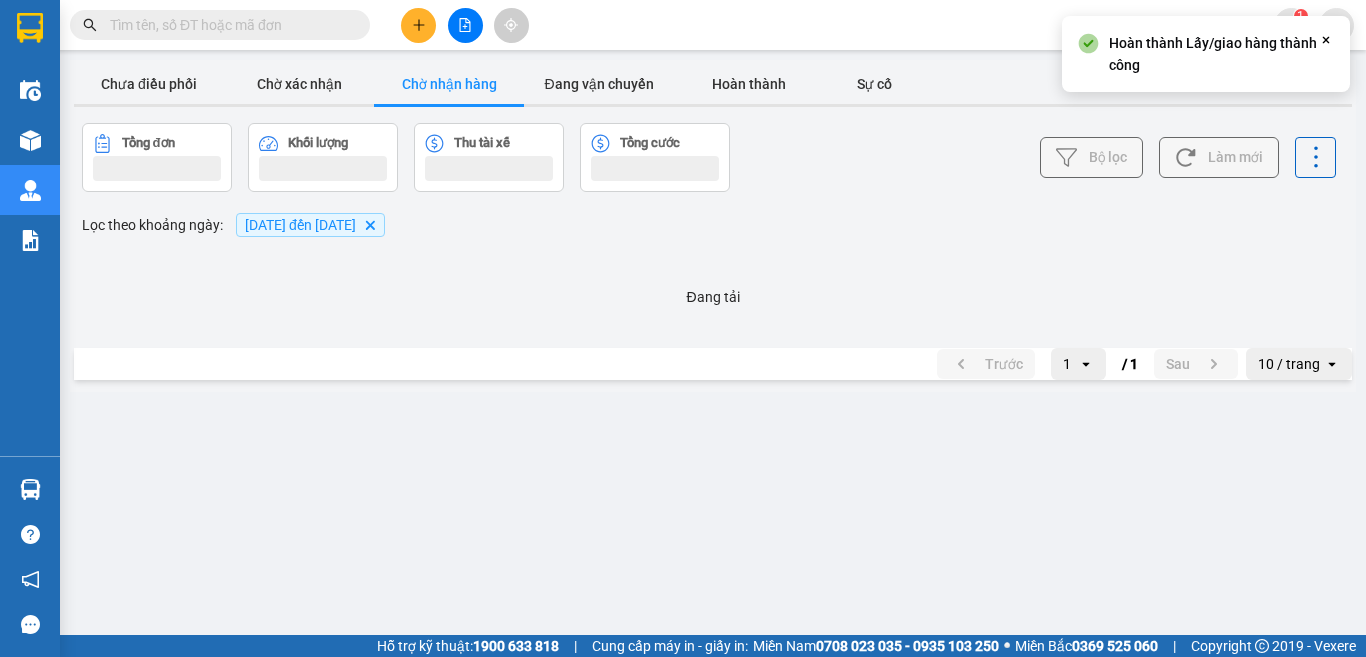 scroll, scrollTop: 0, scrollLeft: 0, axis: both 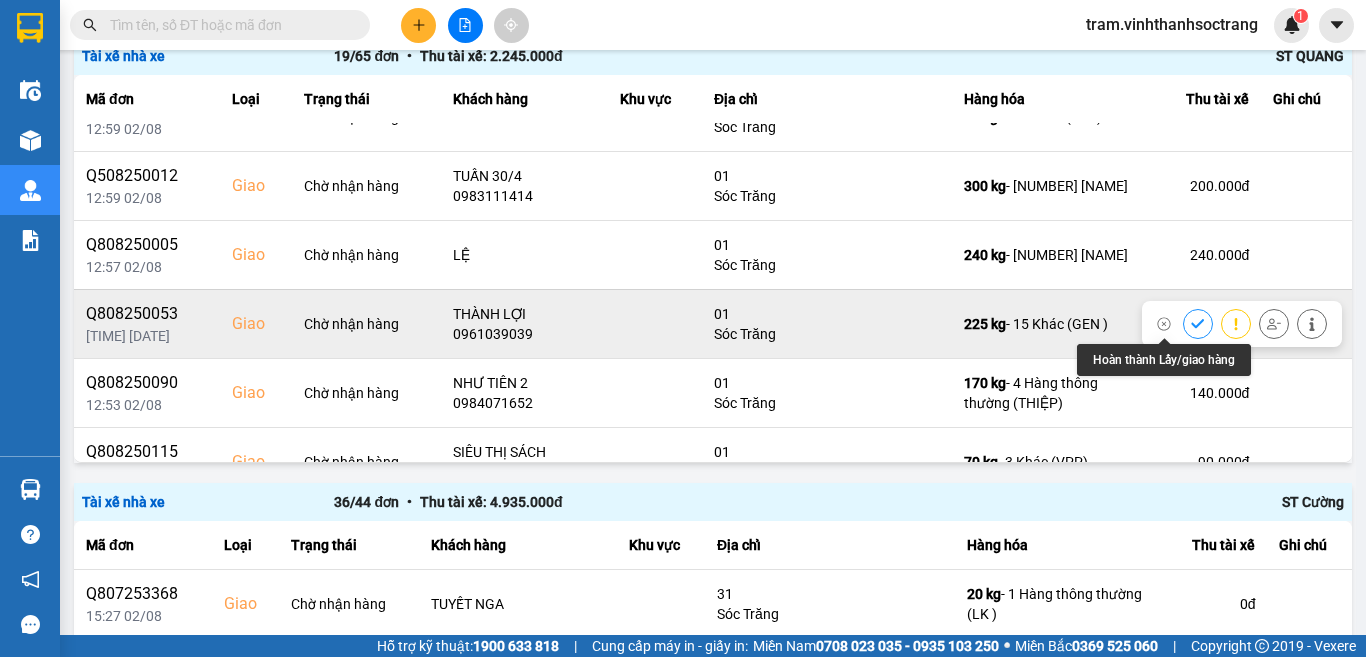 click 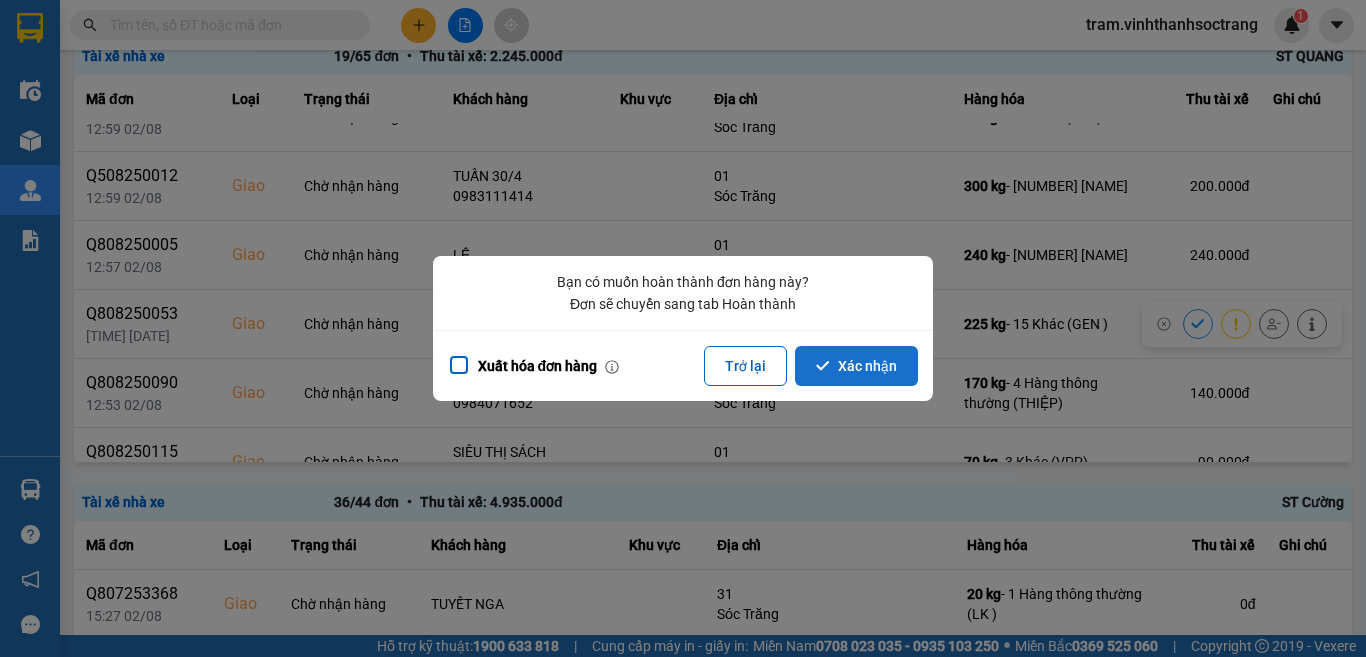 click on "Xác nhận" at bounding box center [856, 366] 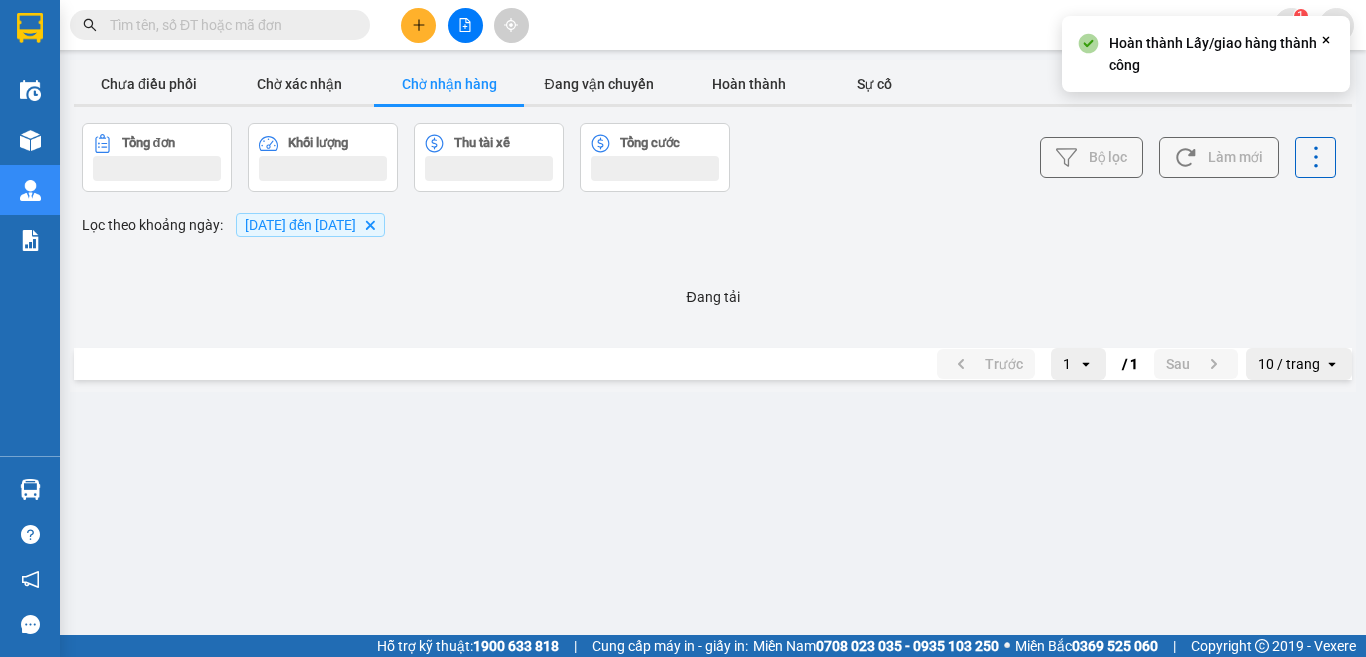 scroll, scrollTop: 0, scrollLeft: 0, axis: both 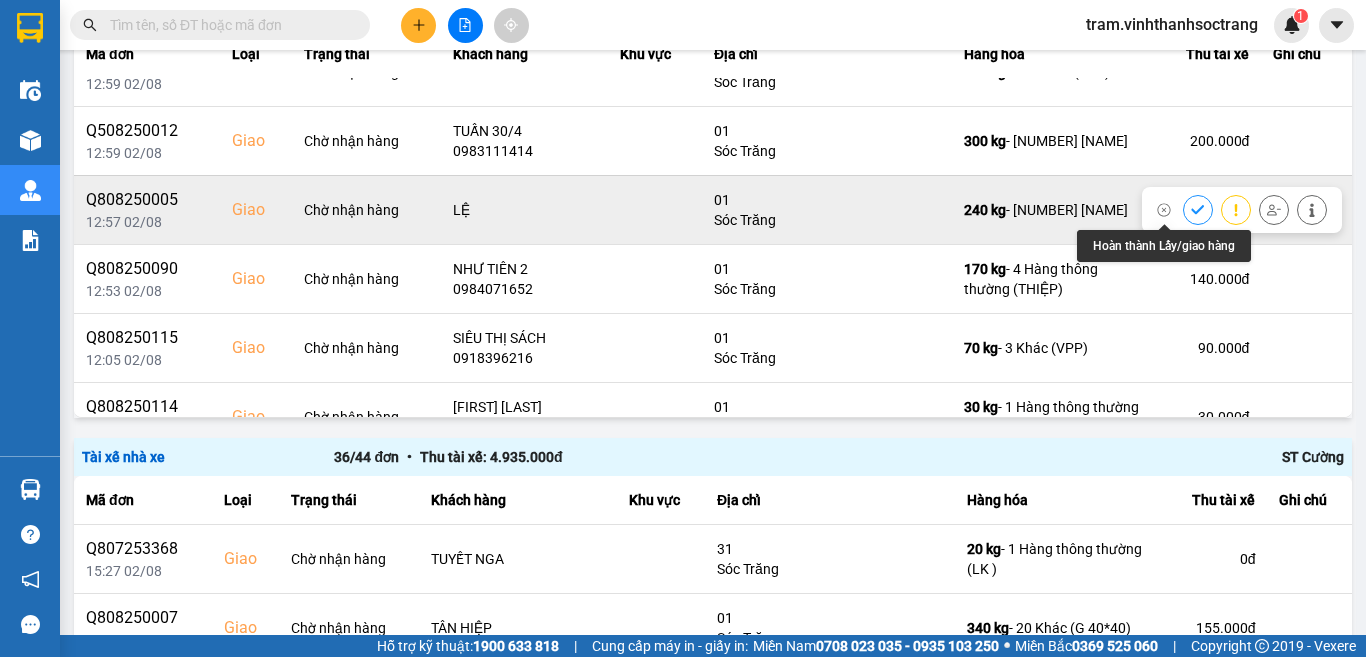 click 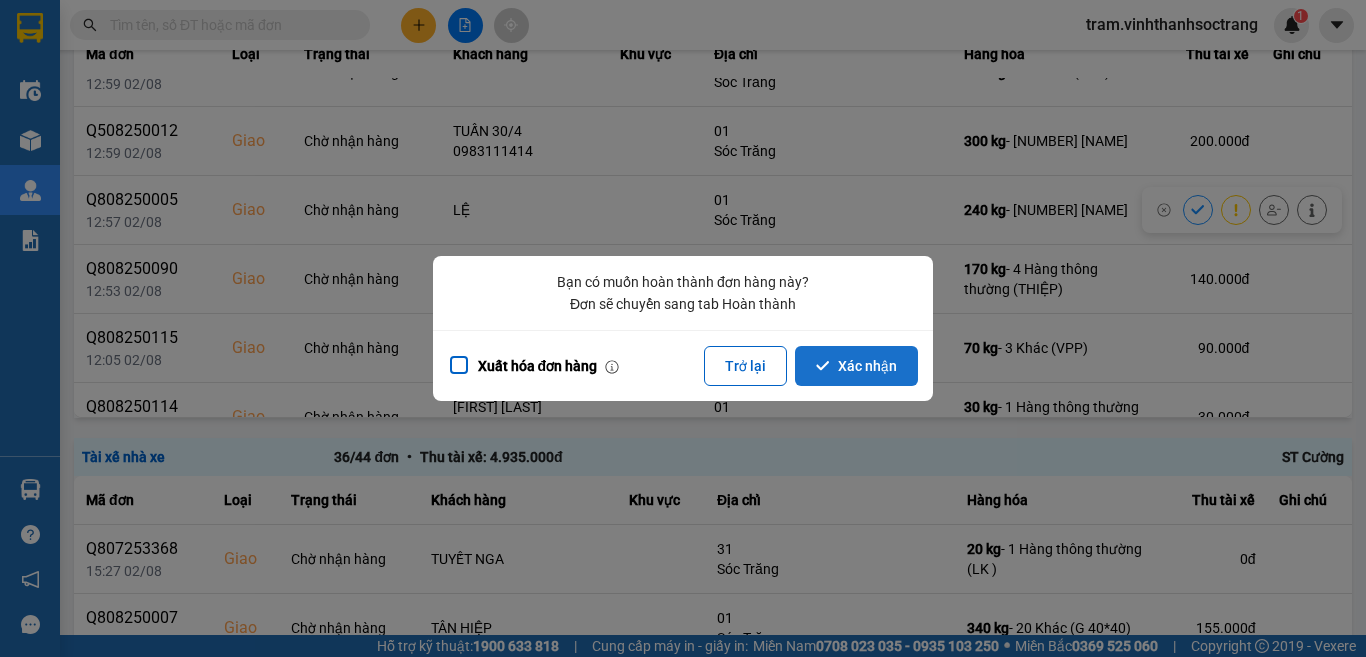 click on "Xác nhận" at bounding box center [856, 366] 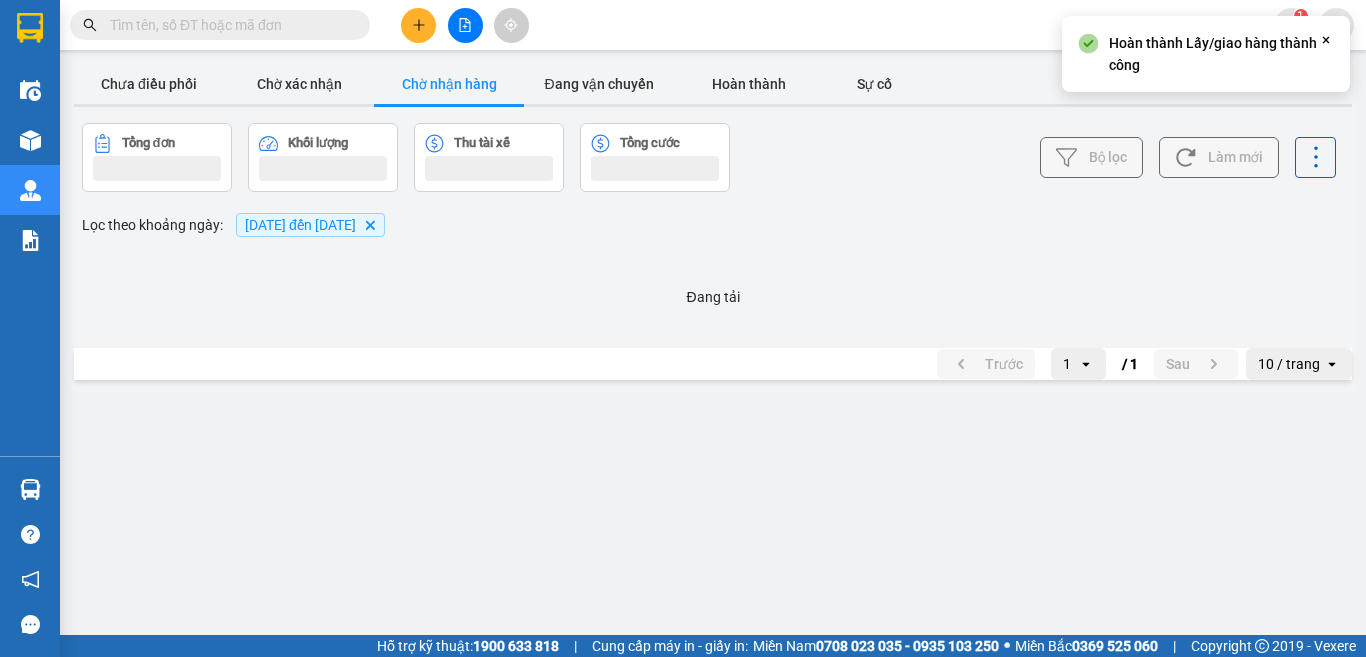 scroll, scrollTop: 0, scrollLeft: 0, axis: both 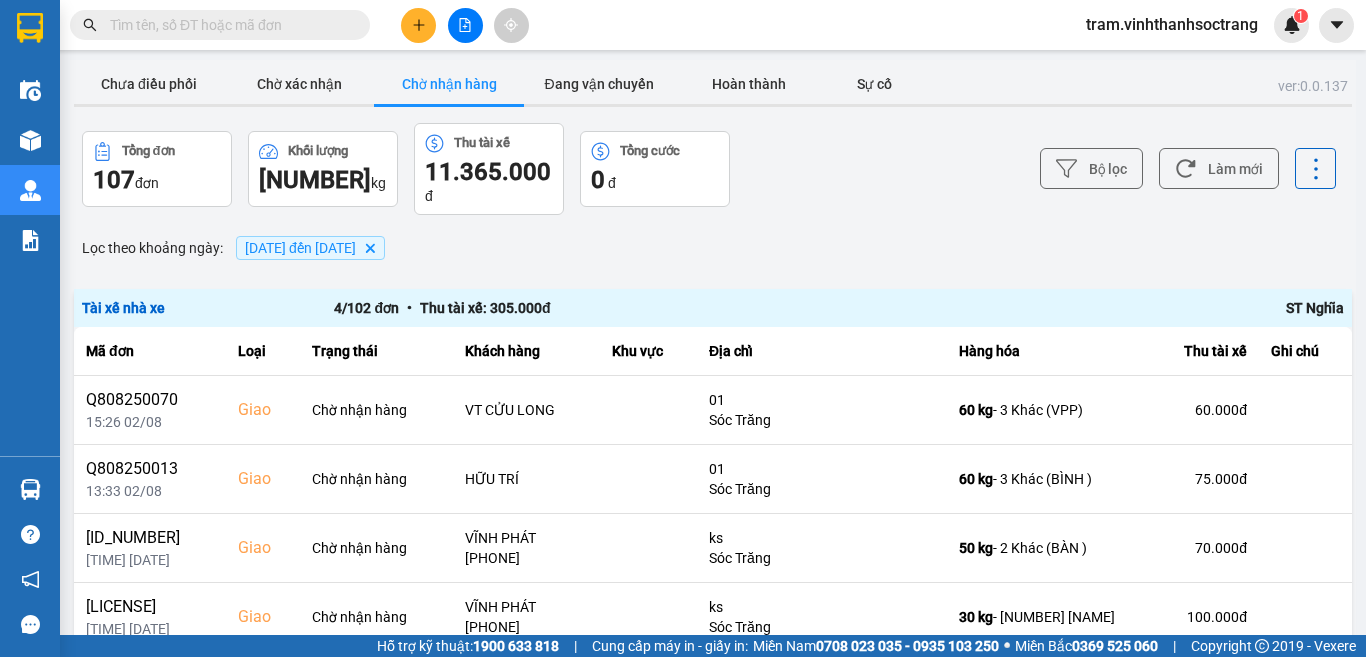 click at bounding box center (220, 25) 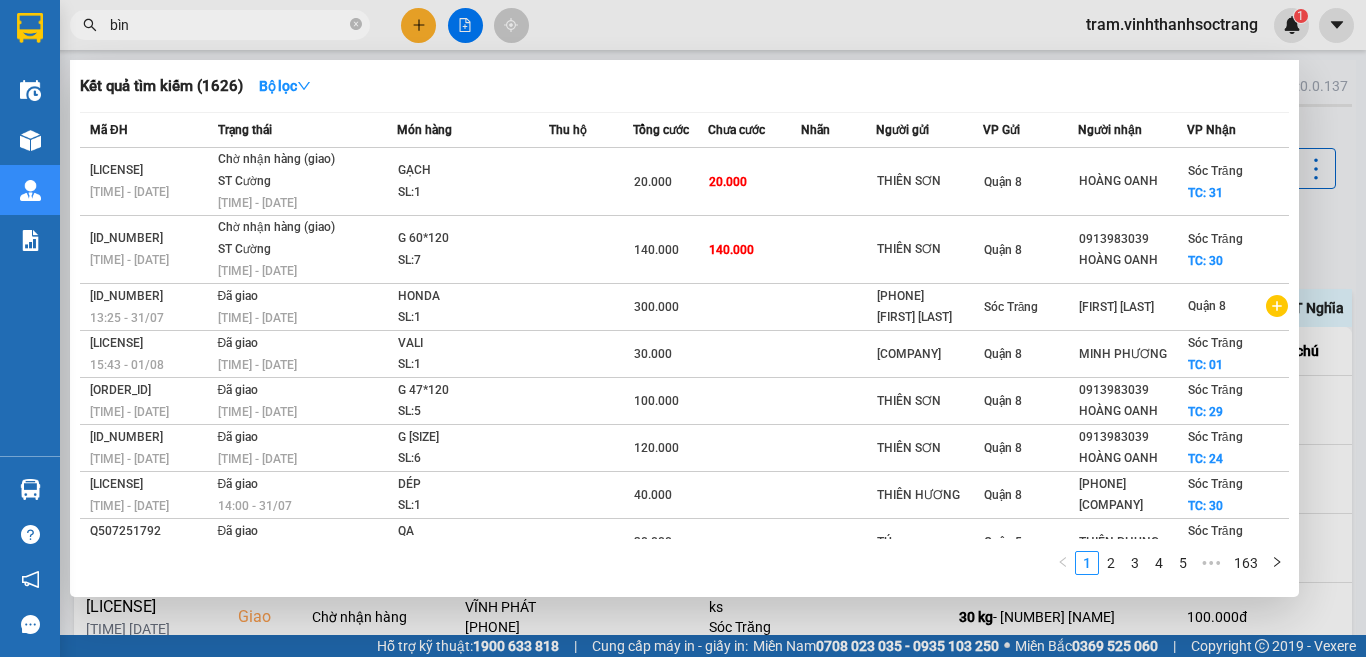 type on "bình" 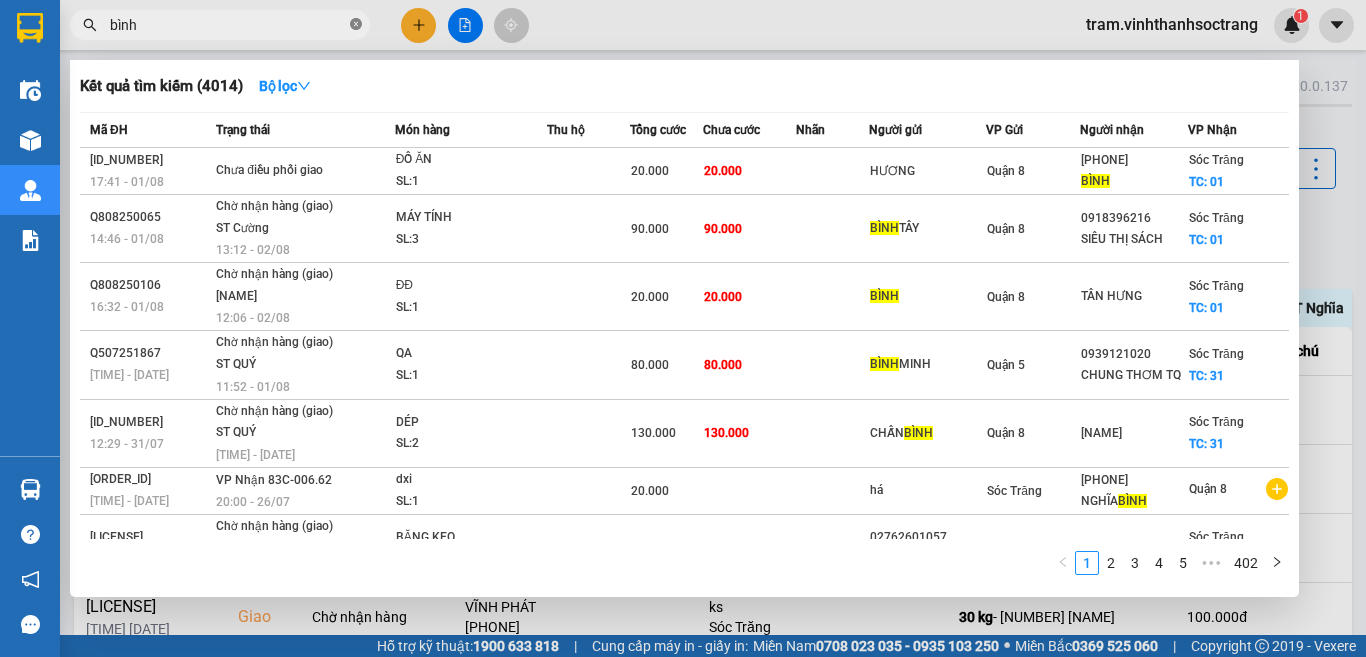 click 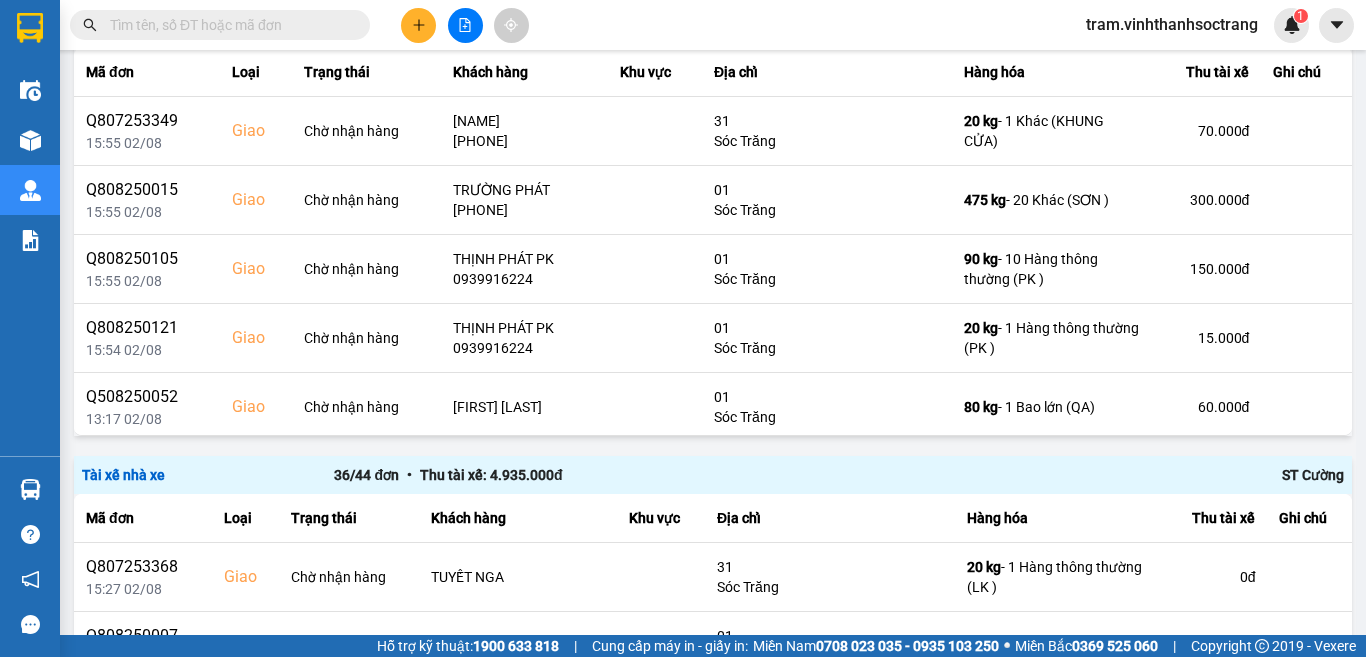 scroll, scrollTop: 856, scrollLeft: 0, axis: vertical 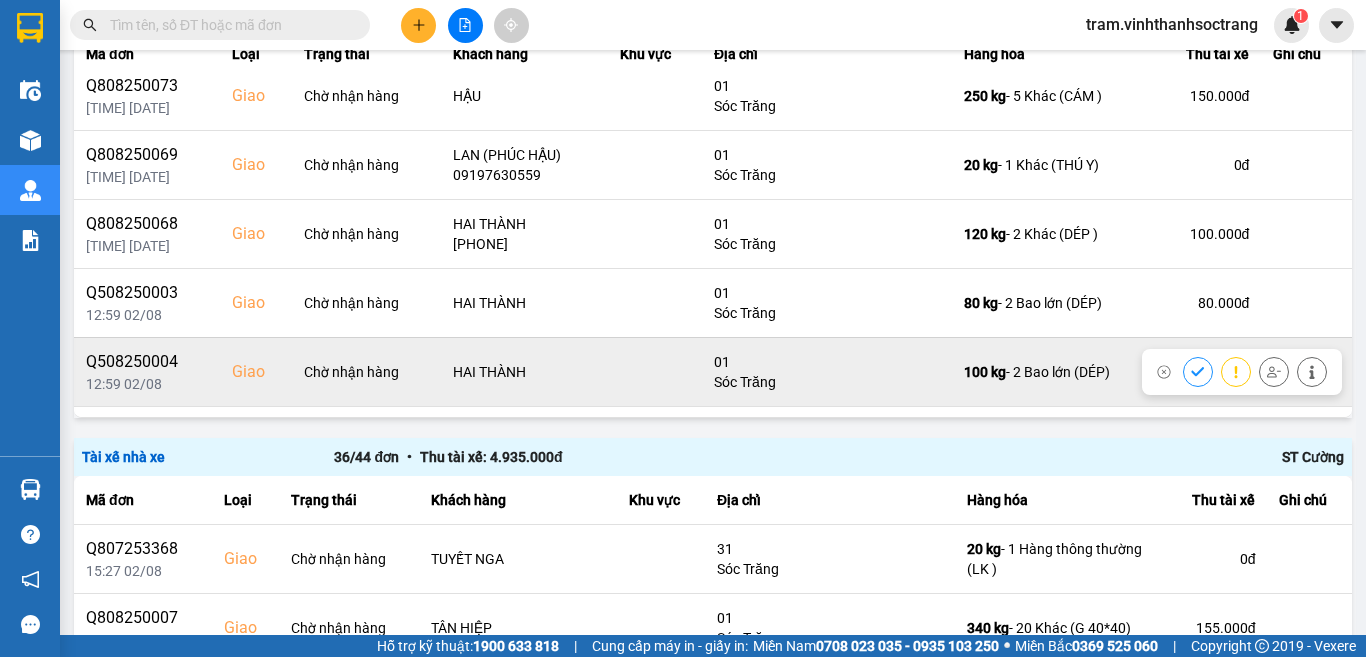 click at bounding box center (1198, 371) 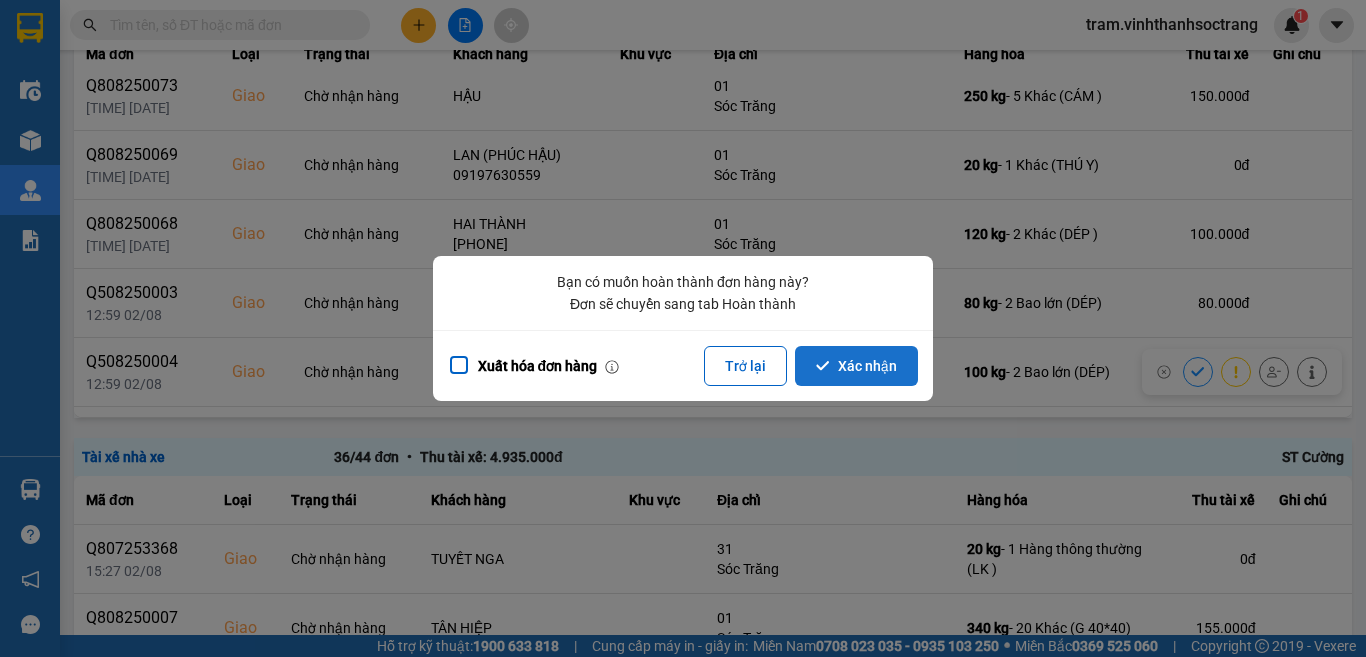 click on "Xác nhận" at bounding box center [856, 366] 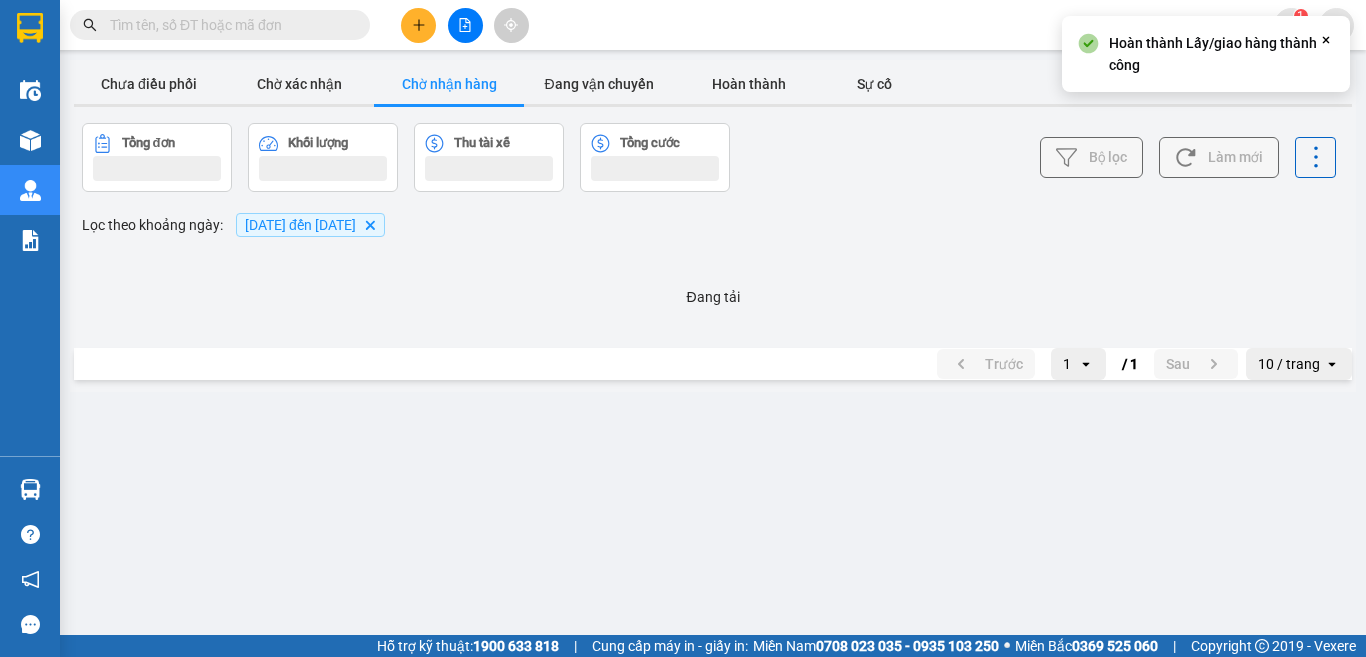 scroll, scrollTop: 0, scrollLeft: 0, axis: both 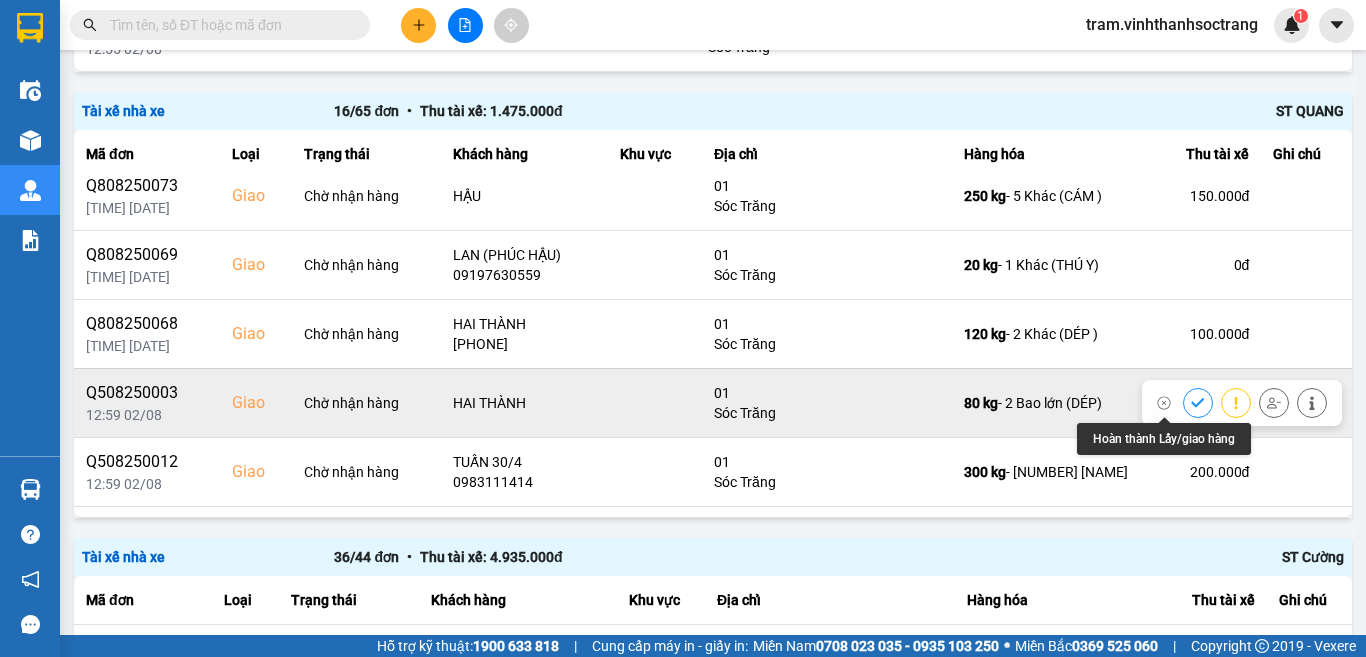 click at bounding box center [1198, 402] 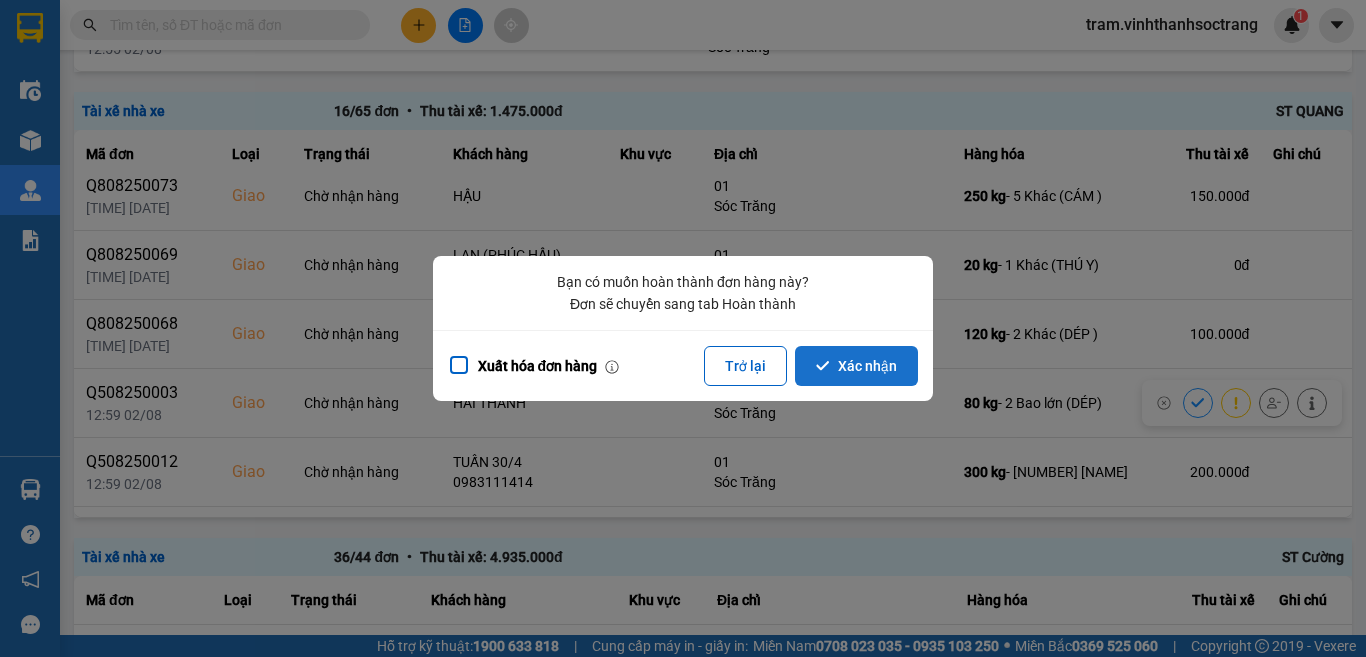click on "Xác nhận" at bounding box center [856, 366] 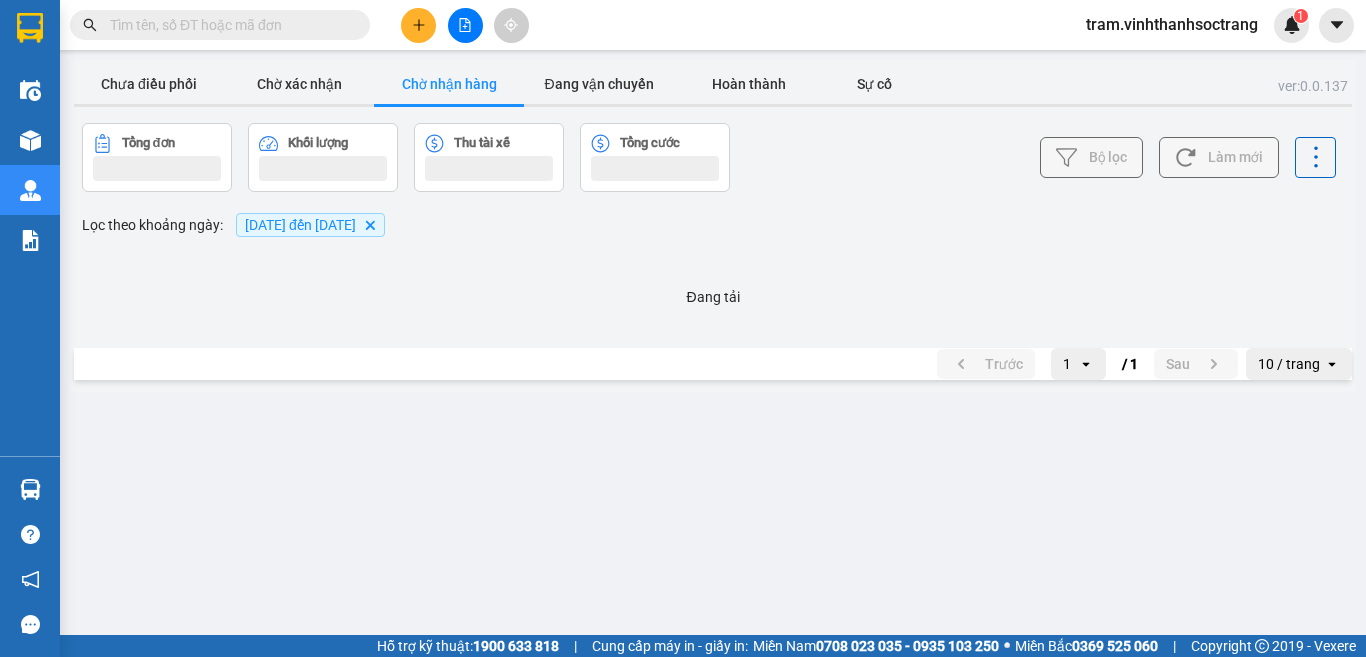 scroll, scrollTop: 0, scrollLeft: 0, axis: both 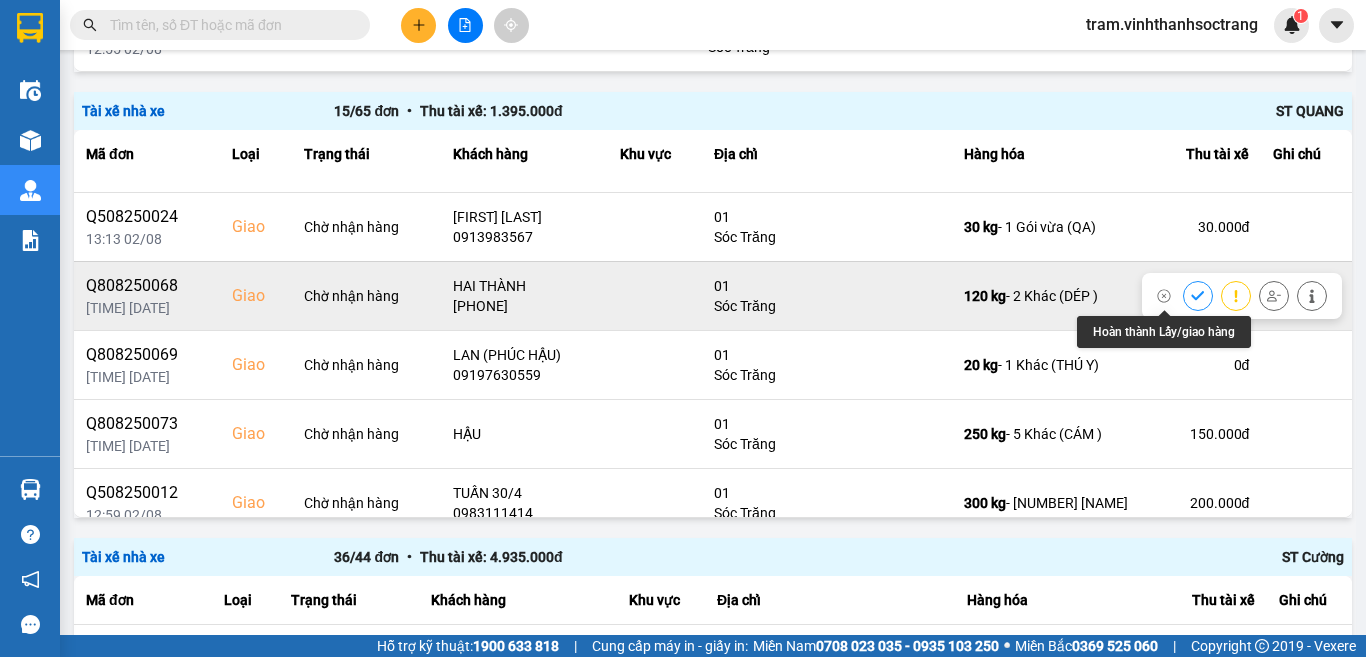 click 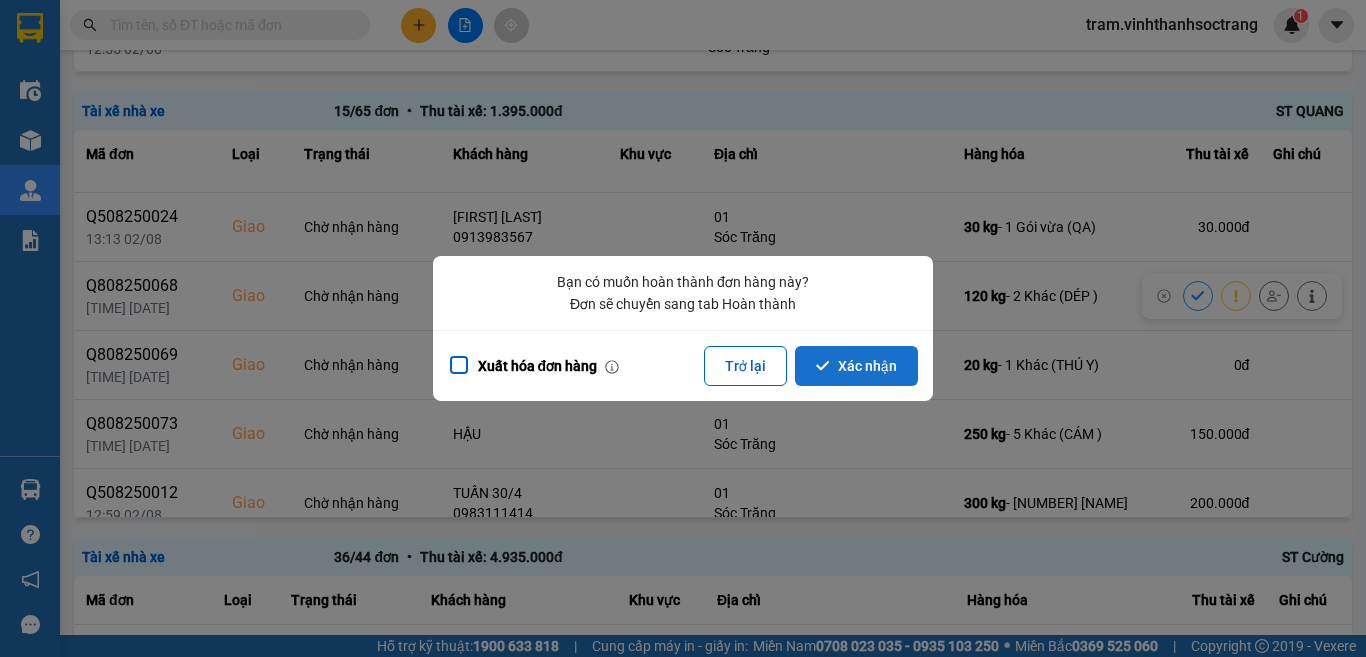 click on "Xác nhận" at bounding box center [856, 366] 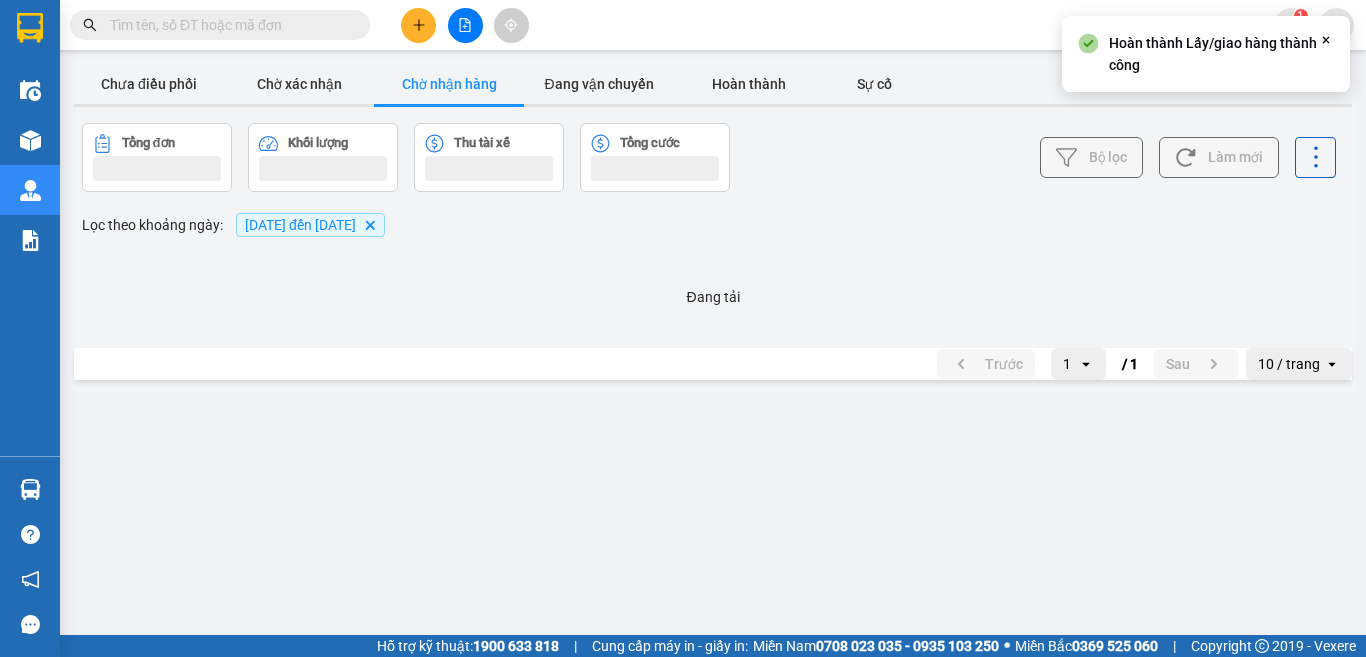 scroll, scrollTop: 0, scrollLeft: 0, axis: both 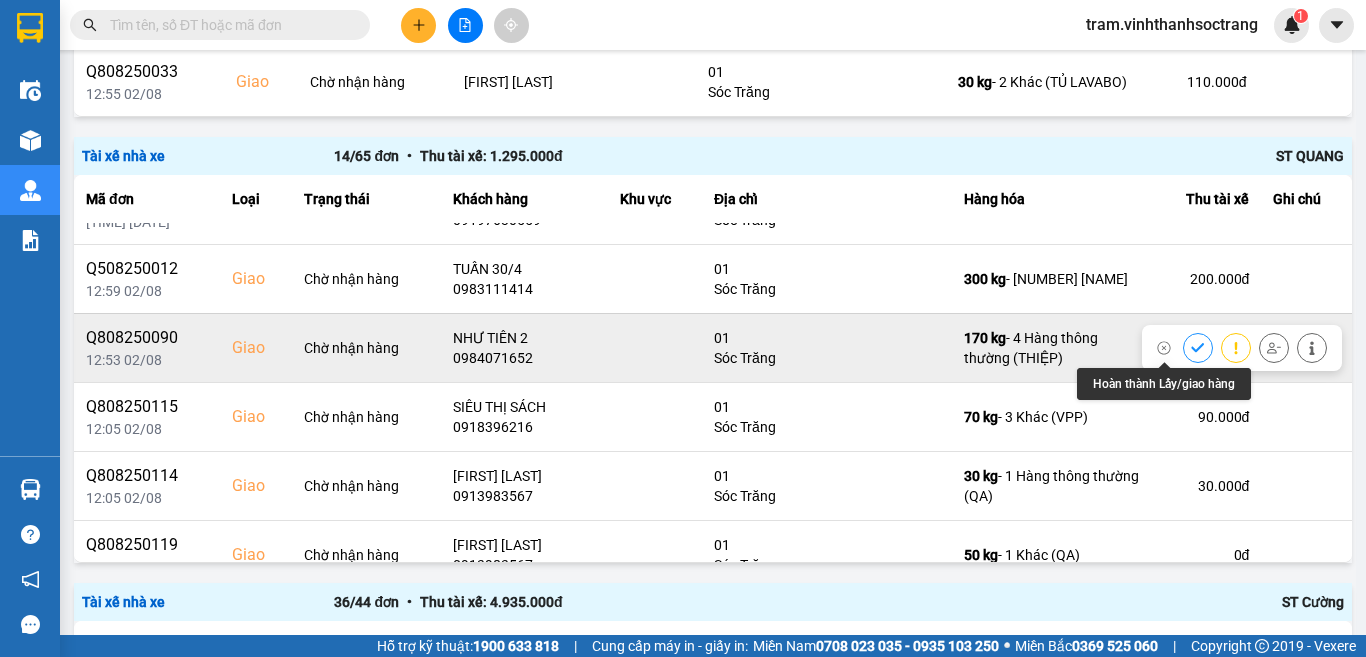 click 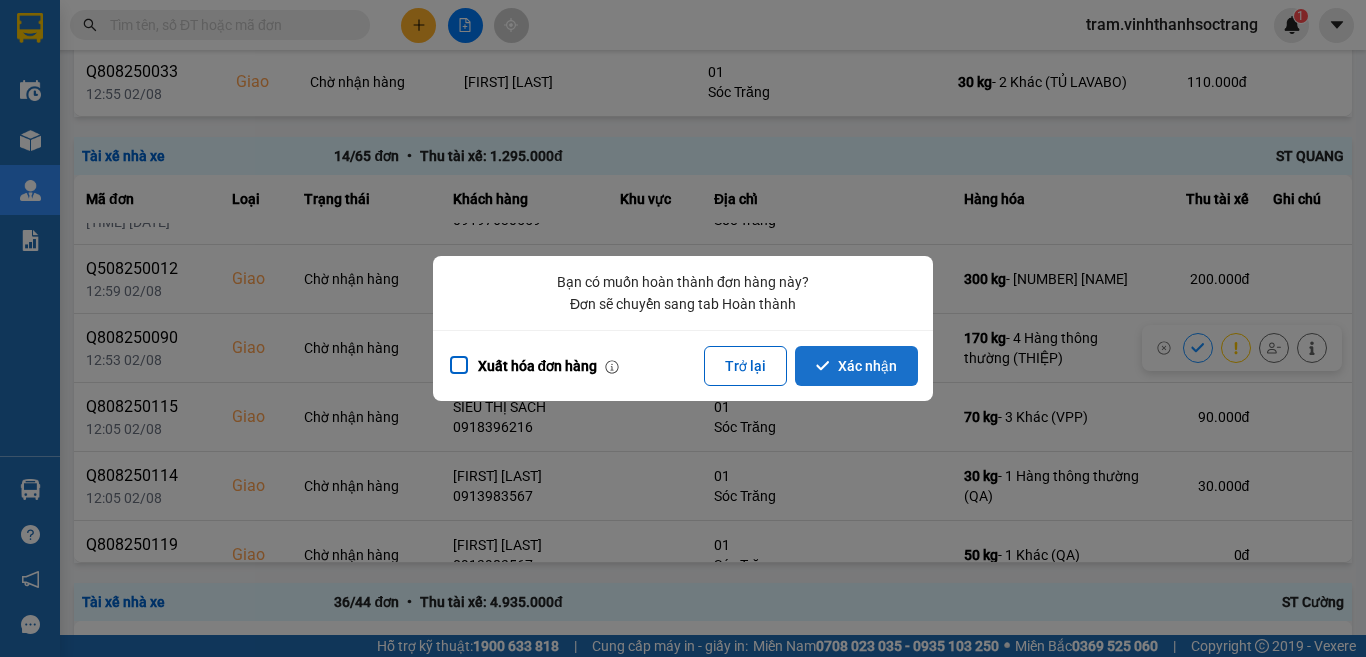 click on "Xác nhận" at bounding box center (856, 366) 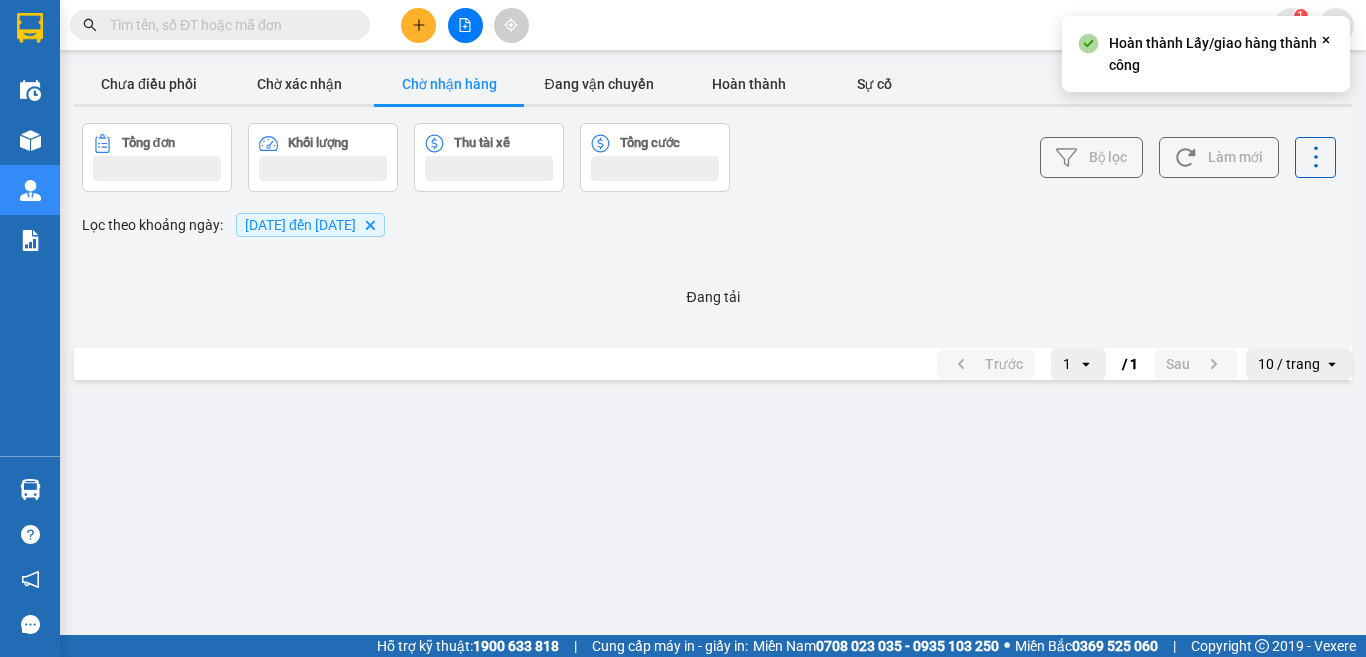 scroll, scrollTop: 0, scrollLeft: 0, axis: both 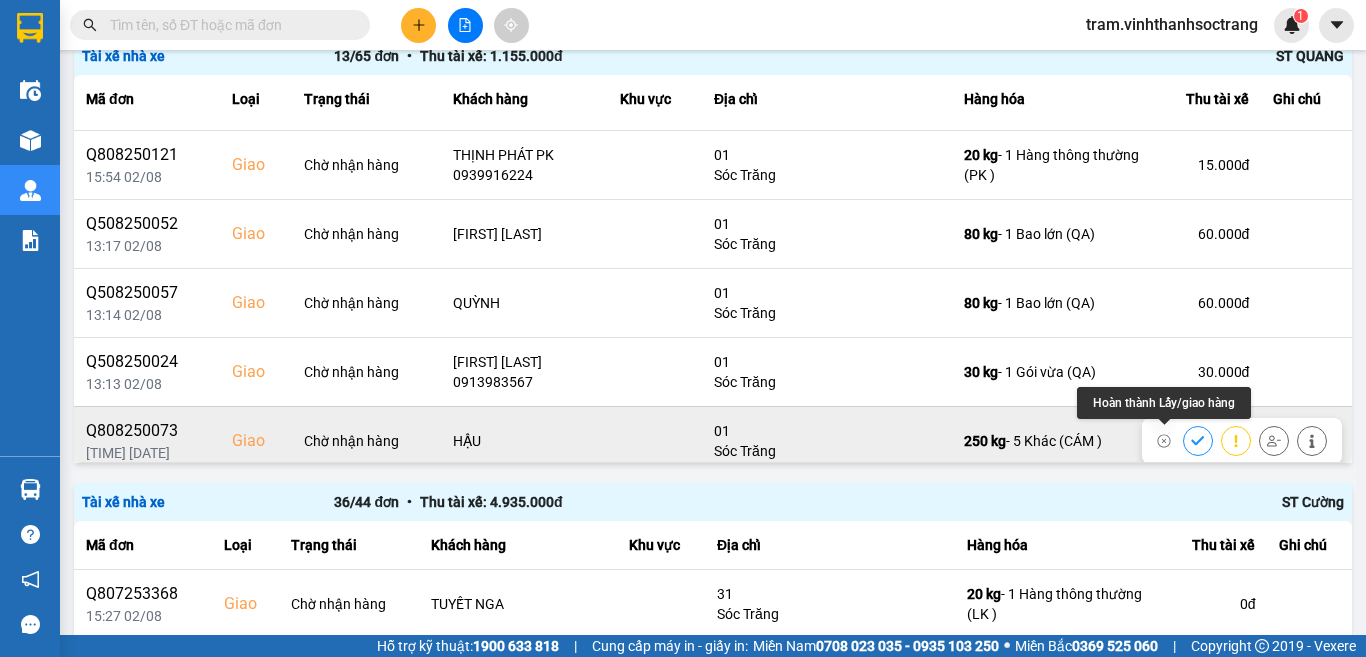click 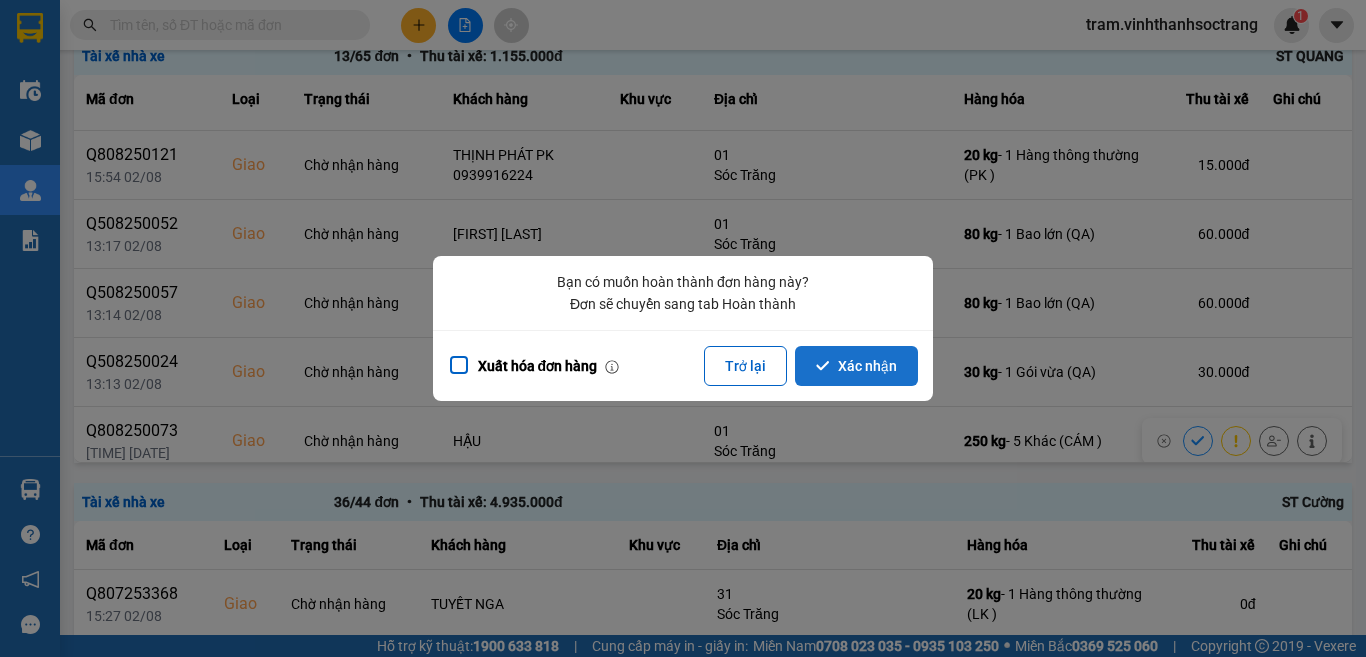 click on "Xác nhận" at bounding box center [856, 366] 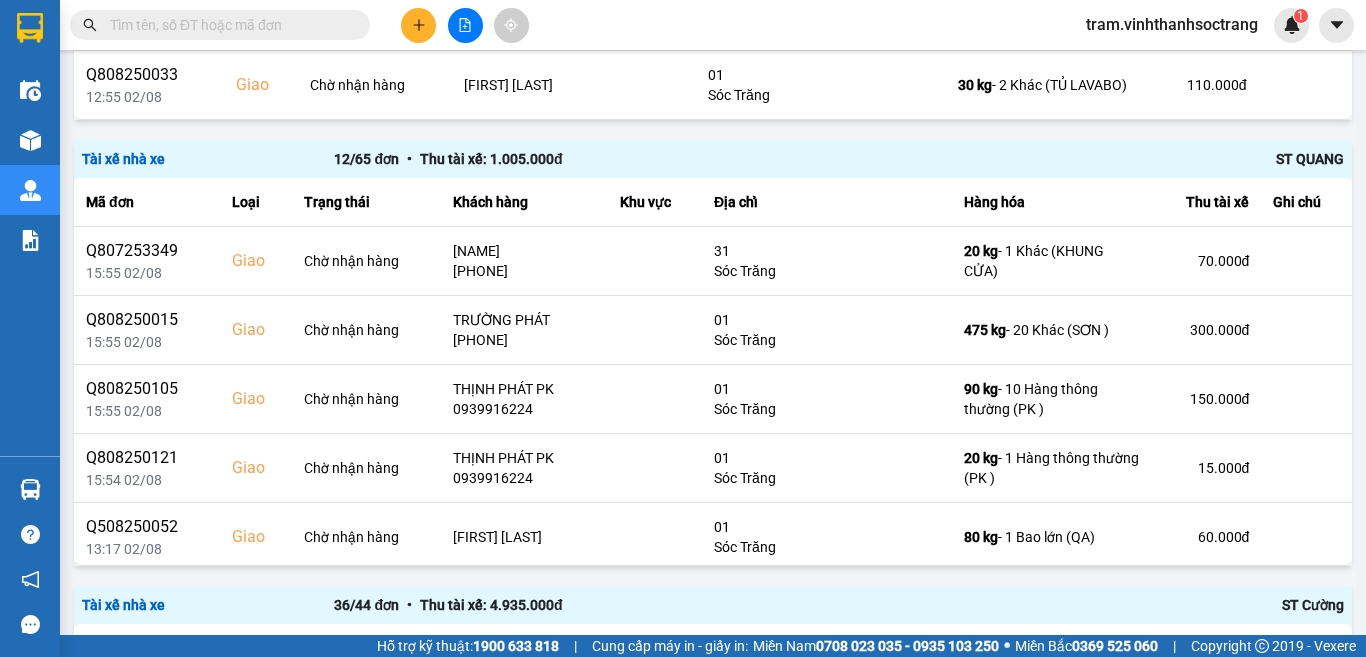 scroll, scrollTop: 756, scrollLeft: 0, axis: vertical 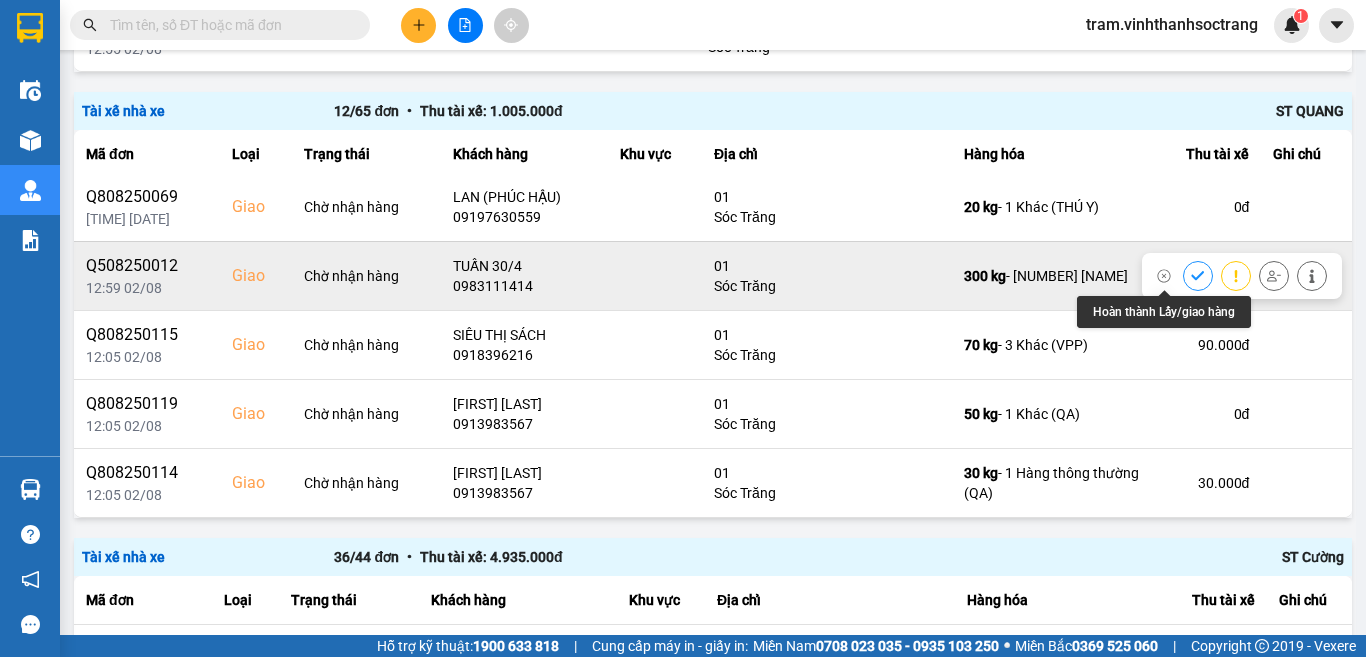 click at bounding box center (1198, 275) 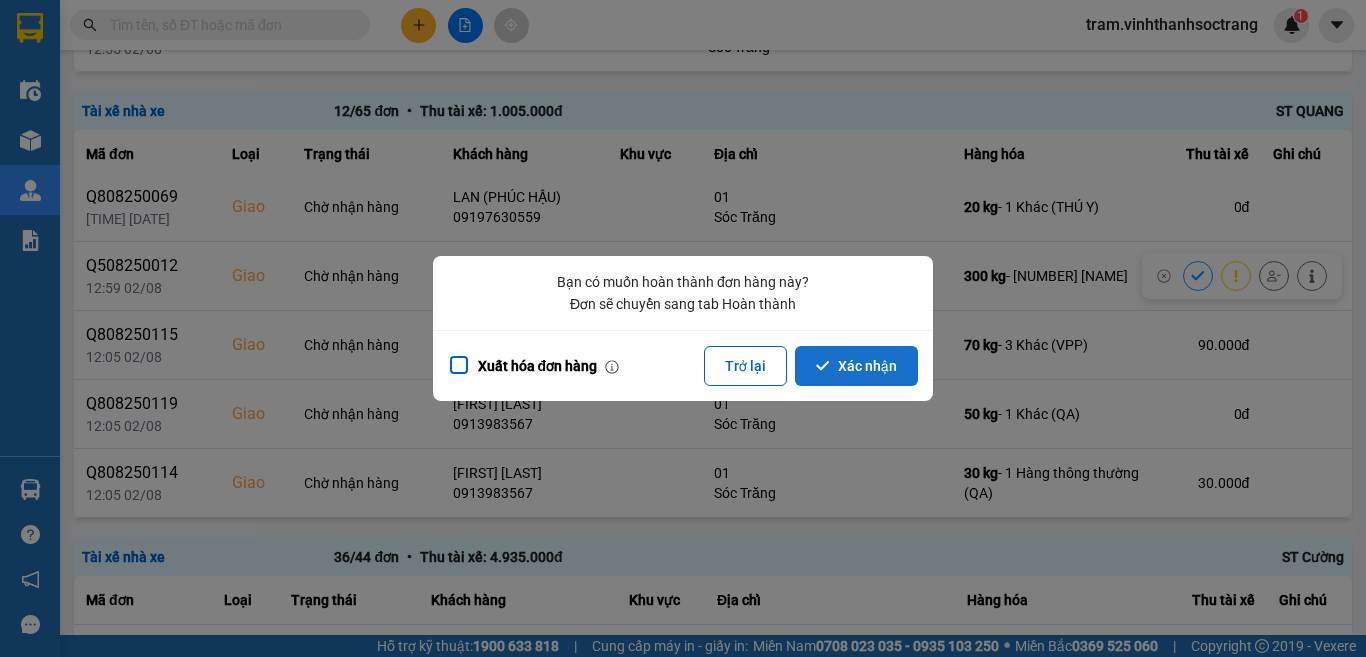 click on "Xác nhận" at bounding box center (856, 366) 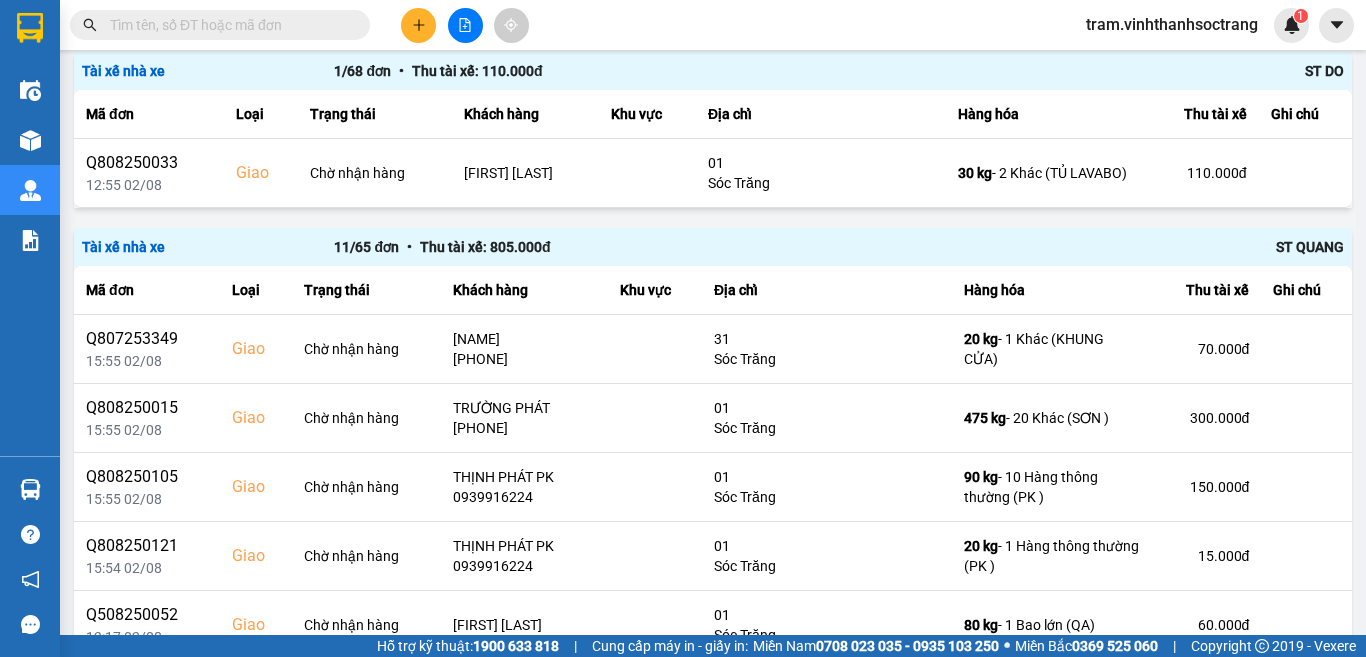 scroll, scrollTop: 656, scrollLeft: 0, axis: vertical 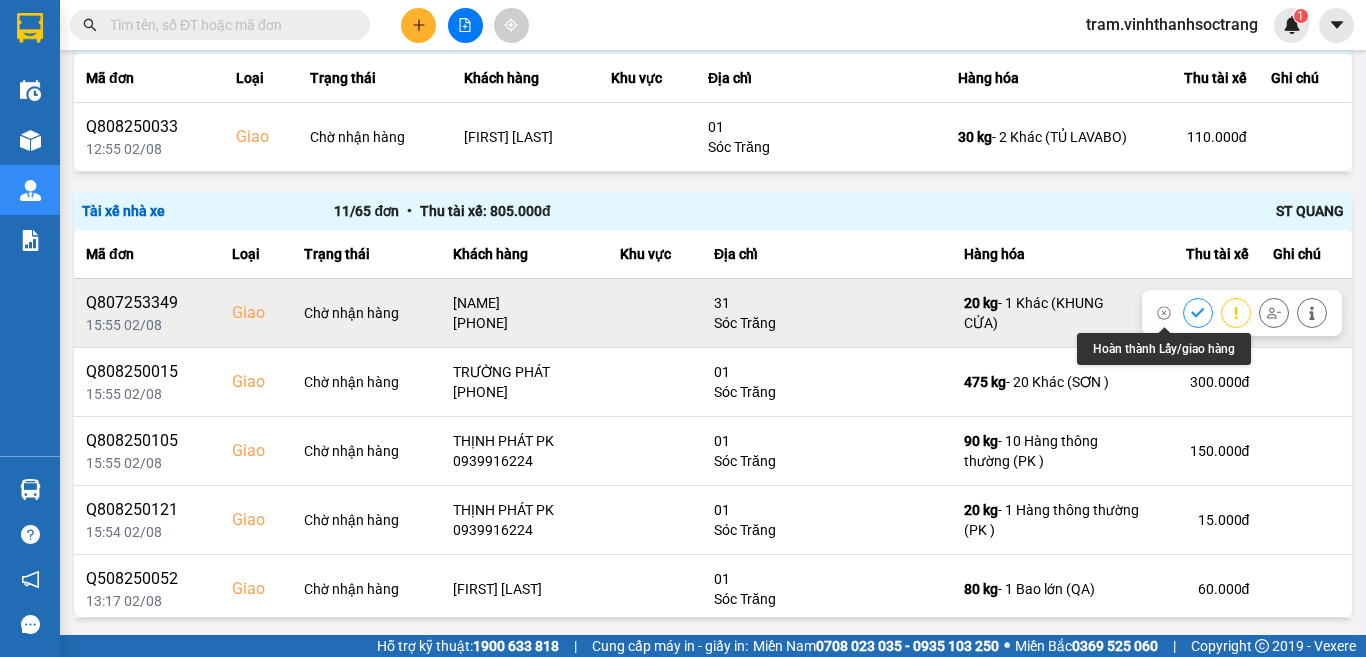 click 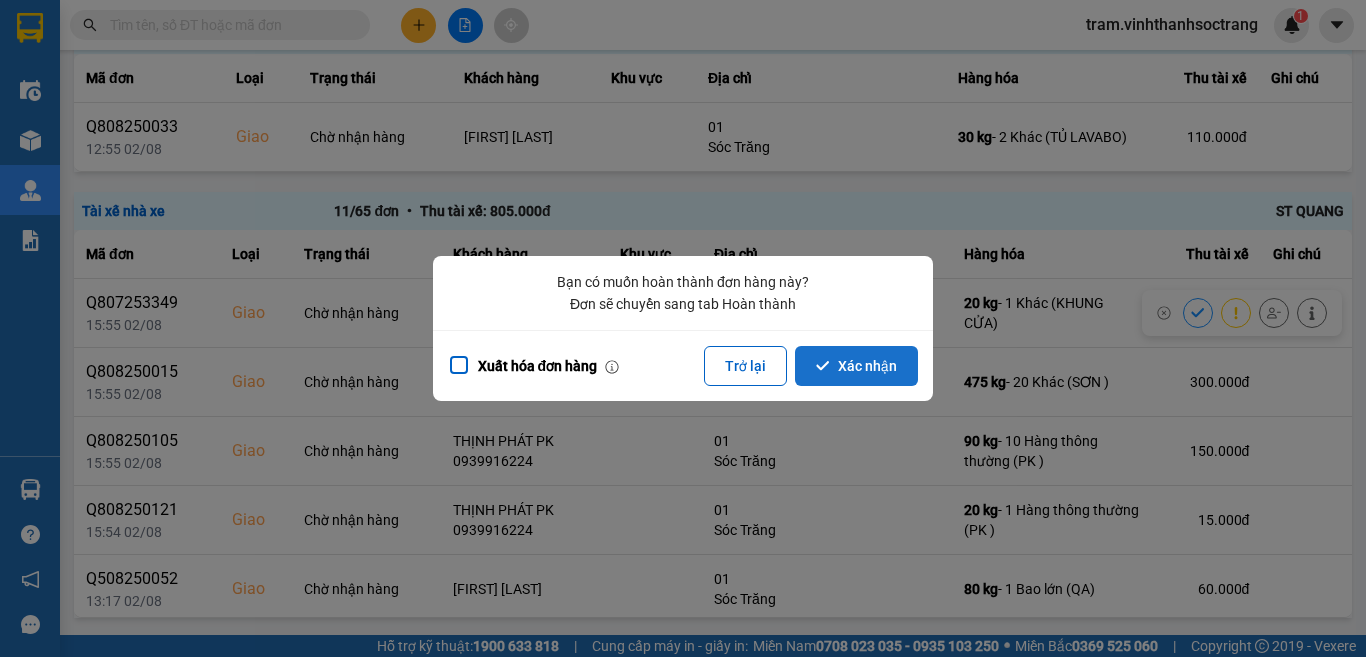 click on "Xác nhận" at bounding box center (856, 366) 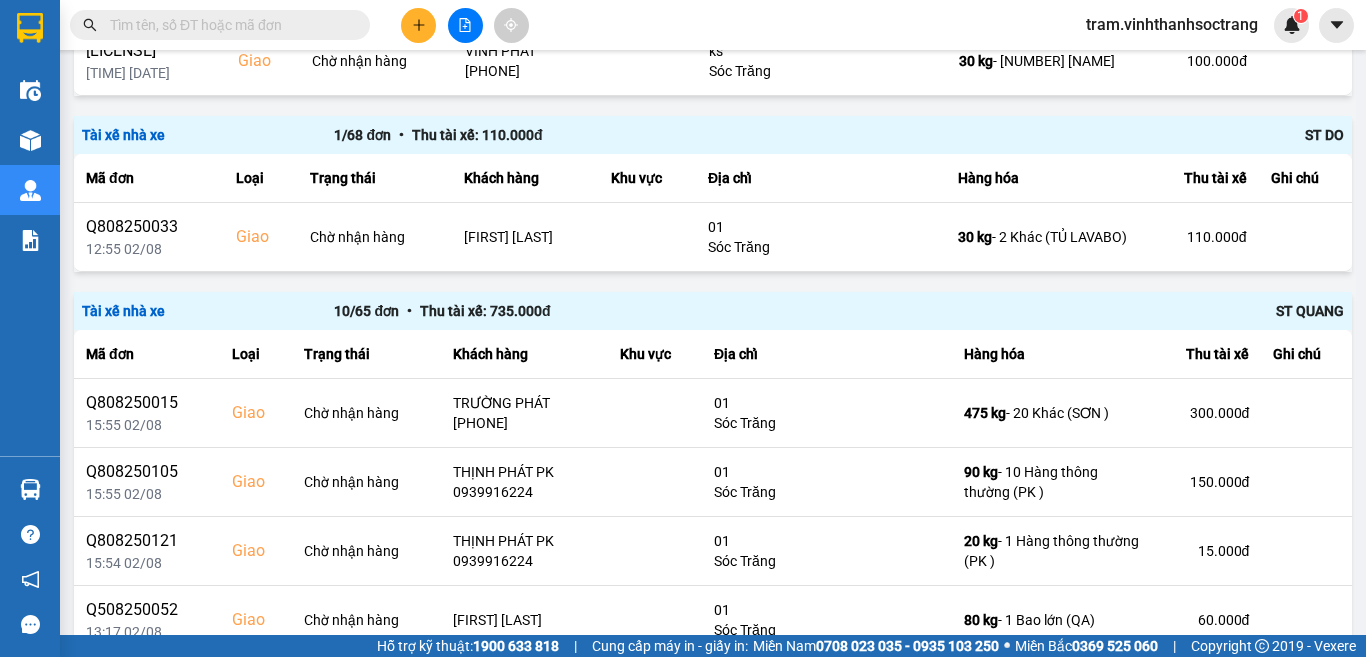 scroll, scrollTop: 656, scrollLeft: 0, axis: vertical 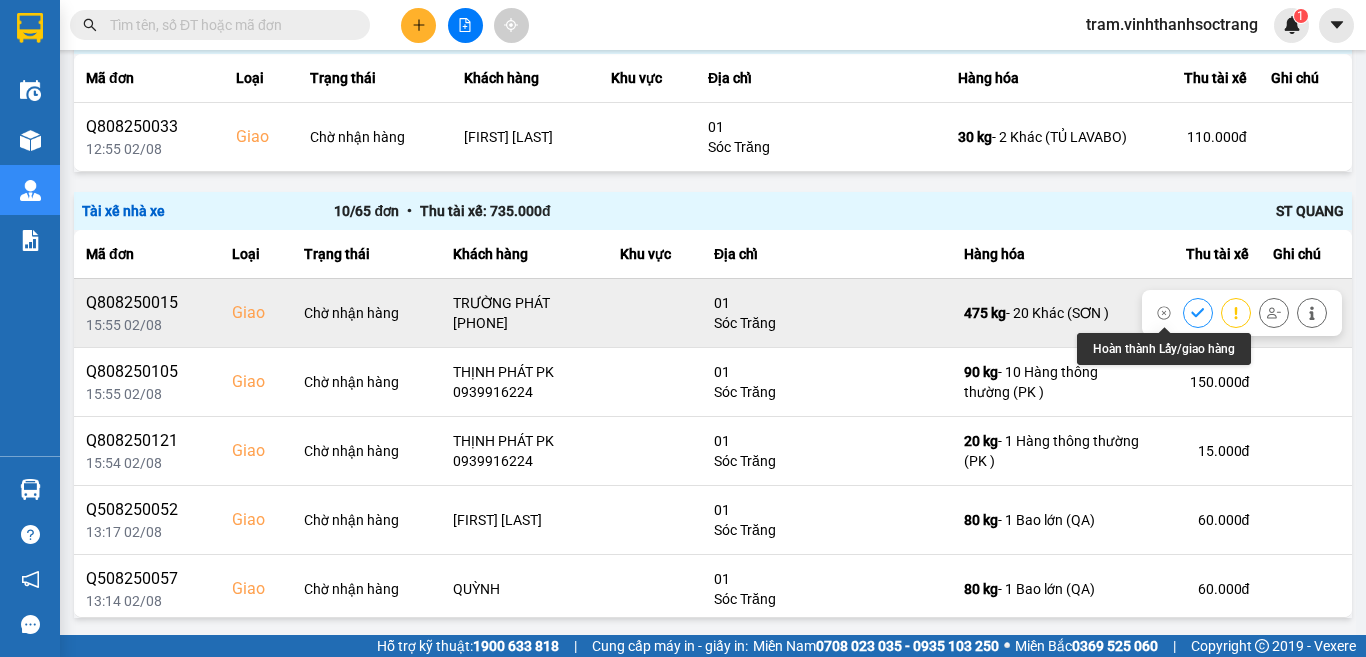 click 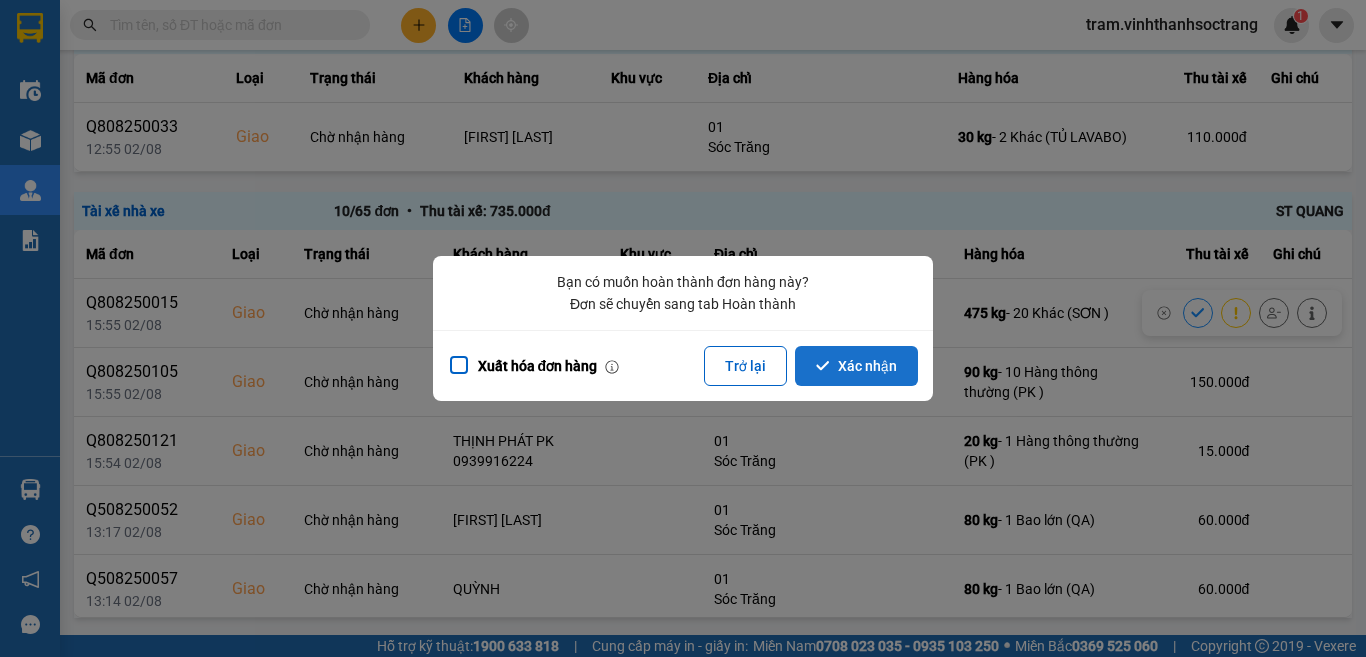 click on "Xác nhận" at bounding box center (856, 366) 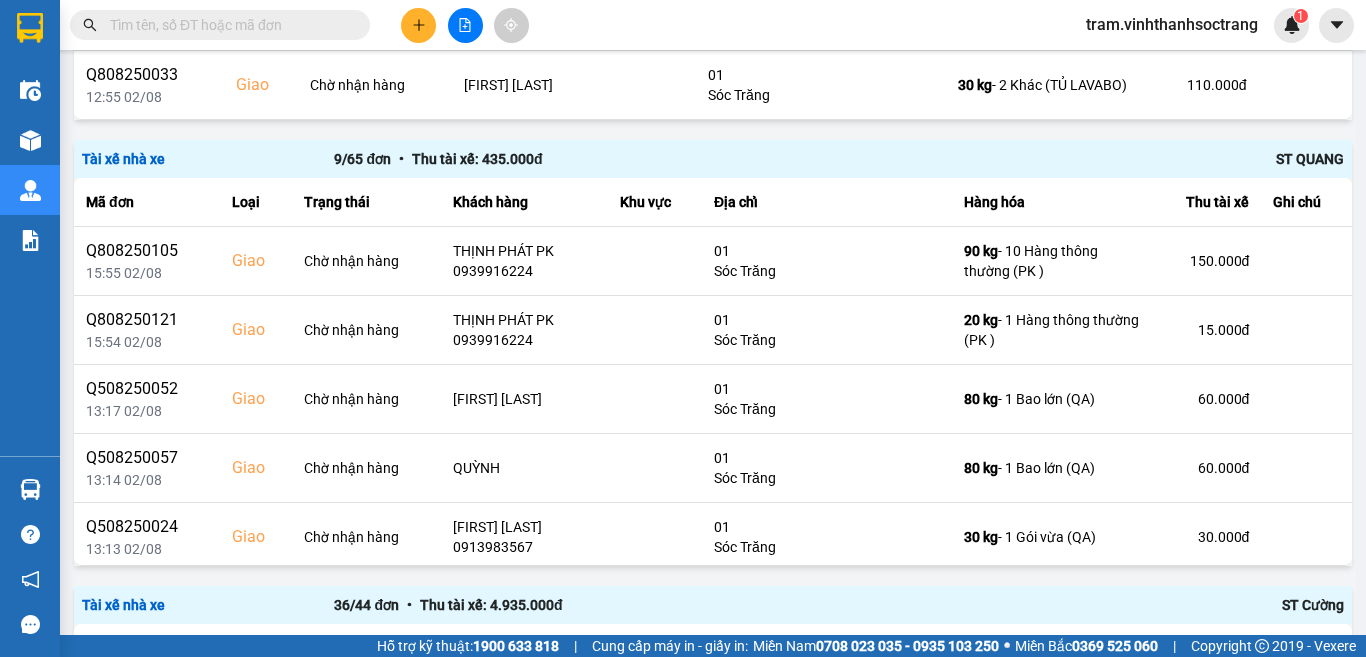 scroll, scrollTop: 756, scrollLeft: 0, axis: vertical 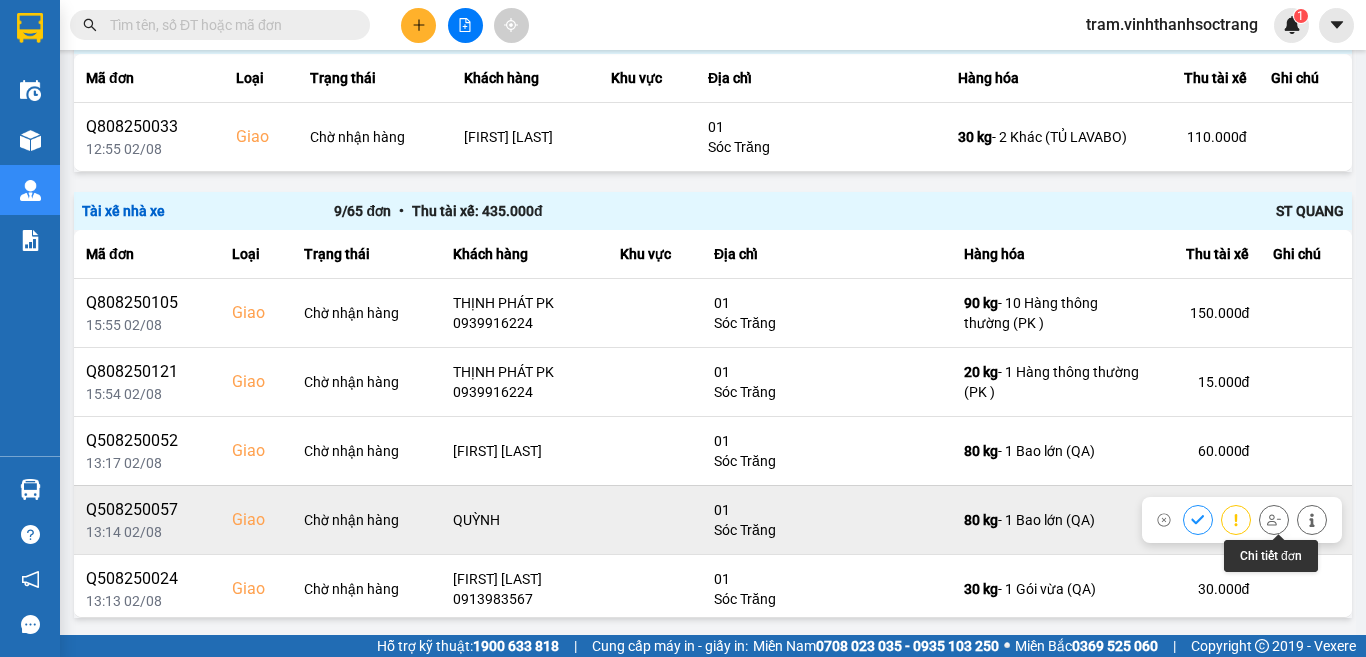 click 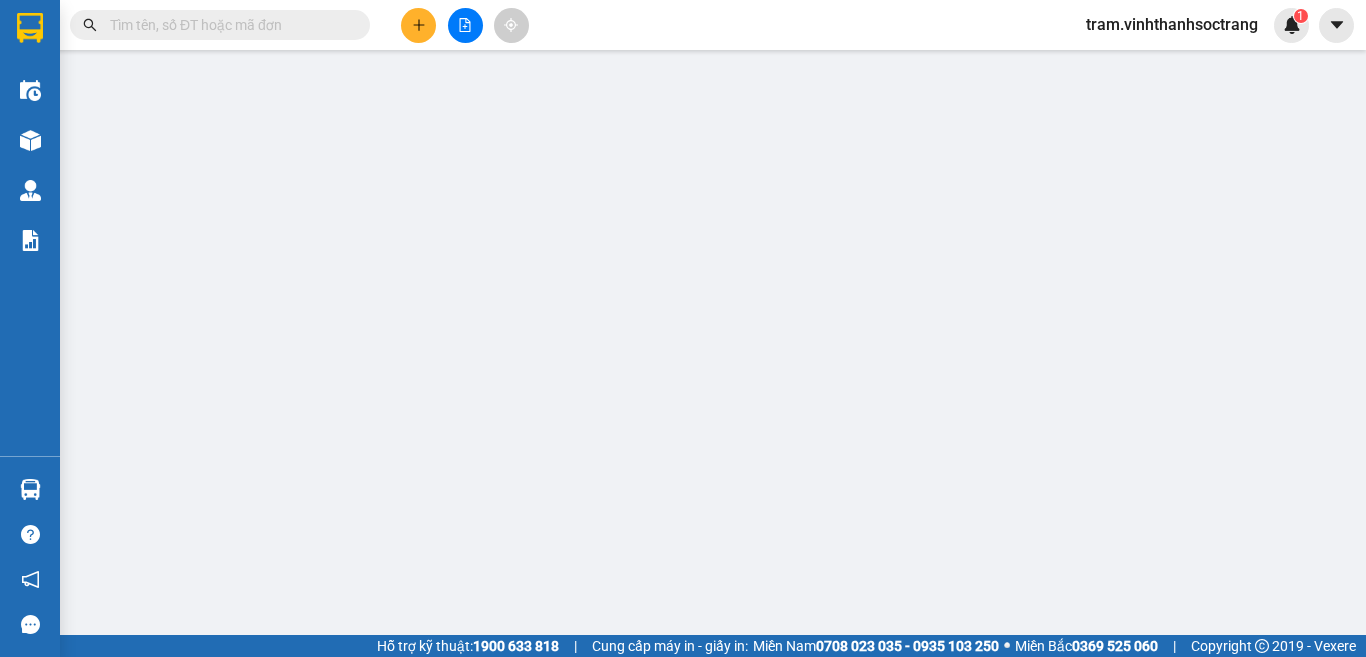 scroll, scrollTop: 0, scrollLeft: 0, axis: both 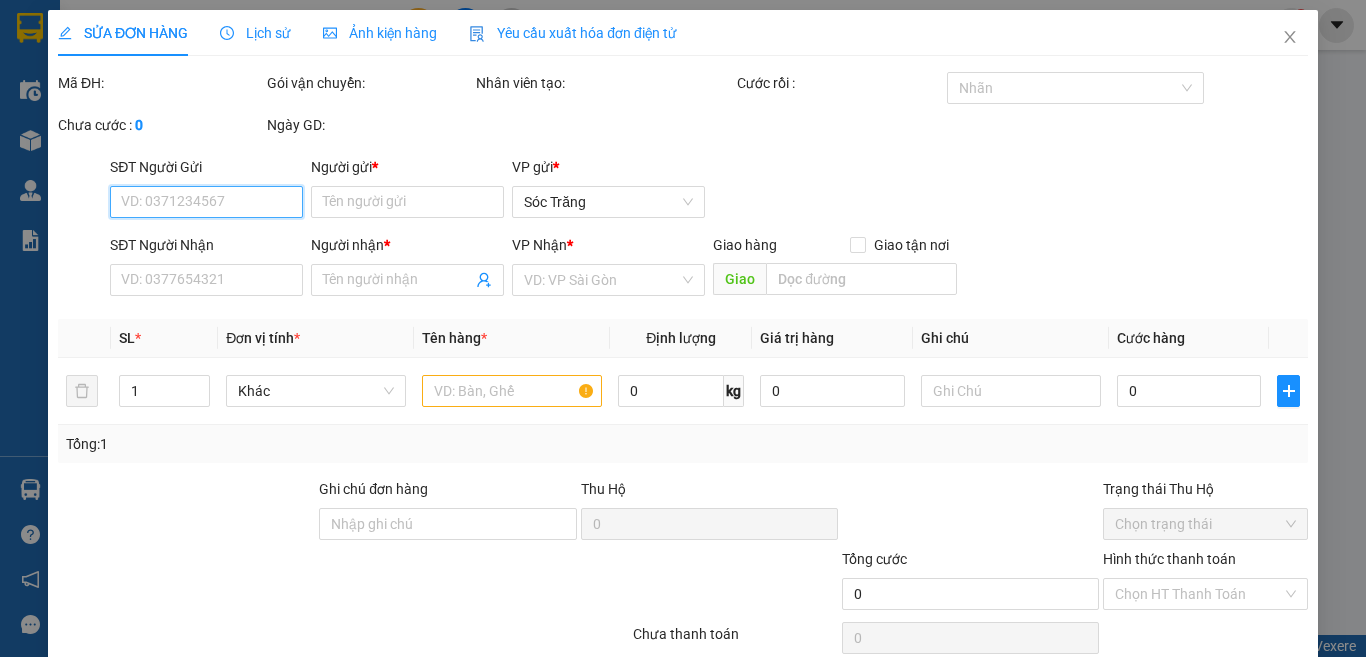 type on "THUÝ NGỌC" 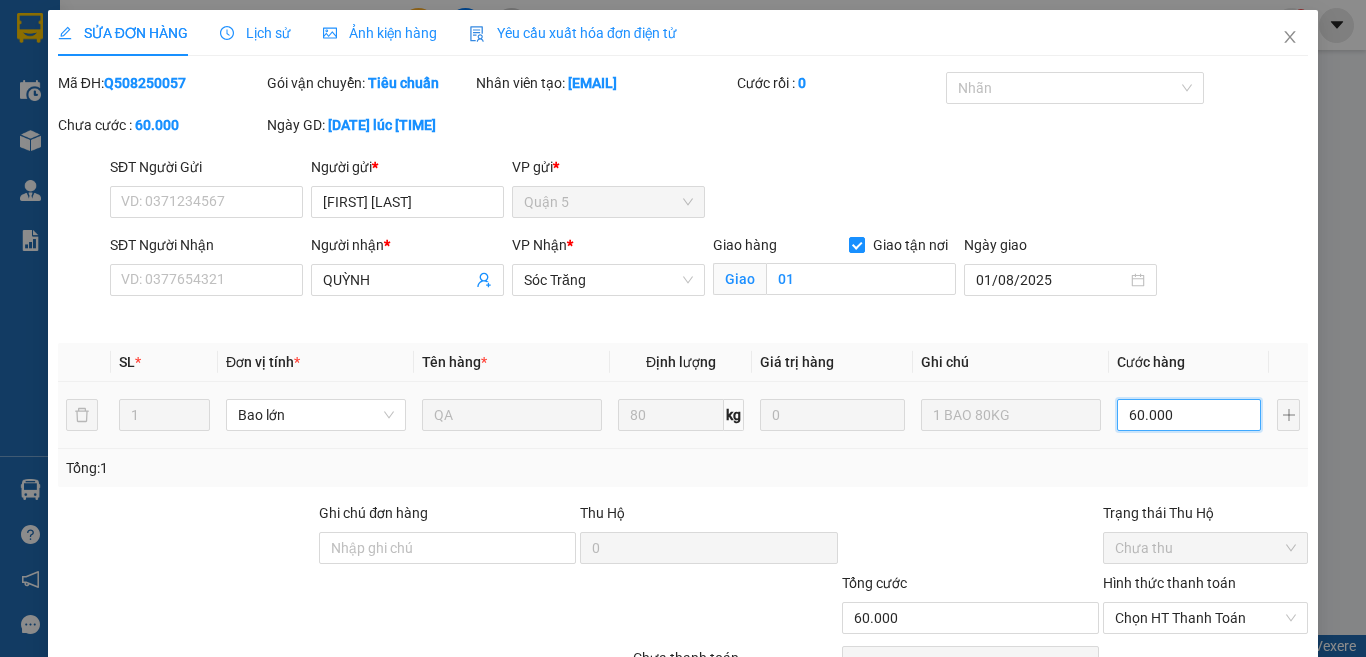 click on "60.000" at bounding box center [1189, 415] 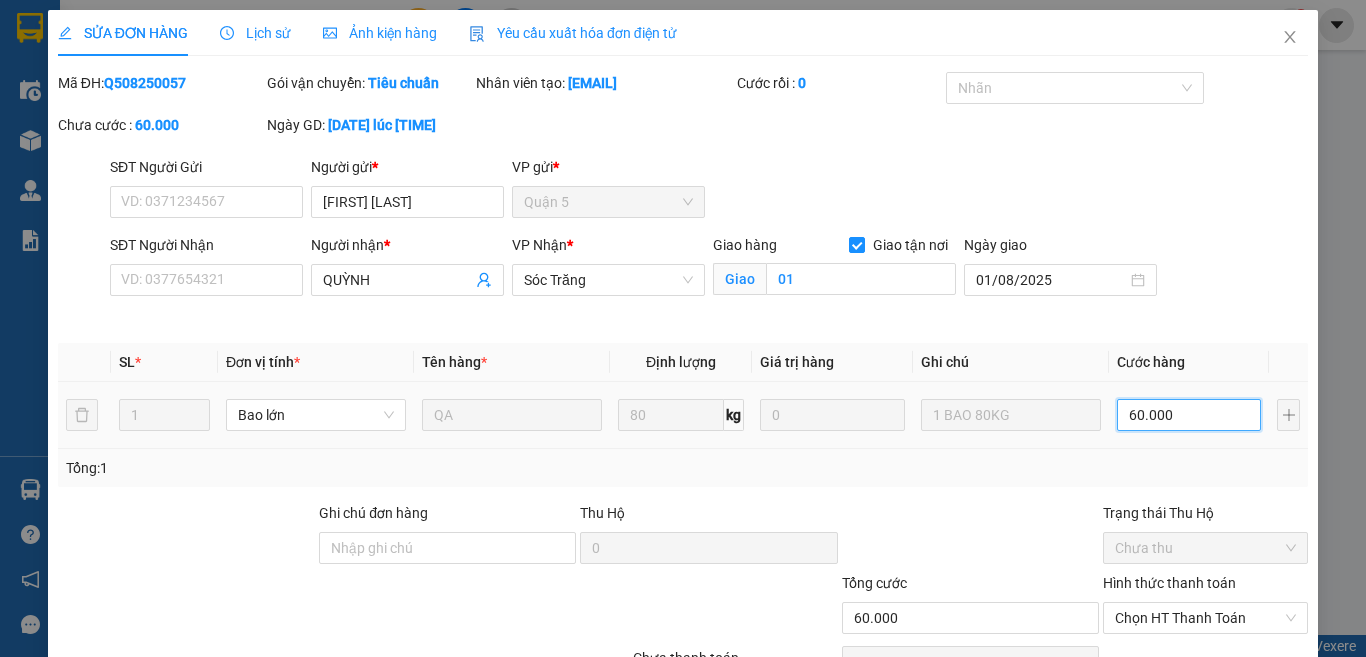 type on "9" 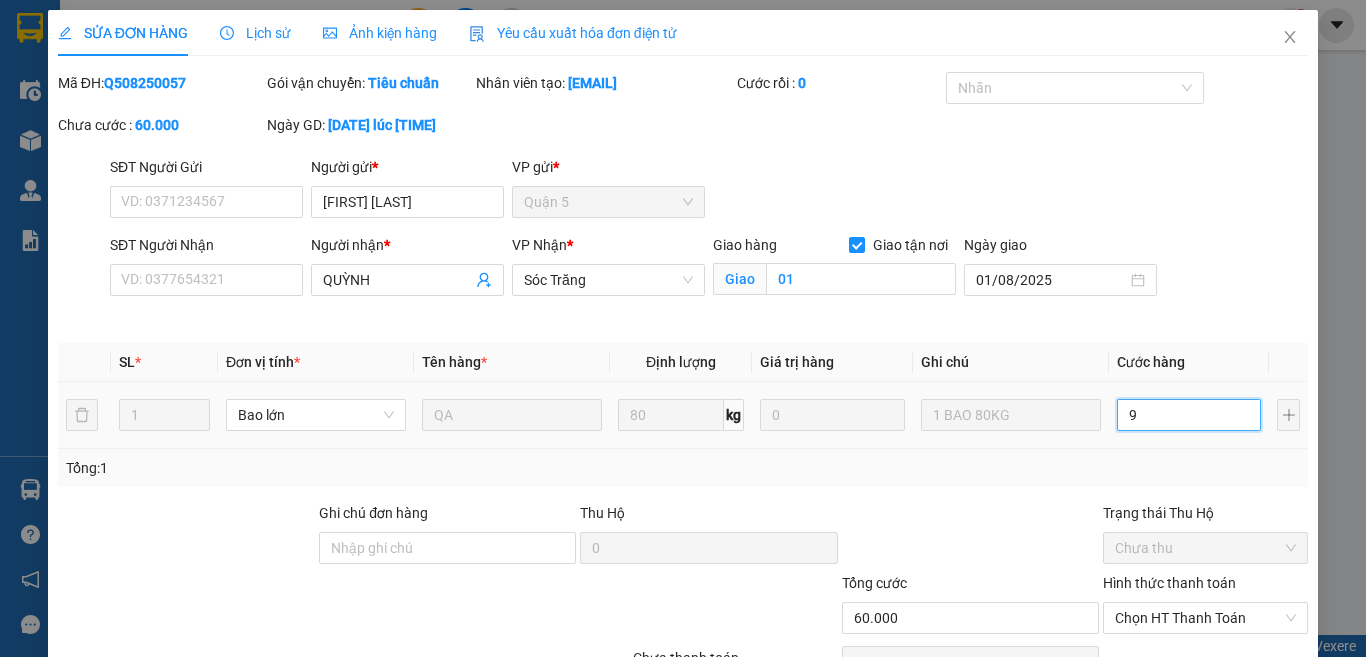 type on "9" 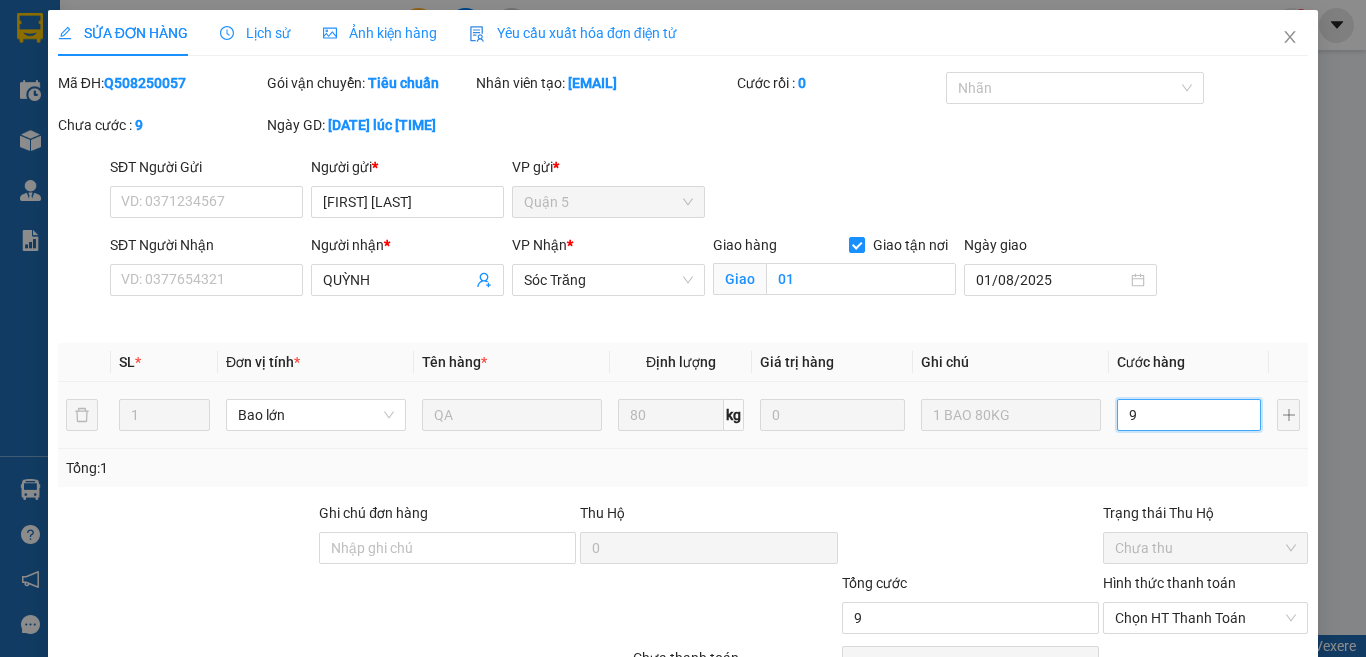 type on "90" 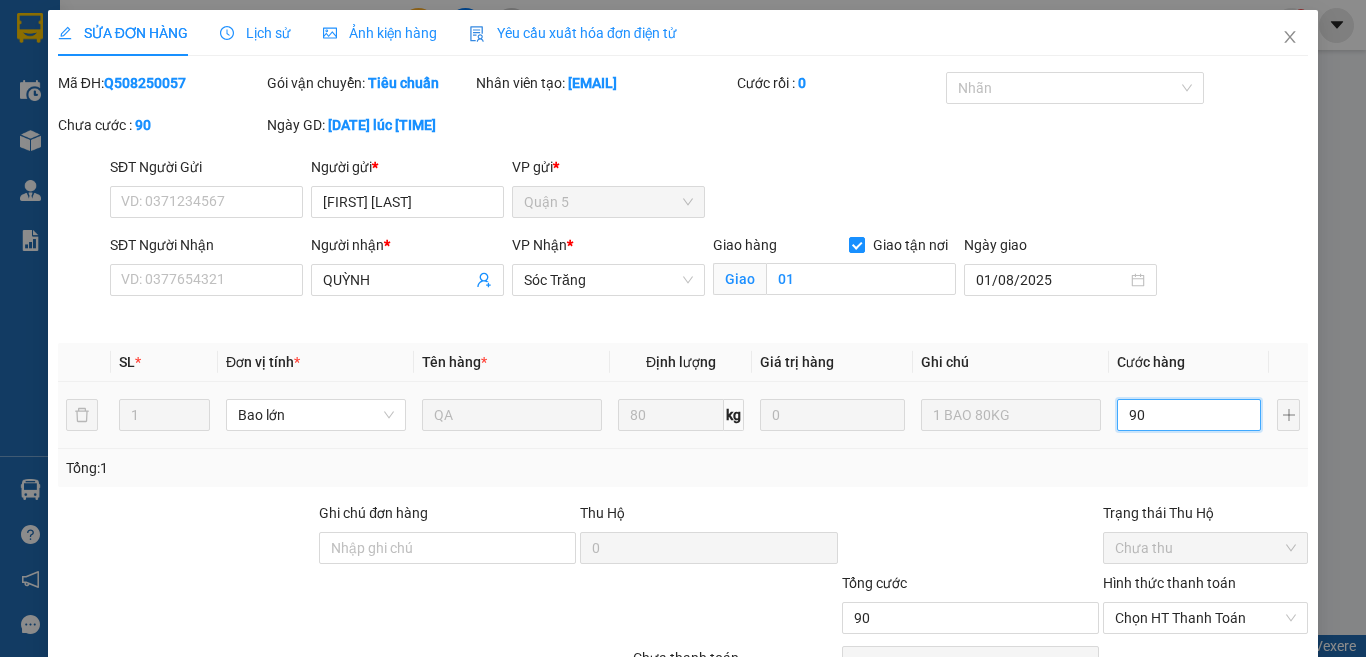 type on "90" 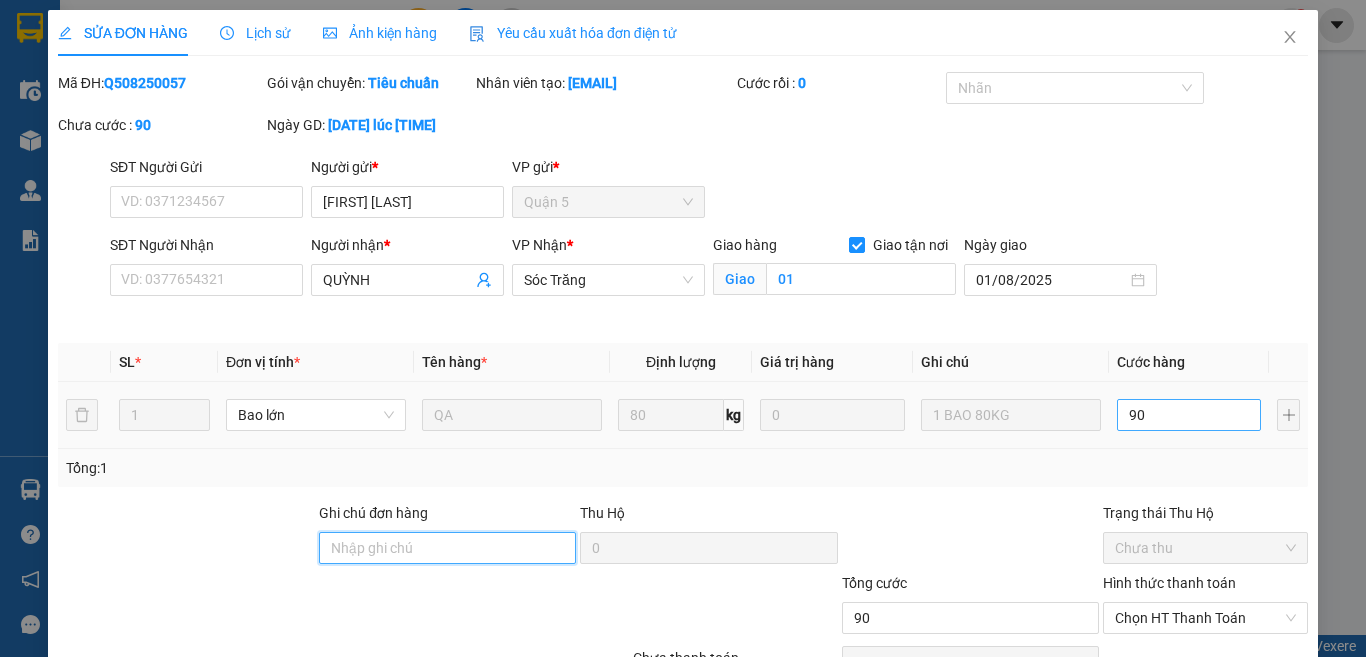 type on "90.000" 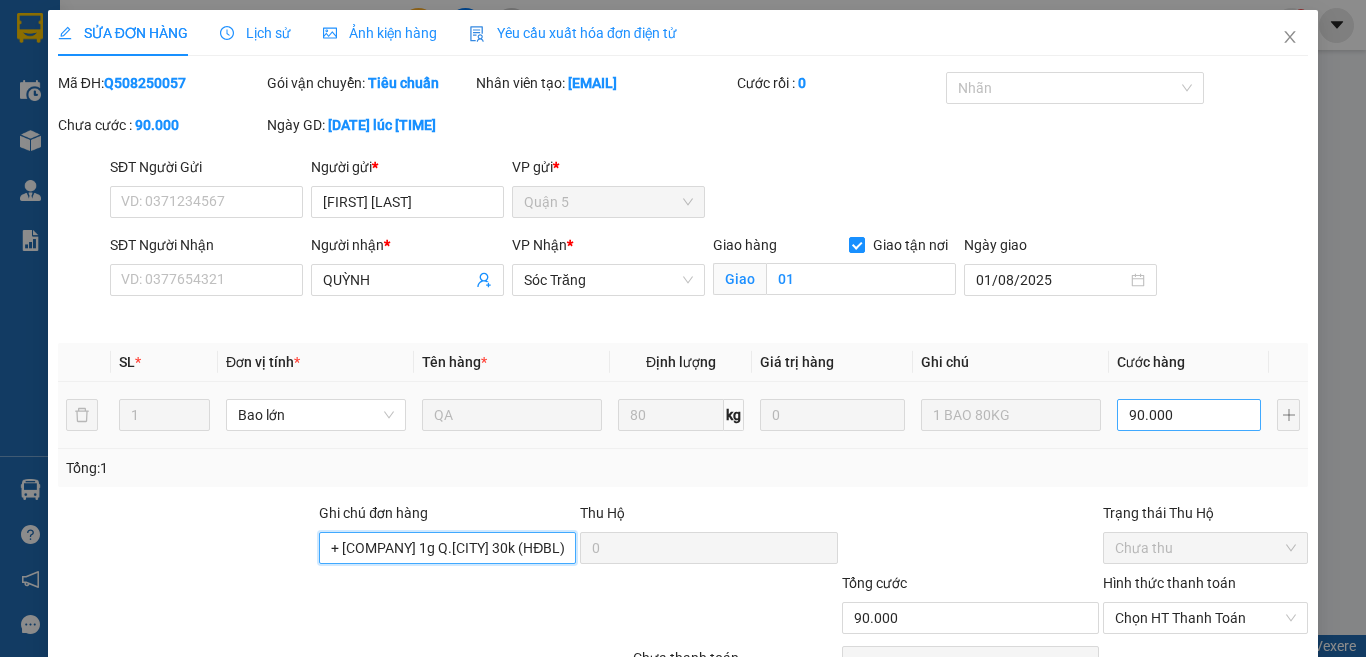 type on "+ Thiên Phụng 1g Q.áo 30k (HĐBL)" 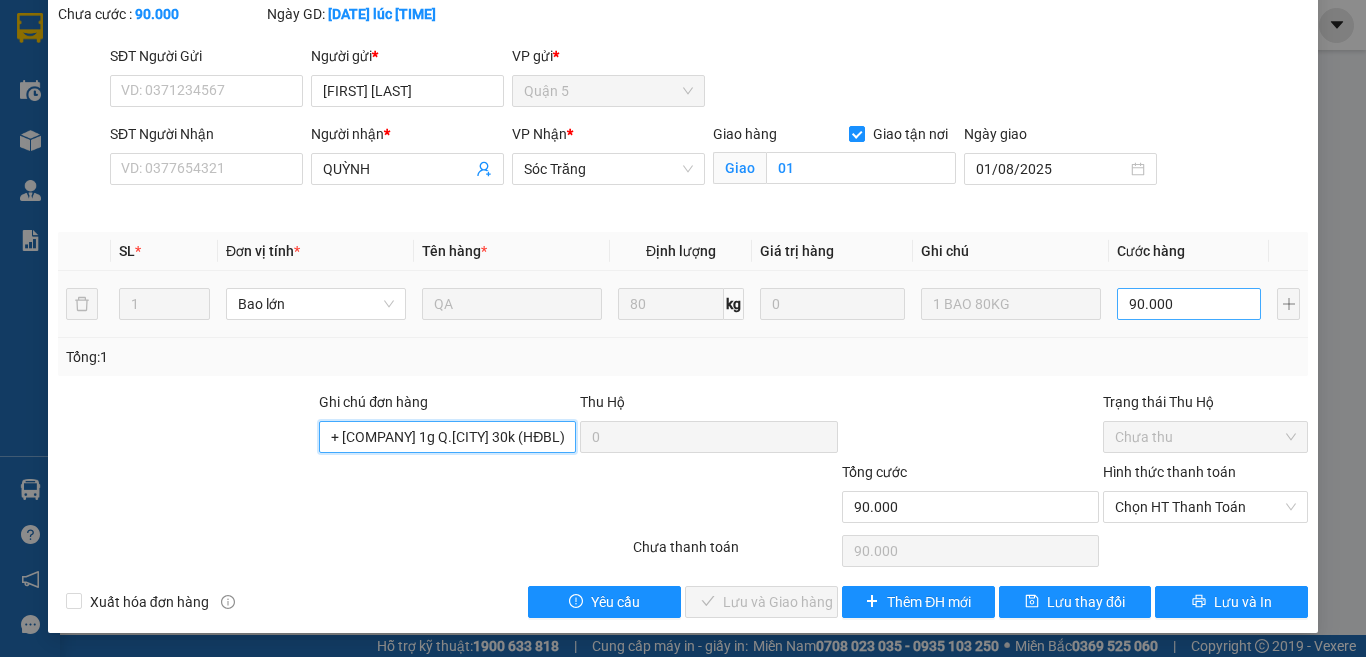 scroll, scrollTop: 133, scrollLeft: 0, axis: vertical 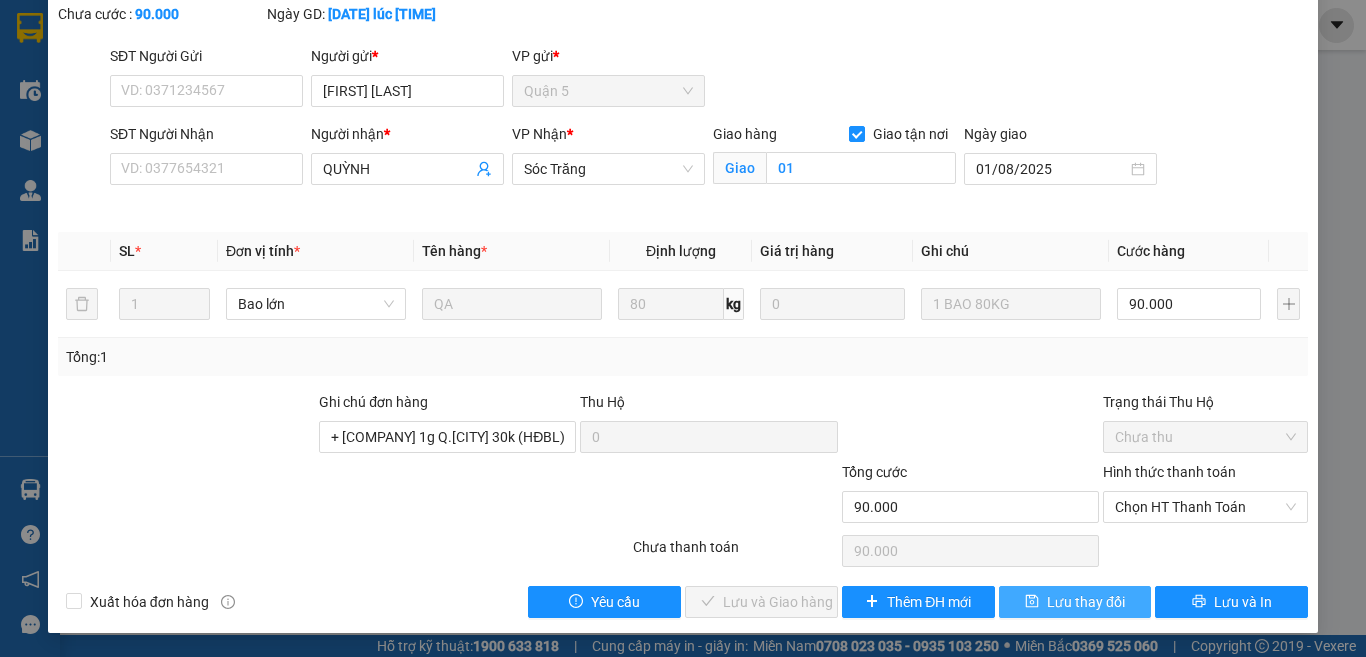 click on "Lưu thay đổi" at bounding box center [1086, 602] 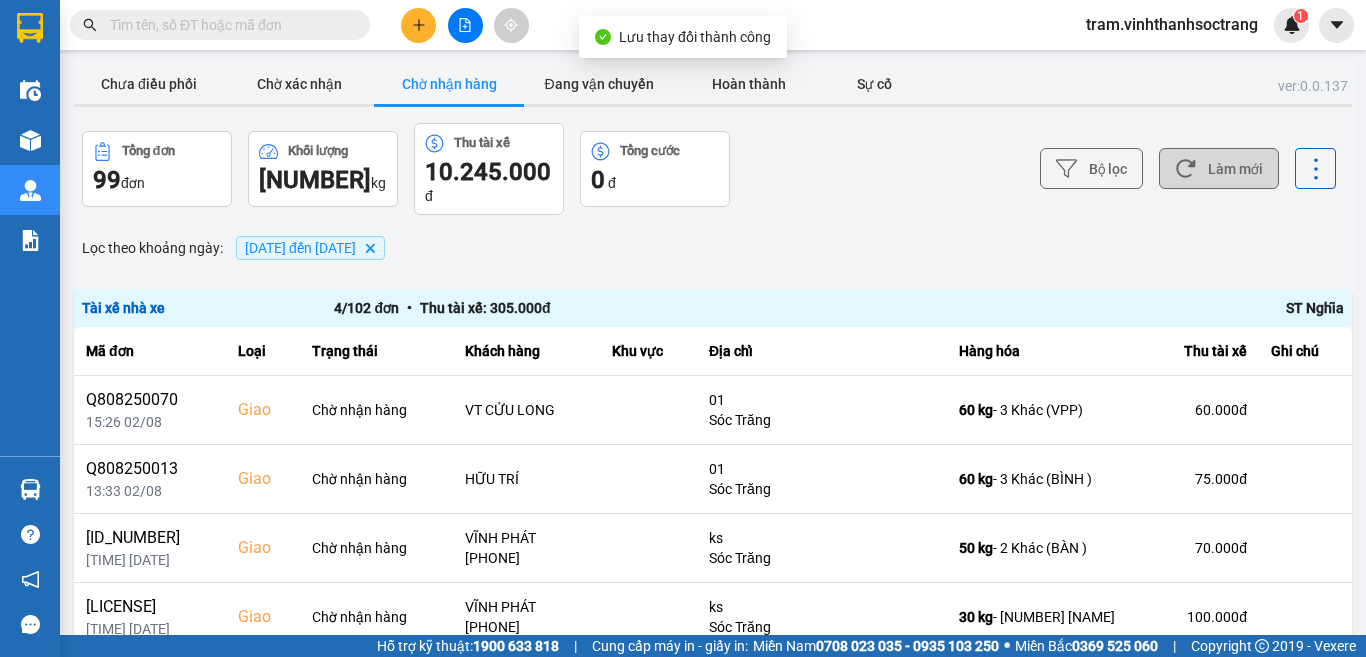 click on "Làm mới" at bounding box center [1219, 168] 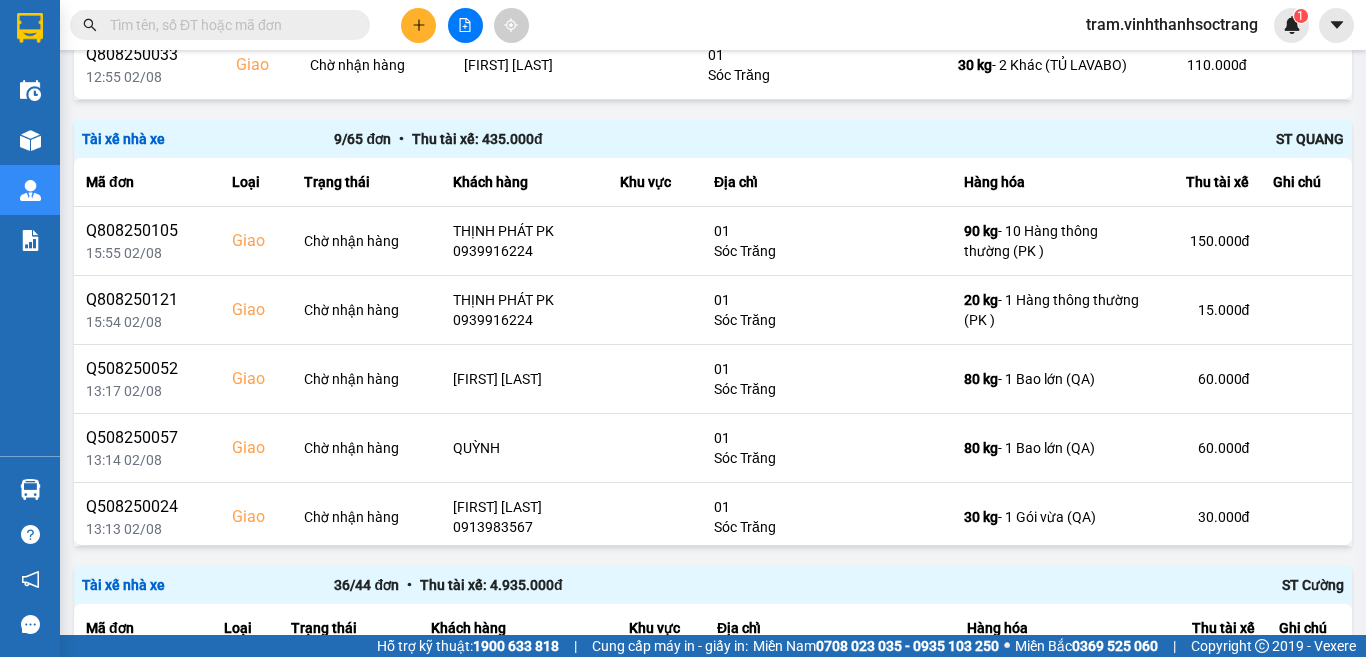 scroll, scrollTop: 756, scrollLeft: 0, axis: vertical 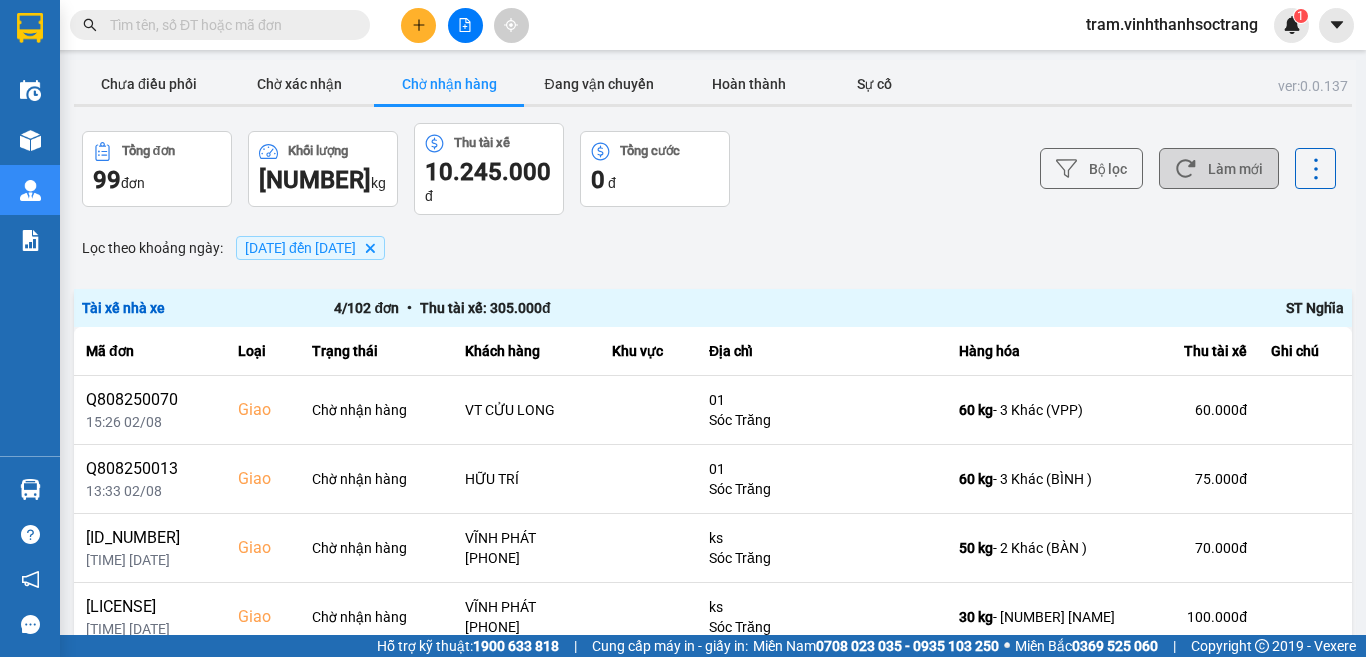 click on "Làm mới" at bounding box center (1219, 168) 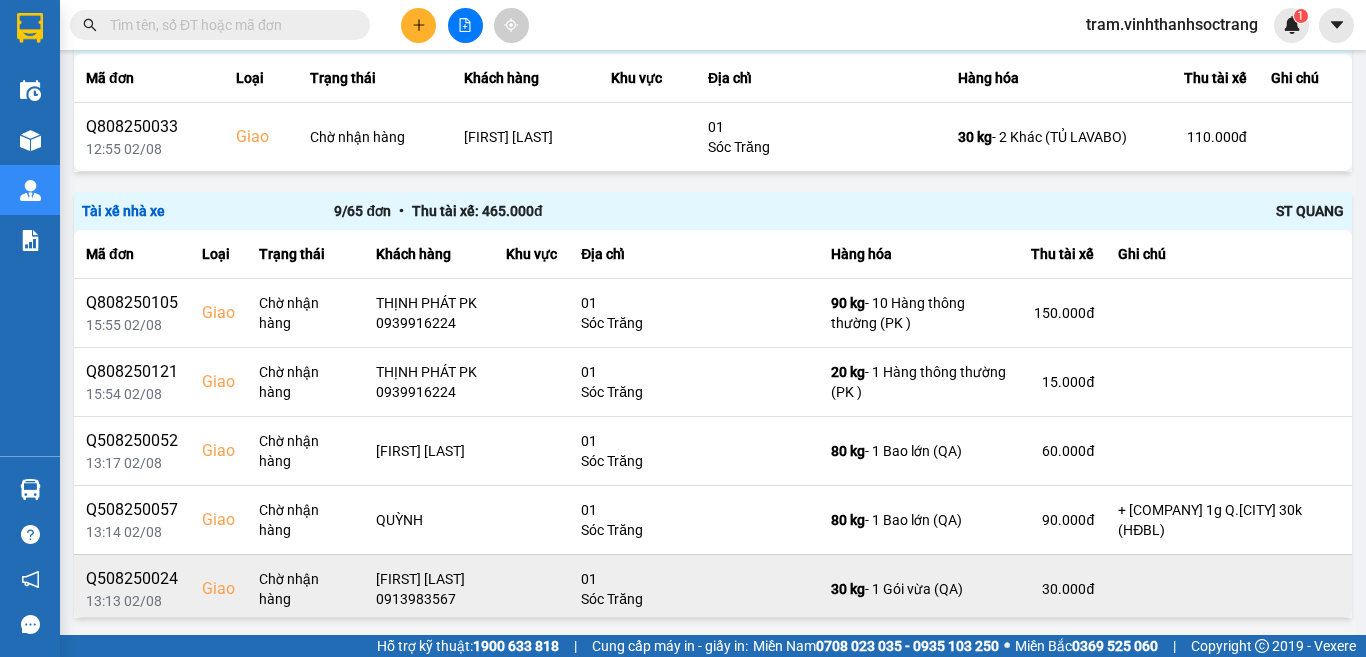 scroll, scrollTop: 756, scrollLeft: 0, axis: vertical 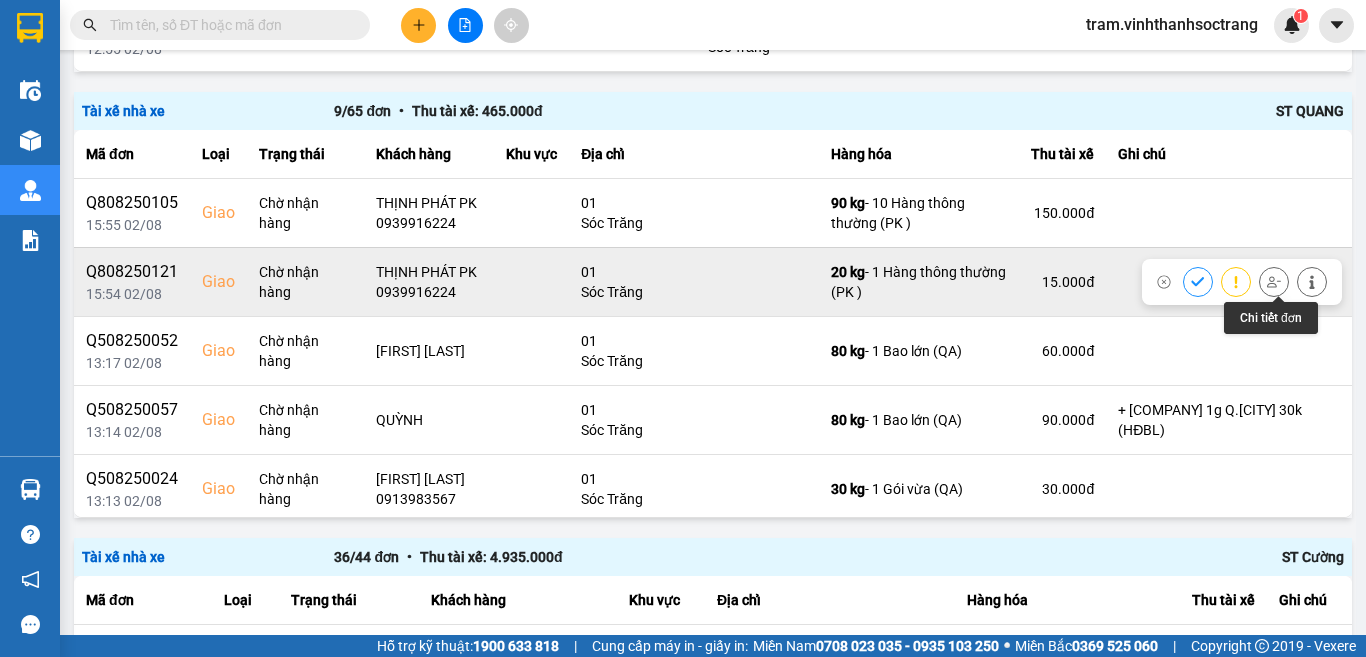 click at bounding box center (1312, 281) 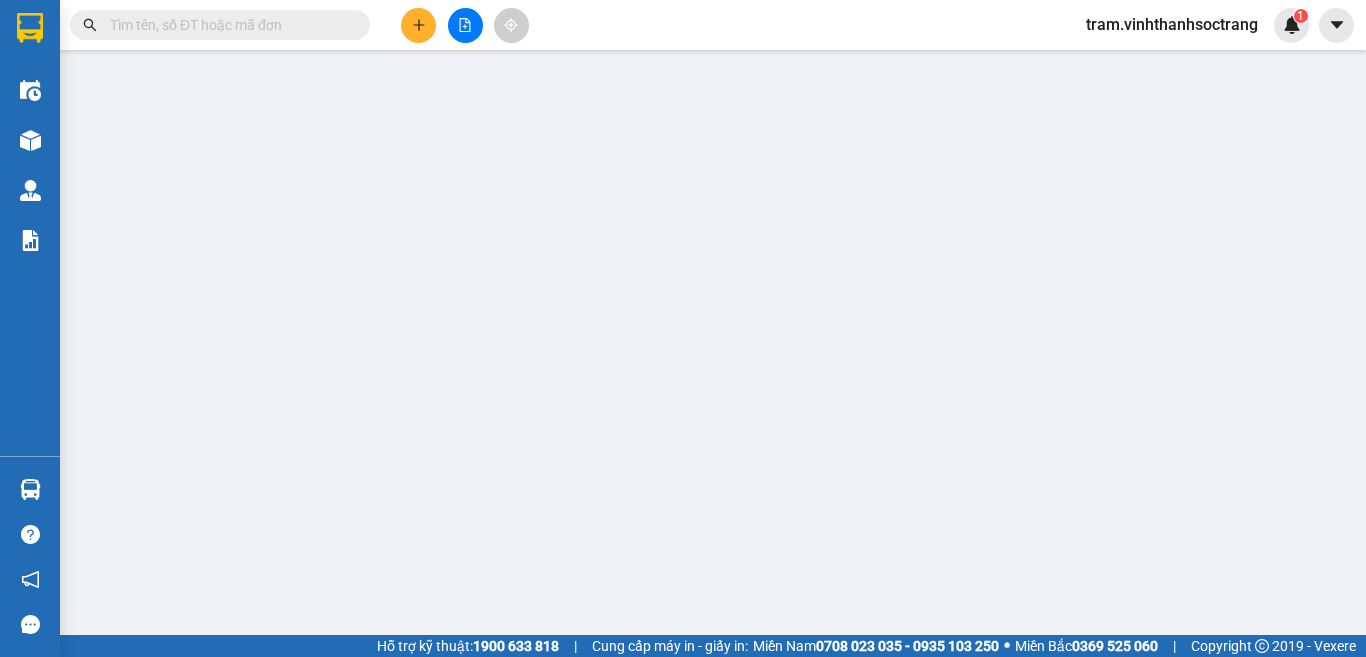 type on "SONG TOÀN" 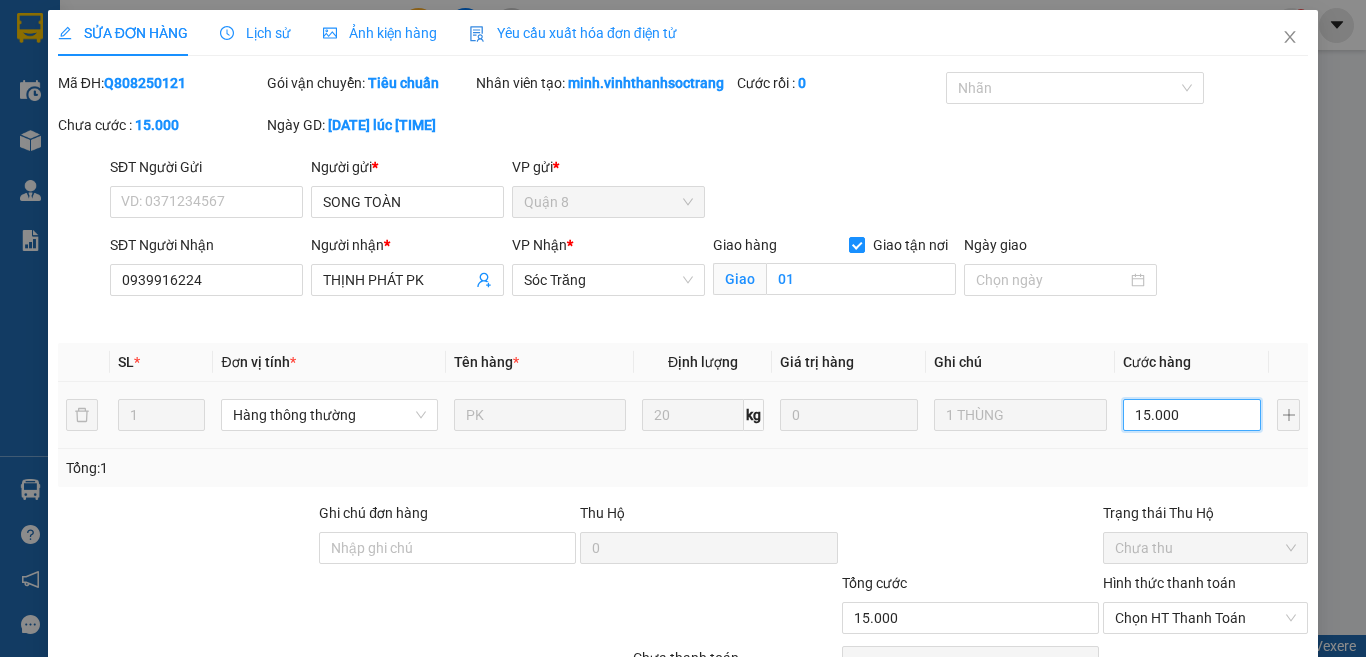 click on "15.000" at bounding box center (1192, 415) 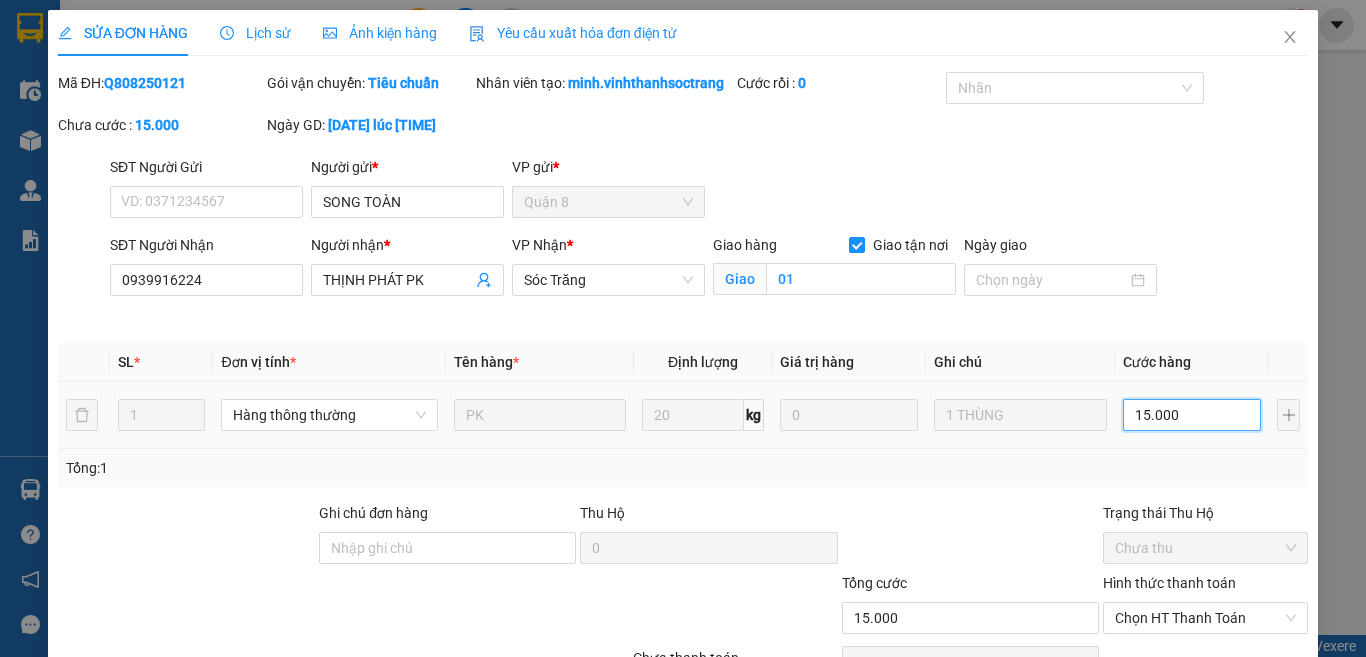 type on "3" 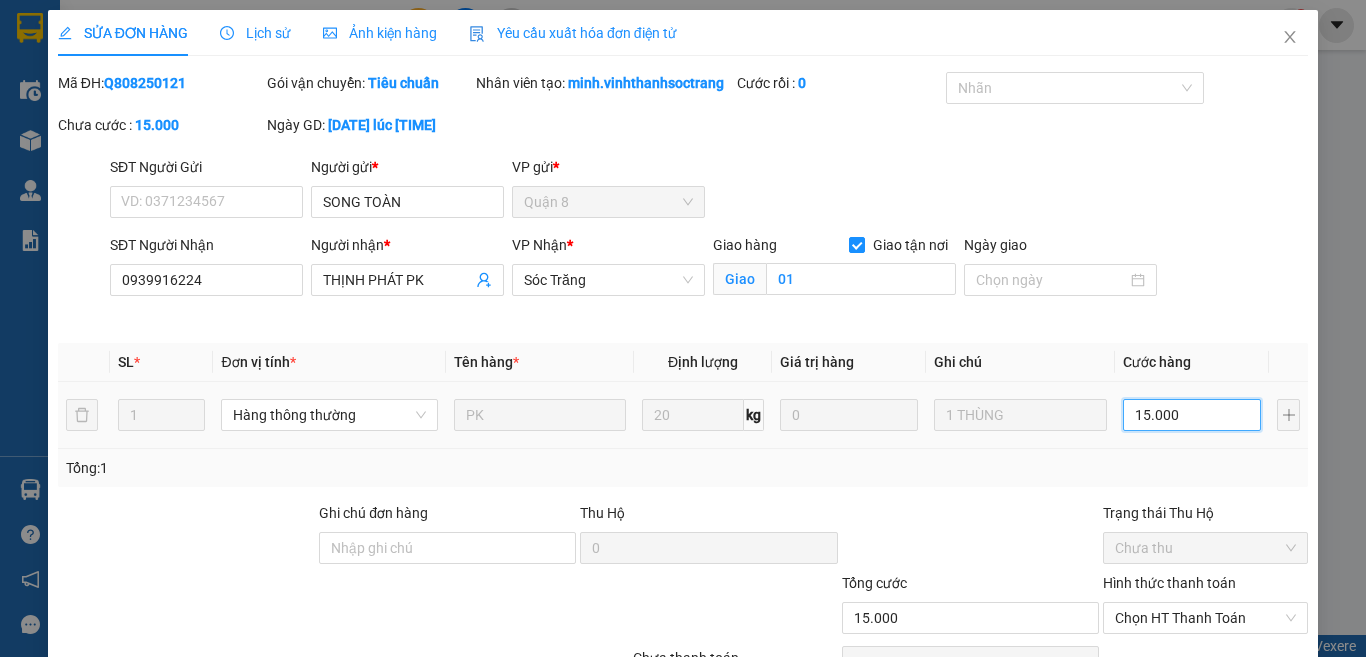 type on "3" 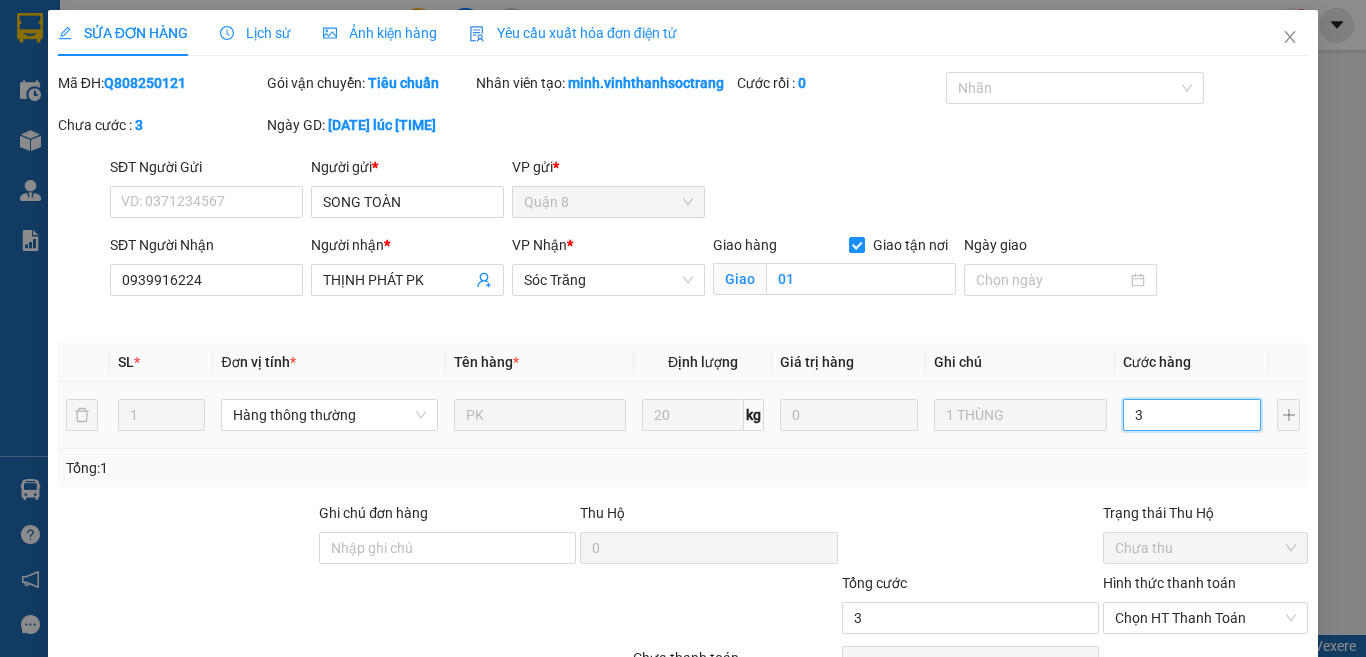 type on "35" 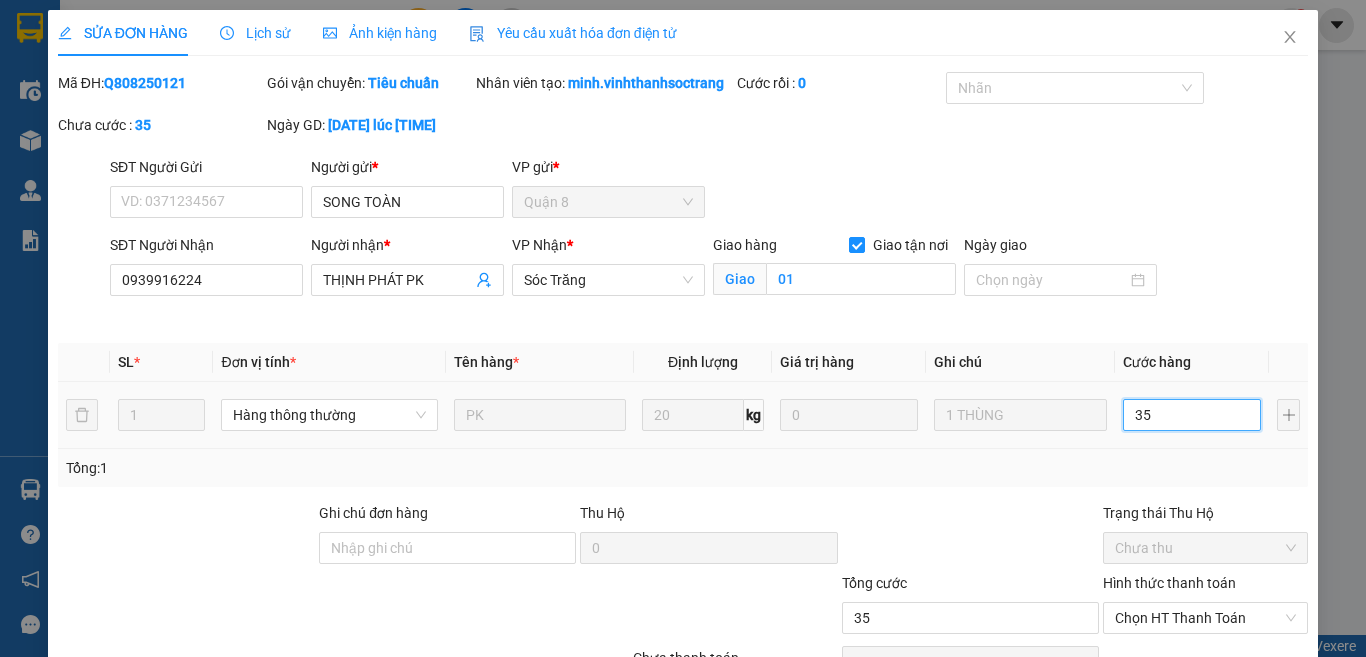 type on "35" 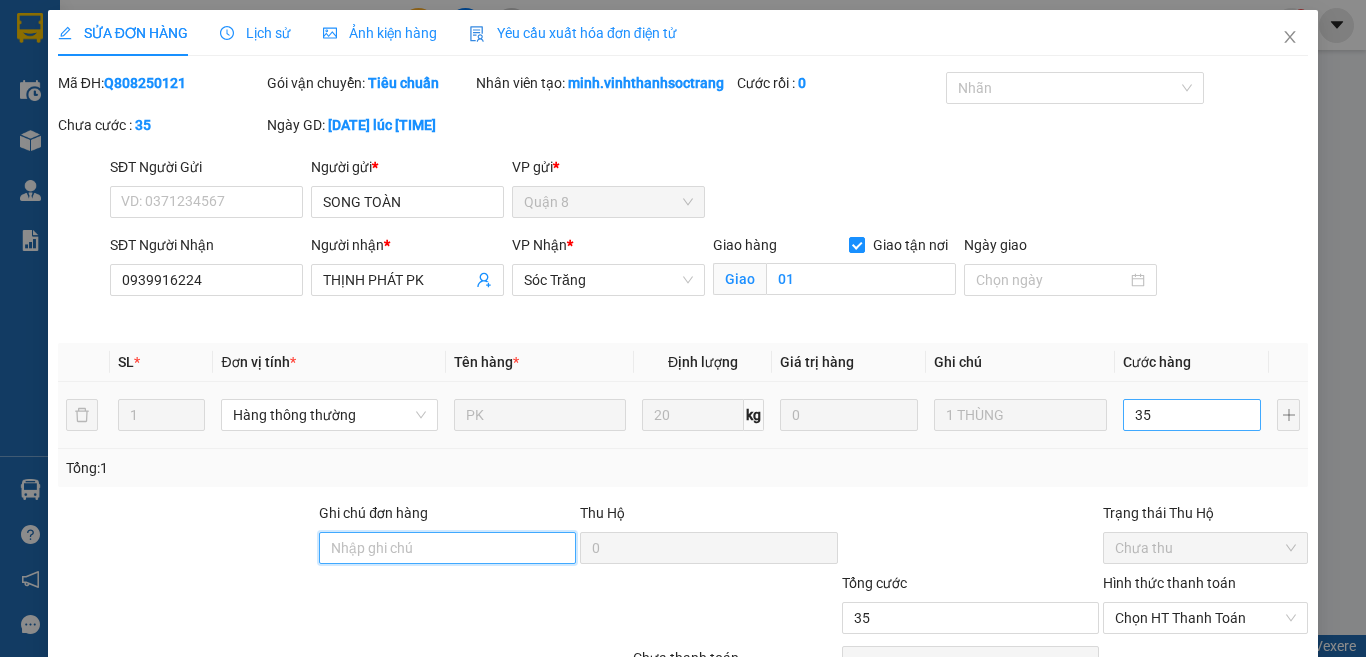 type on "35.000" 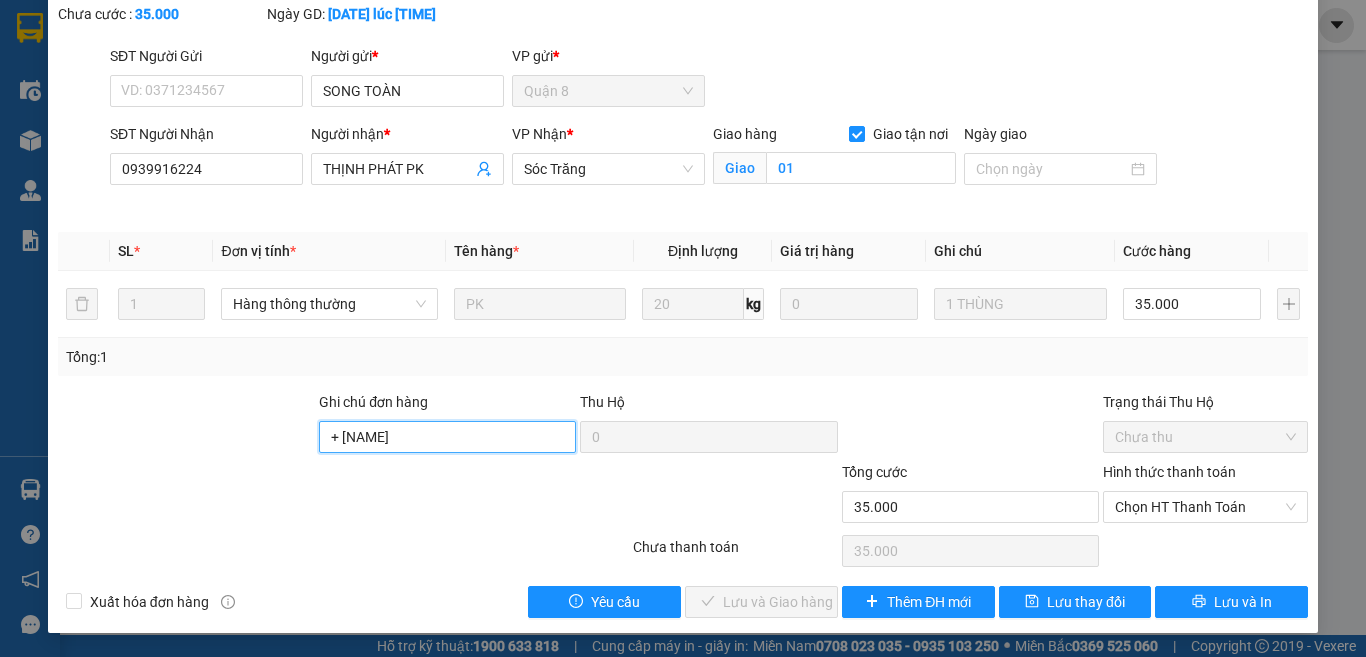 scroll, scrollTop: 133, scrollLeft: 0, axis: vertical 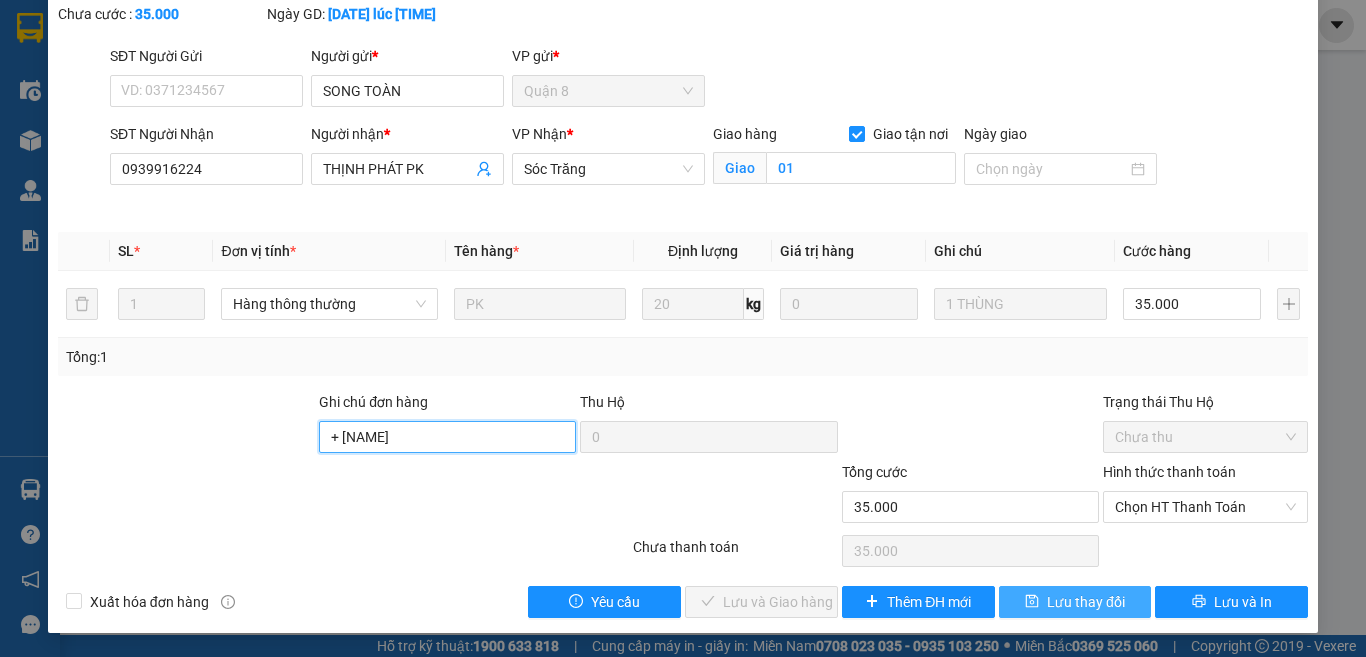 type on "+ [PRICE] [LAST] [LAST]" 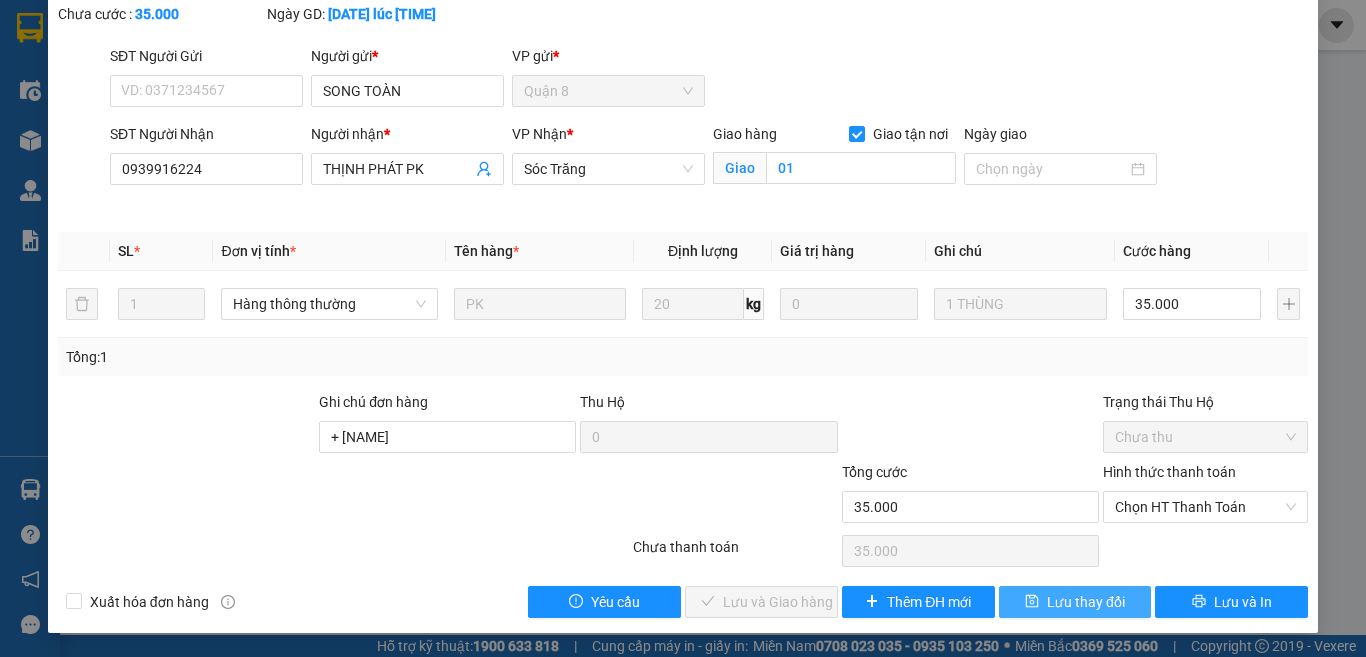 click on "Lưu thay đổi" at bounding box center (1086, 602) 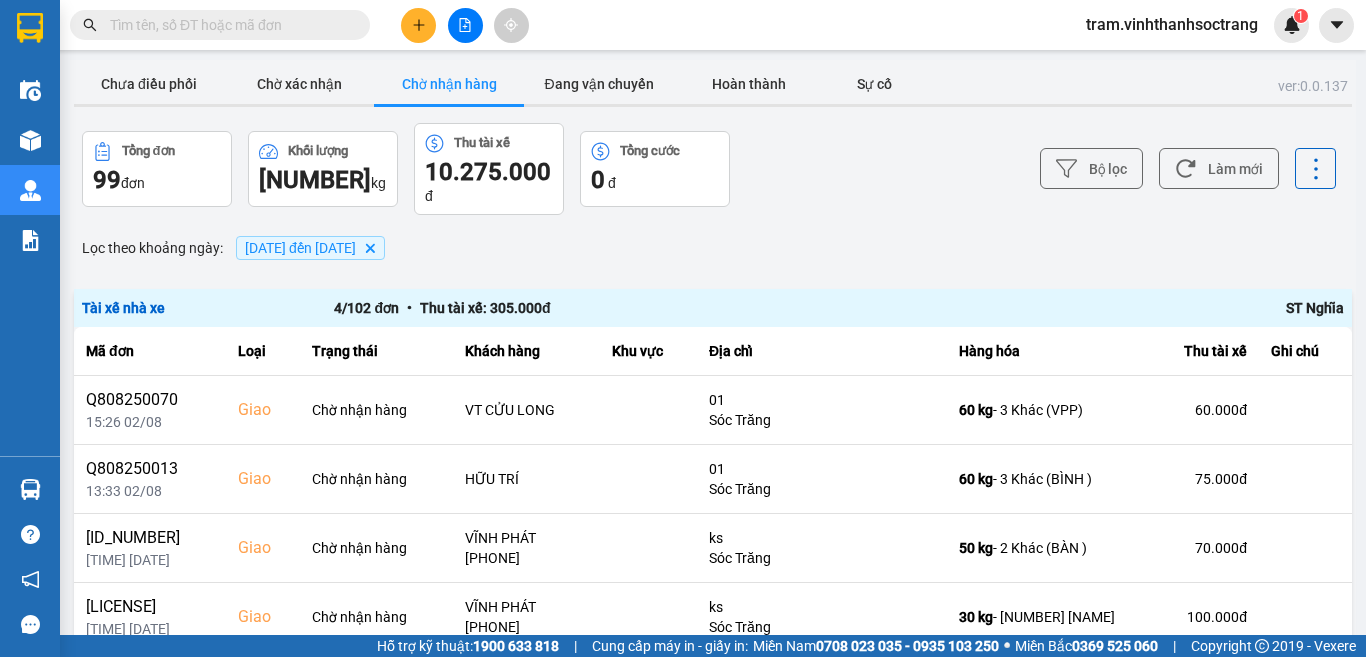 scroll, scrollTop: 556, scrollLeft: 0, axis: vertical 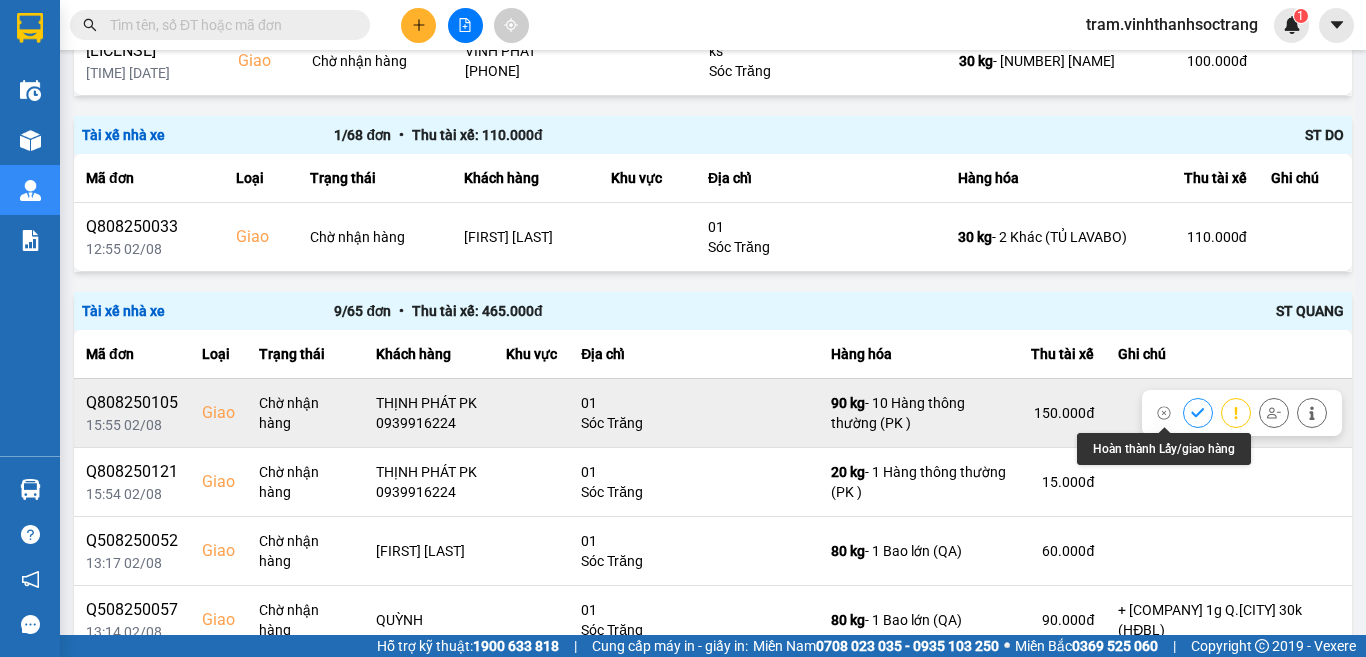 click 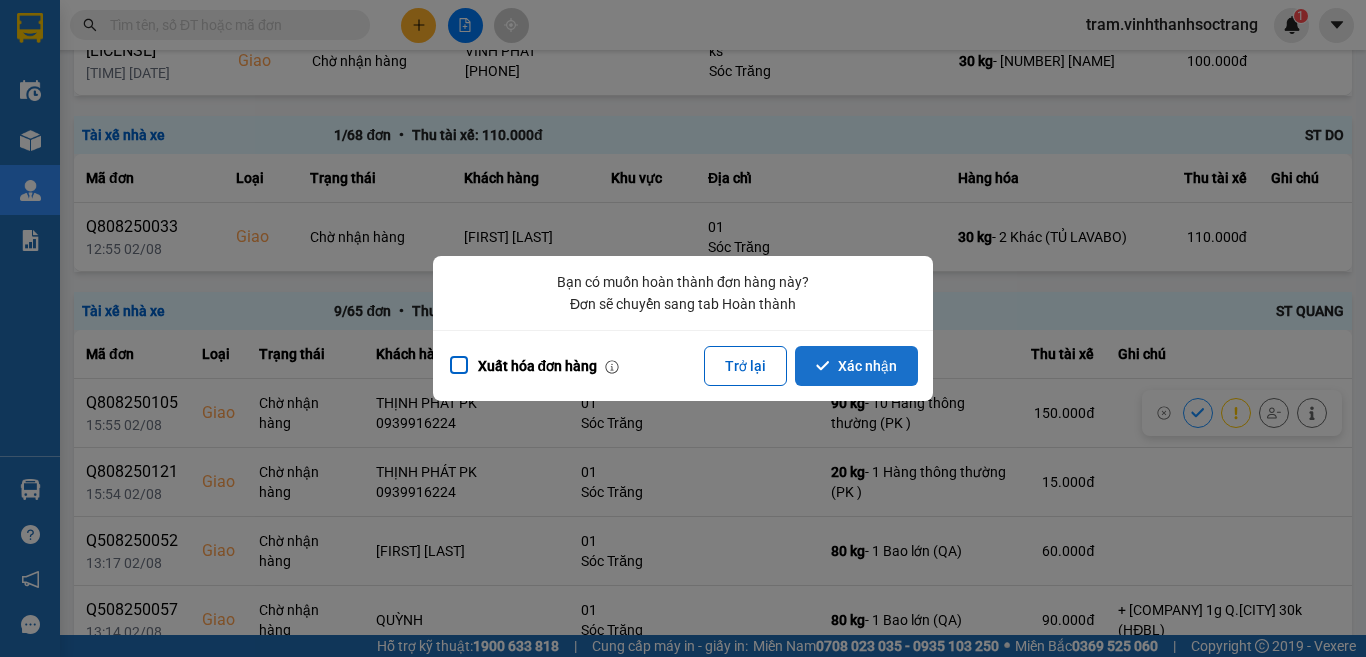click on "Xác nhận" at bounding box center [856, 366] 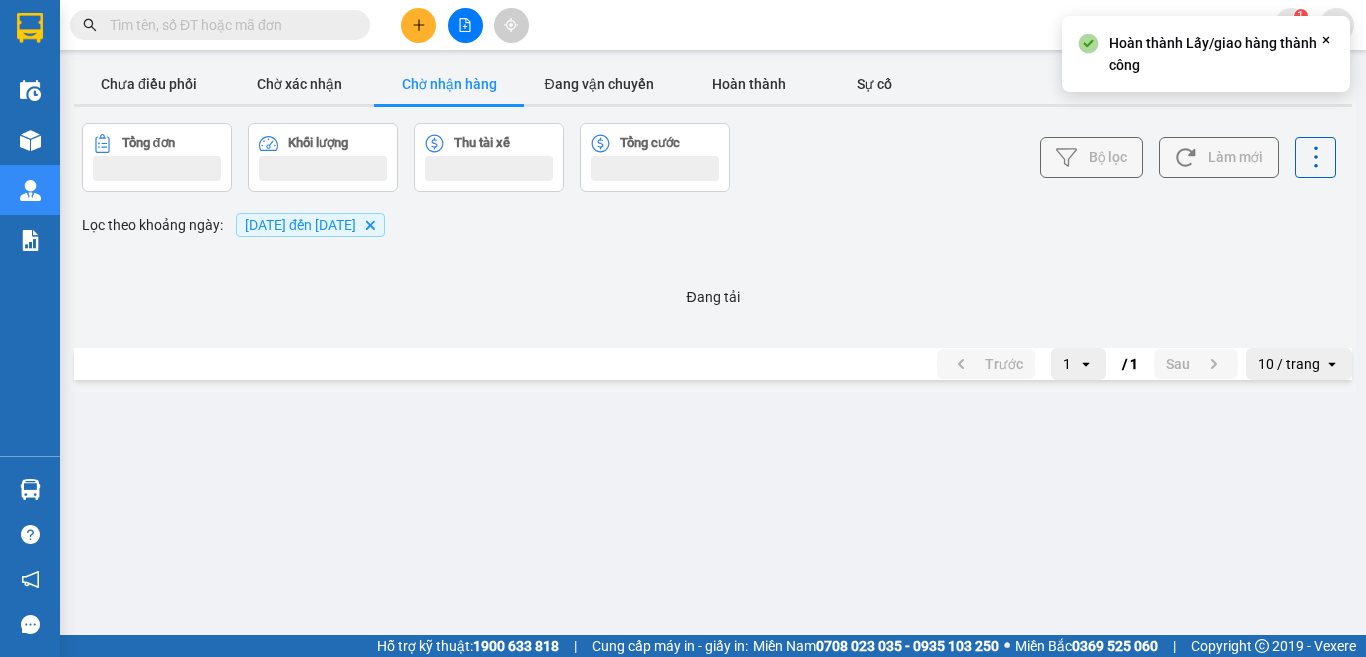 scroll, scrollTop: 0, scrollLeft: 0, axis: both 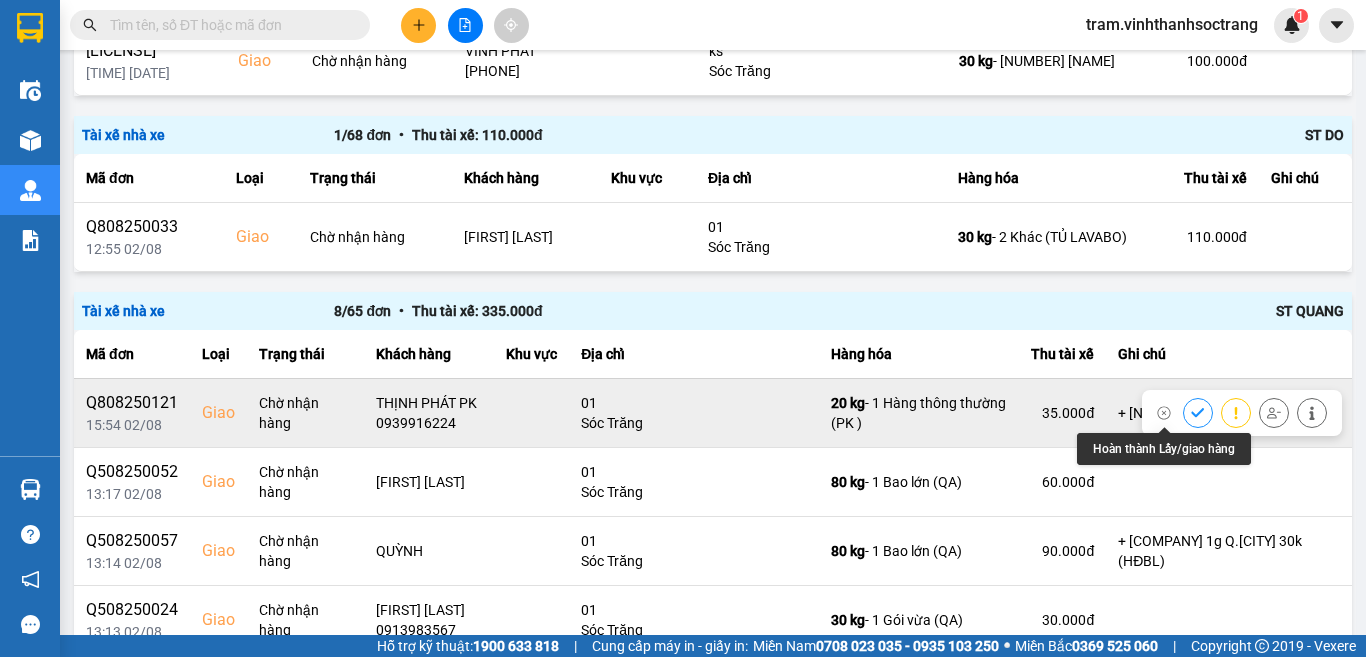 click at bounding box center [1198, 412] 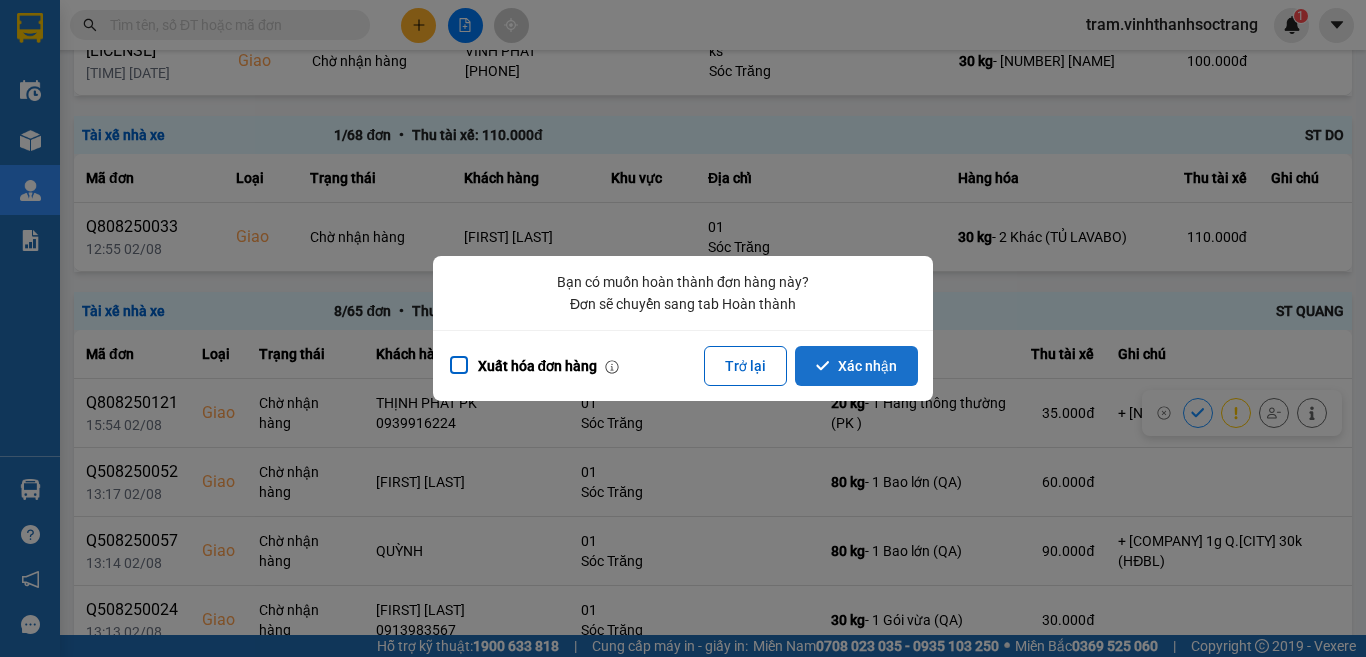 click on "Xác nhận" at bounding box center (856, 366) 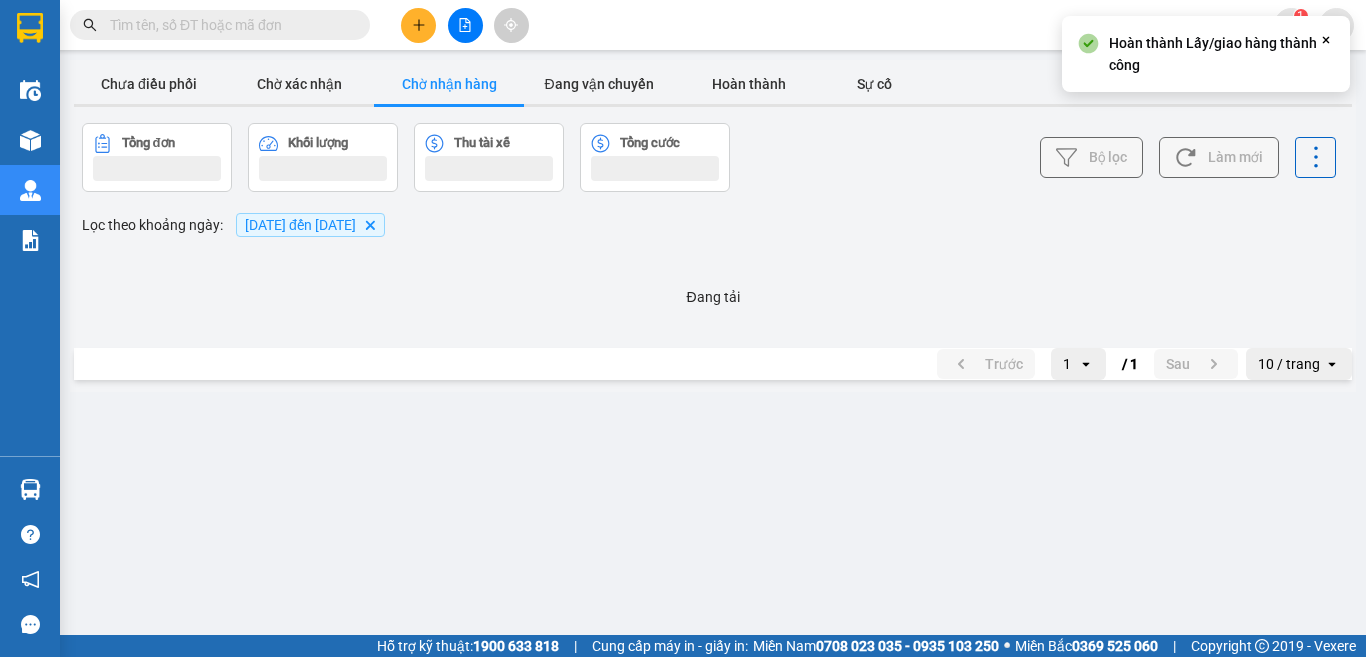scroll, scrollTop: 0, scrollLeft: 0, axis: both 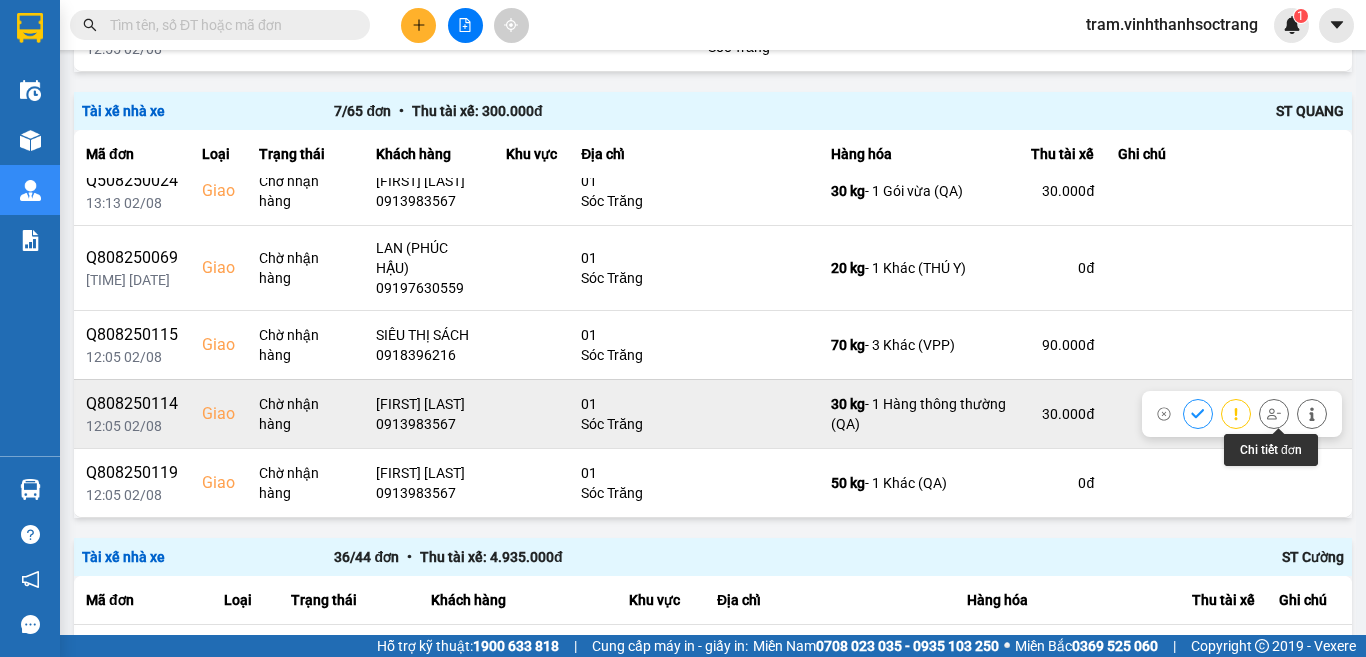 click 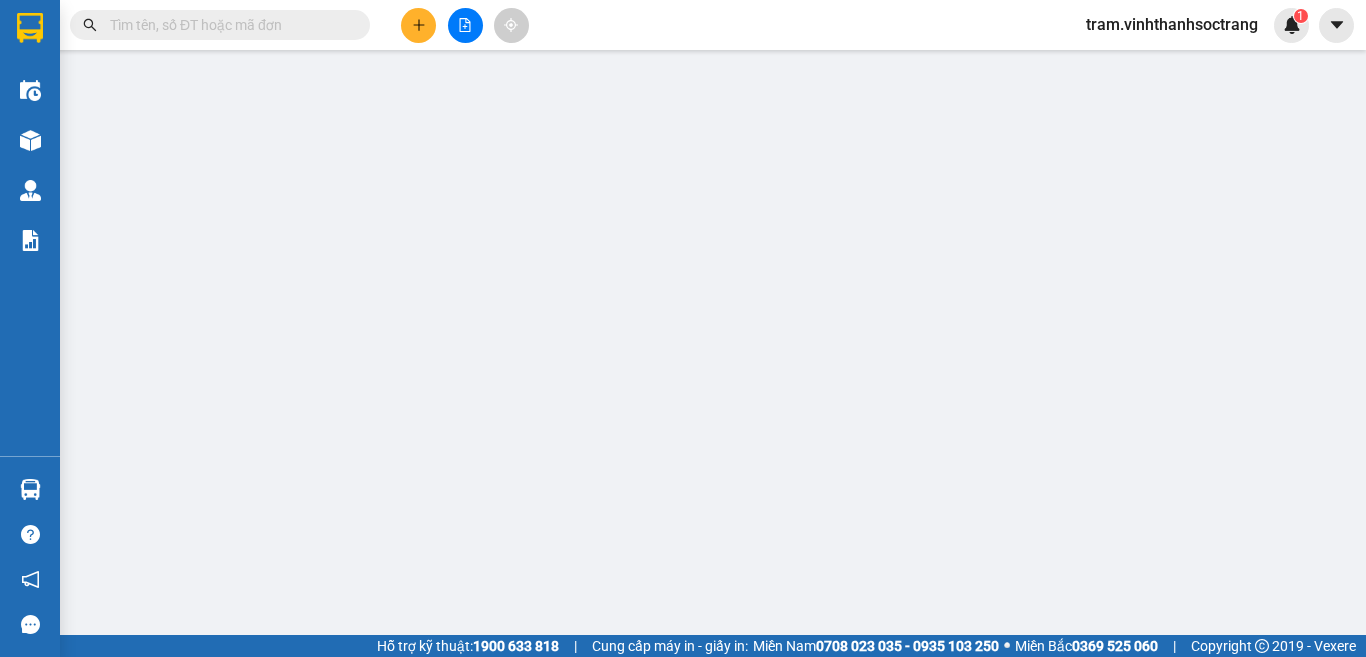 scroll, scrollTop: 0, scrollLeft: 0, axis: both 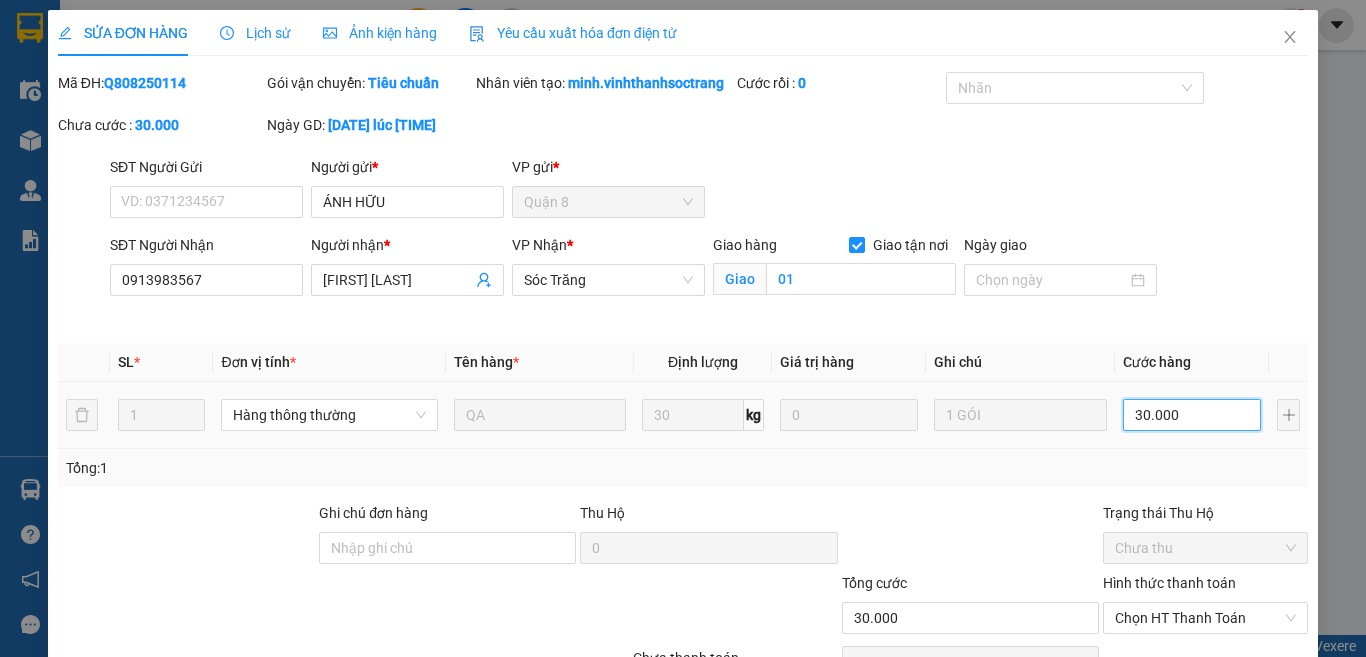 click on "30.000" at bounding box center (1192, 415) 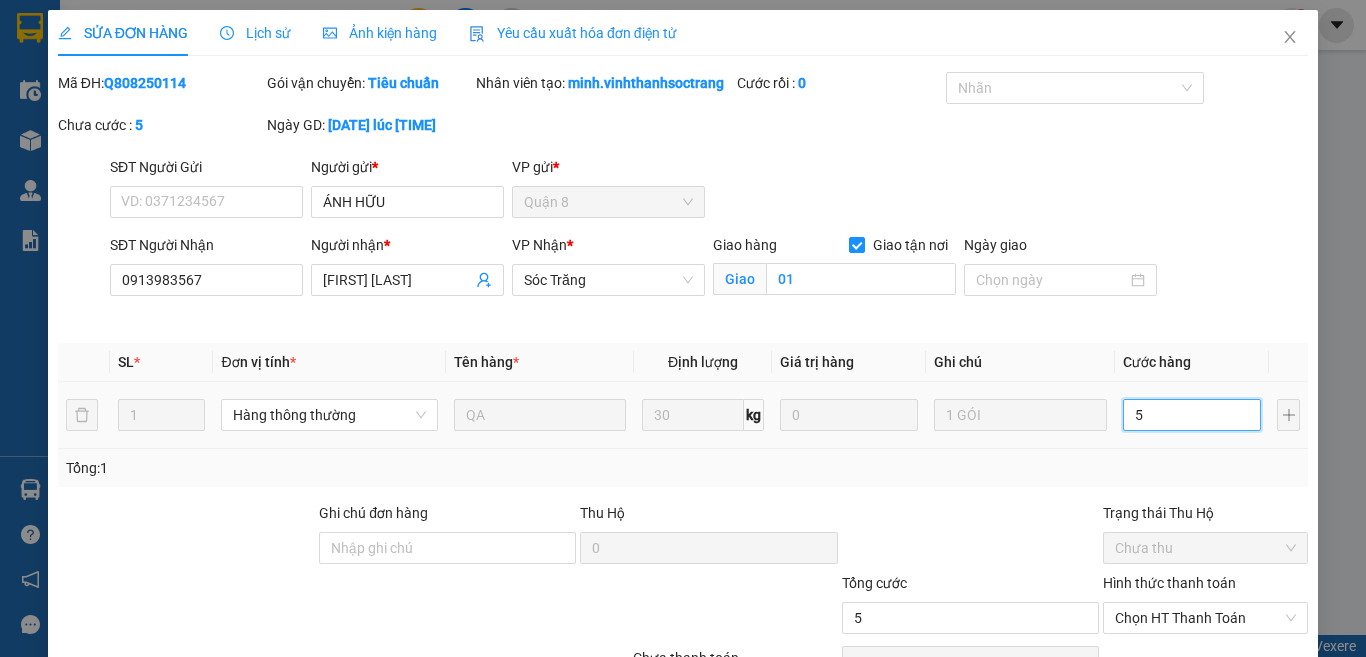 type on "50" 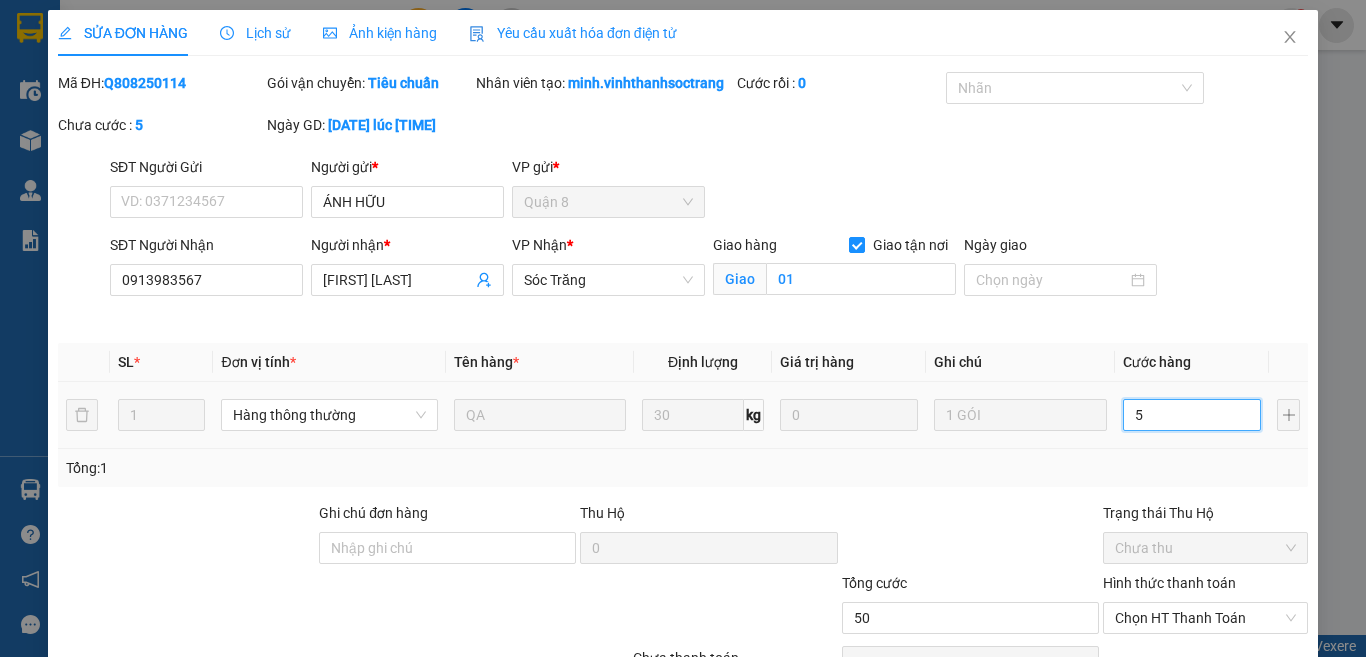 type on "50" 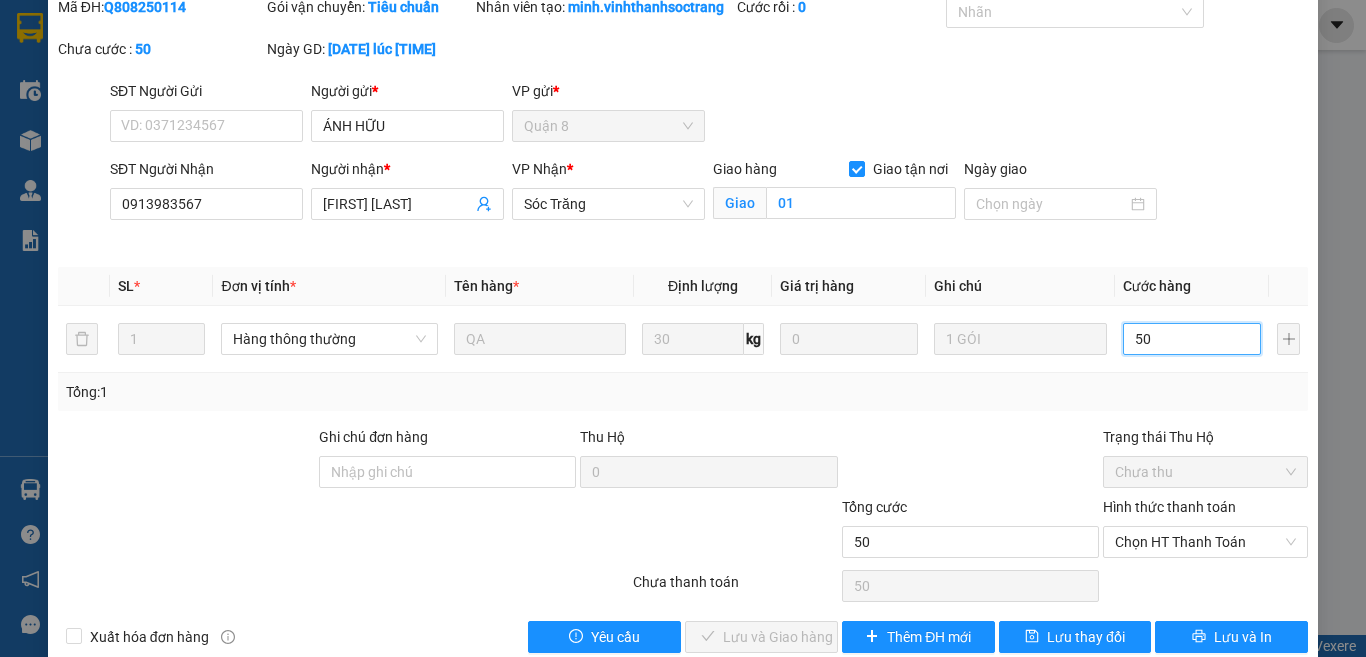 scroll, scrollTop: 133, scrollLeft: 0, axis: vertical 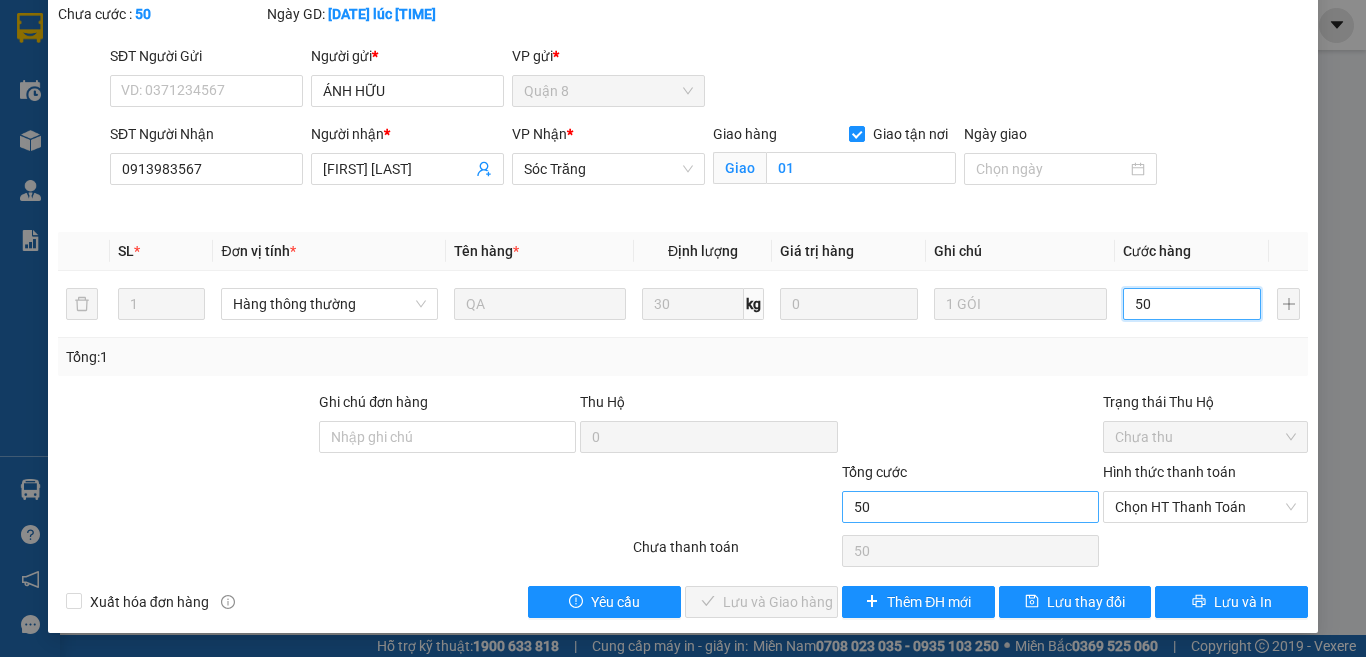 type on "50" 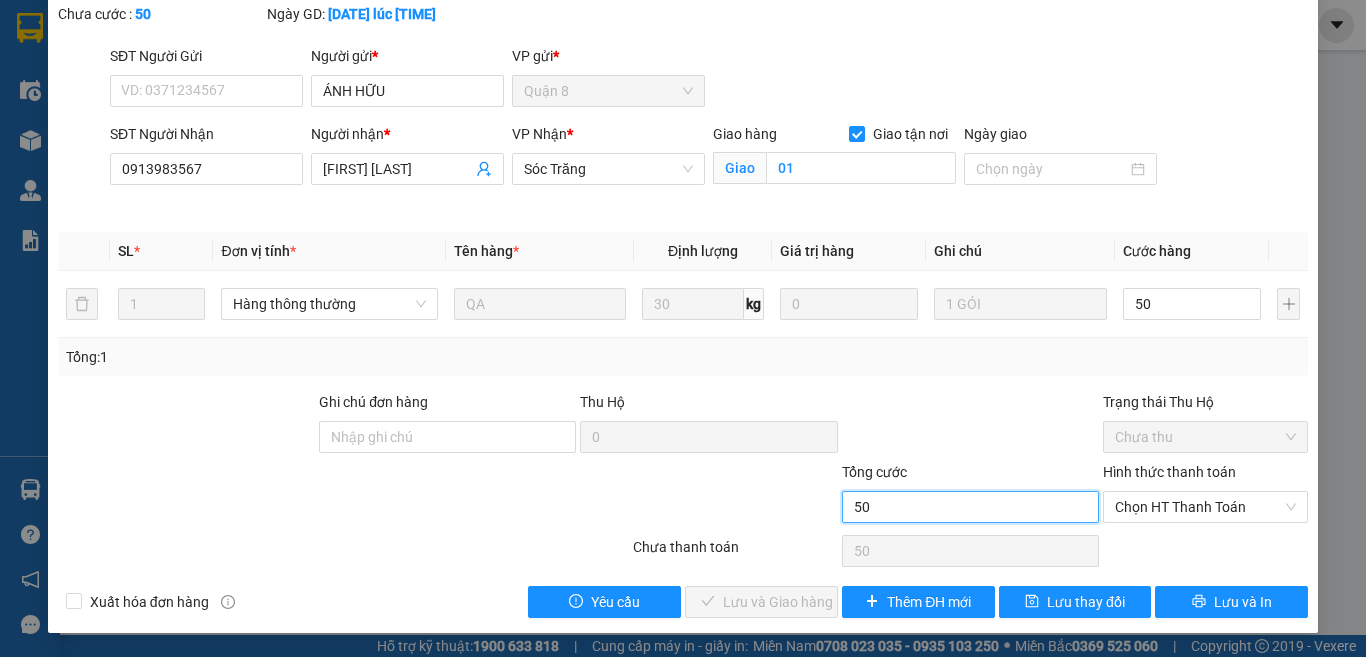type on "50.000" 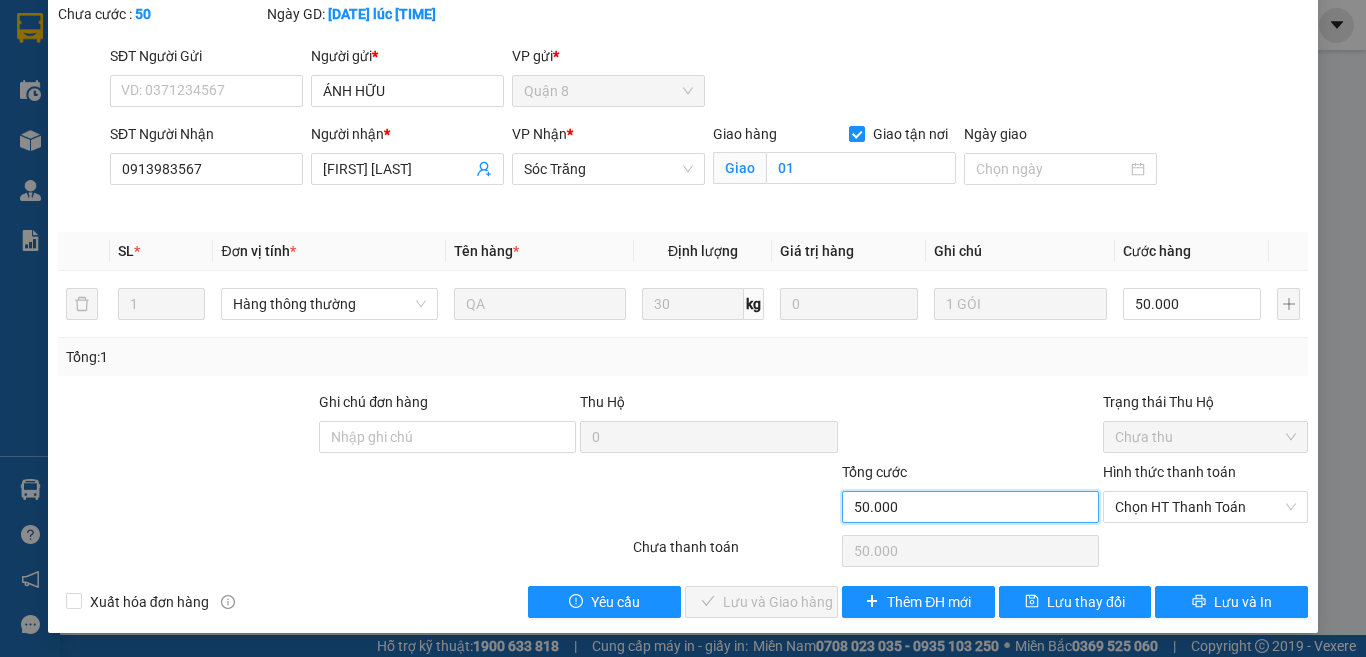 click on "50.000" at bounding box center (970, 507) 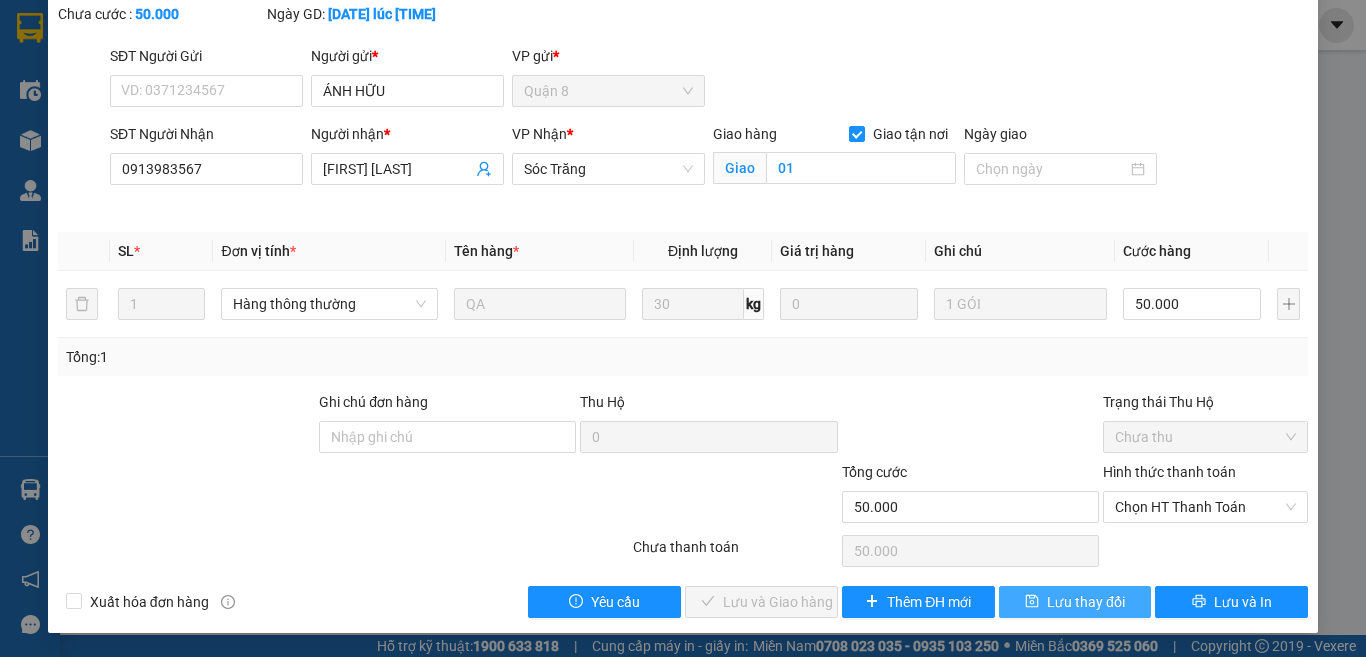 click on "Lưu thay đổi" at bounding box center (1075, 602) 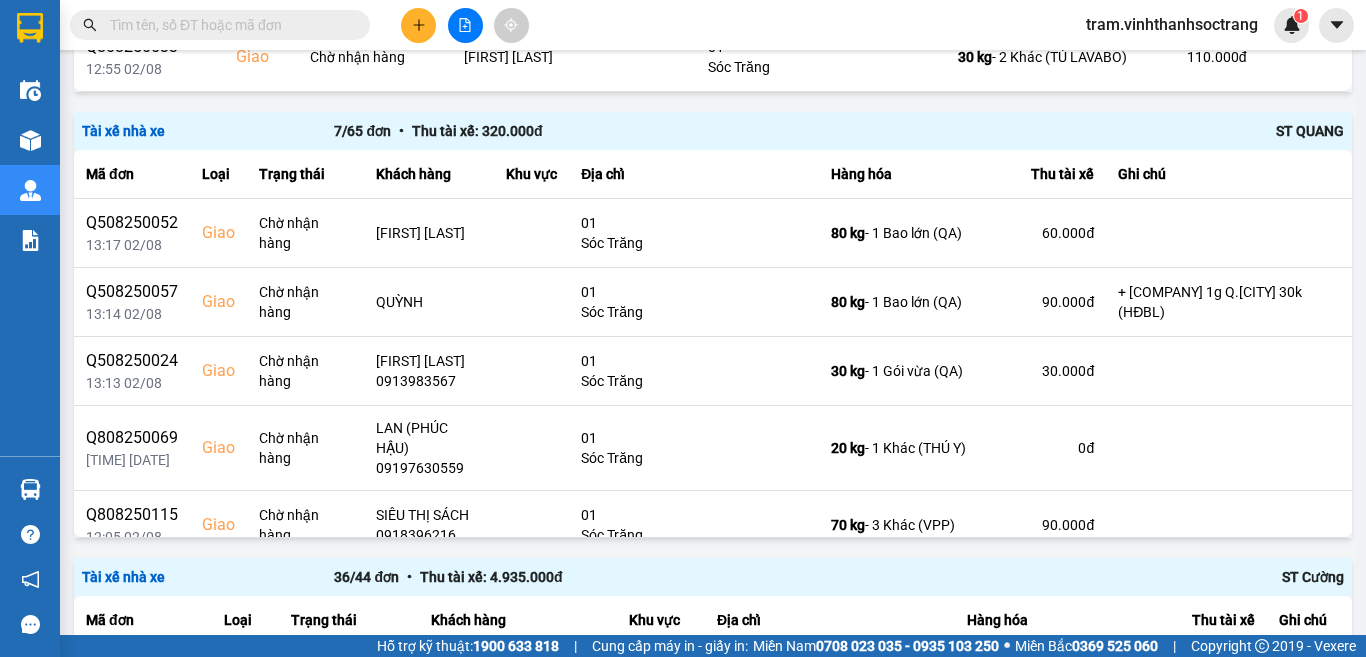 scroll, scrollTop: 756, scrollLeft: 0, axis: vertical 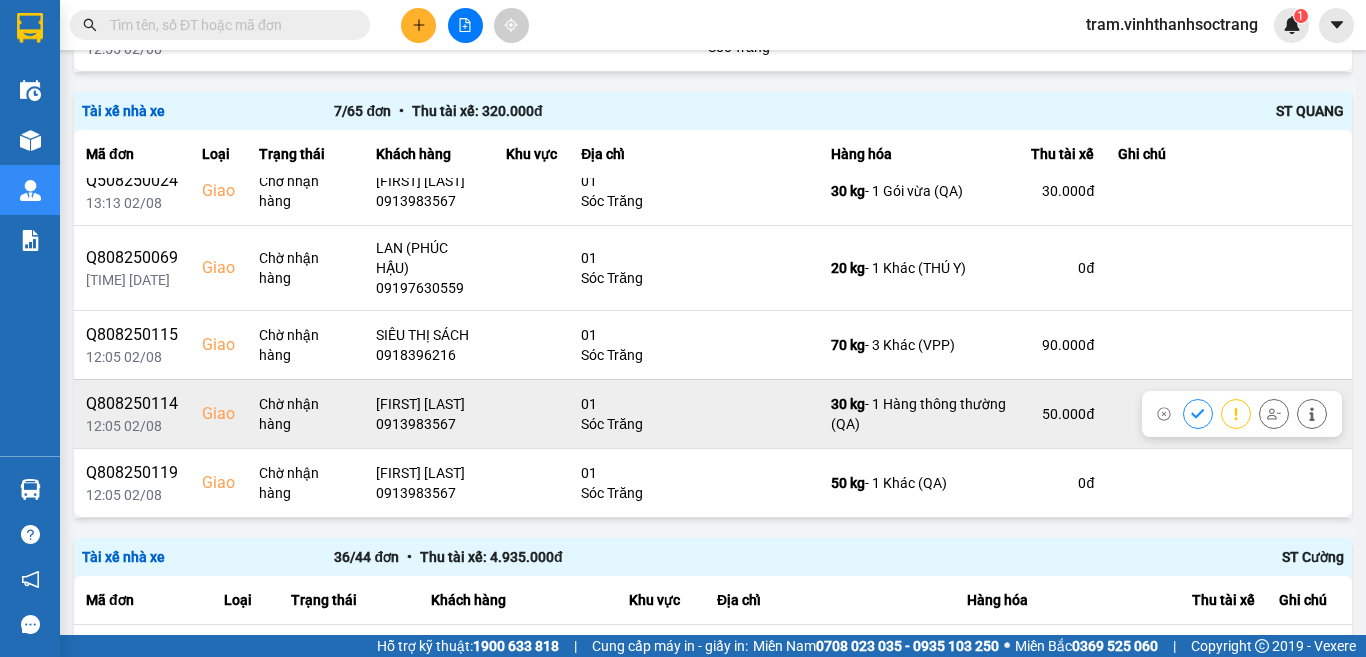 click 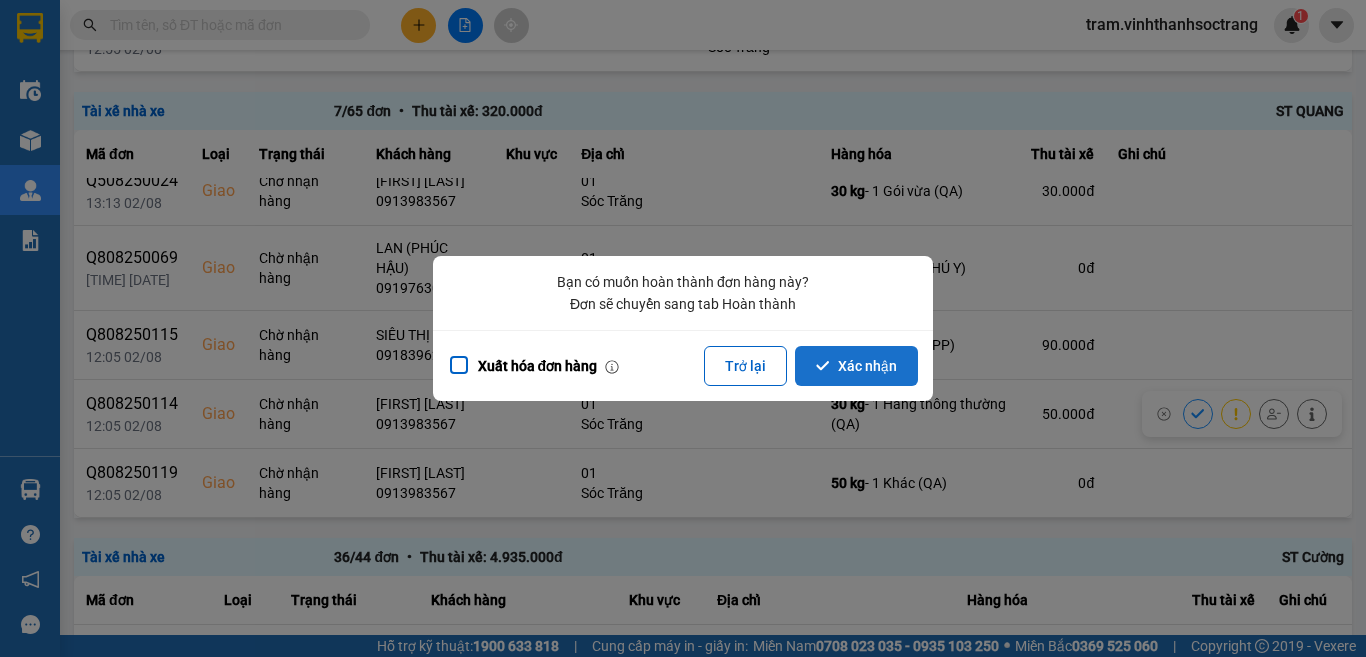 click on "Xác nhận" at bounding box center (856, 366) 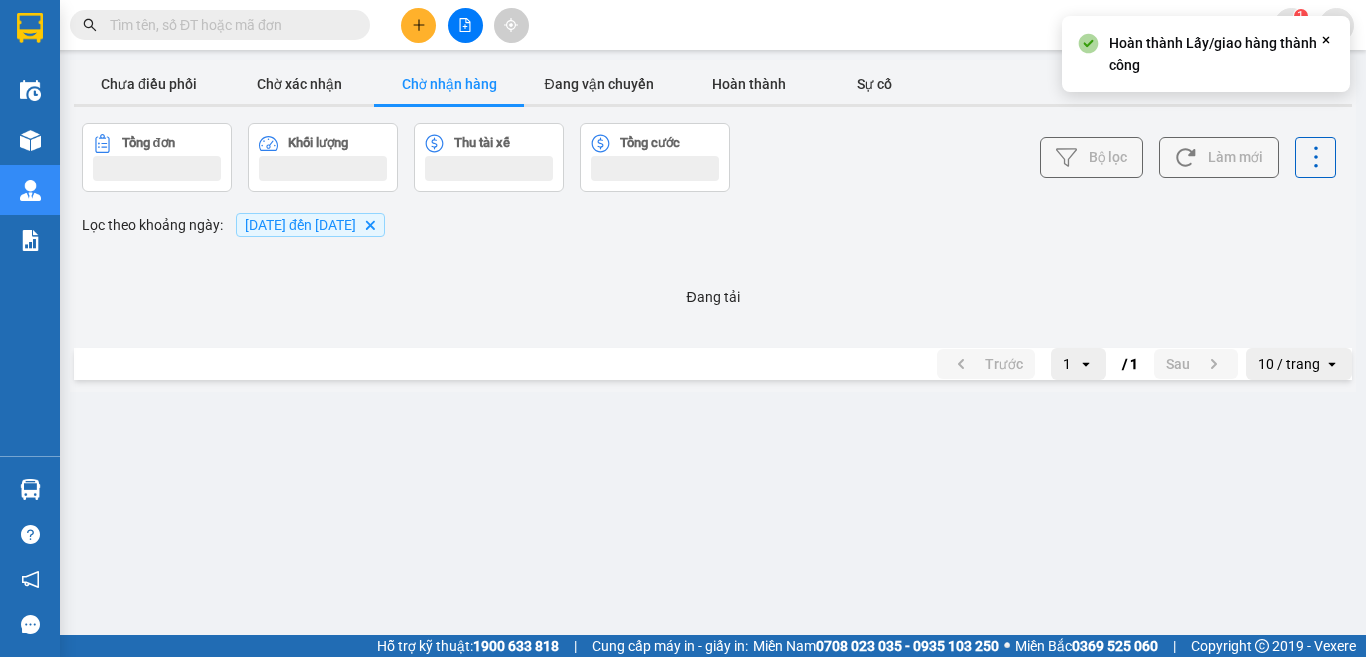 scroll, scrollTop: 0, scrollLeft: 0, axis: both 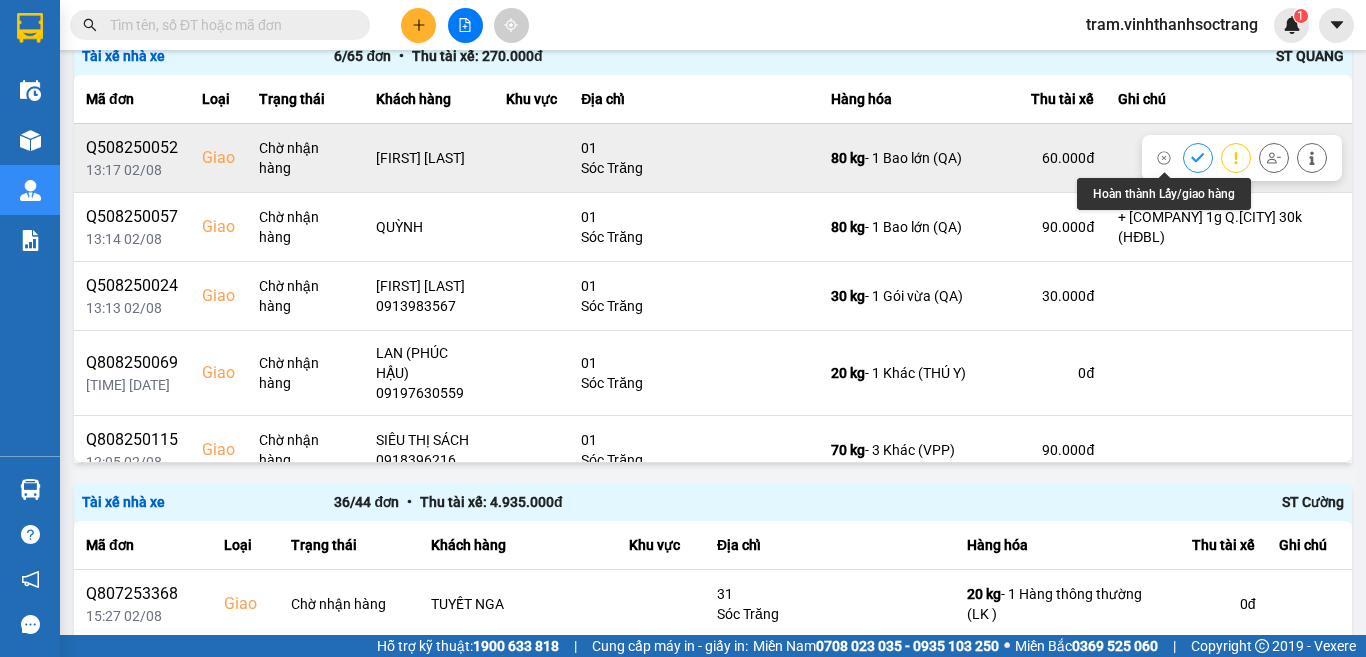 click at bounding box center (1198, 157) 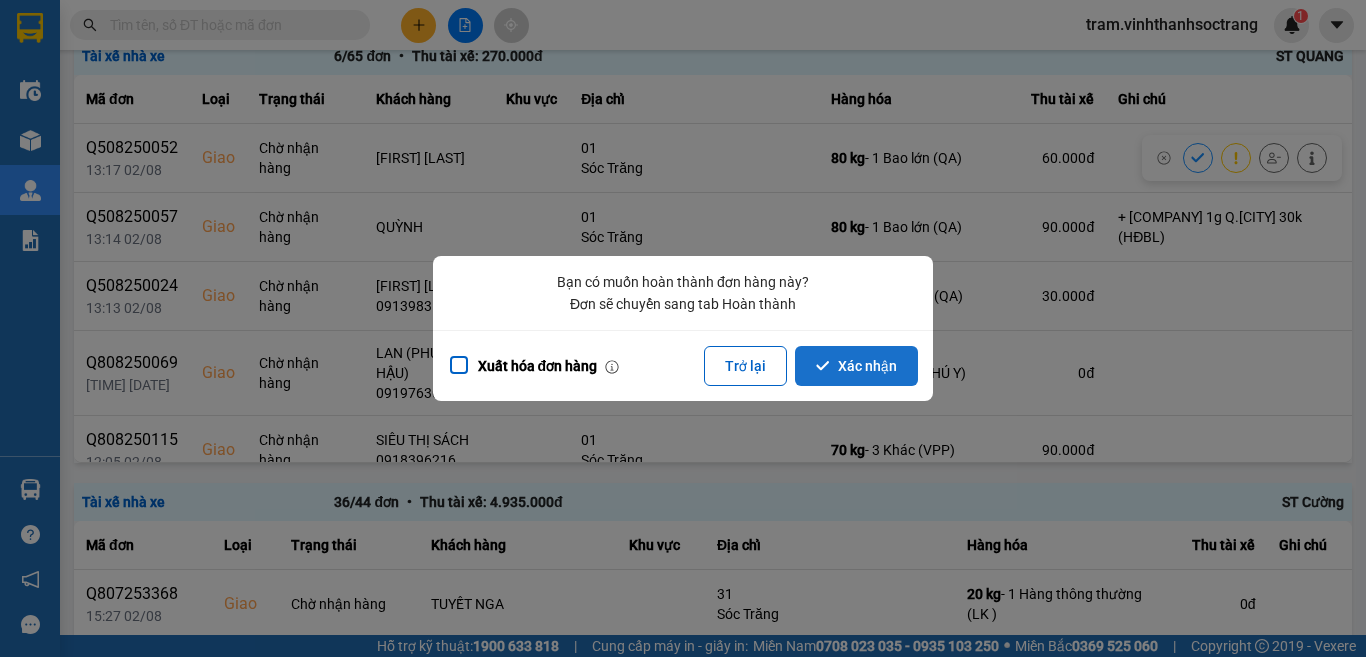 click on "Xác nhận" at bounding box center [856, 366] 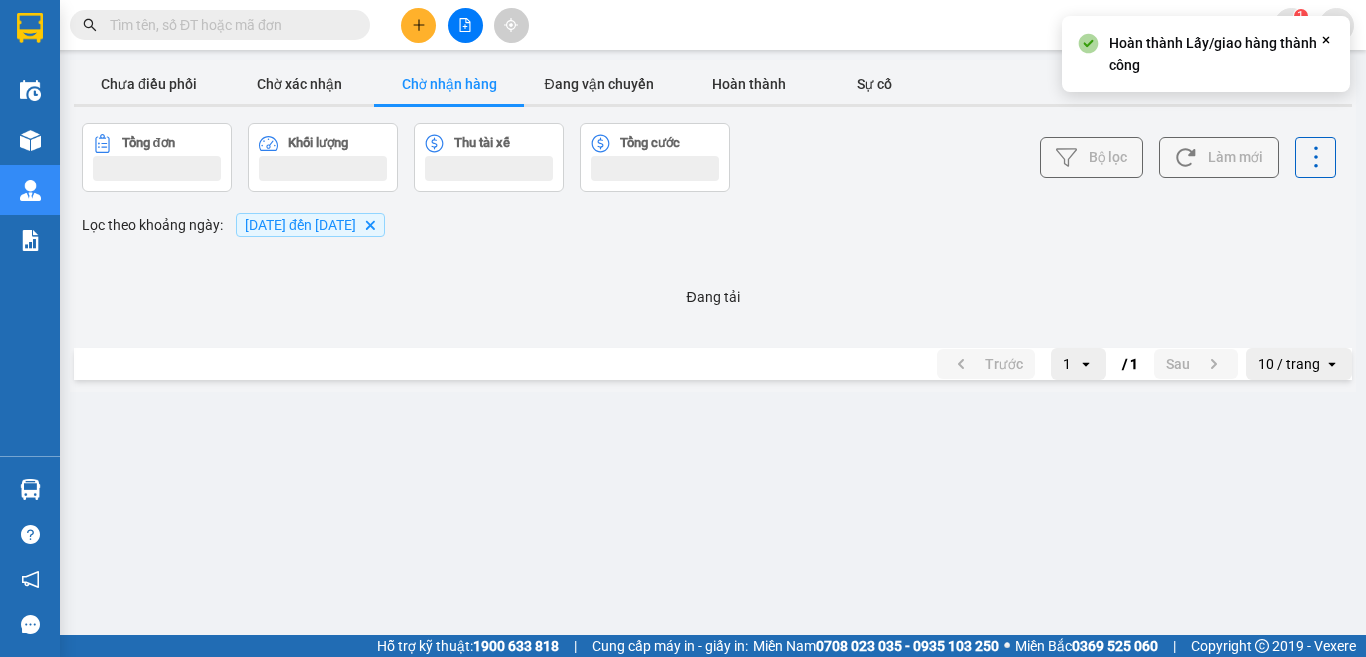 scroll, scrollTop: 0, scrollLeft: 0, axis: both 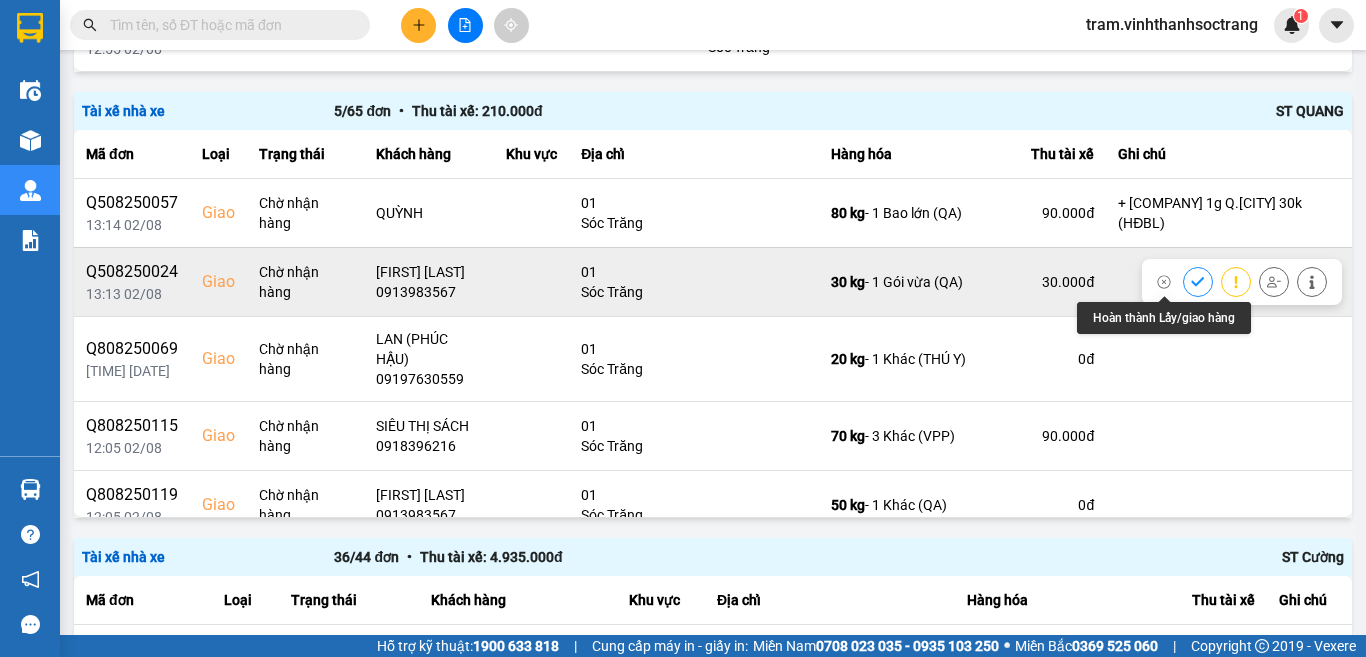 click at bounding box center [1198, 281] 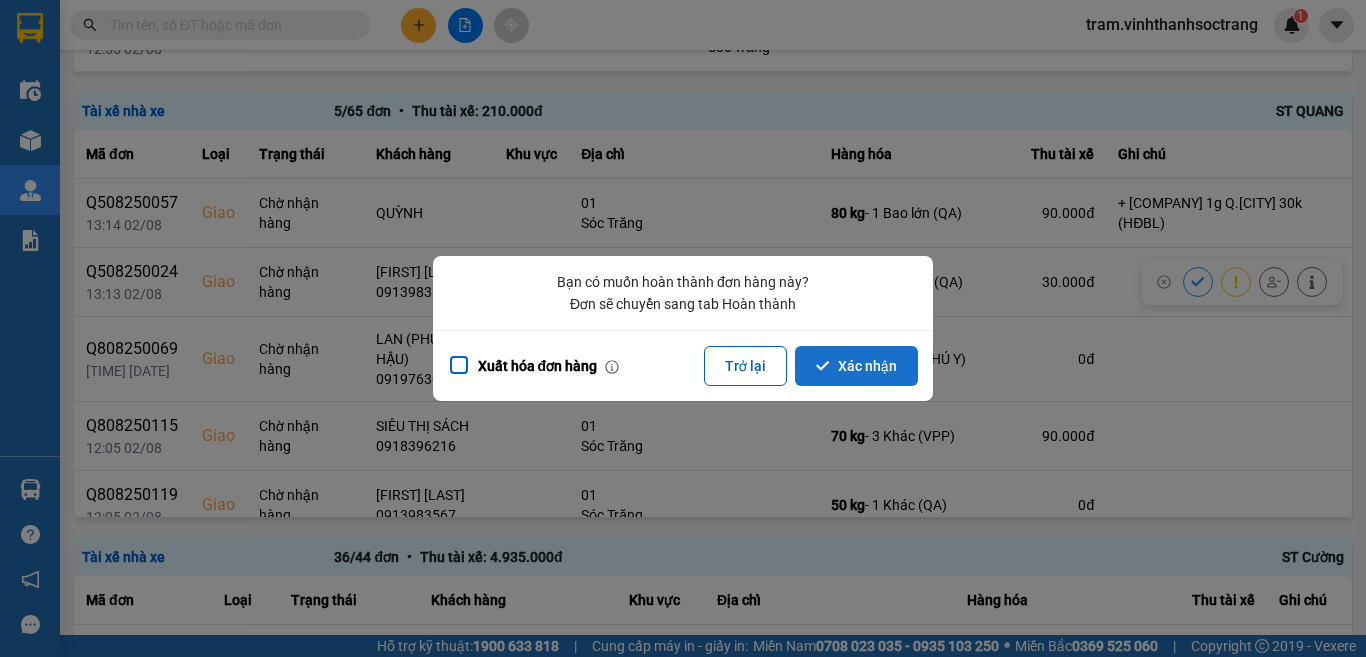 click on "Xác nhận" at bounding box center (856, 366) 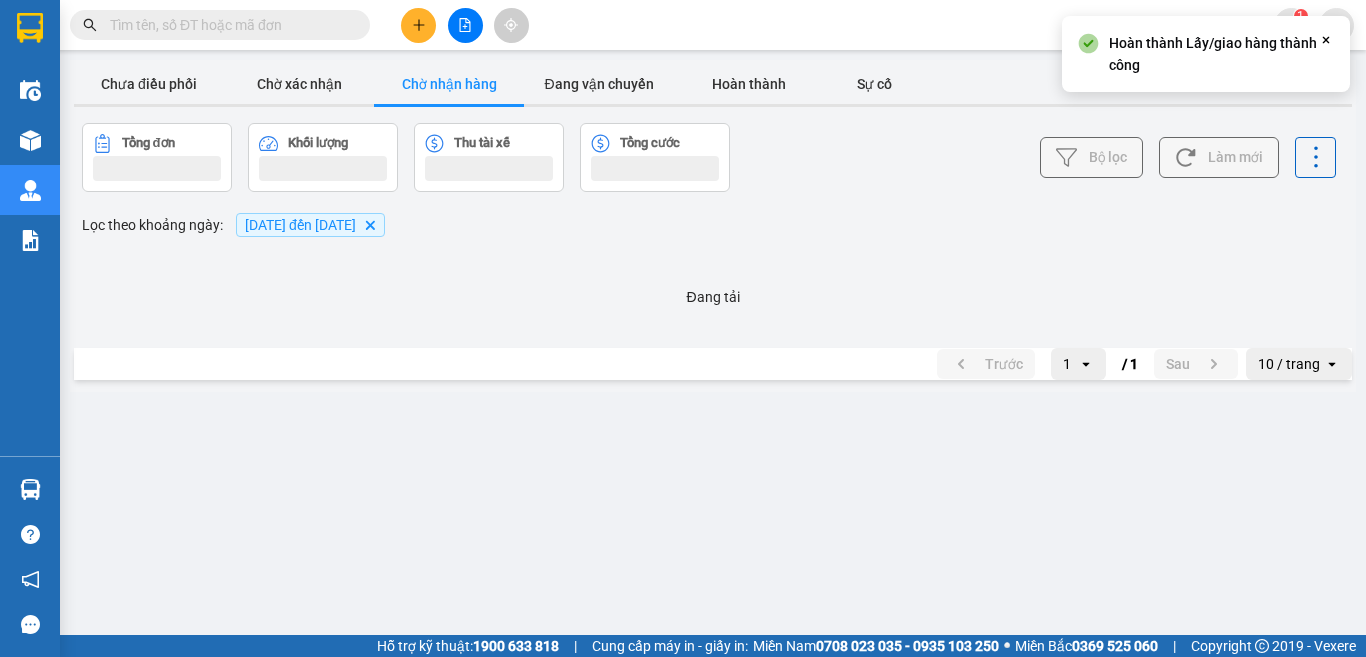 scroll, scrollTop: 0, scrollLeft: 0, axis: both 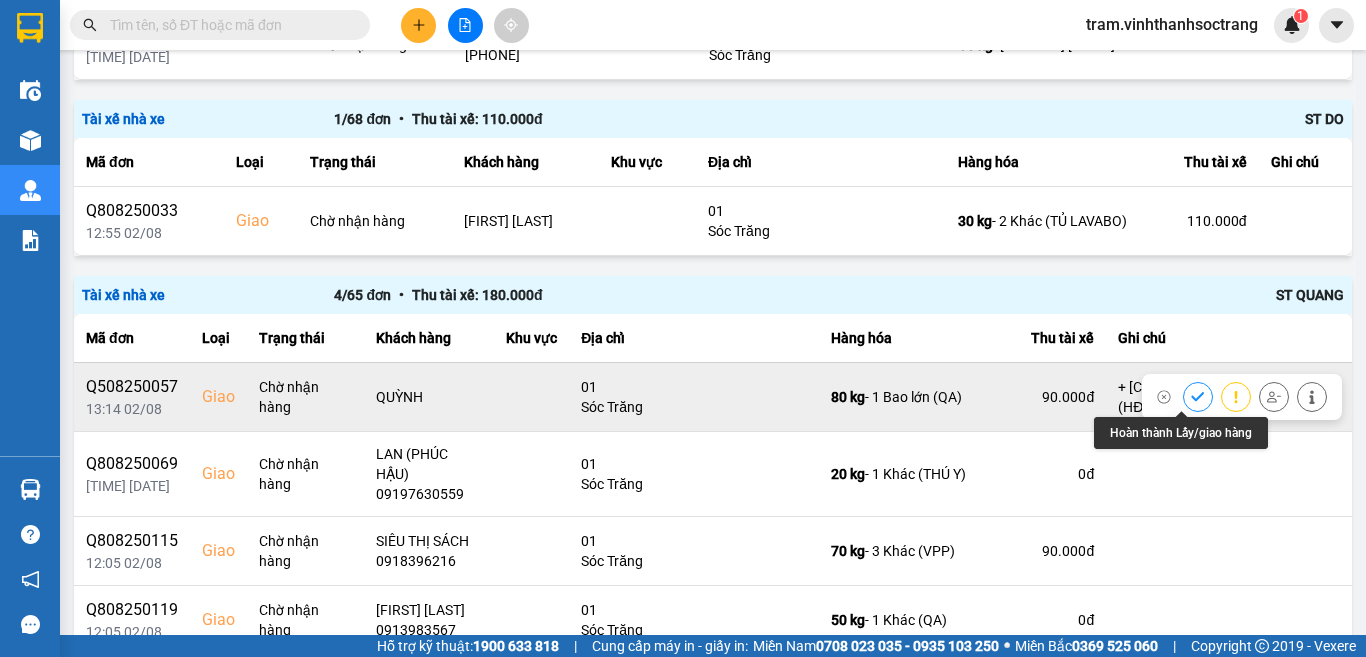 click 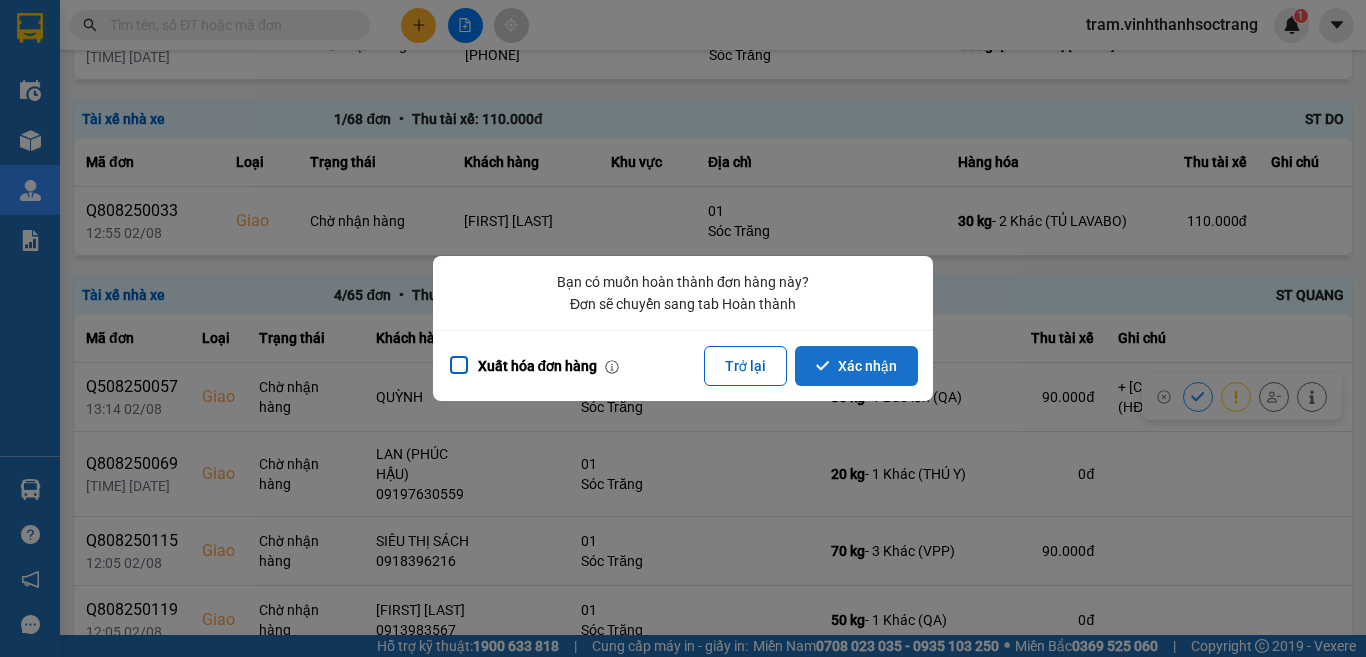 click on "Xác nhận" at bounding box center (856, 366) 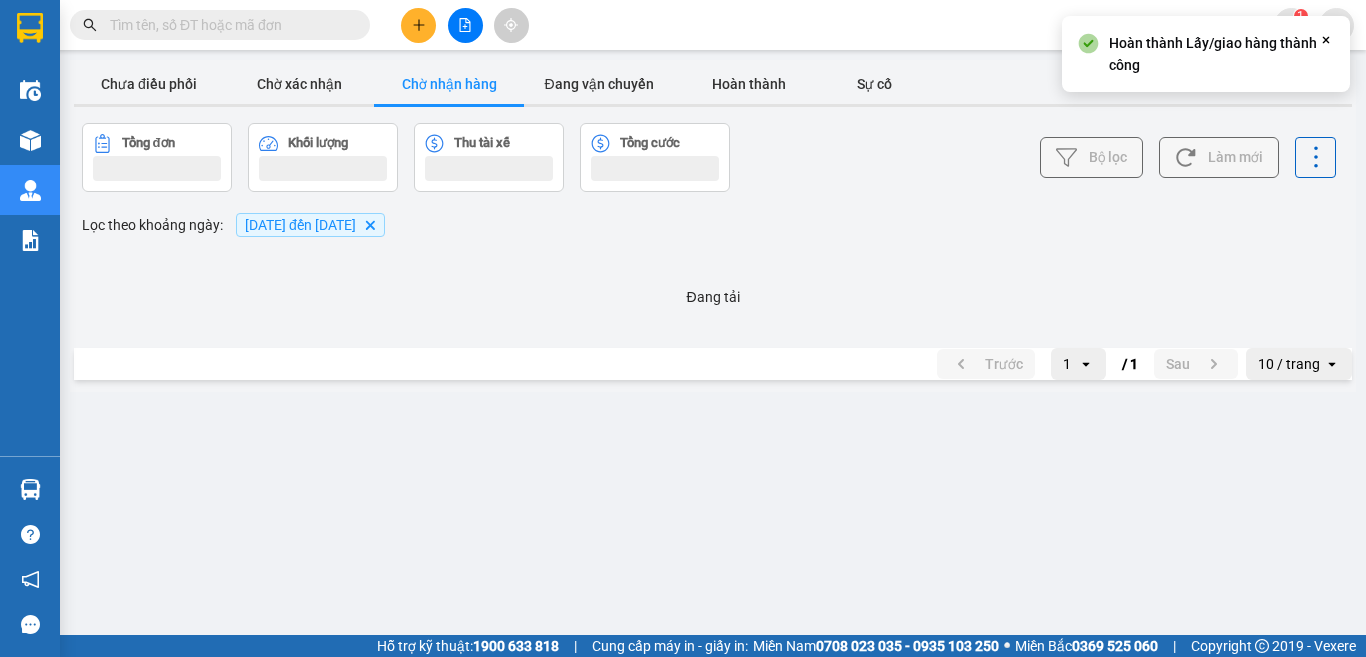 scroll, scrollTop: 0, scrollLeft: 0, axis: both 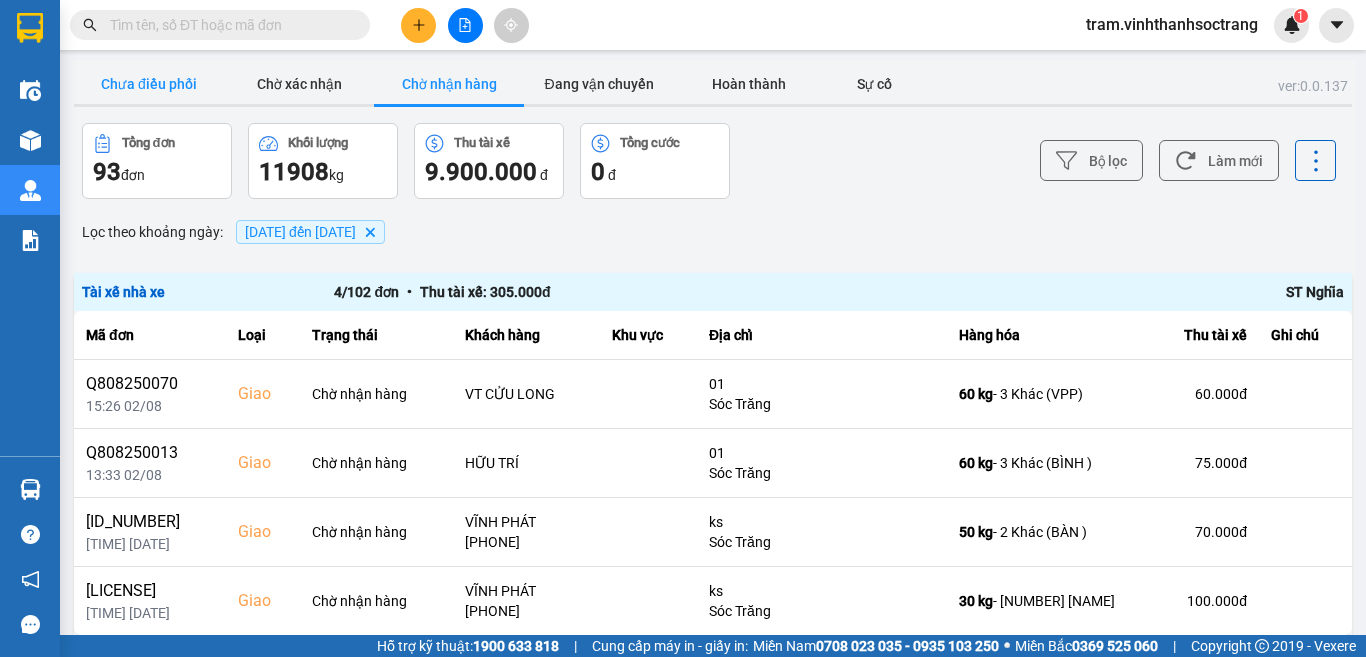 click on "Chưa điều phối" at bounding box center (149, 84) 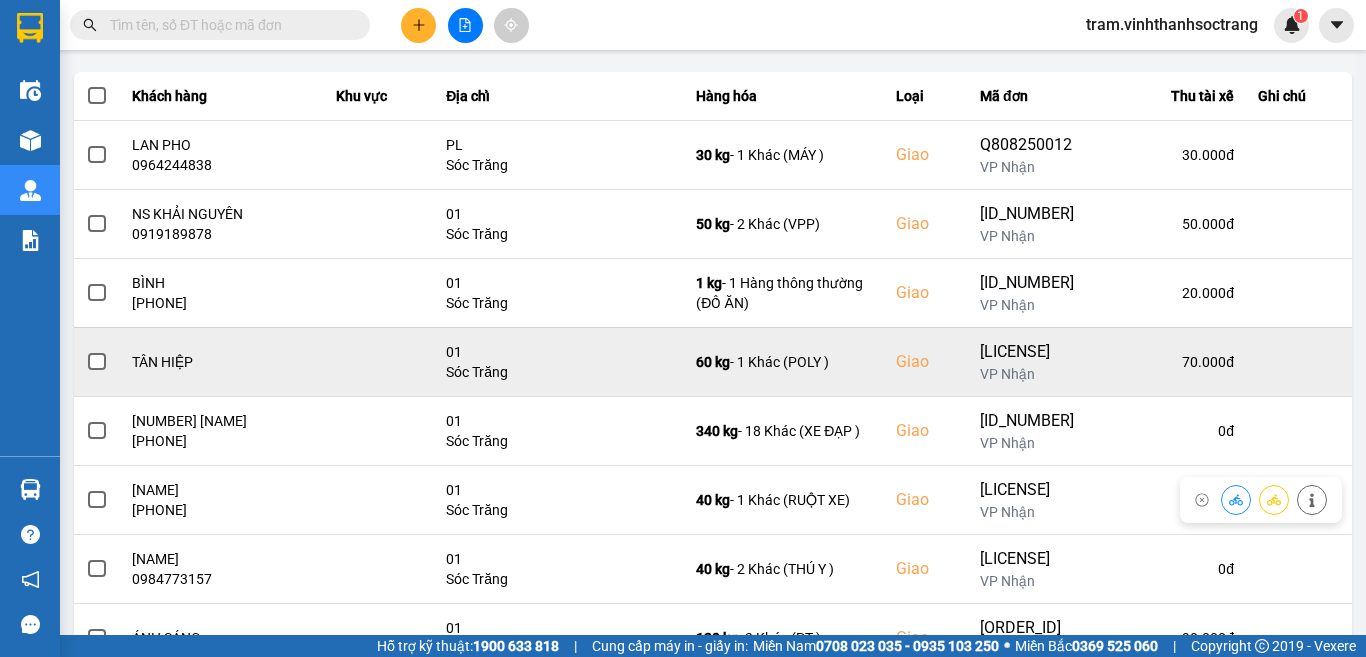 scroll, scrollTop: 200, scrollLeft: 0, axis: vertical 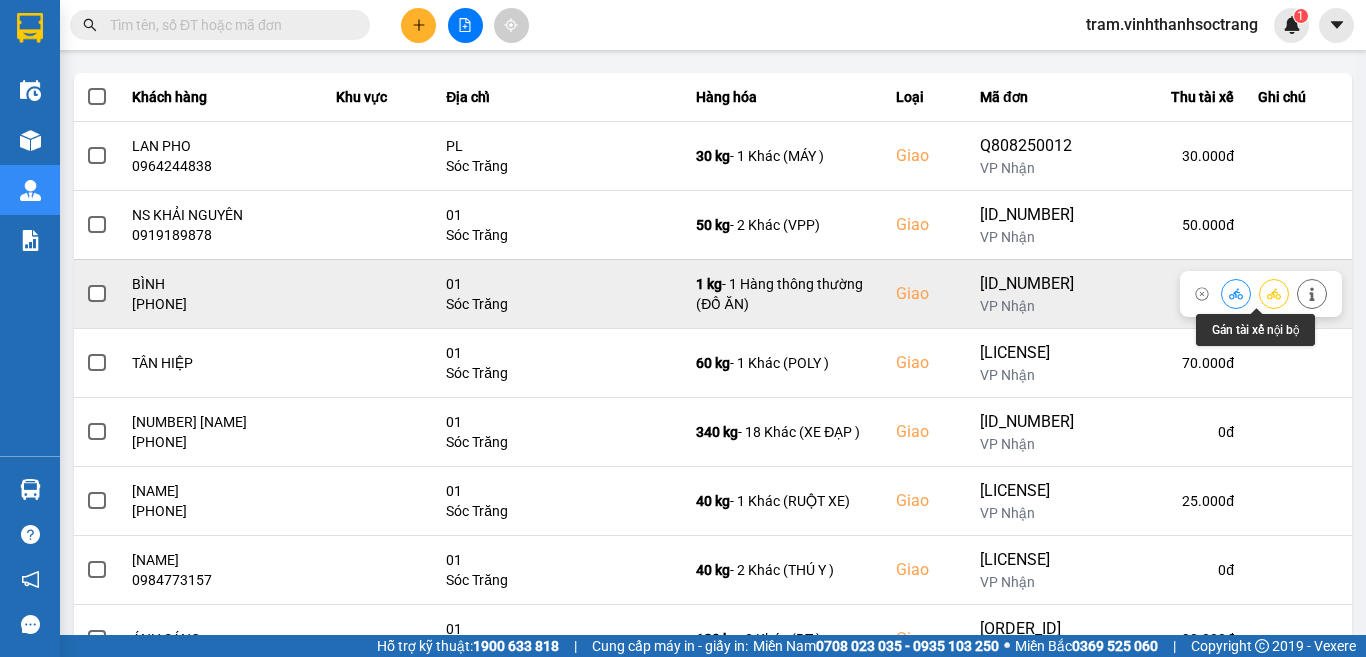 click at bounding box center [1274, 293] 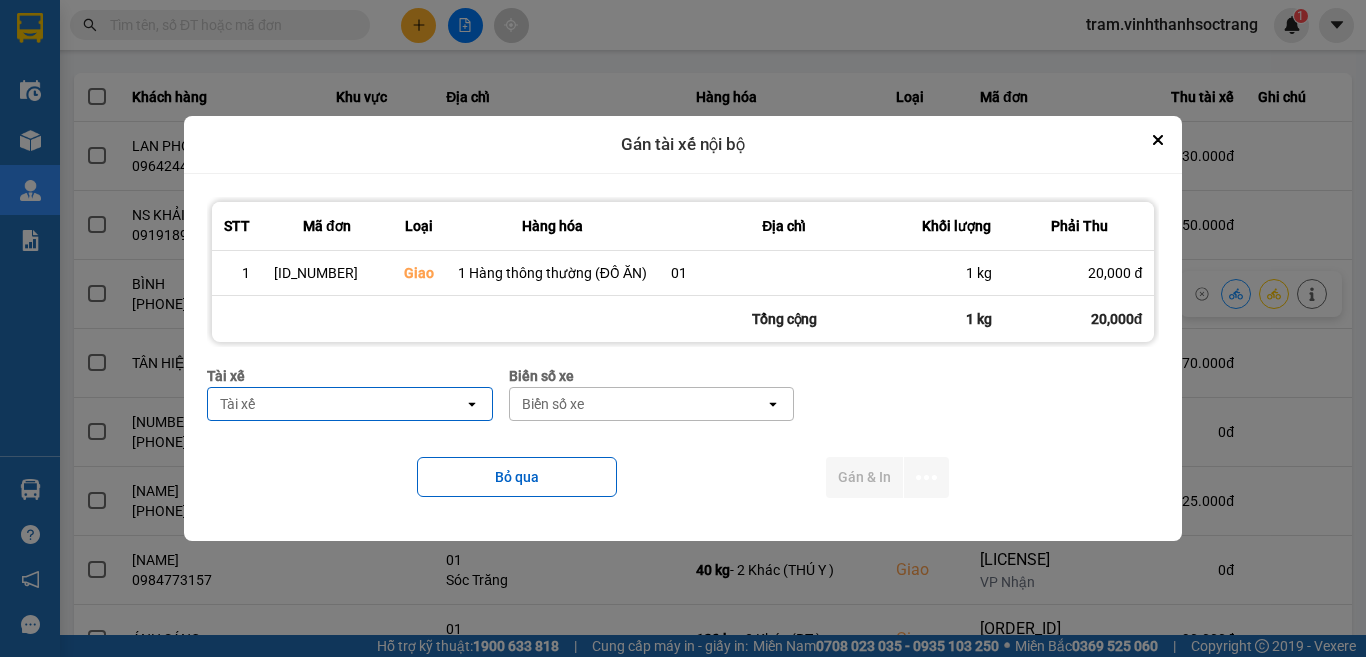 click on "Tài xế" at bounding box center [336, 404] 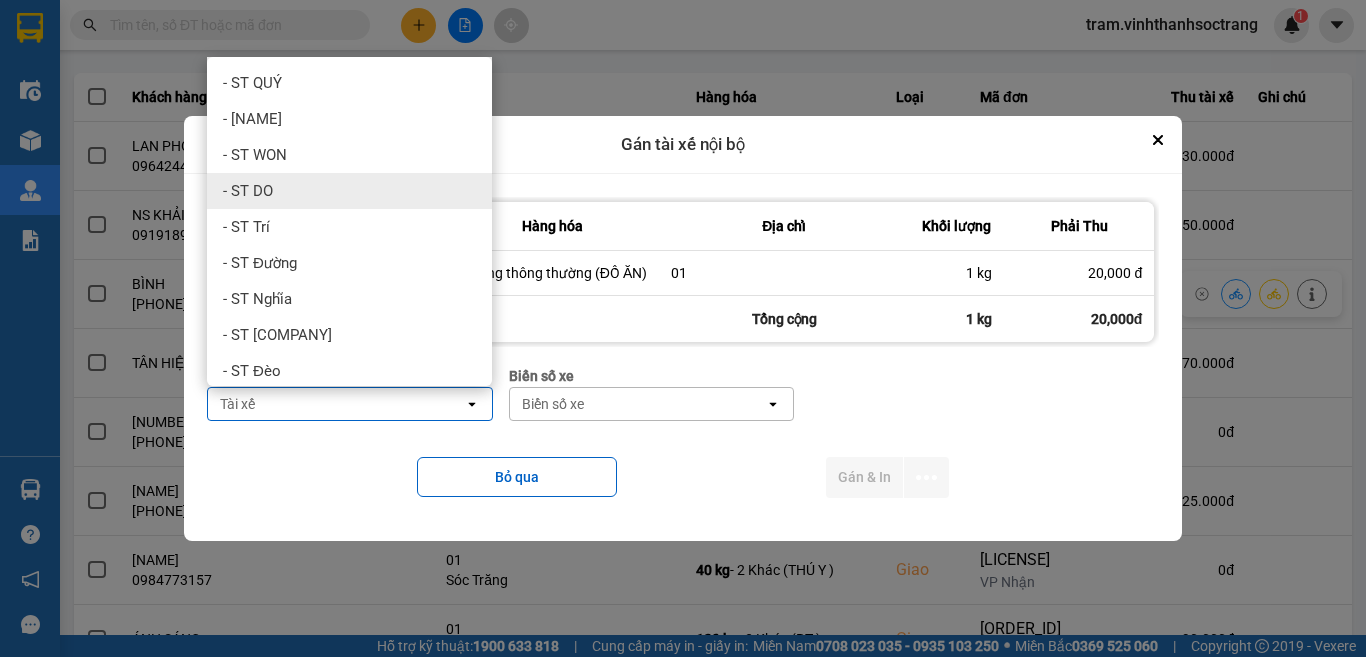 click on "- ST DO" at bounding box center (349, 191) 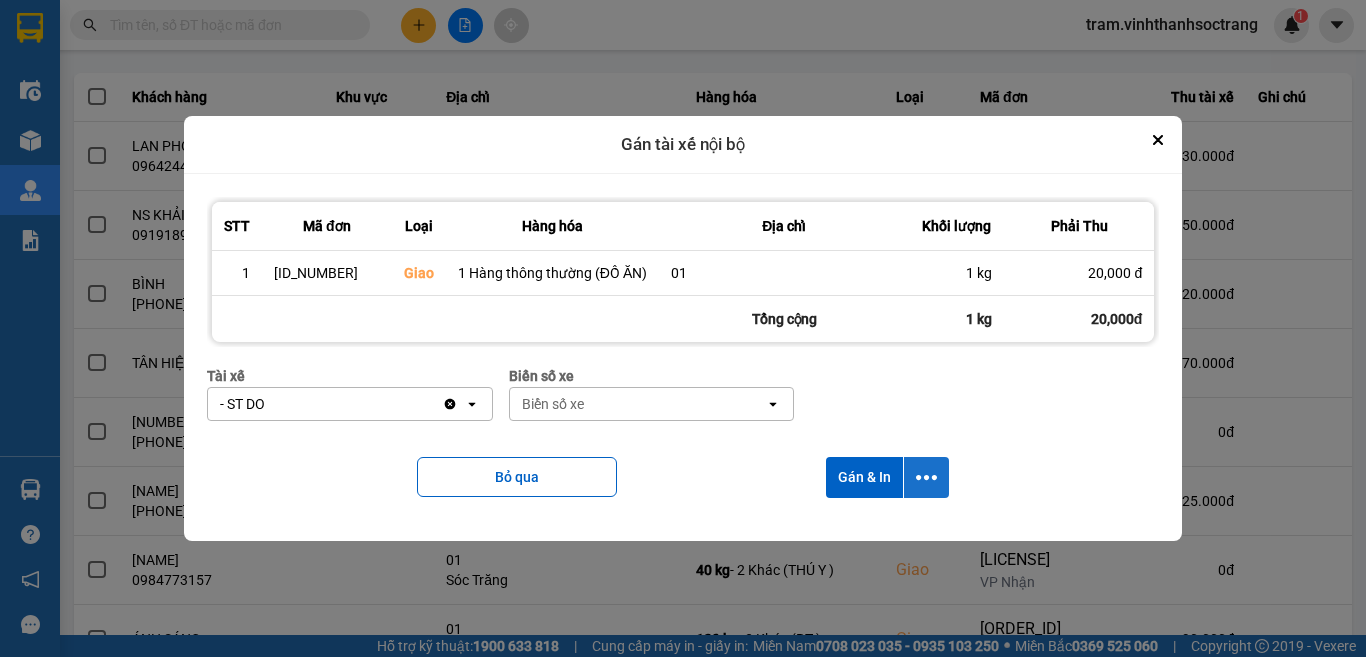 click 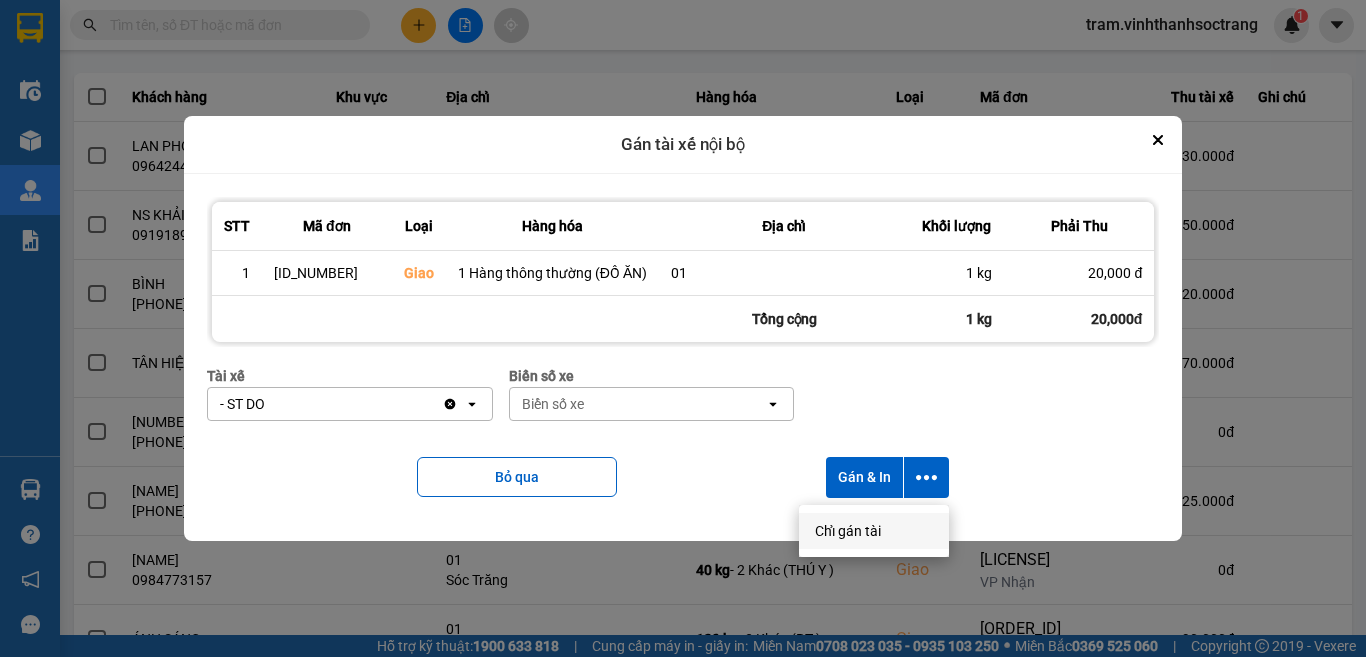 click on "Chỉ gán tài" at bounding box center [848, 531] 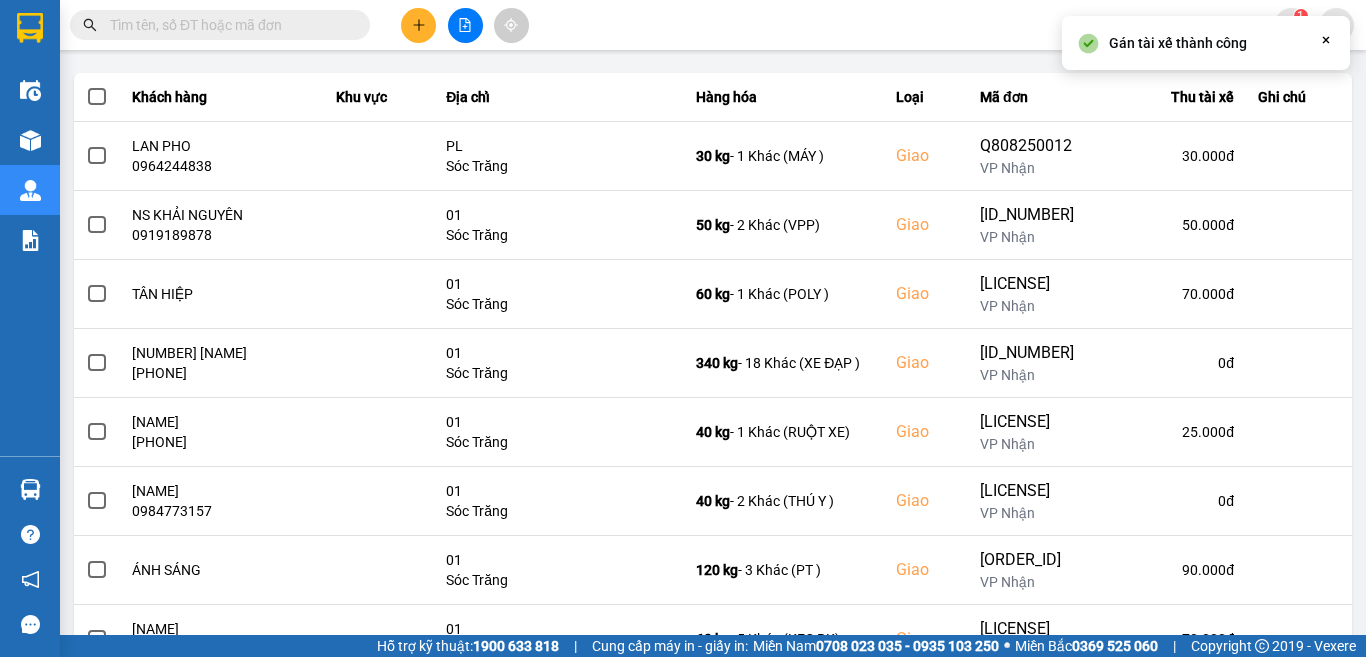 scroll, scrollTop: 0, scrollLeft: 0, axis: both 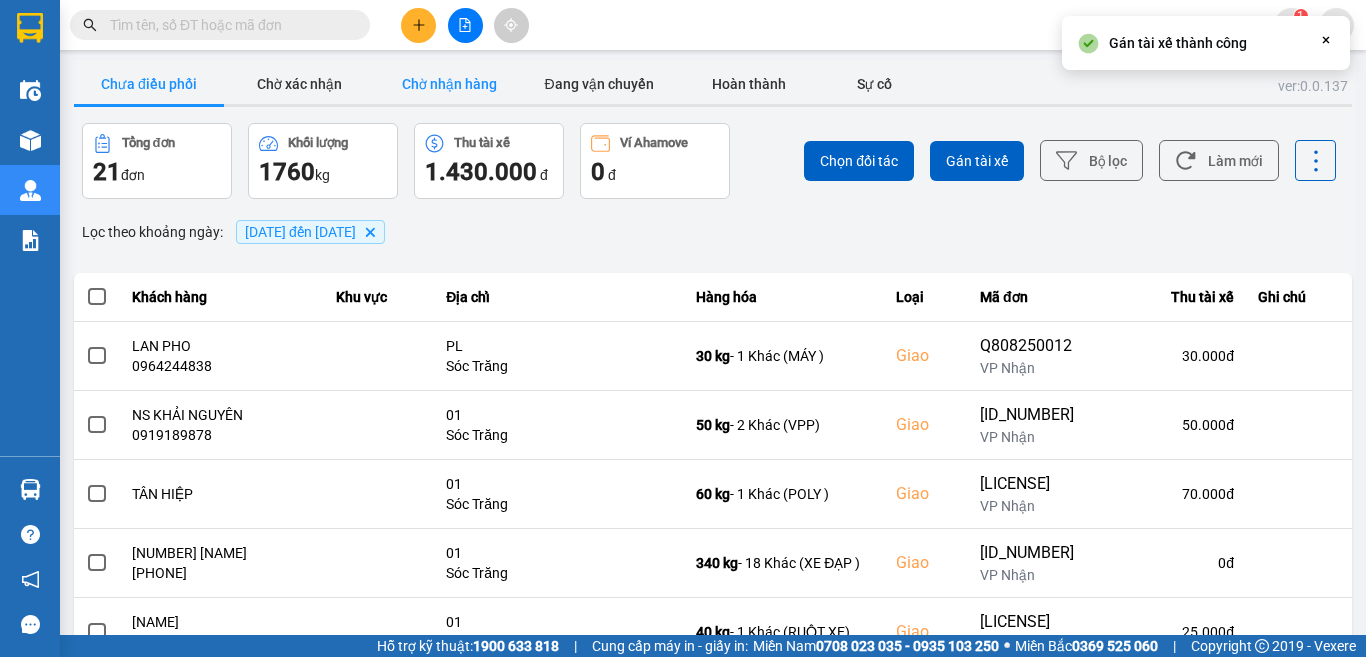 click on "Chờ nhận hàng" at bounding box center [449, 84] 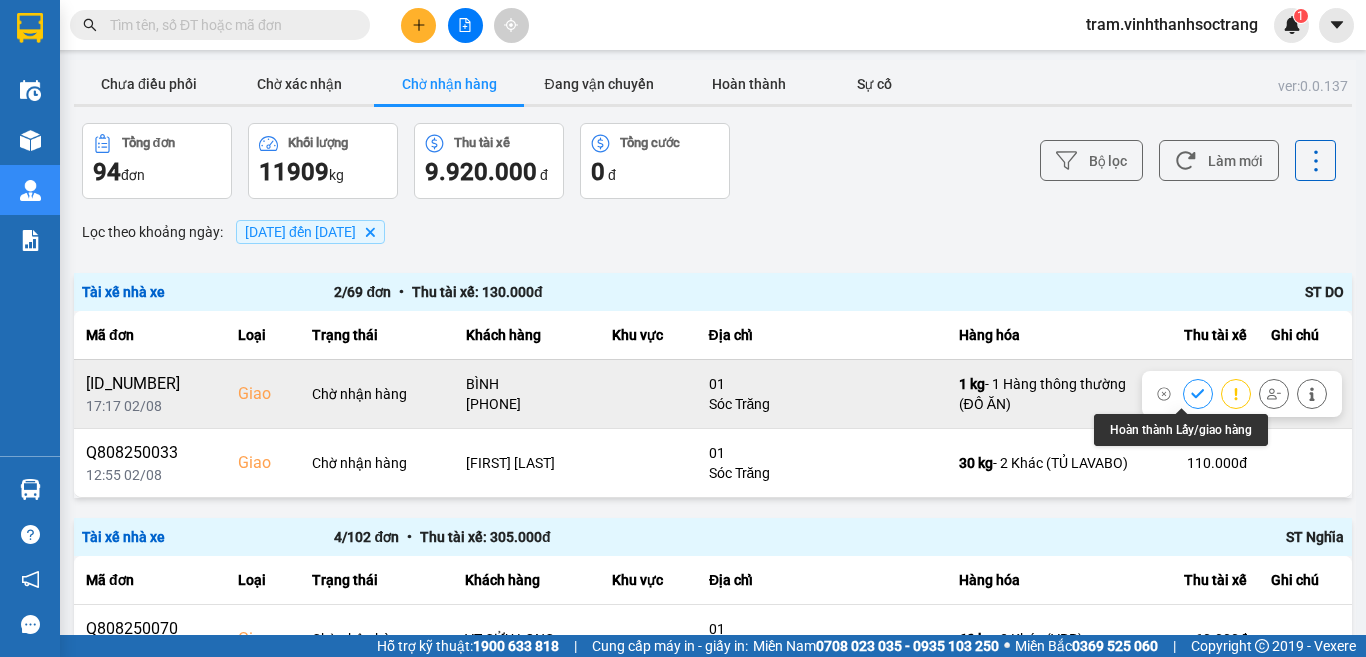 click 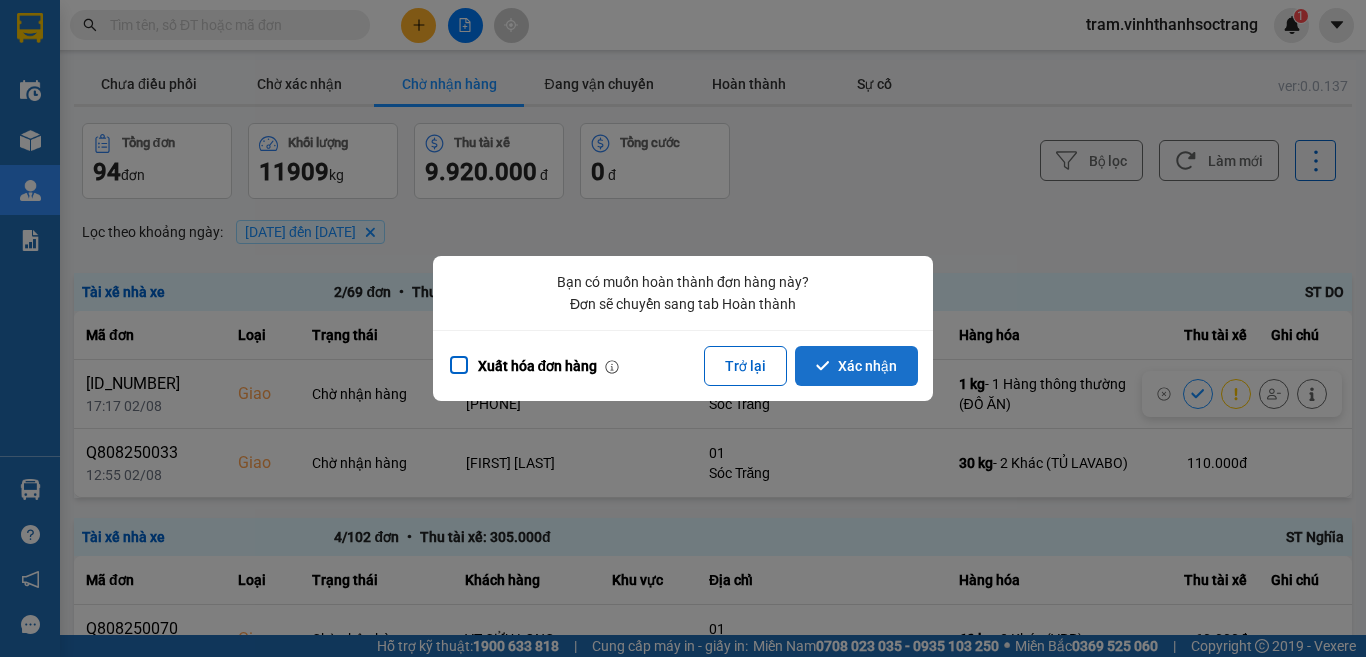 click on "Xác nhận" at bounding box center (856, 366) 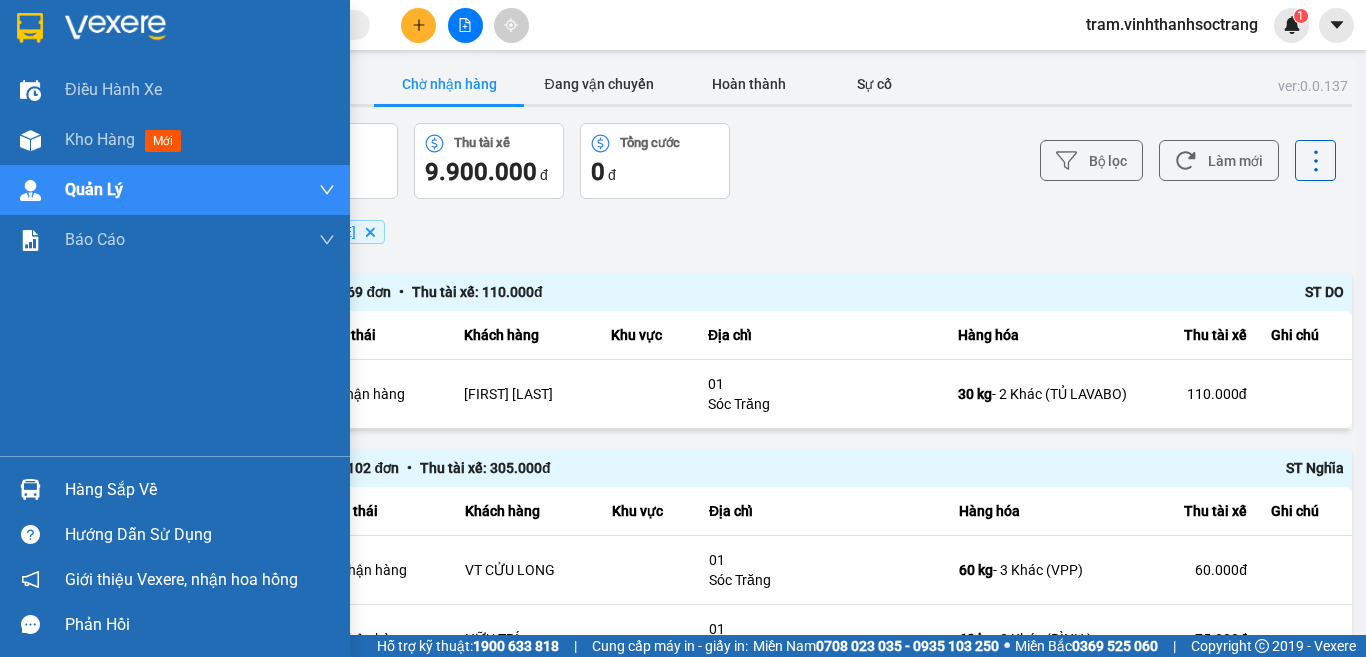 click at bounding box center (115, 28) 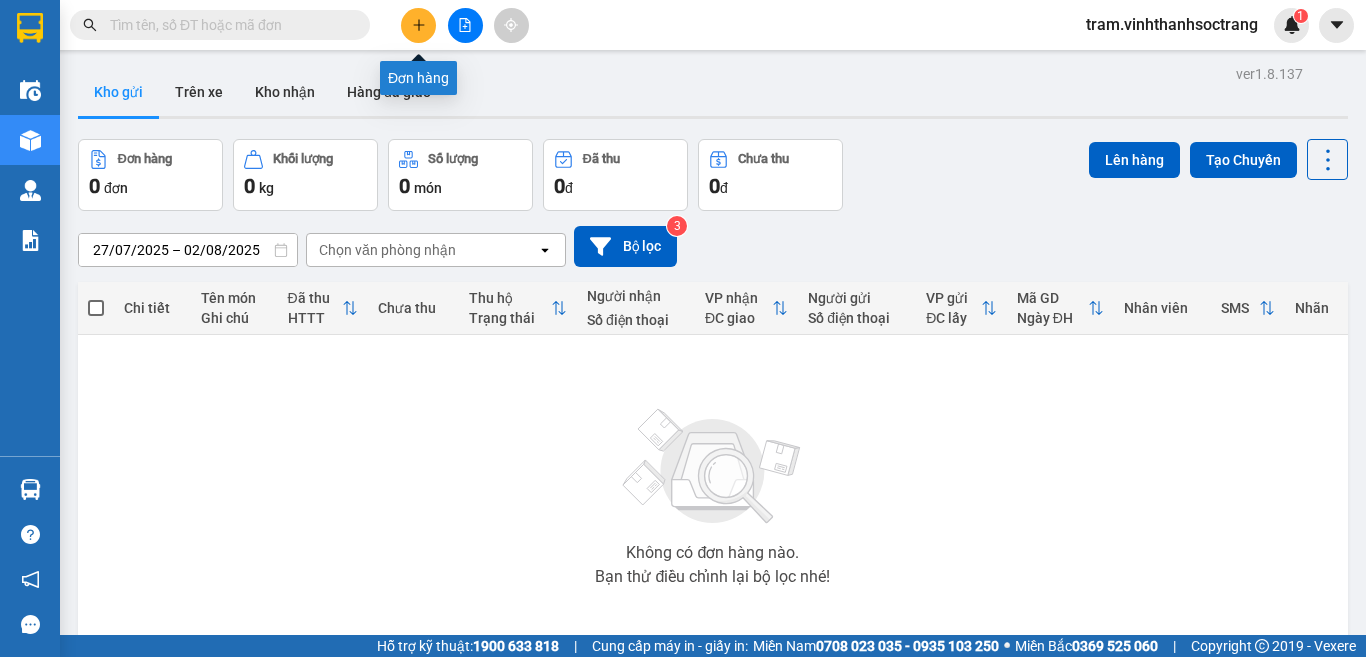 click 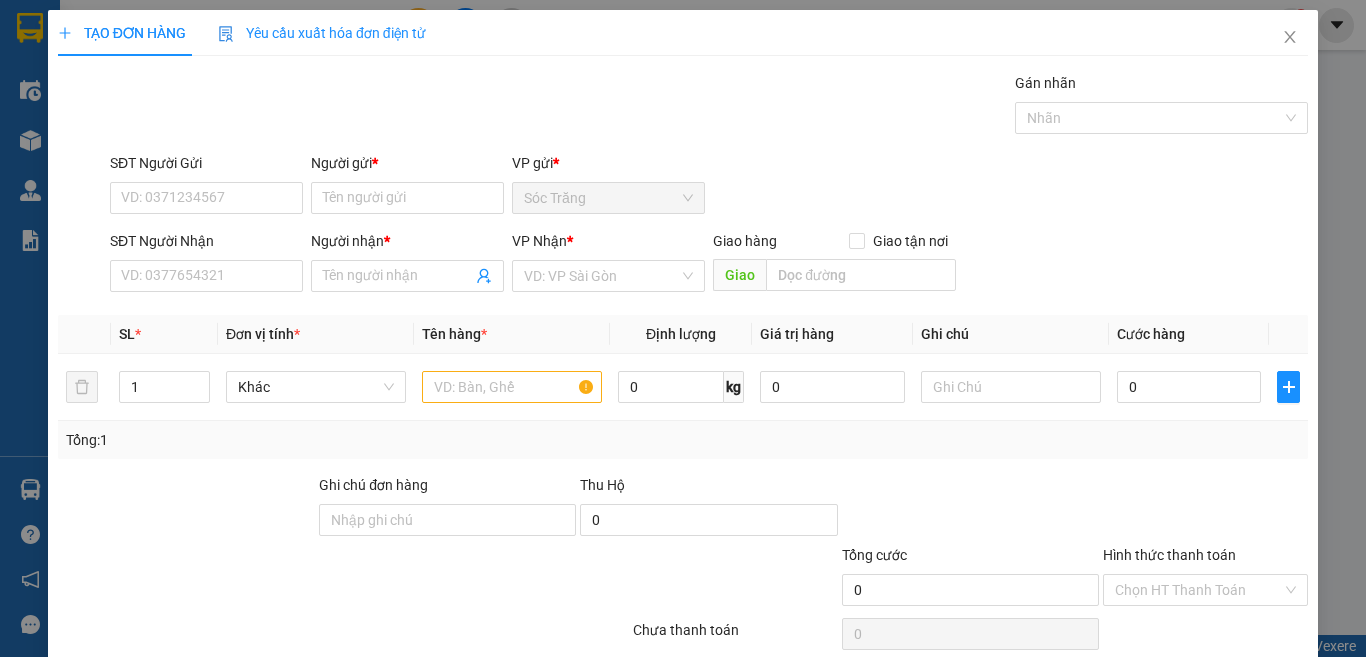 scroll, scrollTop: 0, scrollLeft: 0, axis: both 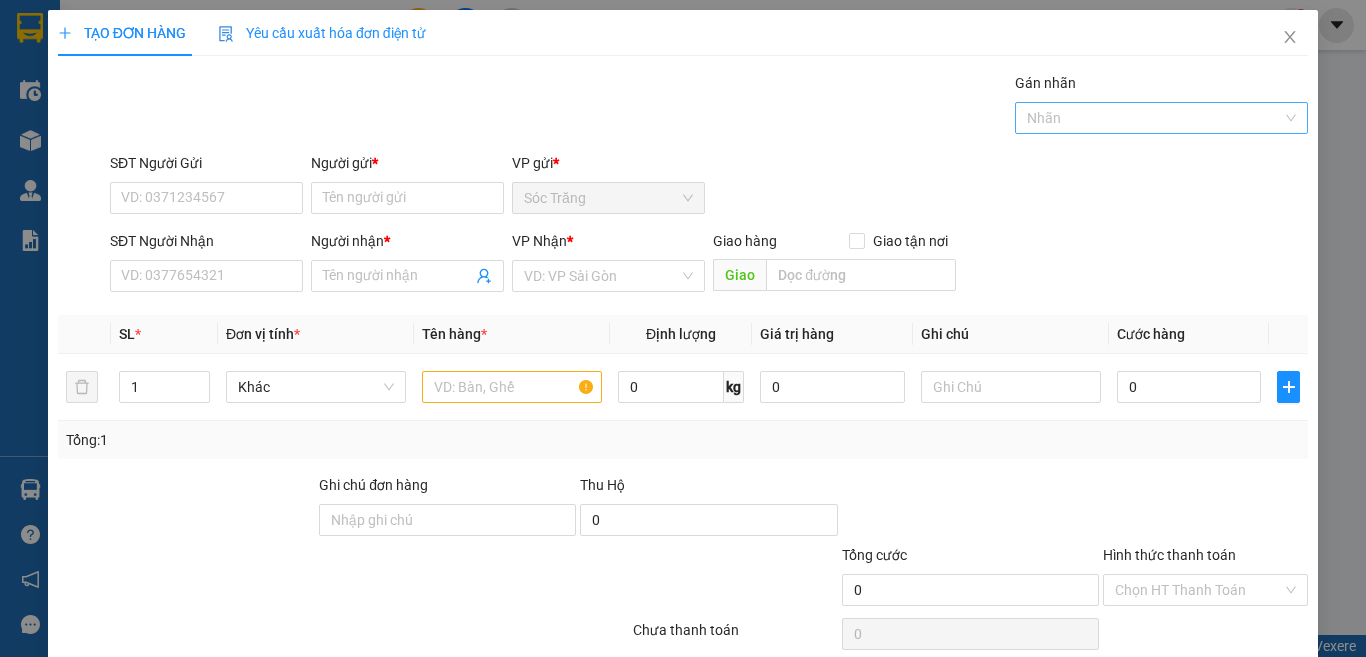 click at bounding box center [1152, 118] 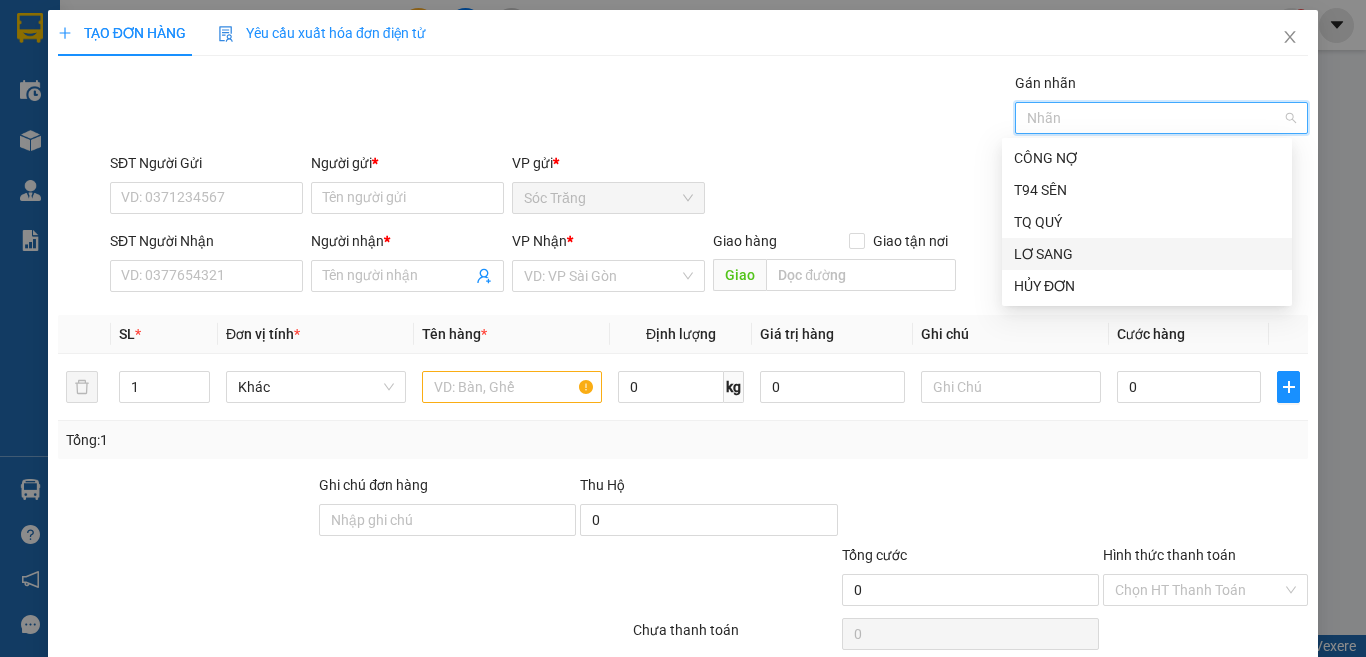 drag, startPoint x: 1080, startPoint y: 217, endPoint x: 1087, endPoint y: 257, distance: 40.60788 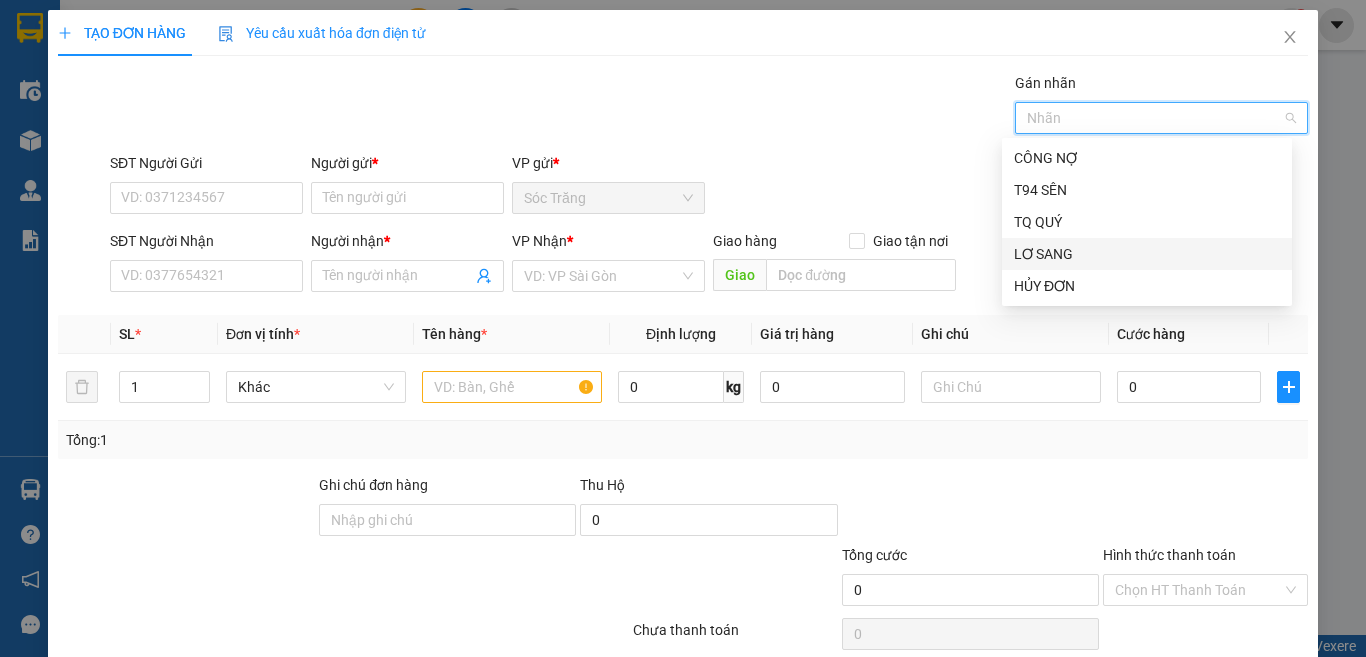 click on "LƠ SANG" at bounding box center (1147, 254) 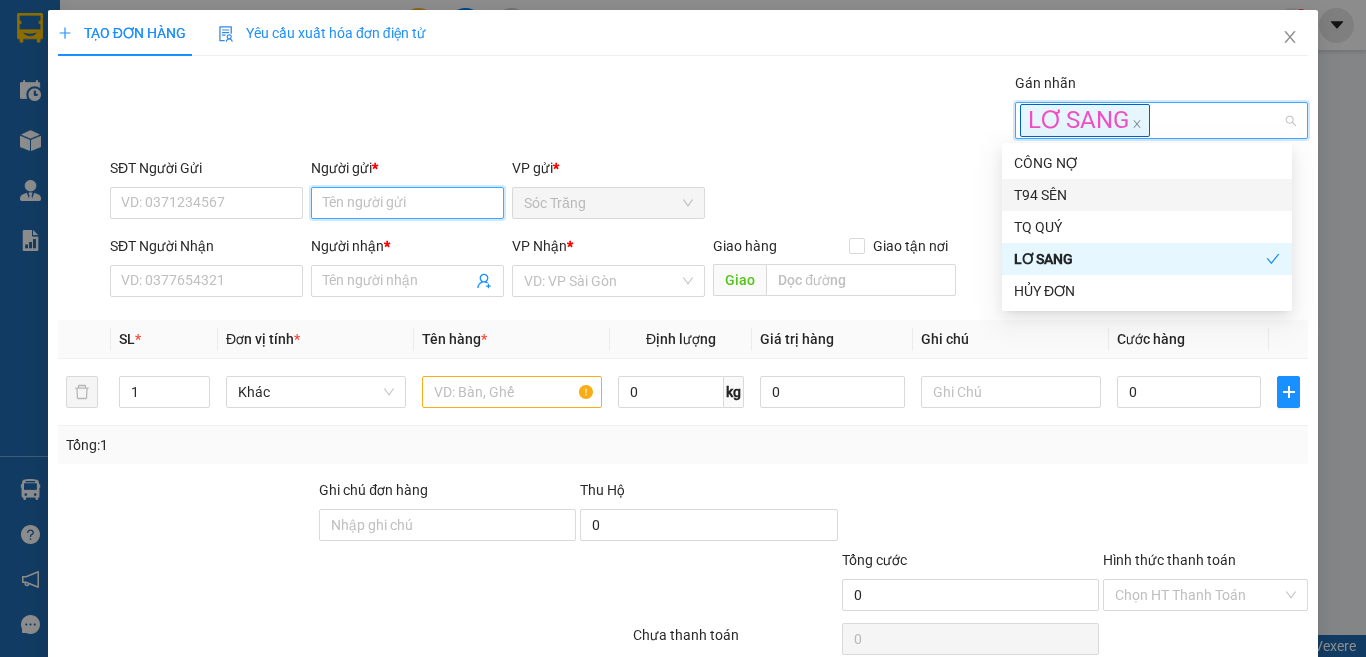 click on "Người gửi  *" at bounding box center (407, 203) 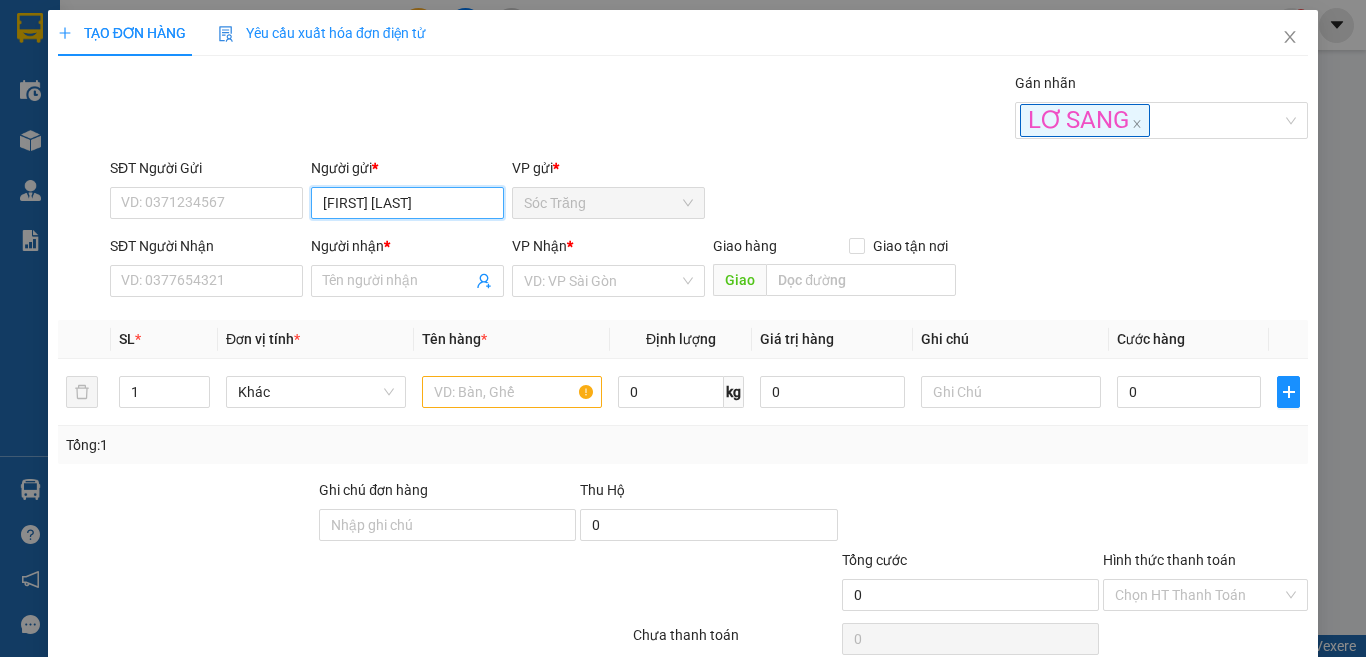 type on "[FIRST] [LAST]" 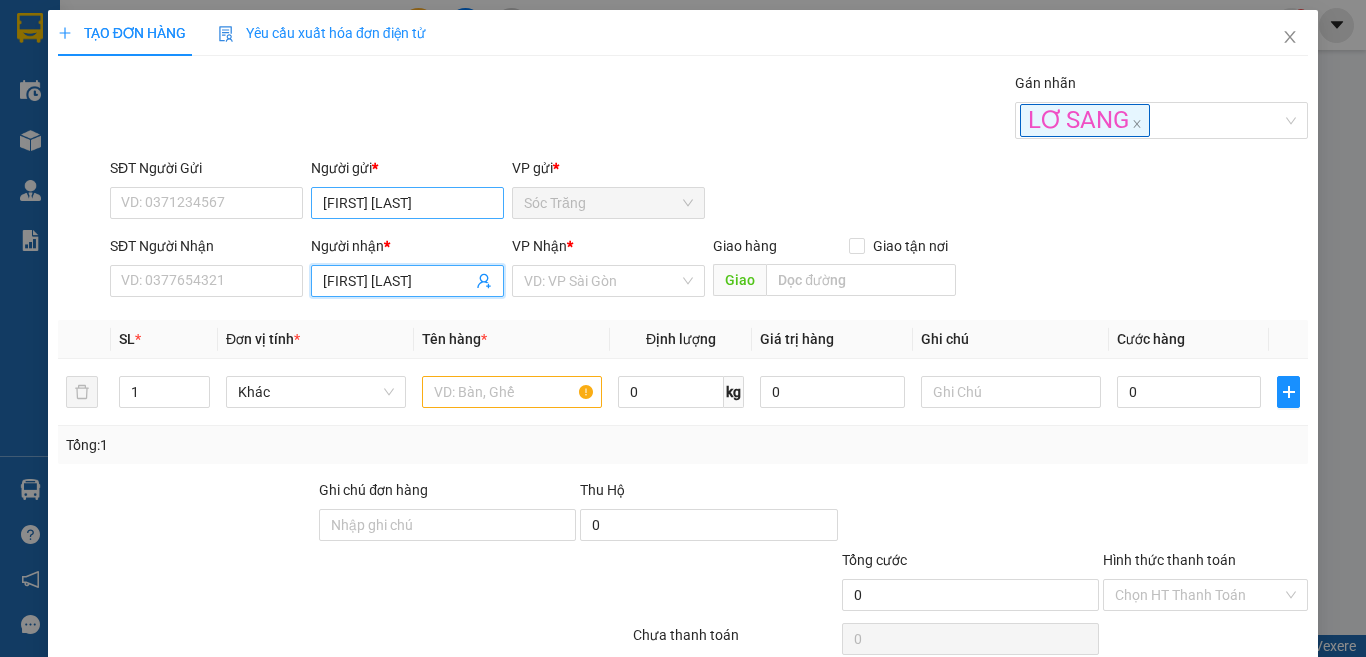 type on "[FIRST] [LAST]" 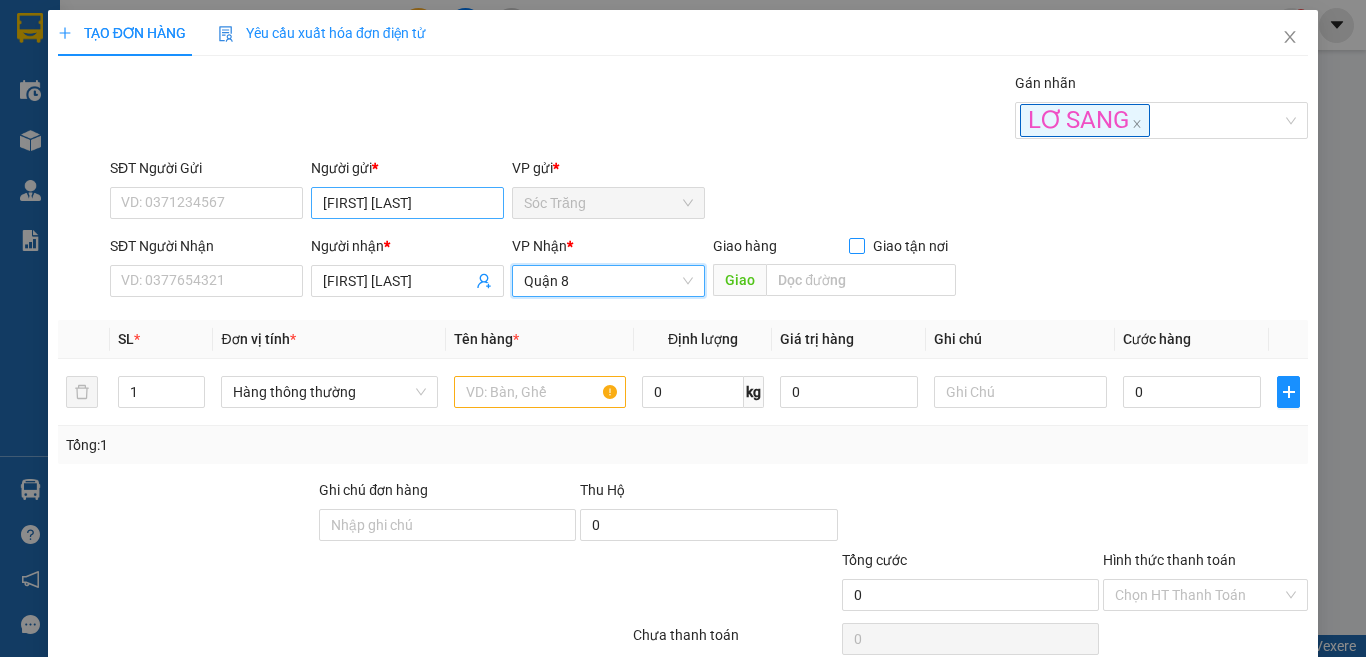 click on "Giao tận nơi" at bounding box center [856, 245] 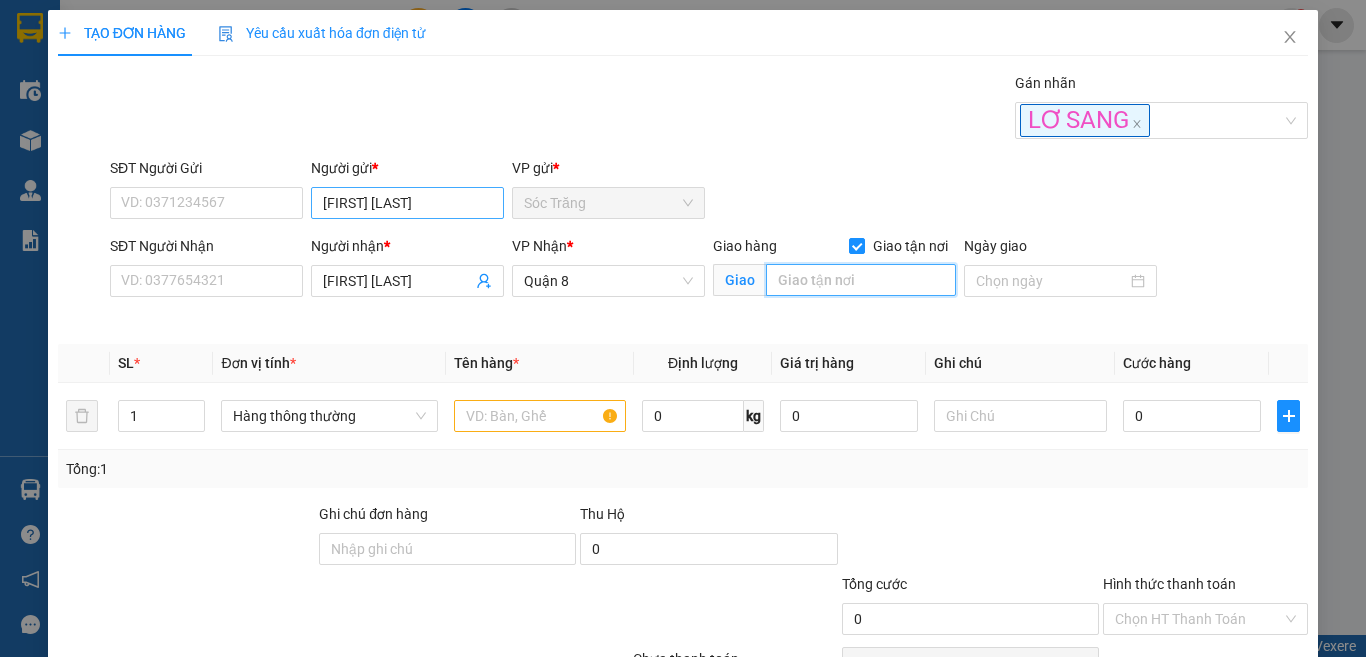 type on "5" 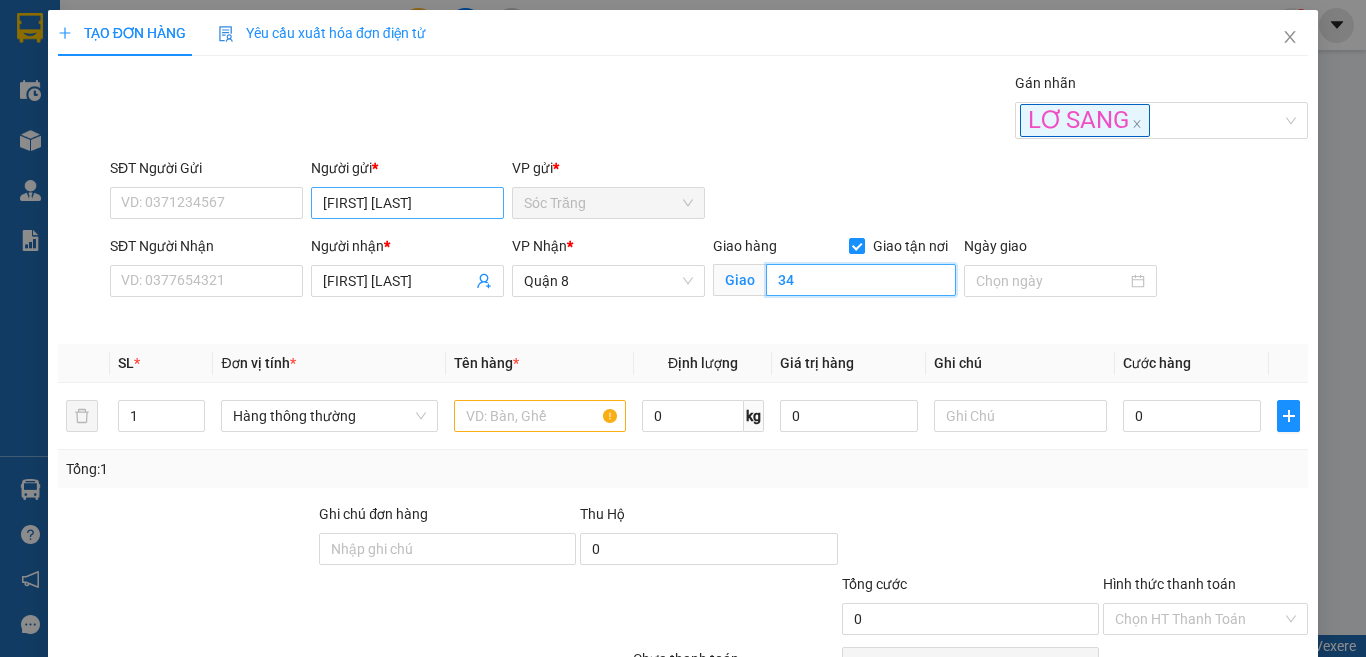 type on "34" 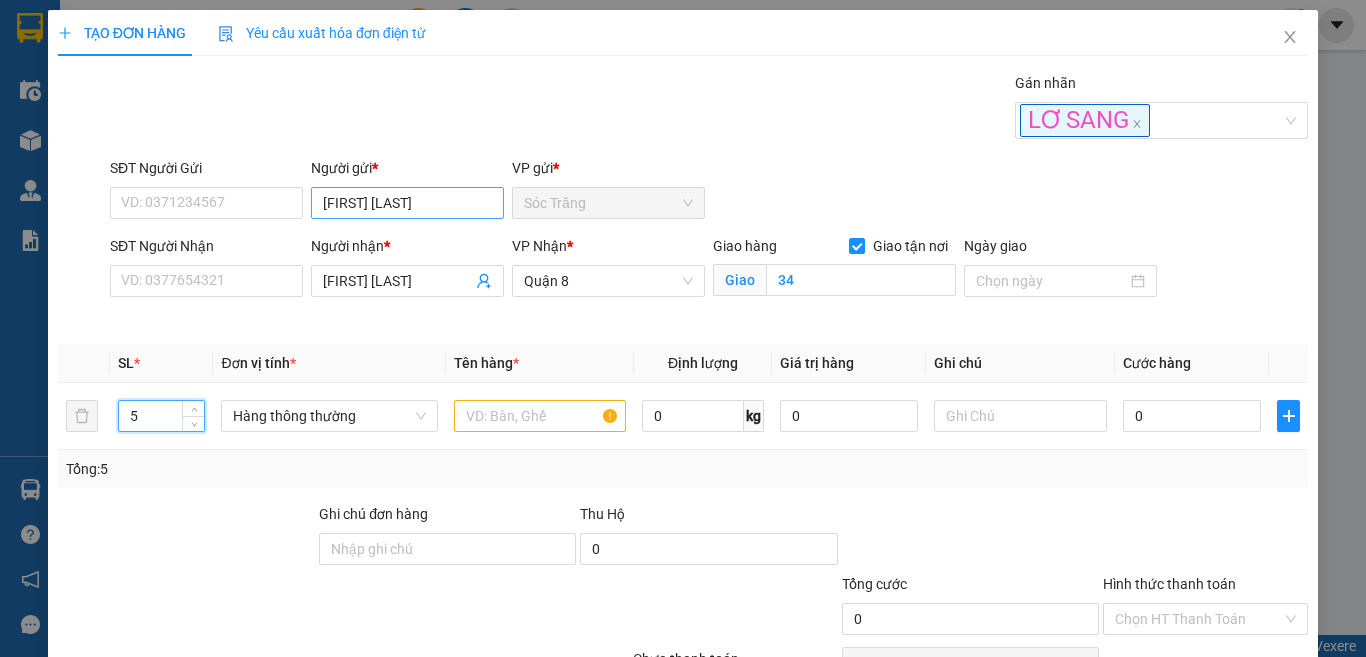 type on "5" 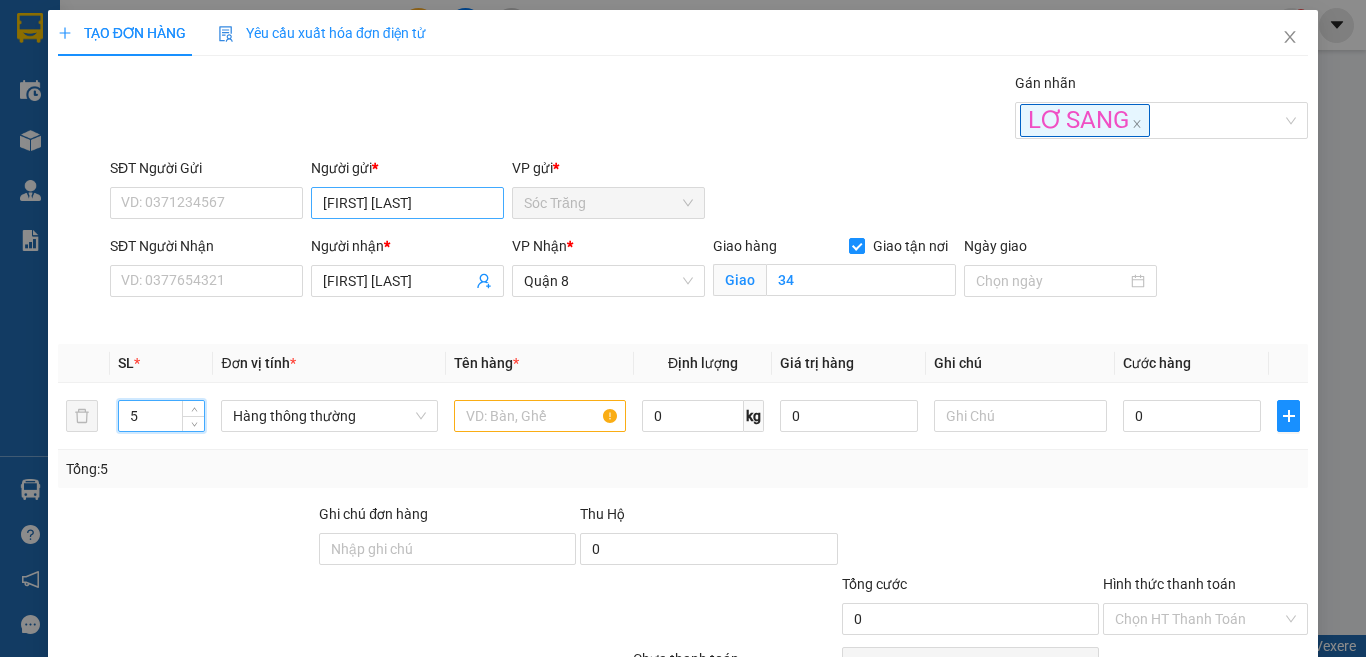 type on "b" 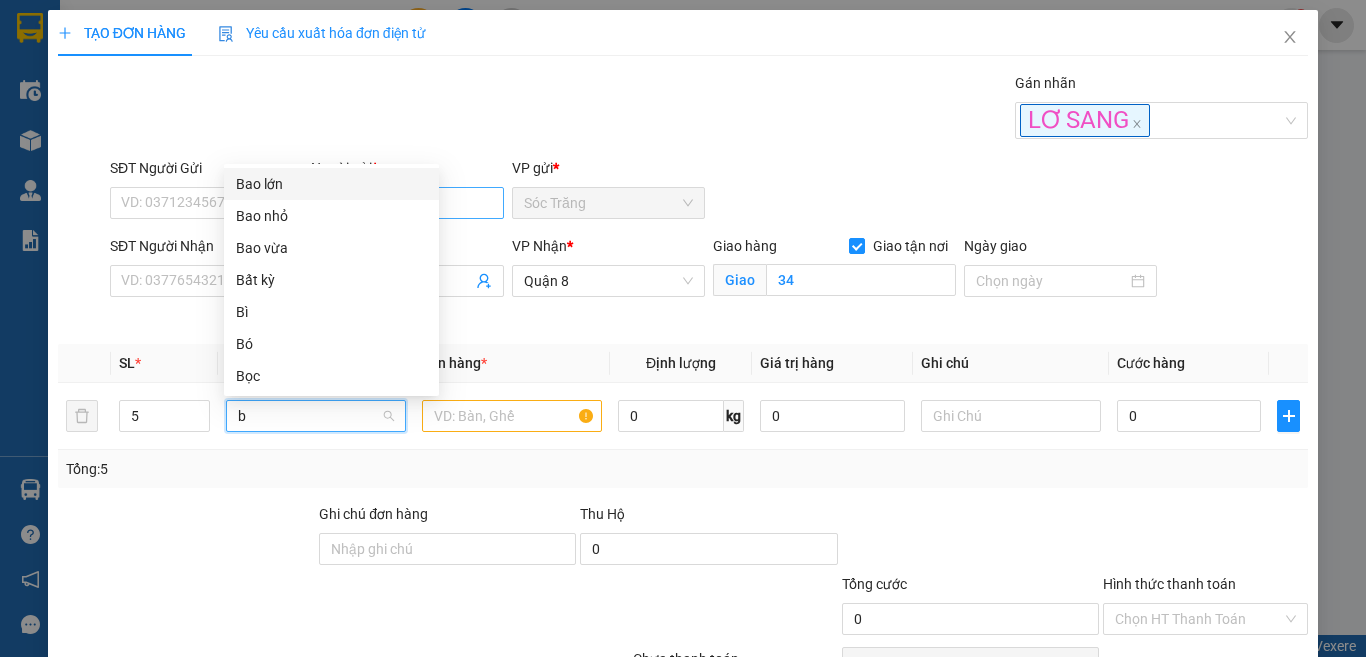 type 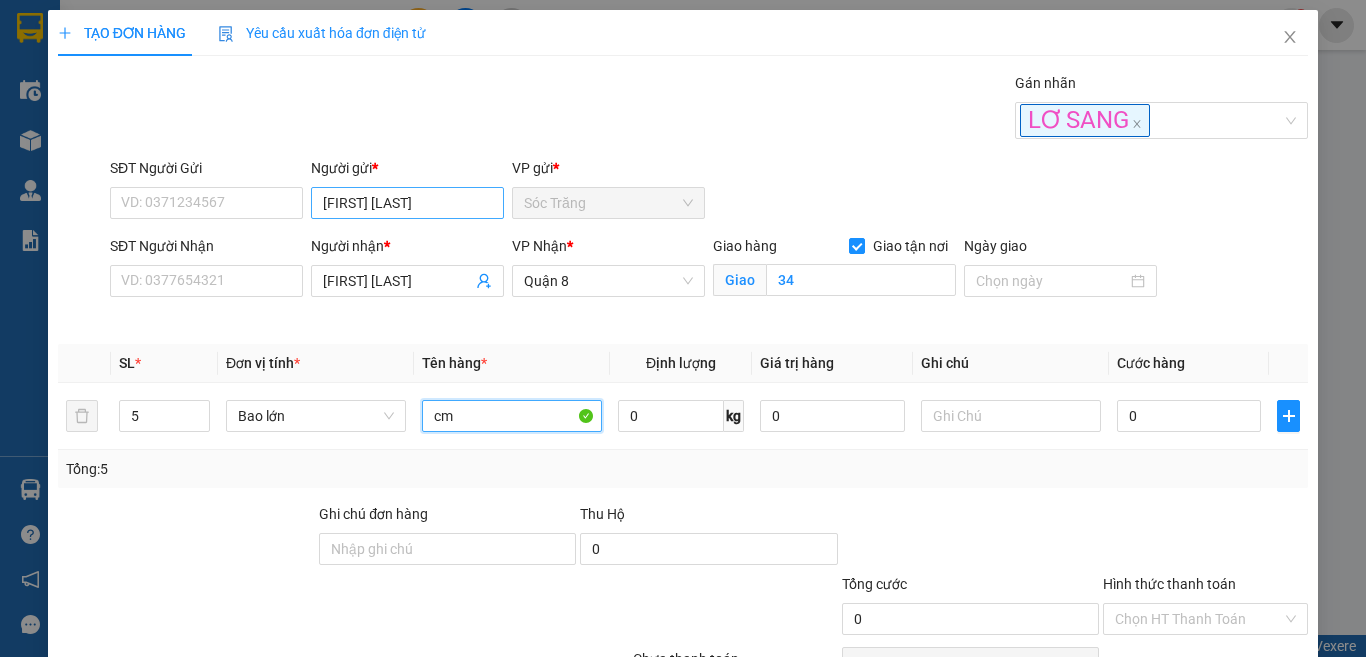type on "cm" 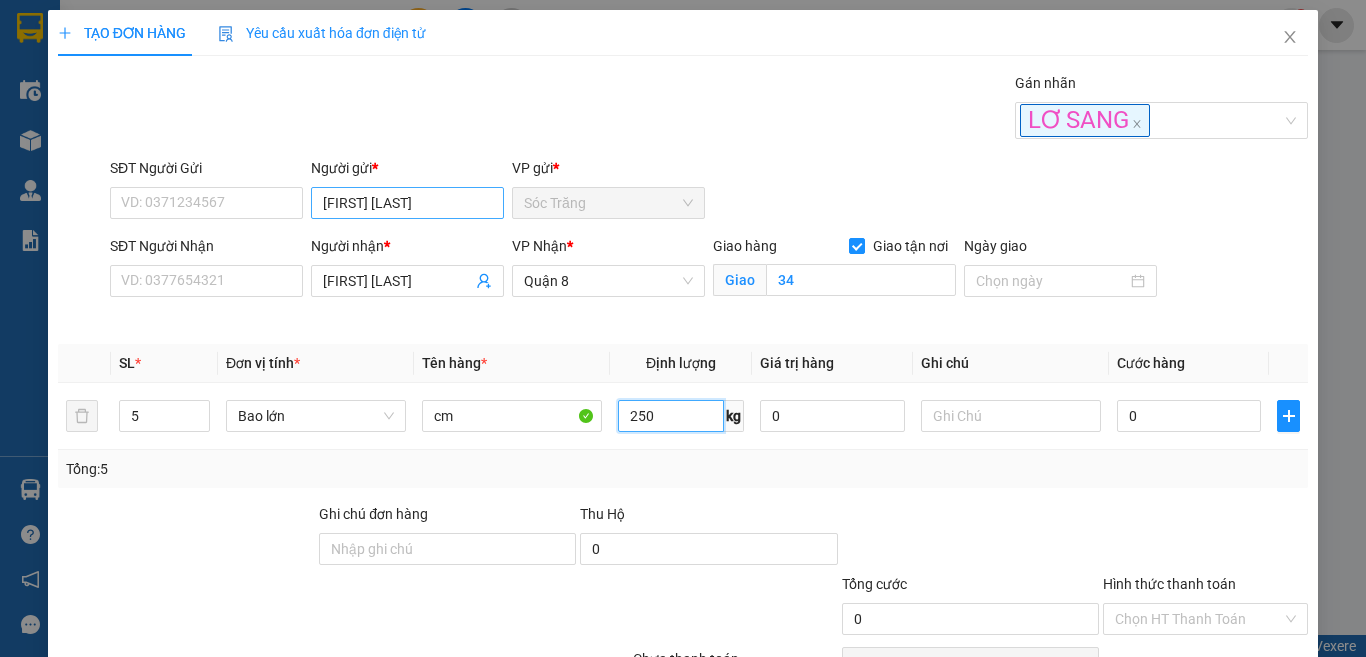 type on "250" 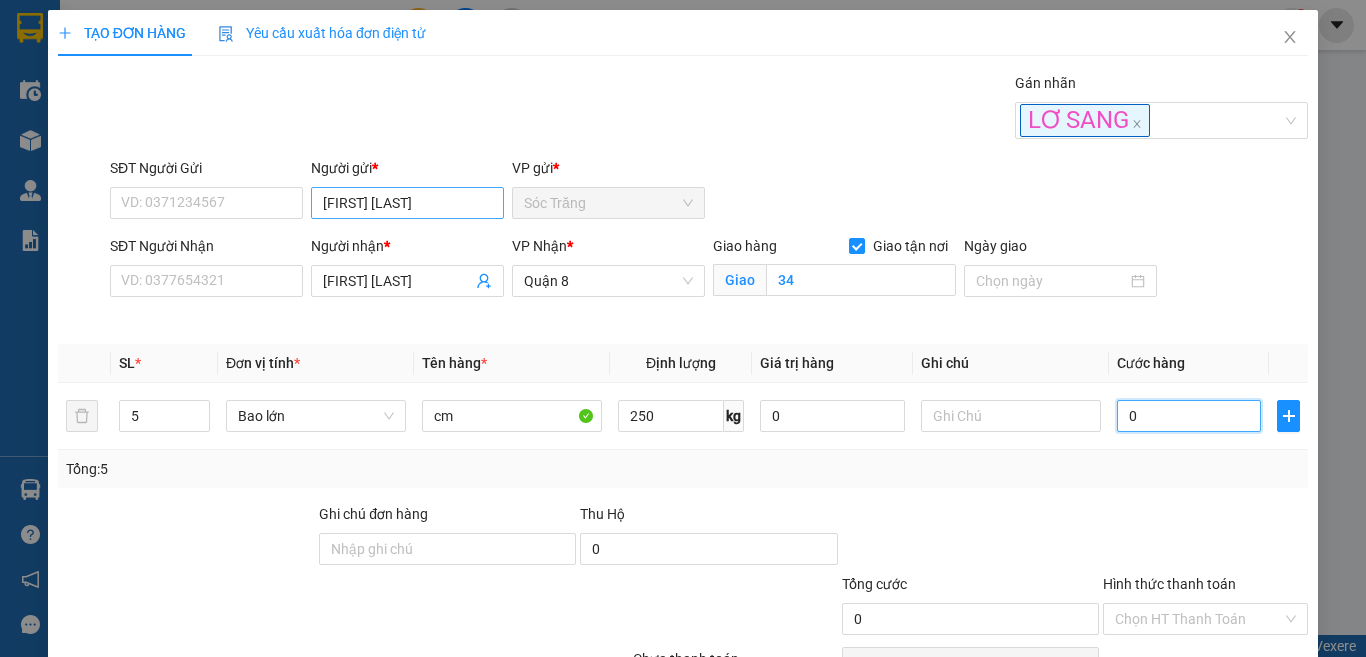 type on "2" 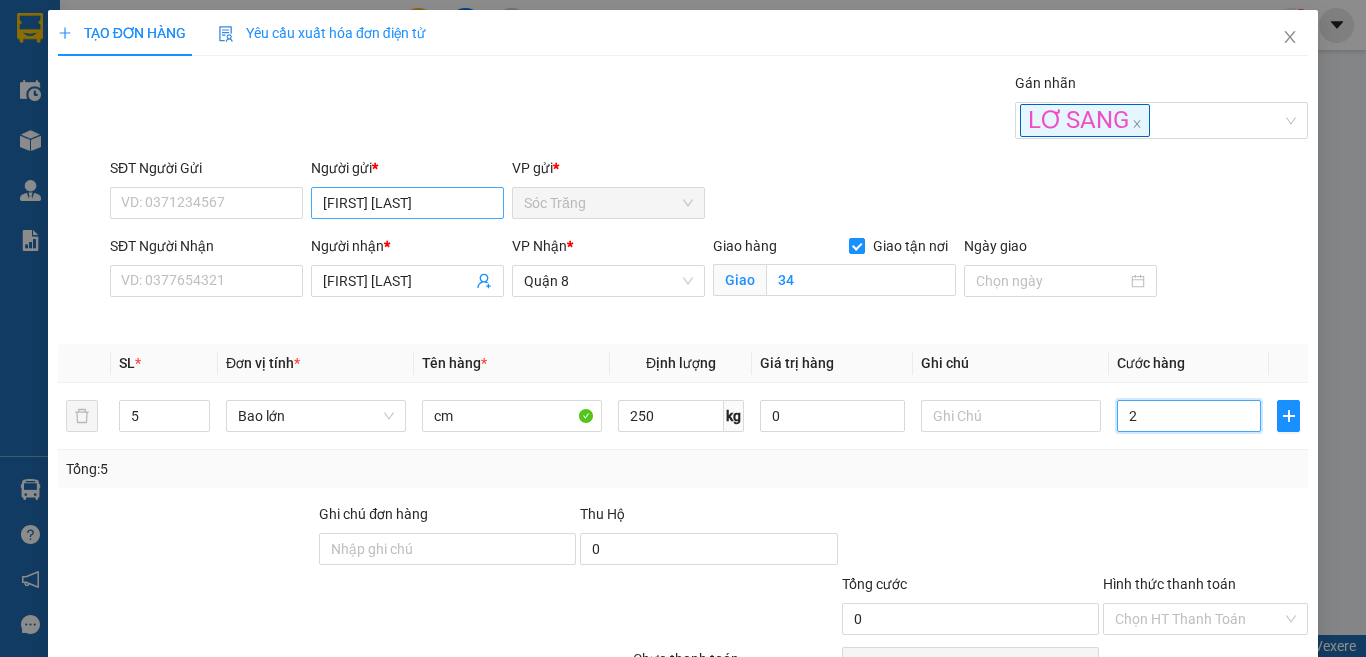 type on "2" 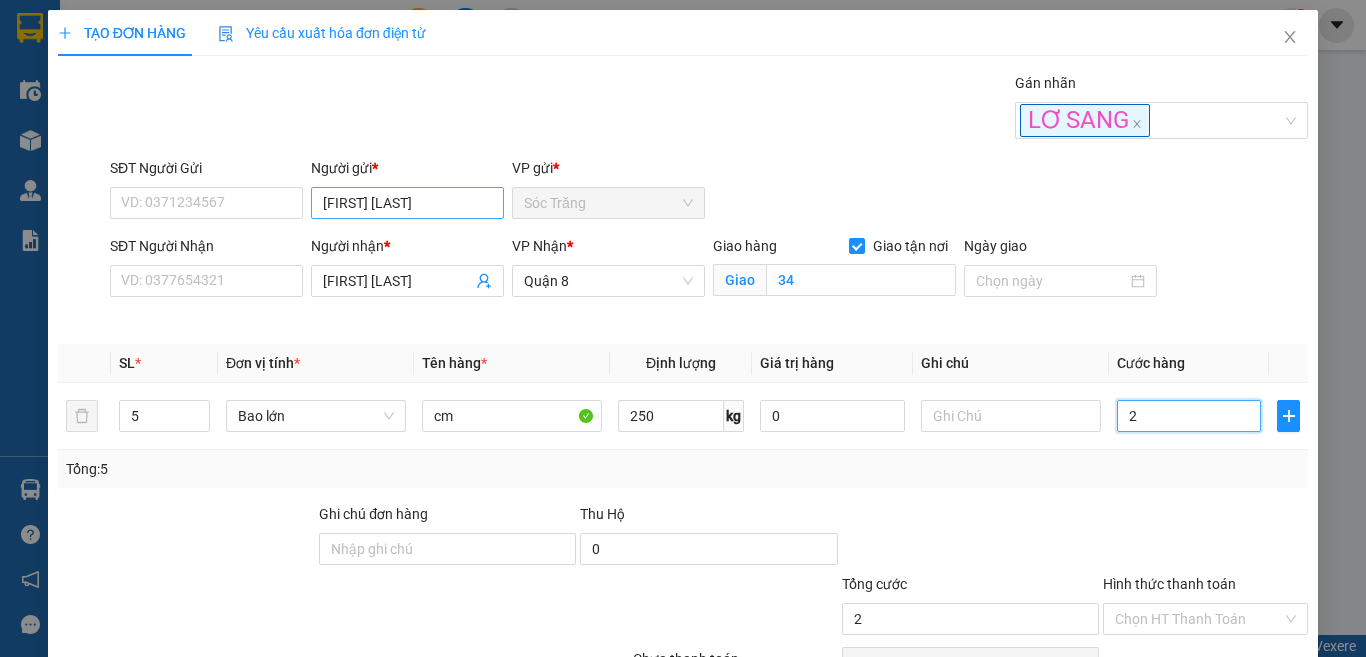 type on "20" 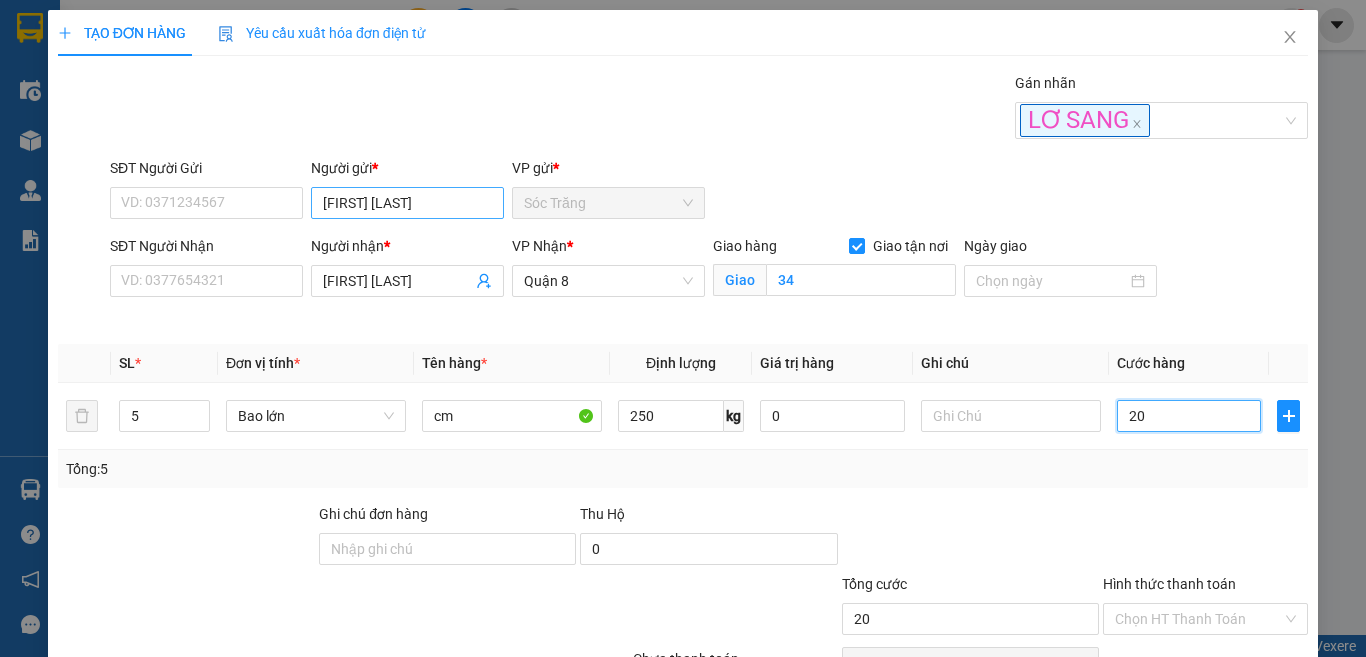 type on "200" 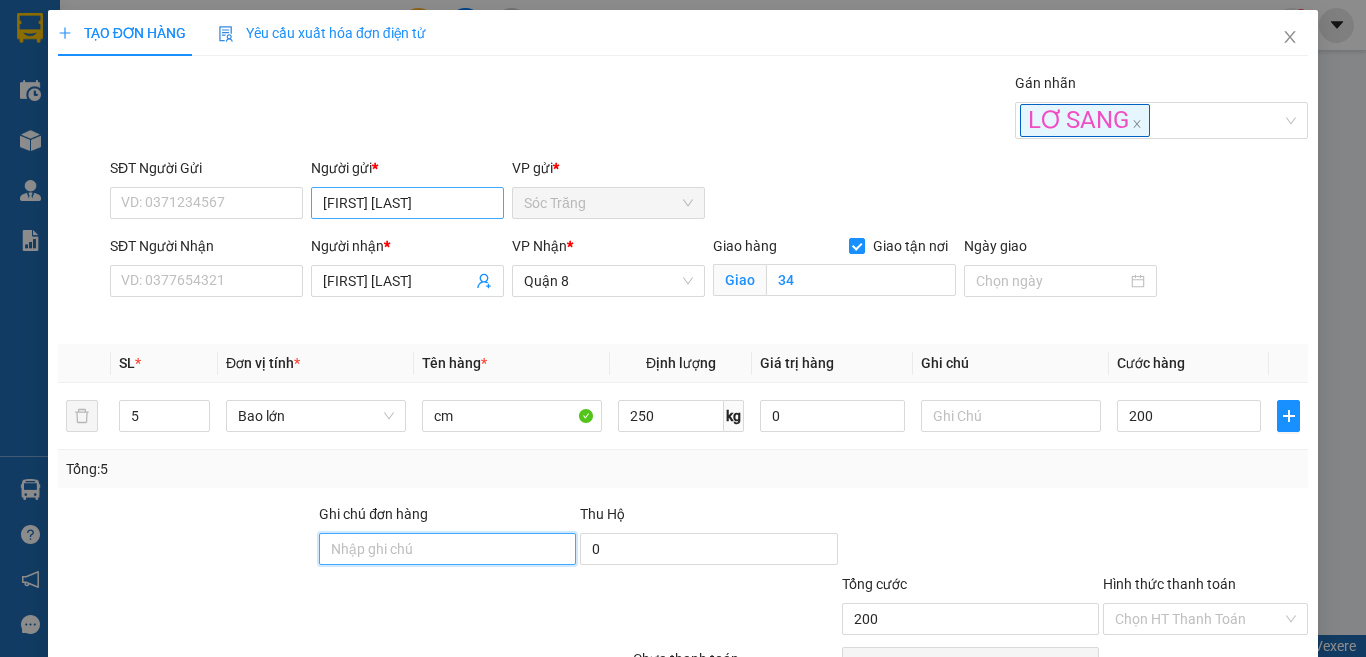 type on "200.000" 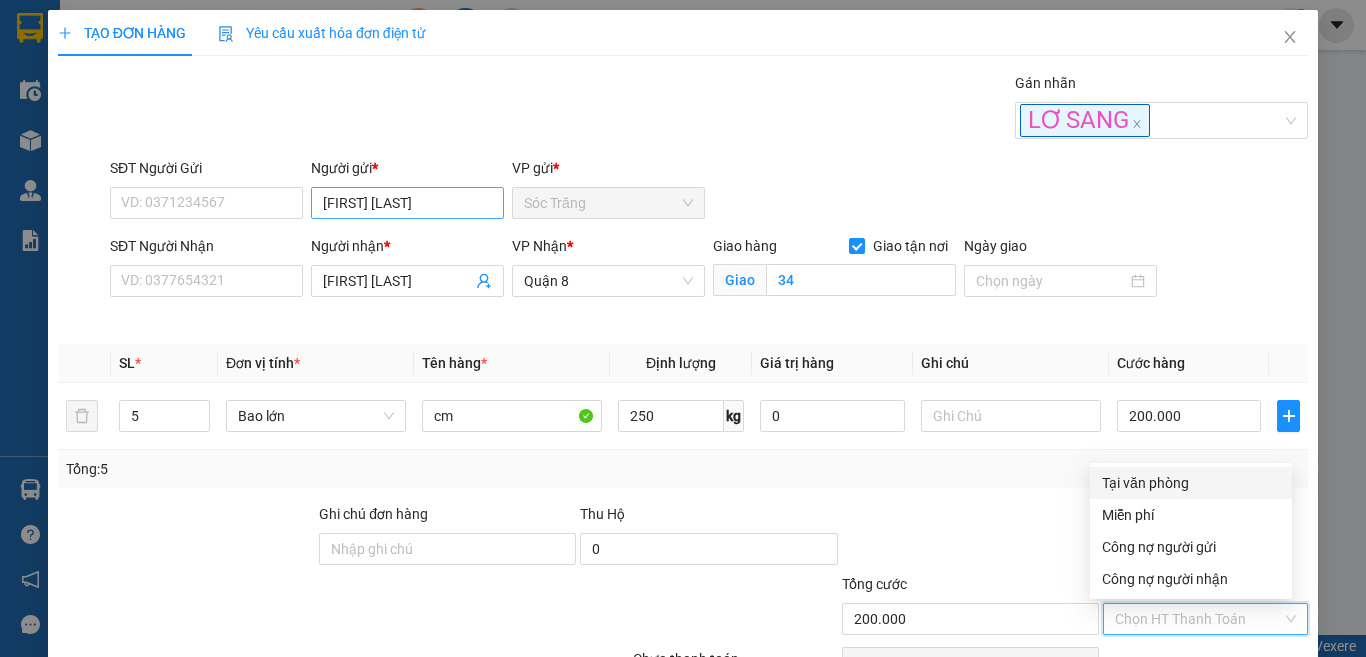 type on "0" 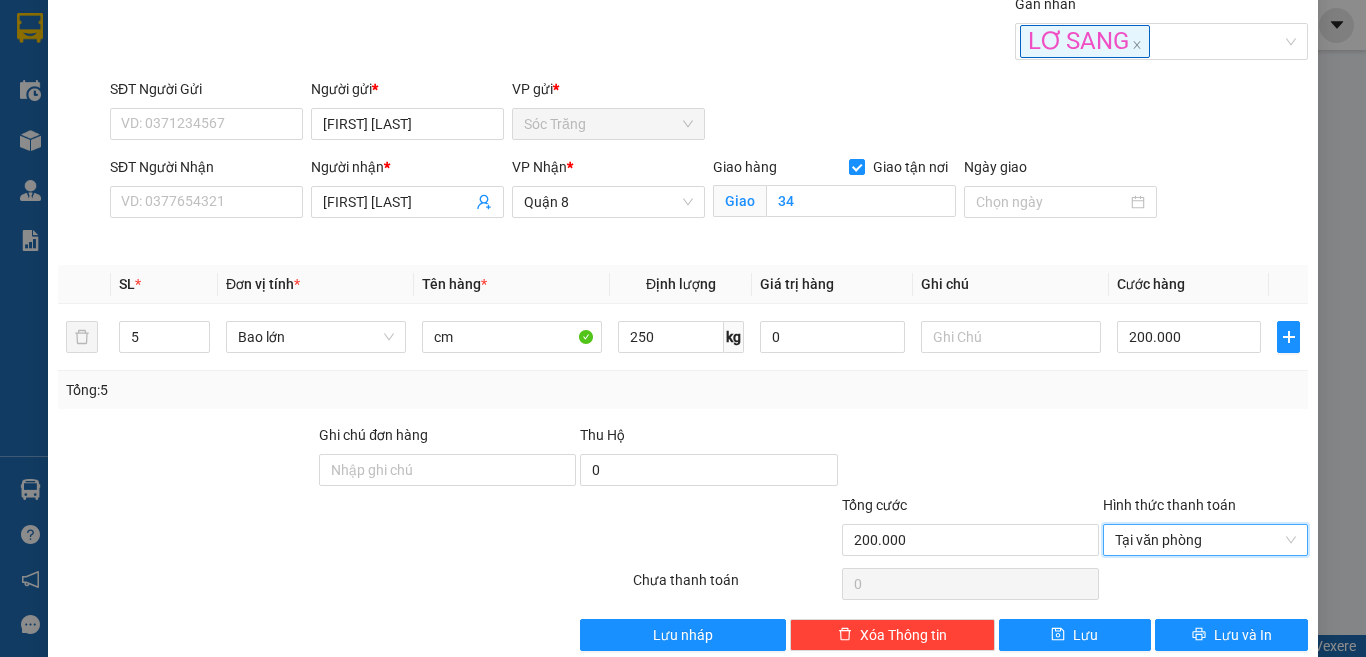 scroll, scrollTop: 112, scrollLeft: 0, axis: vertical 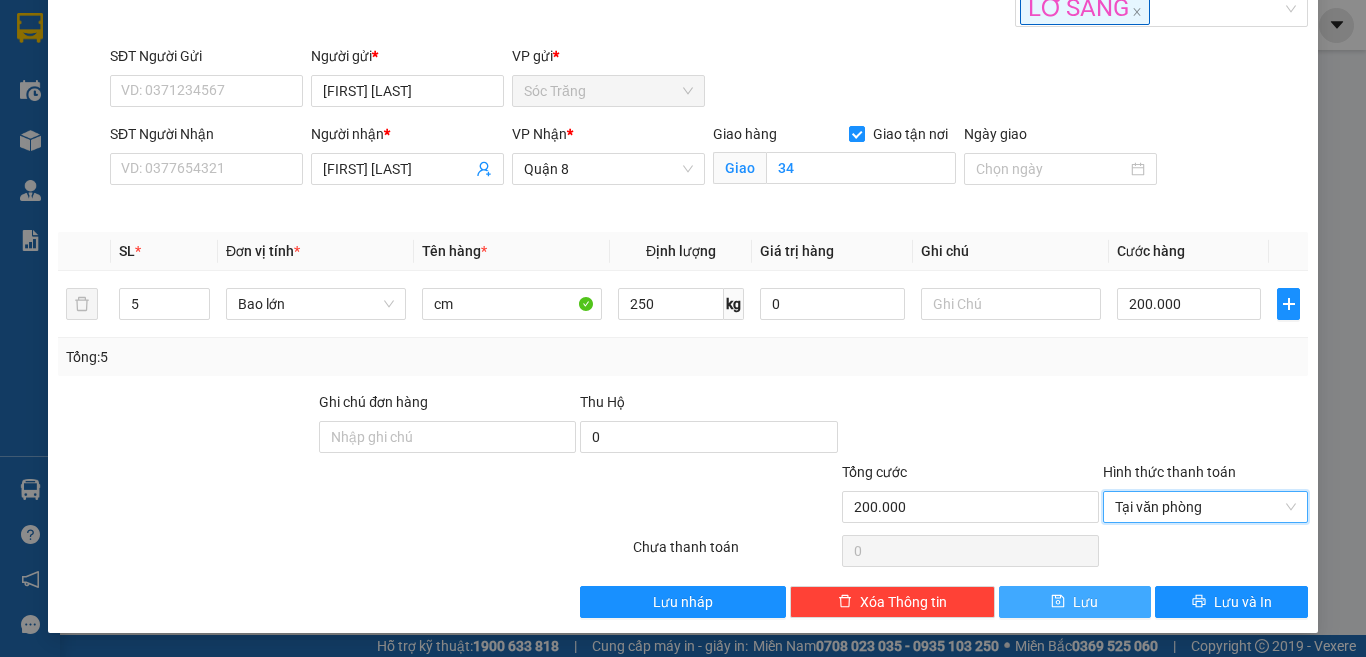 click on "Lưu" at bounding box center [1075, 602] 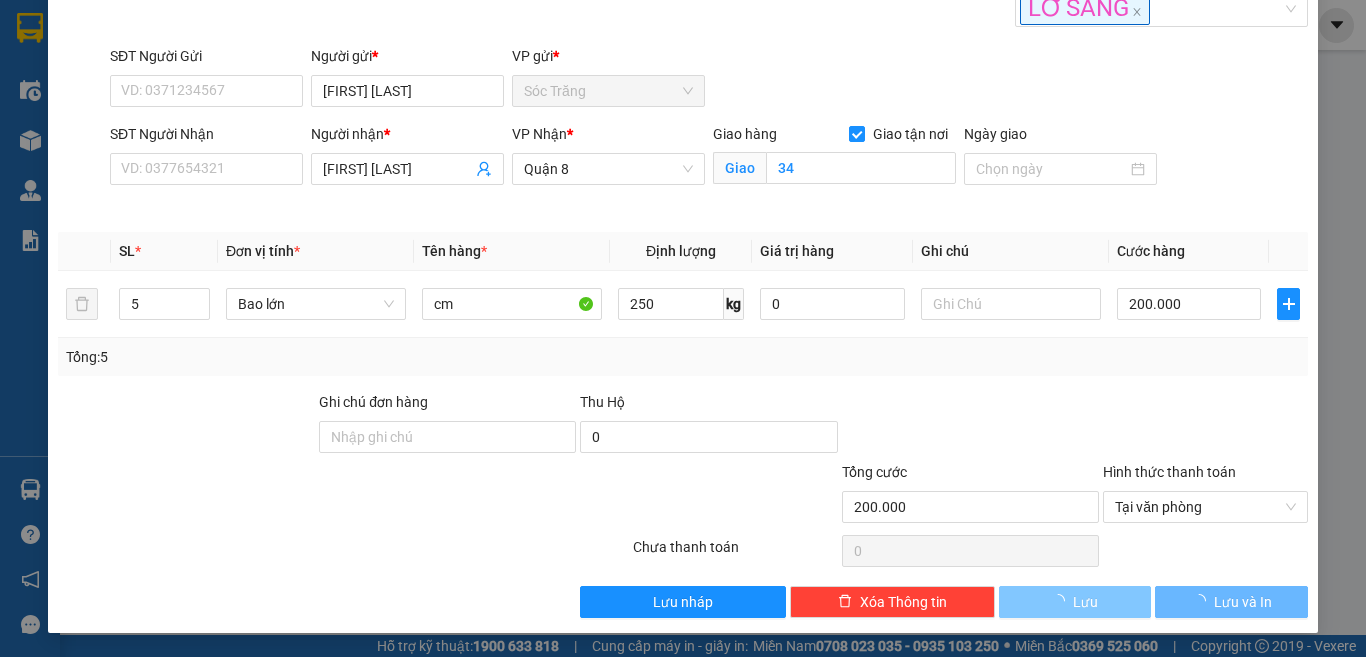 type 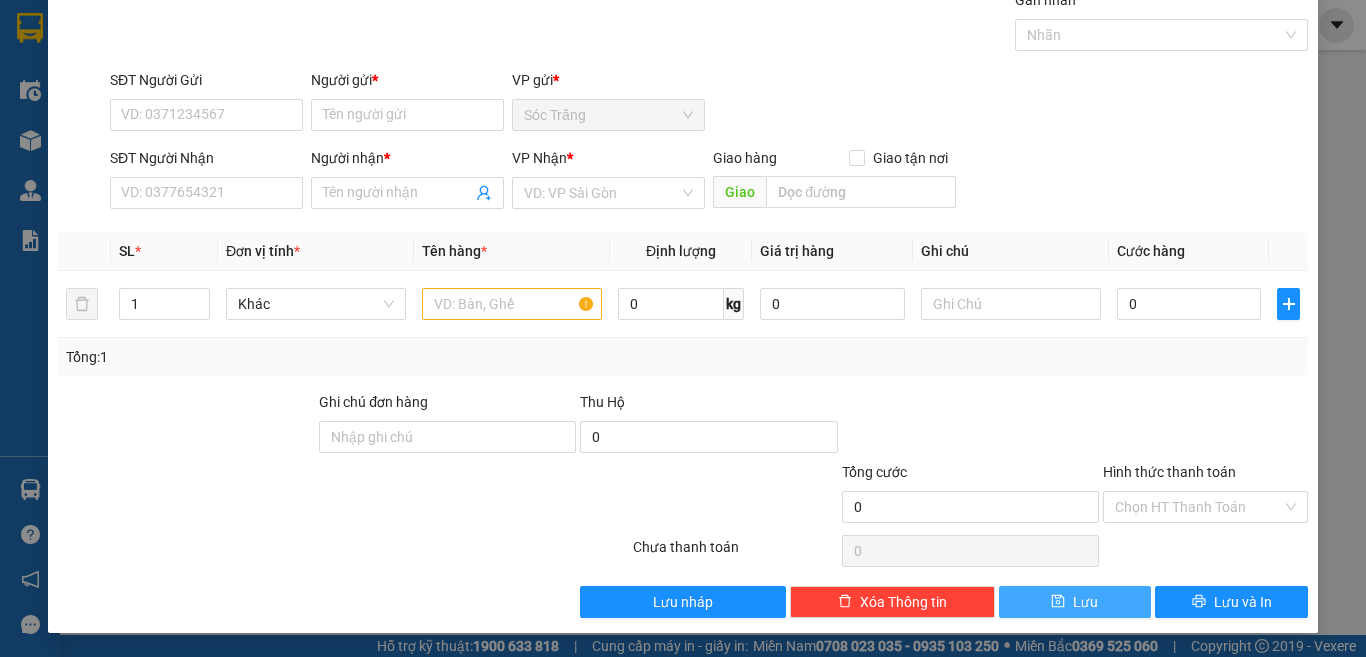 scroll, scrollTop: 83, scrollLeft: 0, axis: vertical 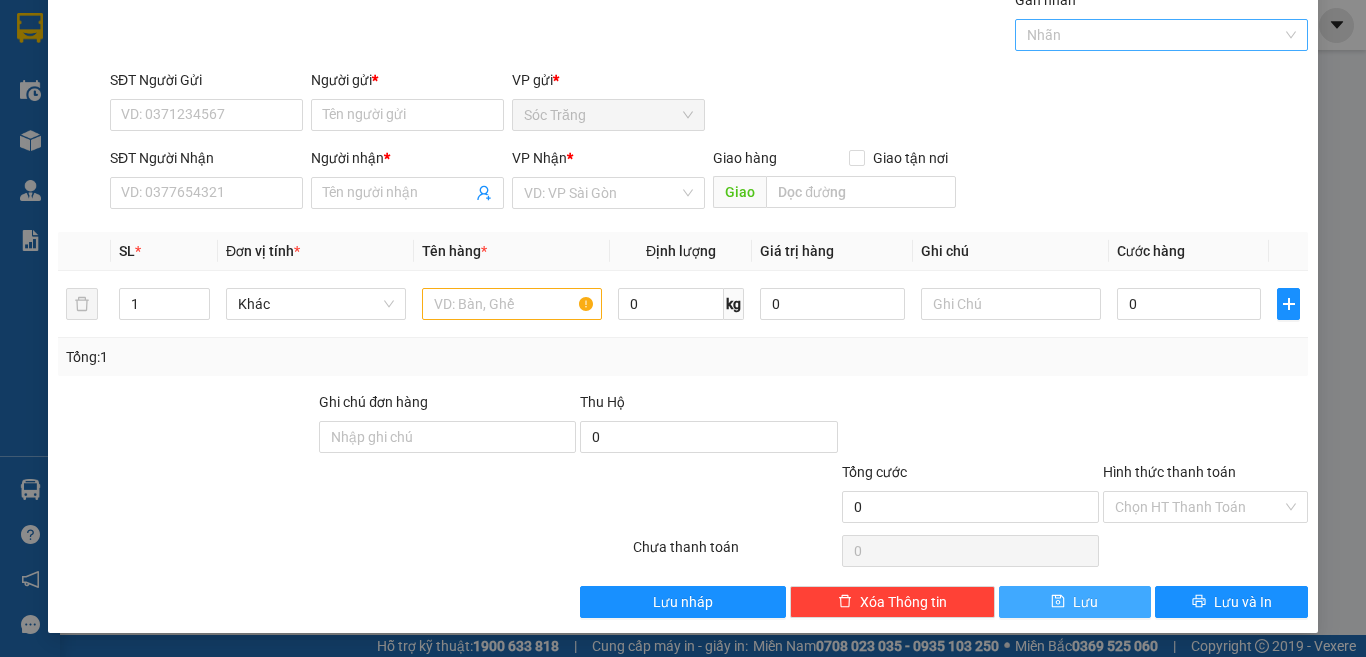 click at bounding box center [1152, 35] 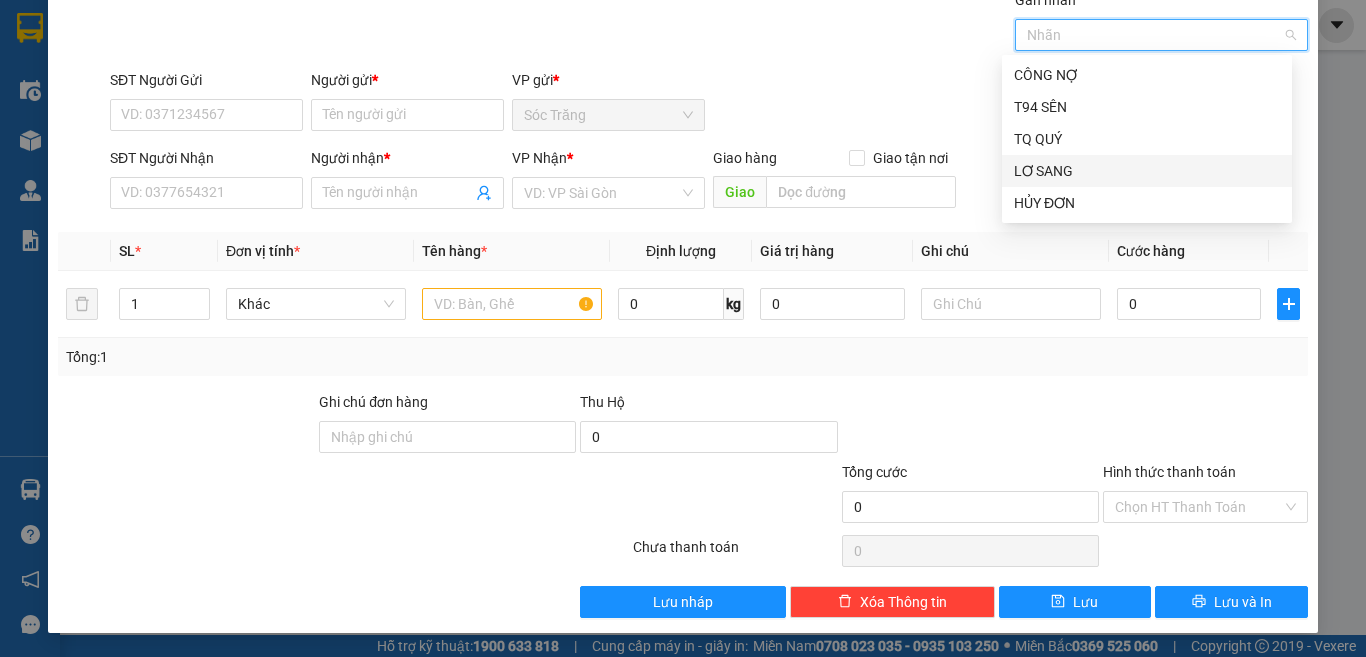 drag, startPoint x: 1047, startPoint y: 193, endPoint x: 1058, endPoint y: 166, distance: 29.15476 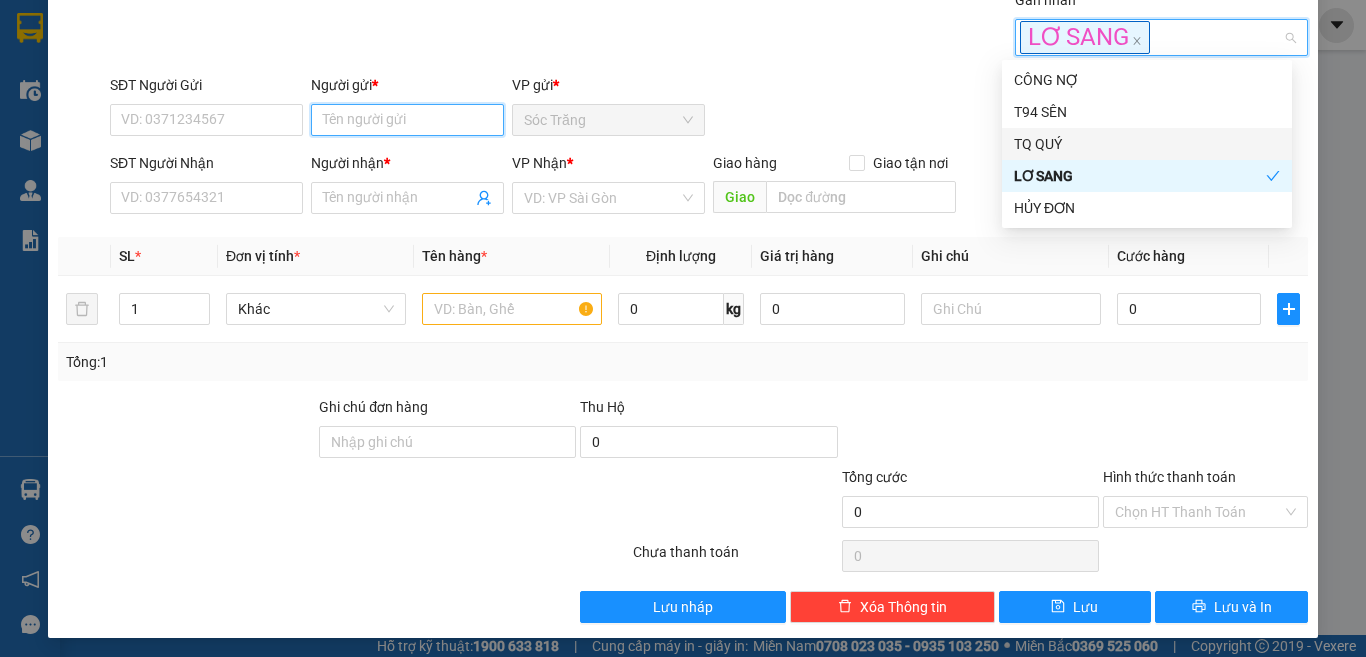 click on "Người gửi  *" at bounding box center [407, 120] 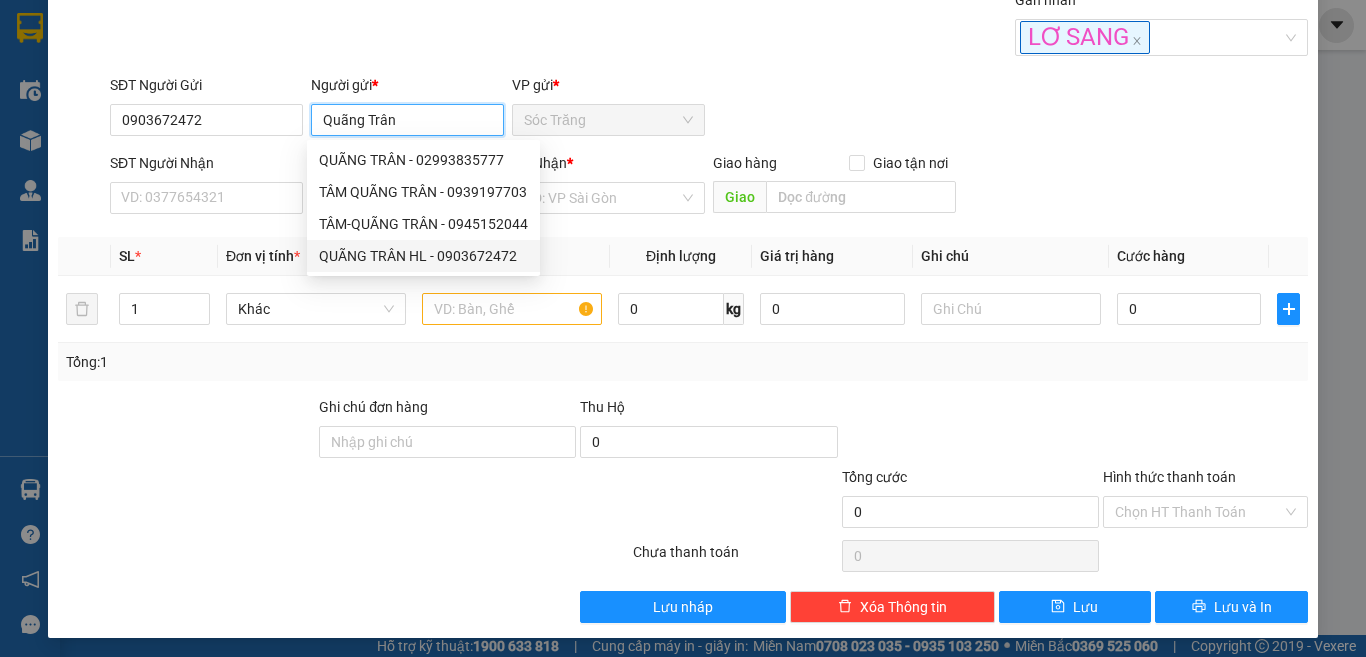 type on "QUÃNG TRÂN HL" 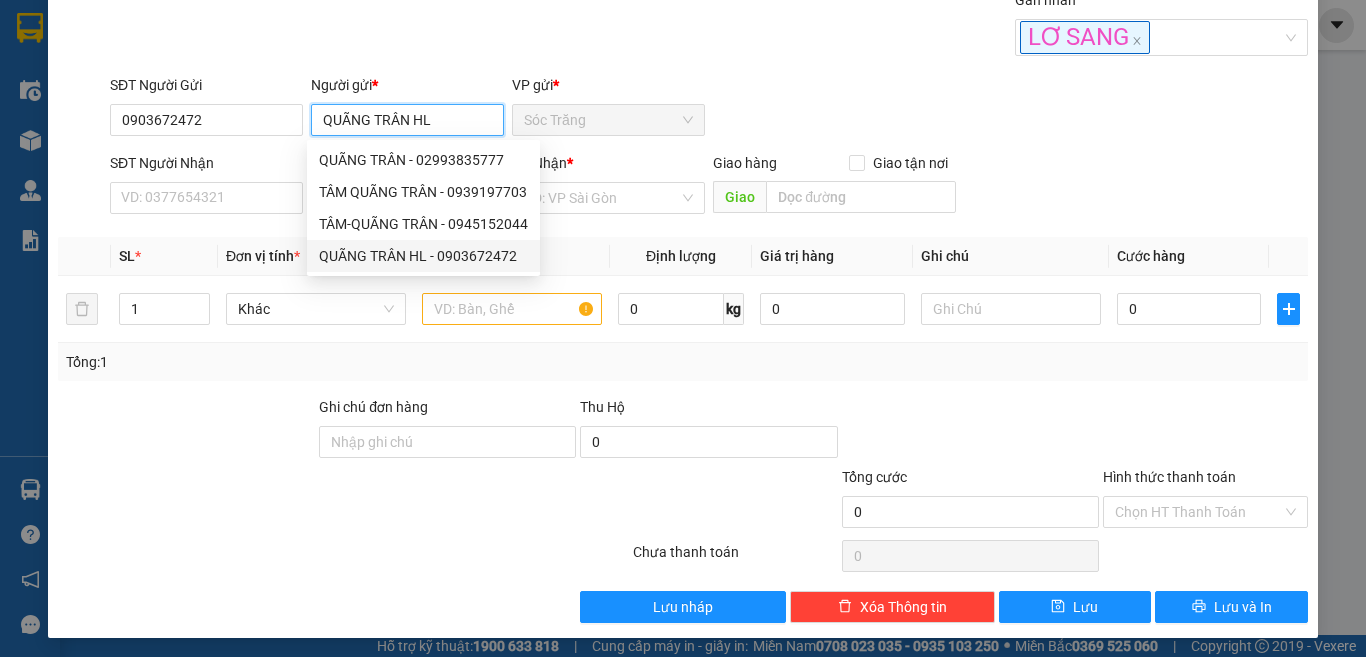 type on "QUÃNG TRÂN HL" 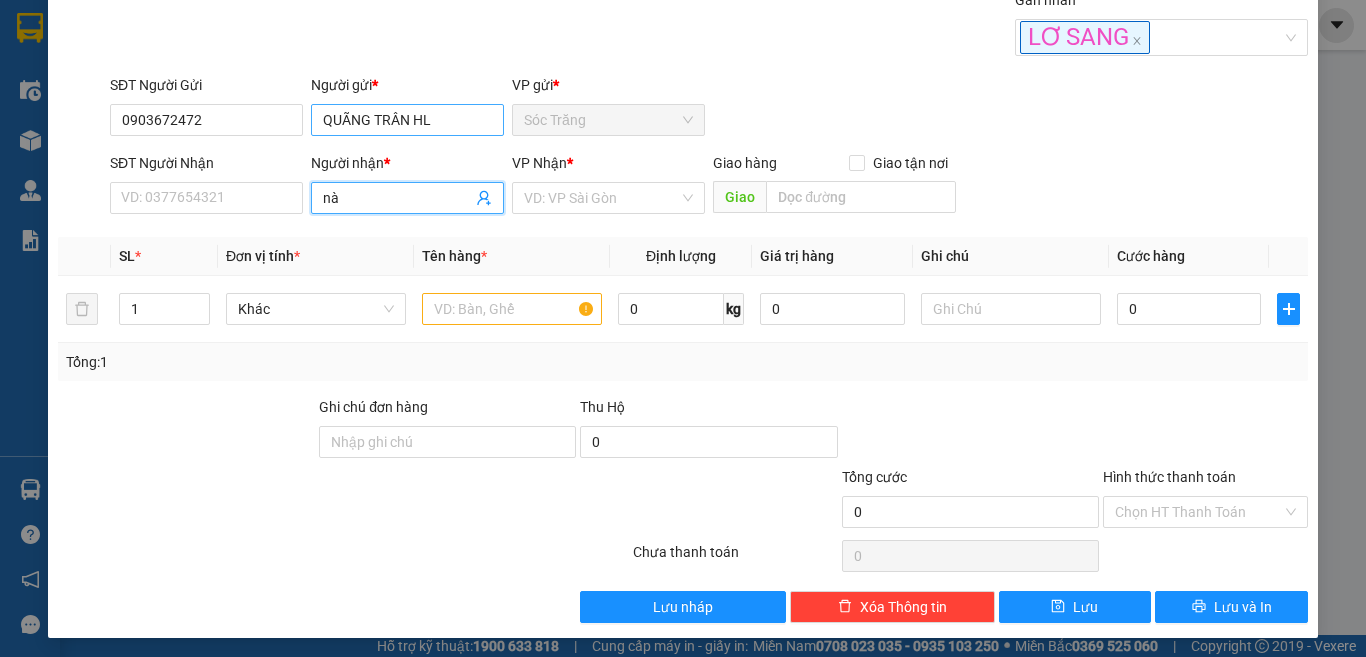 type on "n" 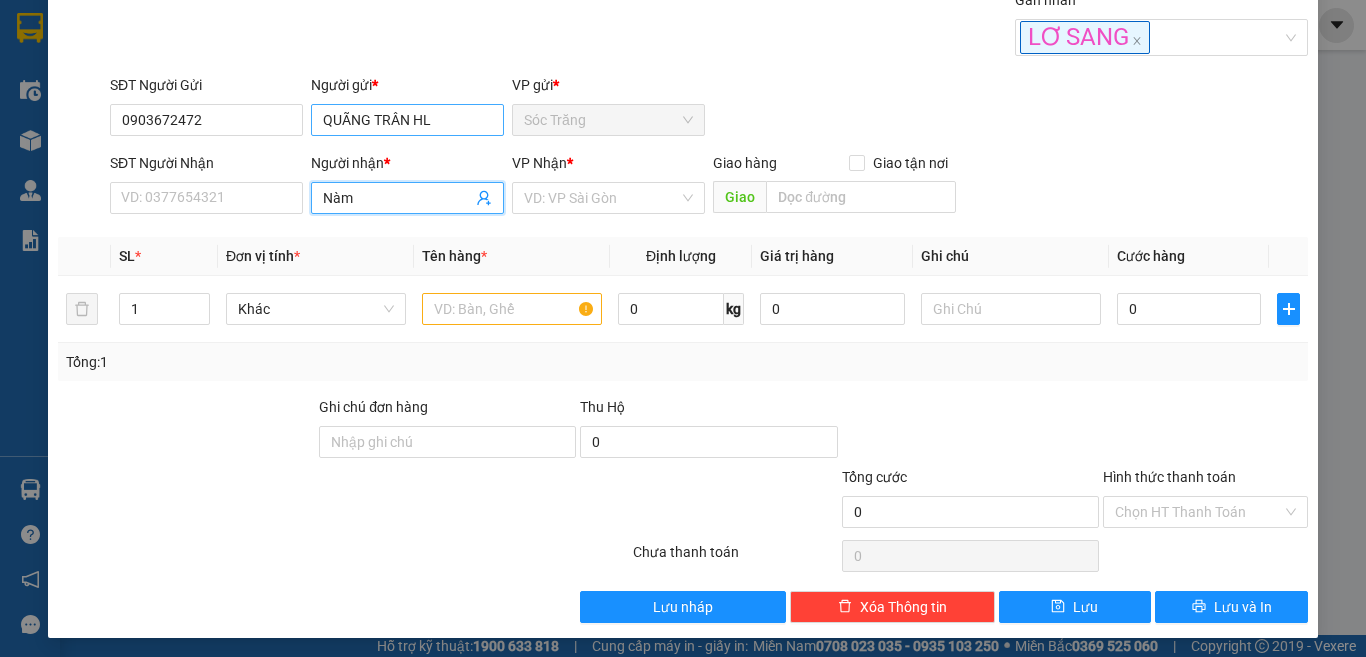 type on "Nàm" 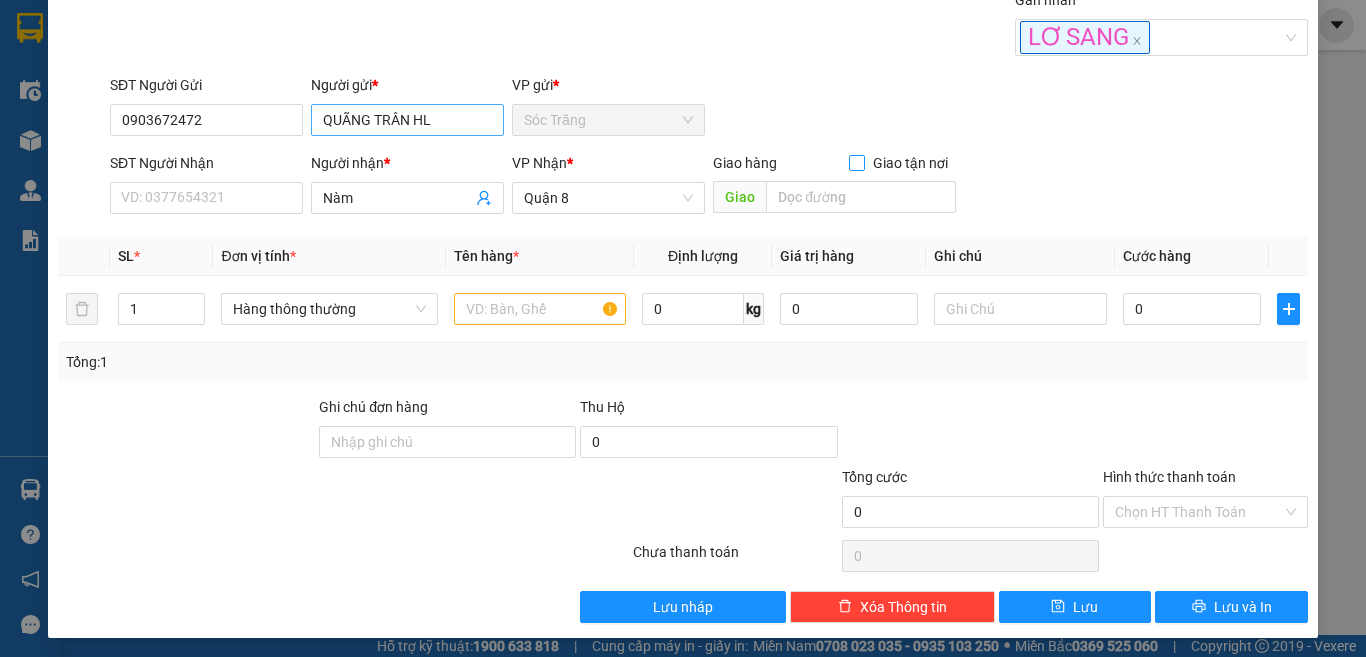 click on "Giao tận nơi" at bounding box center (856, 162) 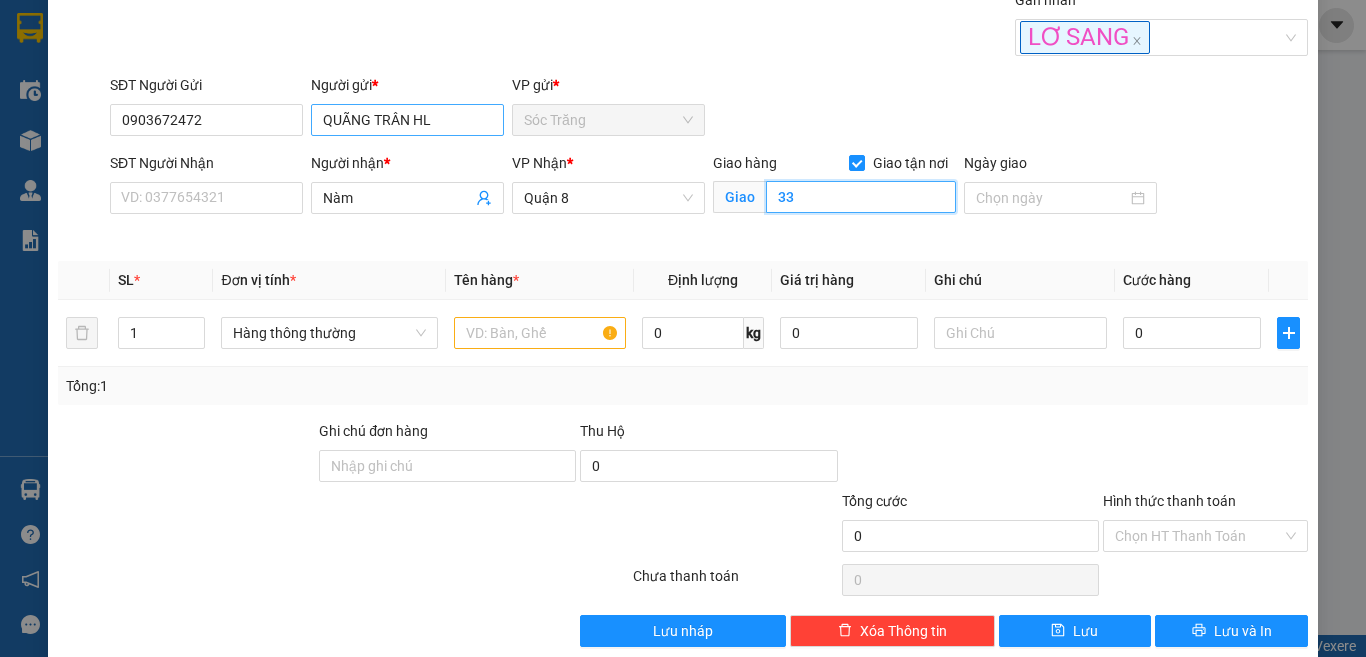 type on "33" 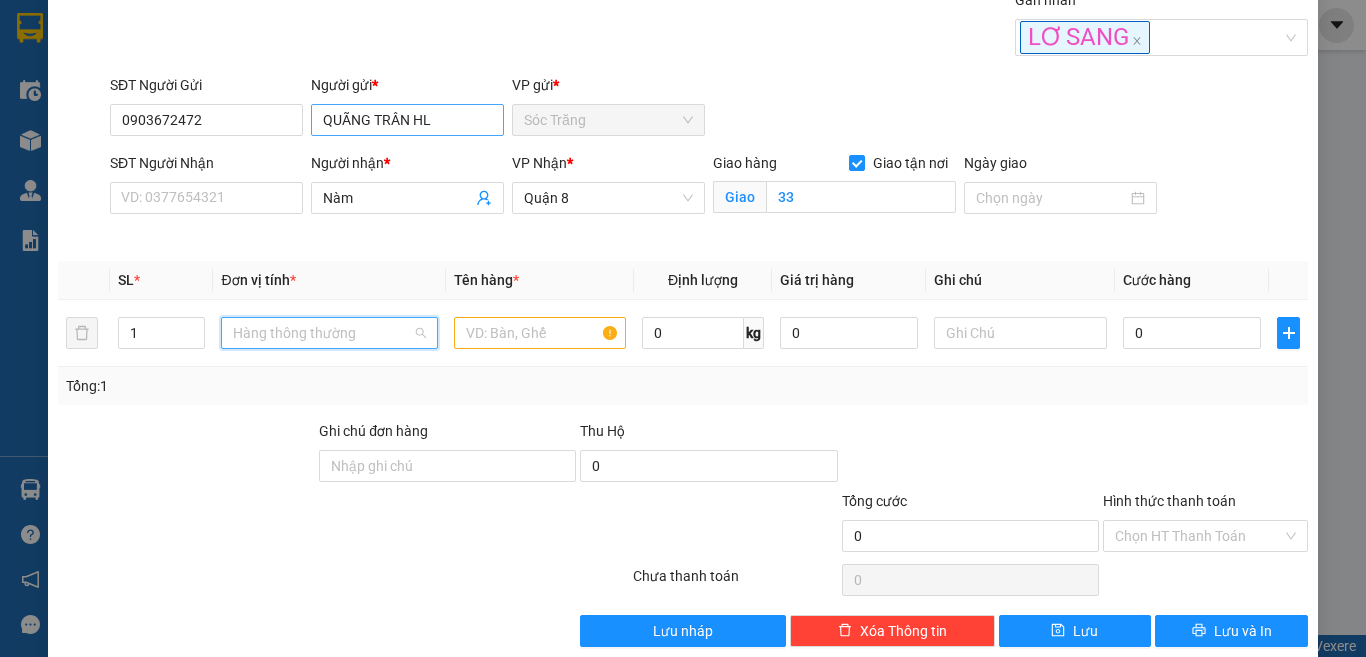 scroll, scrollTop: 320, scrollLeft: 0, axis: vertical 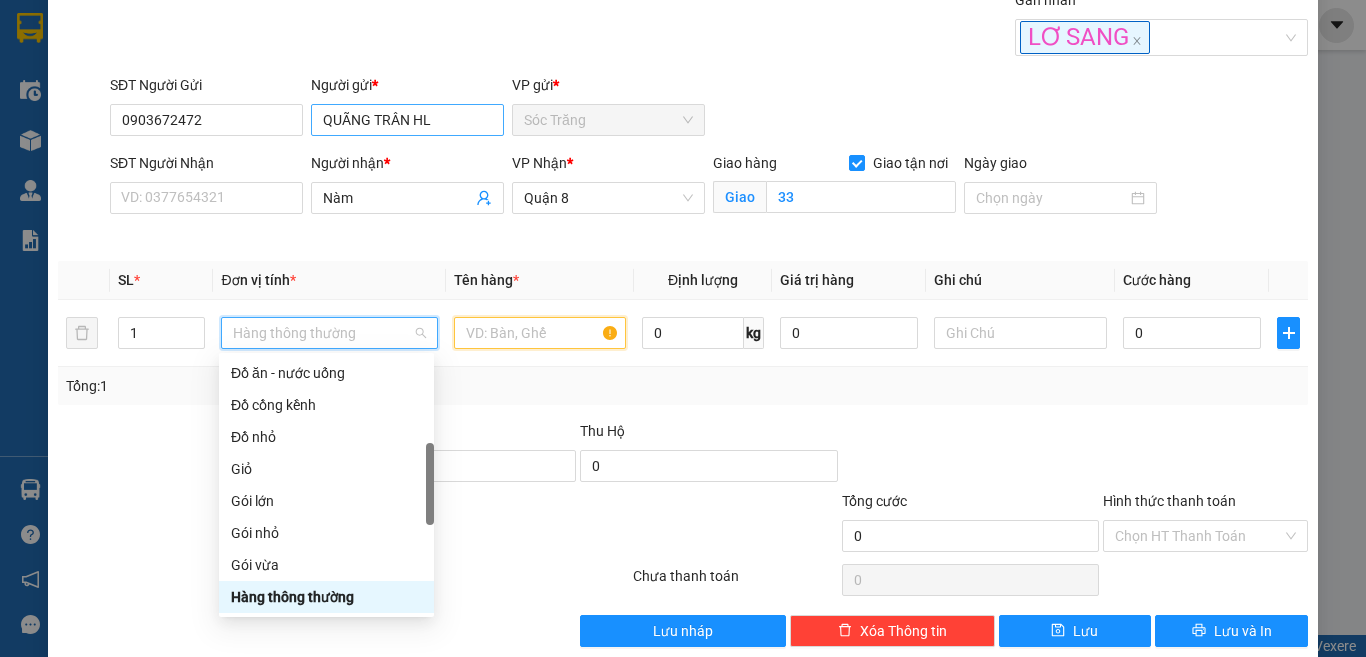 type on "6" 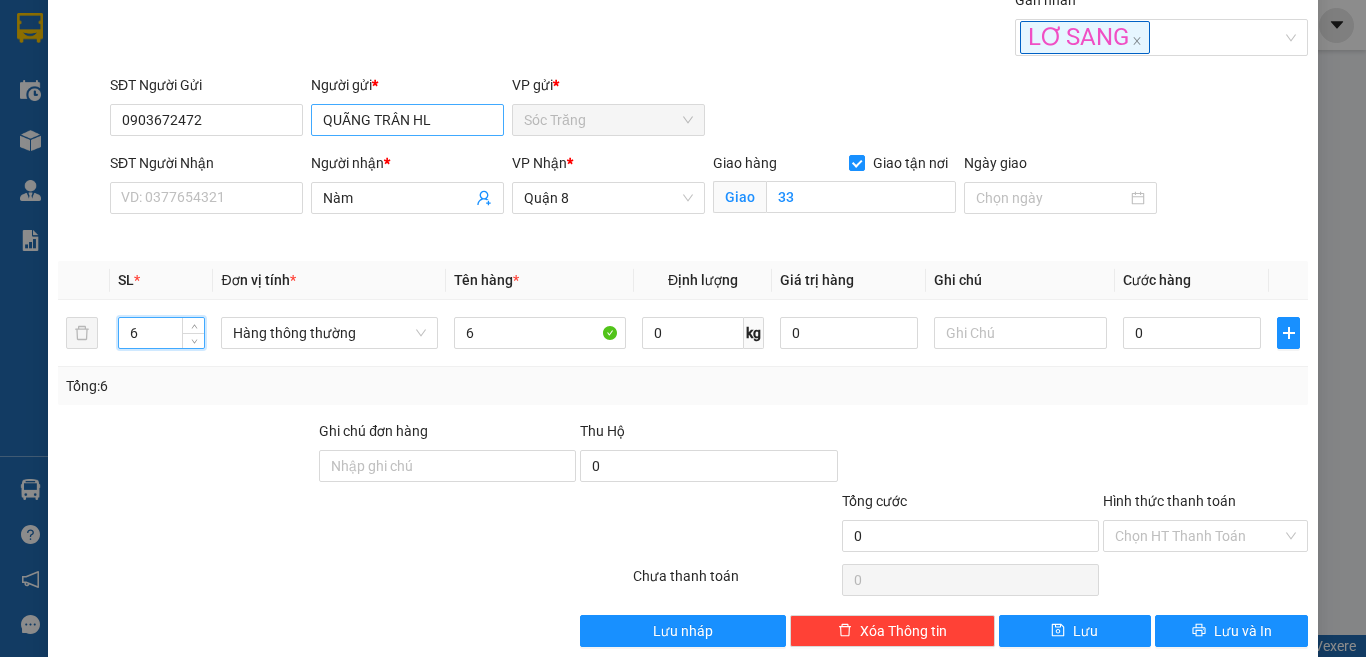 type on "6" 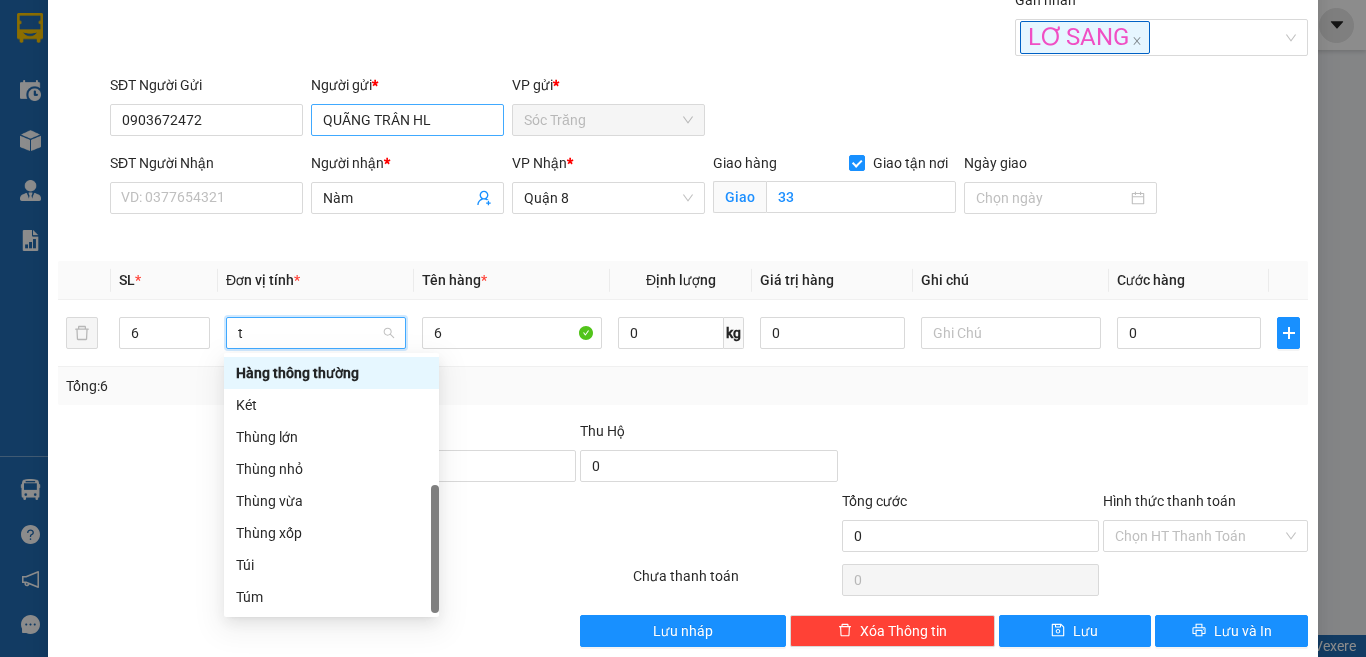 scroll, scrollTop: 64, scrollLeft: 0, axis: vertical 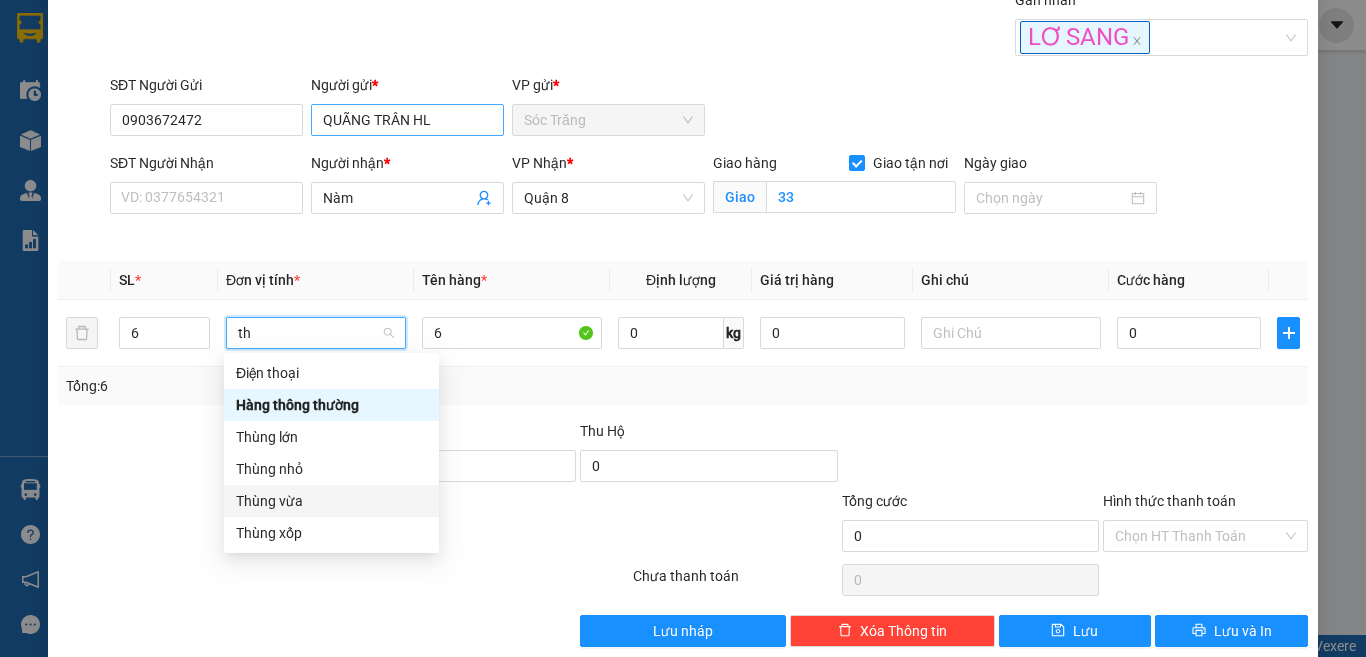 type 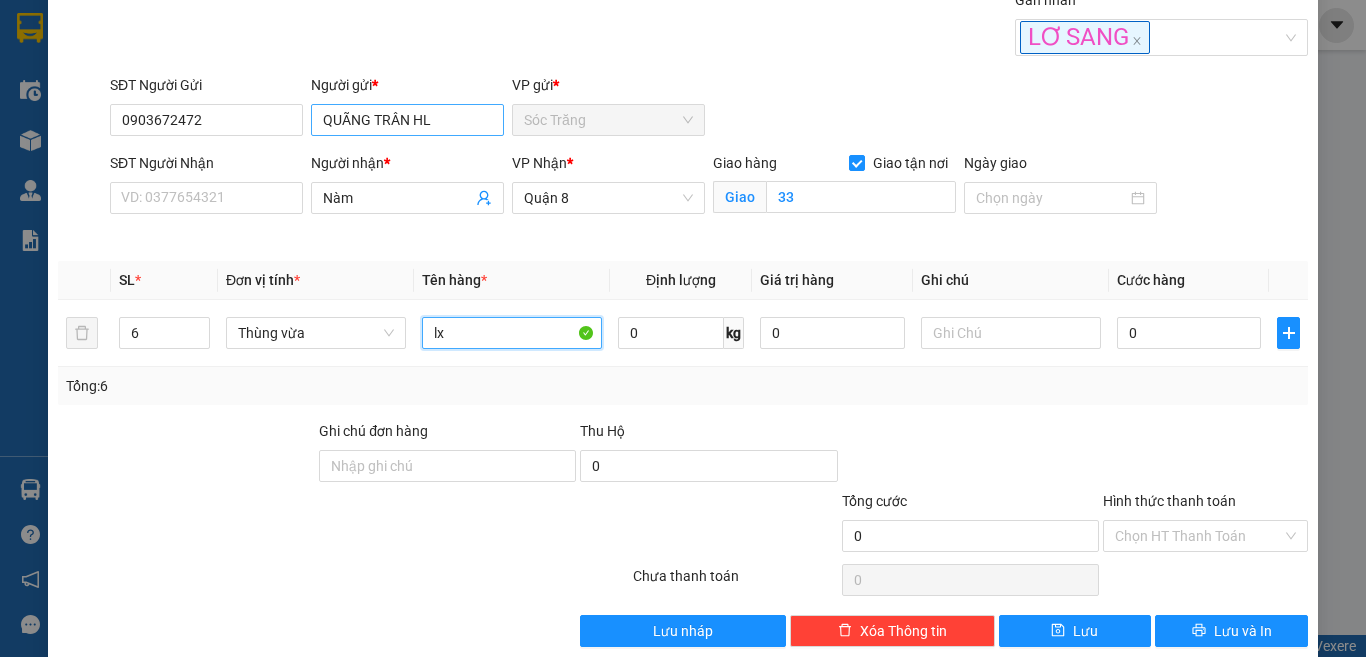 type on "lx" 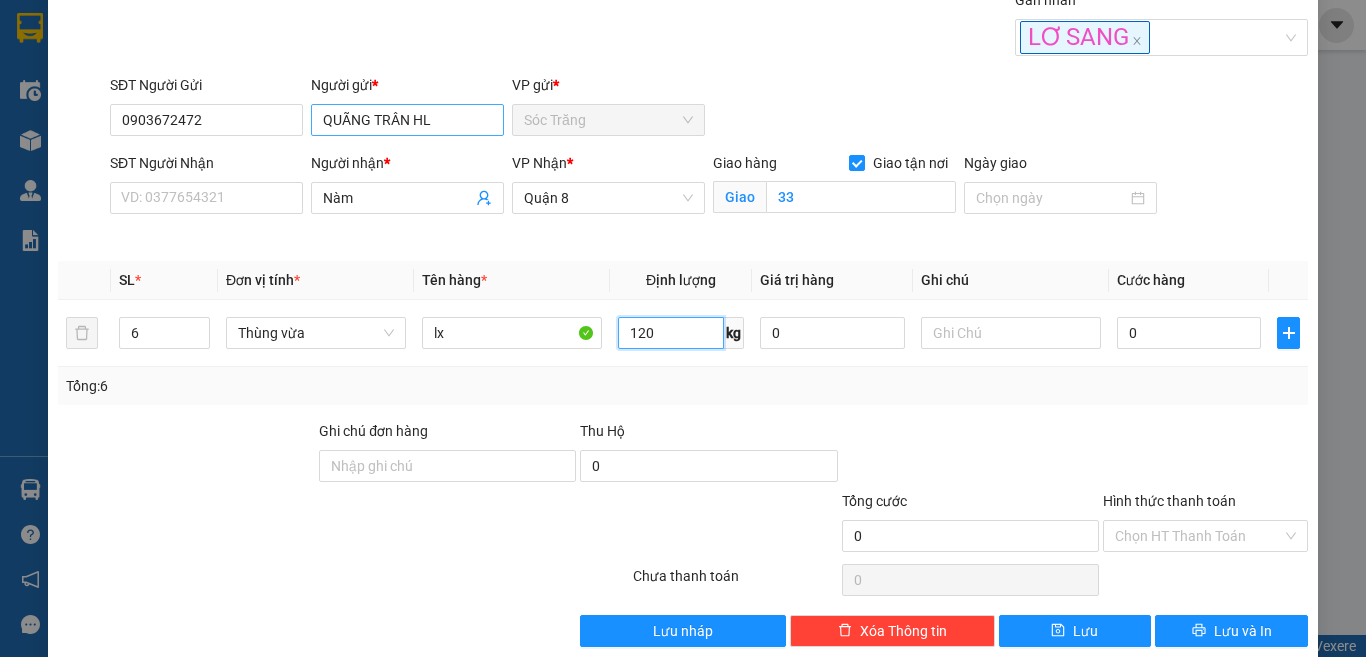 type on "120" 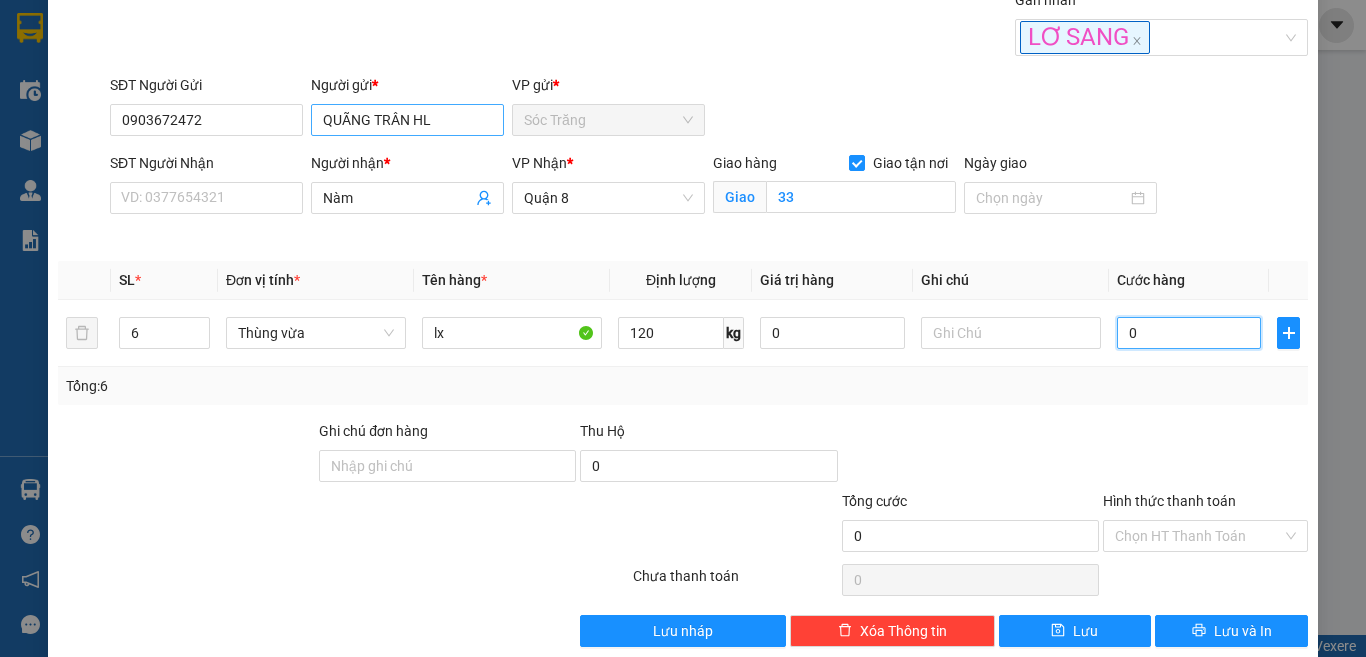 type on "1" 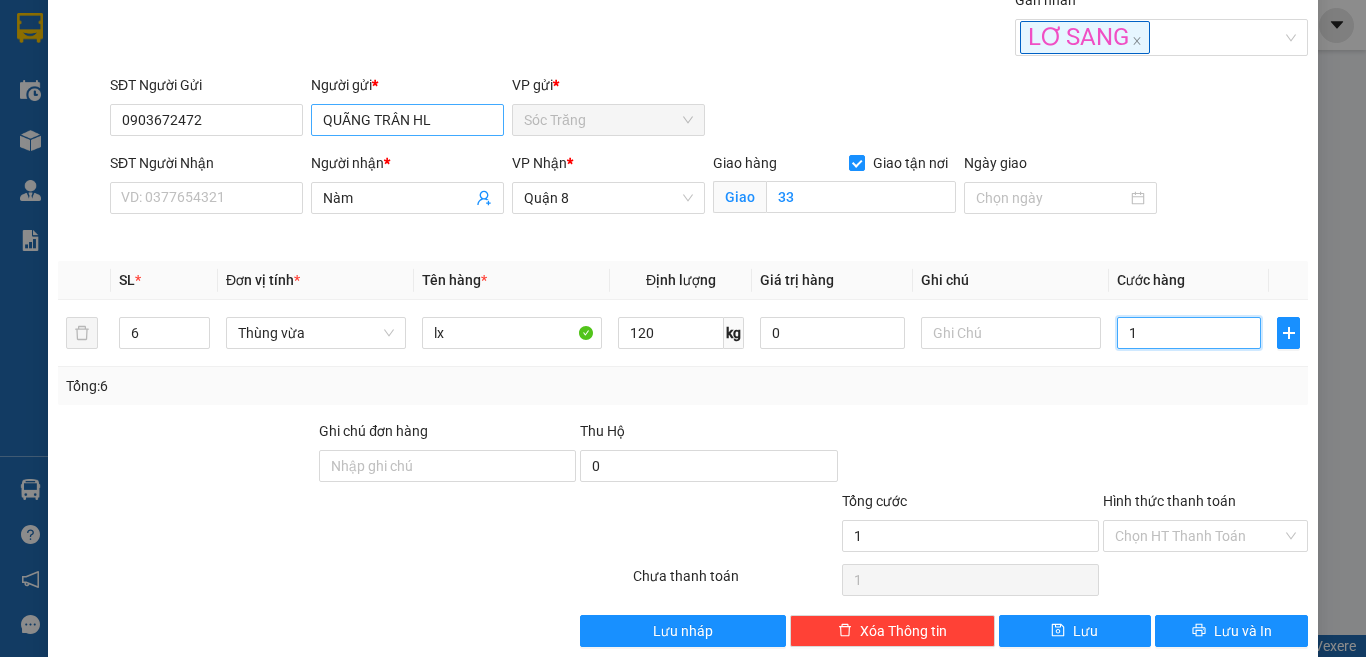 type on "13" 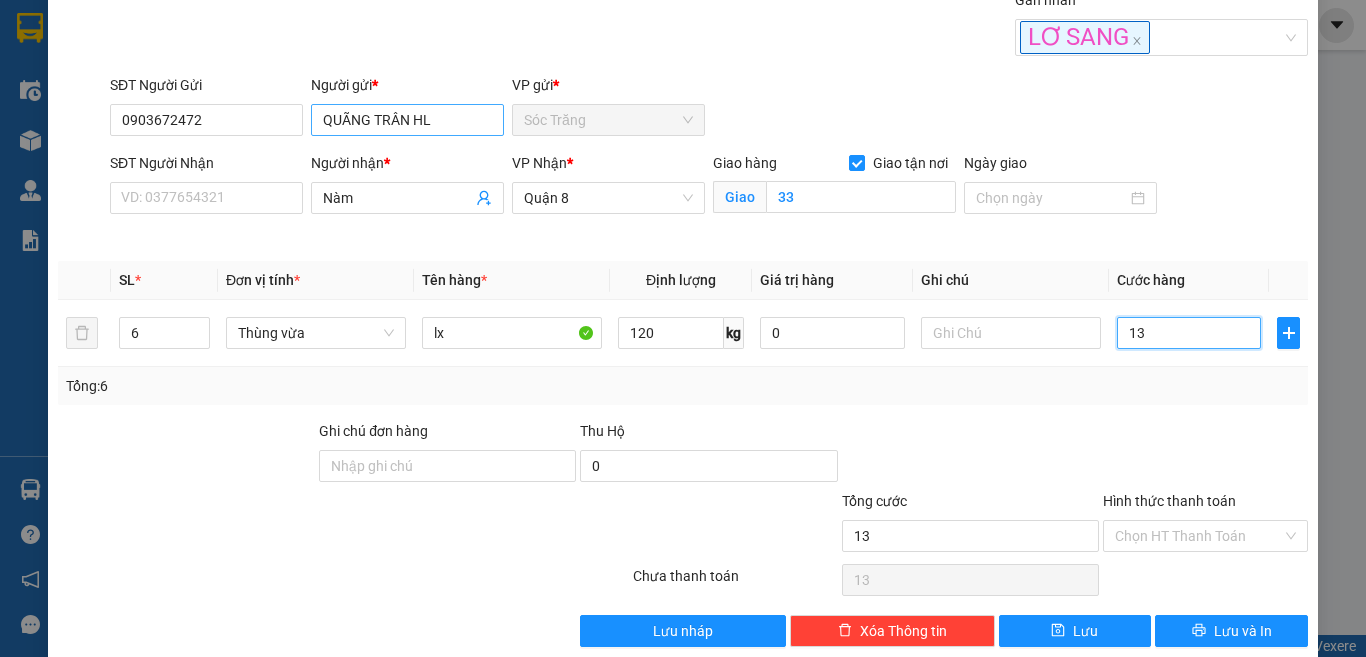 type on "130" 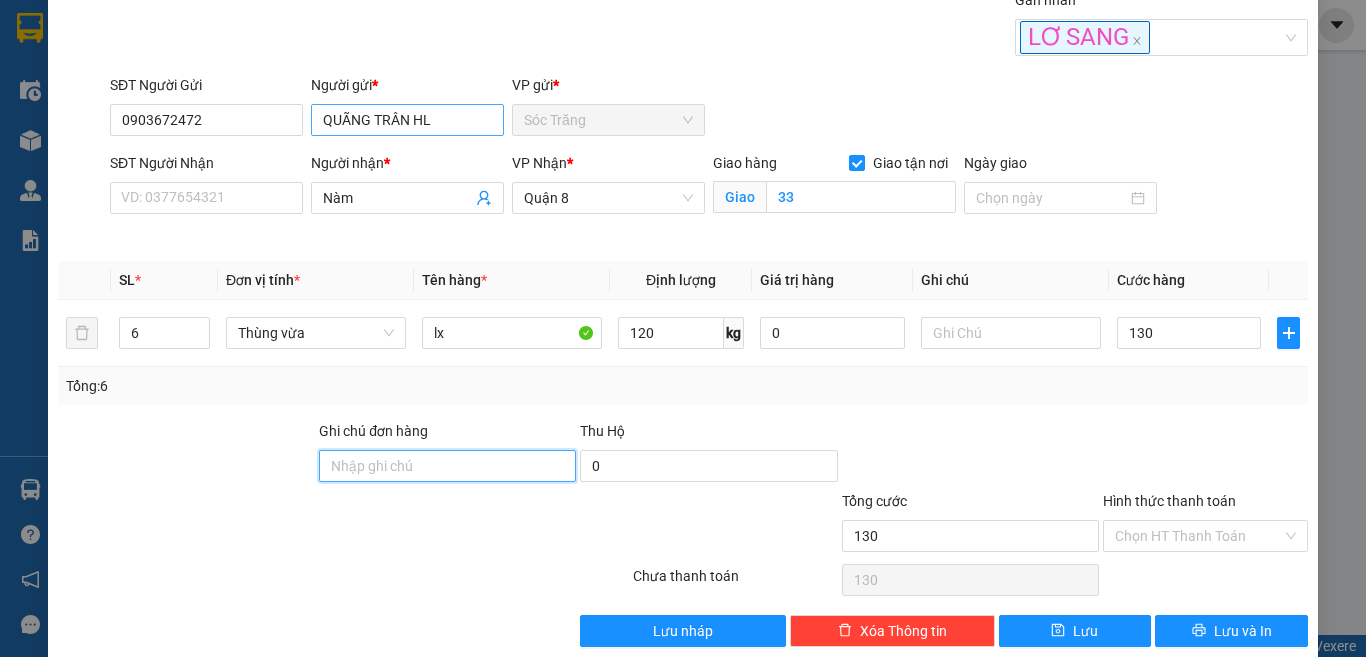 type on "130.000" 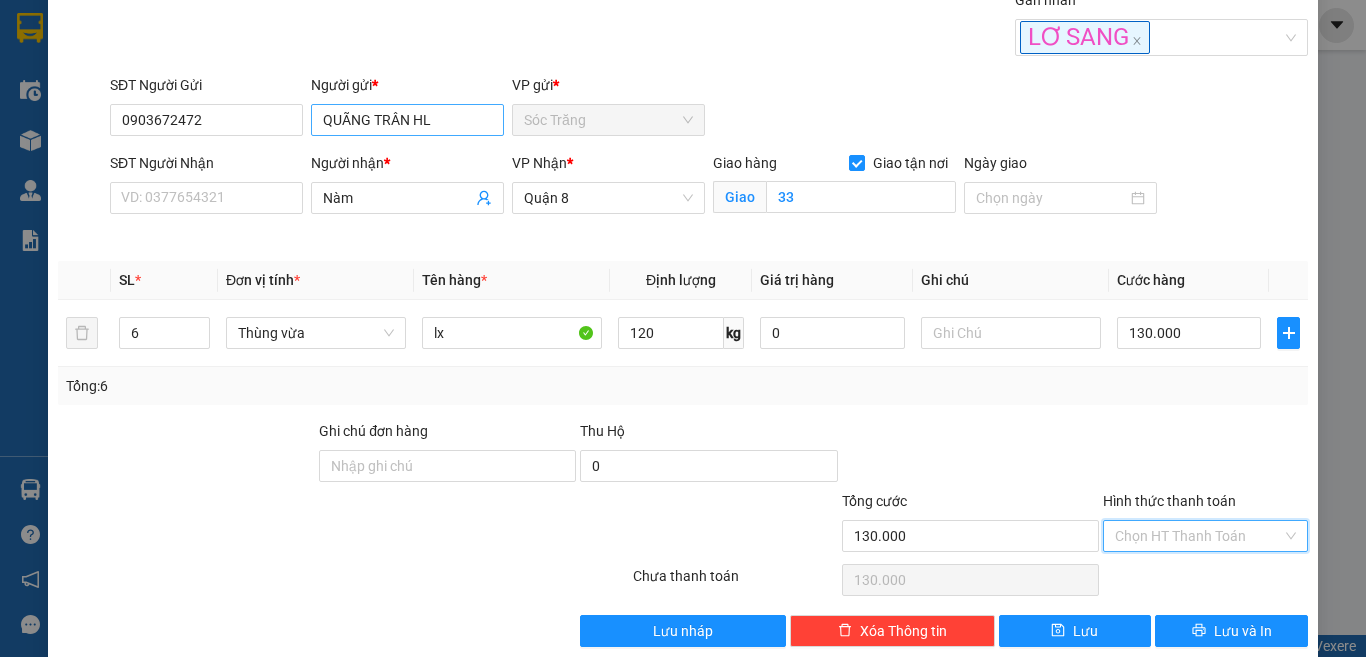 type on "0" 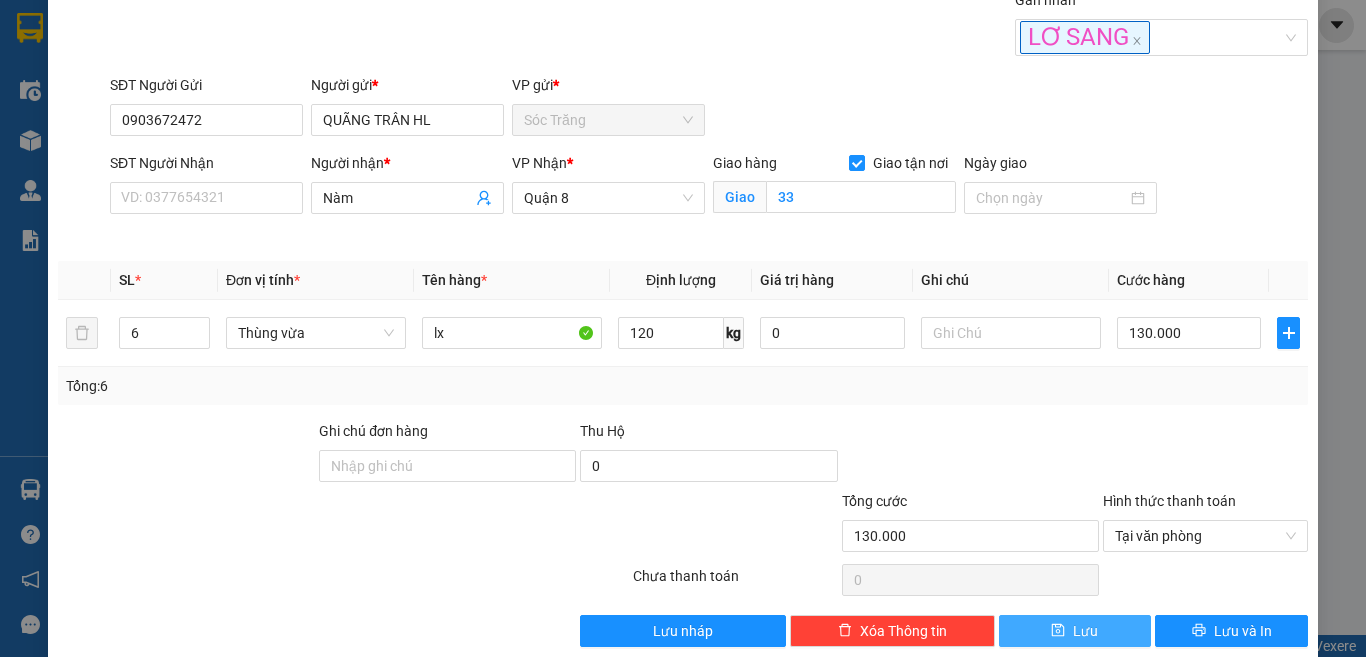 click on "Lưu" at bounding box center (1085, 631) 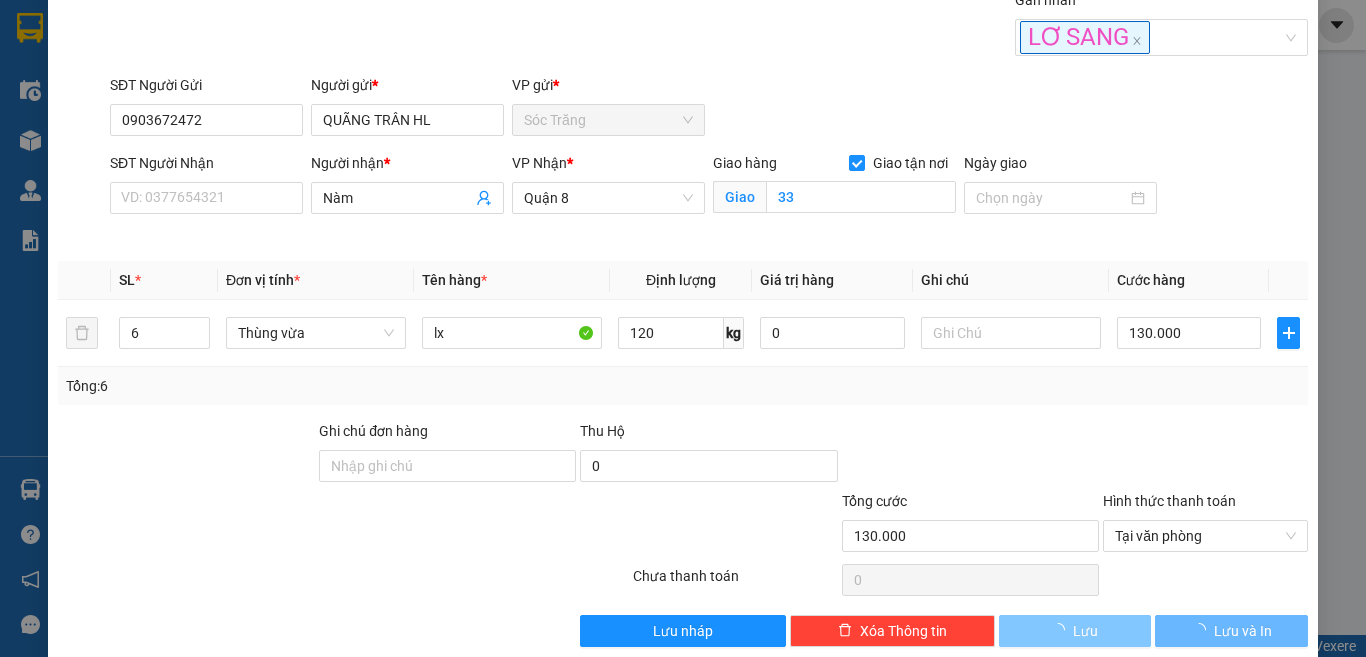 type 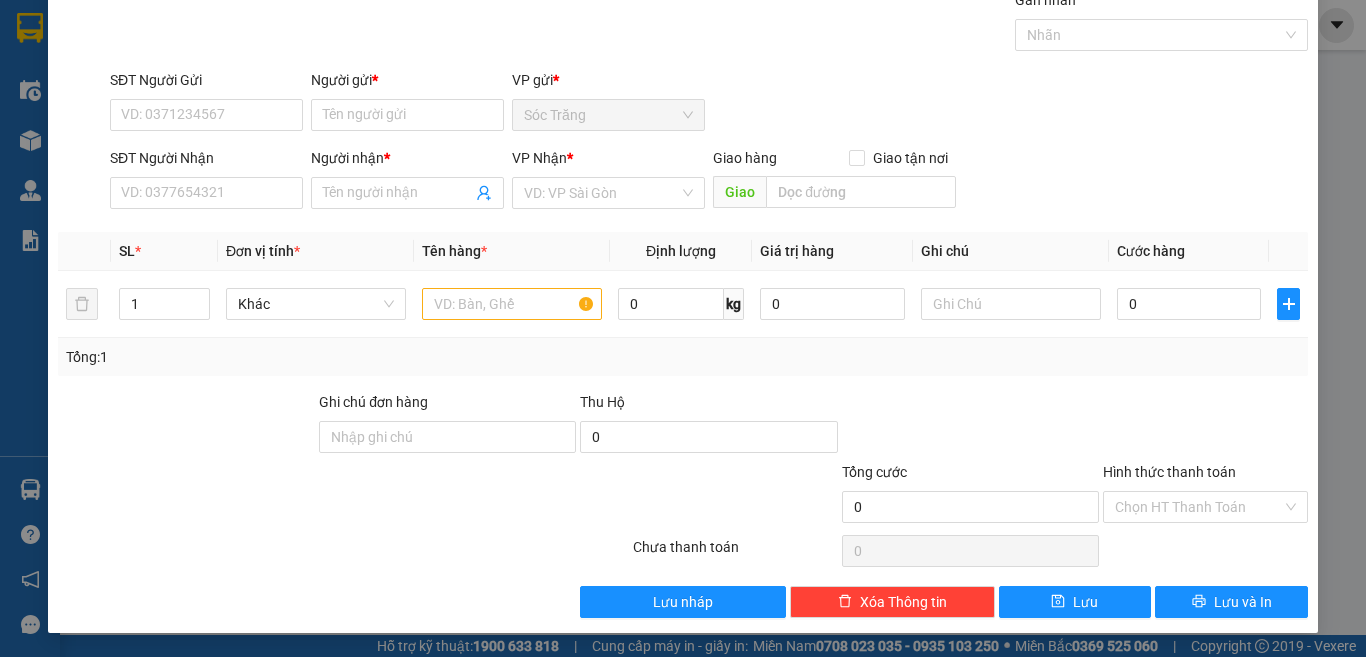 click on "Gán nhãn   Nhãn" at bounding box center [1162, 24] 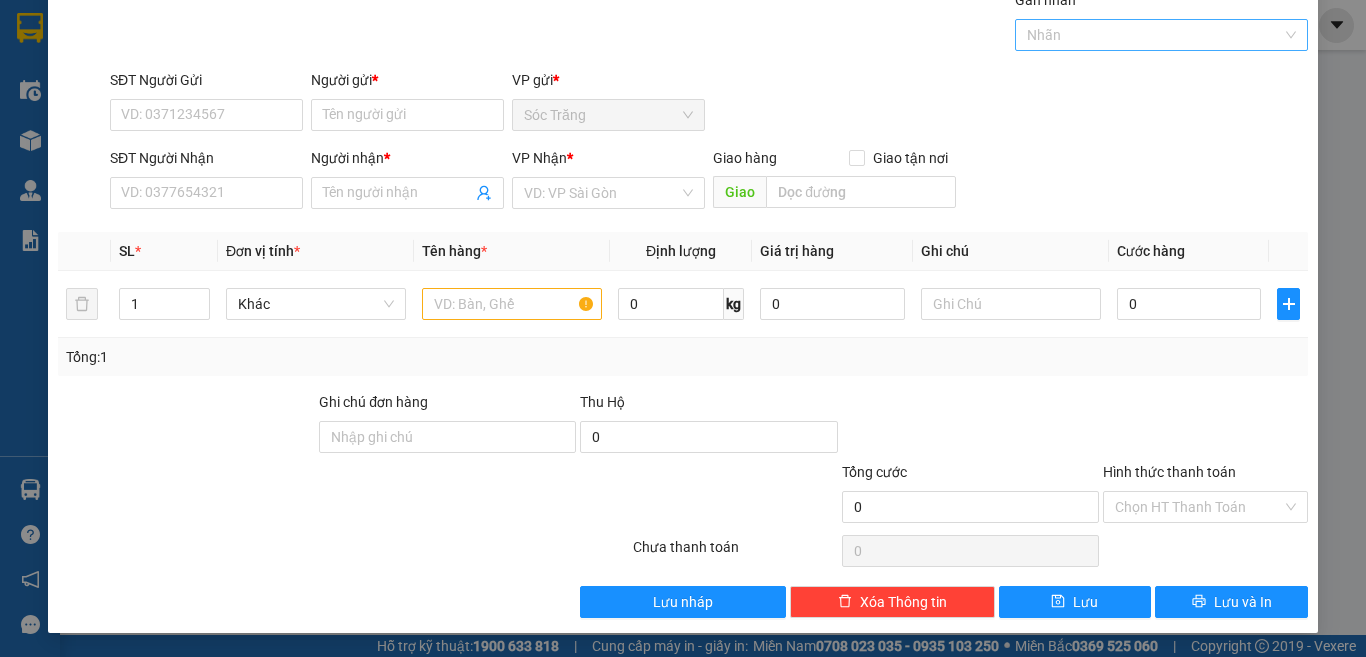 click at bounding box center [1152, 35] 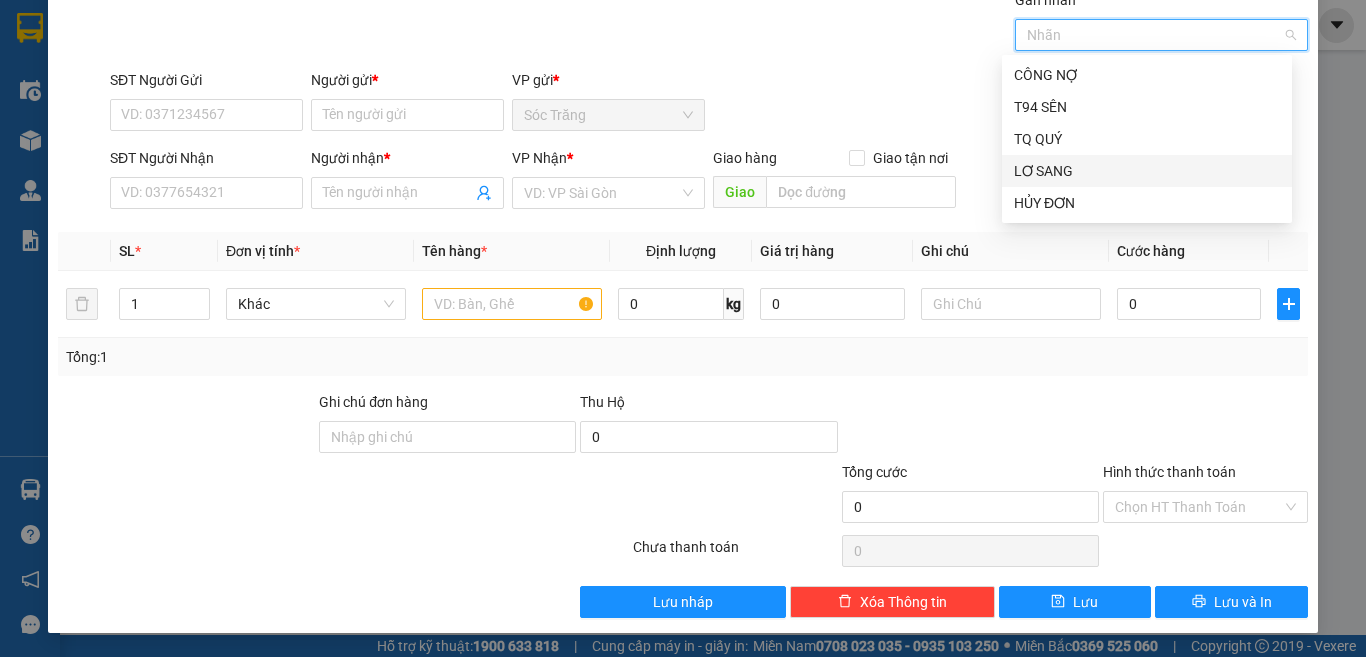 click on "LƠ SANG" at bounding box center [1147, 171] 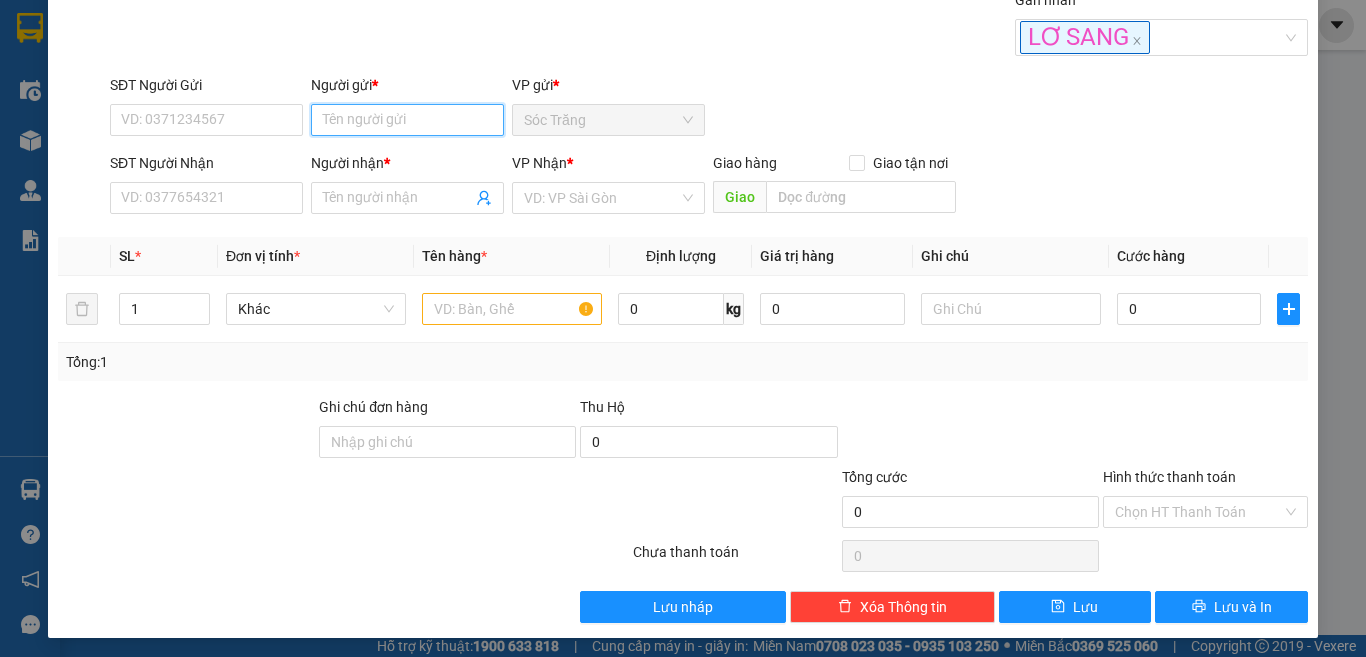 click on "Người gửi  *" at bounding box center (407, 120) 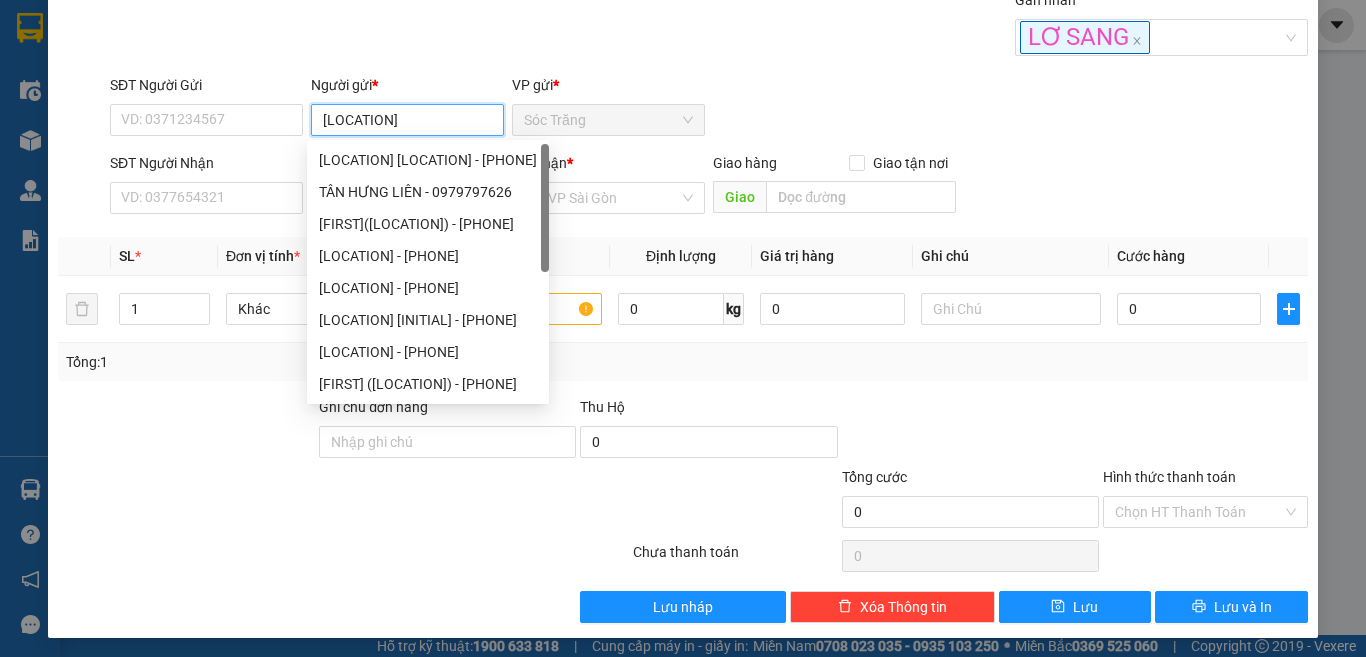 type on "Tân Hưng" 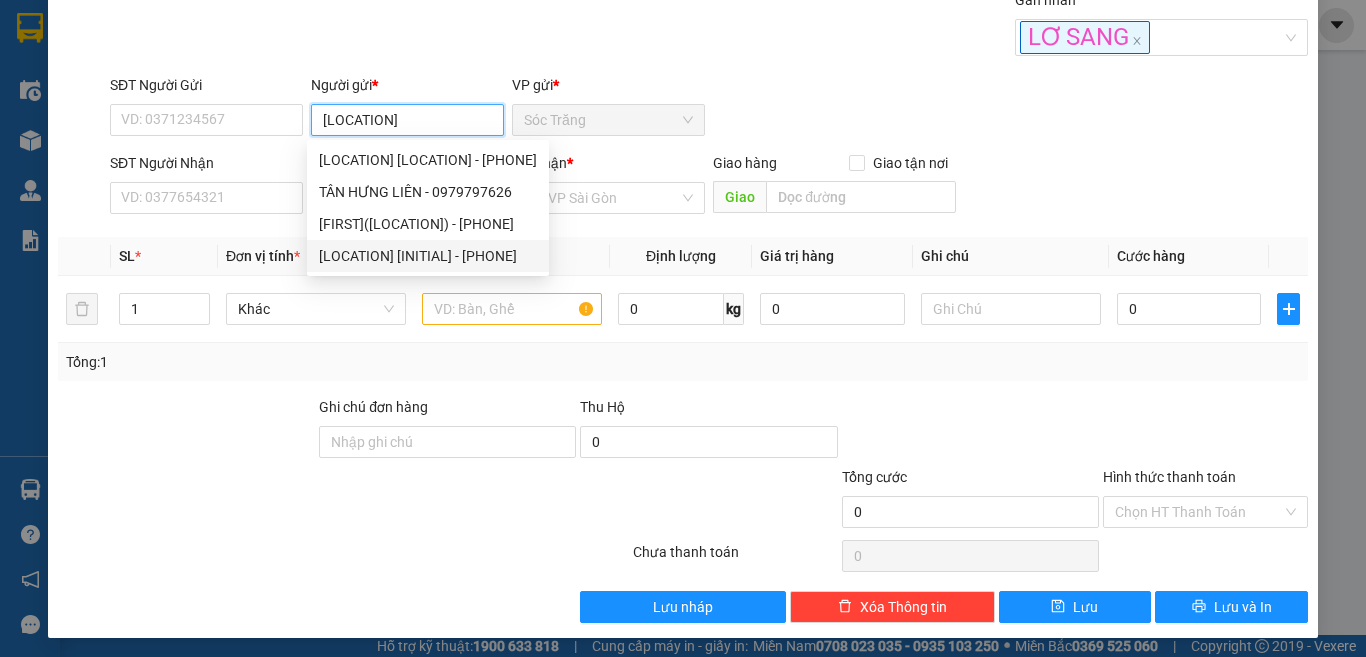 type on "0982833677" 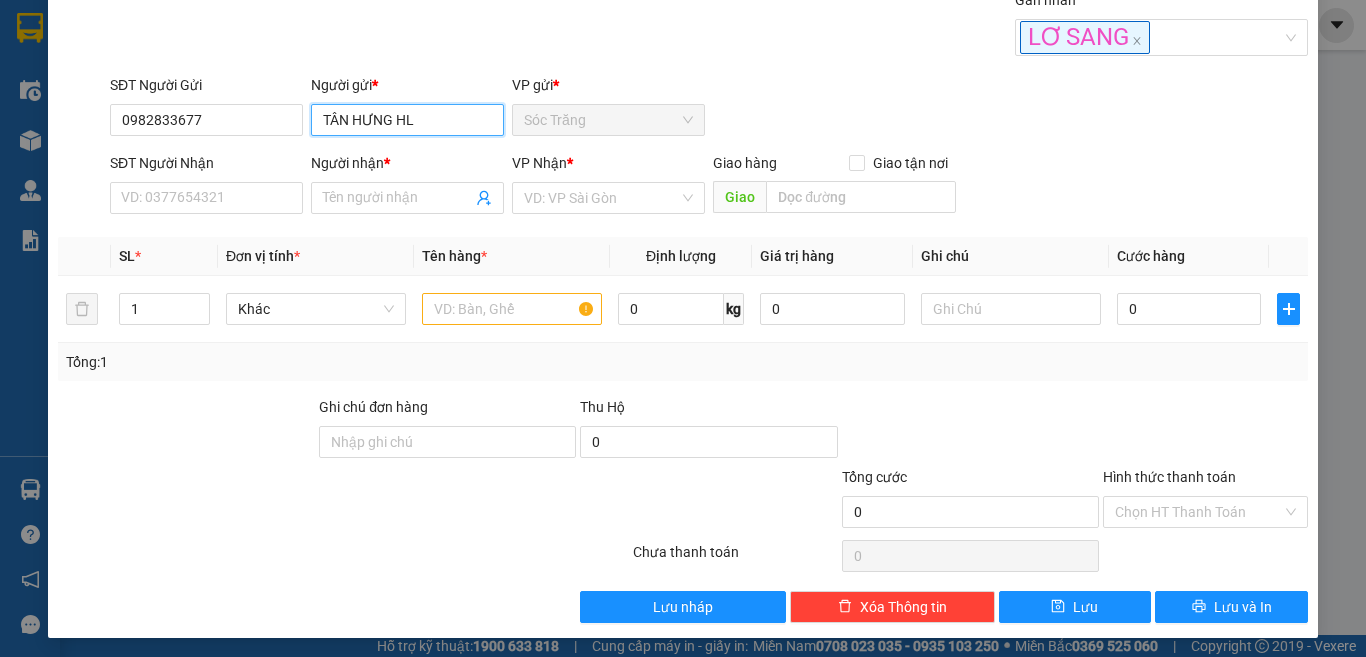 type on "TÂN HƯNG HL" 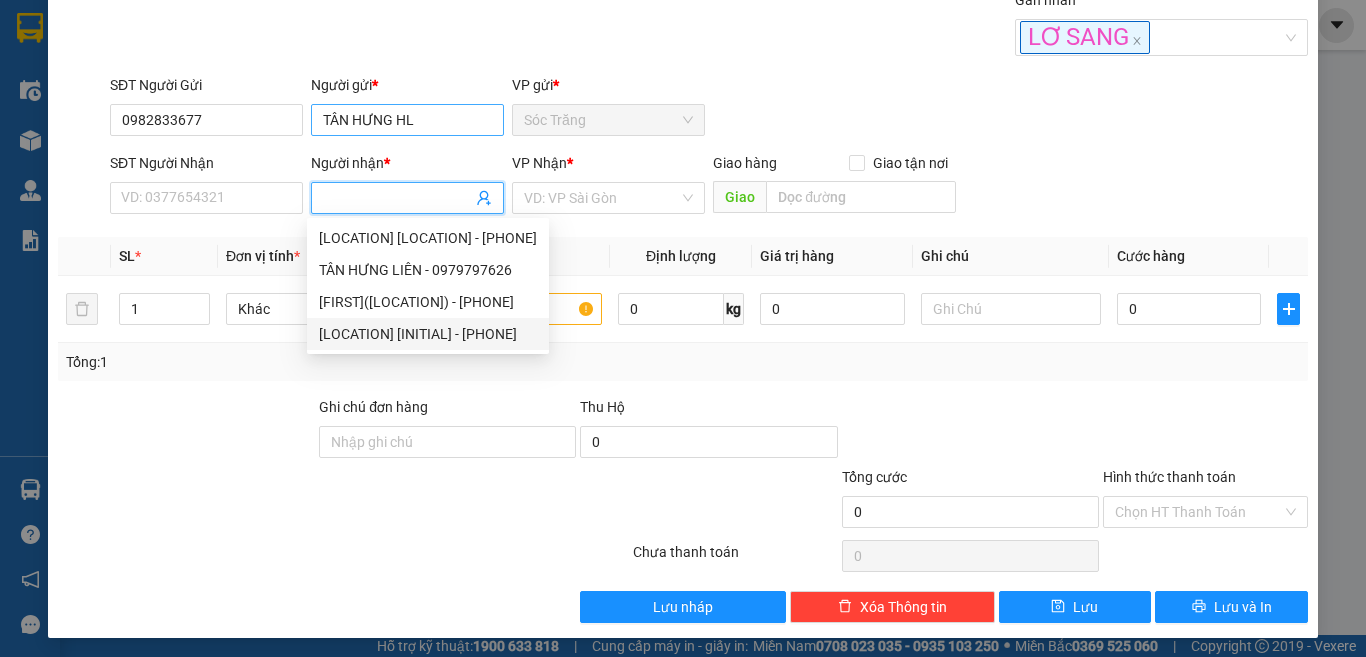 type on "0982833677" 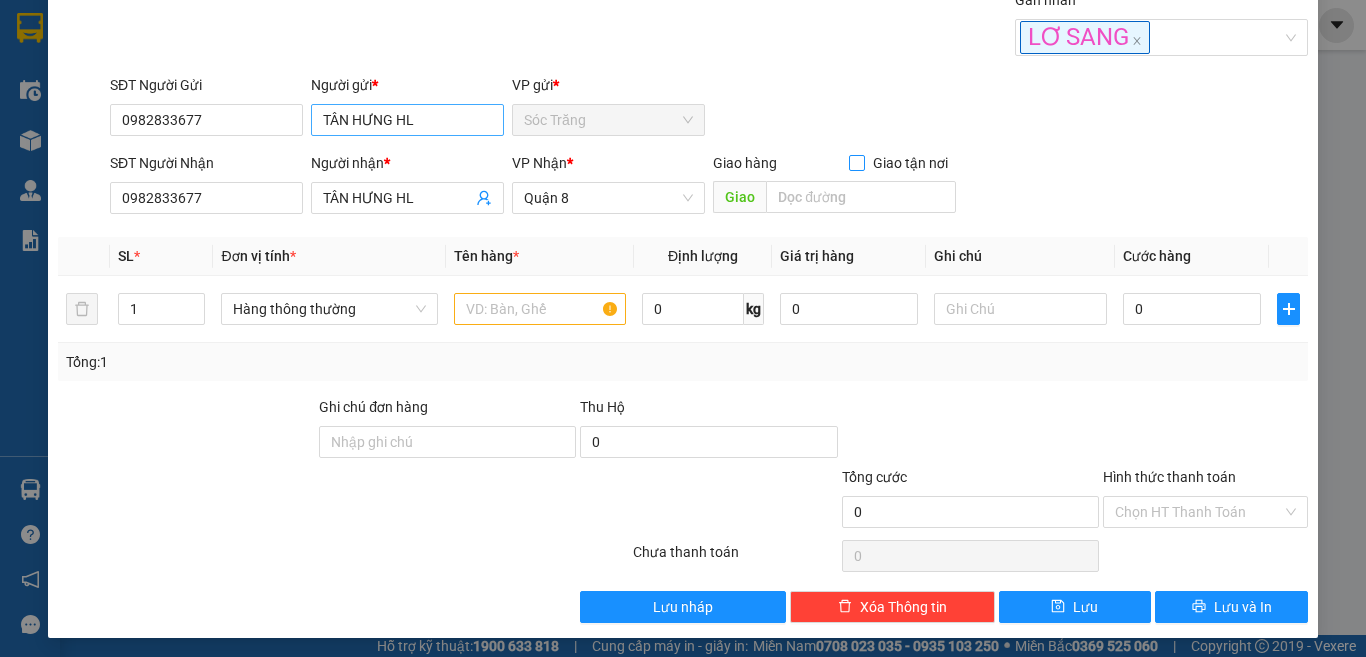 click on "Giao tận nơi" at bounding box center [856, 162] 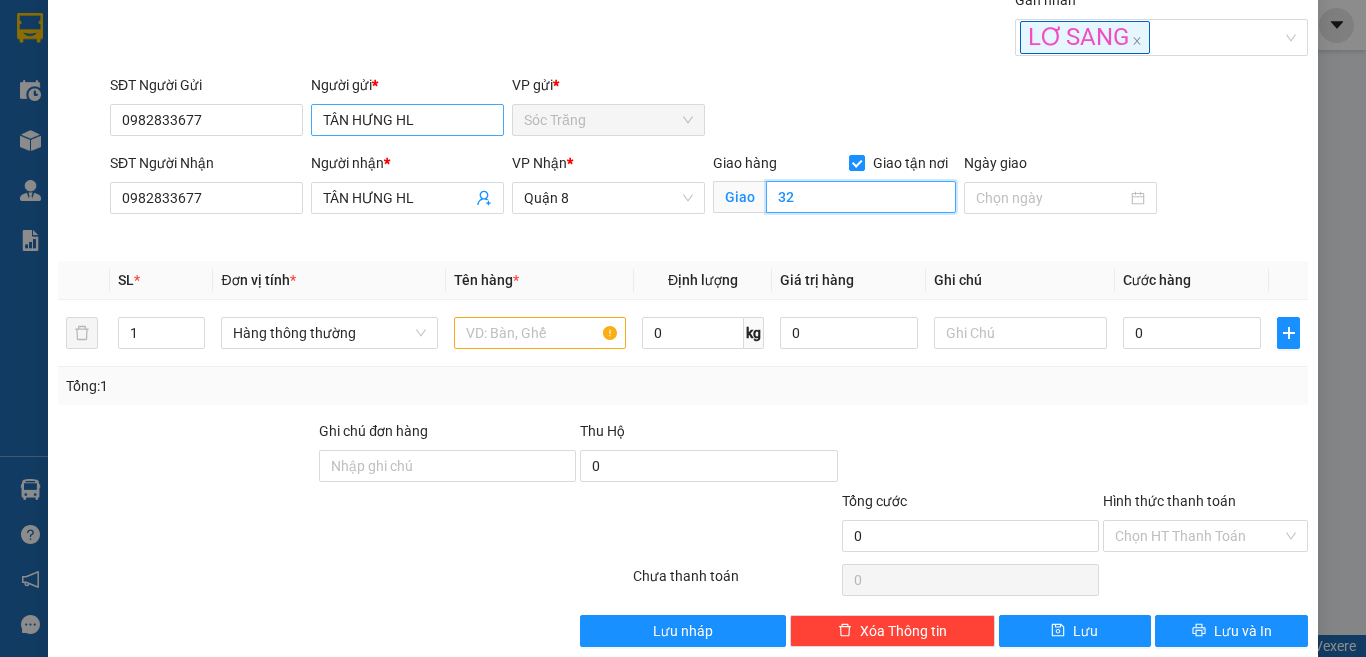 type on "32" 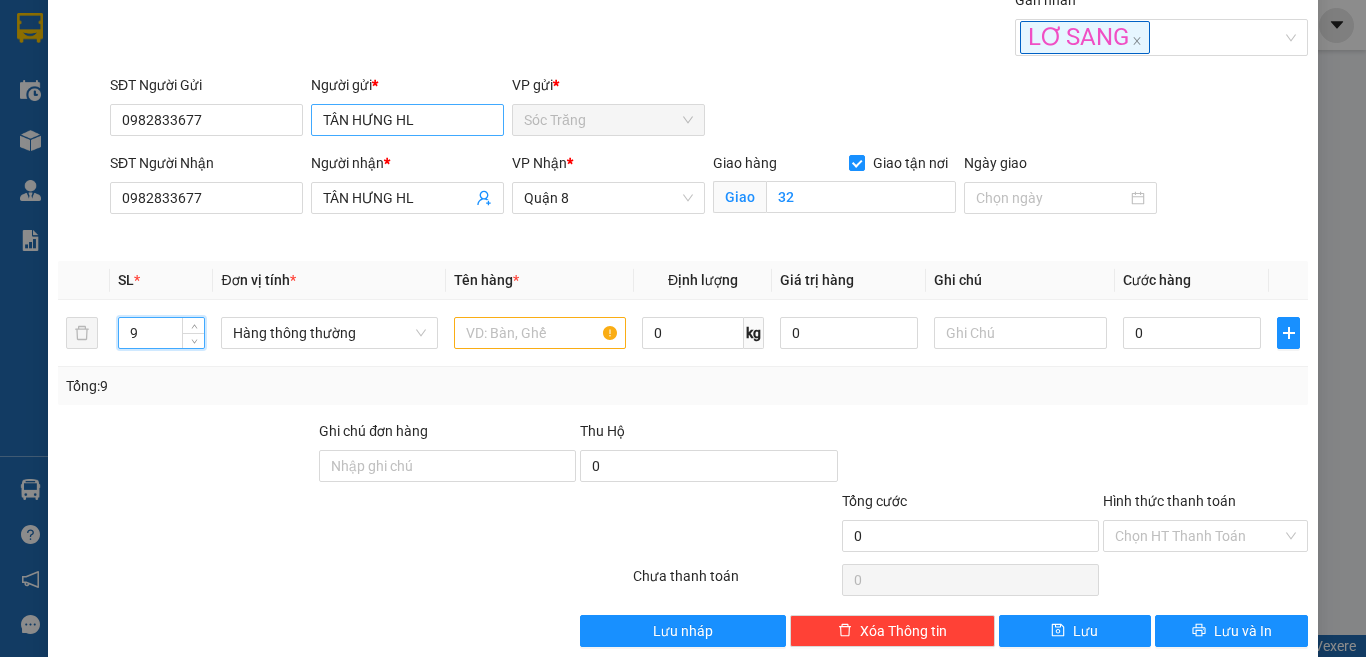 type on "9" 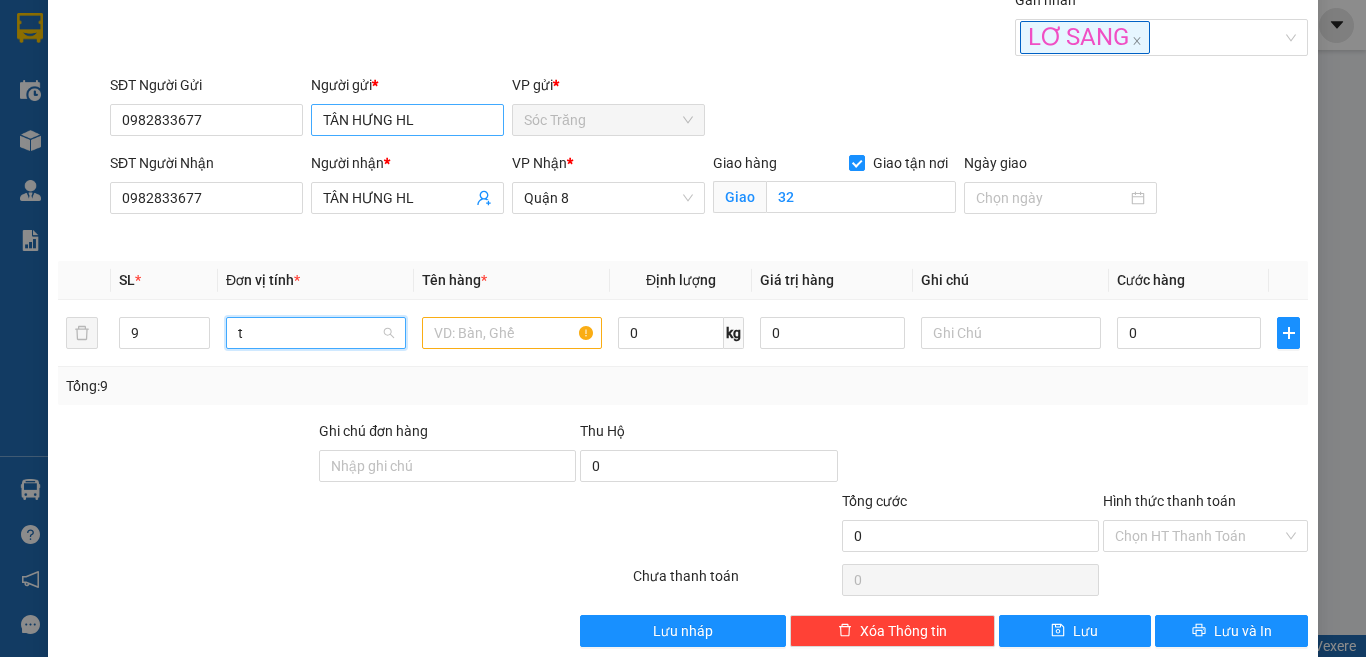 type on "th" 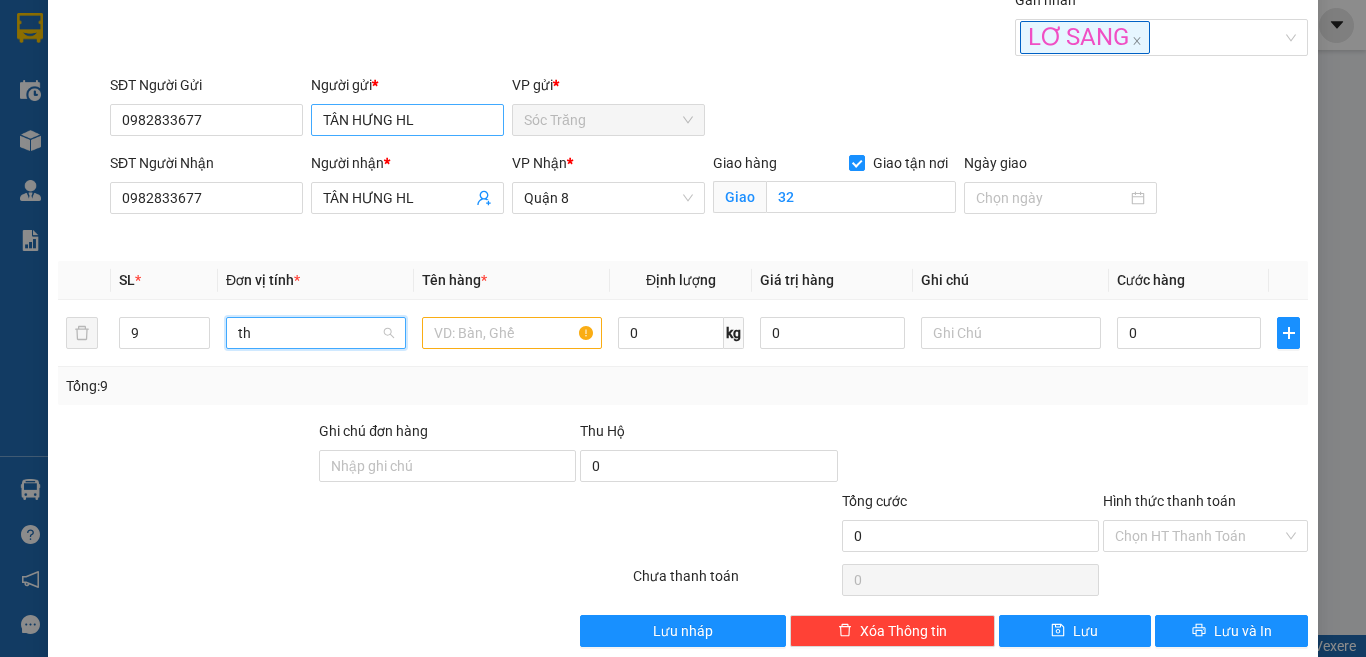 scroll, scrollTop: 0, scrollLeft: 0, axis: both 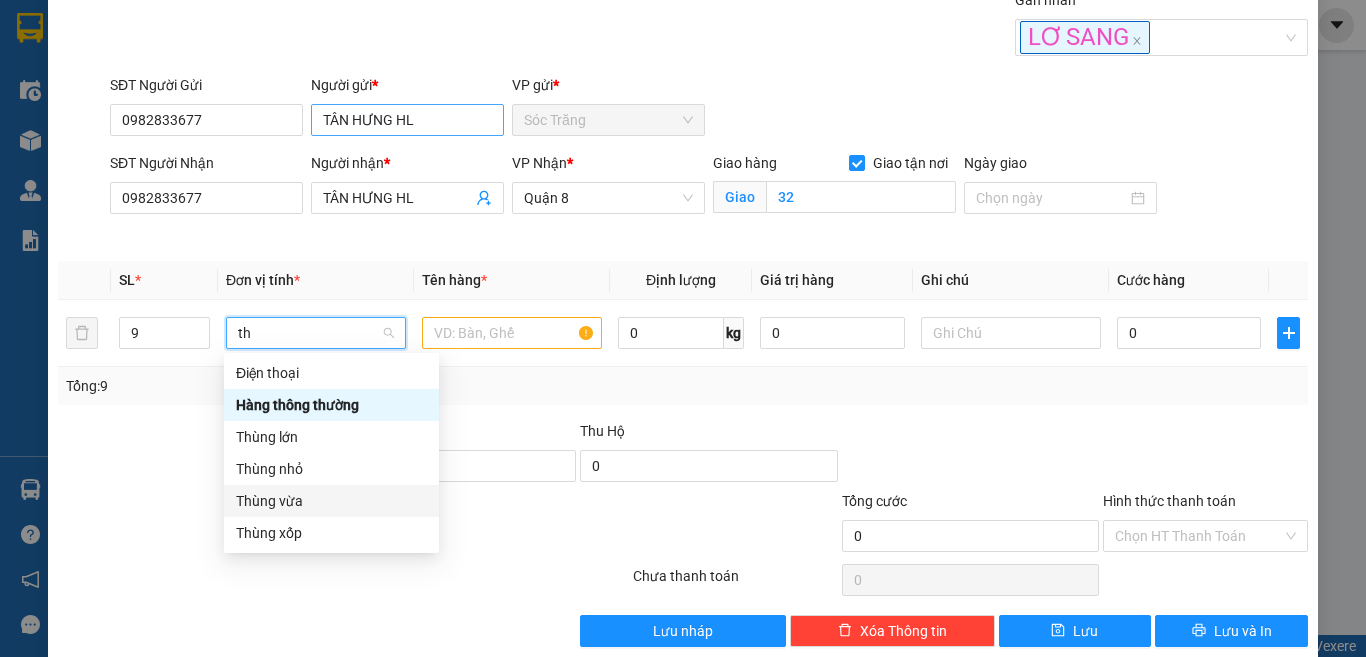 type 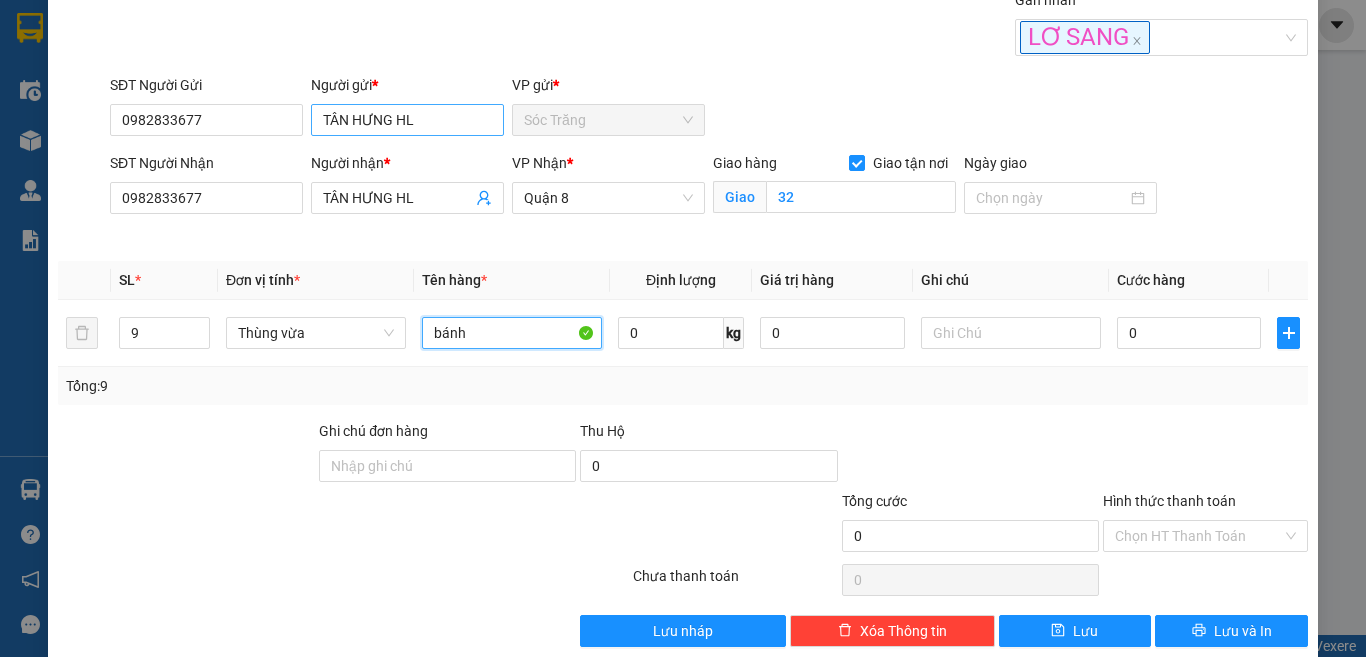 type on "bánh" 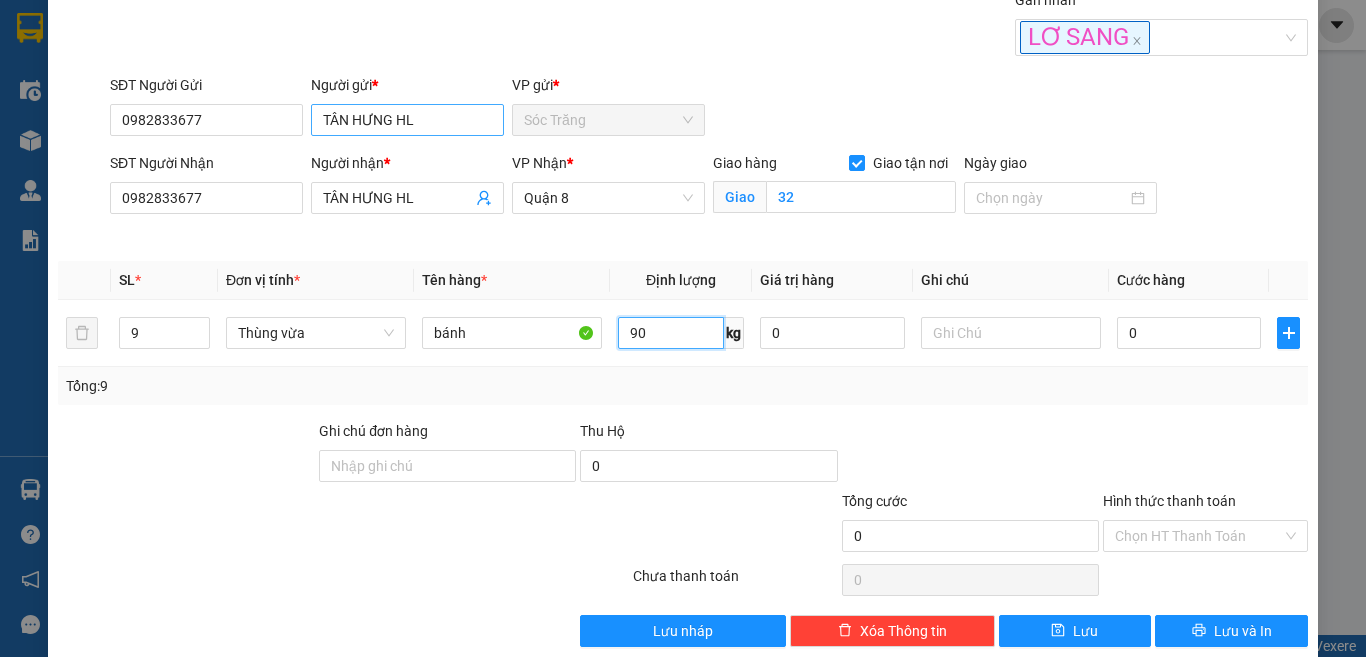 type on "90" 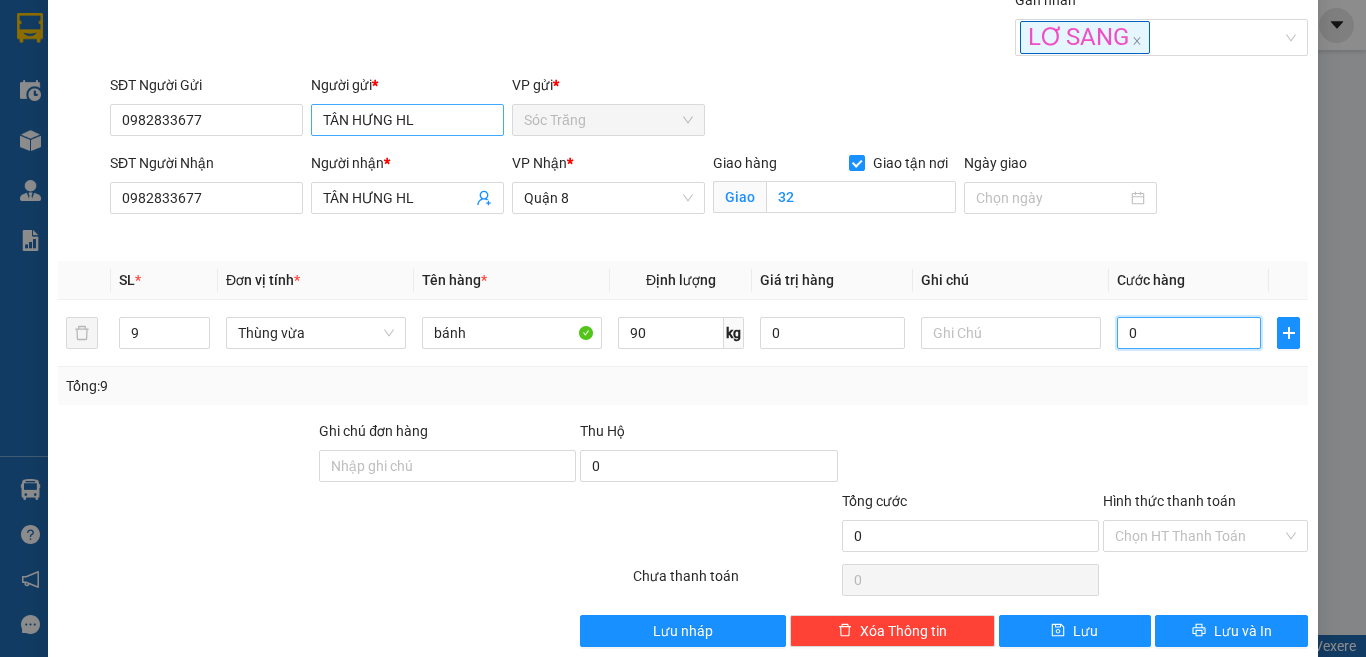 type on "1" 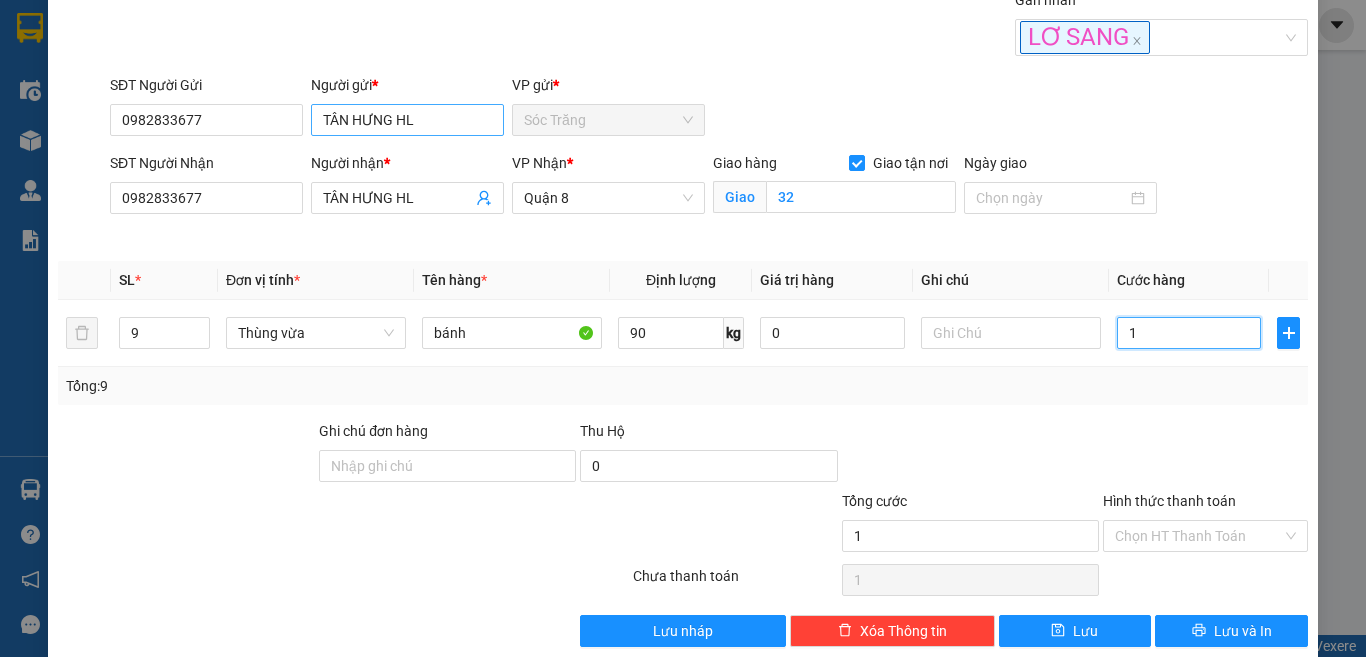 type on "17" 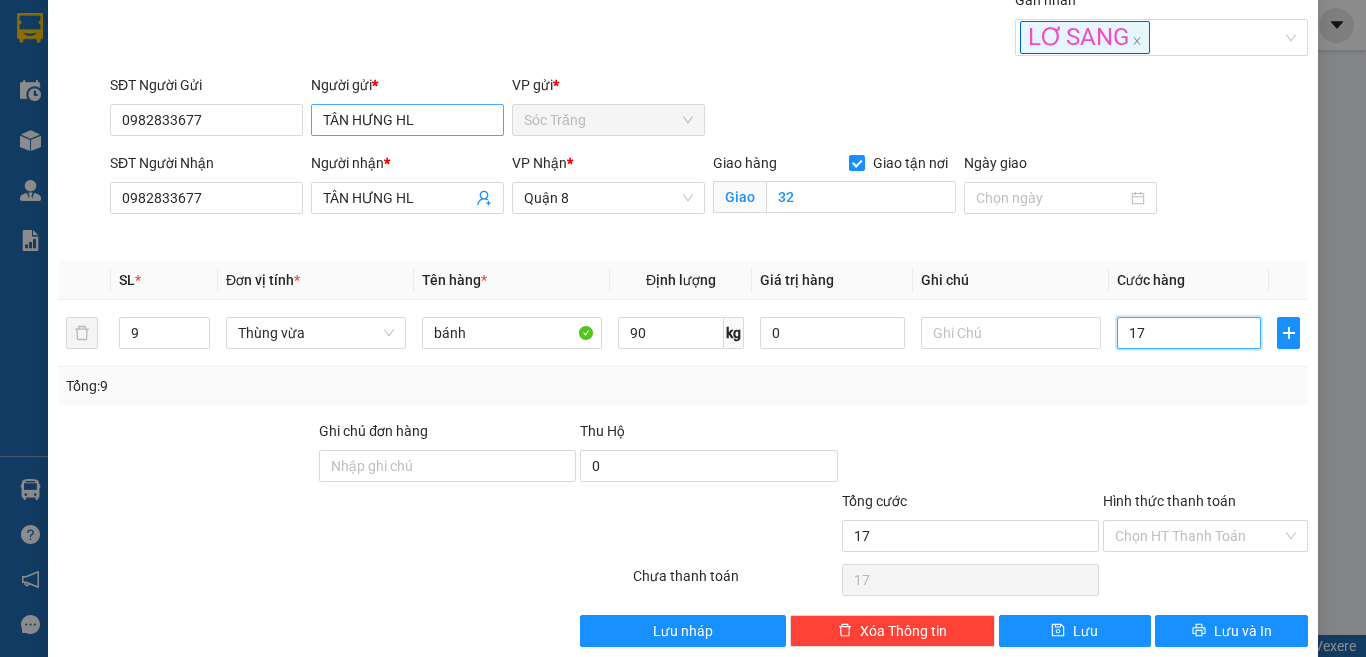 type on "170" 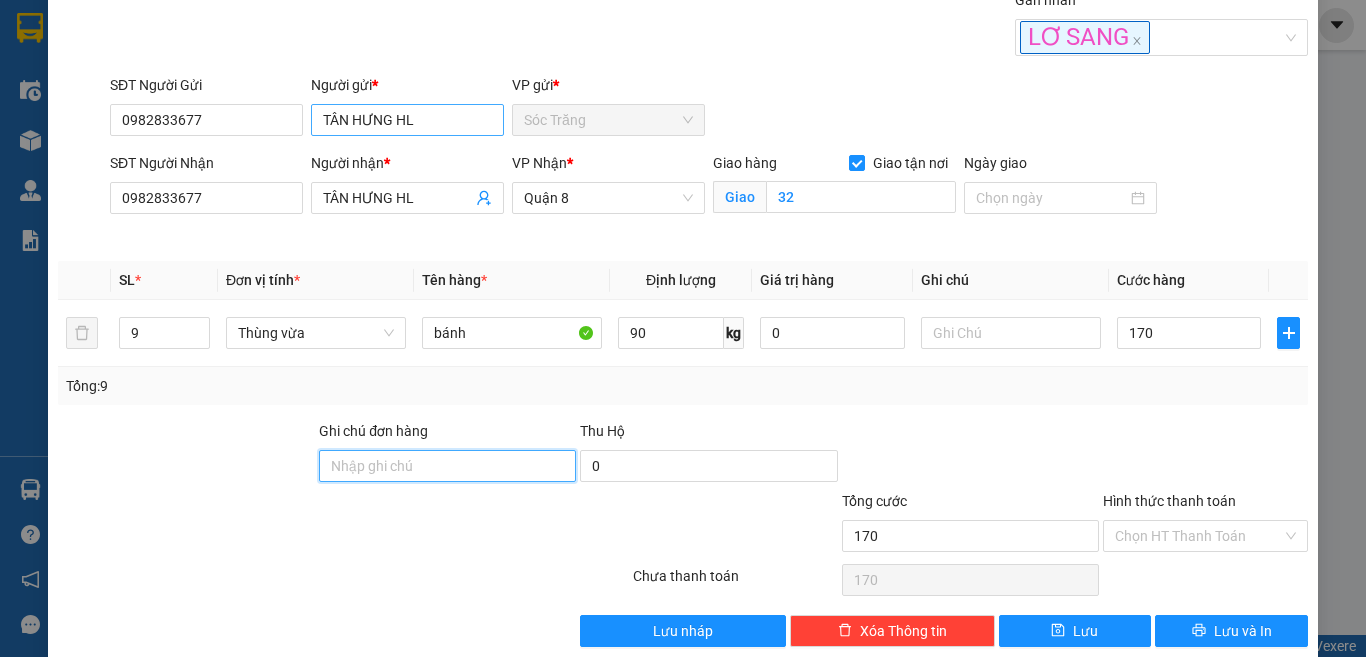 type on "170.000" 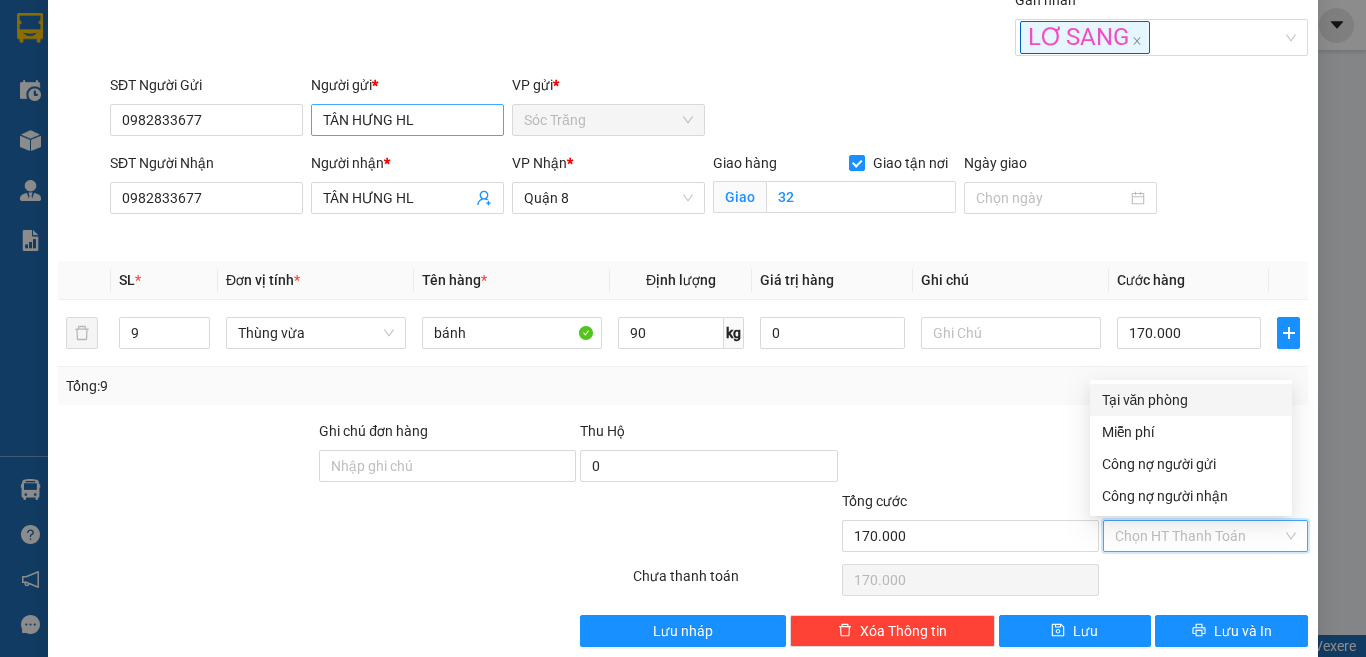 type on "0" 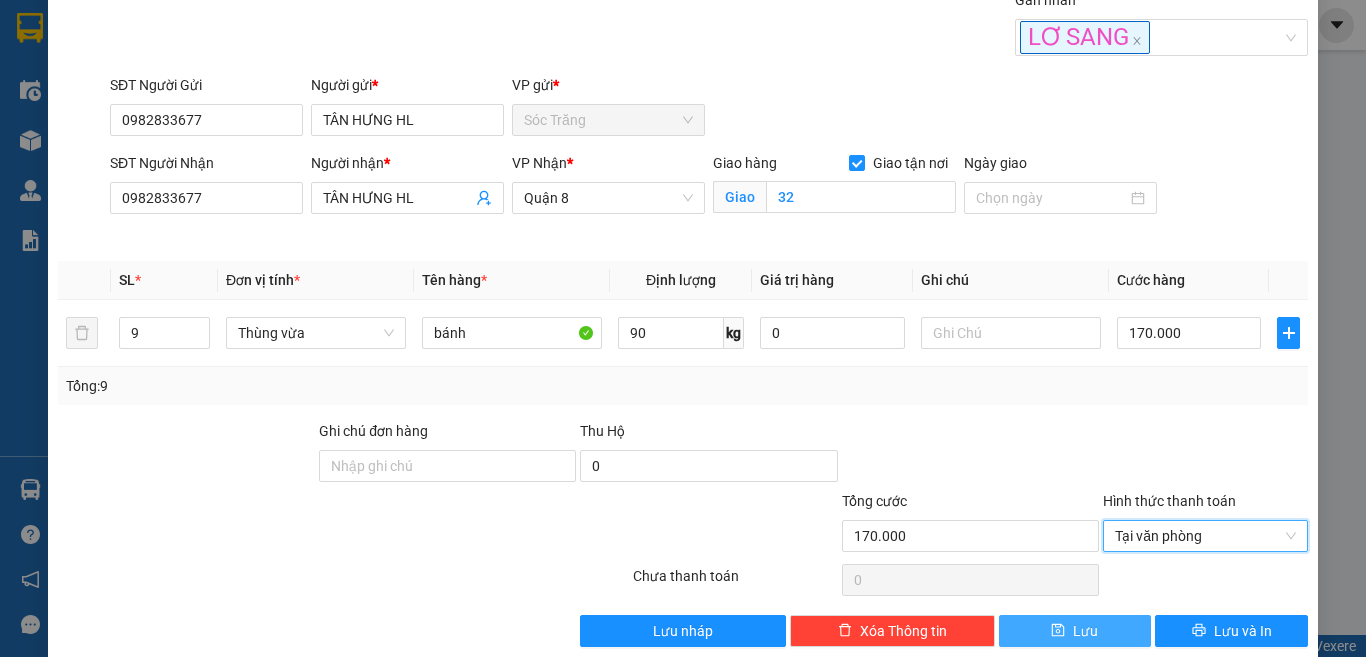 click on "Lưu" at bounding box center [1085, 631] 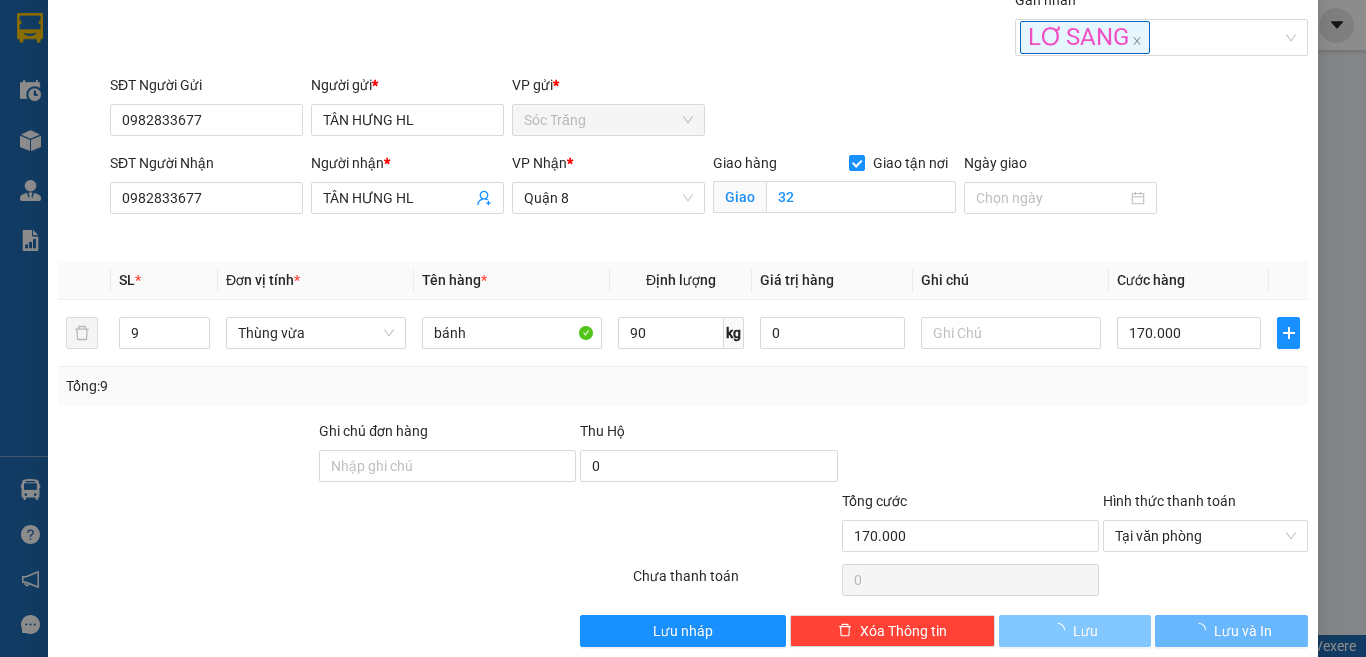 type 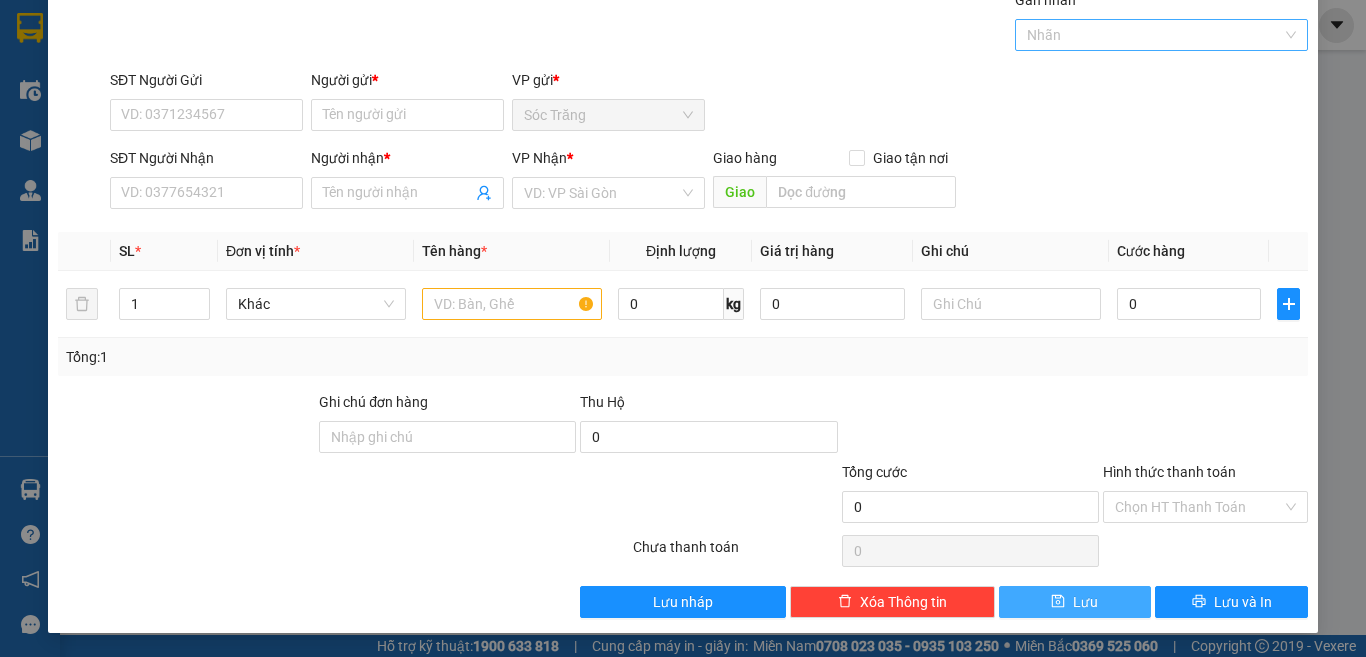 click at bounding box center [1152, 35] 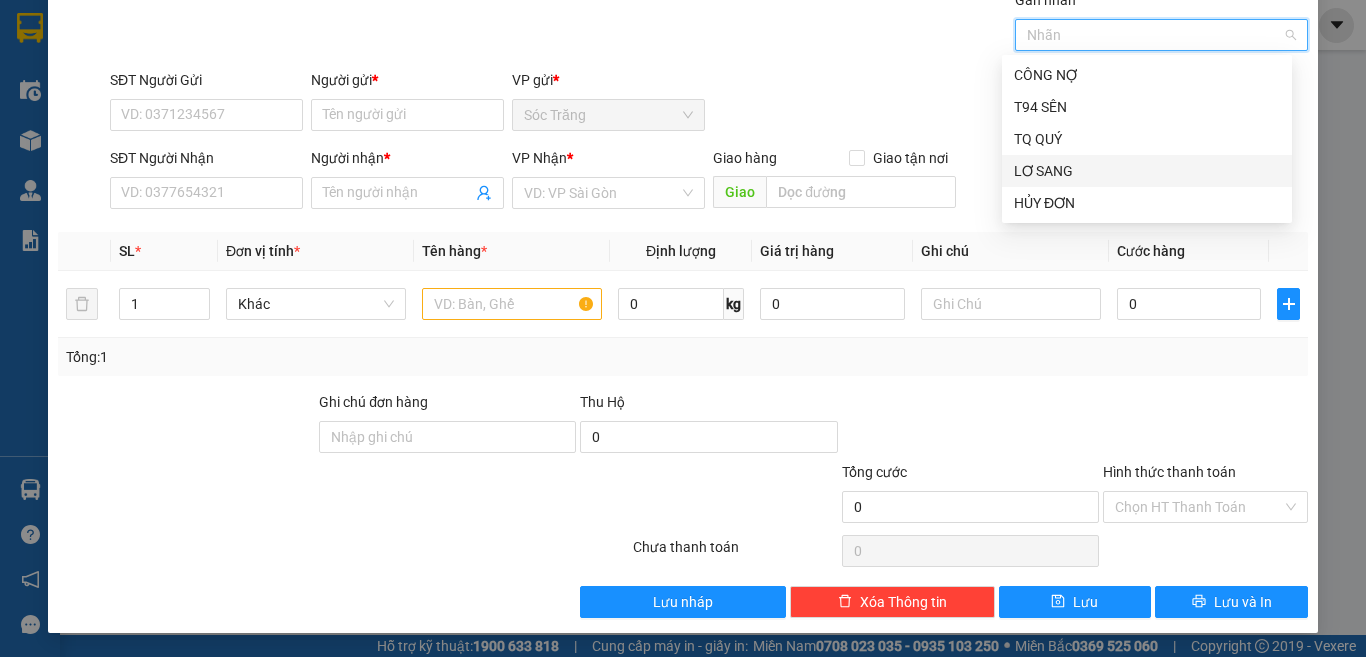 click on "LƠ SANG" at bounding box center [1147, 171] 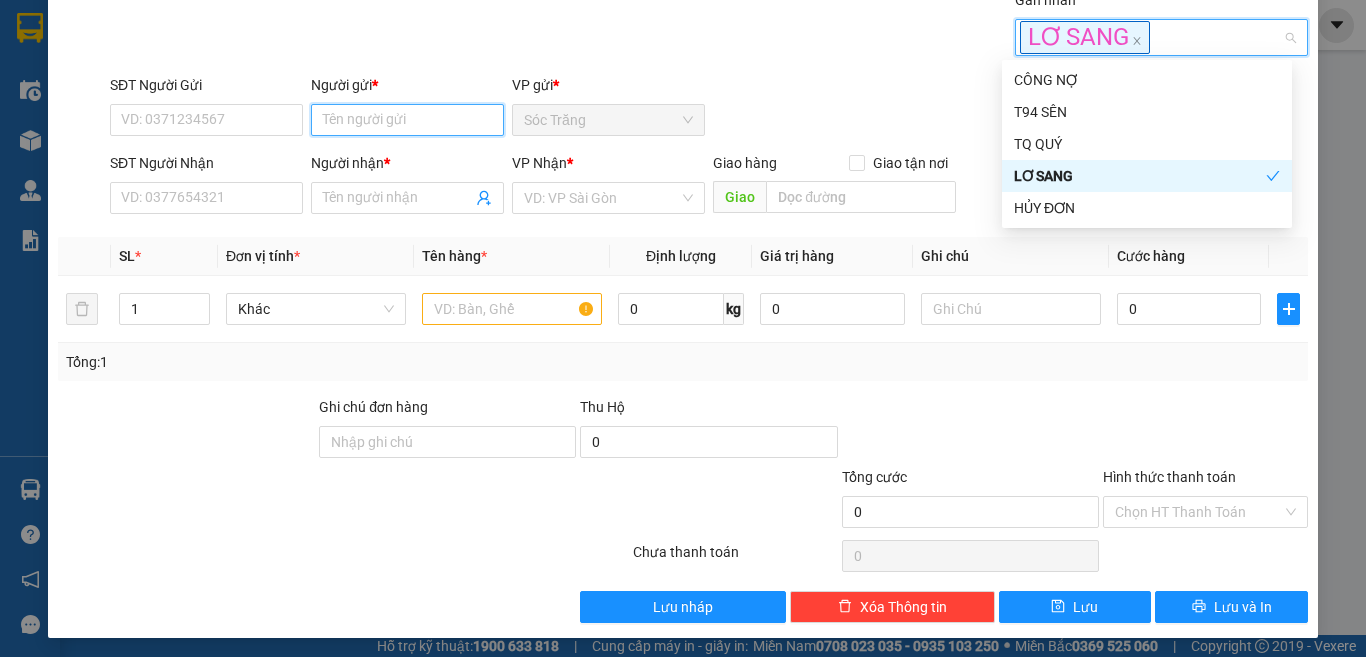 click on "Người gửi  *" at bounding box center [407, 120] 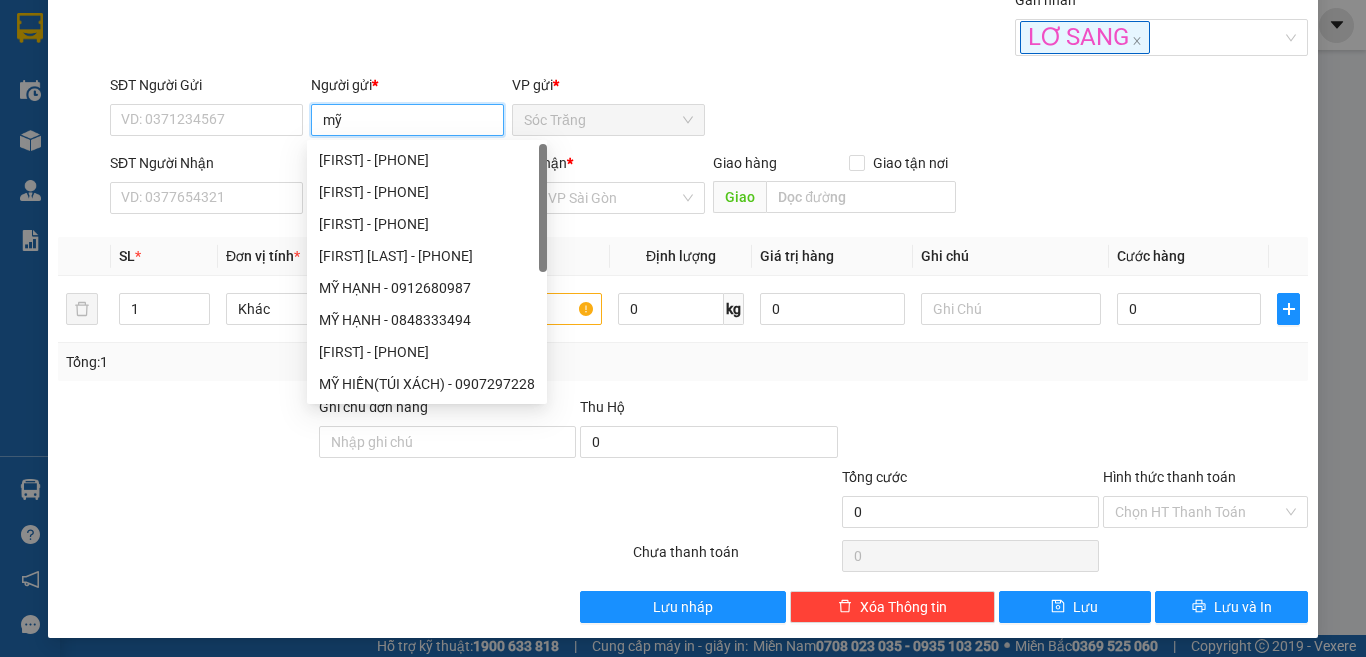 type on "m" 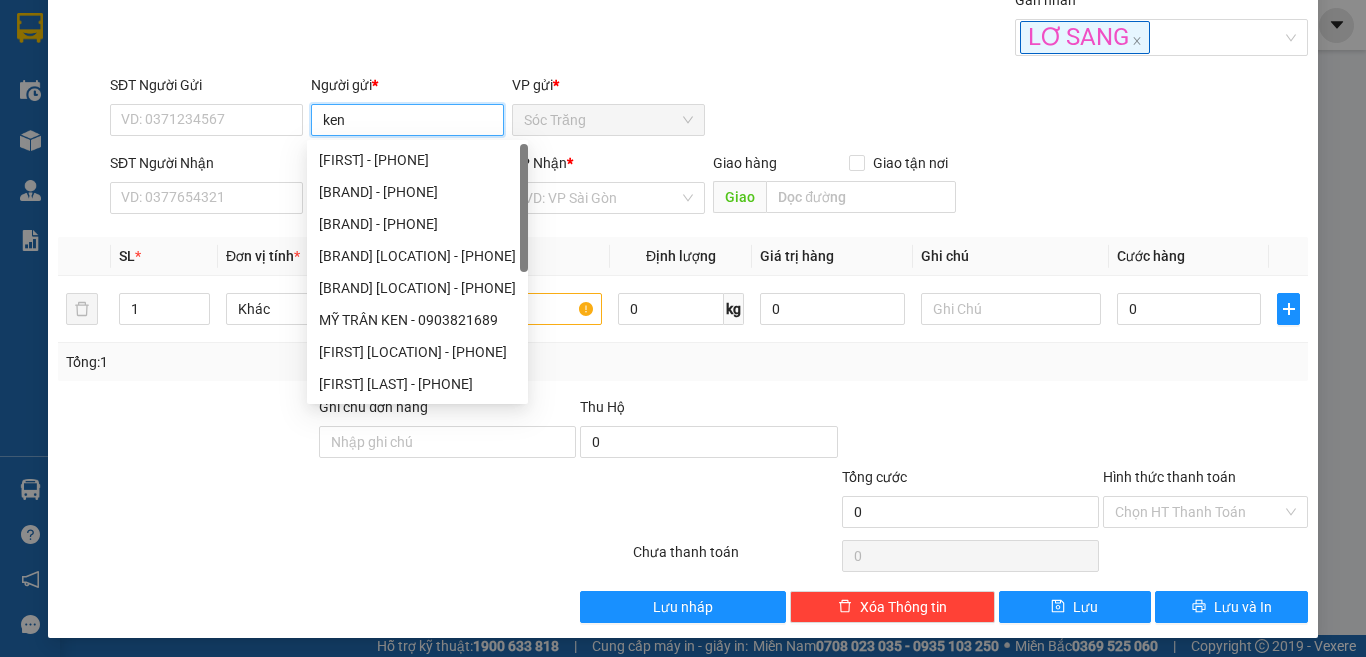 type on "ken" 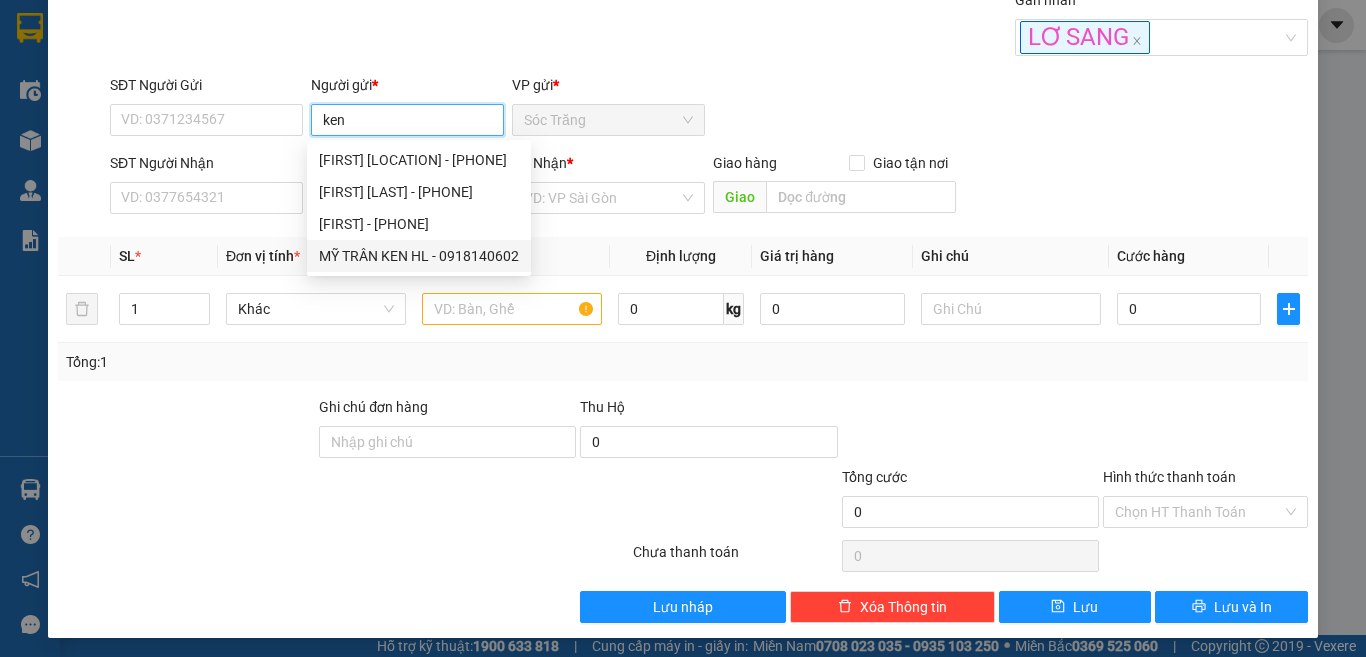 type on "0918140602" 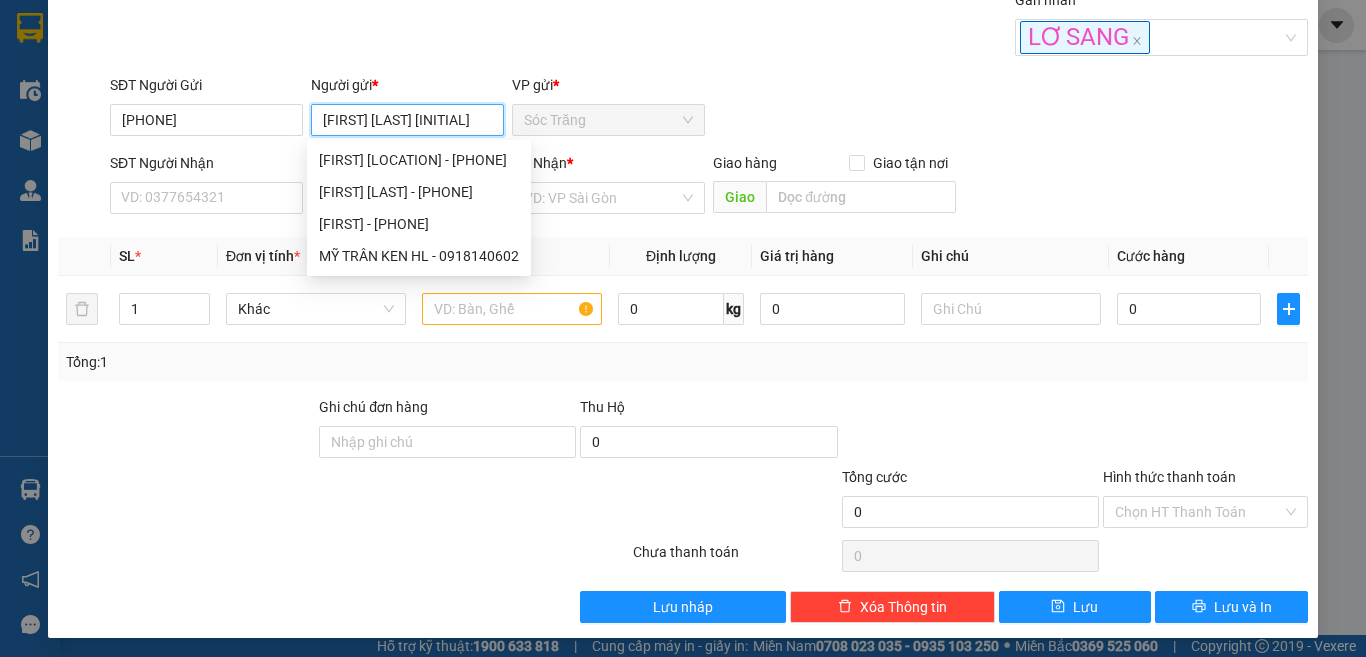 type on "MỸ TRÂN KEN HL" 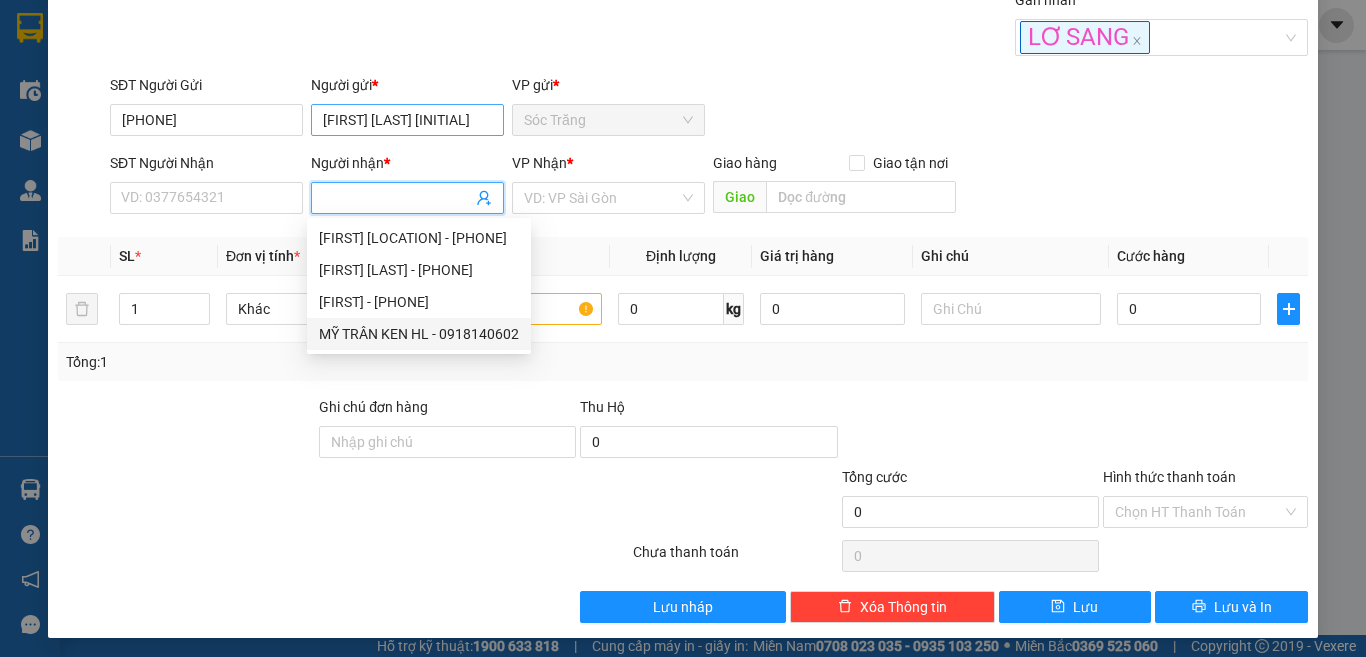 type on "MỸ TRÂN KEN HL" 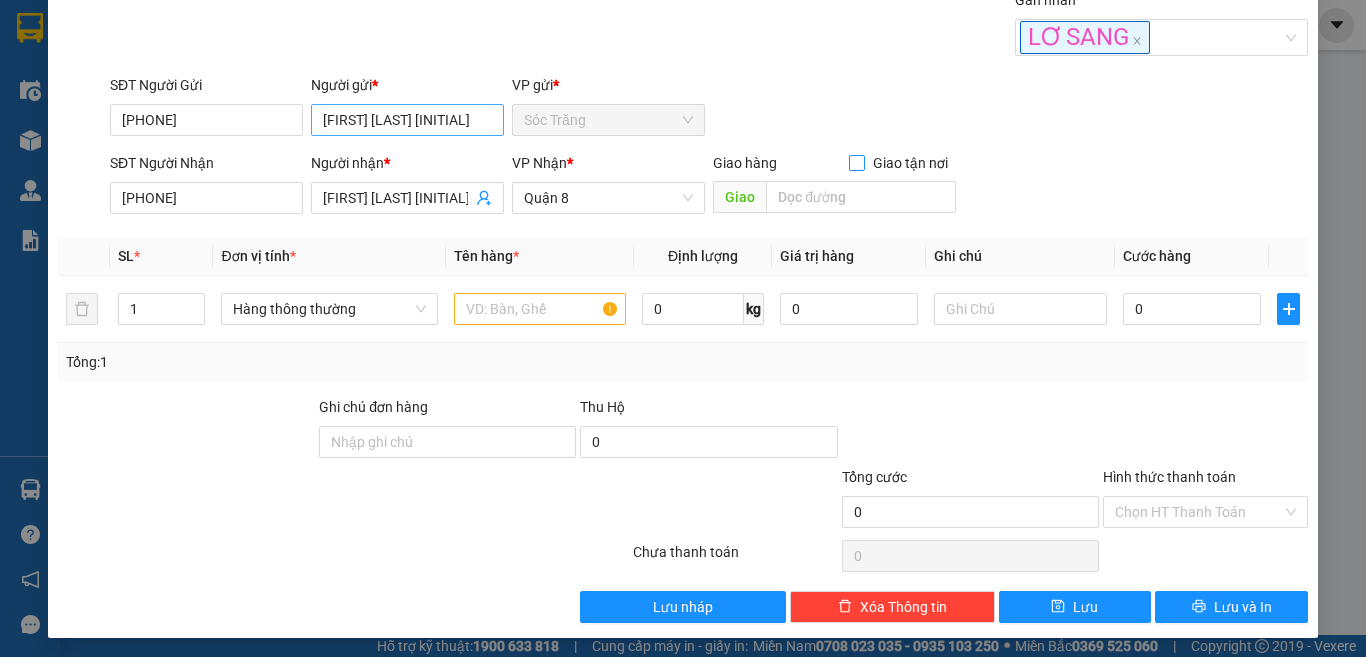 click on "Giao tận nơi" at bounding box center [856, 162] 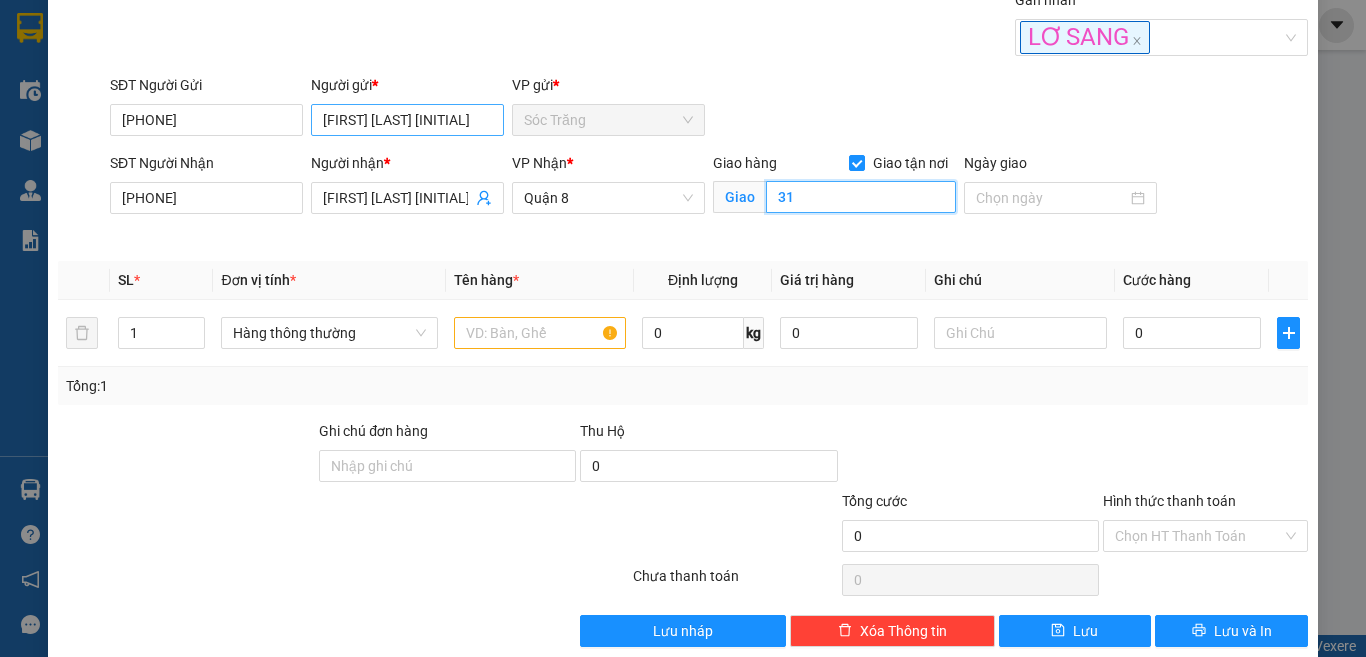 type on "31" 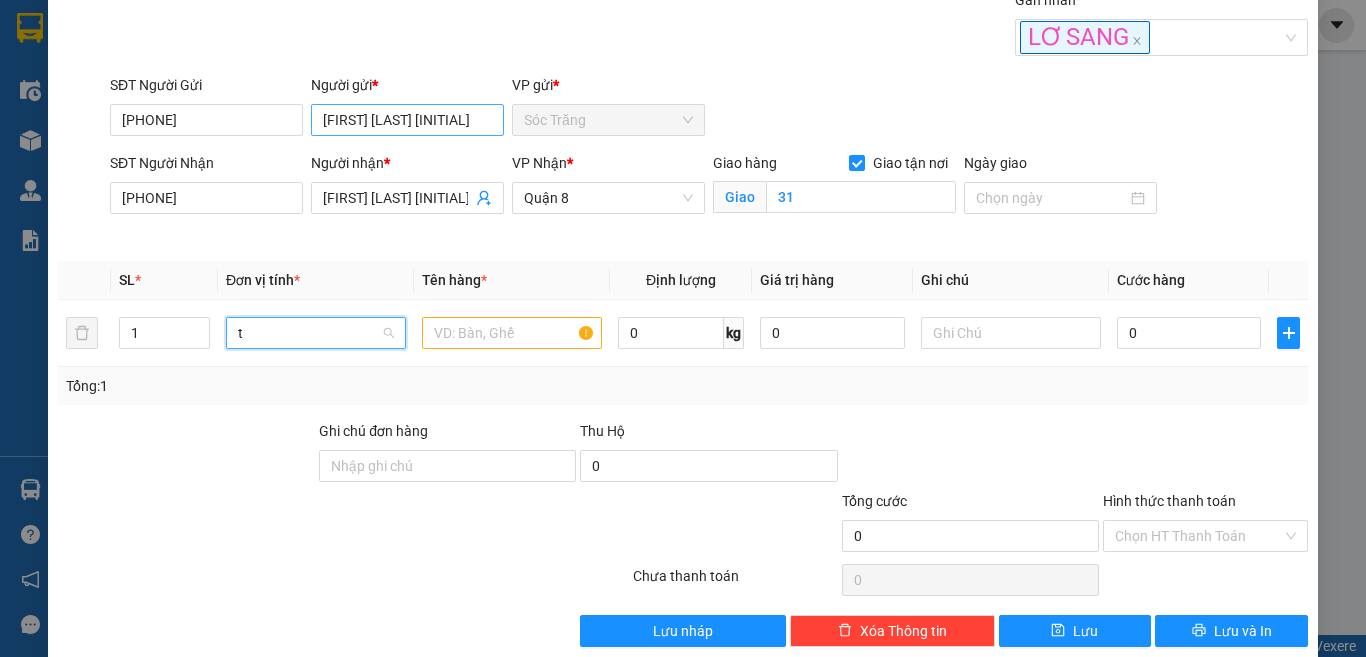 type on "th" 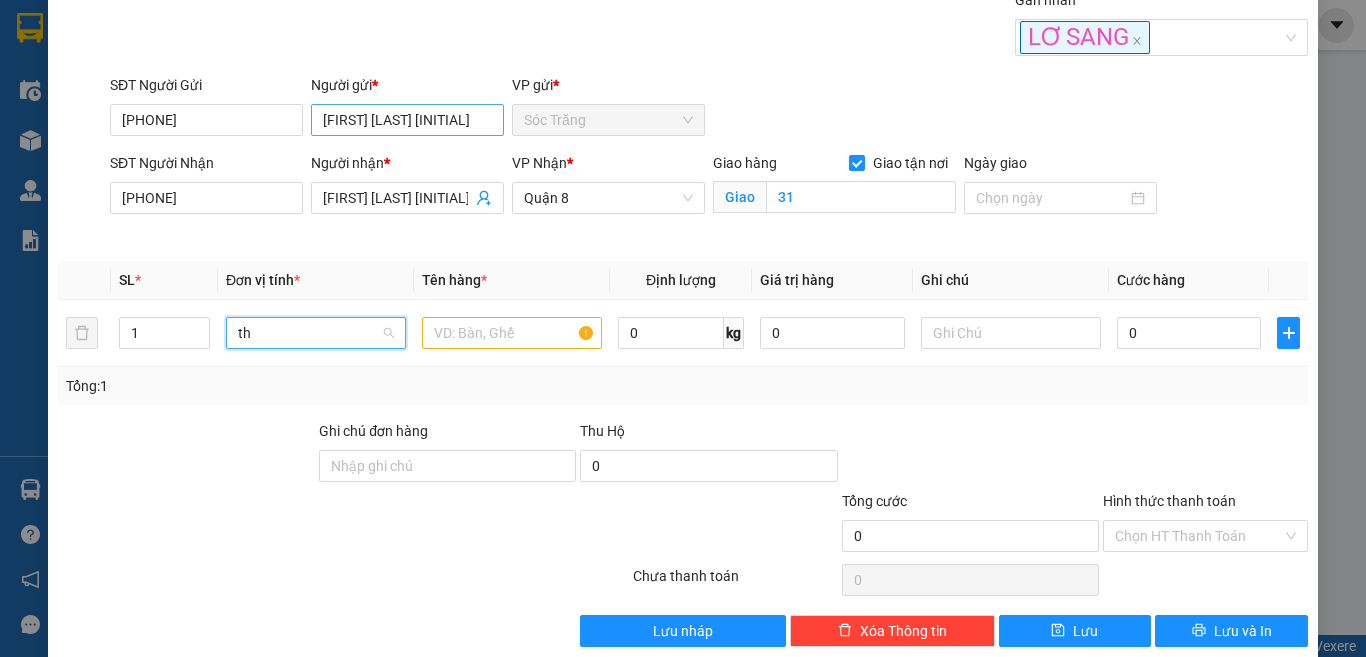 scroll, scrollTop: 0, scrollLeft: 0, axis: both 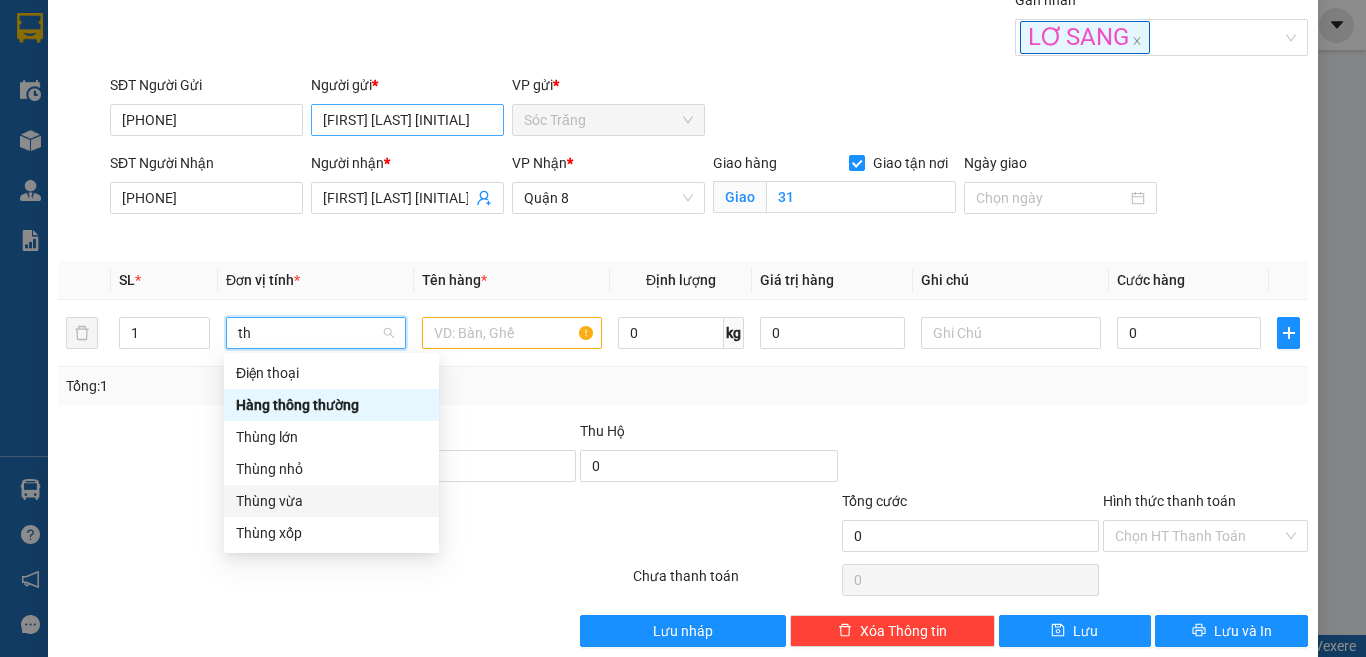type 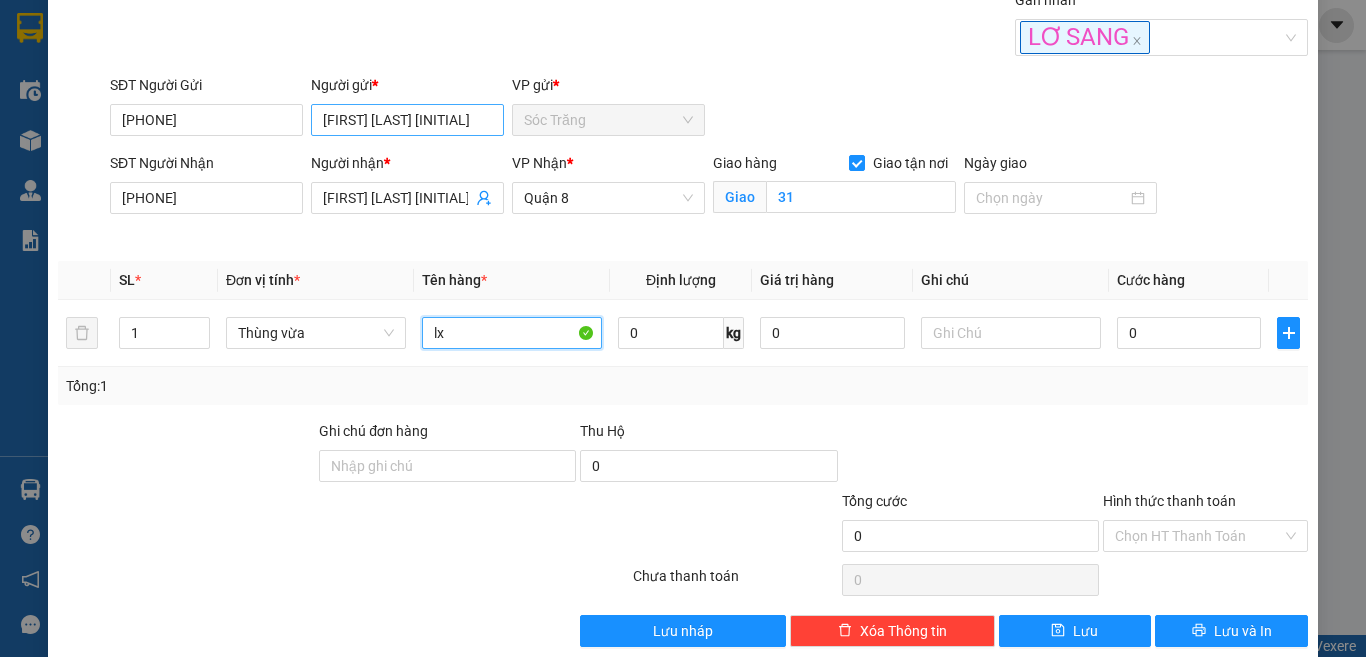 type on "lx" 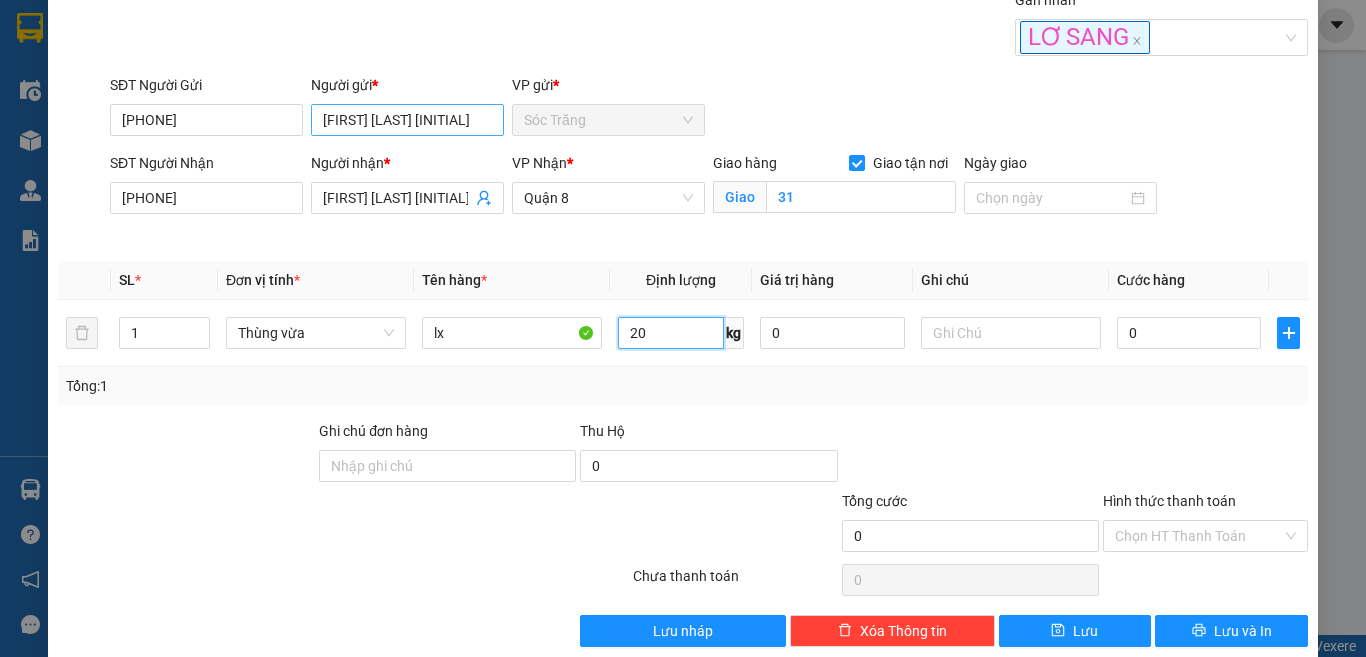 type on "20" 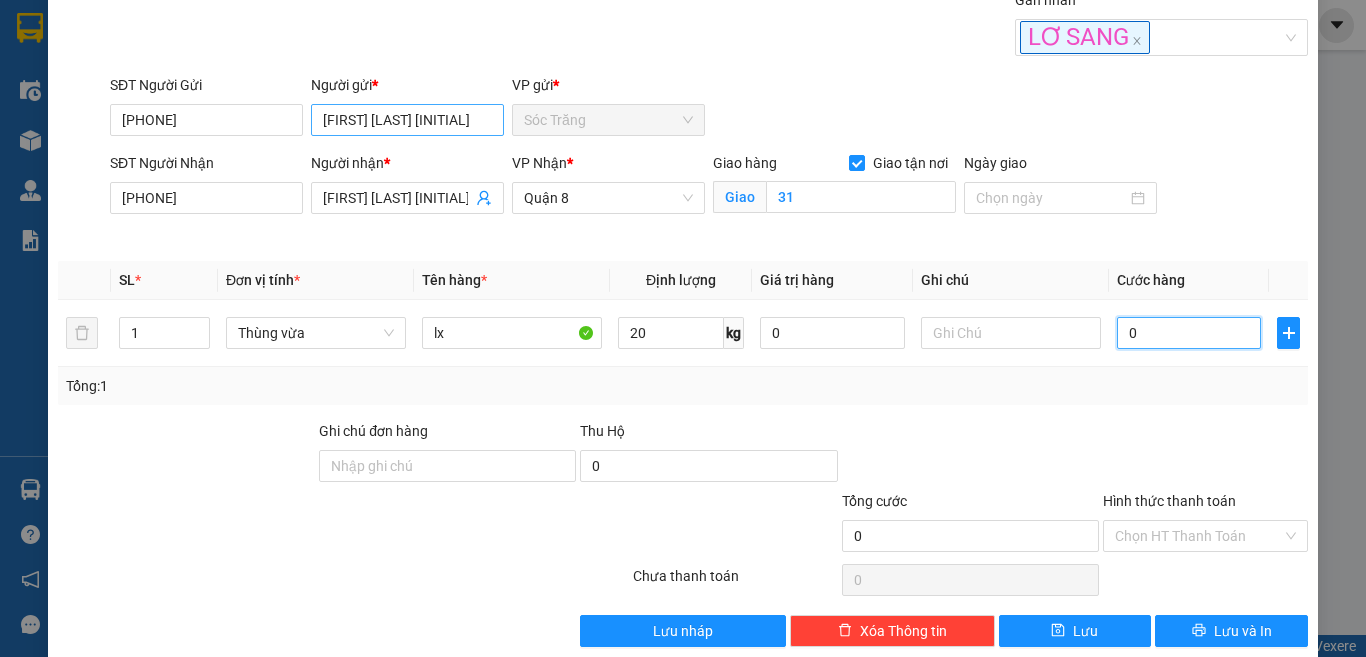 type on "2" 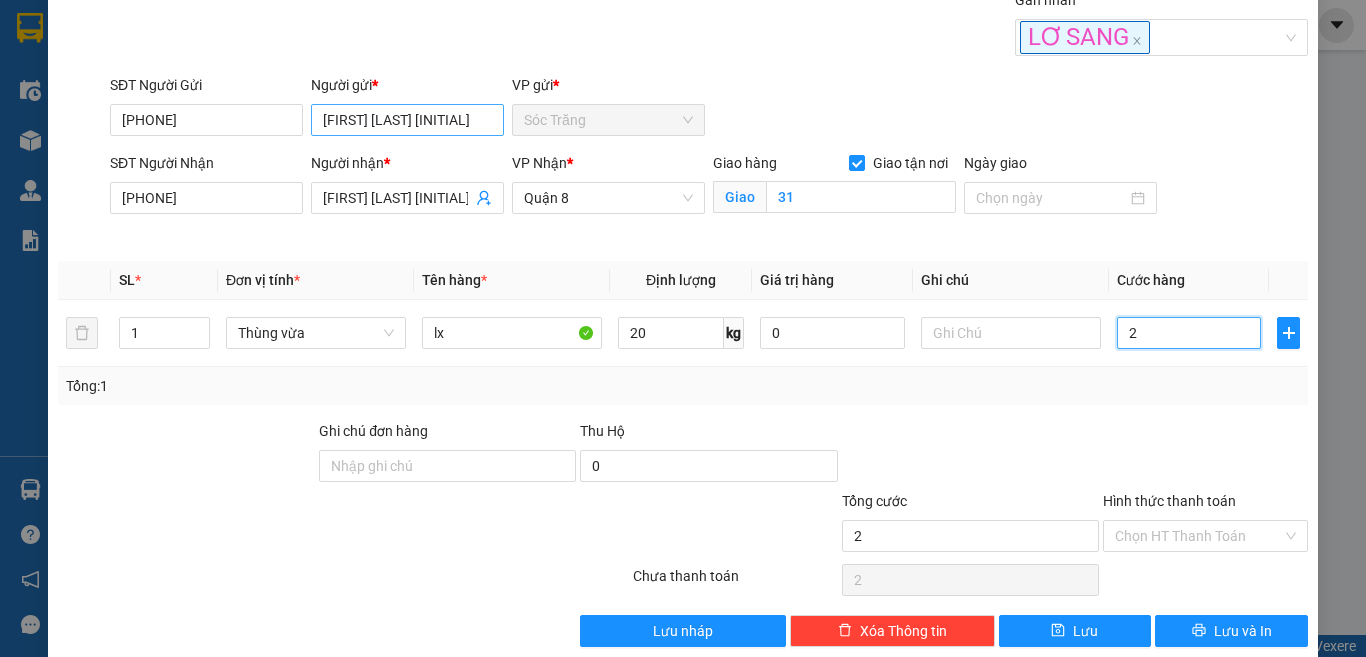 type on "25" 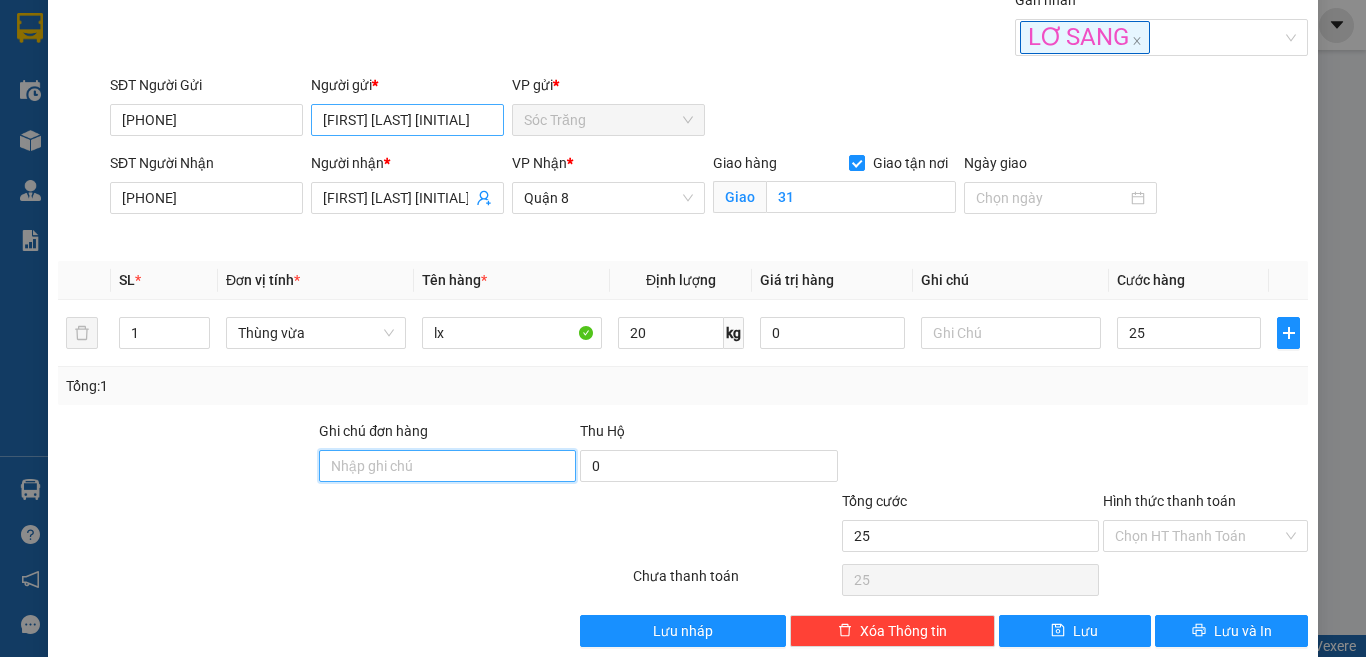 type on "25.000" 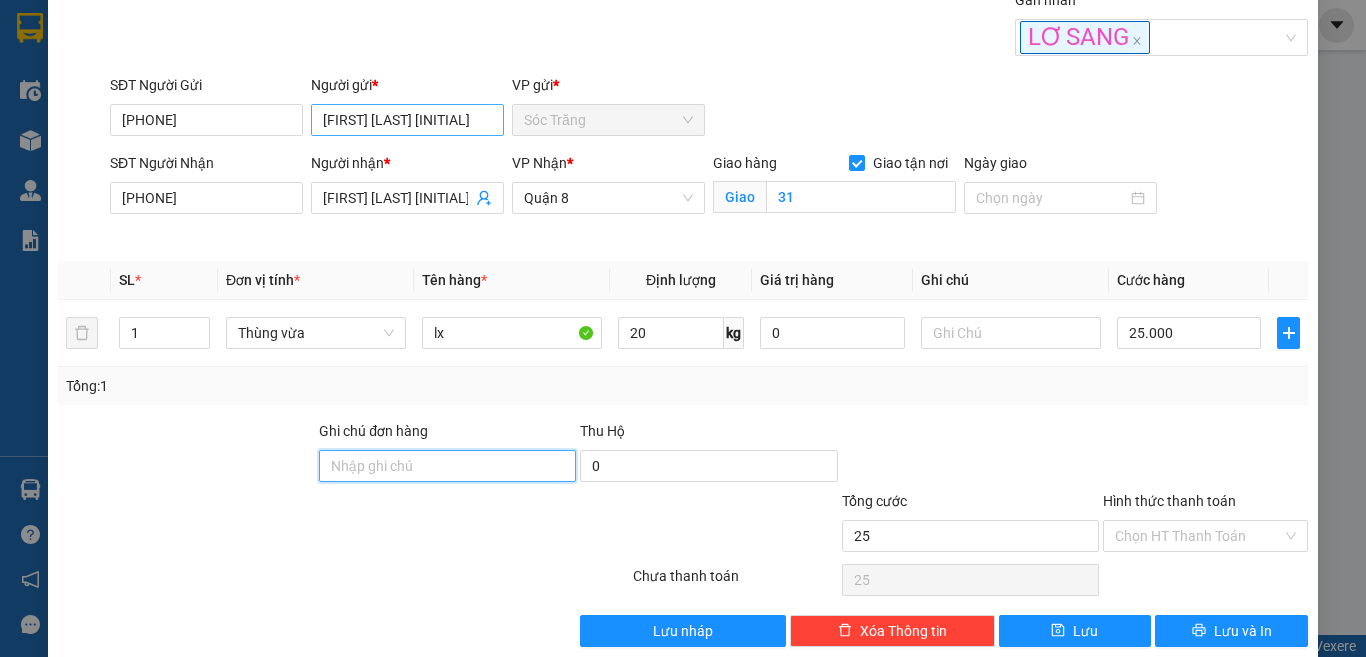 type on "25.000" 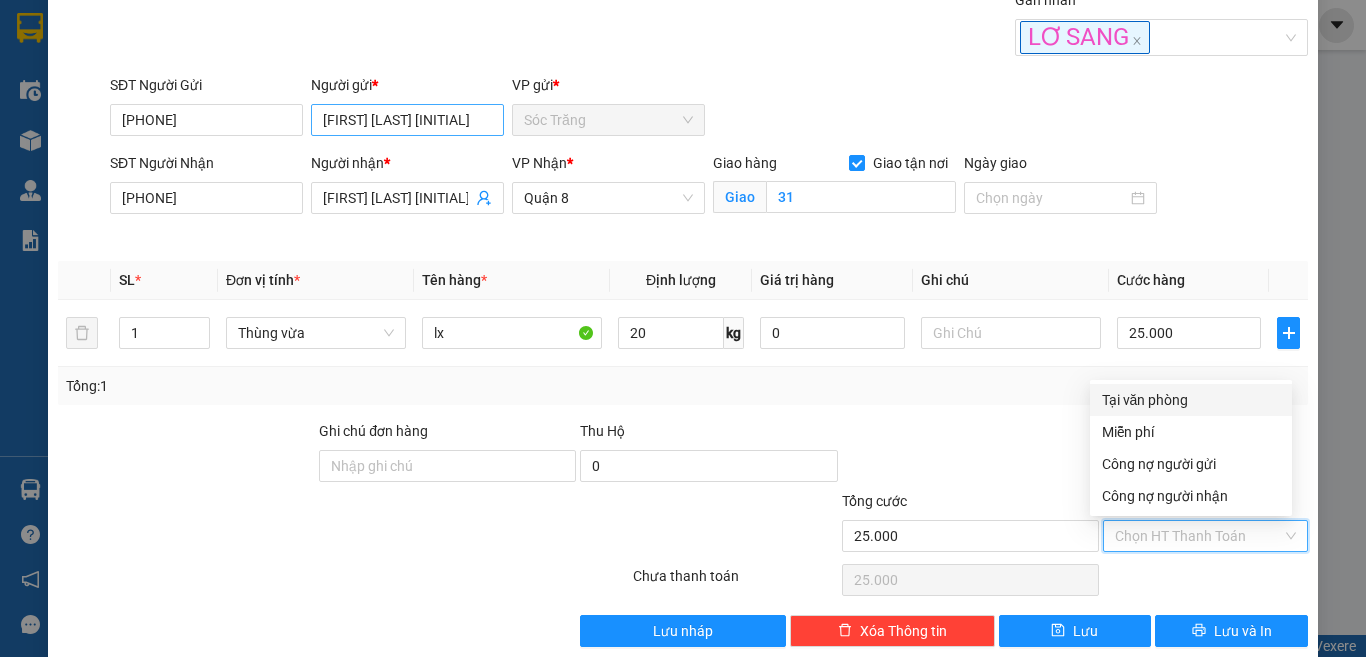 type on "0" 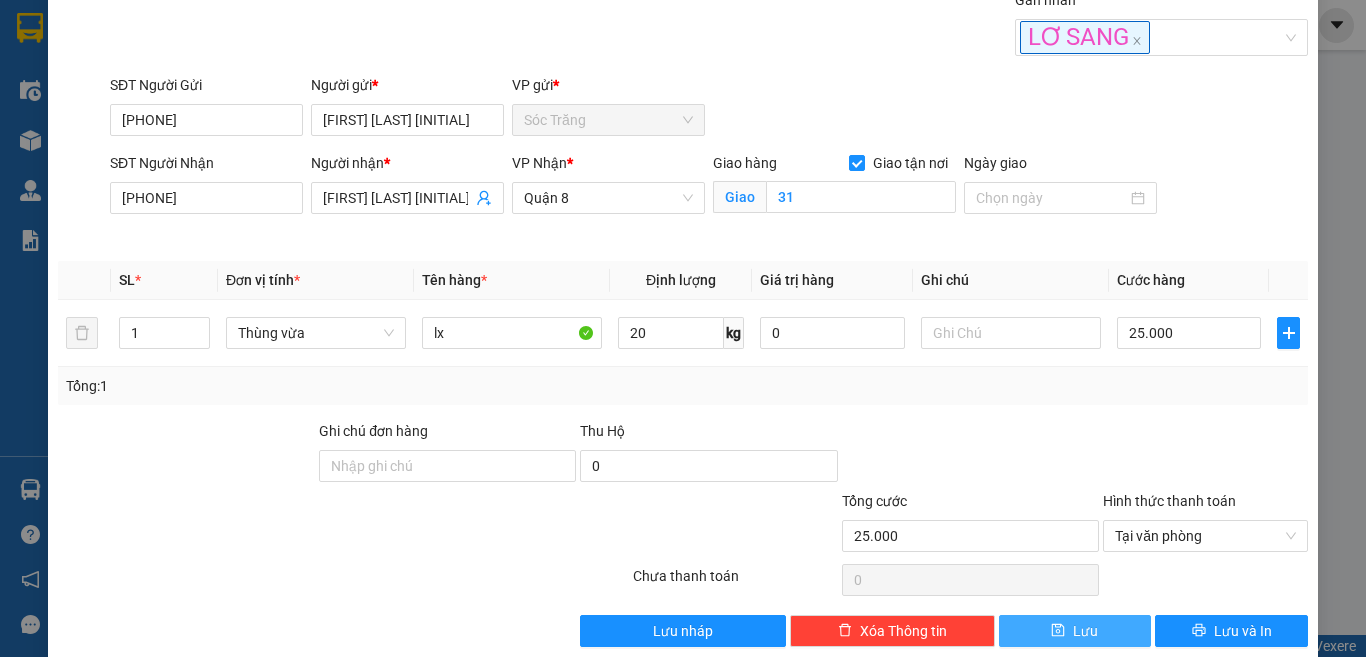 click on "Lưu" at bounding box center [1075, 631] 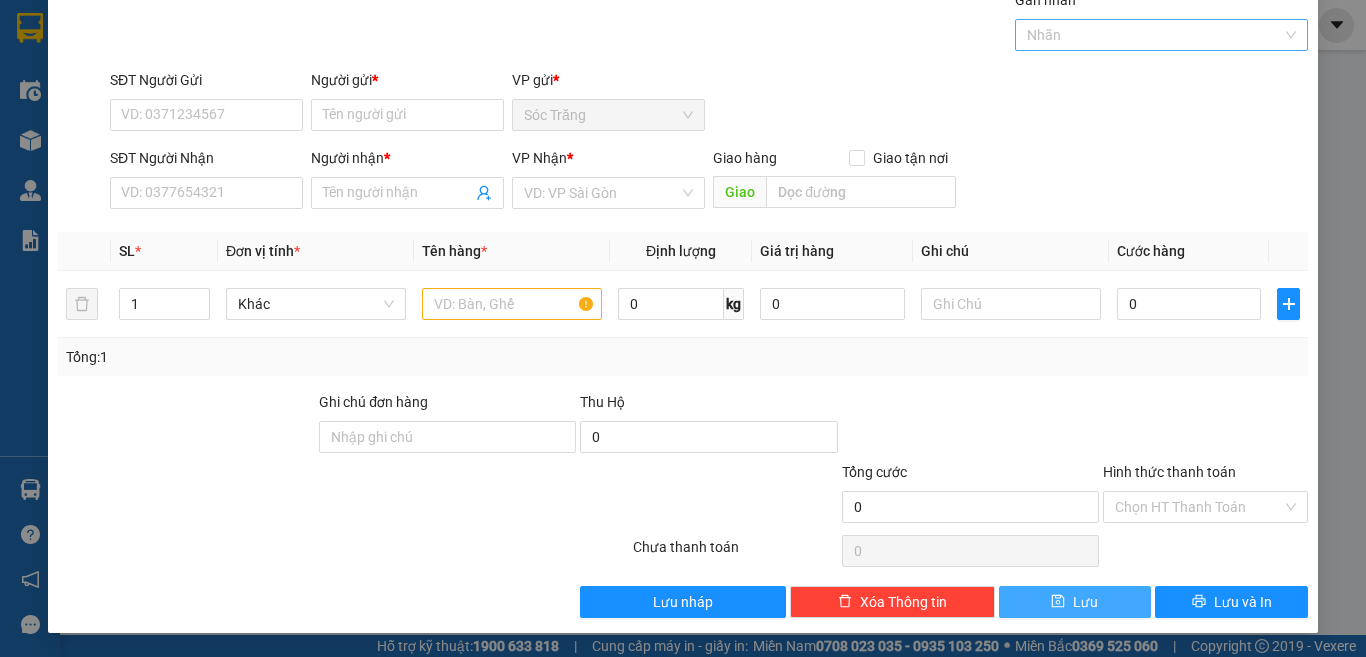 click at bounding box center (1152, 35) 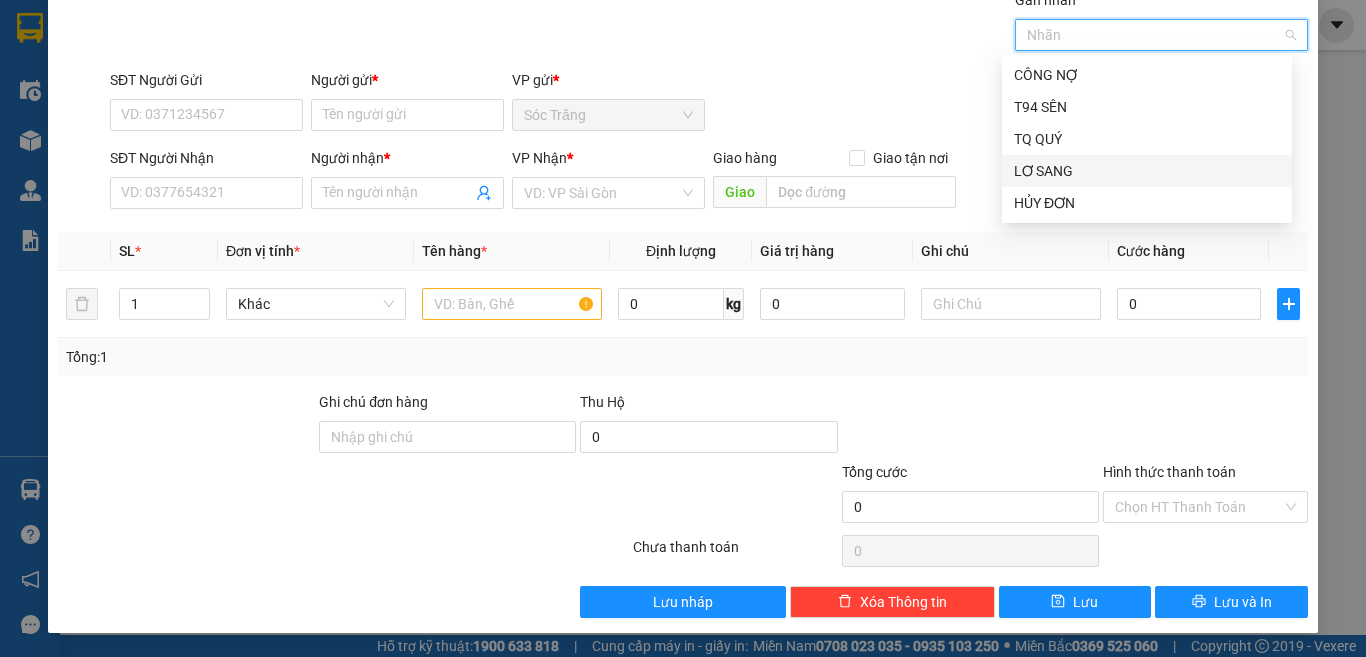 drag, startPoint x: 1076, startPoint y: 161, endPoint x: 1048, endPoint y: 180, distance: 33.83785 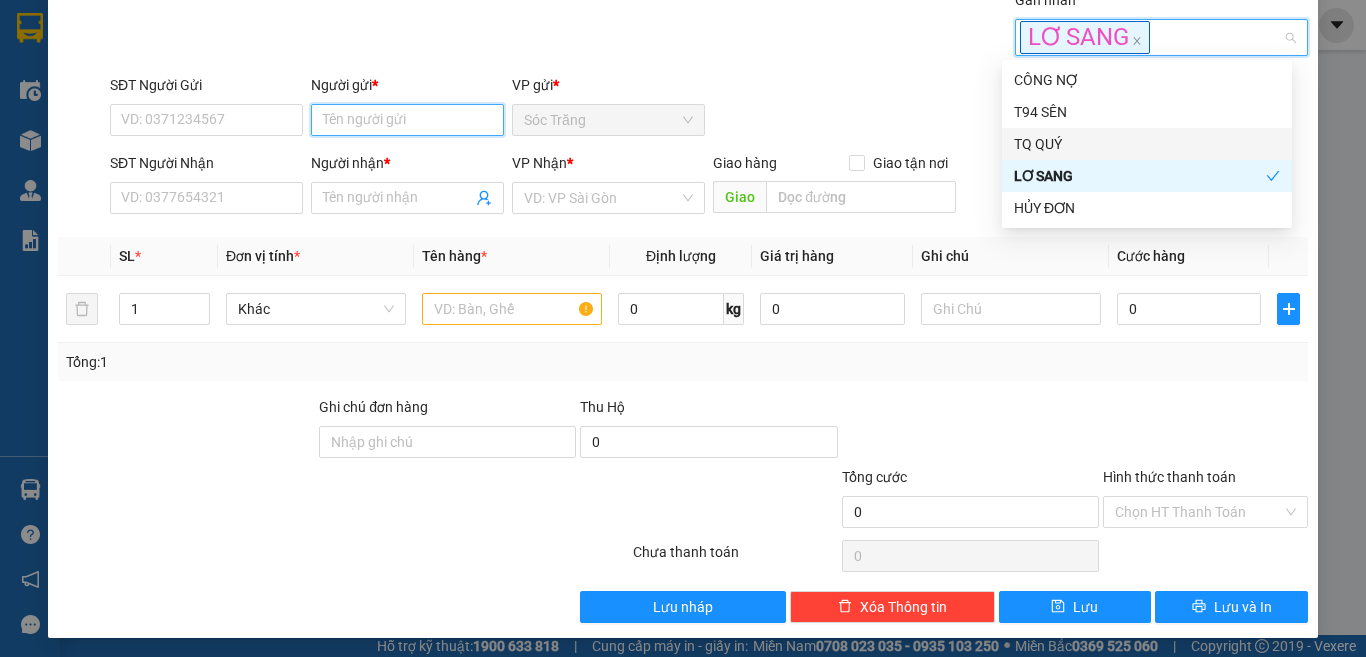 click on "Người gửi  *" at bounding box center [407, 120] 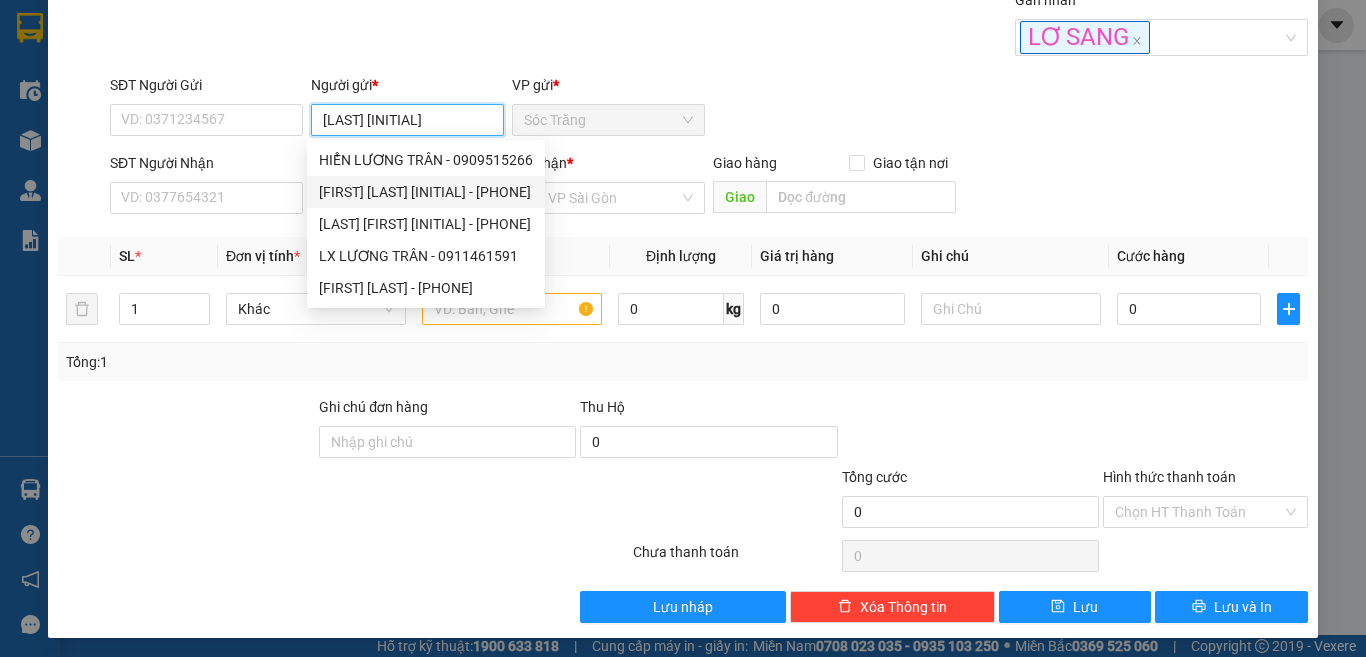 type on "NGỌC LƯƠNG TRÂN HL" 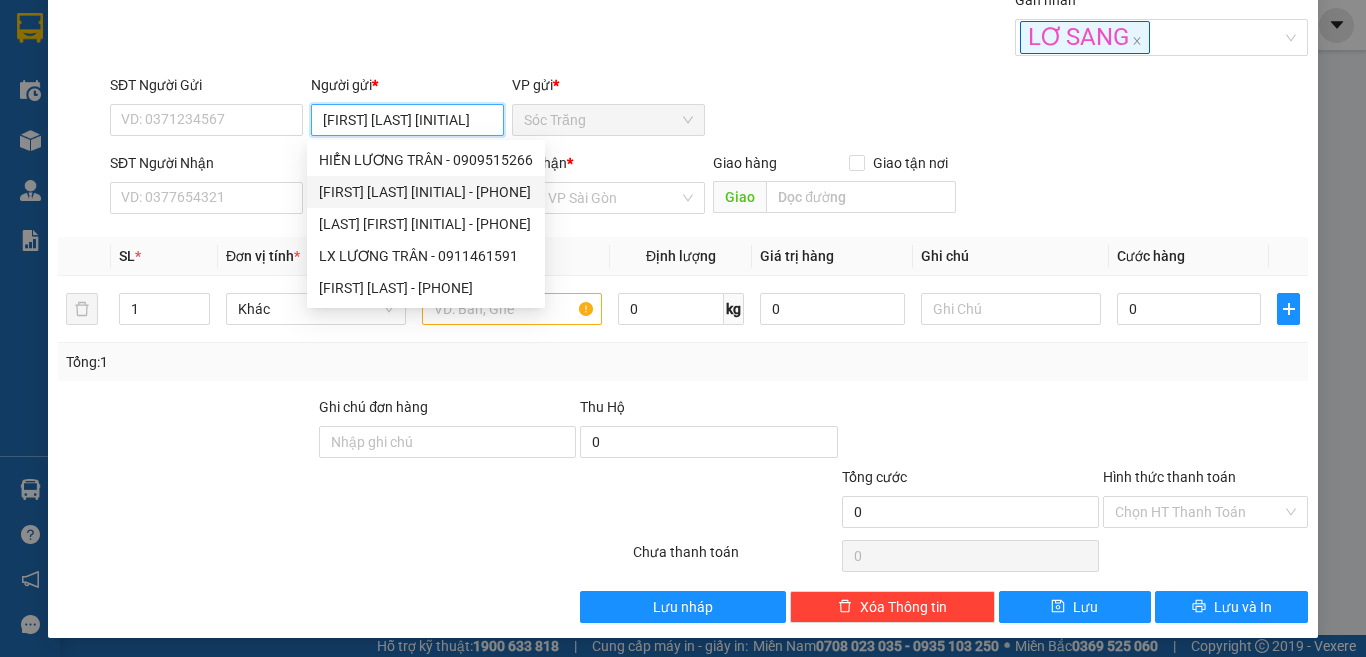 type on "0918644774" 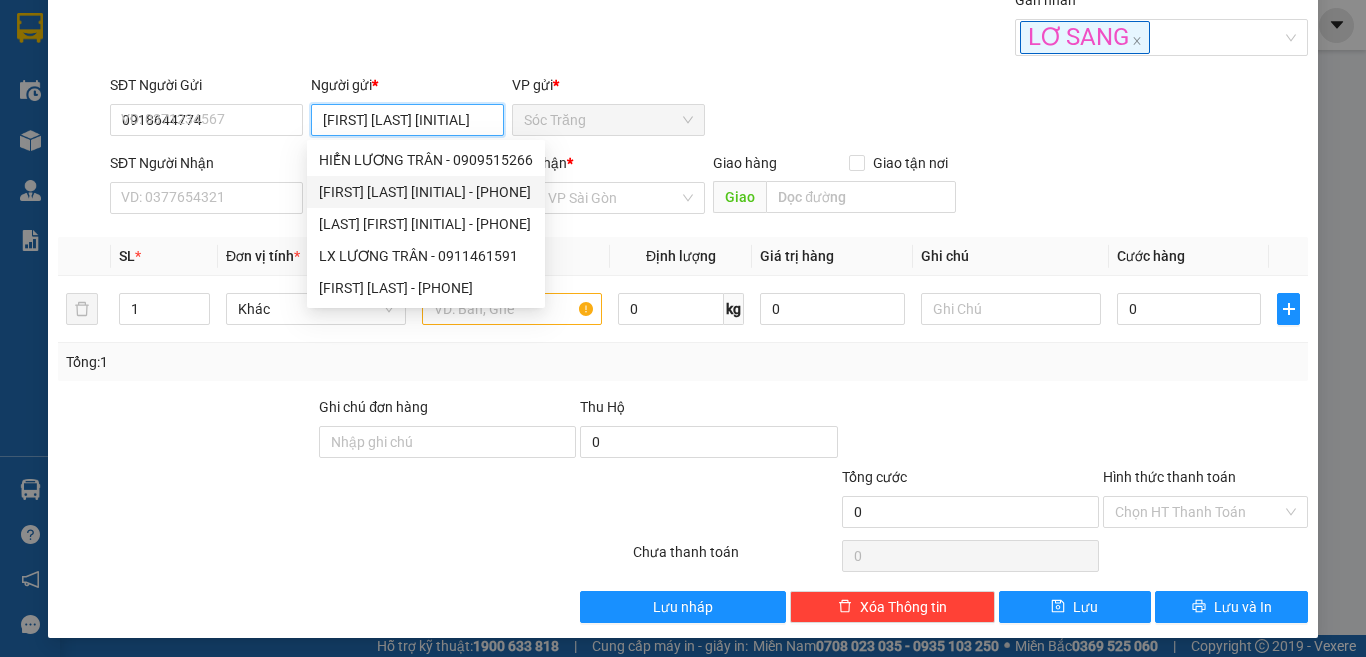 type on "NGỌC LƯƠNG TRÂN HL" 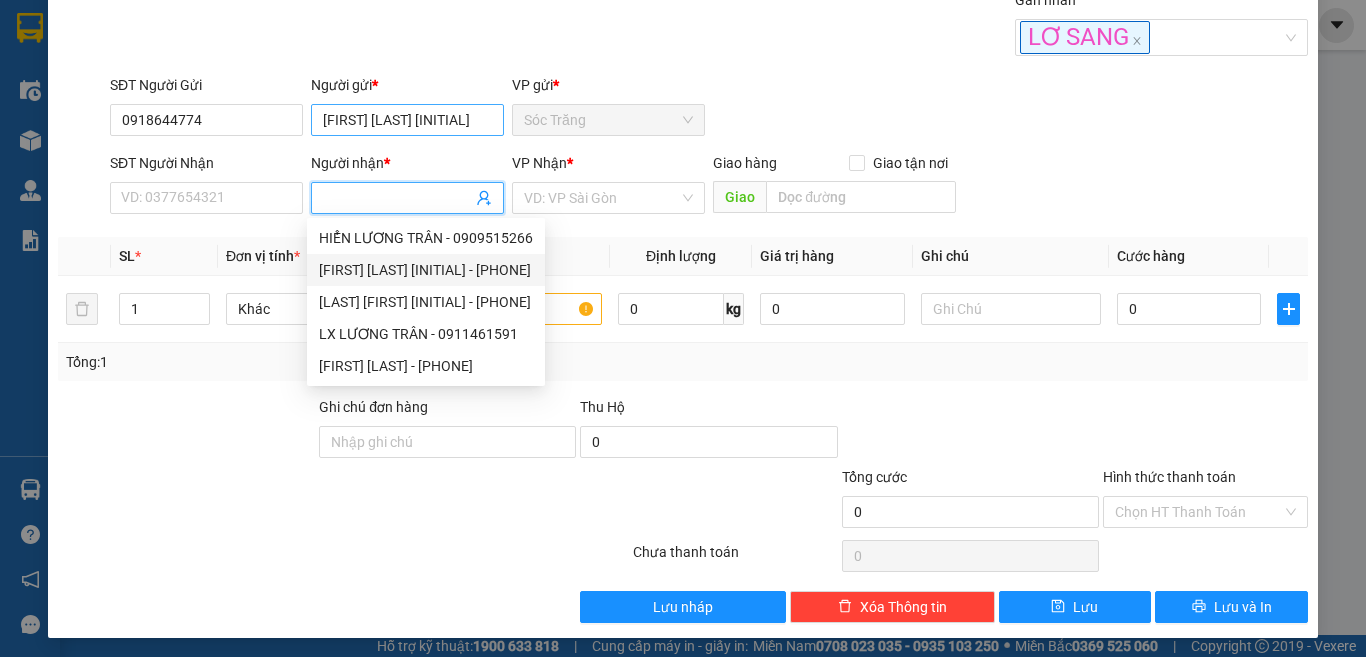 type on "NGỌC LƯƠNG TRÂN HL" 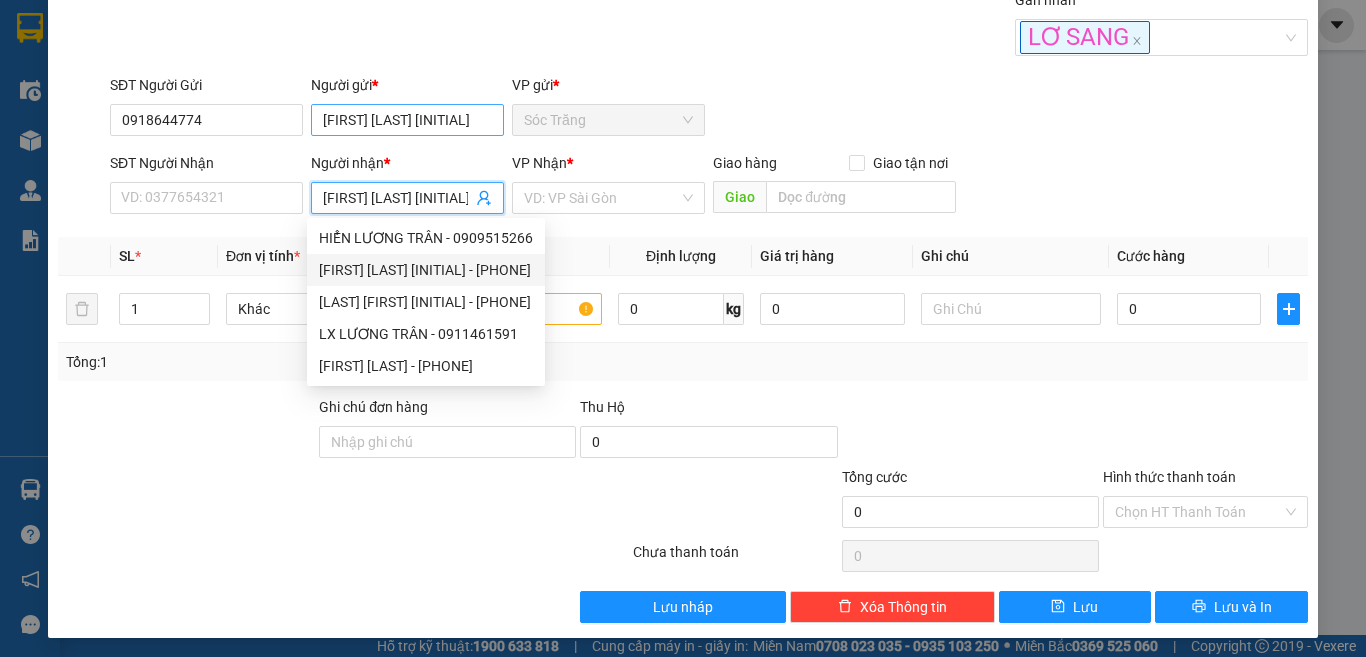 type on "0918644774" 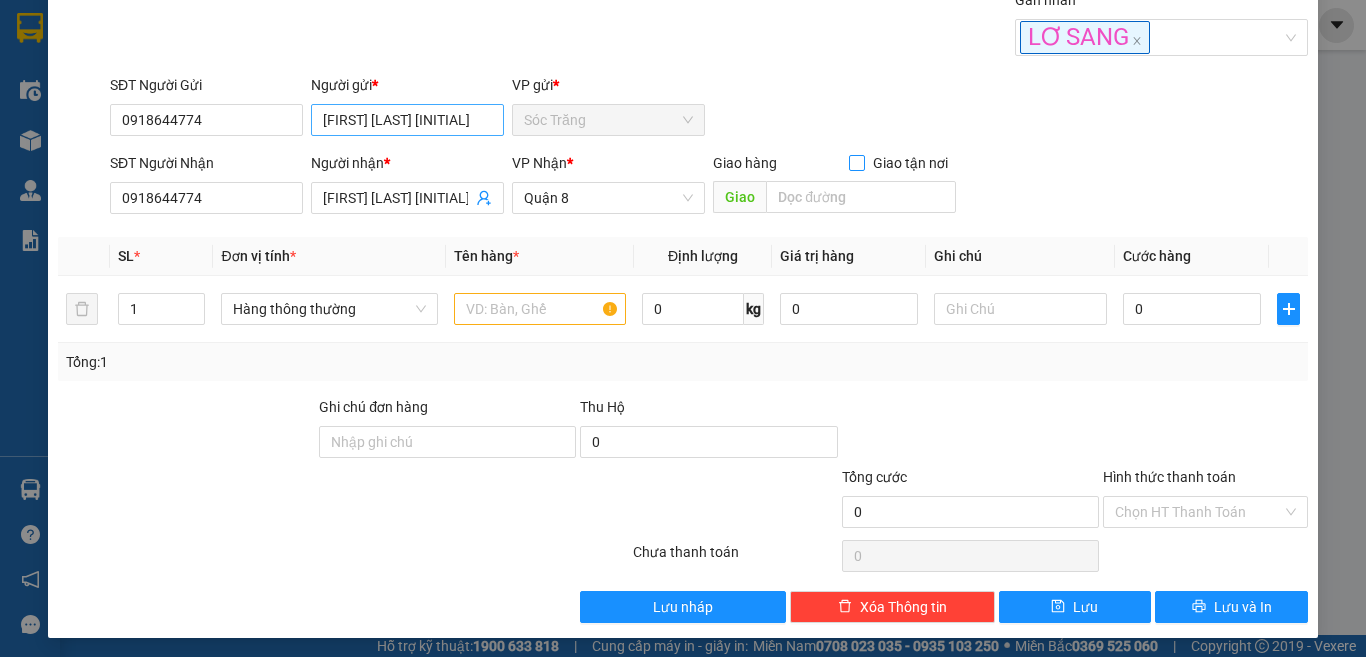 click on "Giao tận nơi" at bounding box center (856, 162) 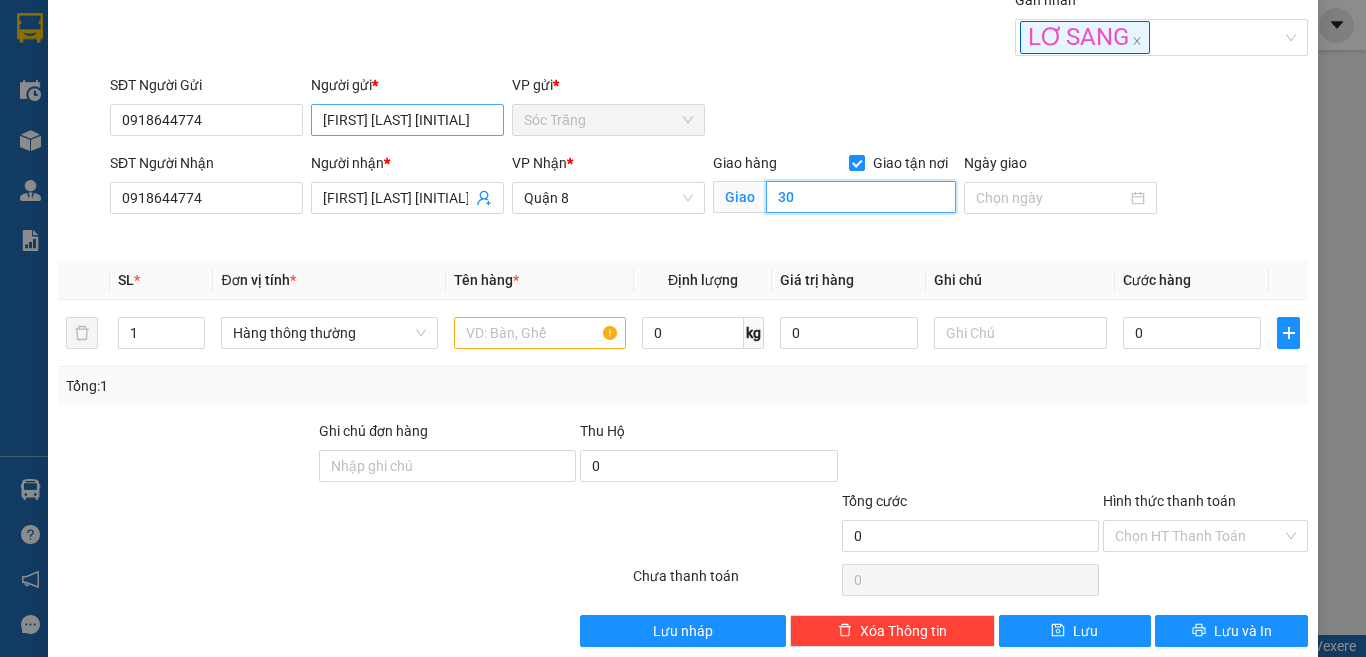 type on "30" 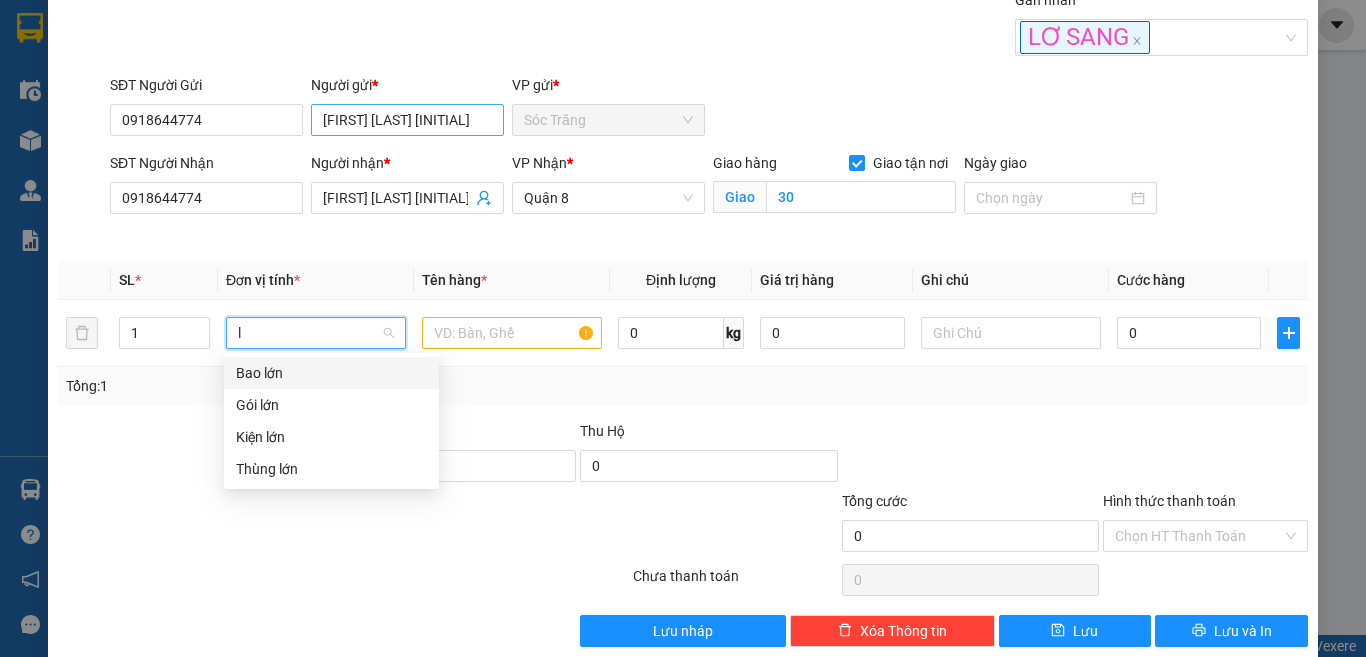 scroll, scrollTop: 0, scrollLeft: 0, axis: both 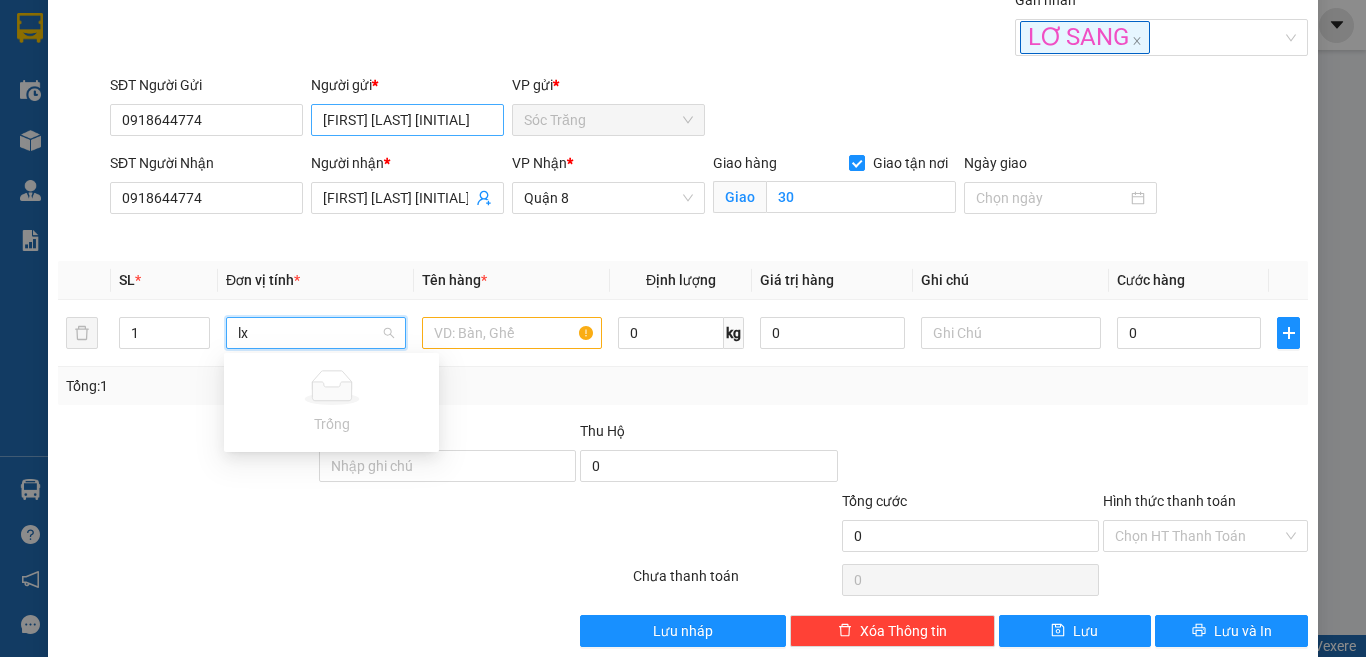 type on "l" 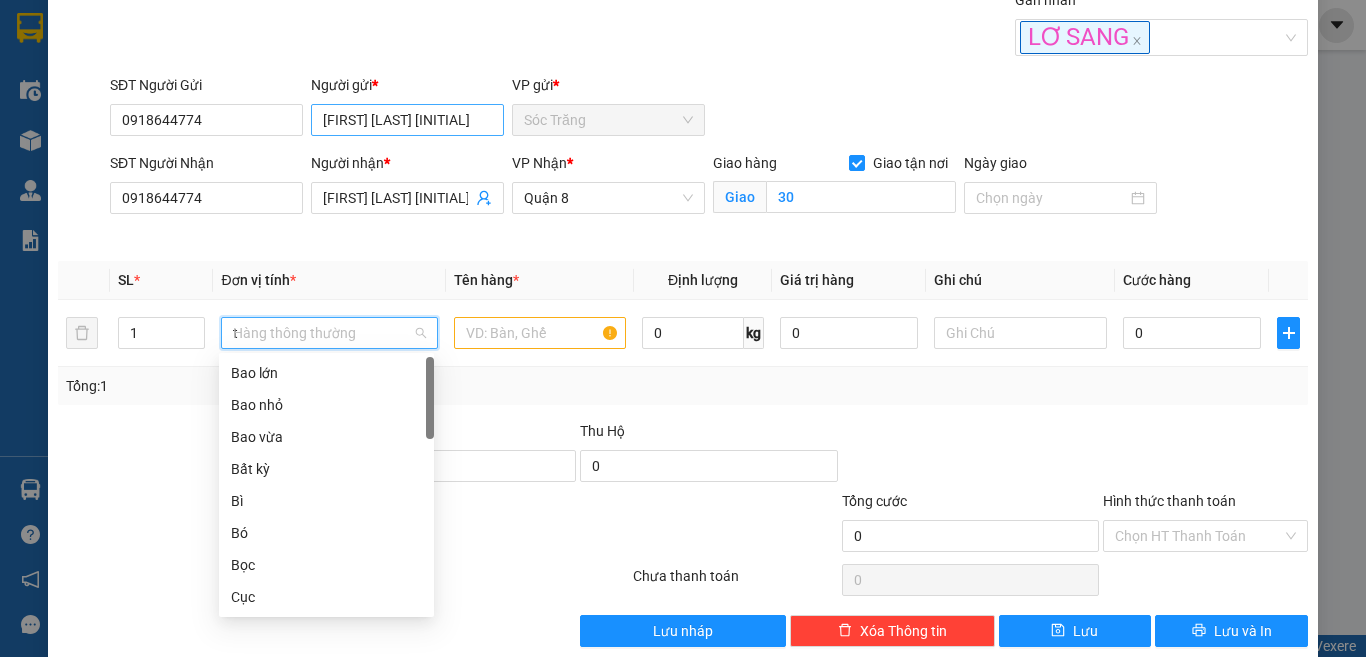 scroll, scrollTop: 64, scrollLeft: 0, axis: vertical 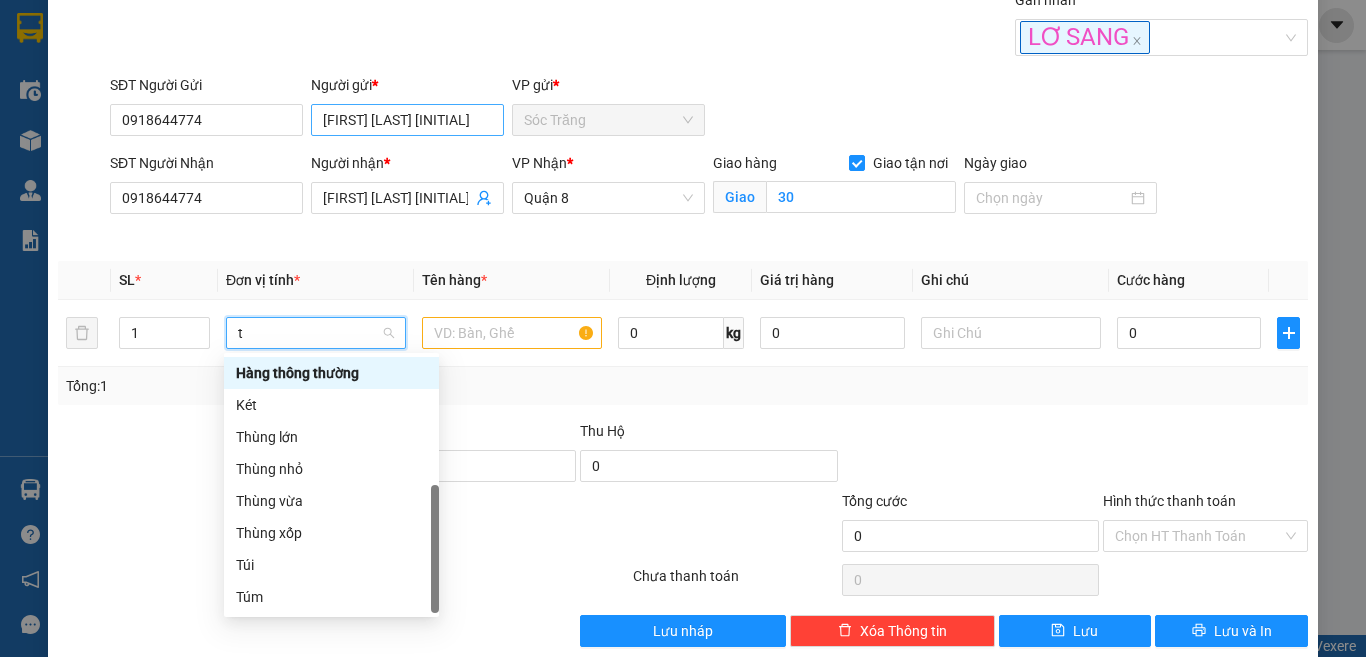 type on "th" 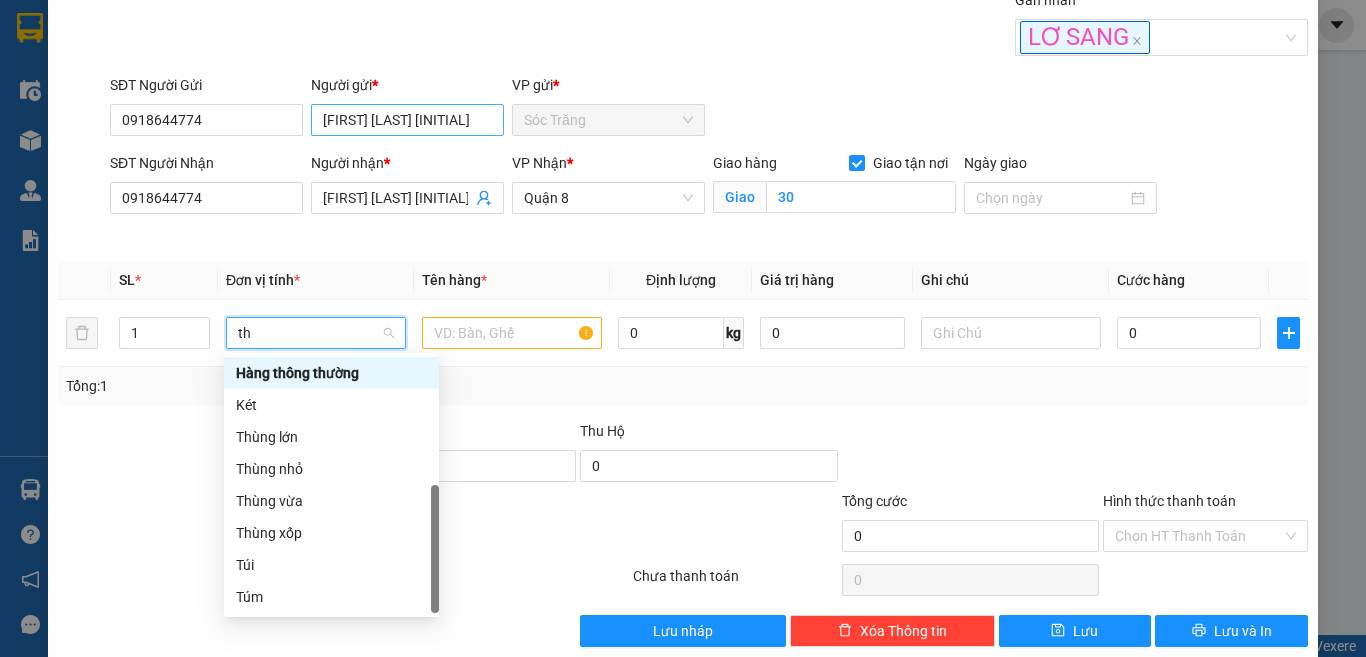 scroll, scrollTop: 0, scrollLeft: 0, axis: both 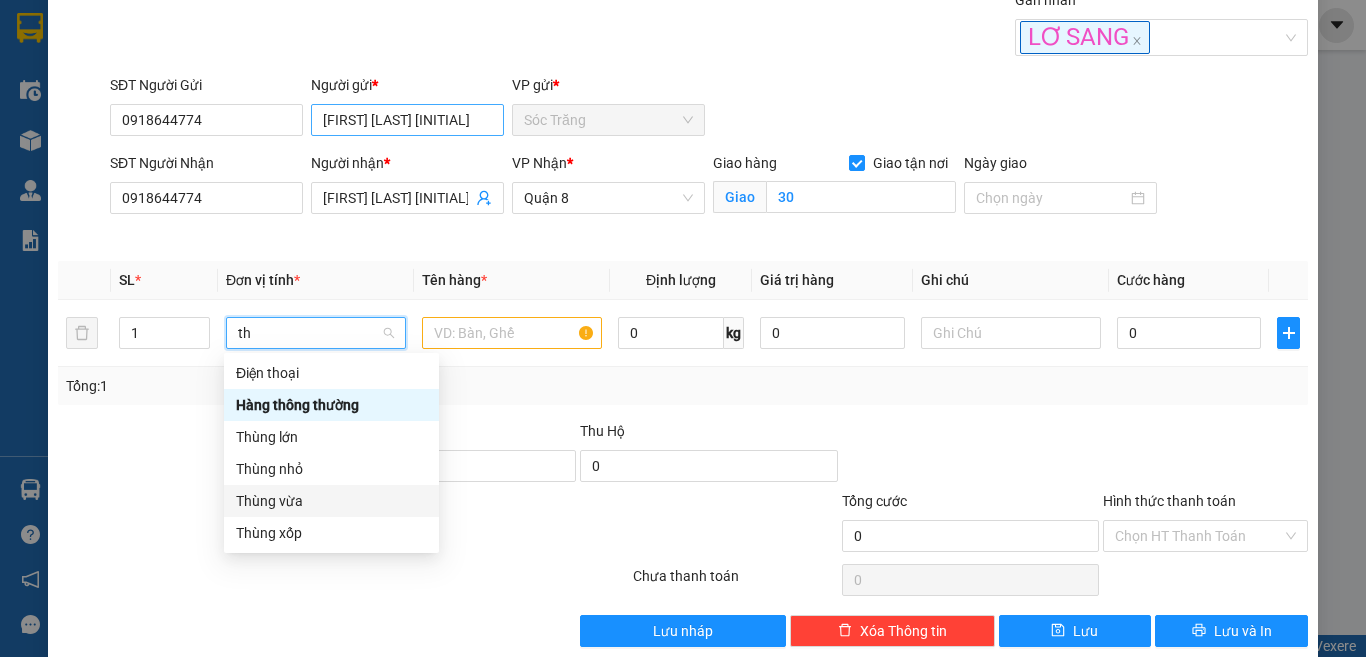 type 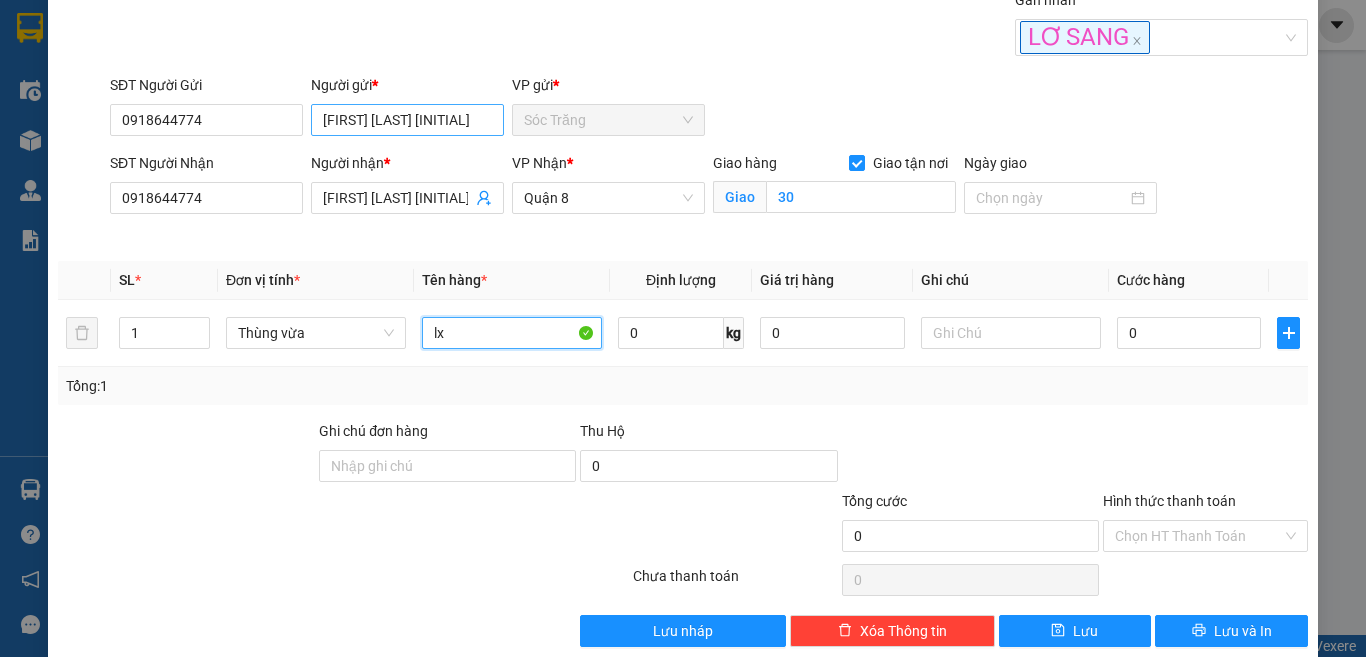 type on "lx" 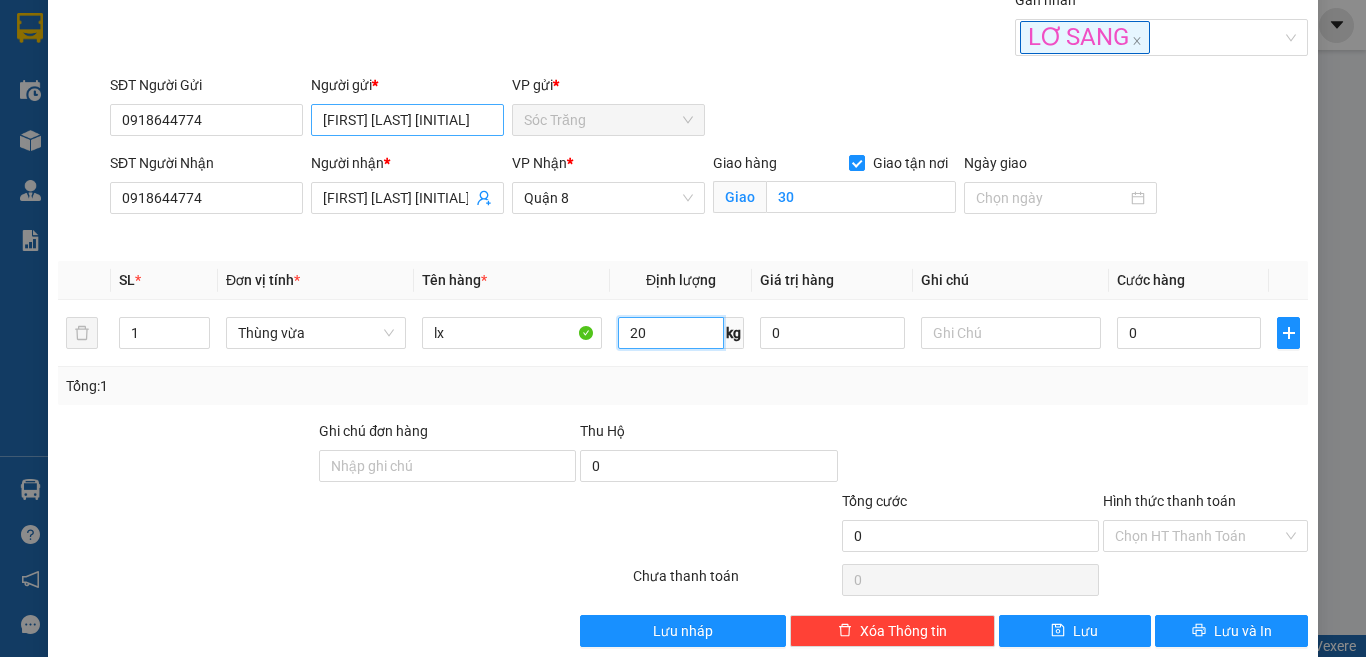type on "20" 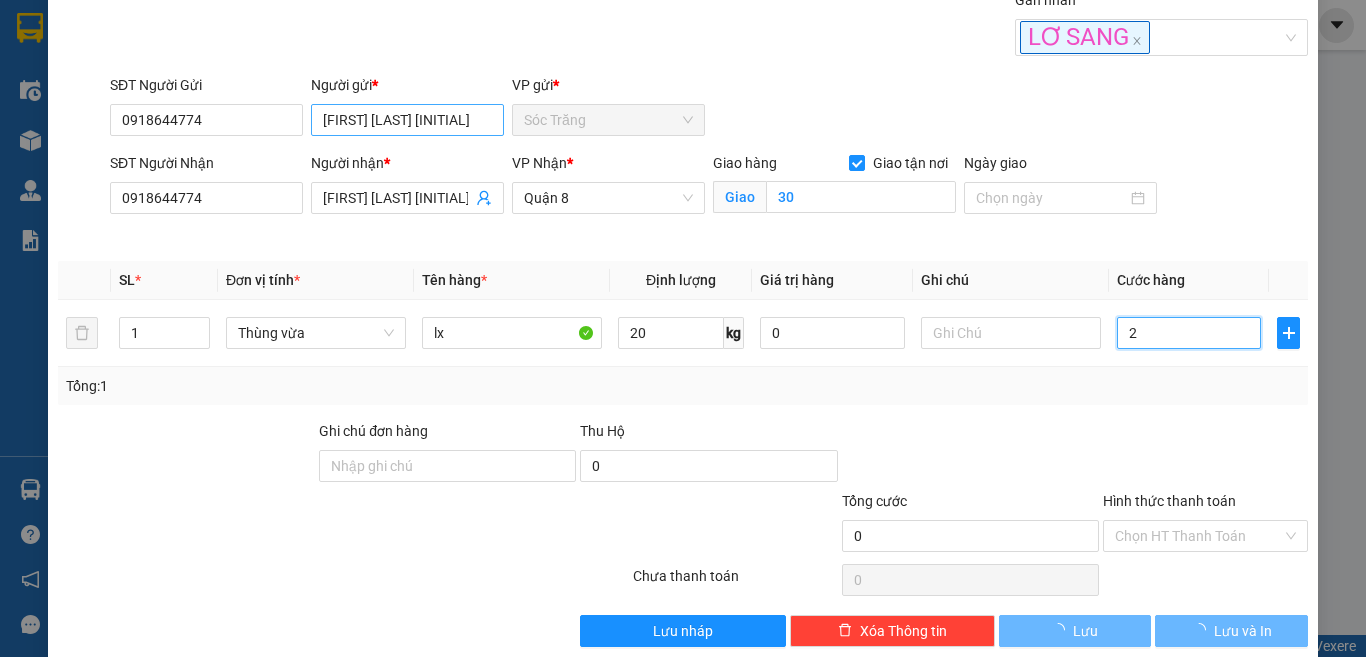 type on "20" 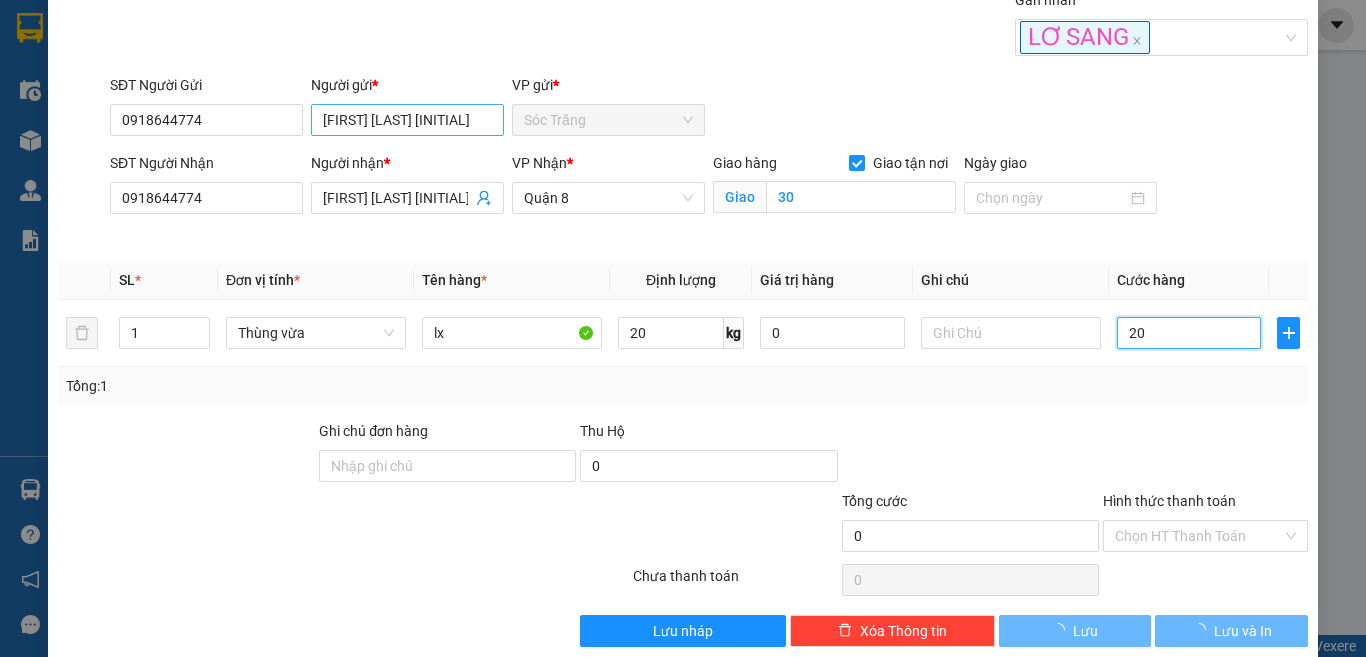 type on "20" 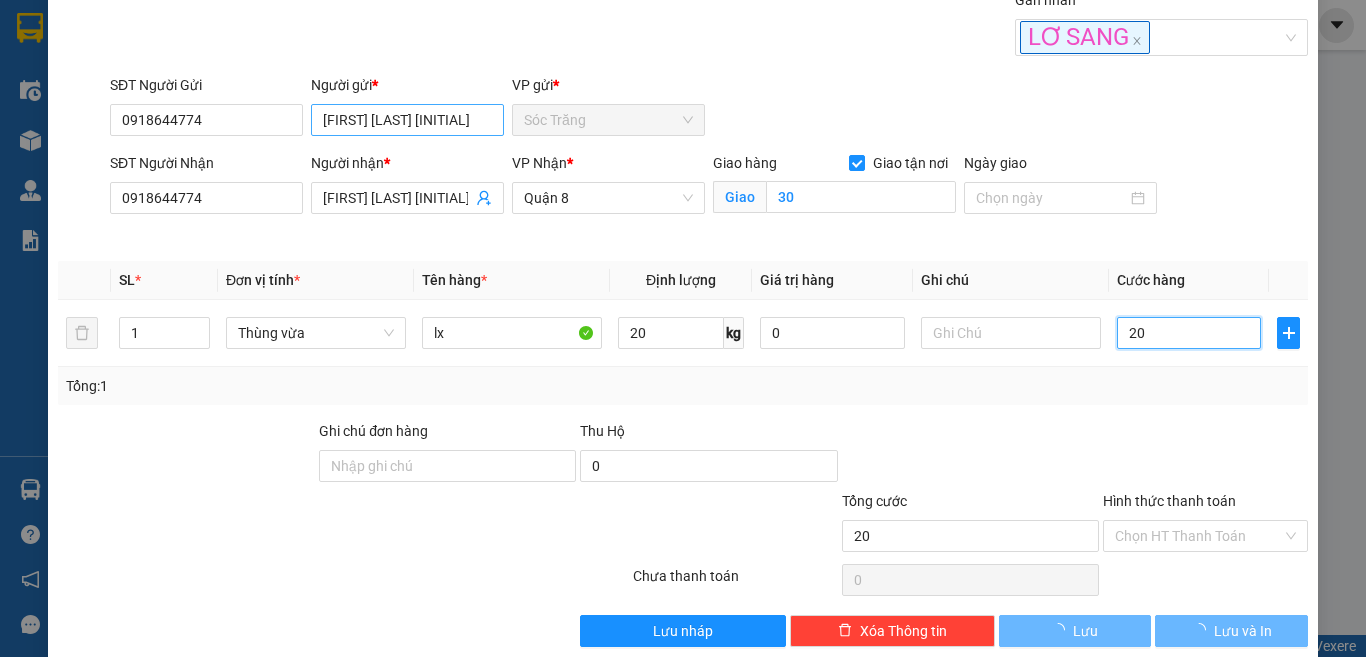 type on "20" 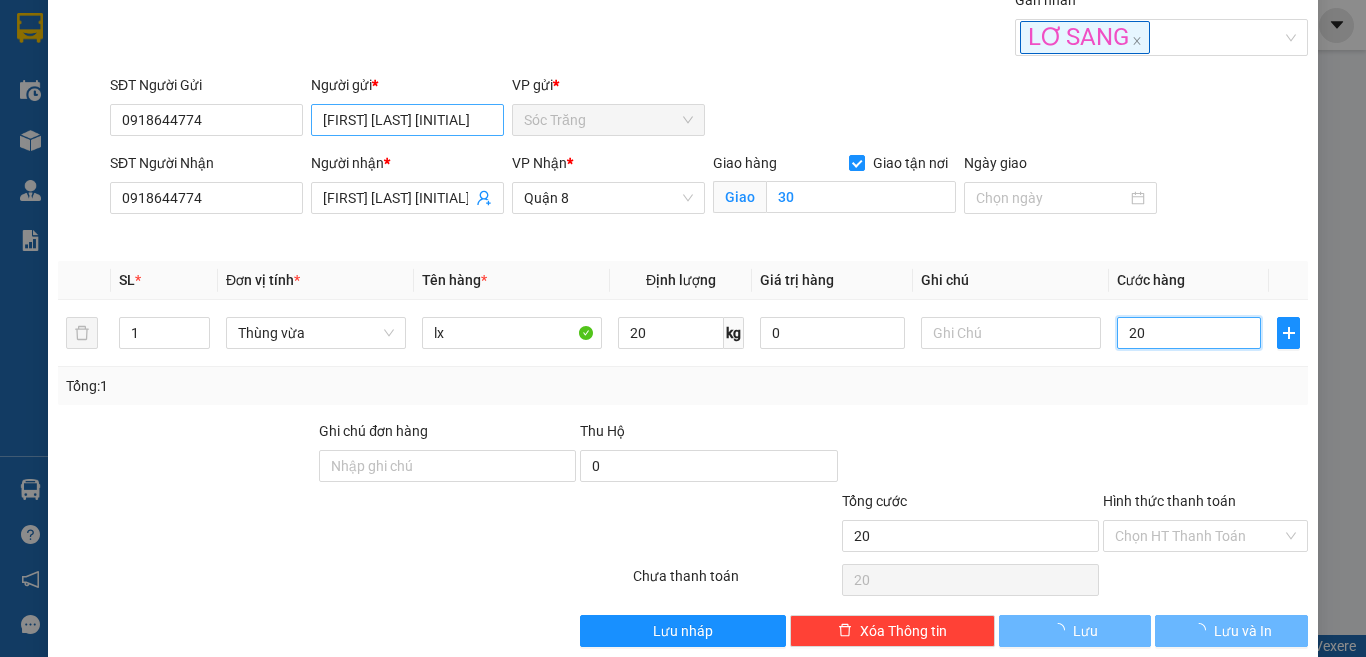 type on "0" 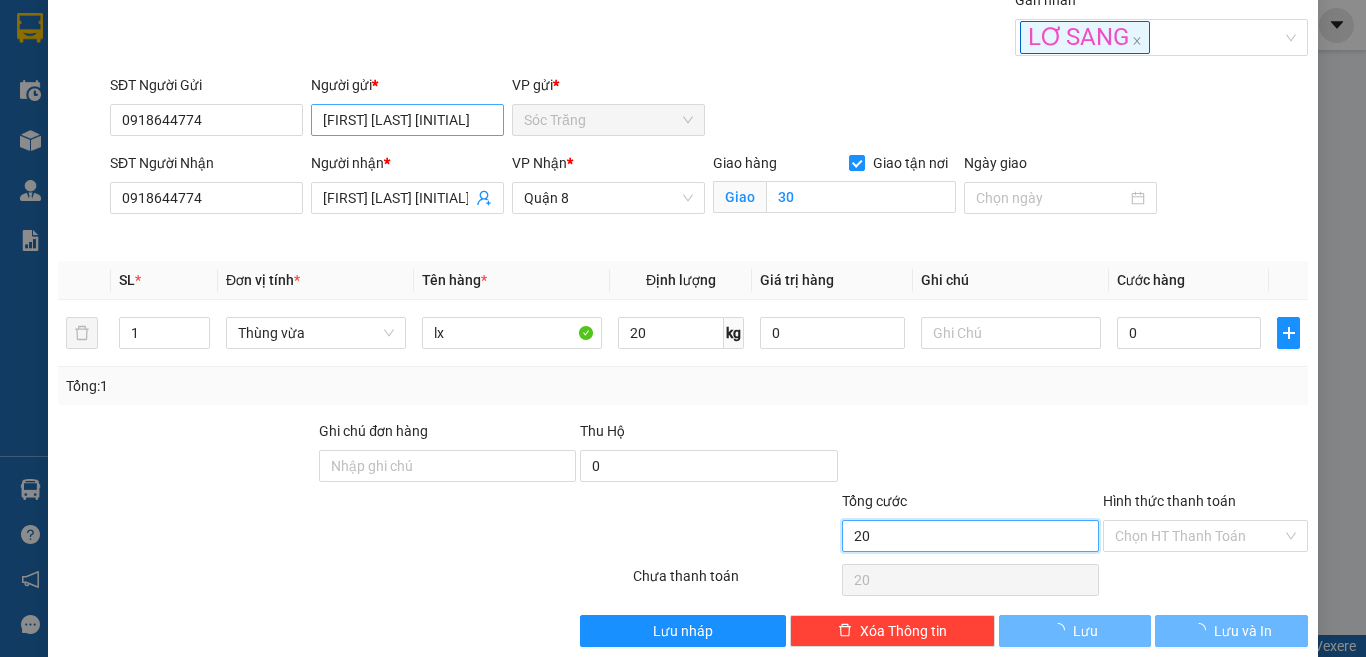 type on "0" 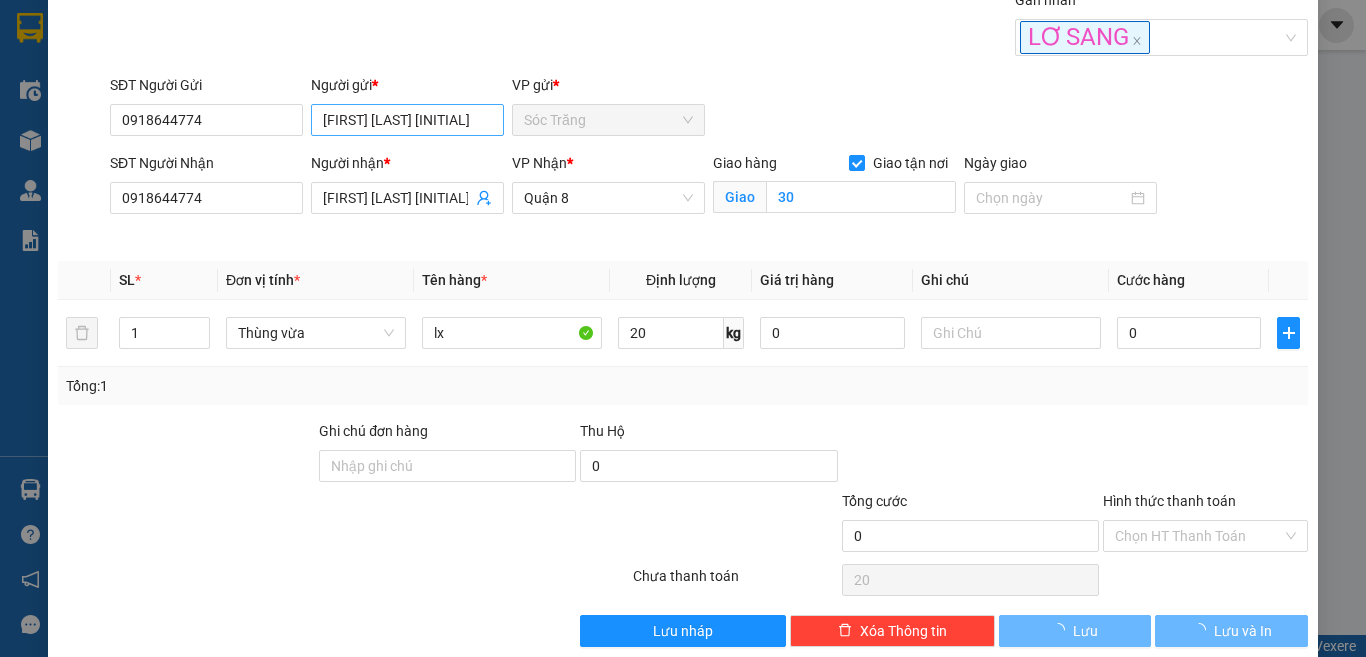 type on "0" 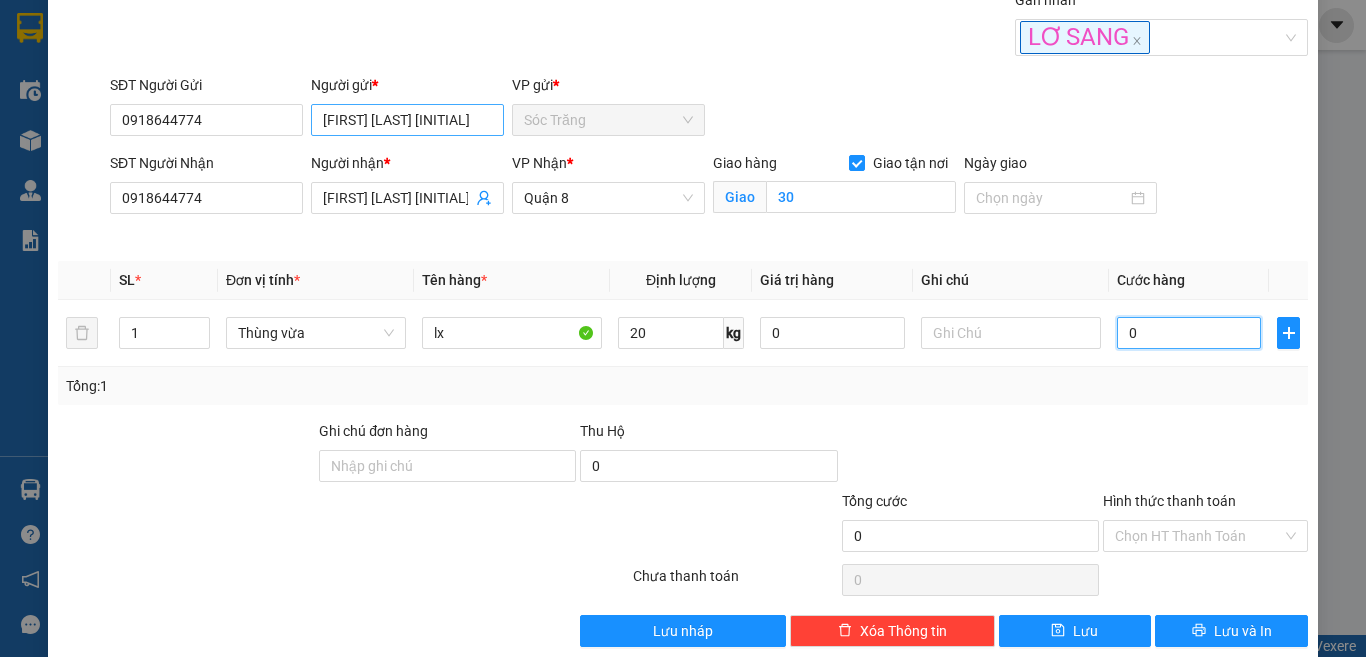 type on "2" 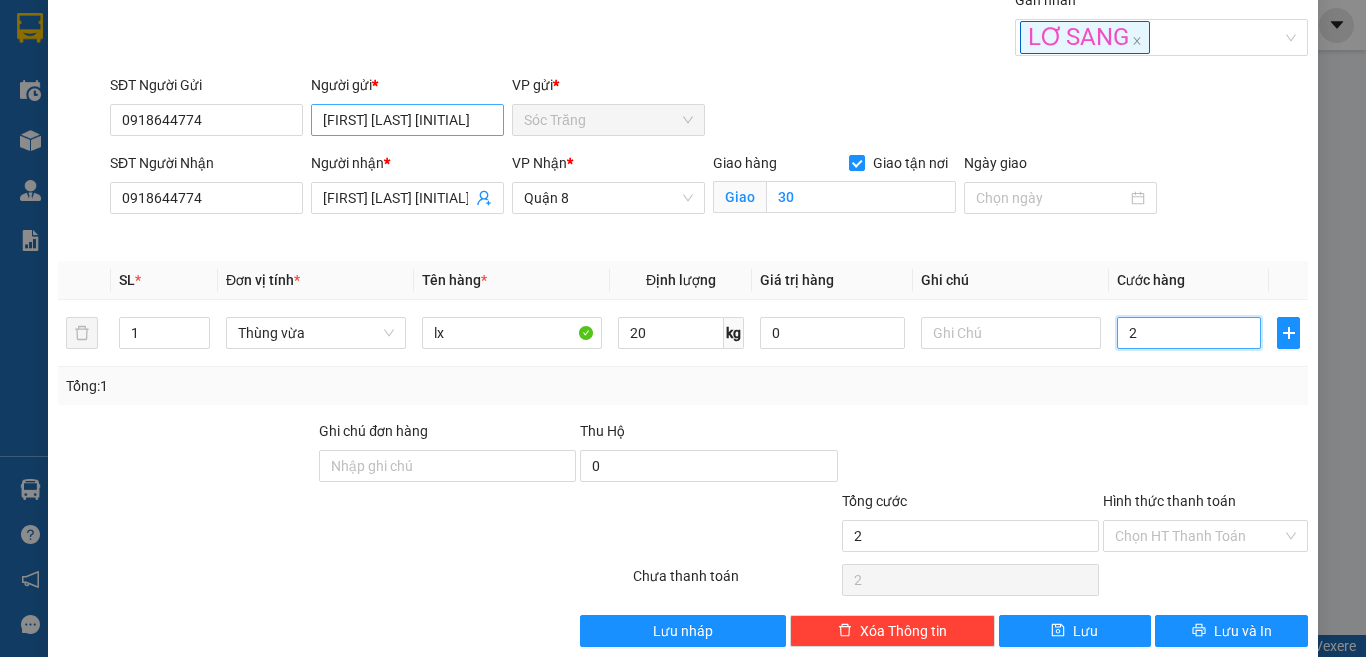 type on "20" 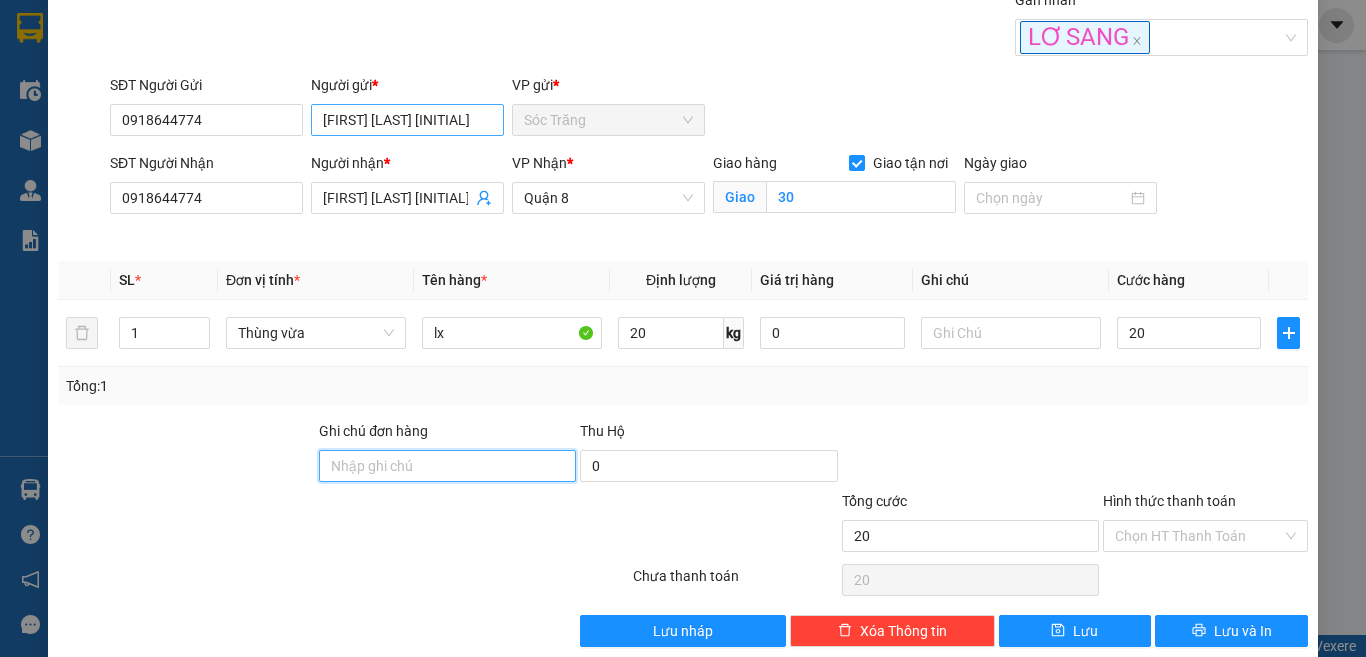 type on "20.000" 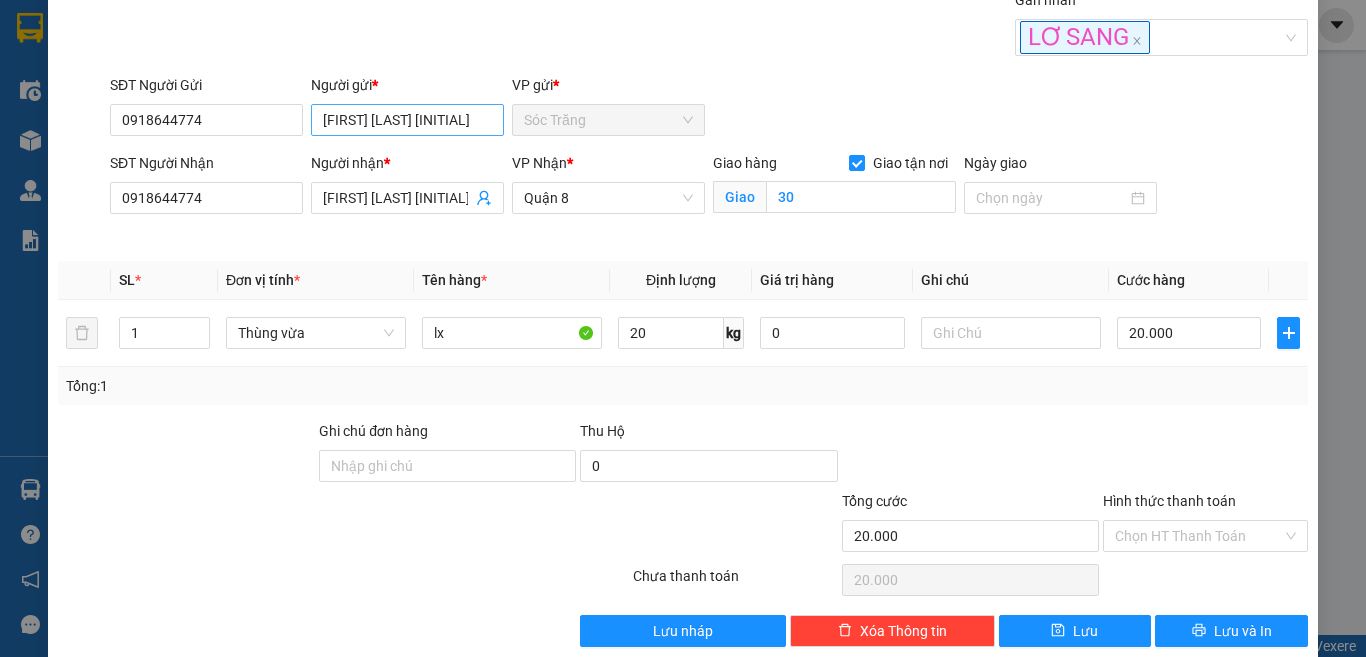 type on "0" 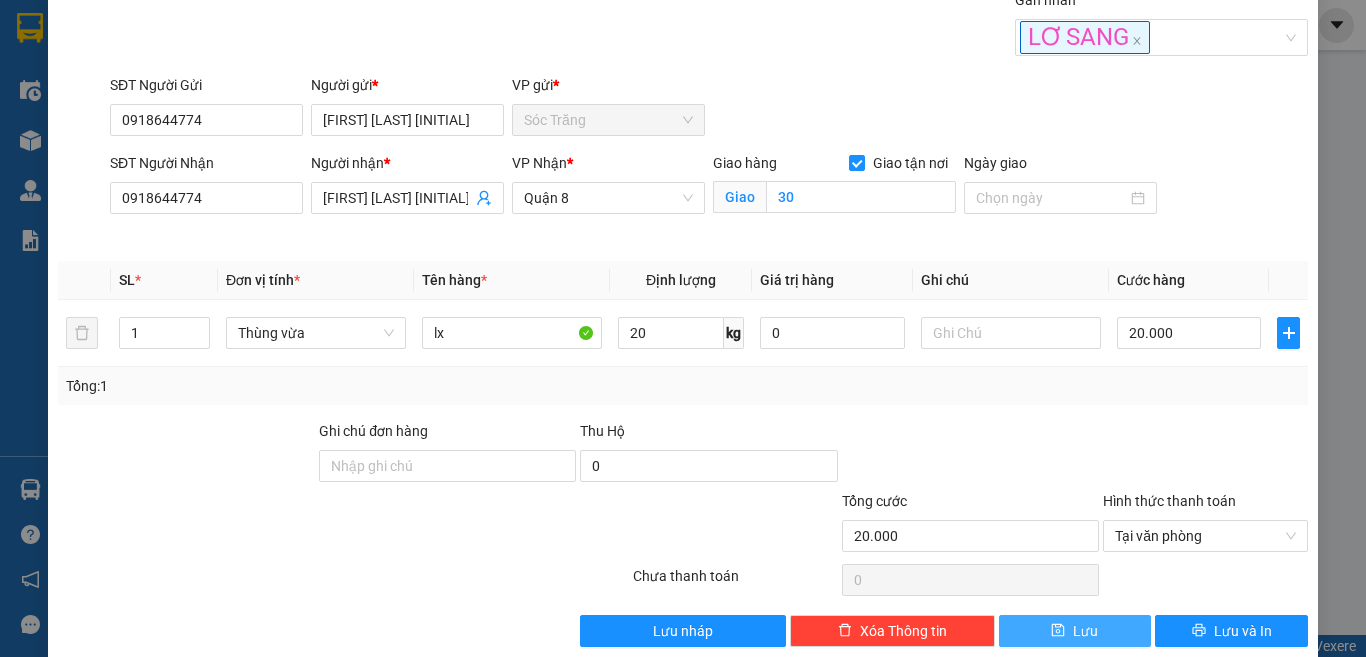 click on "Lưu" at bounding box center [1085, 631] 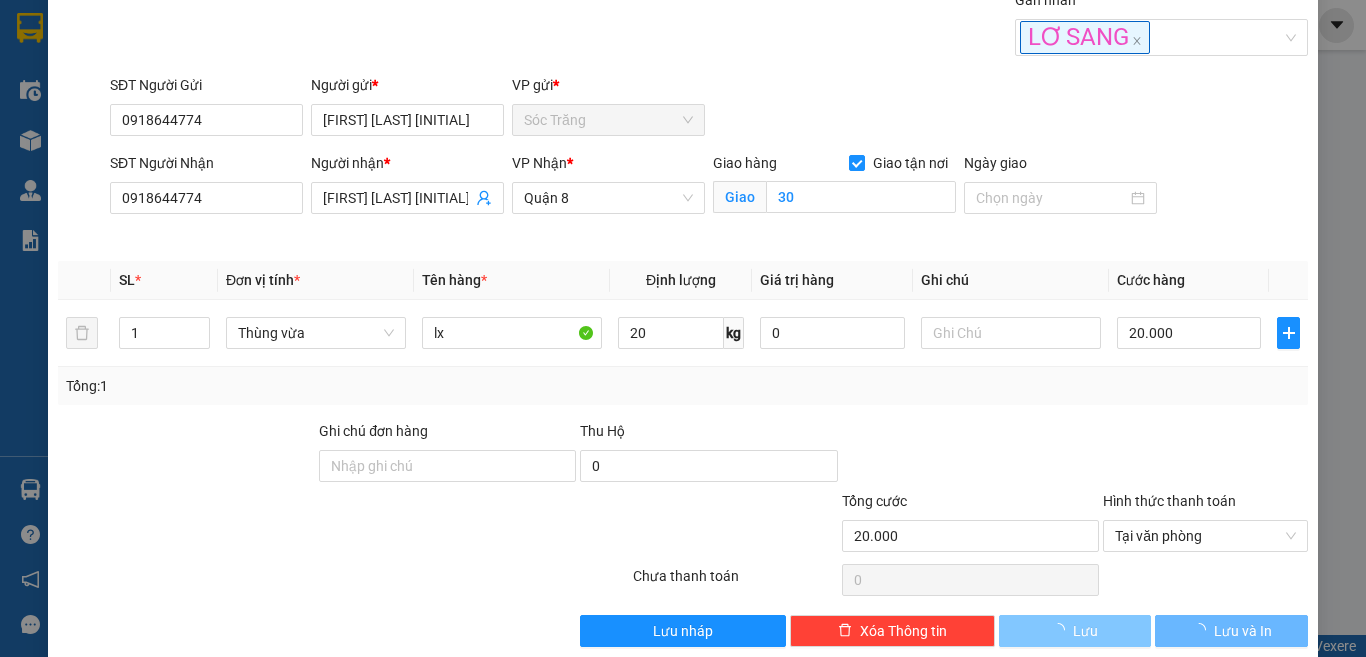 type 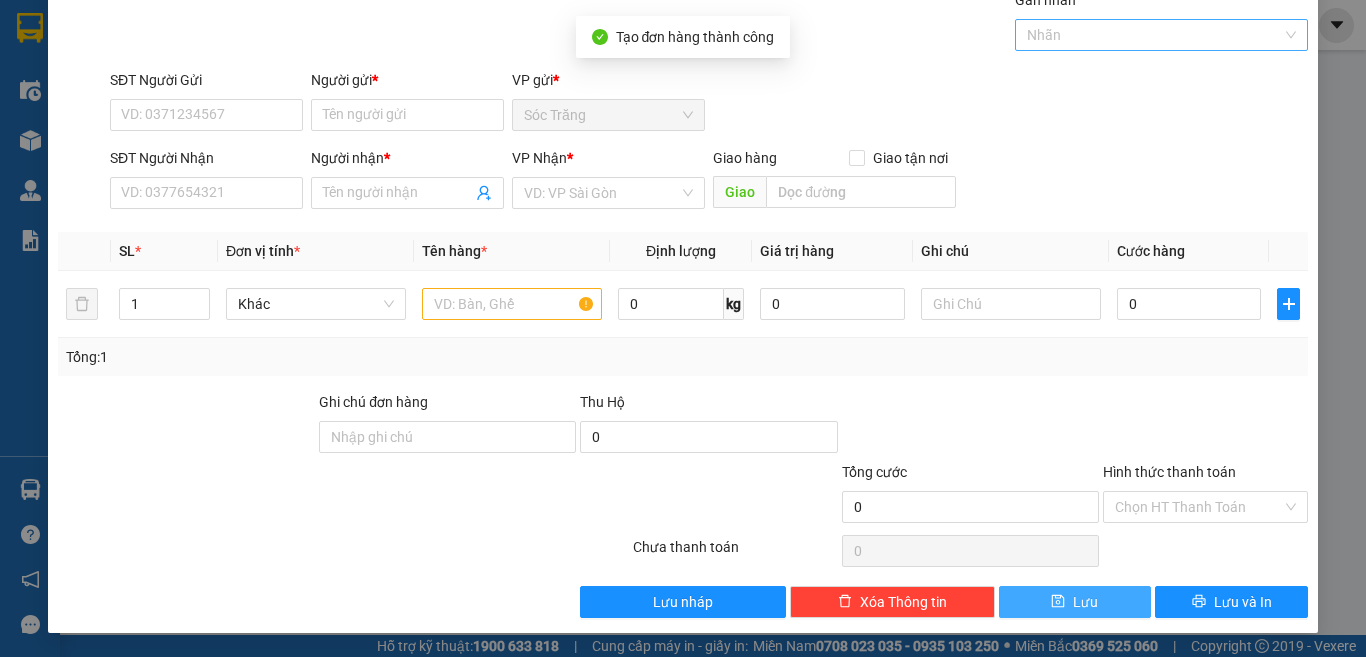 click at bounding box center [1152, 35] 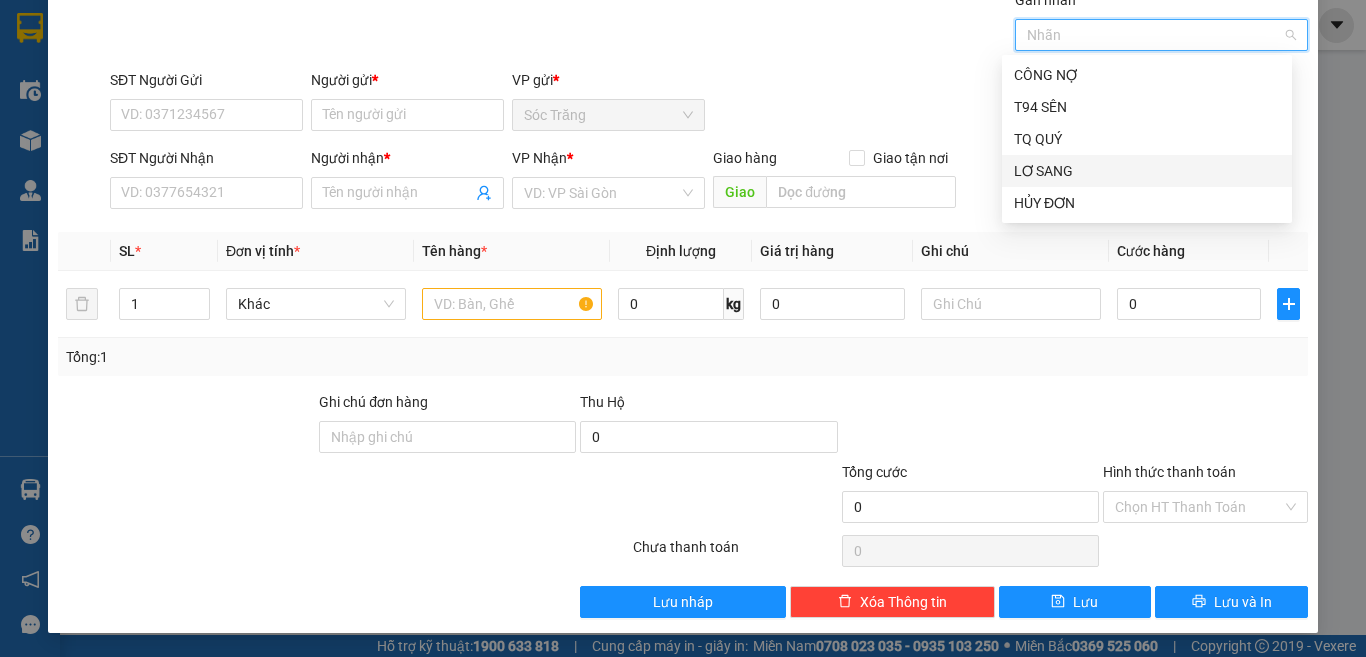 click on "LƠ SANG" at bounding box center [1147, 171] 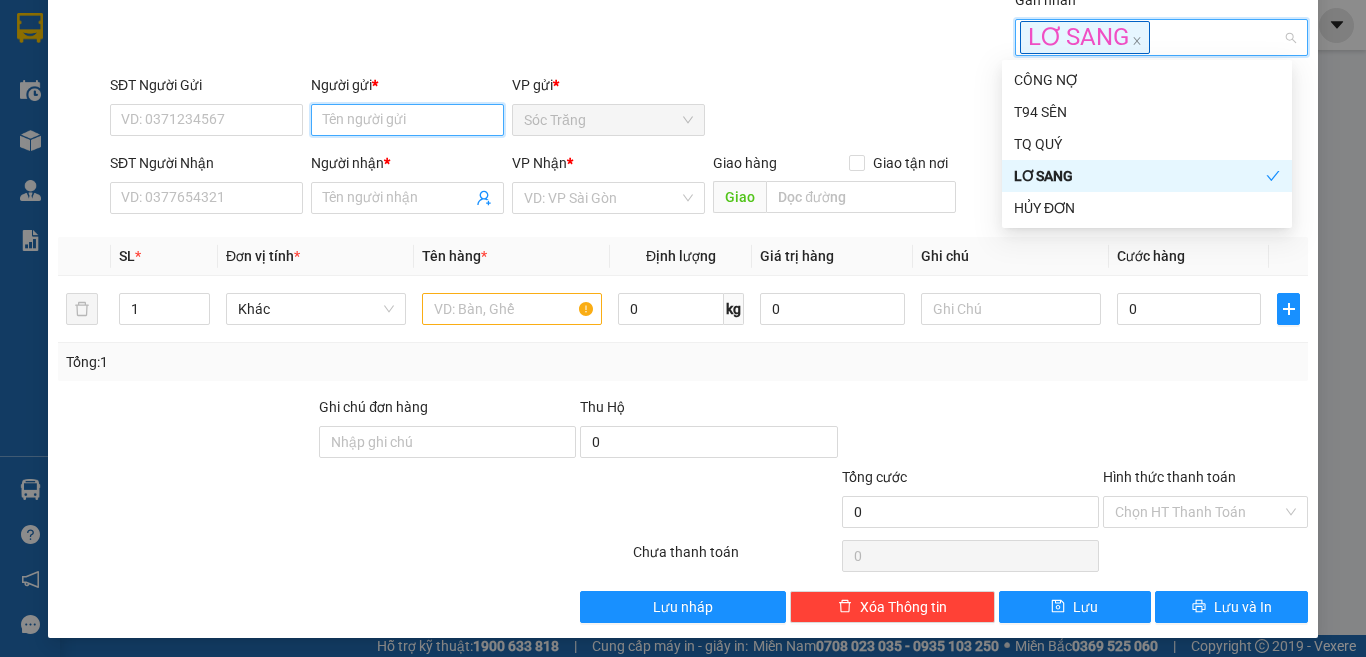 click on "Người gửi  *" at bounding box center (407, 120) 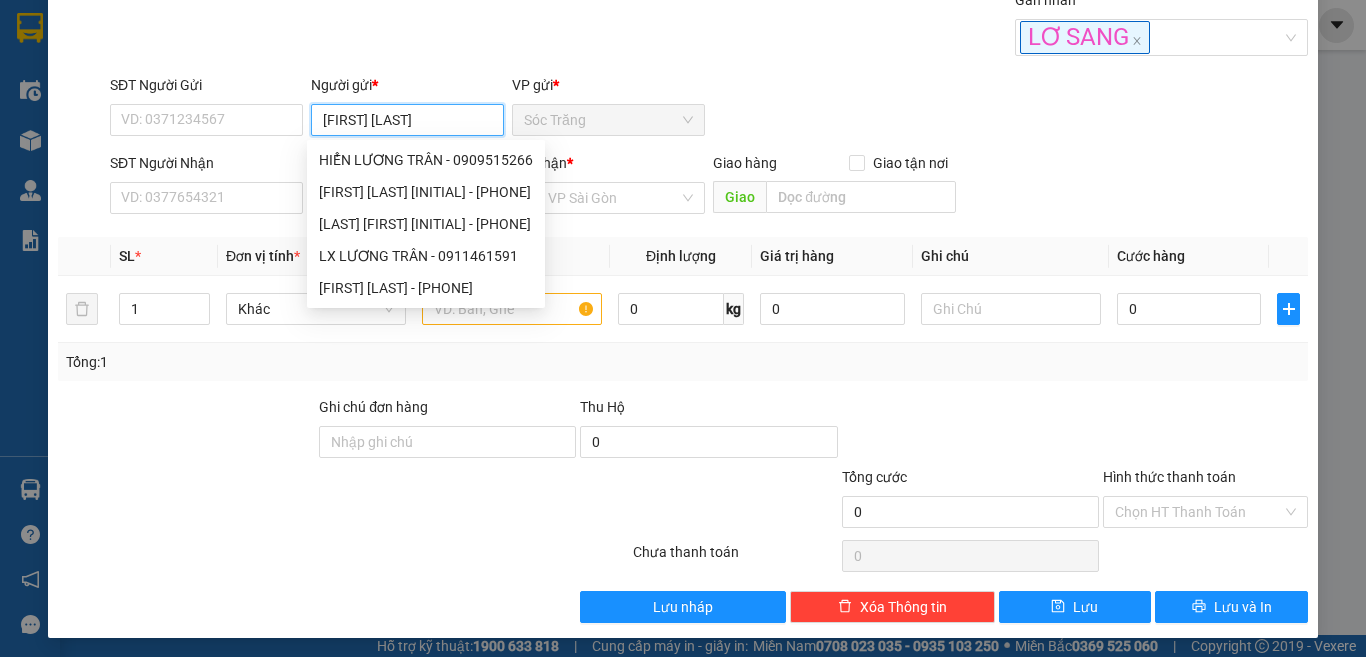 type on "Công Lập Thành" 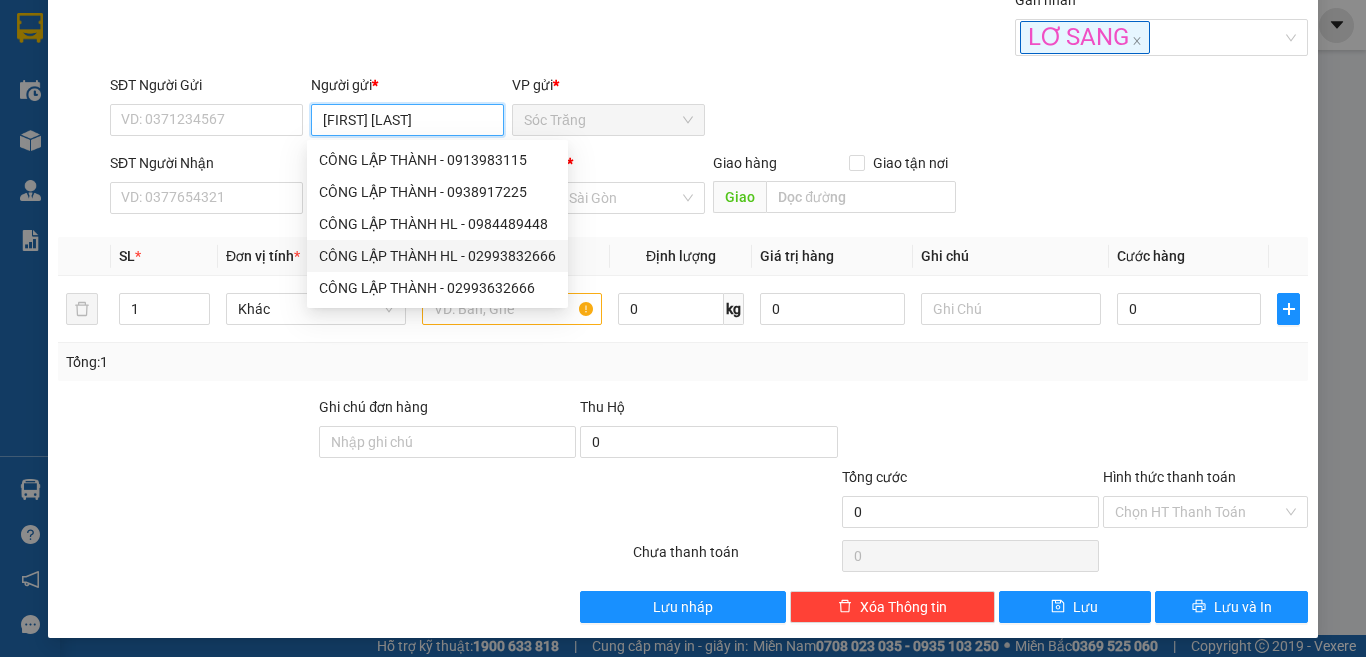 type on "02993832666" 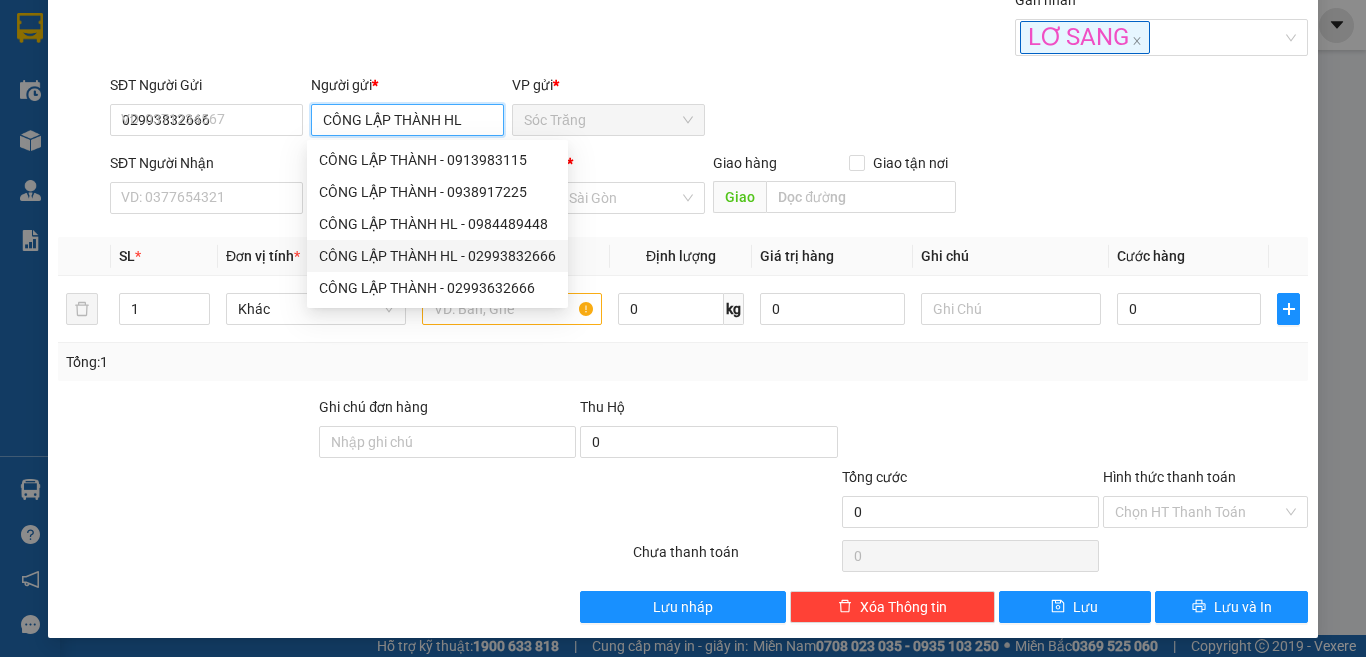 type on "CÔNG LẬP THÀNH HL" 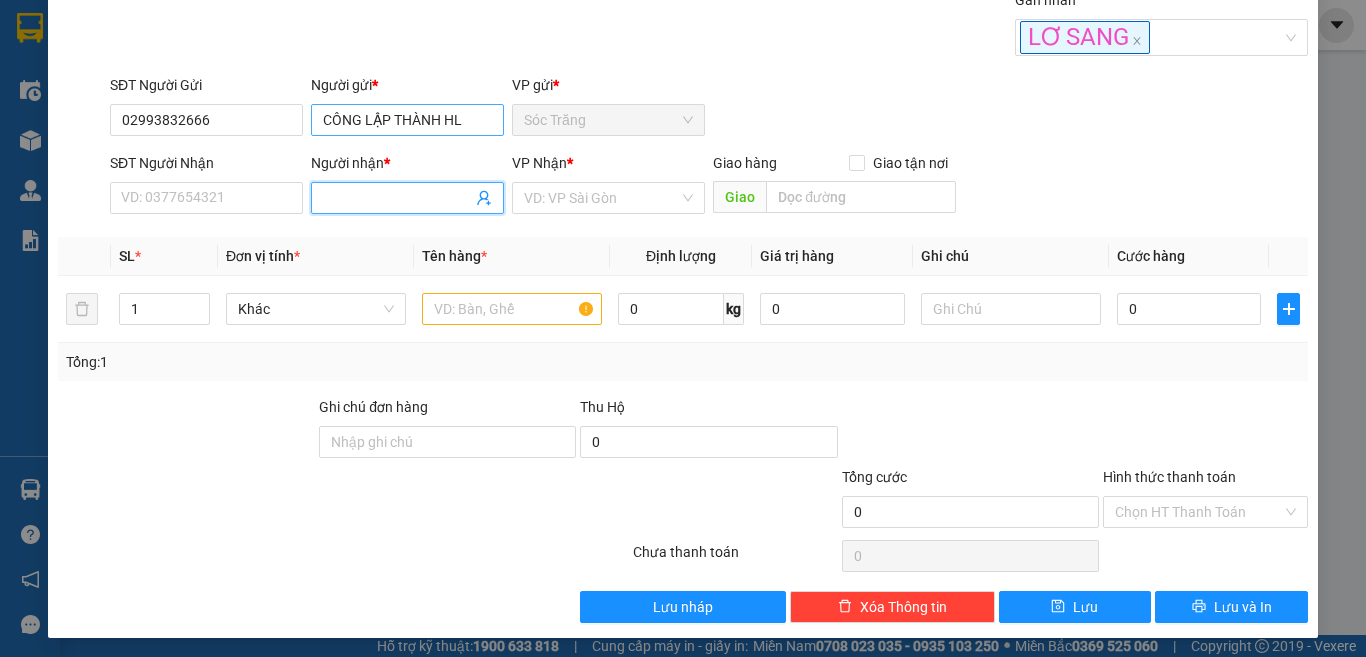 type on "L" 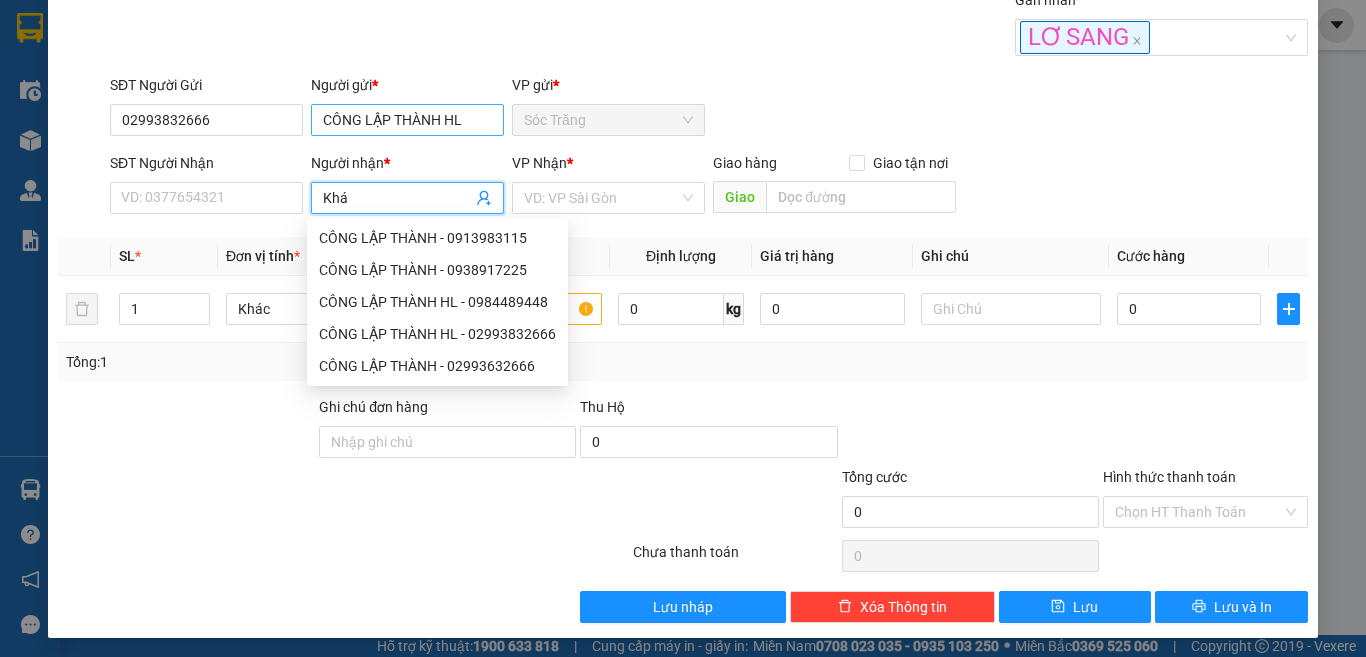 type on "Khái" 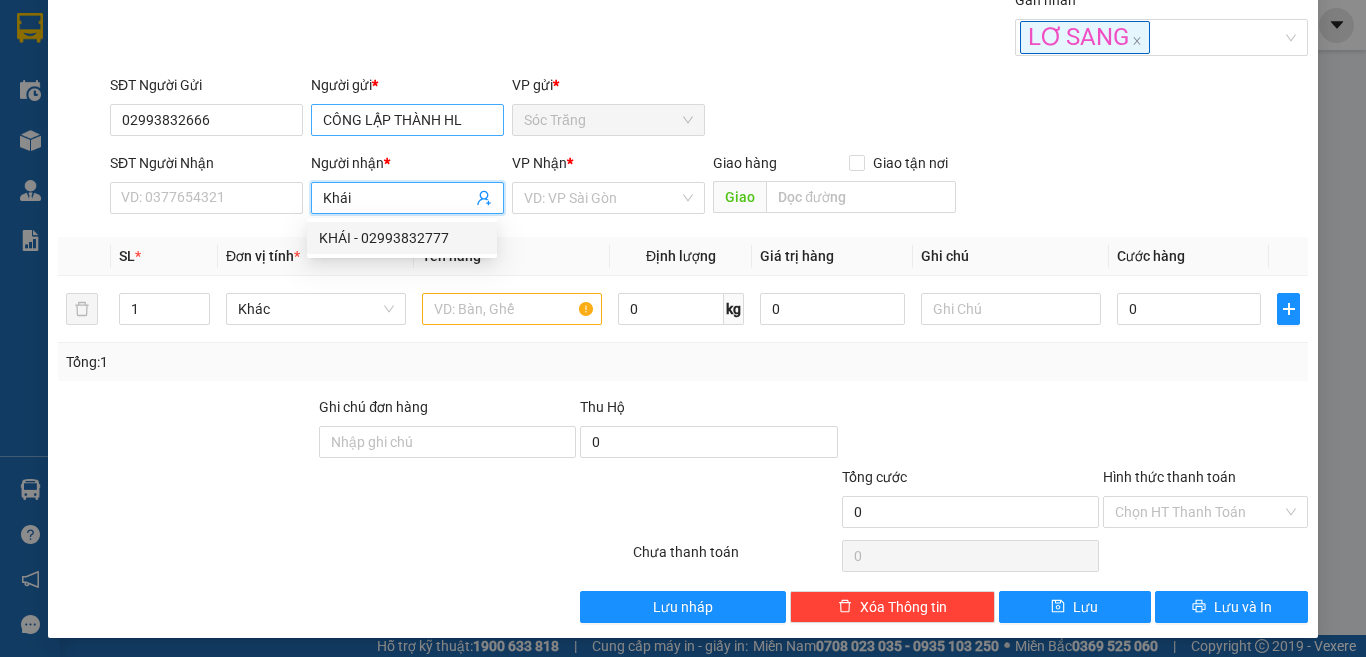 type on "02993832777" 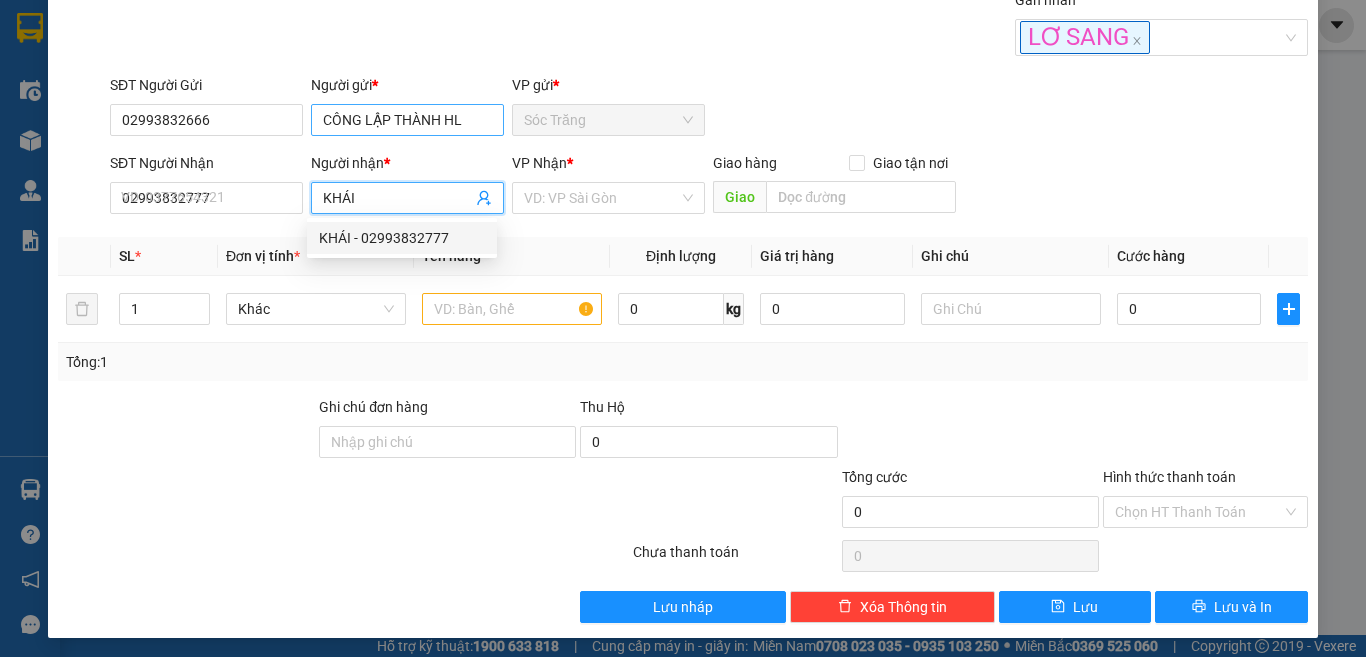 type on "KHÁI" 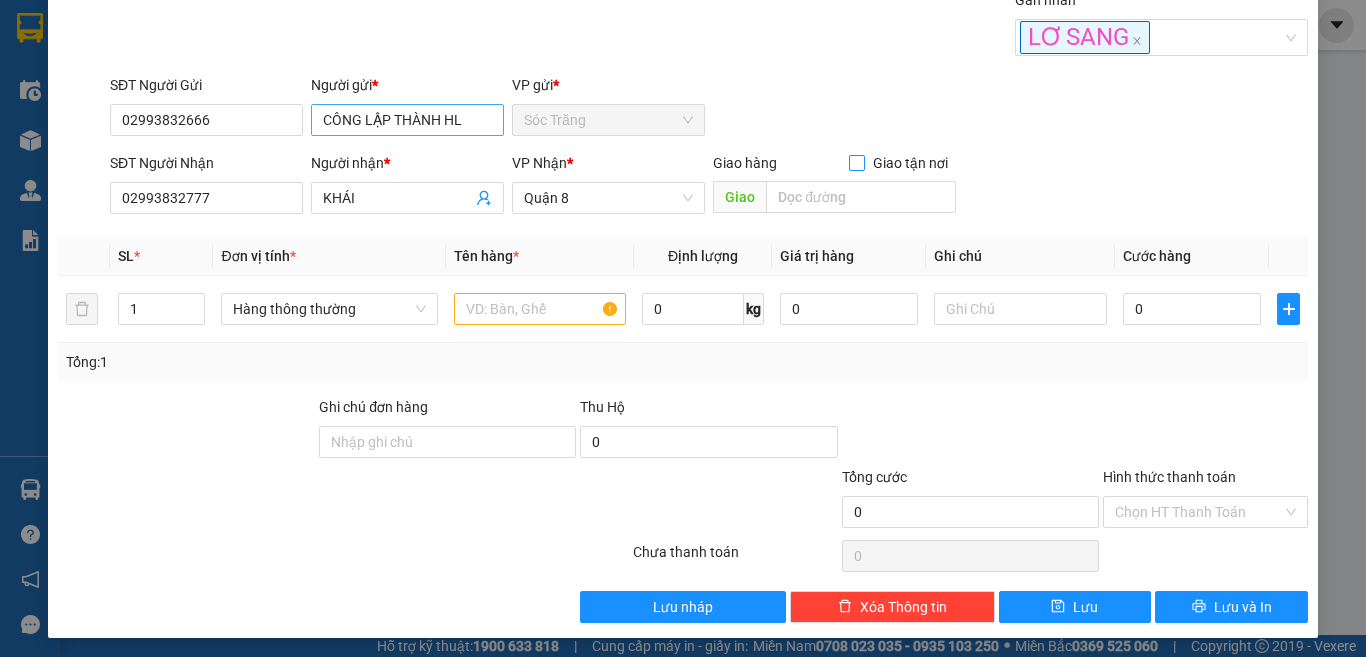 click on "Giao tận nơi" at bounding box center (856, 162) 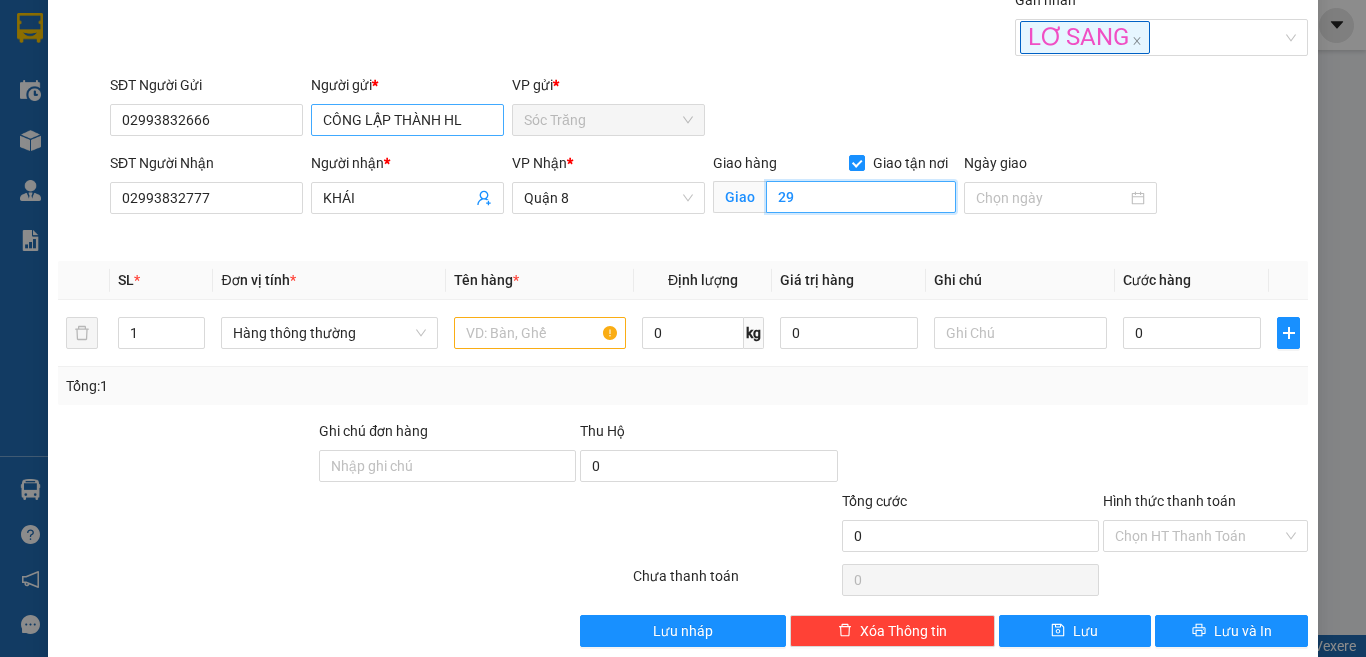 type on "29" 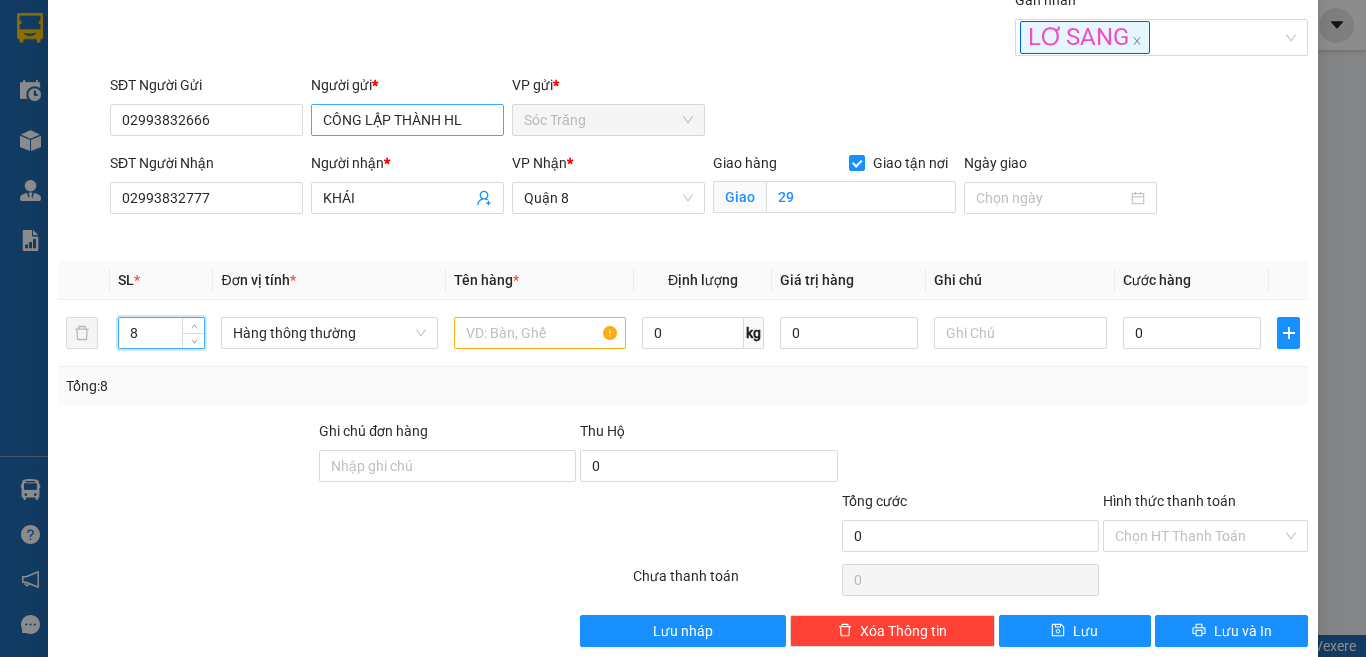 type on "8" 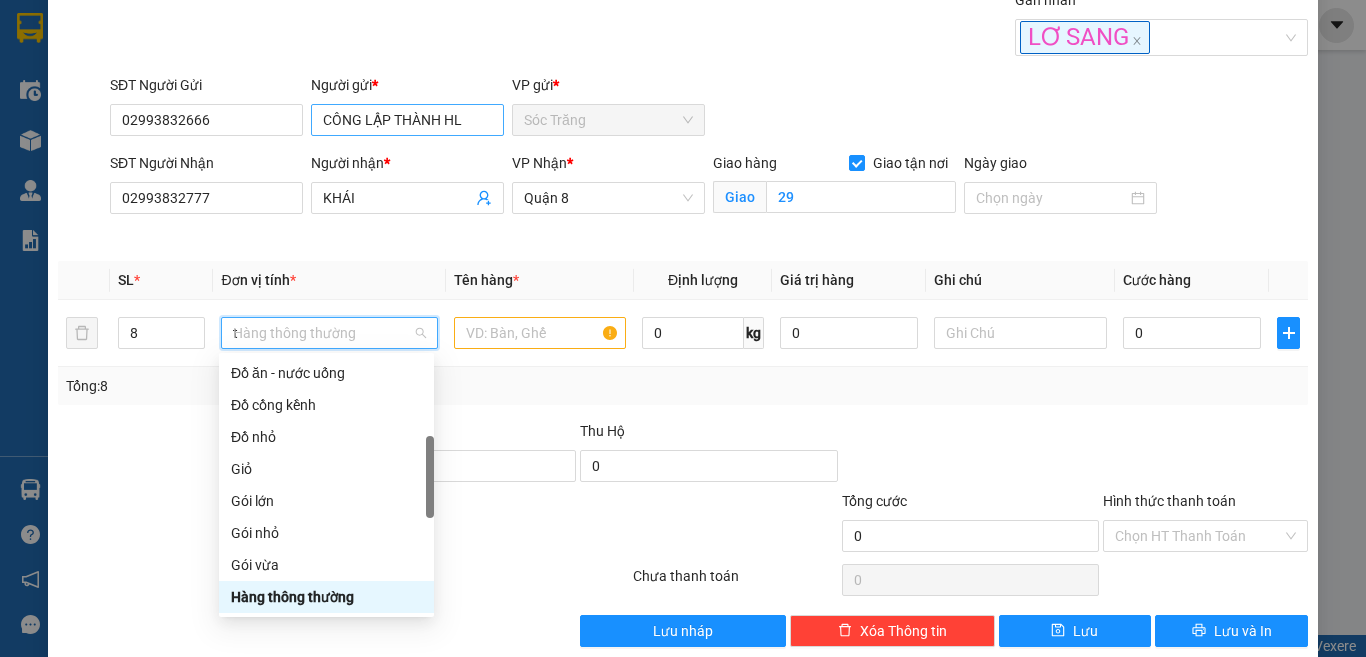 scroll, scrollTop: 64, scrollLeft: 0, axis: vertical 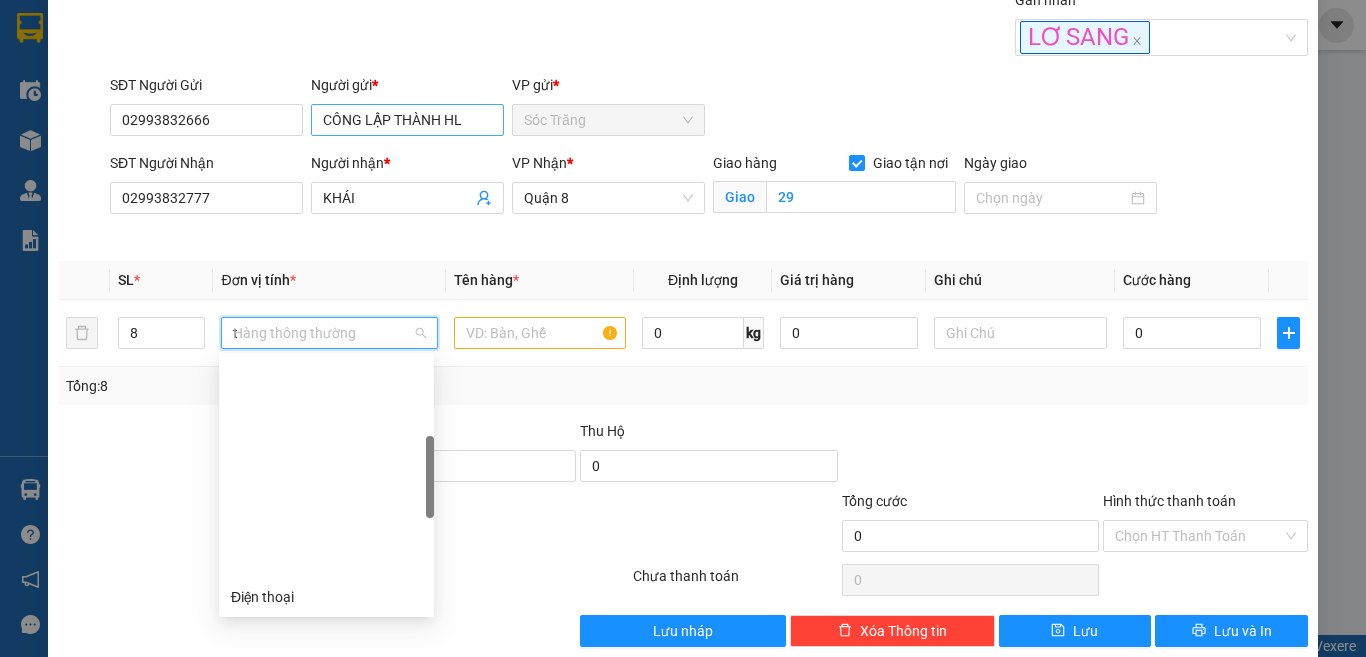 type on "th" 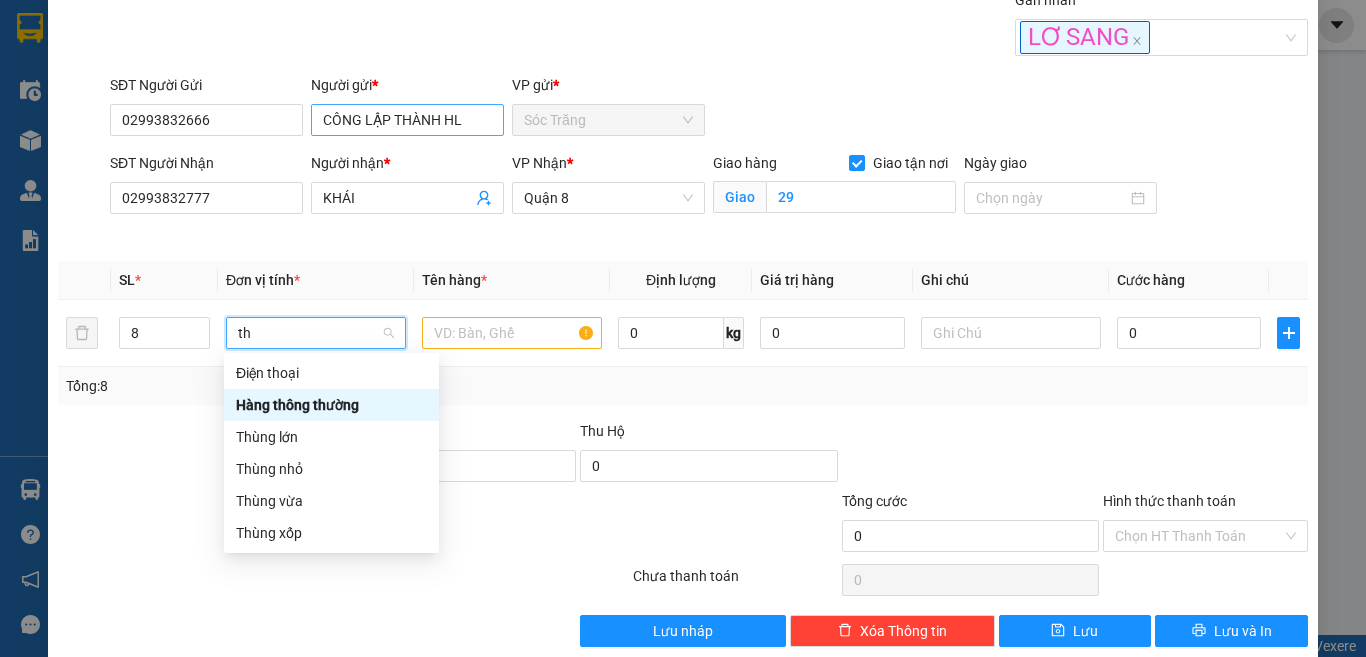 scroll, scrollTop: 0, scrollLeft: 0, axis: both 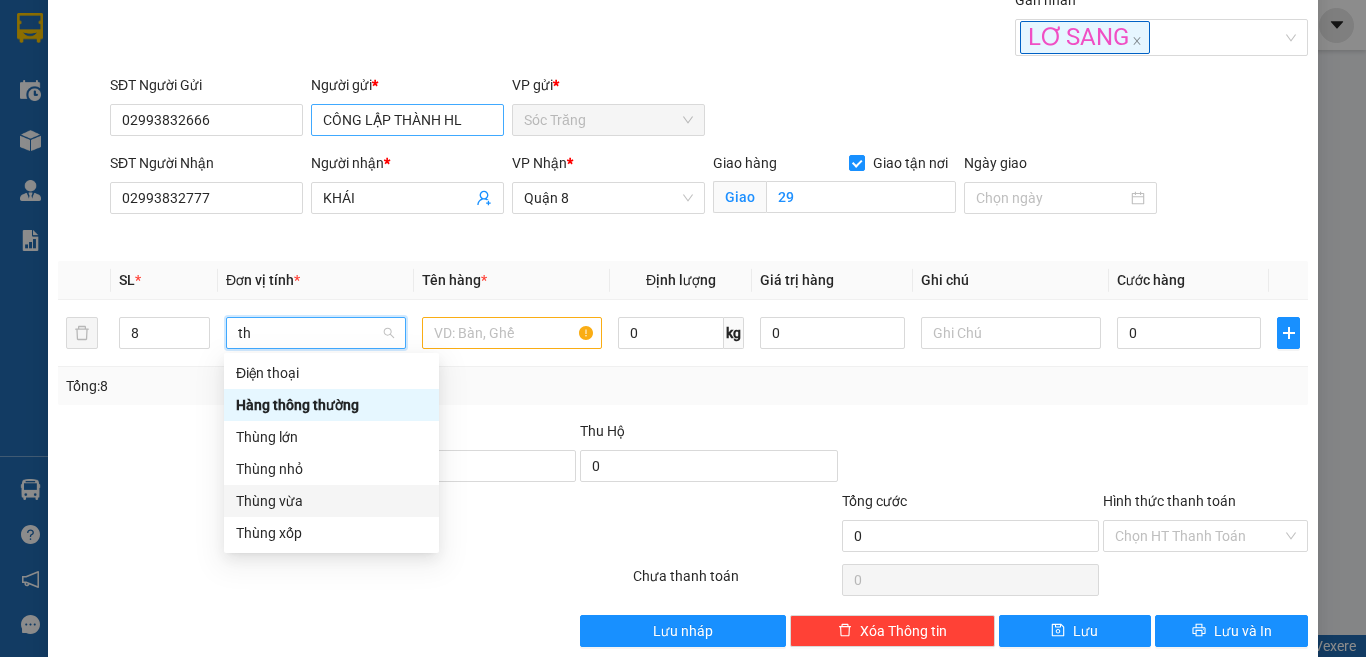 type 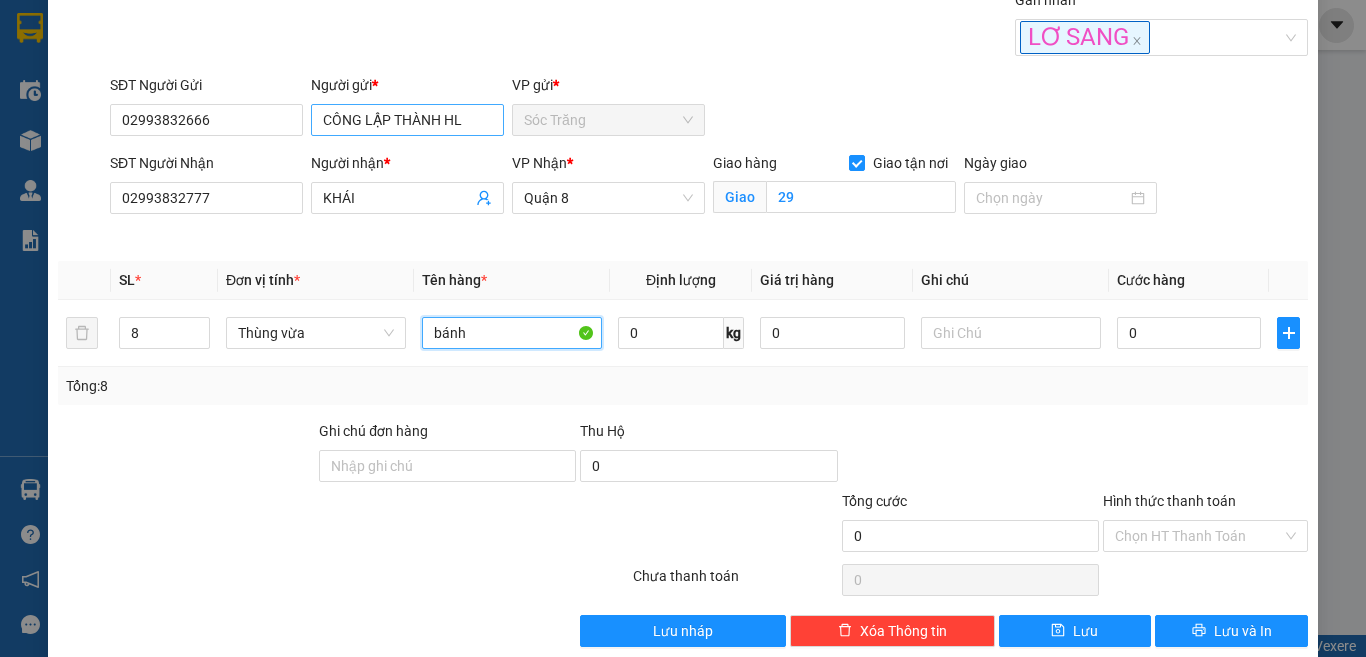 type on "bánh" 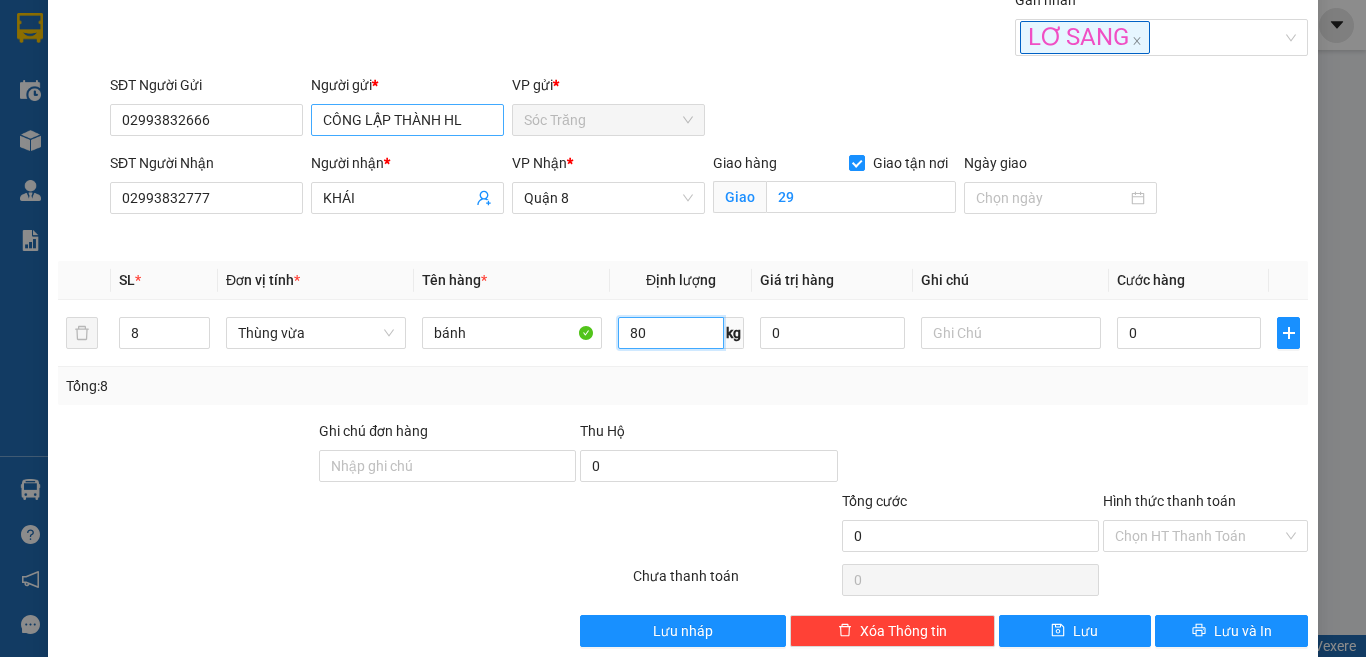 type on "80" 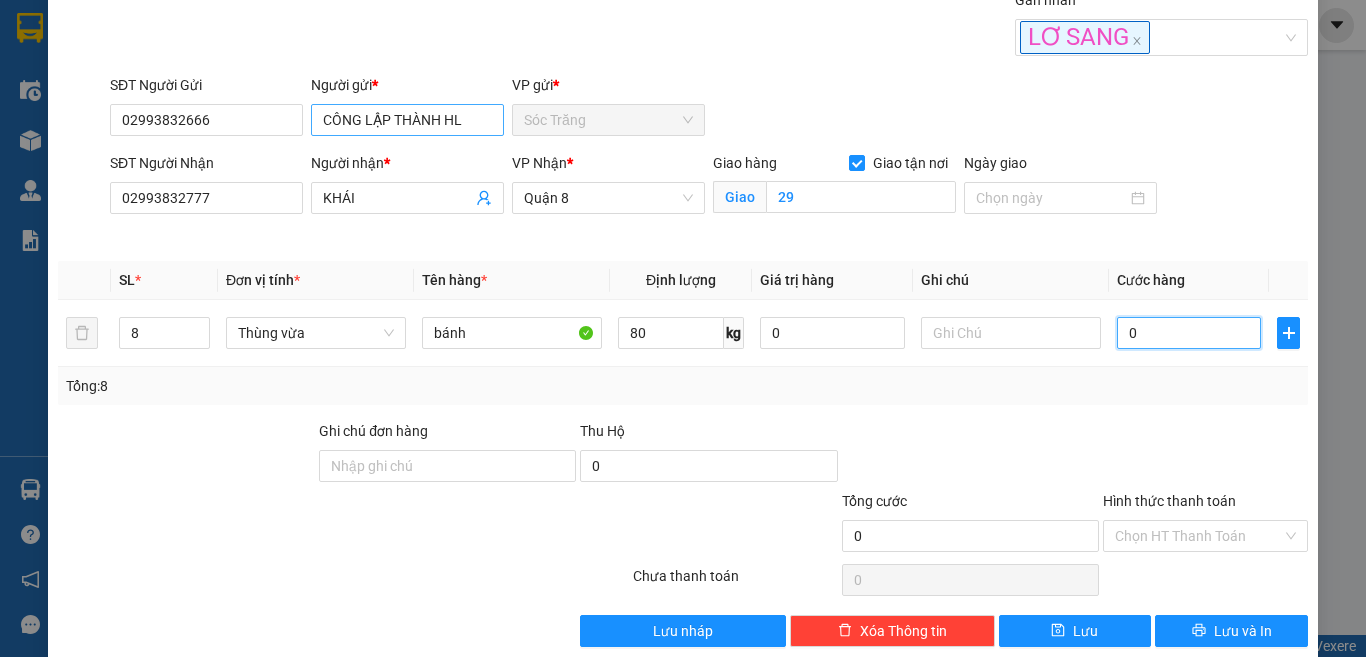 type on "1" 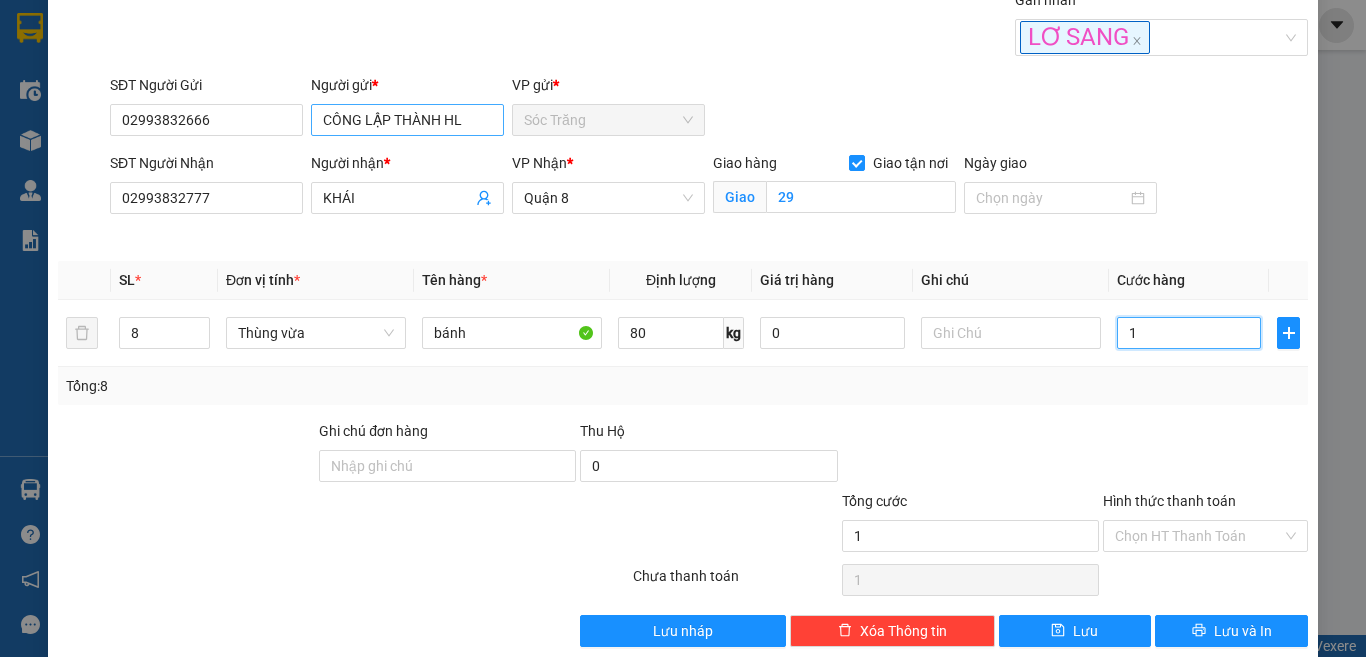 type on "16" 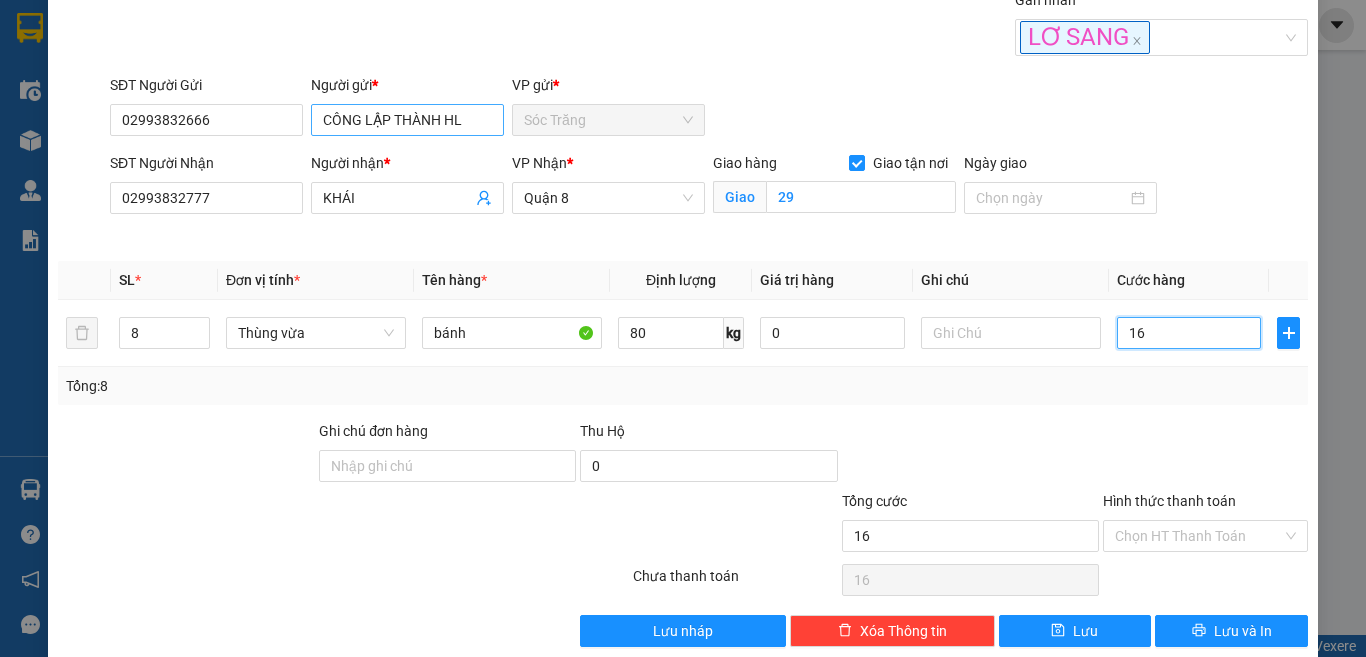 type on "160" 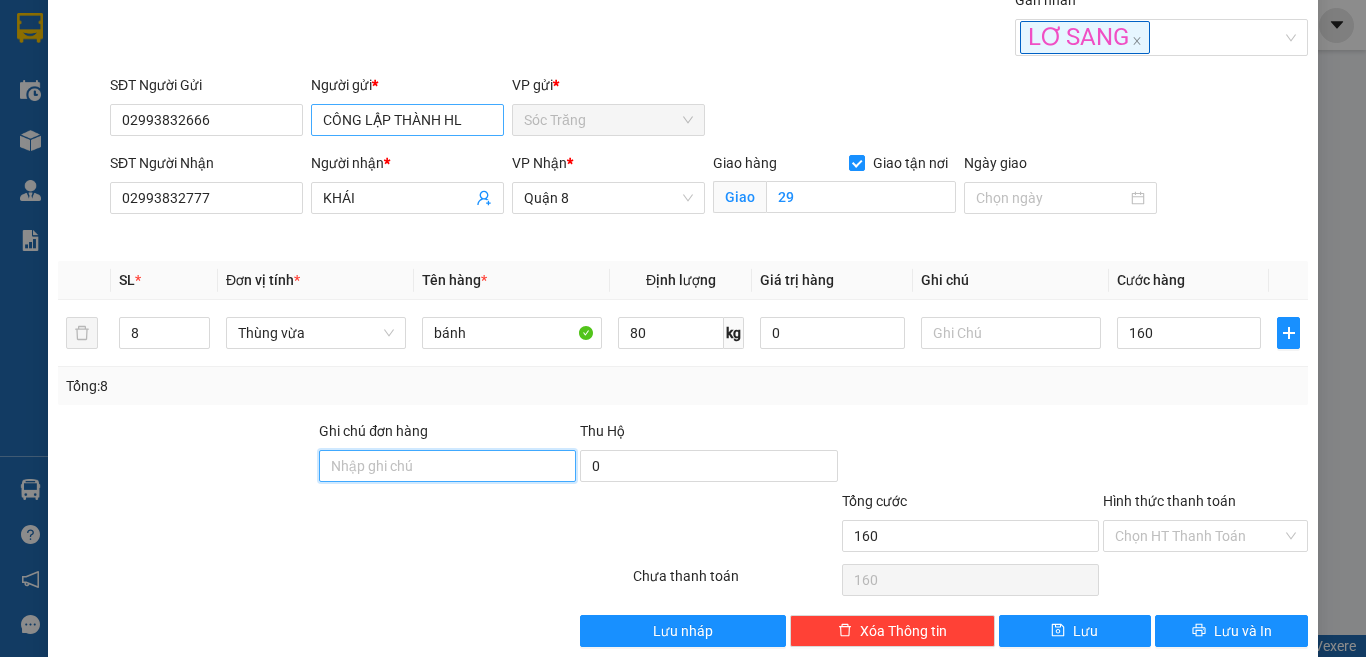 type on "160.000" 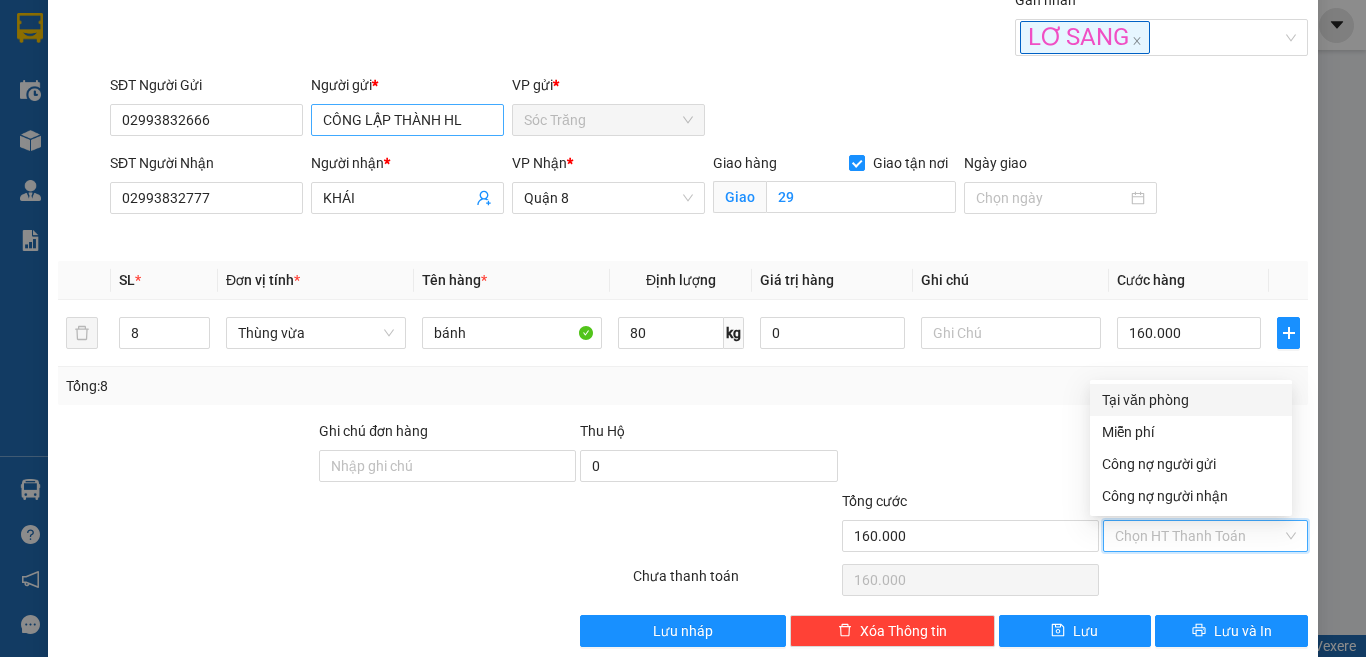 type on "0" 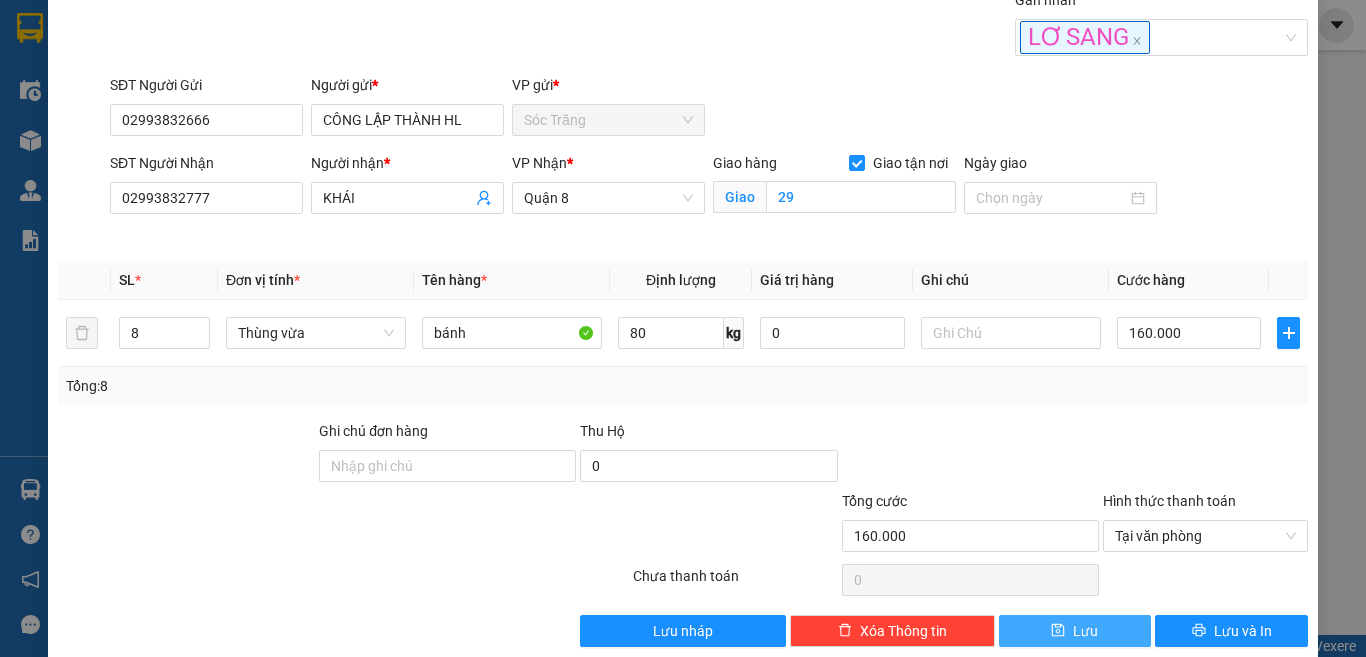 click on "Lưu" at bounding box center (1075, 631) 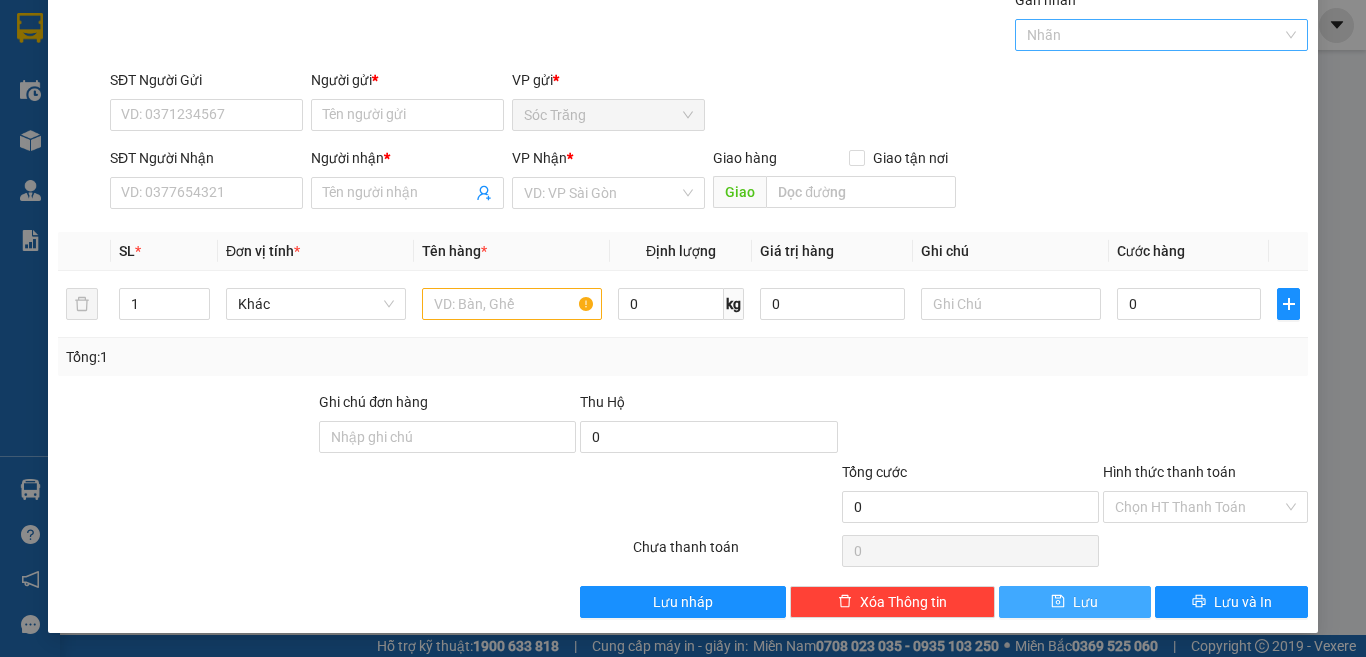 click at bounding box center (1152, 35) 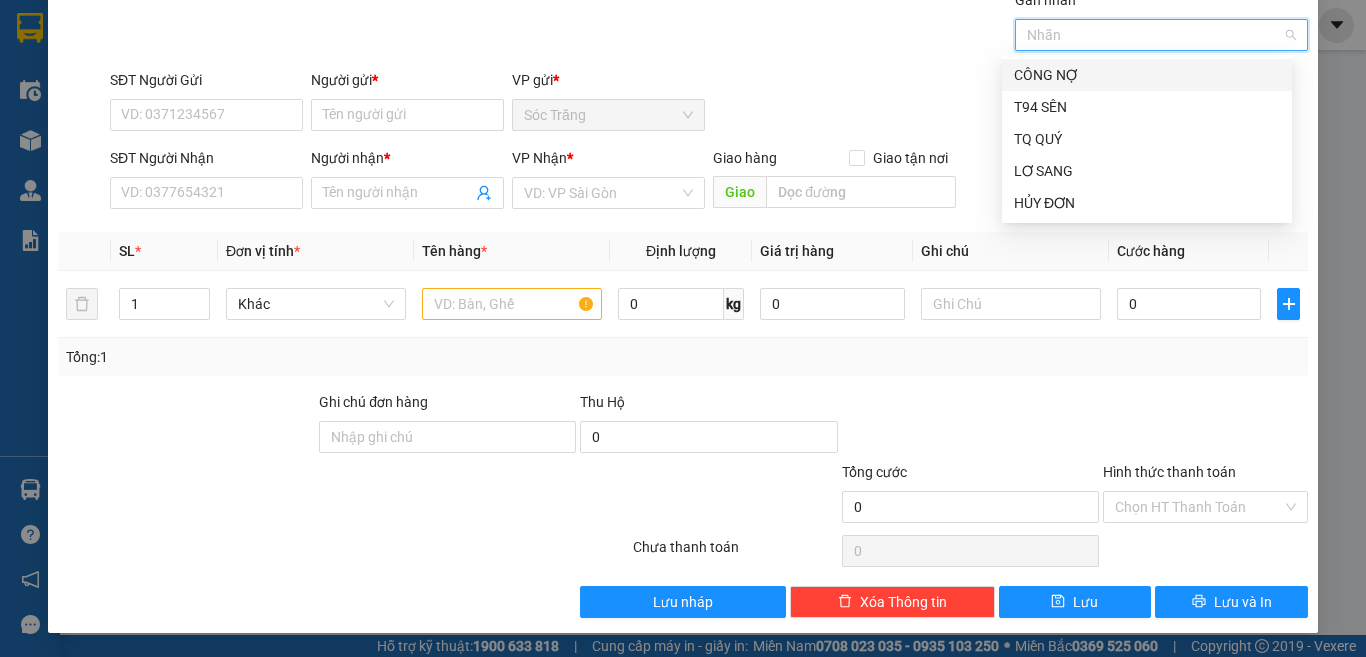 click on "CÔNG NỢ" at bounding box center [1147, 75] 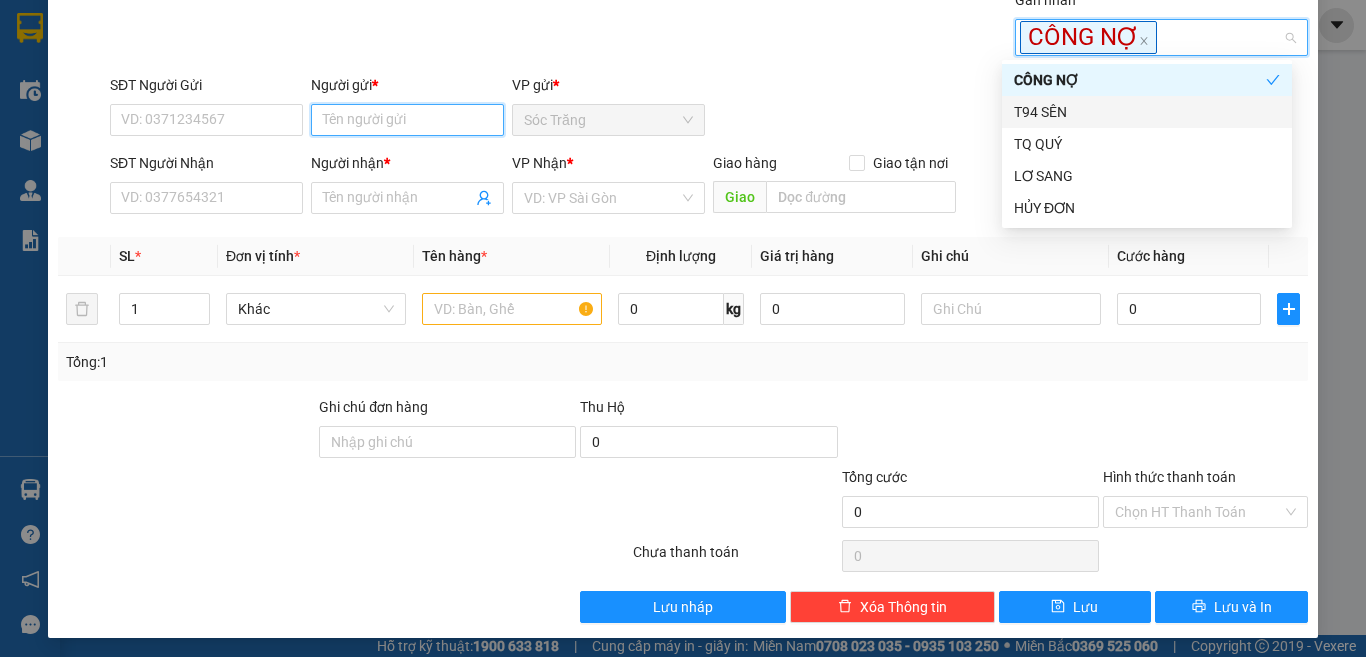 click on "Người gửi  *" at bounding box center [407, 120] 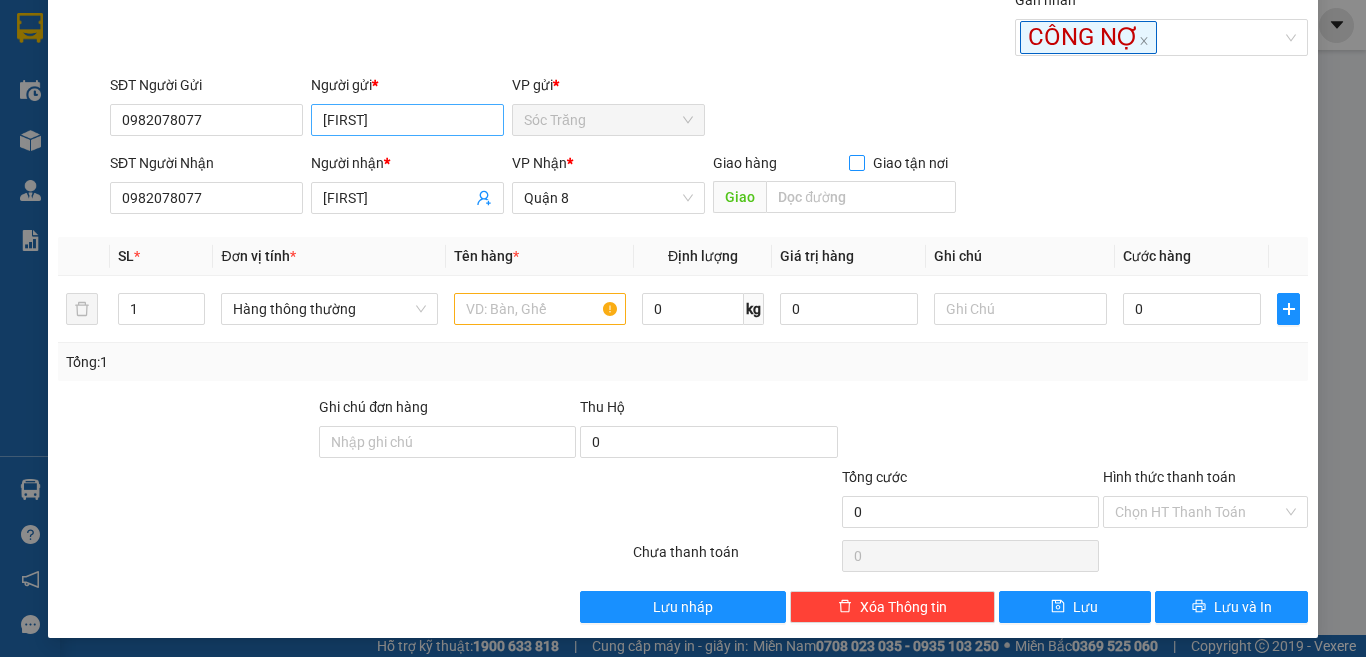 click on "Giao tận nơi" at bounding box center (856, 162) 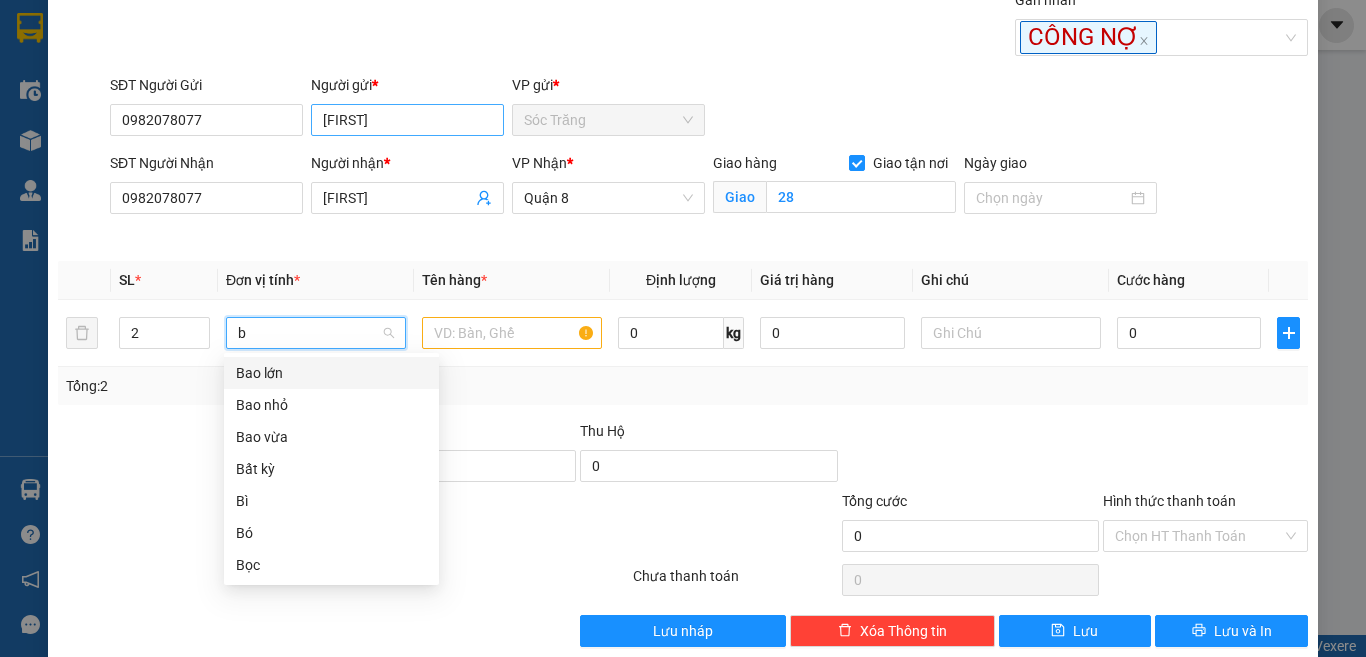 scroll, scrollTop: 0, scrollLeft: 0, axis: both 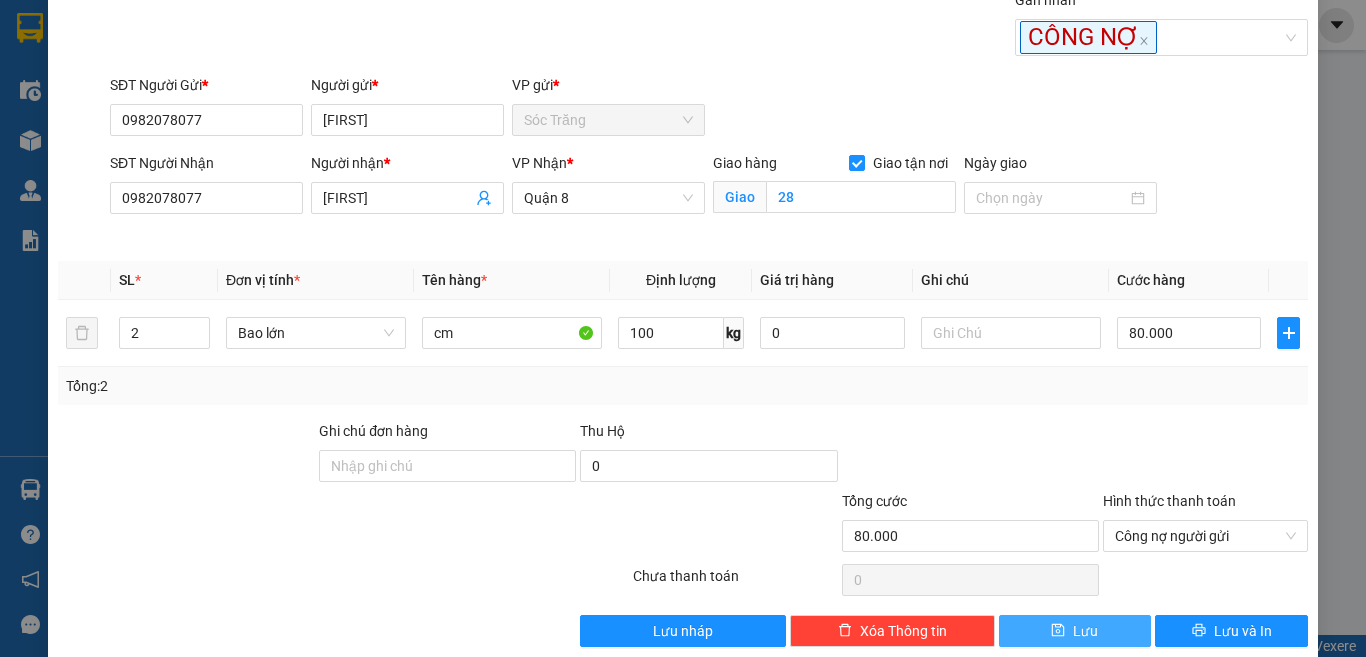 click on "Lưu" at bounding box center (1075, 631) 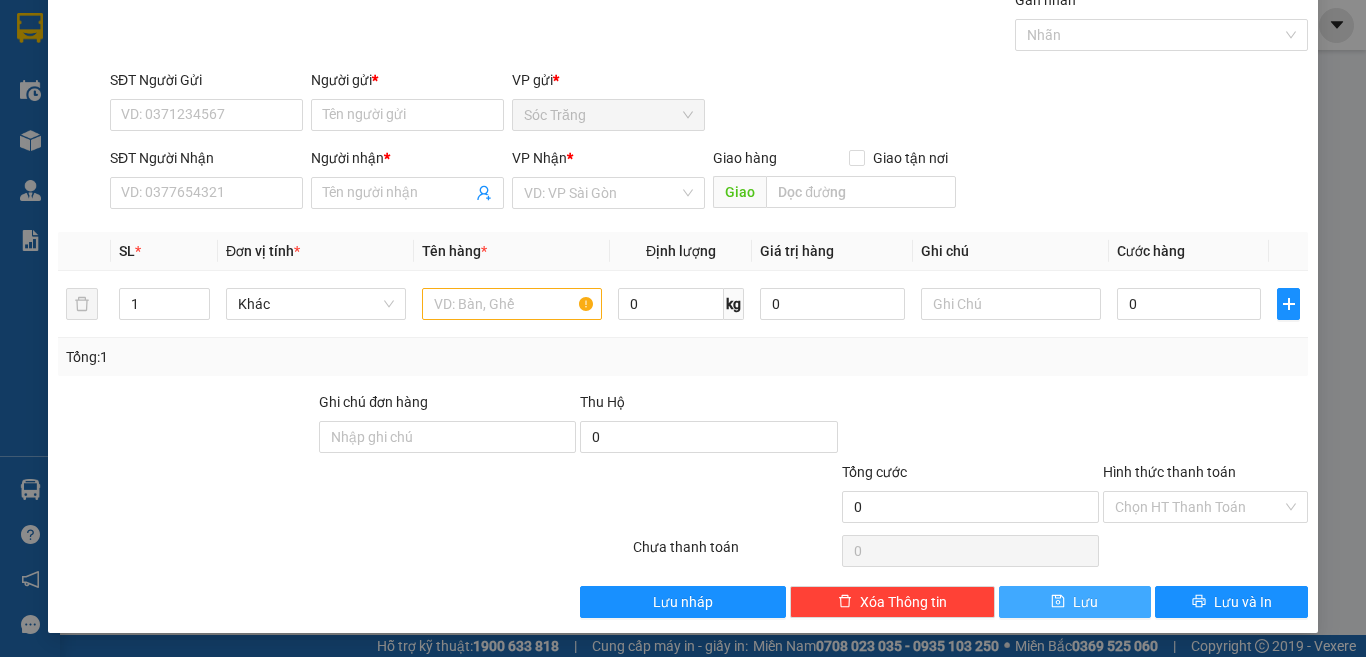 scroll, scrollTop: 0, scrollLeft: 0, axis: both 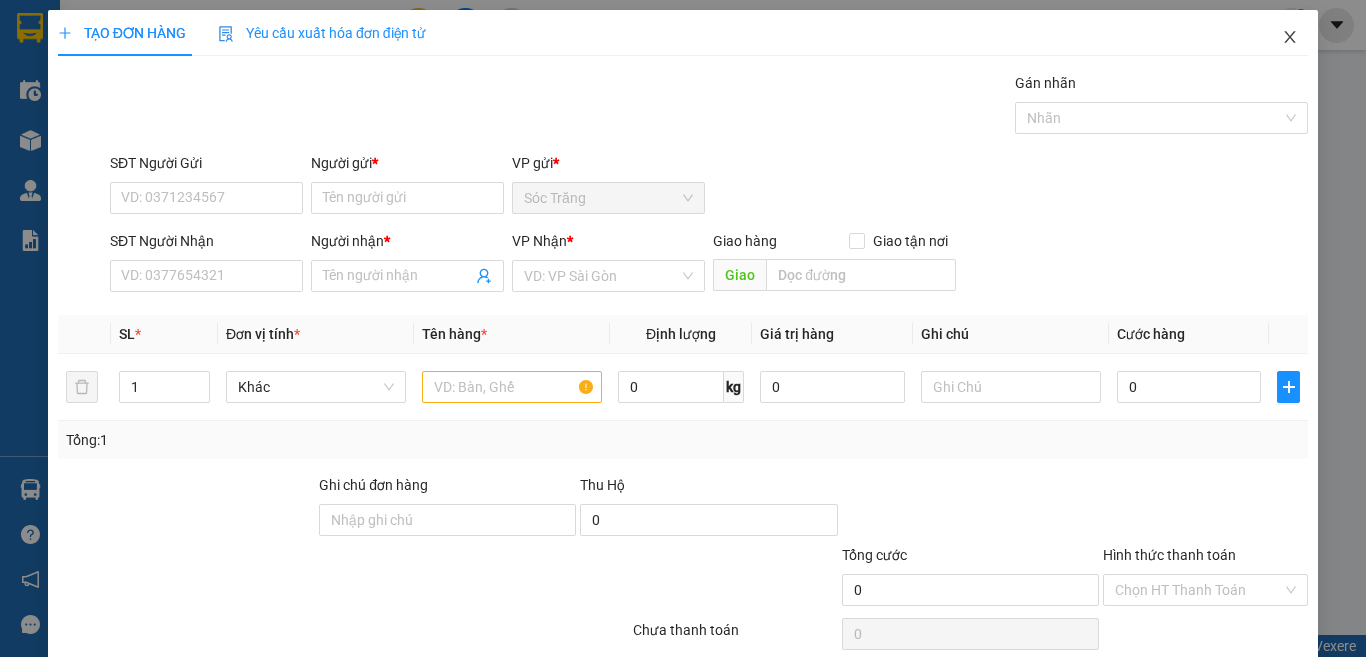 click 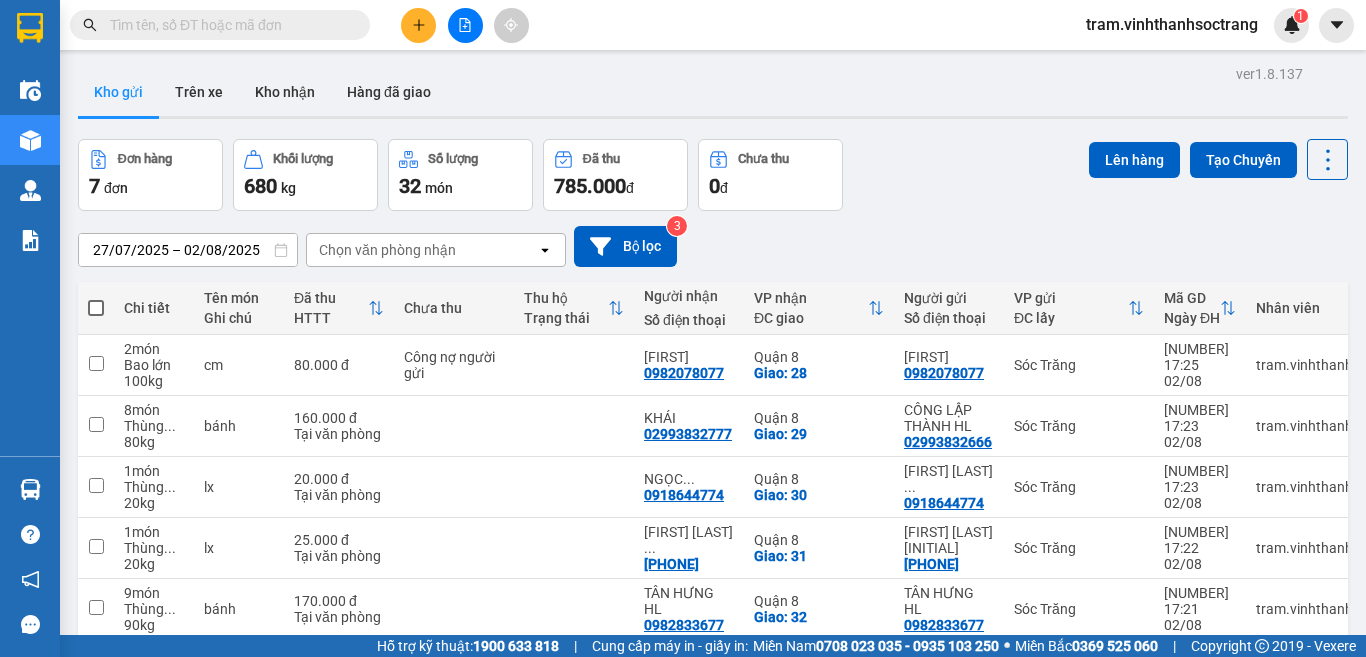 click at bounding box center [96, 308] 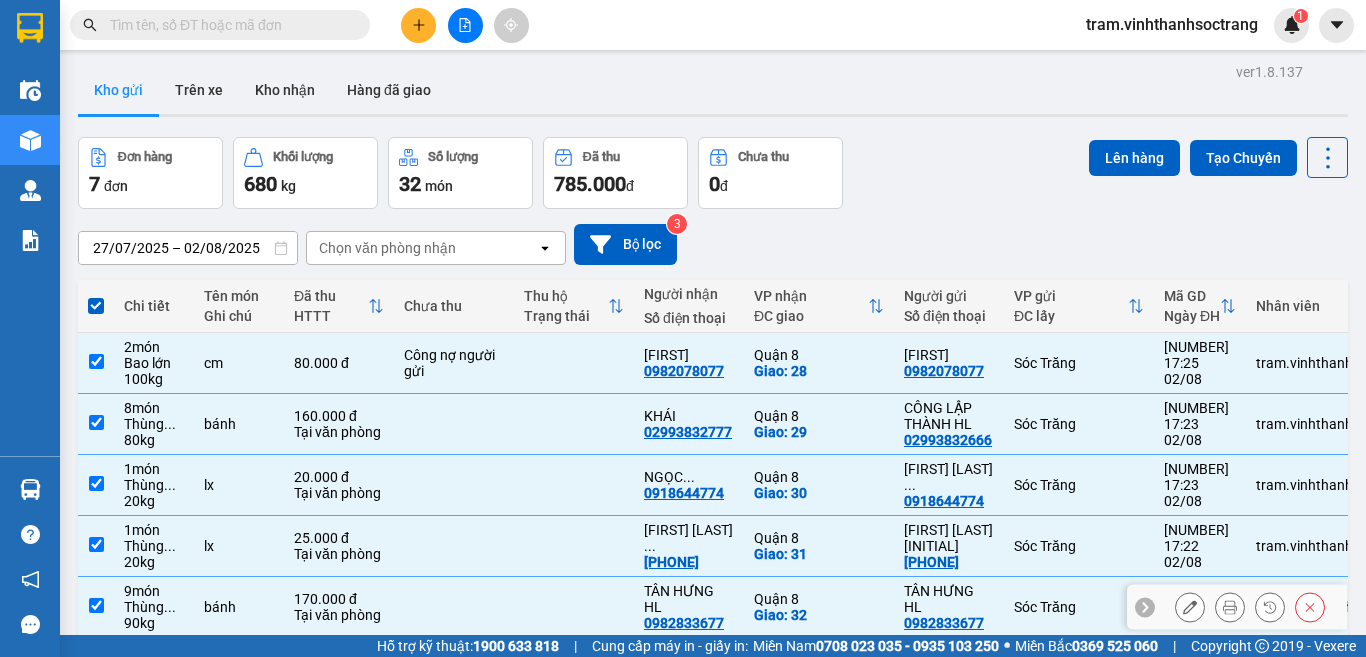 scroll, scrollTop: 0, scrollLeft: 0, axis: both 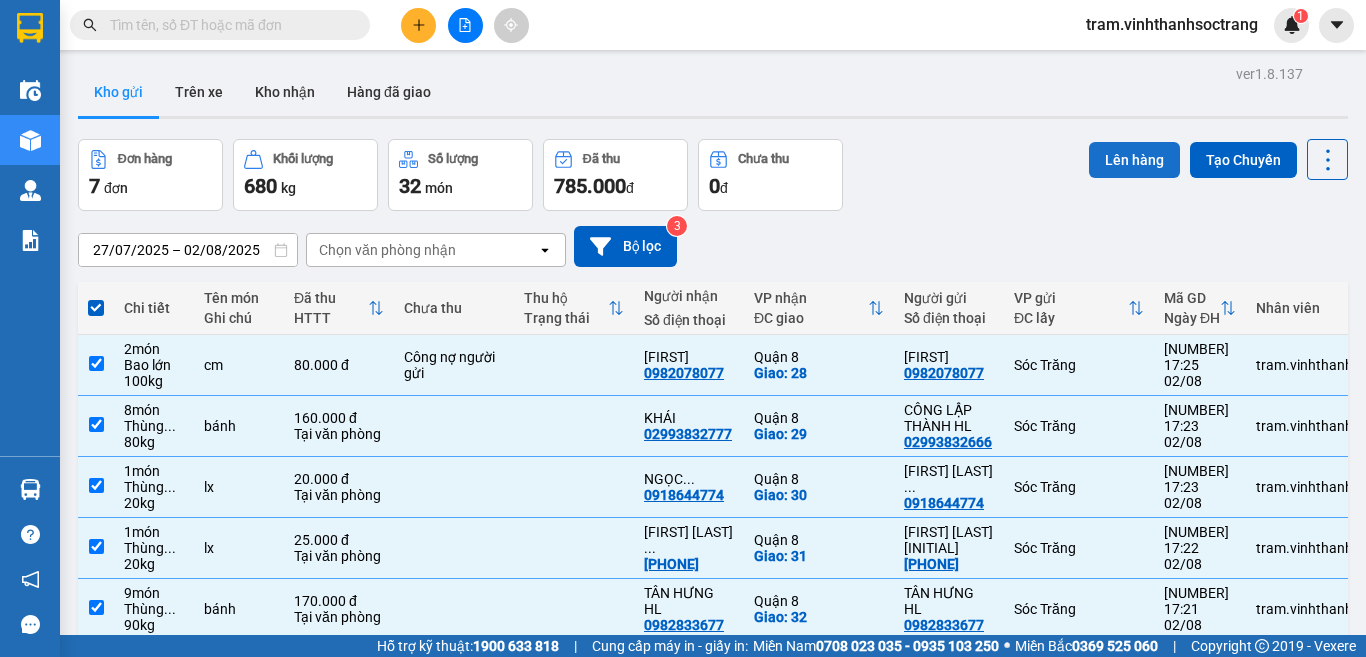 click on "Lên hàng" at bounding box center [1134, 160] 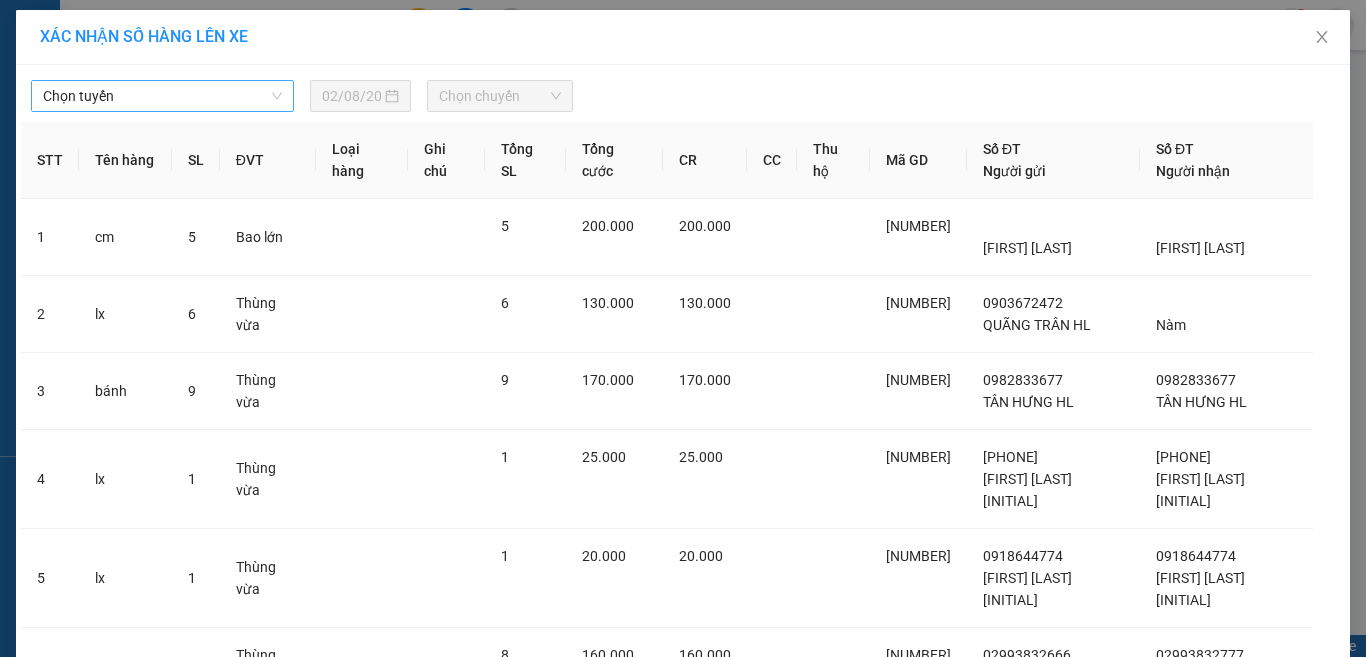 click on "Chọn tuyến" at bounding box center [162, 96] 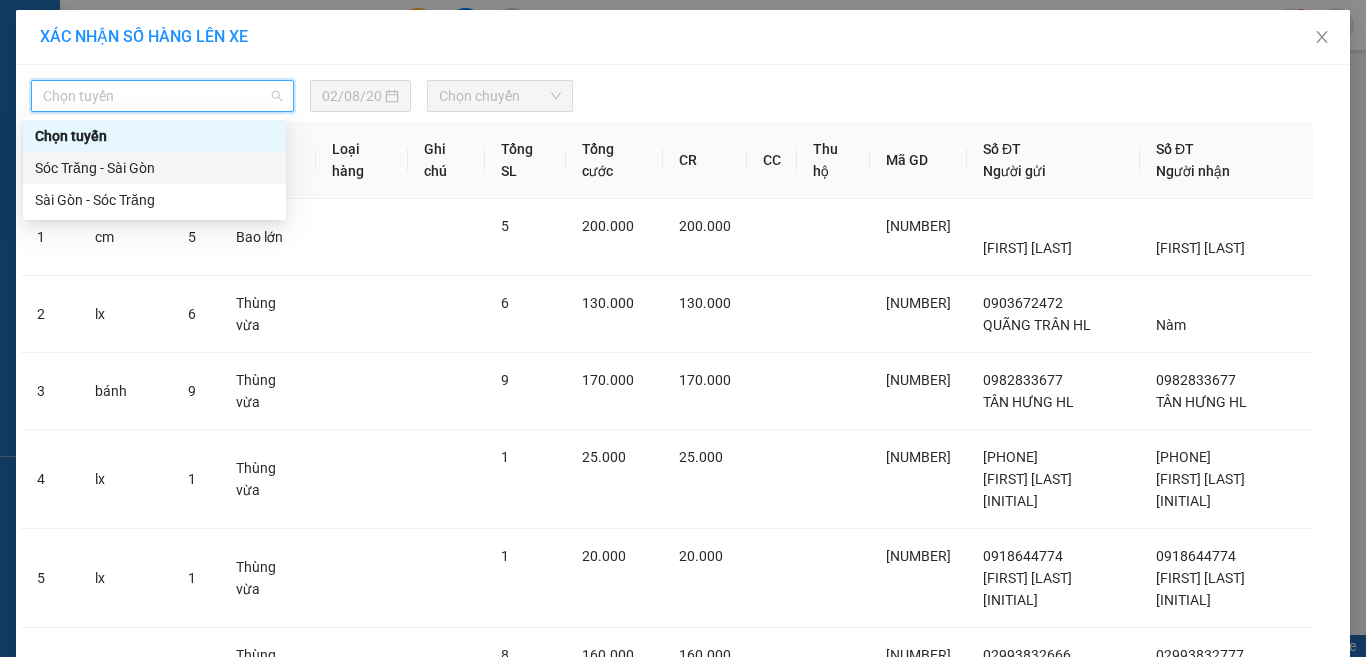 click on "Sóc Trăng - Sài Gòn" at bounding box center (154, 168) 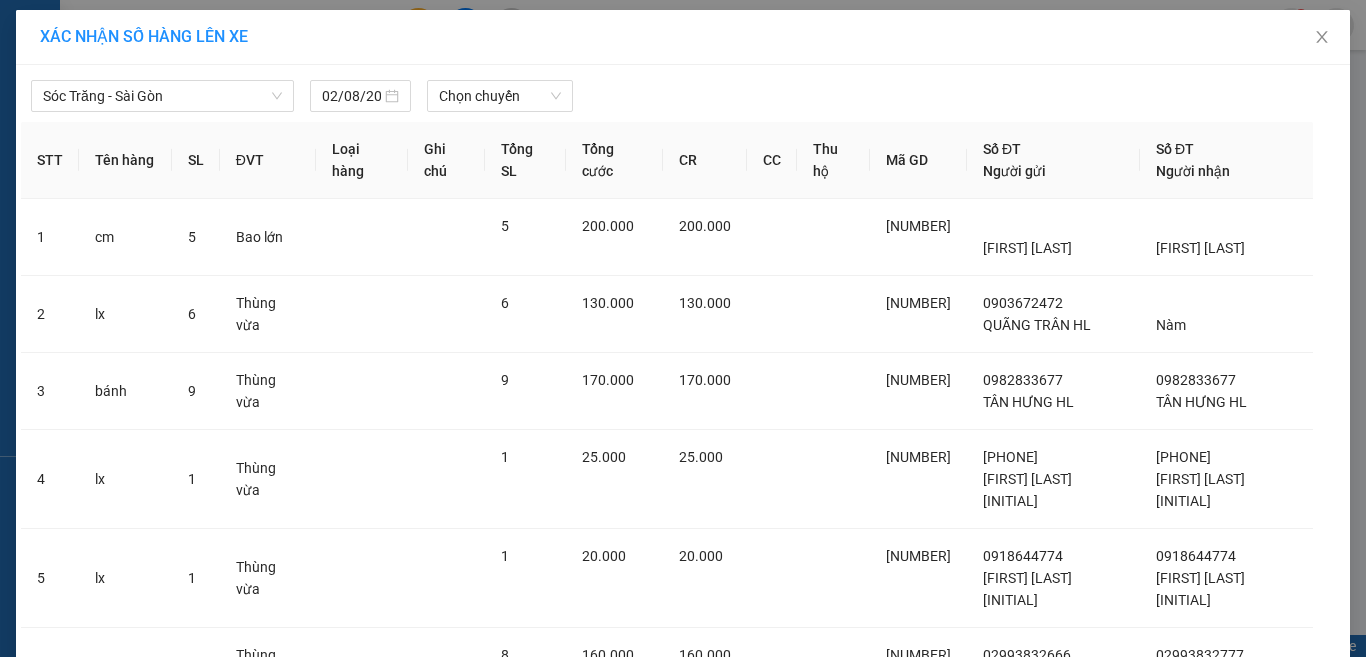 click on "Sóc Trăng - Sài Gòn 02/08/2025 Chọn chuyến" at bounding box center (683, 91) 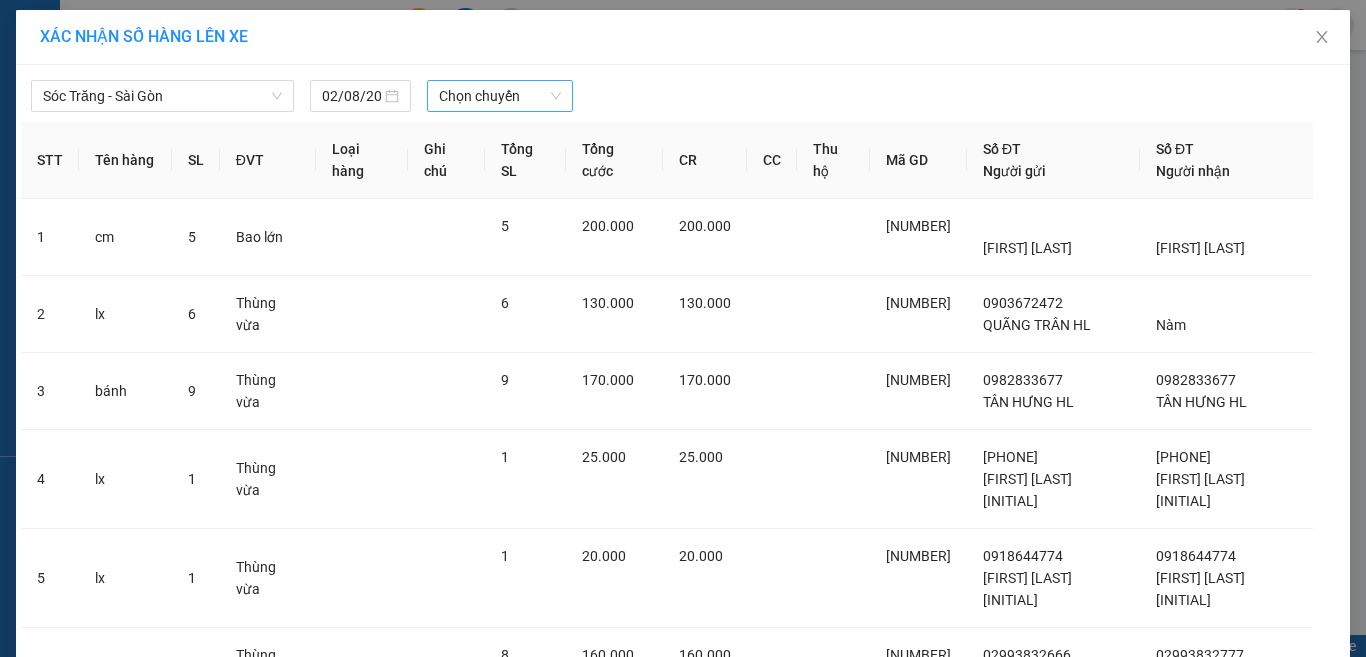 click on "Chọn chuyến" at bounding box center (500, 96) 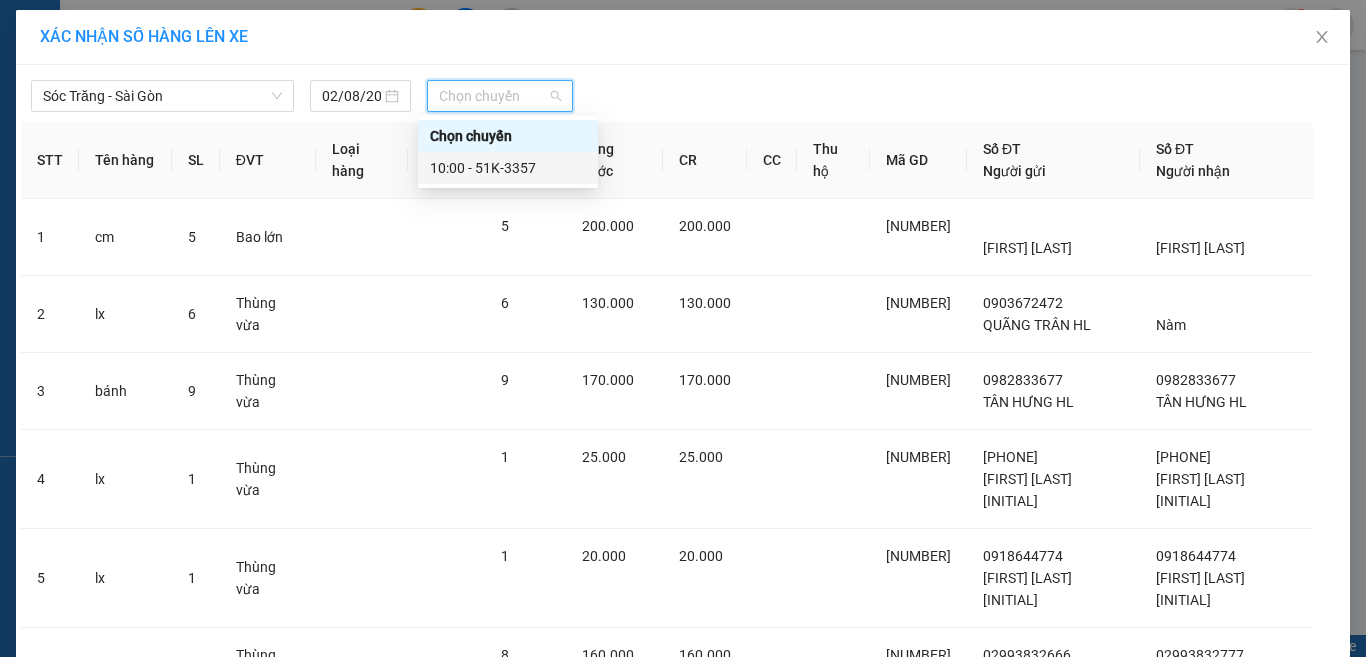 click on "10:00     - 51K-3357" at bounding box center (508, 168) 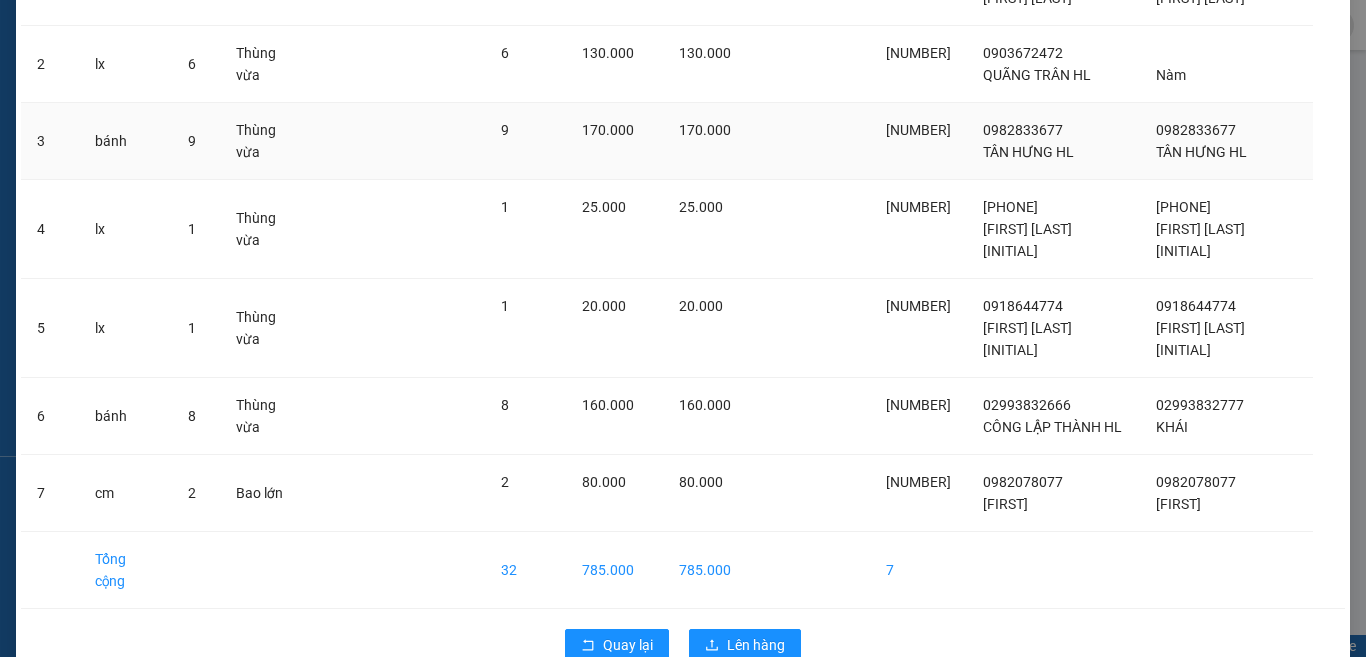 scroll, scrollTop: 283, scrollLeft: 0, axis: vertical 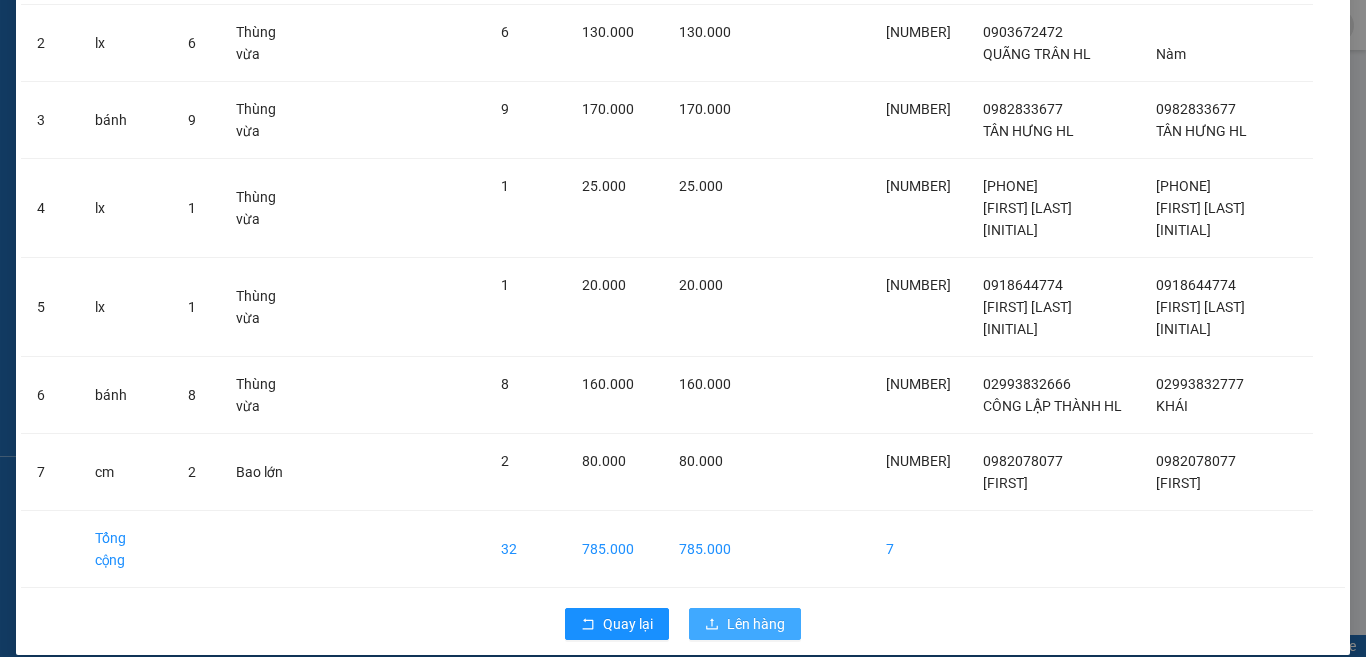 click on "Lên hàng" at bounding box center [756, 624] 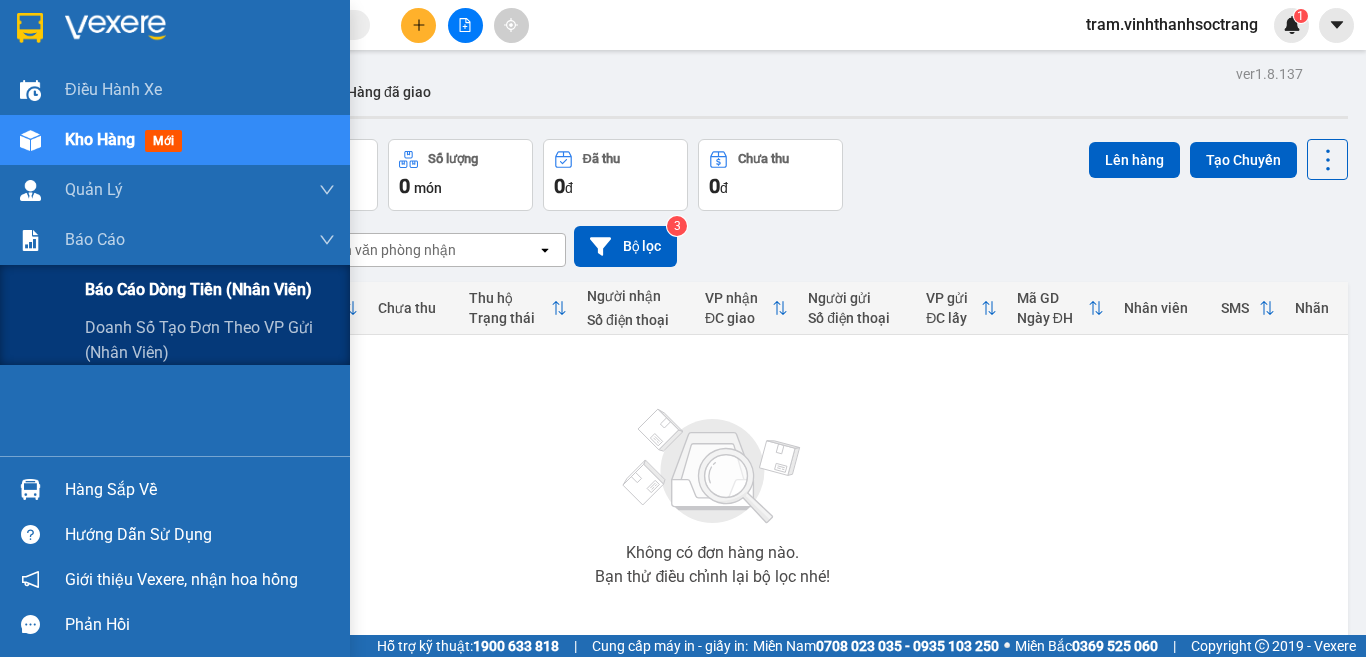 click on "Báo cáo dòng tiền (nhân viên)" at bounding box center (198, 289) 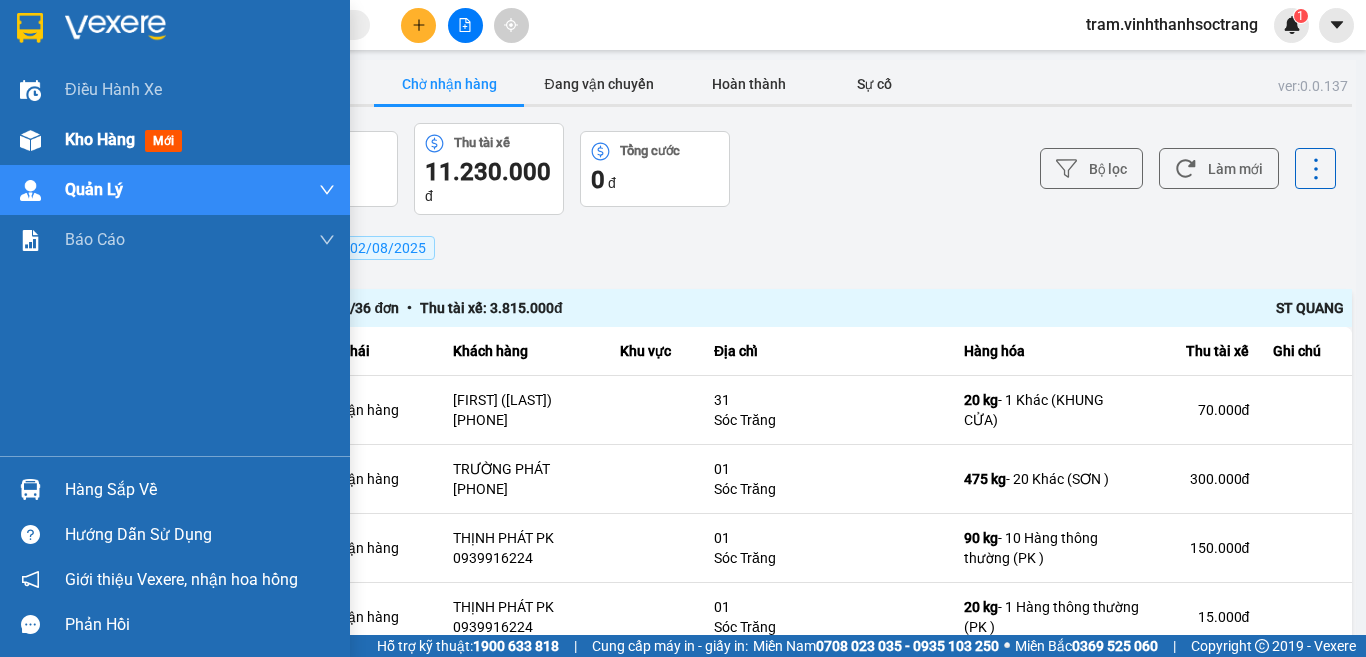 scroll, scrollTop: 0, scrollLeft: 0, axis: both 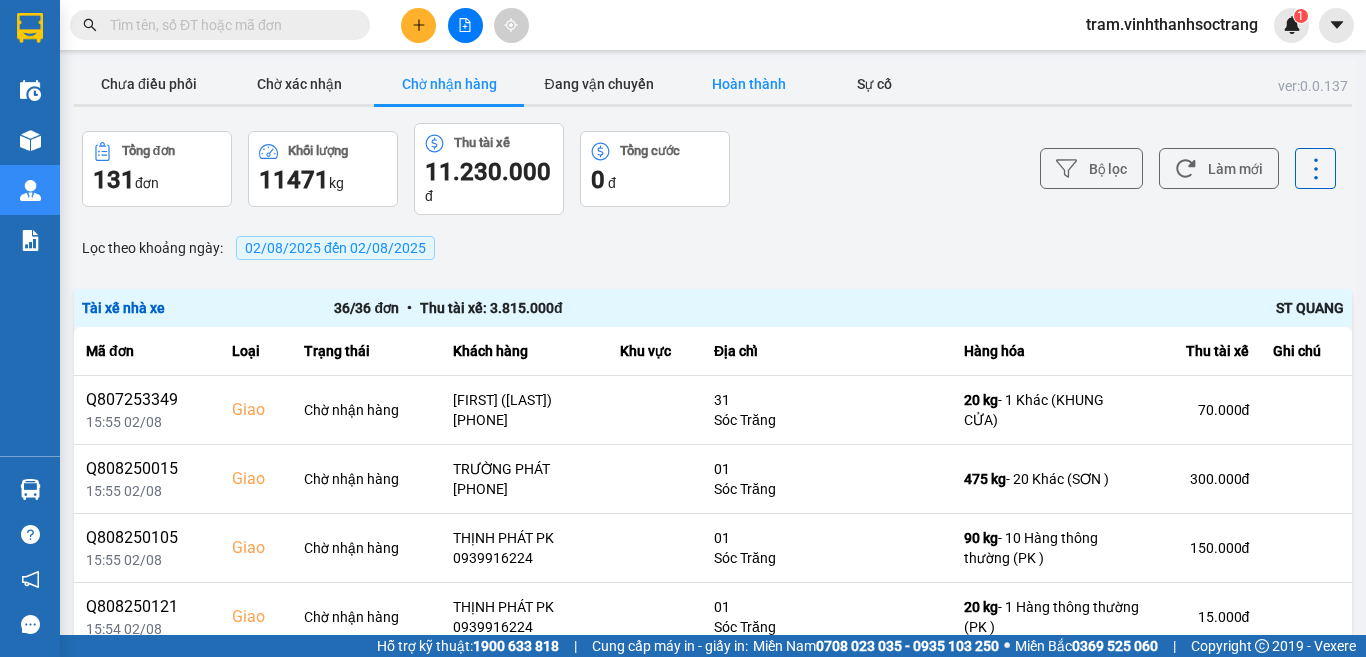 click on "Hoàn thành" at bounding box center (749, 84) 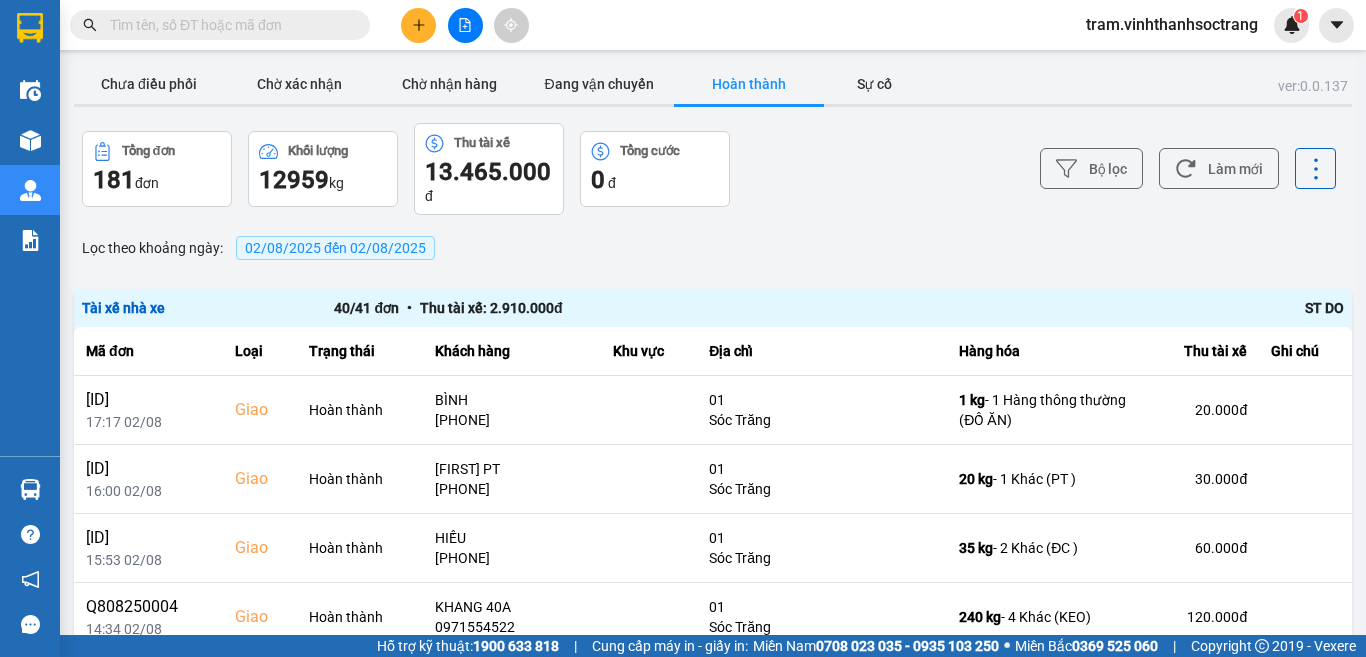 scroll, scrollTop: 556, scrollLeft: 0, axis: vertical 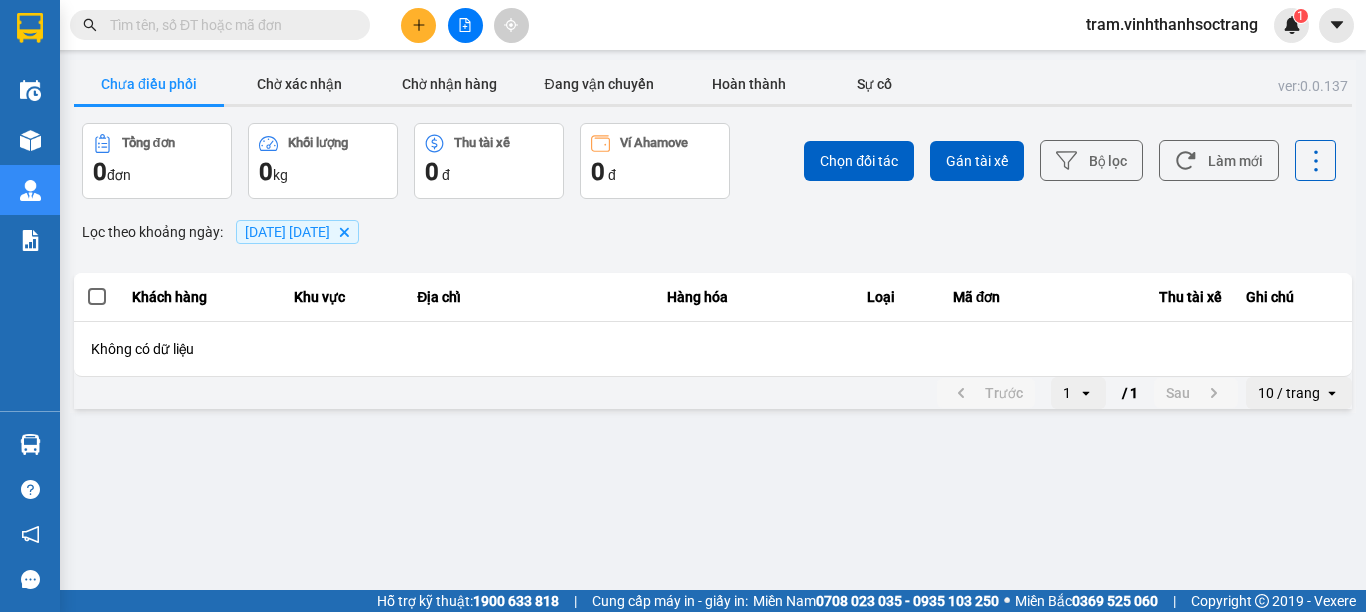 click 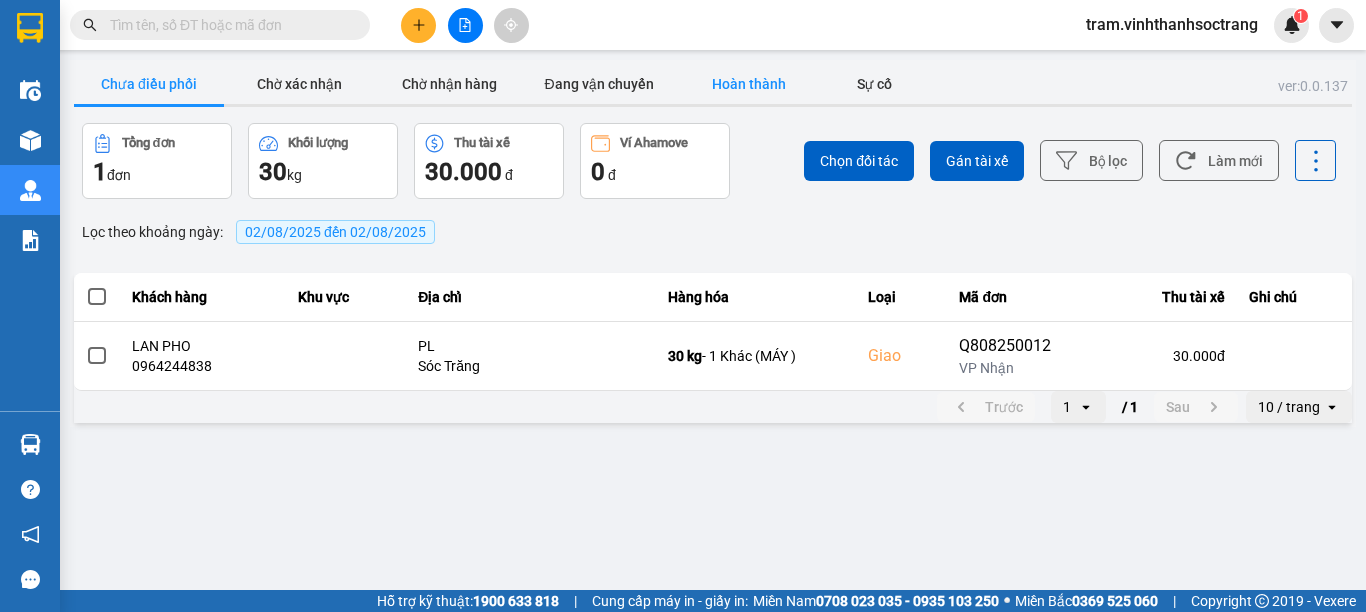 click on "Hoàn thành" at bounding box center (749, 84) 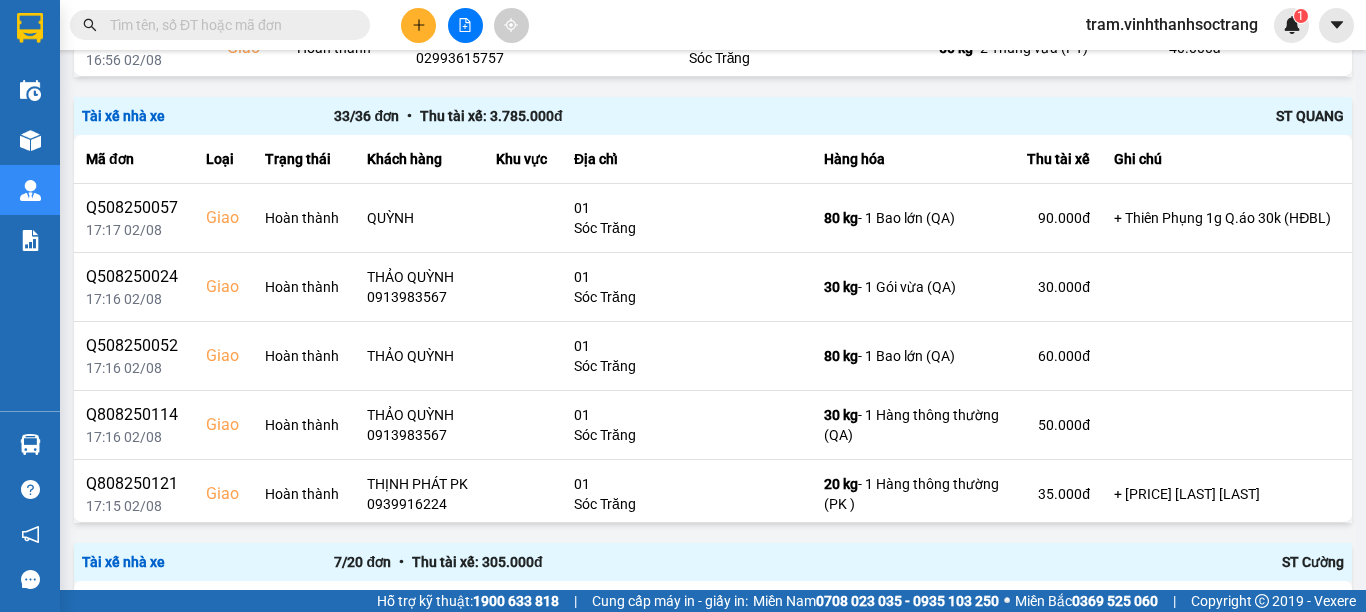 scroll, scrollTop: 1100, scrollLeft: 0, axis: vertical 